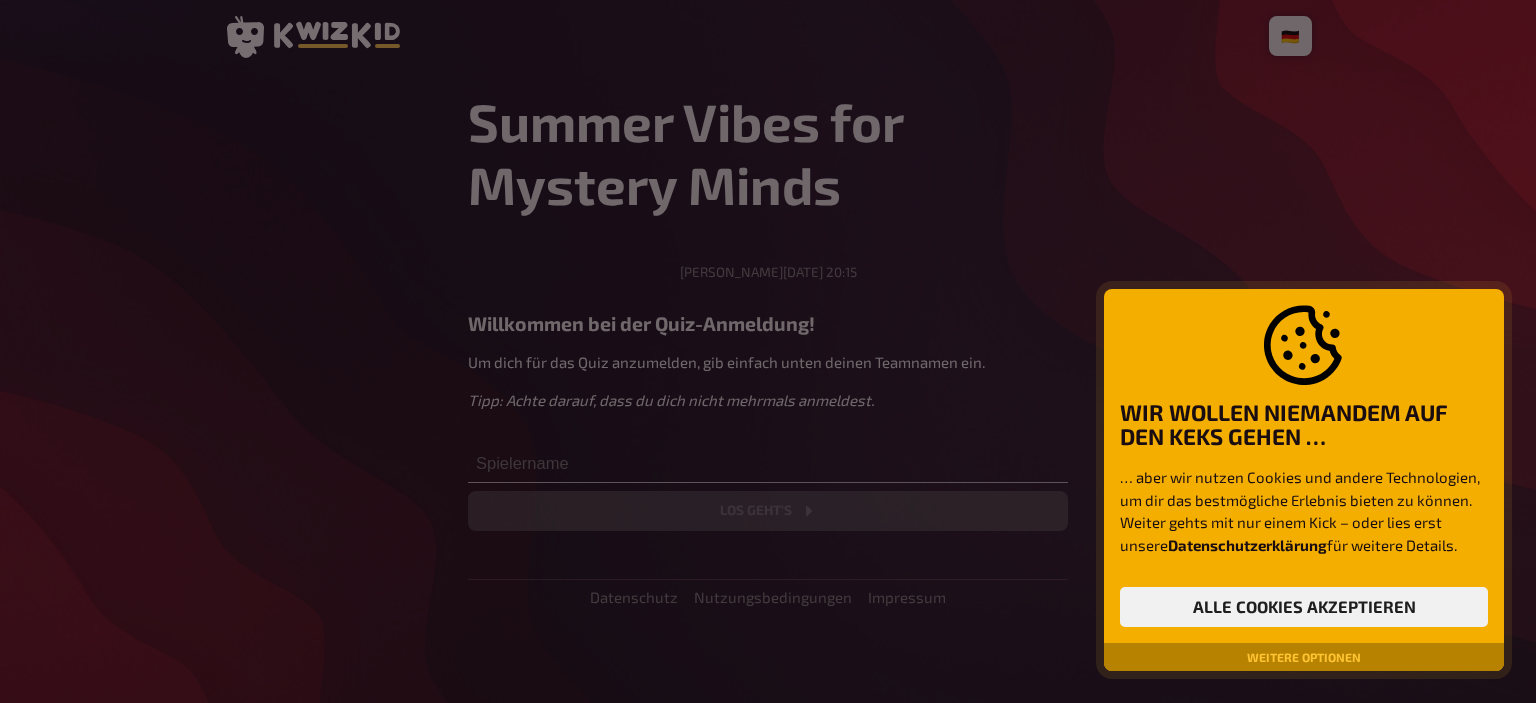 scroll, scrollTop: 0, scrollLeft: 0, axis: both 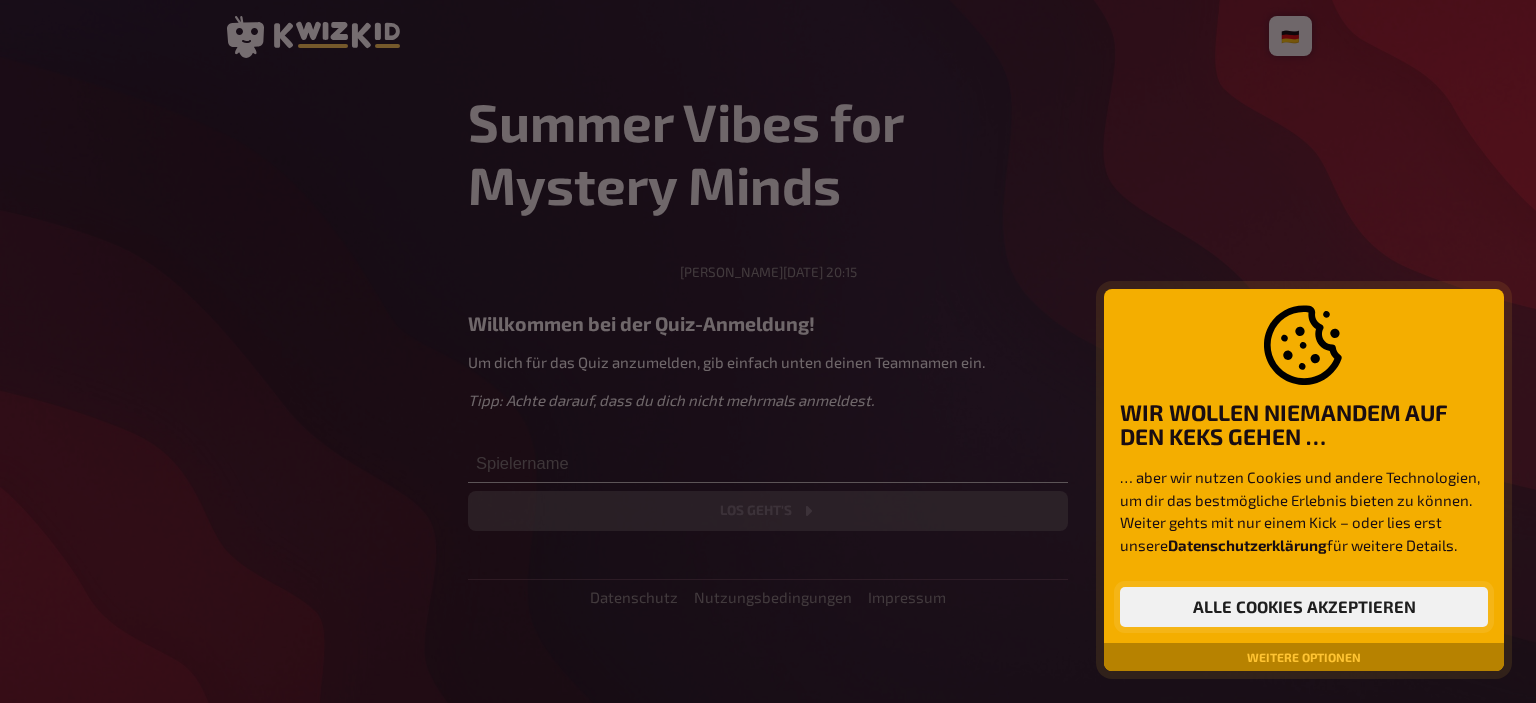 click on "Alle Cookies akzeptieren" at bounding box center (1304, 607) 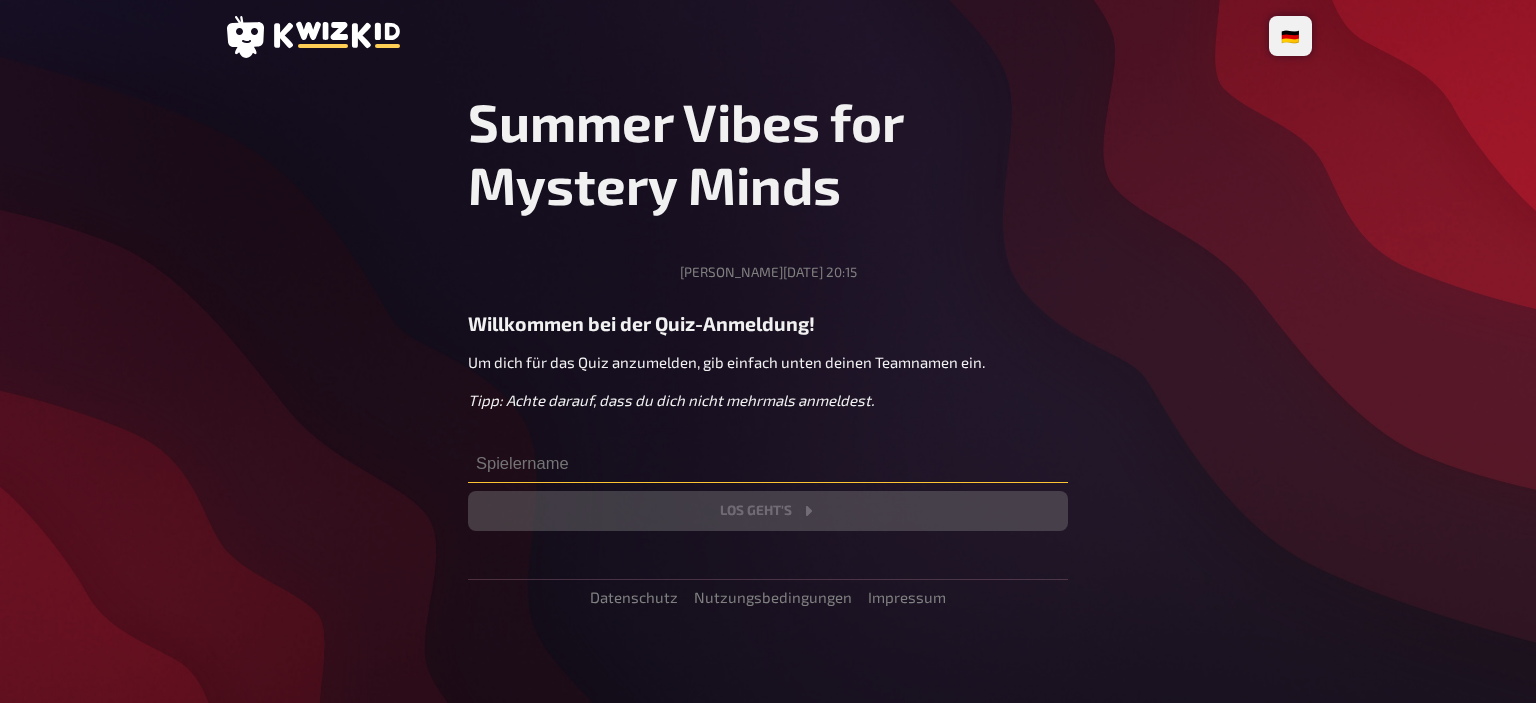 click at bounding box center [768, 463] 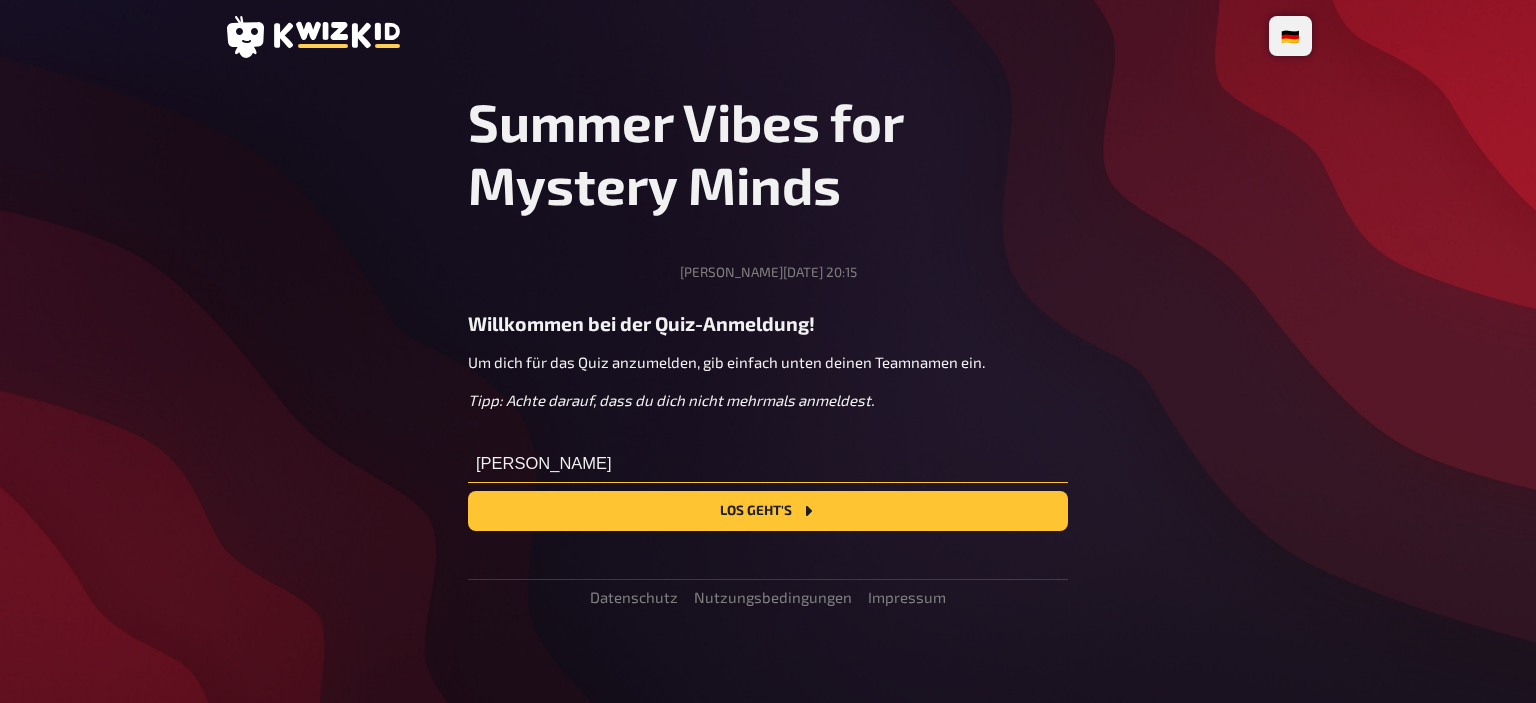 drag, startPoint x: 565, startPoint y: 476, endPoint x: 472, endPoint y: 461, distance: 94.20191 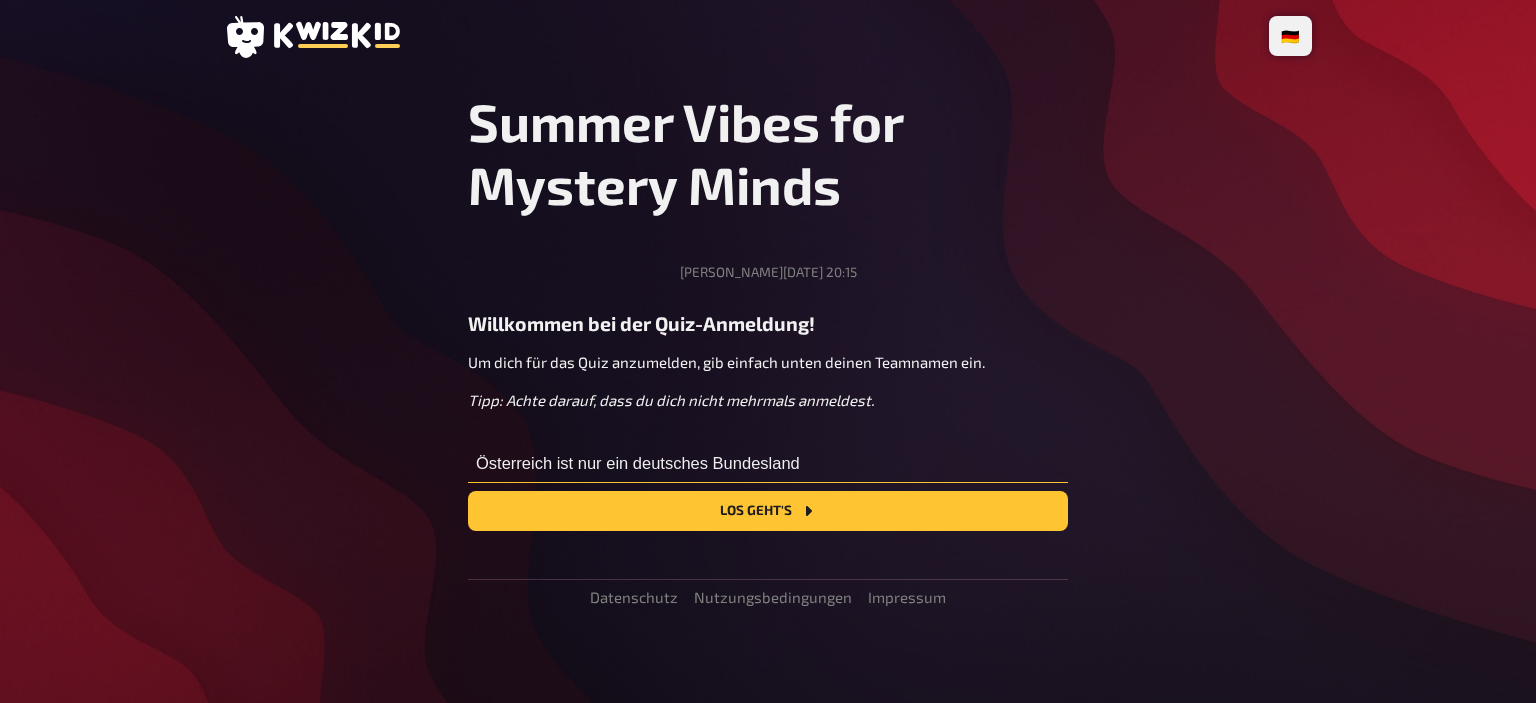 type on "Österreich ist nur ein deutsches Bundesland" 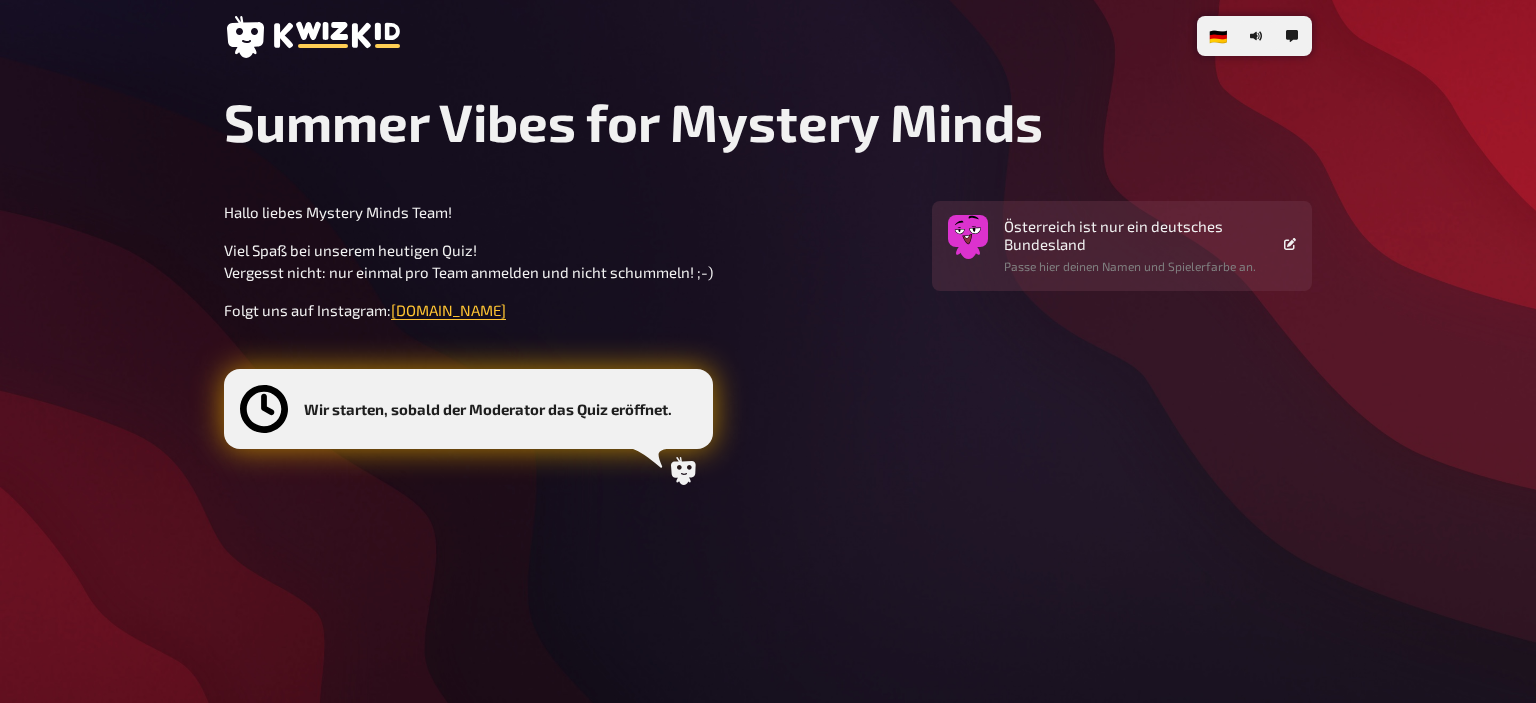 click on "Österreich ist nur ein deutsches Bundesland" at bounding box center (1150, 235) 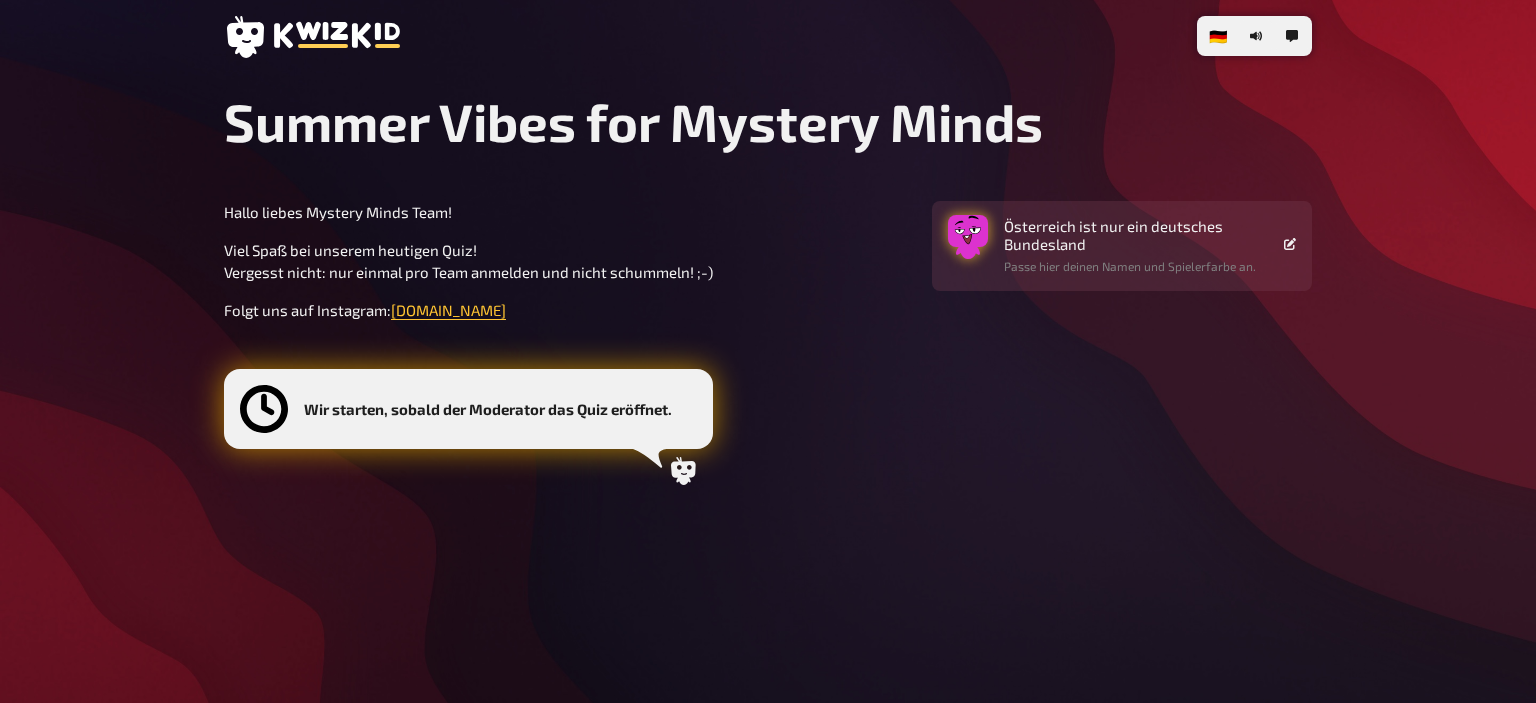 click at bounding box center (968, 231) 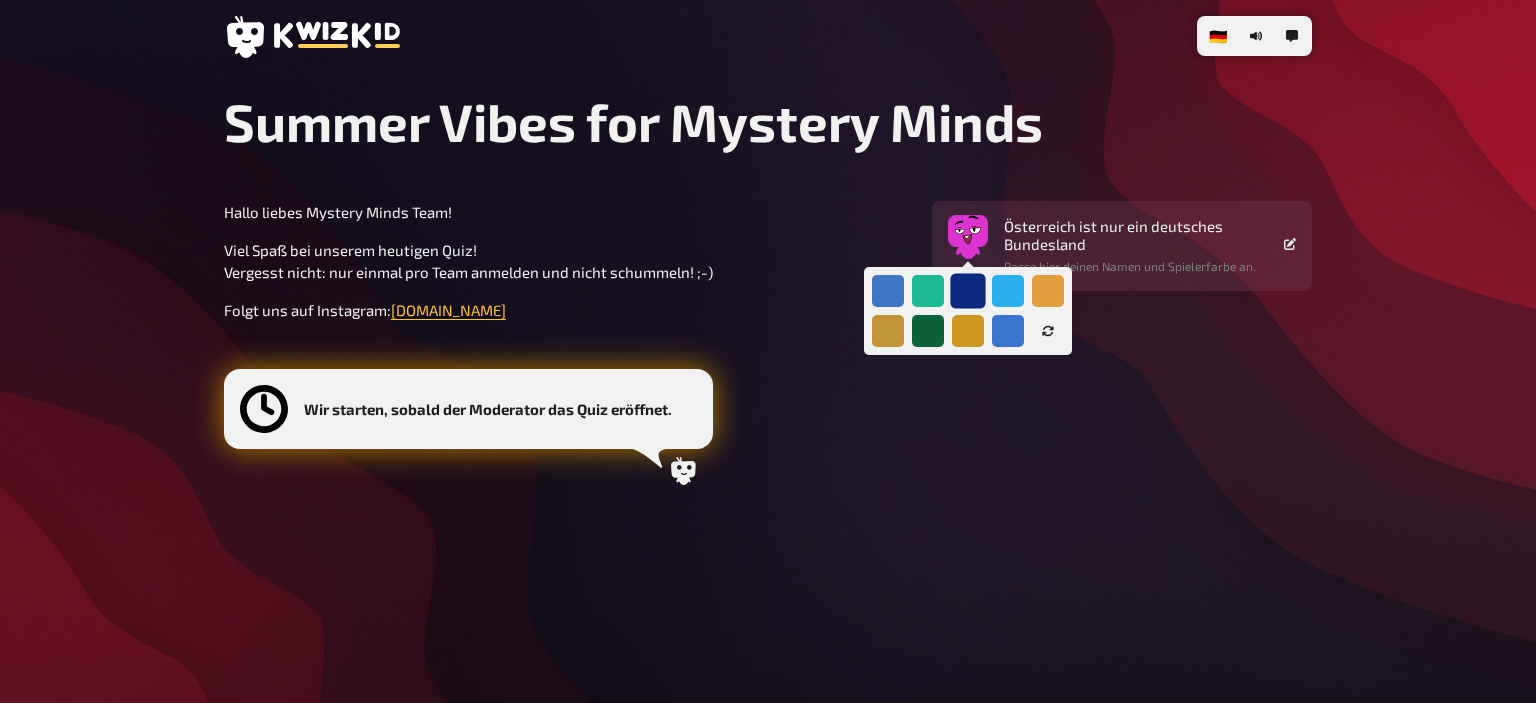 click at bounding box center [967, 290] 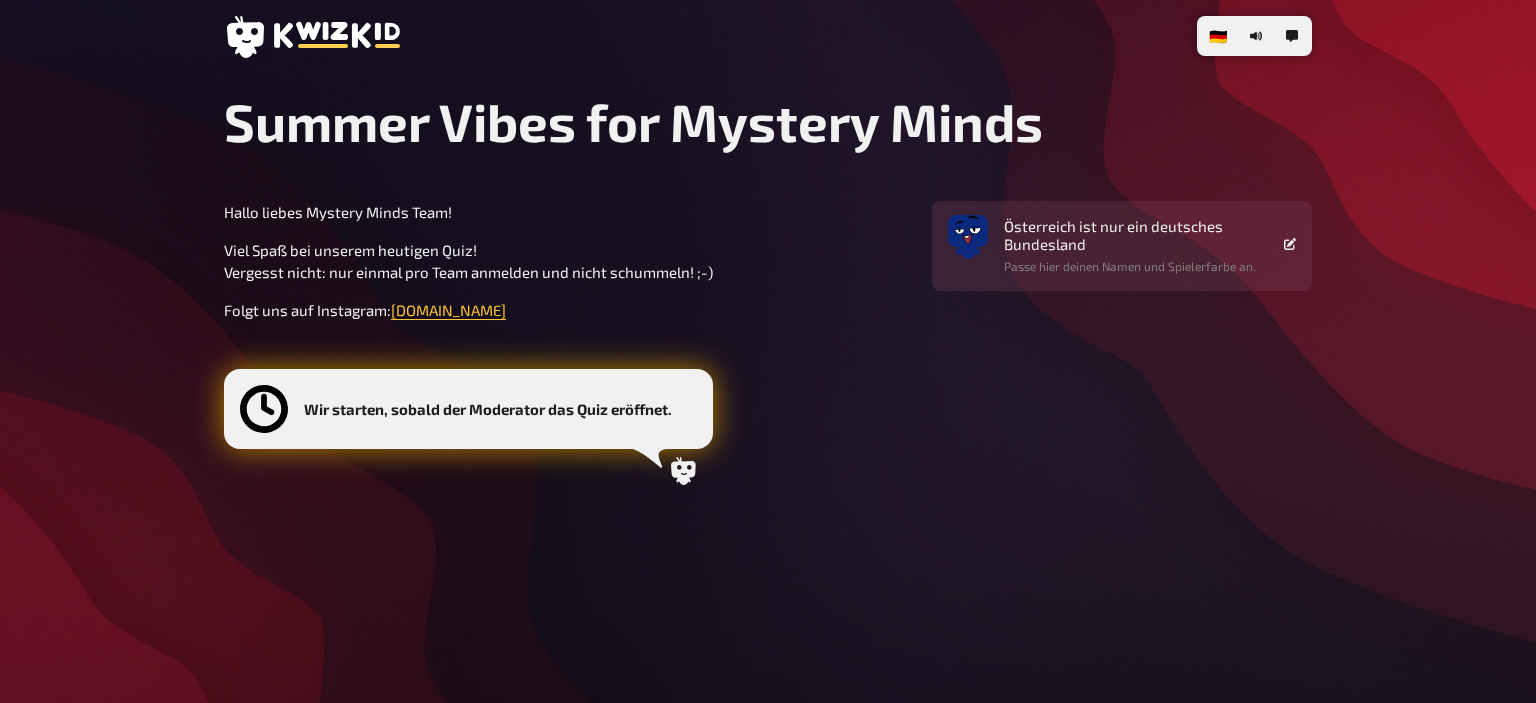 click on "🇩🇪 Deutsch 🇺🇸 English 🇳🇱 Nederlands Summer Vibes for Mystery Minds Hallo liebes Mystery Minds Team!  Viel Spaß bei unserem heutigen Quiz!
Vergesst nicht: nur einmal pro Team anmelden und nicht schummeln! ;-) Folgt uns auf Instagram:  Brainpower.events Wir starten, sobald der Moderator das Quiz eröffnet. Österreich ist nur ein deutsches Bundesland Passe hier deinen Namen und Spielerfarbe an." at bounding box center (768, 351) 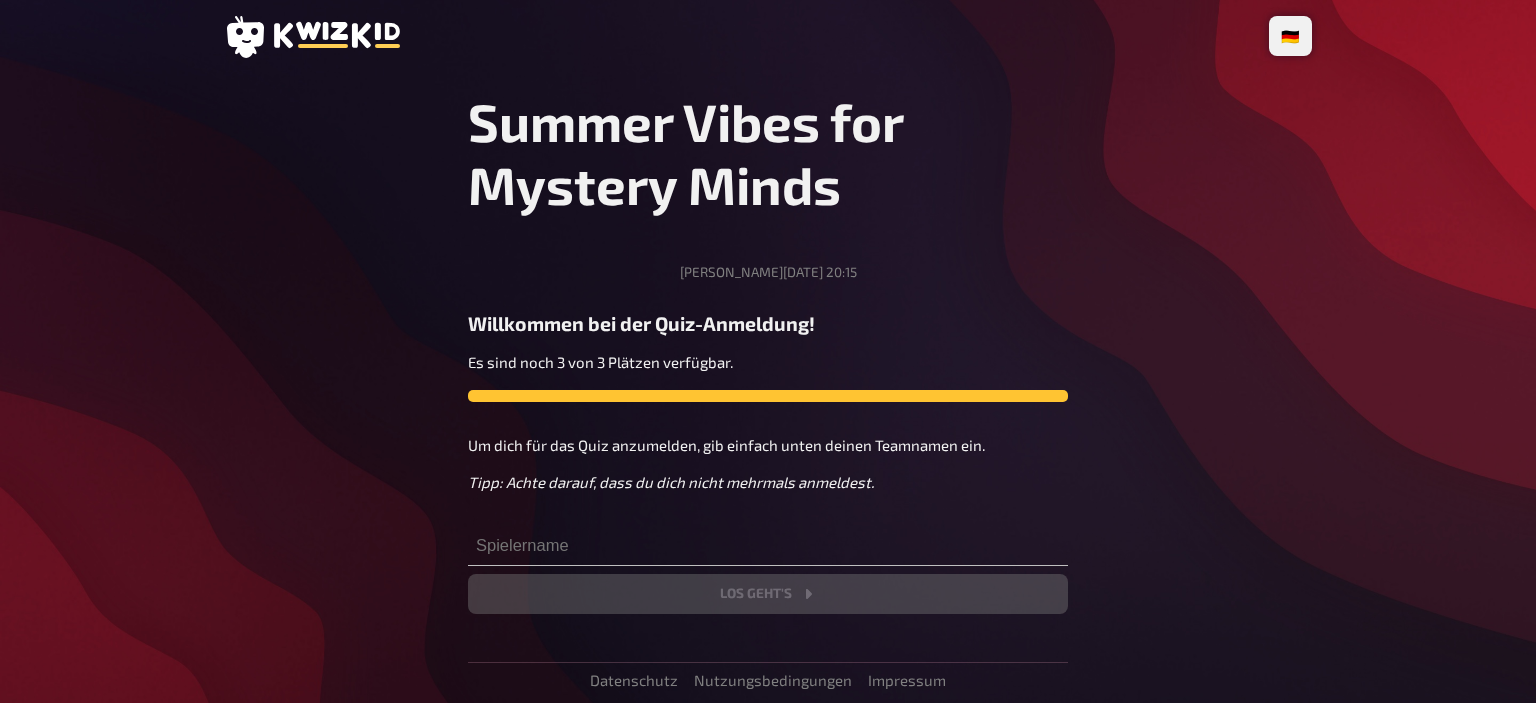 scroll, scrollTop: 0, scrollLeft: 0, axis: both 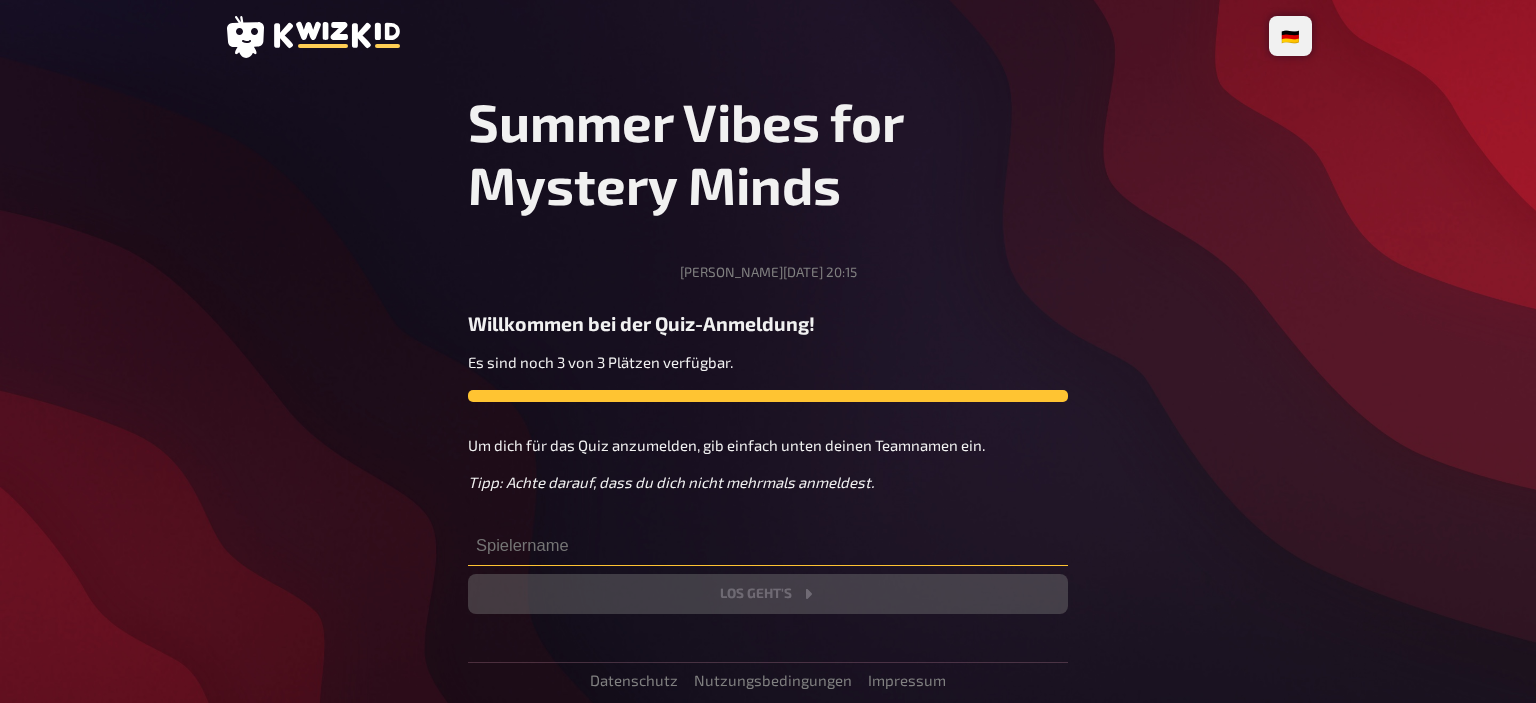 click at bounding box center (768, 546) 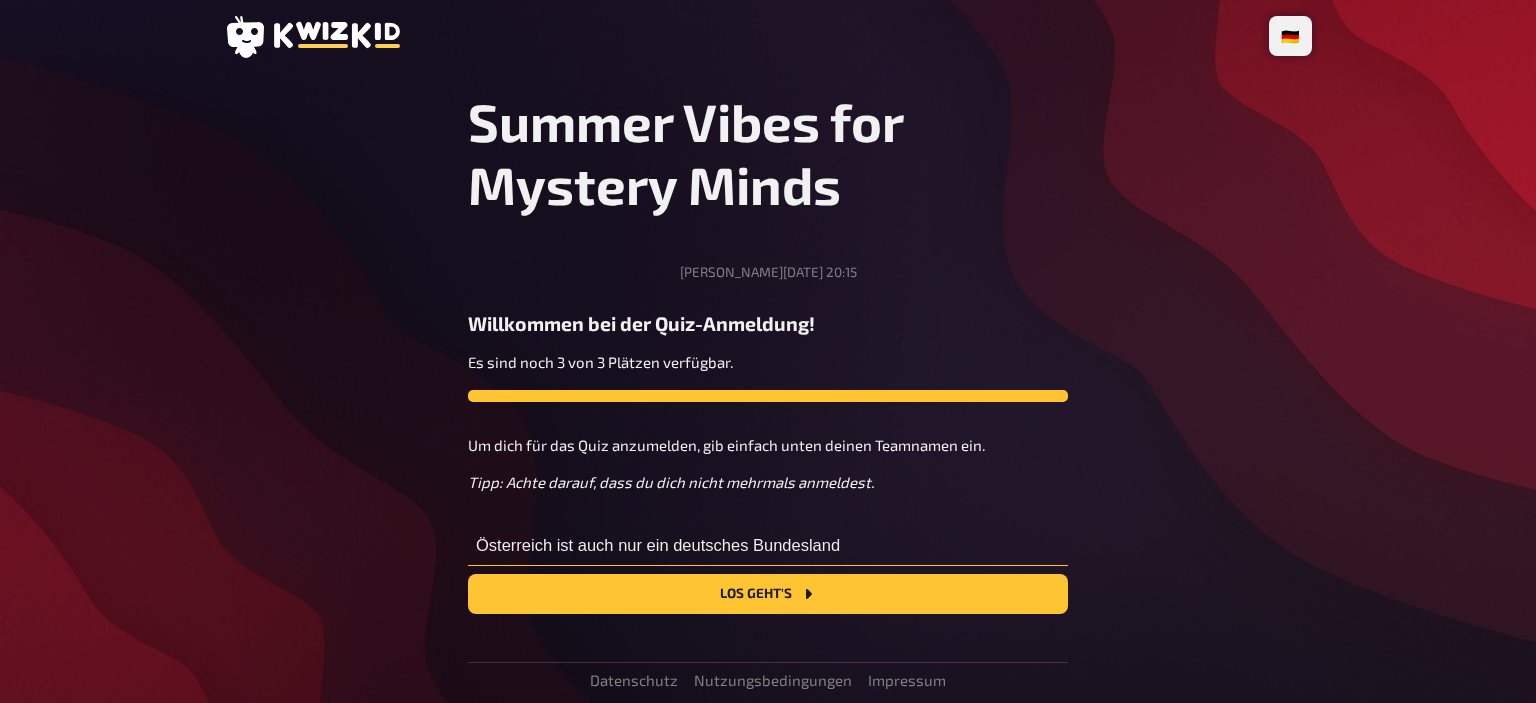 type on "Österreich ist auch nur ein deutsches Bundesland" 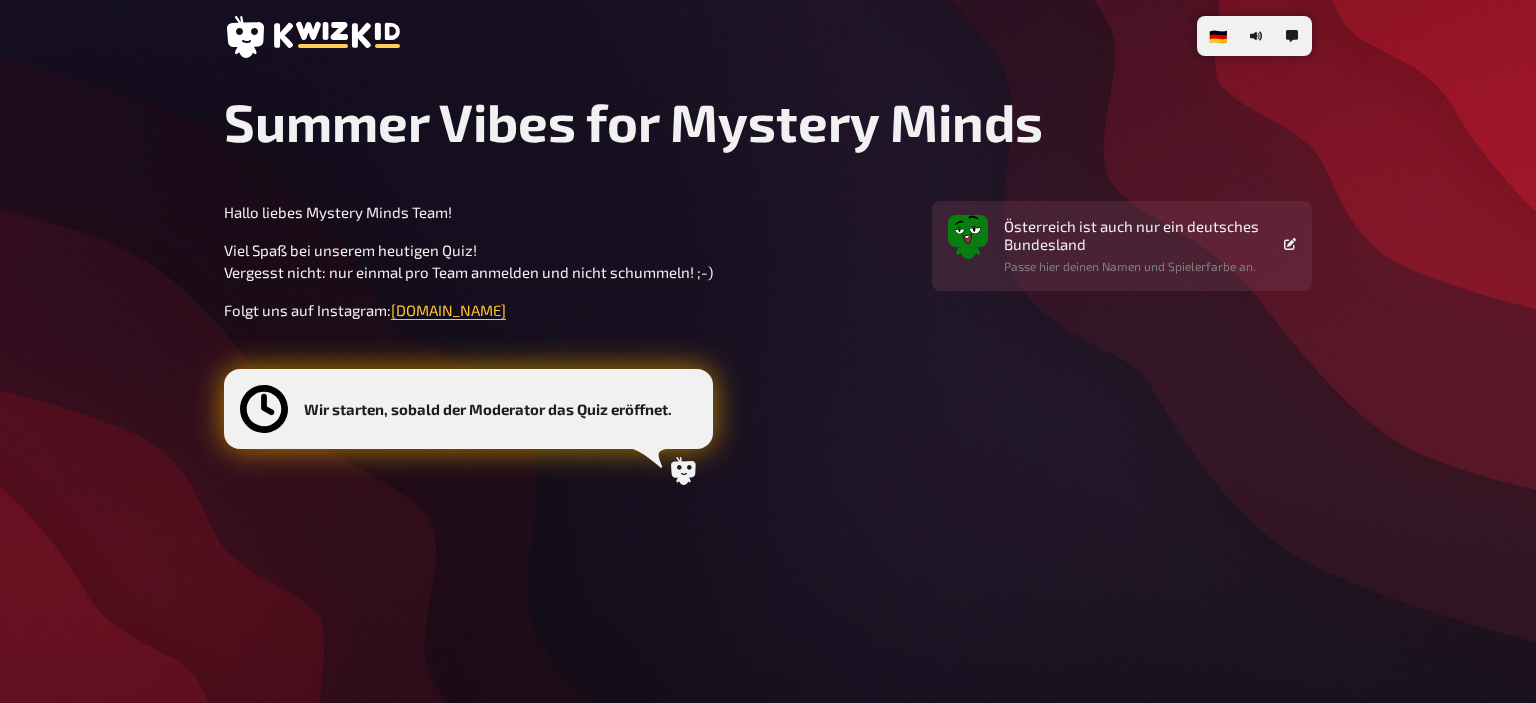click 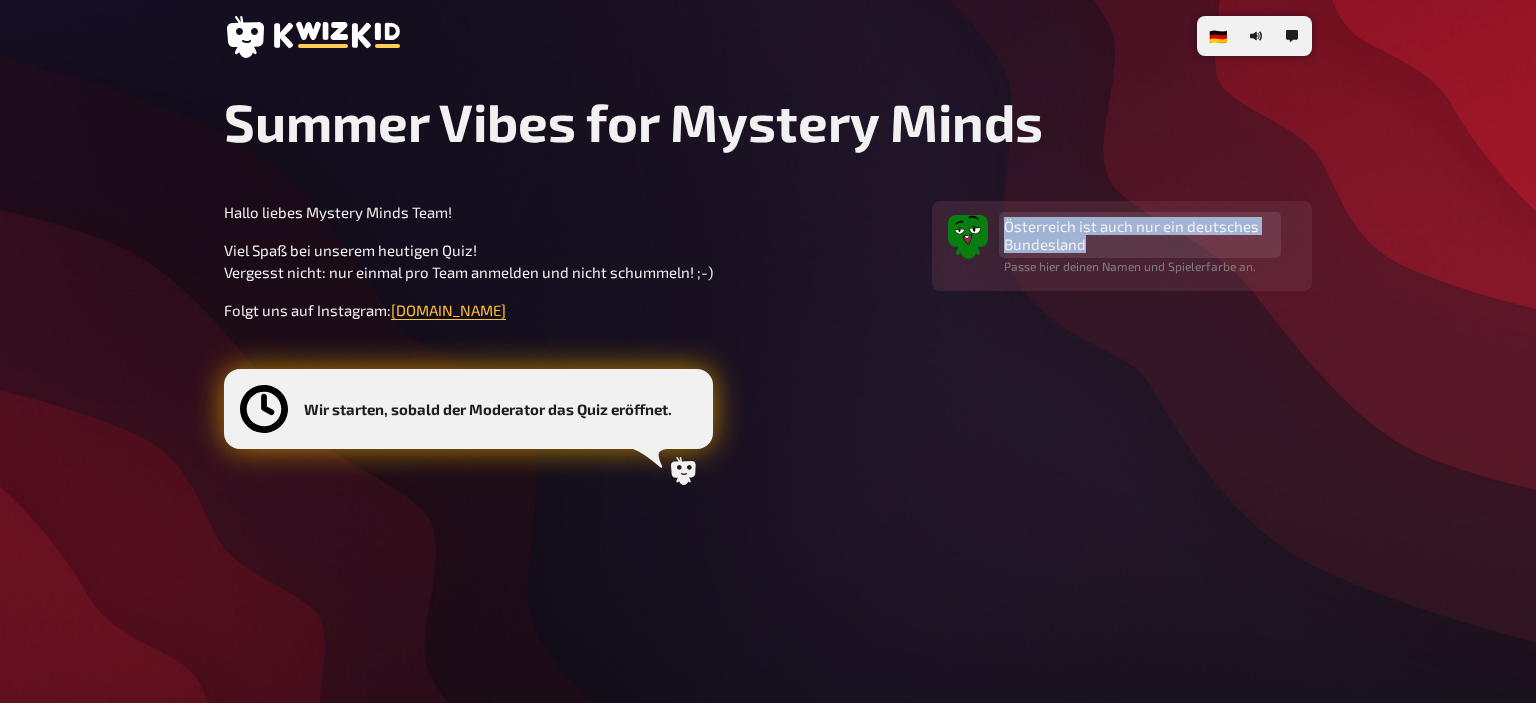 drag, startPoint x: 1122, startPoint y: 239, endPoint x: 997, endPoint y: 214, distance: 127.47549 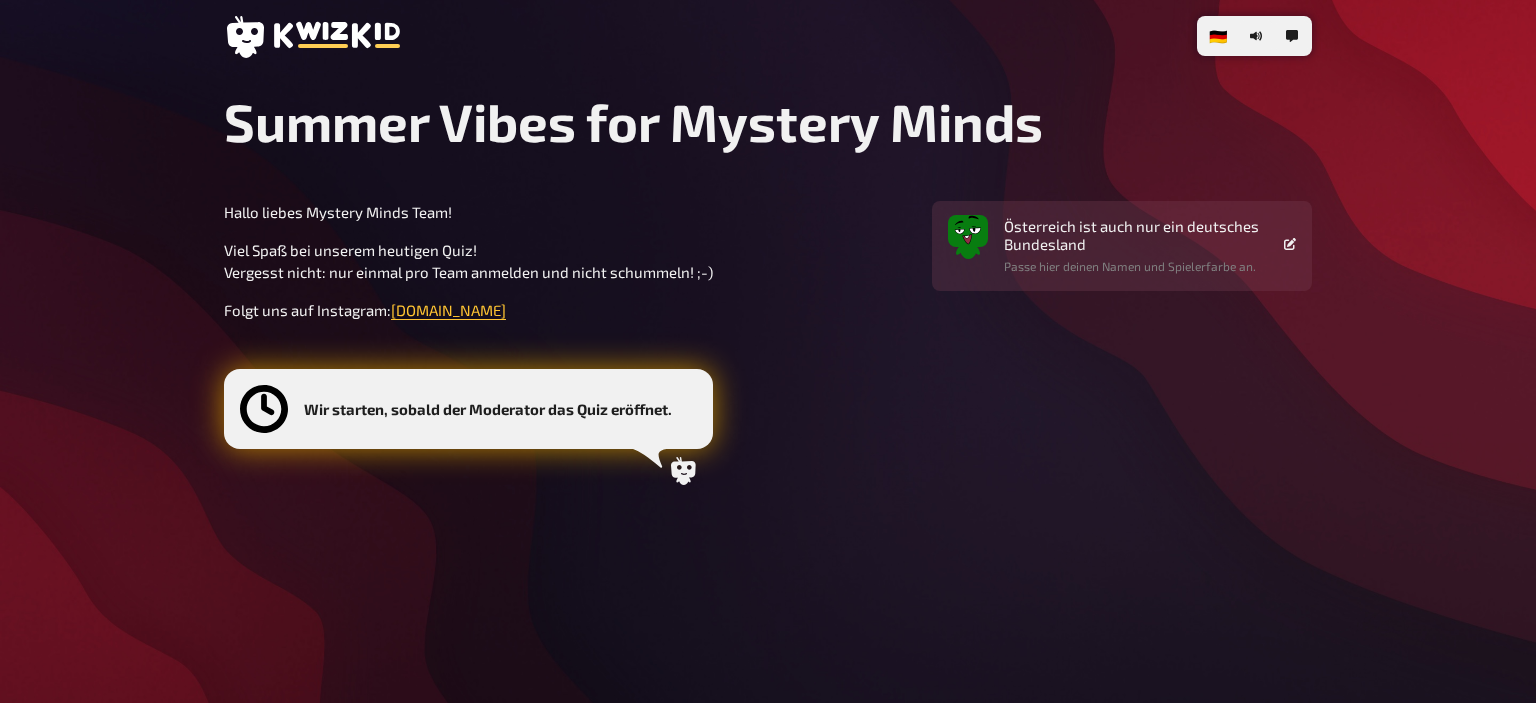 click on "Hallo liebes Mystery Minds Team!  Viel Spaß bei unserem heutigen Quiz!
Vergesst nicht: nur einmal pro Team anmelden und nicht schummeln! ;-) Folgt uns auf Instagram:  Brainpower.events Wir starten, sobald der Moderator das Quiz eröffnet. Österreich ist auch nur ein deutsches Bundesland Passe hier deinen Namen und Spielerfarbe an." at bounding box center [768, 349] 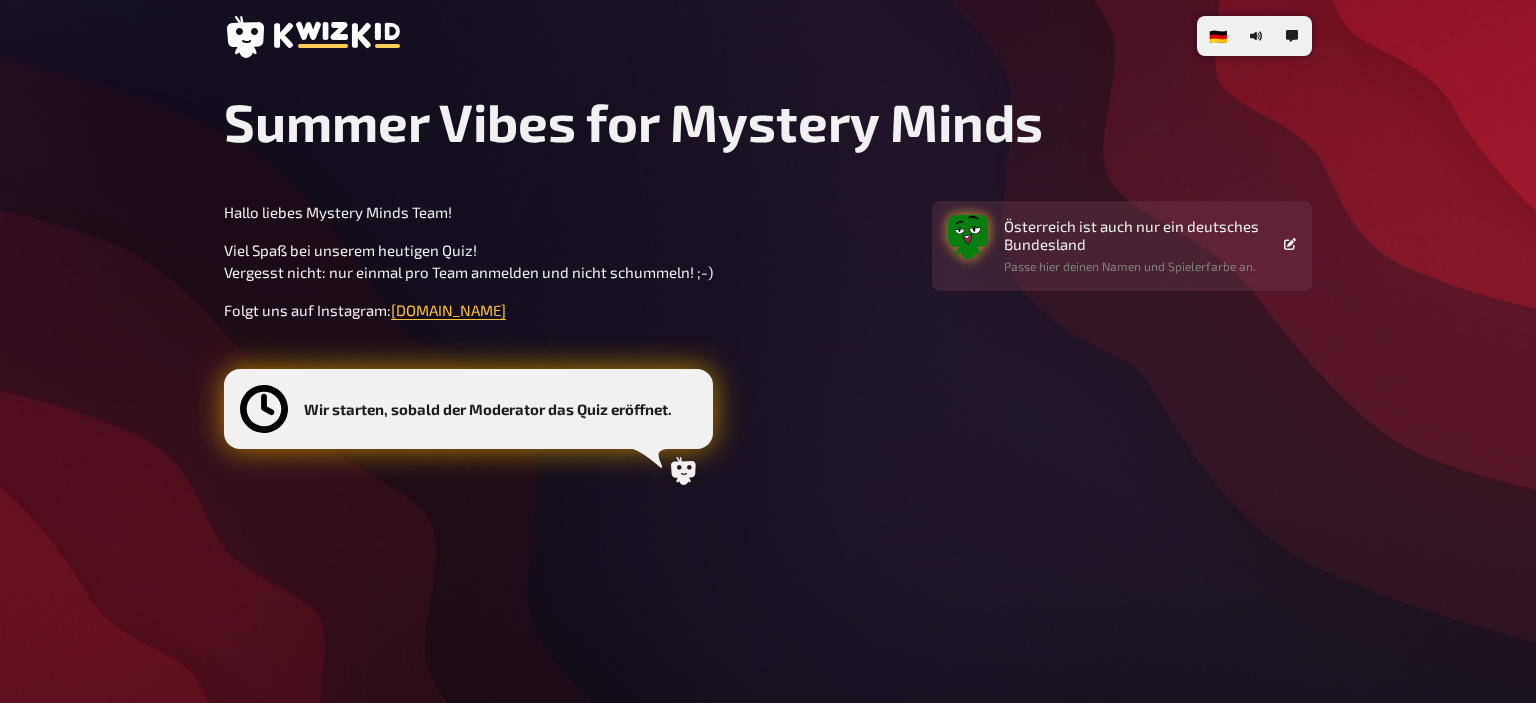 click at bounding box center [968, 231] 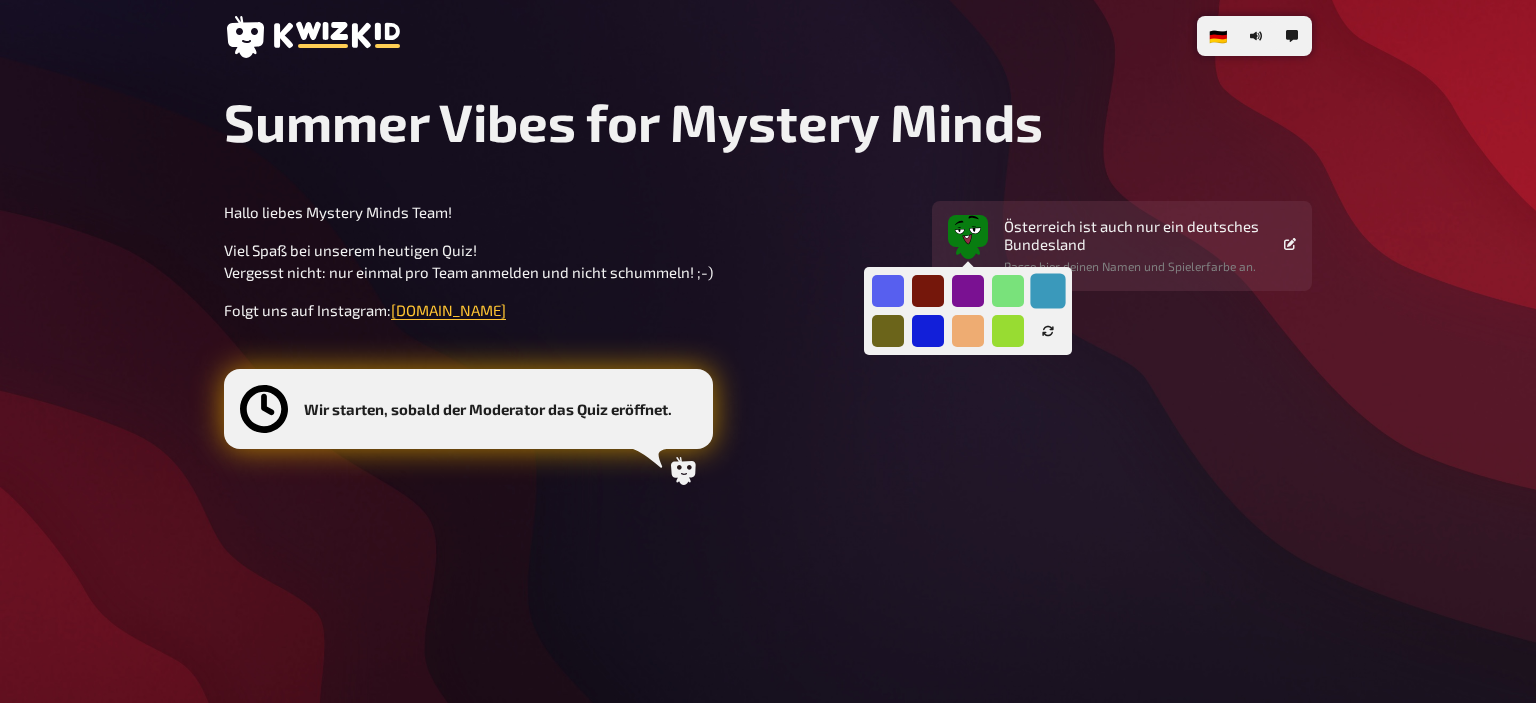 click at bounding box center [1047, 290] 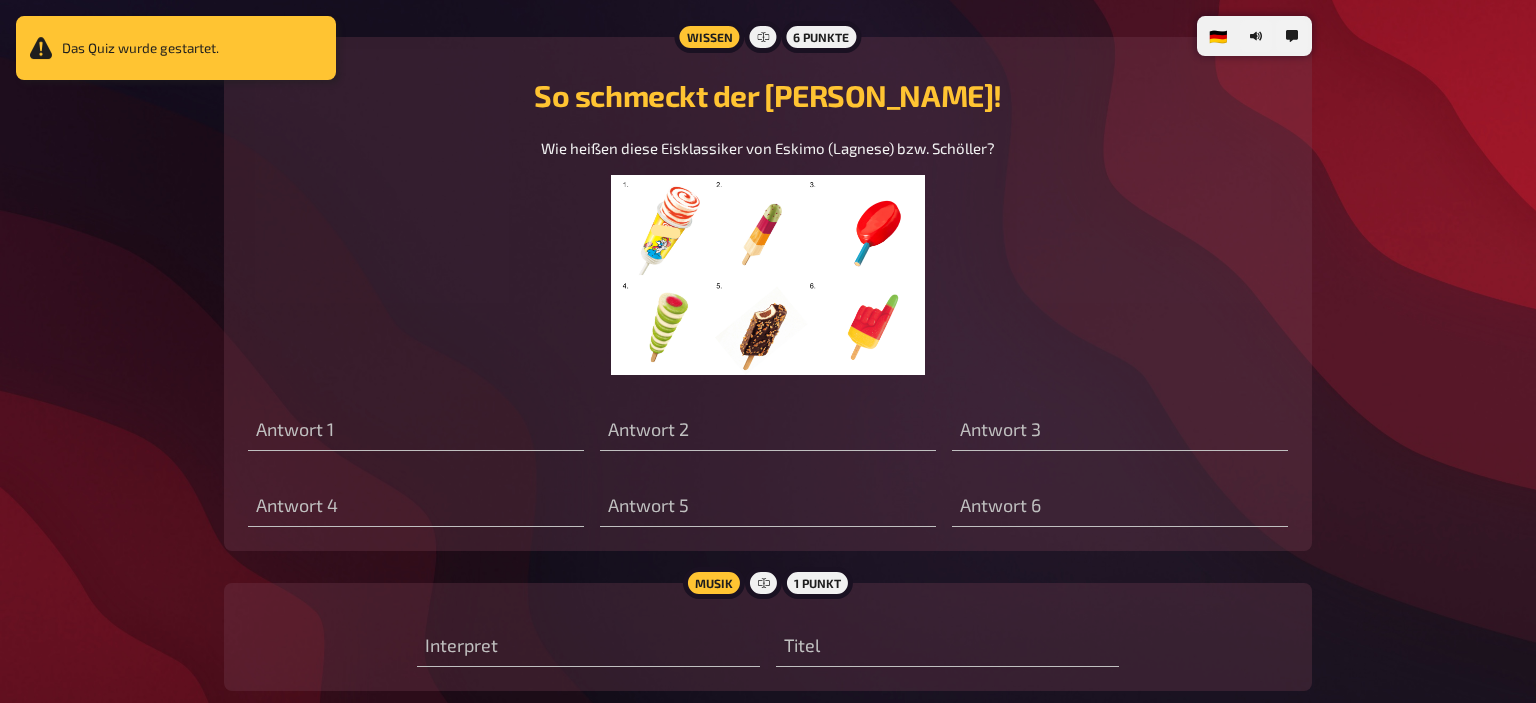 scroll, scrollTop: 480, scrollLeft: 0, axis: vertical 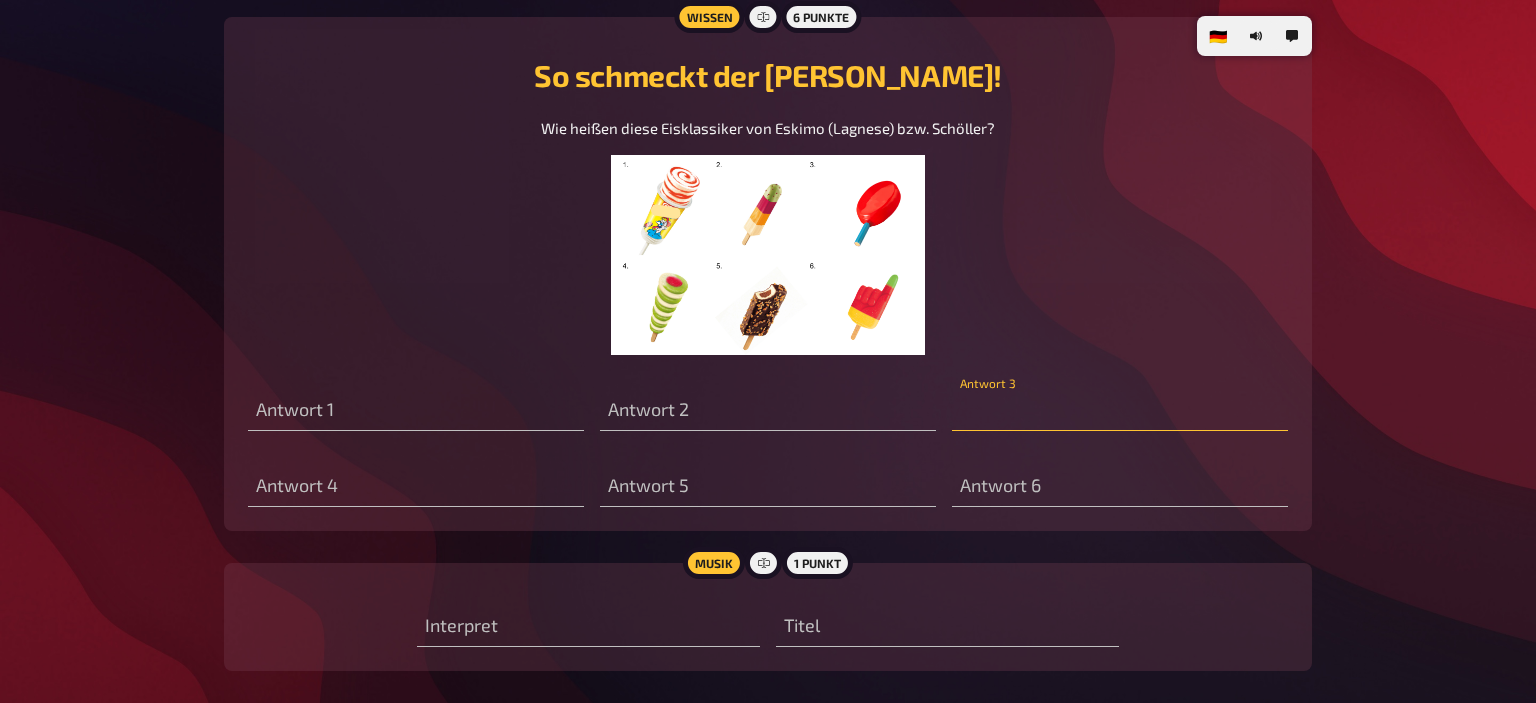 click at bounding box center (1120, 411) 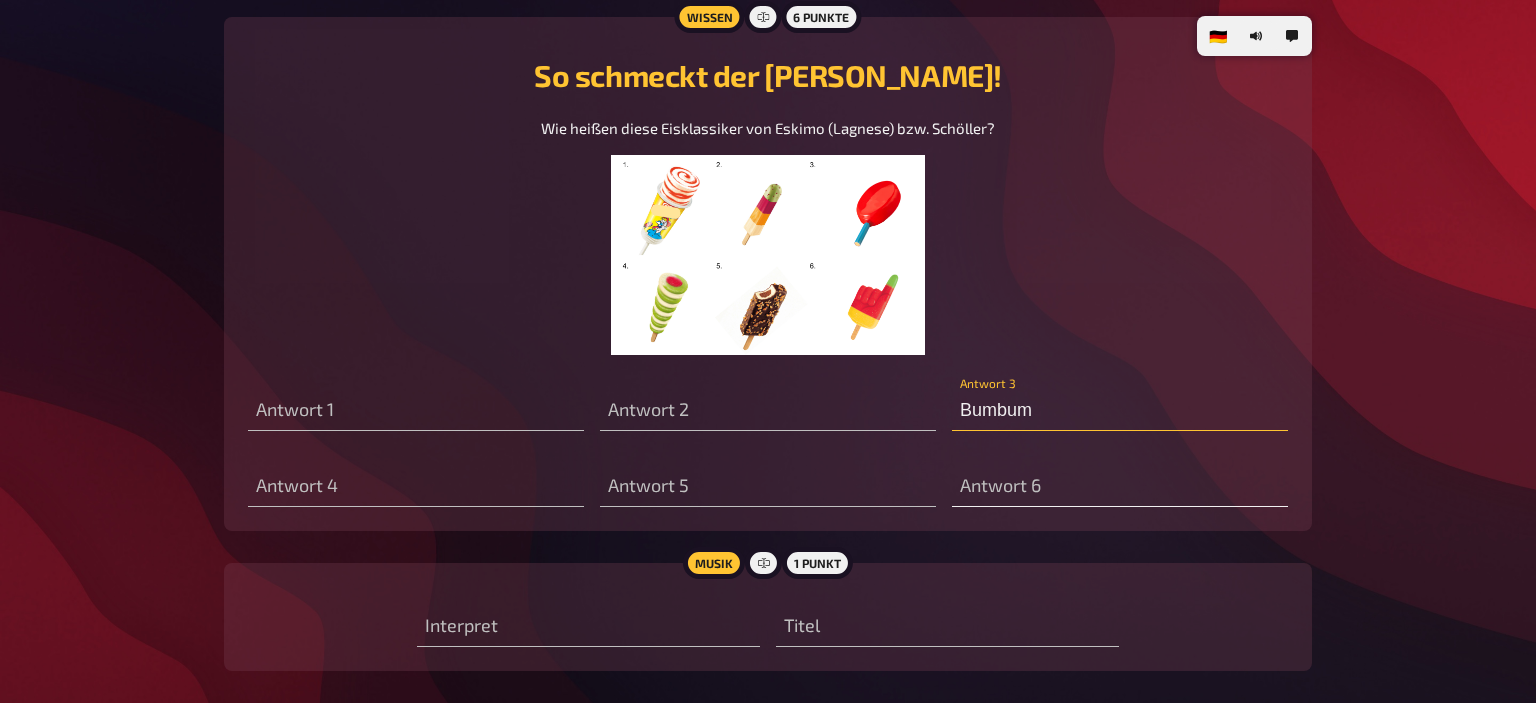 type on "Bumbum" 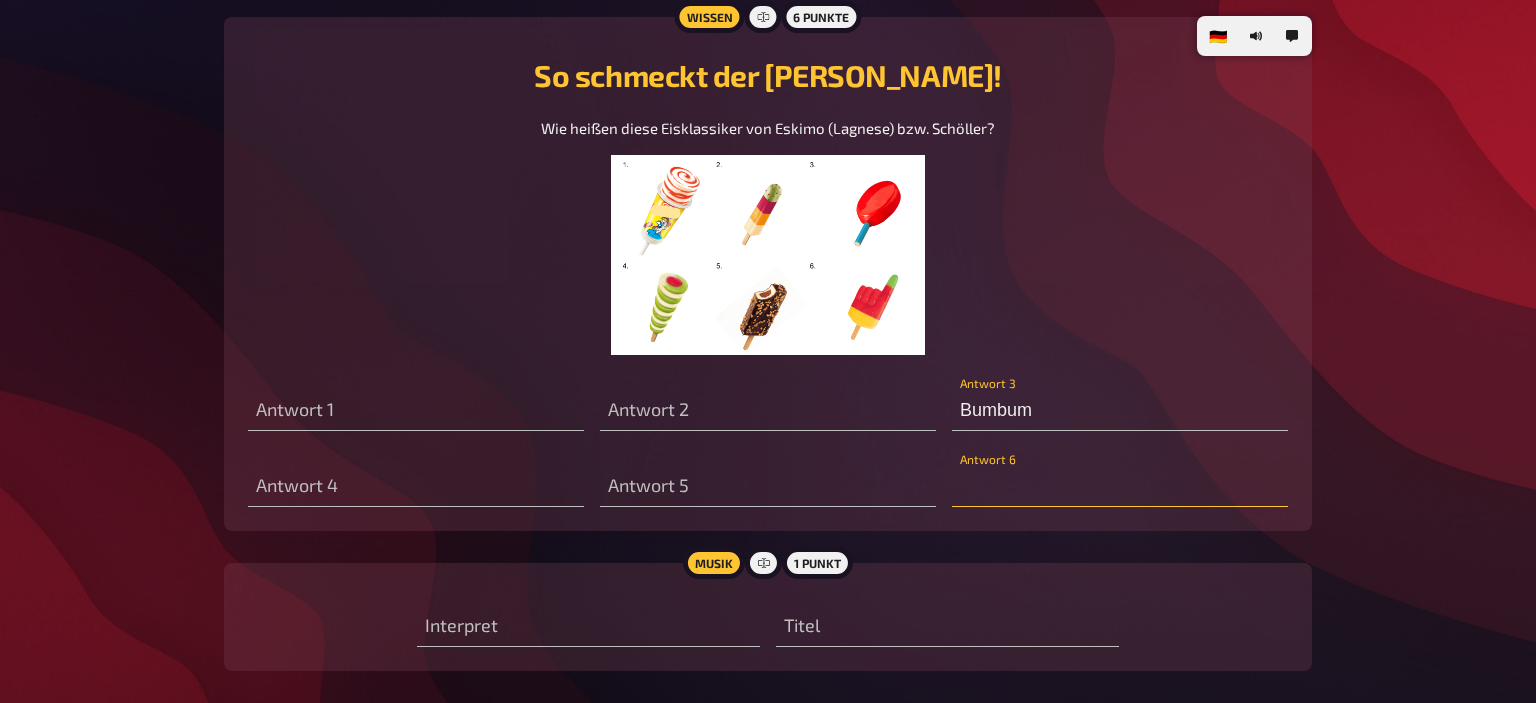 click at bounding box center [1120, 487] 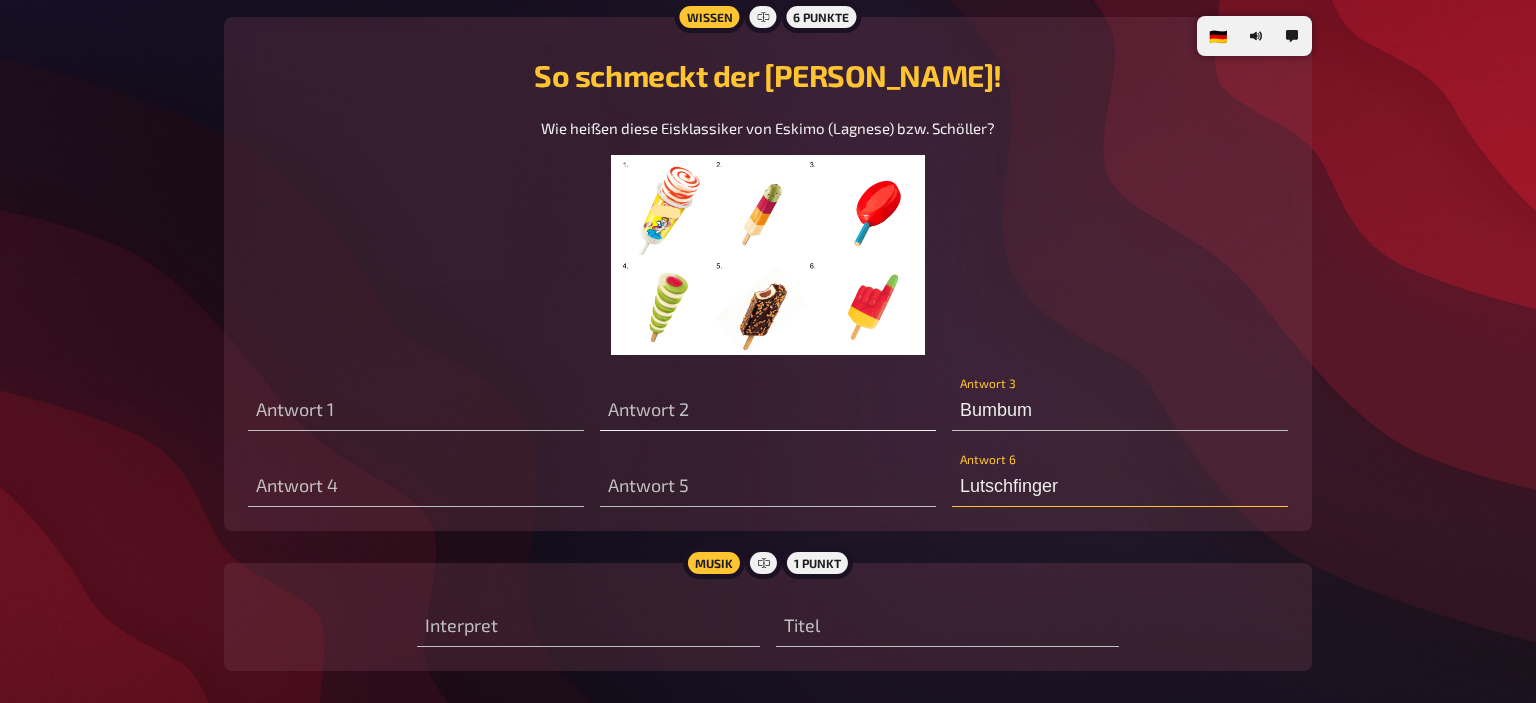 type on "Lutschfinger" 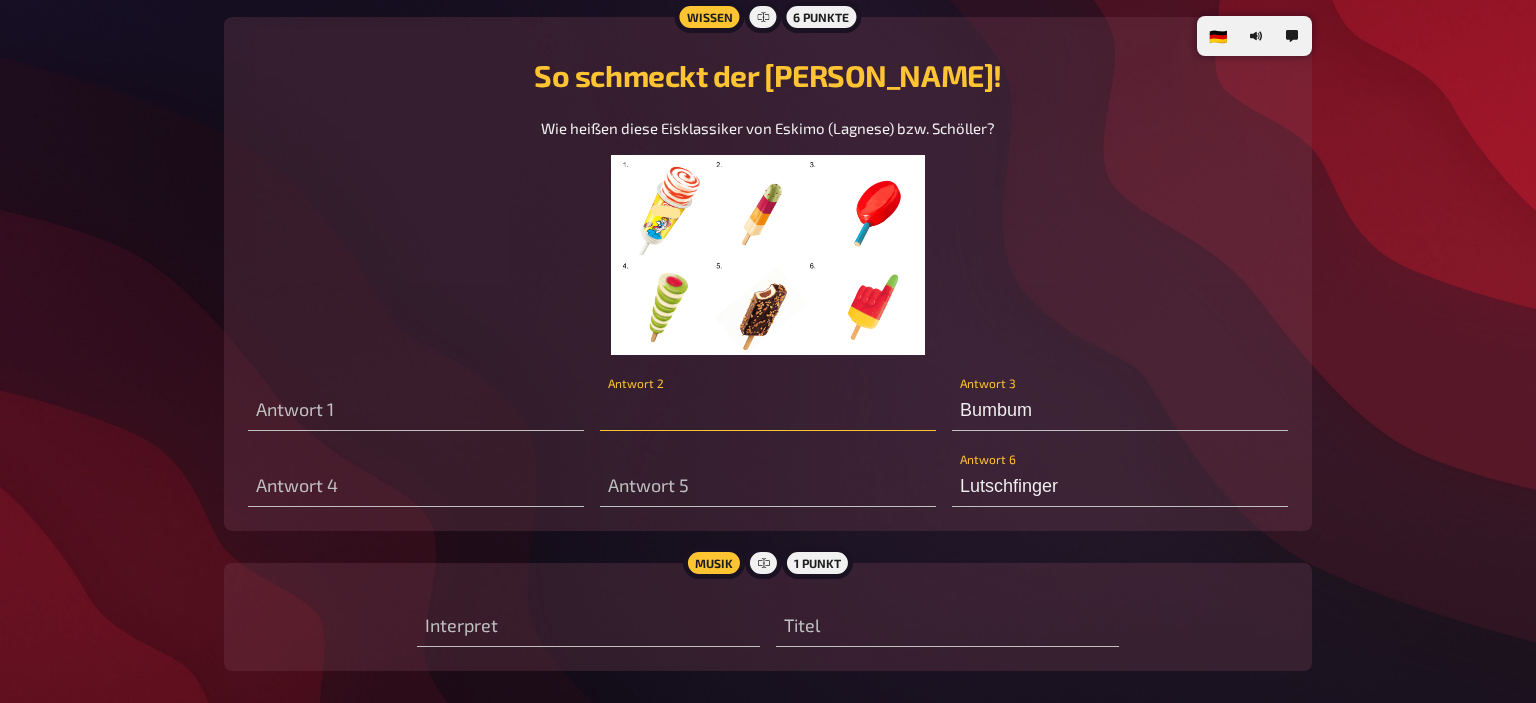 click at bounding box center [768, 411] 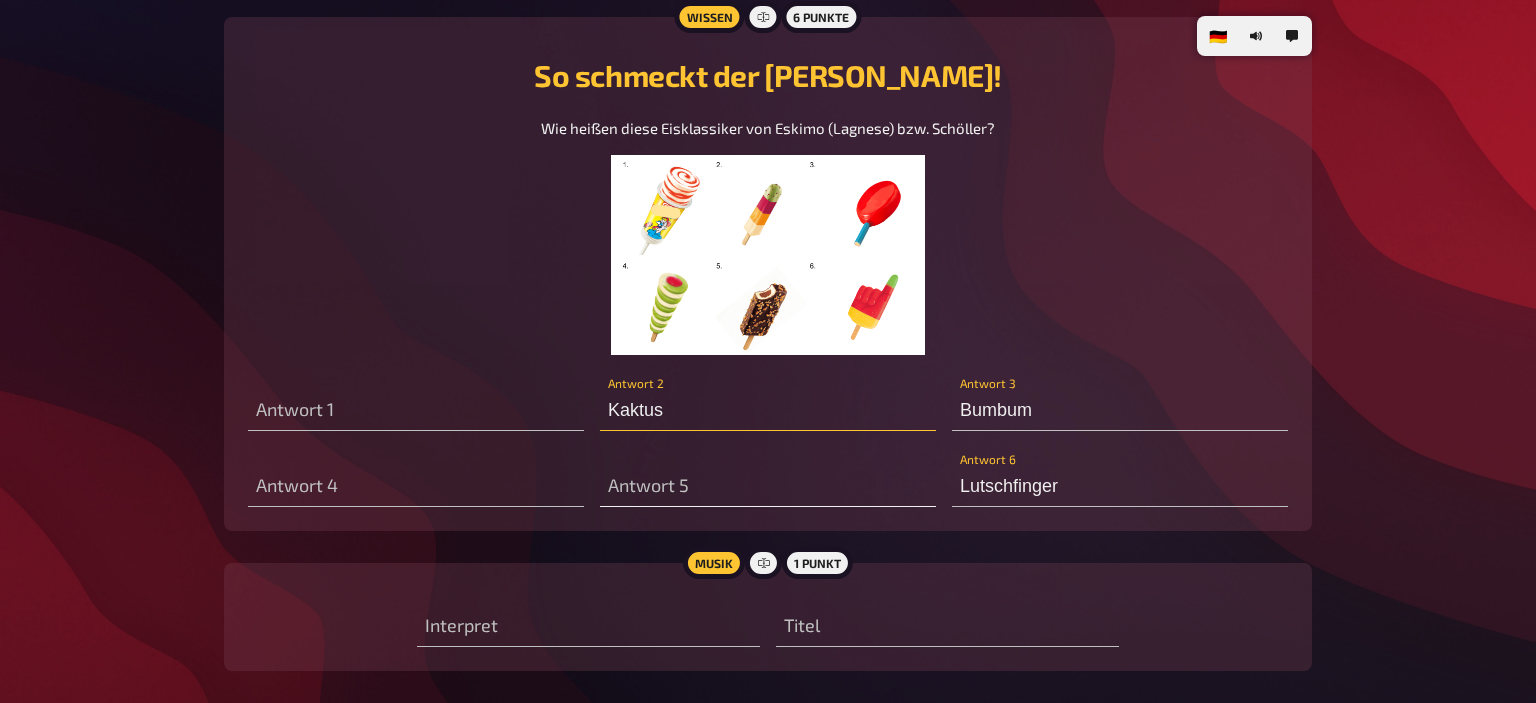 type on "Kaktus" 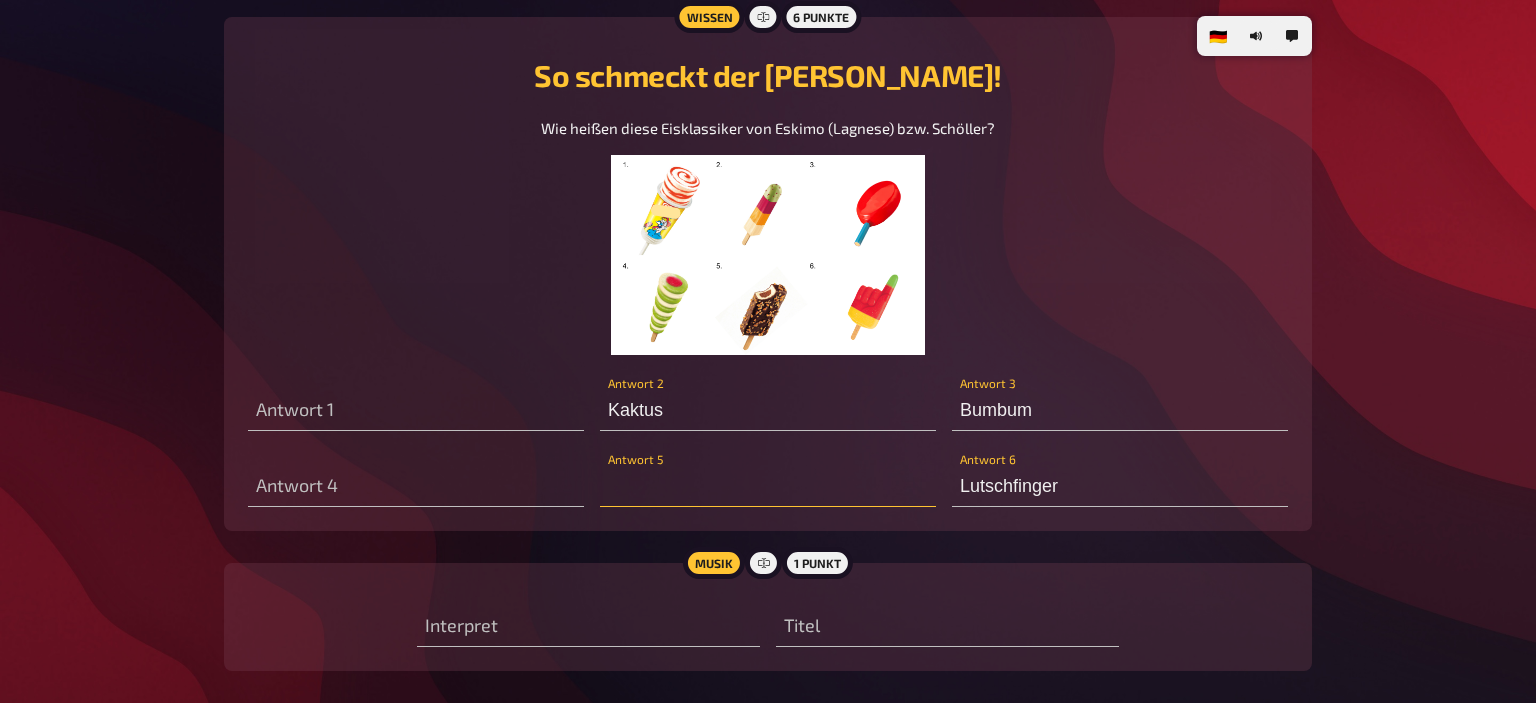 click at bounding box center [768, 487] 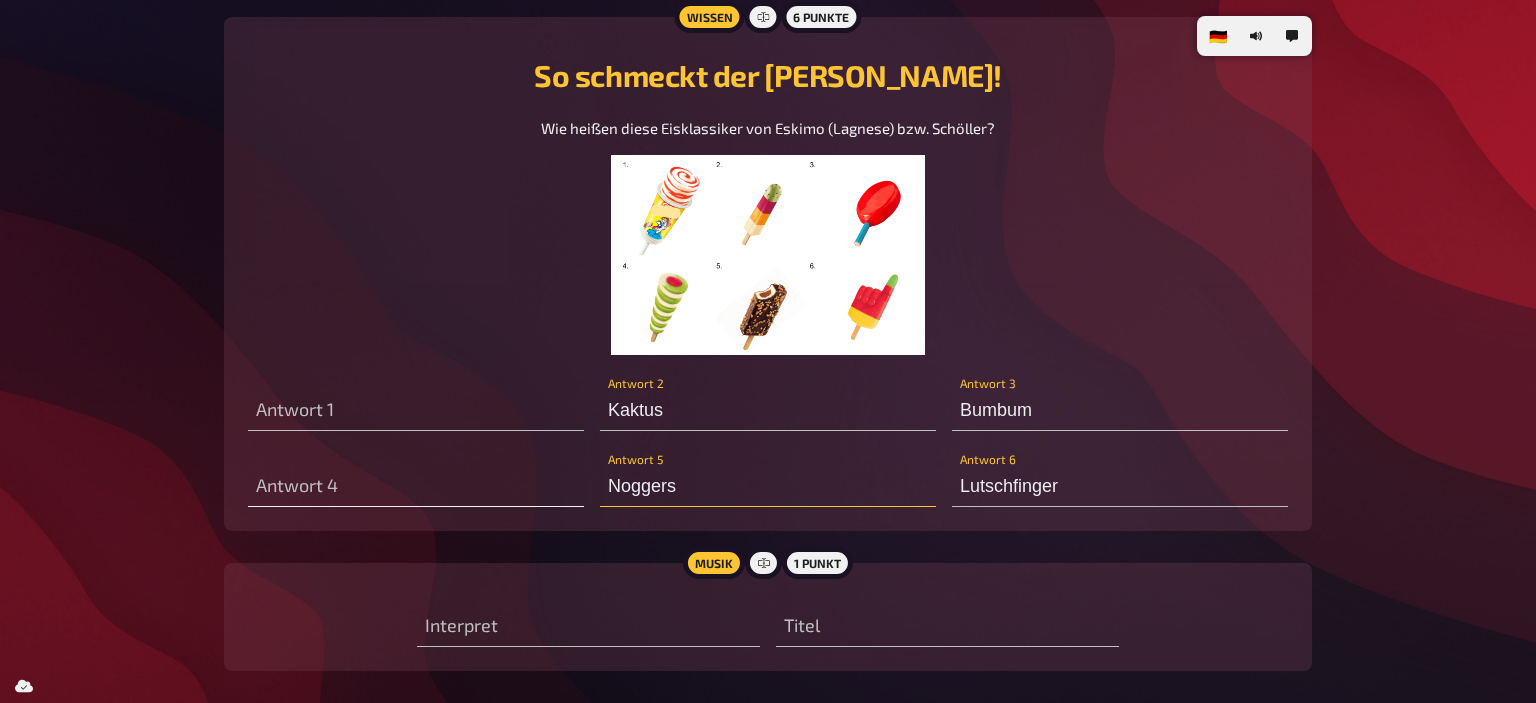 type on "Noggers" 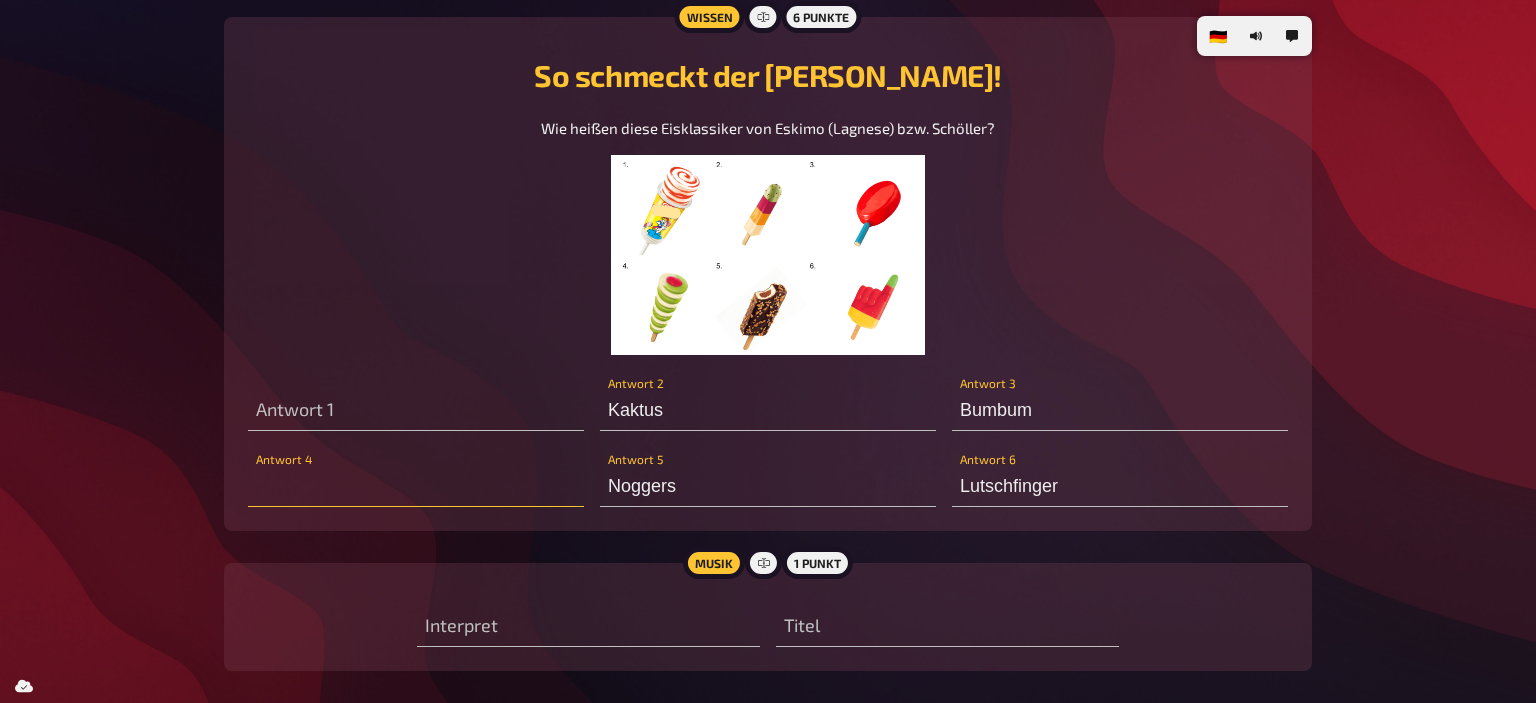 click at bounding box center (416, 487) 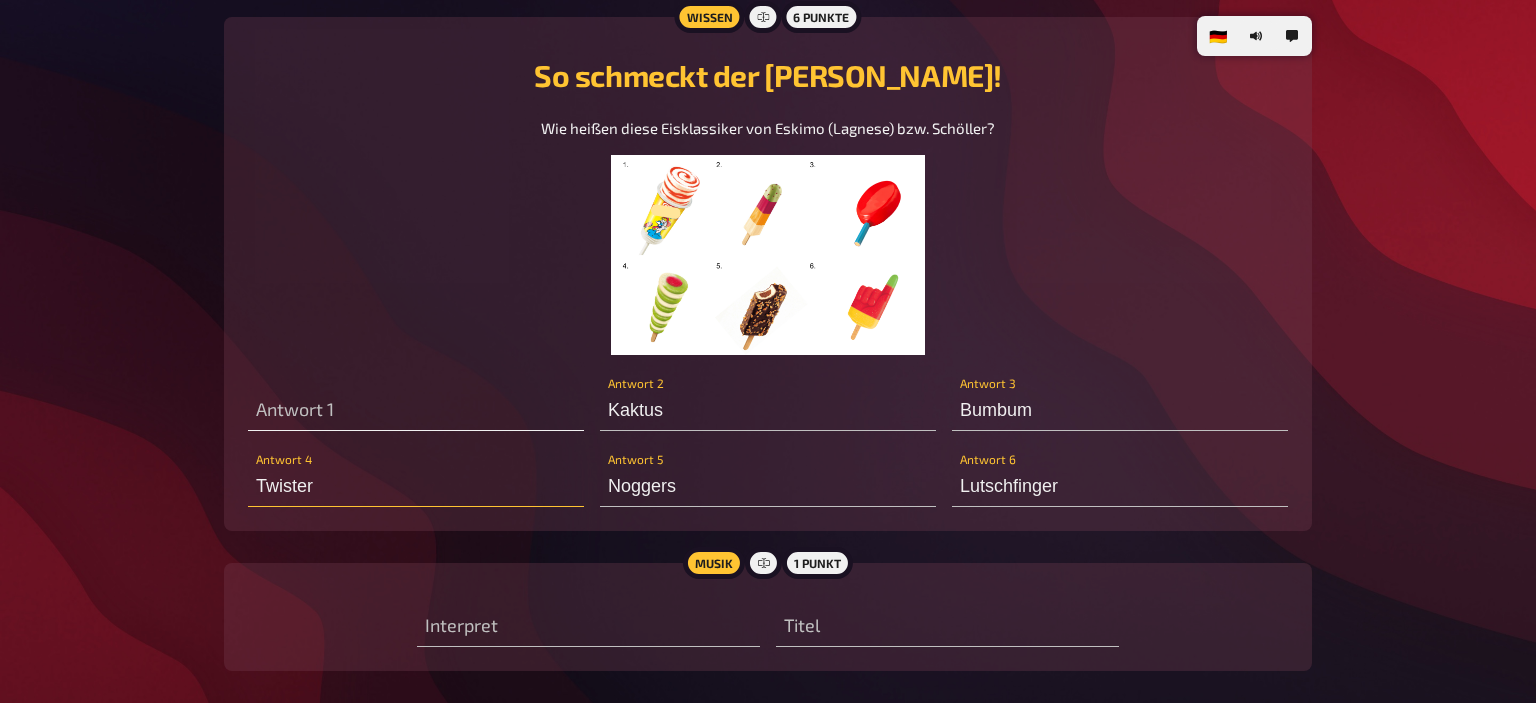 type on "Twister" 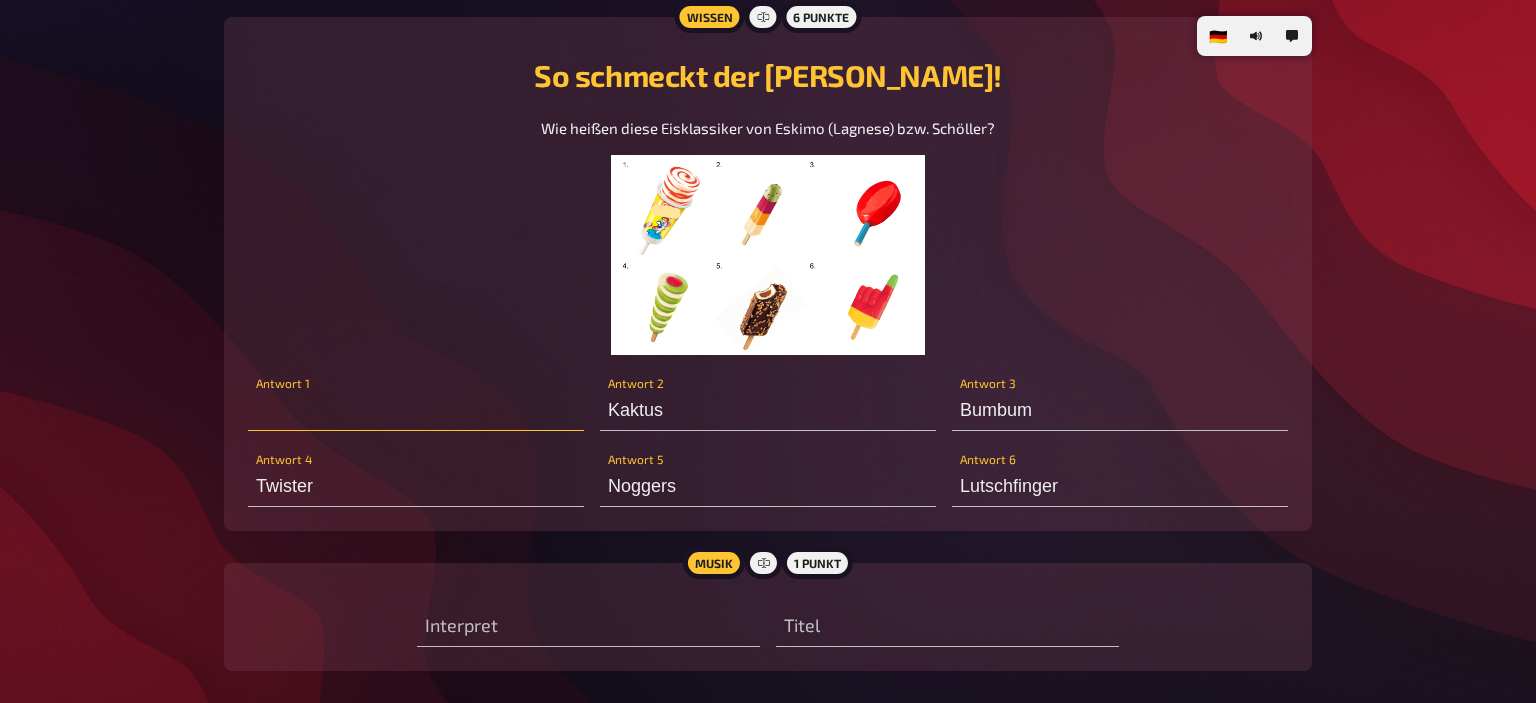click at bounding box center [416, 411] 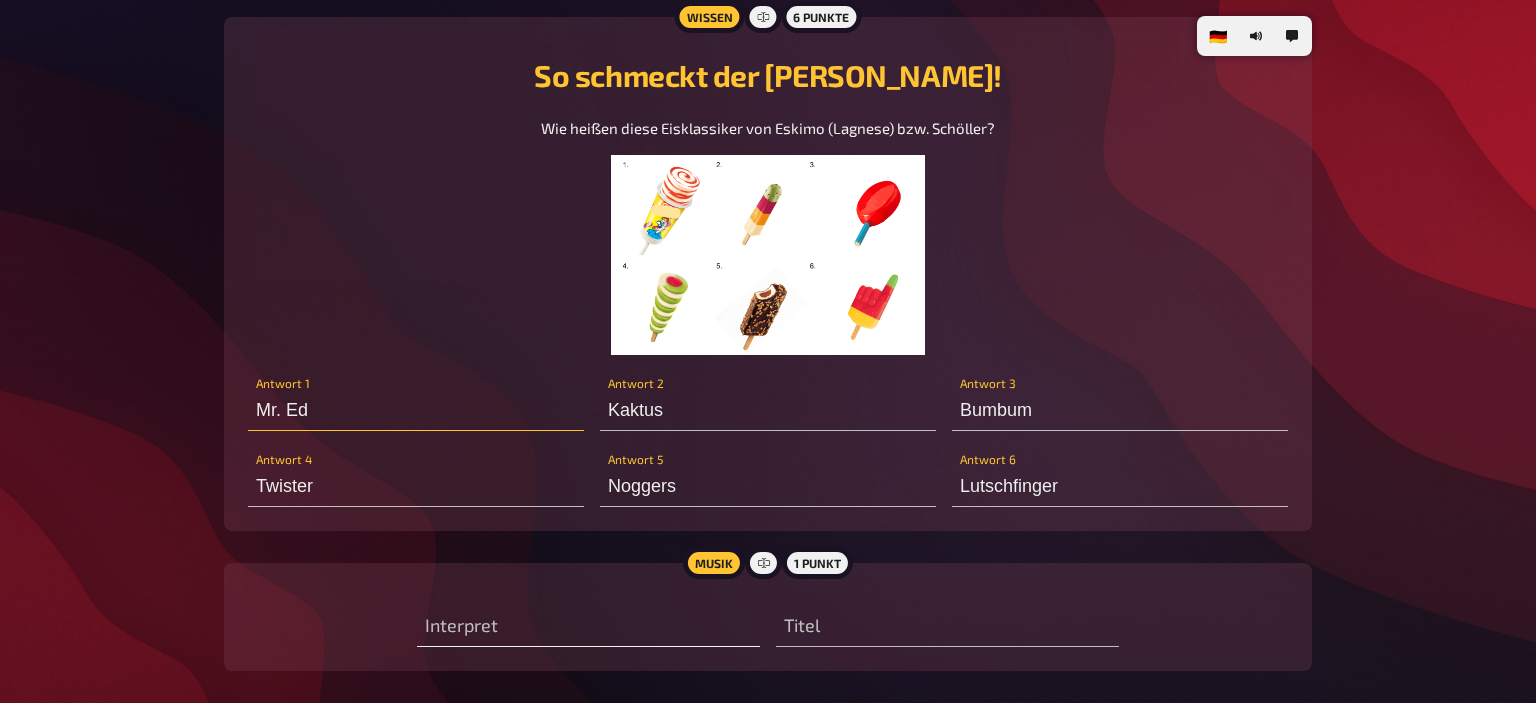 type on "Mr. Ed" 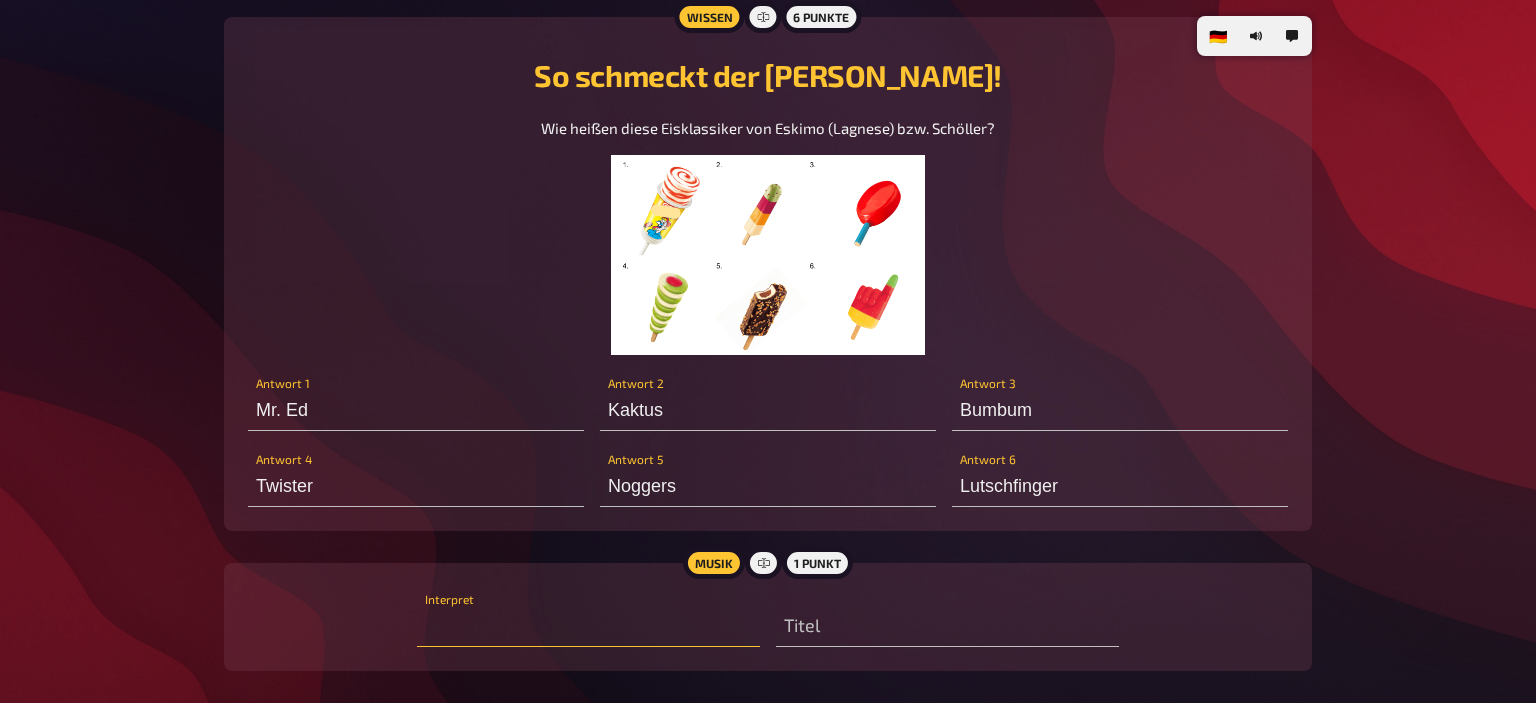 click at bounding box center [588, 627] 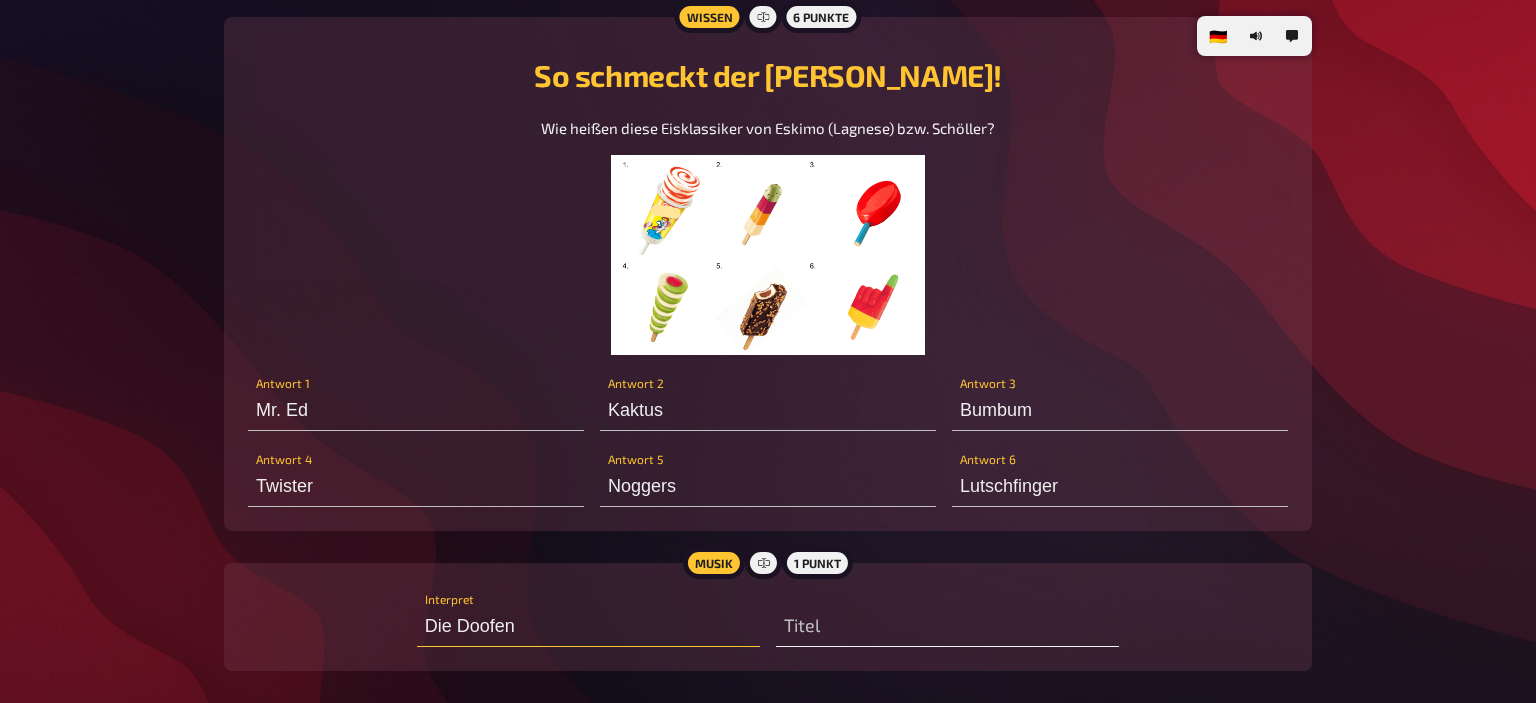 type on "Die Doofen" 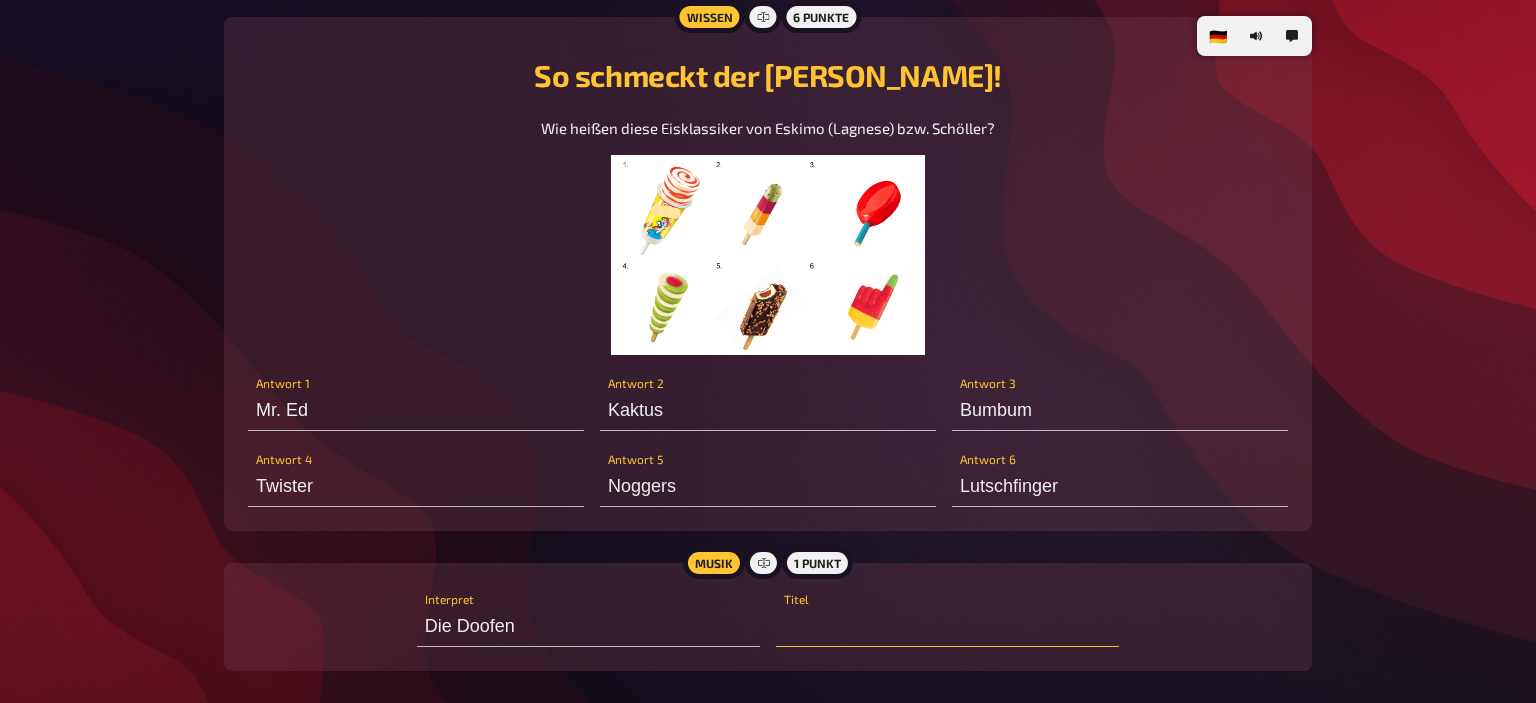 click at bounding box center (947, 627) 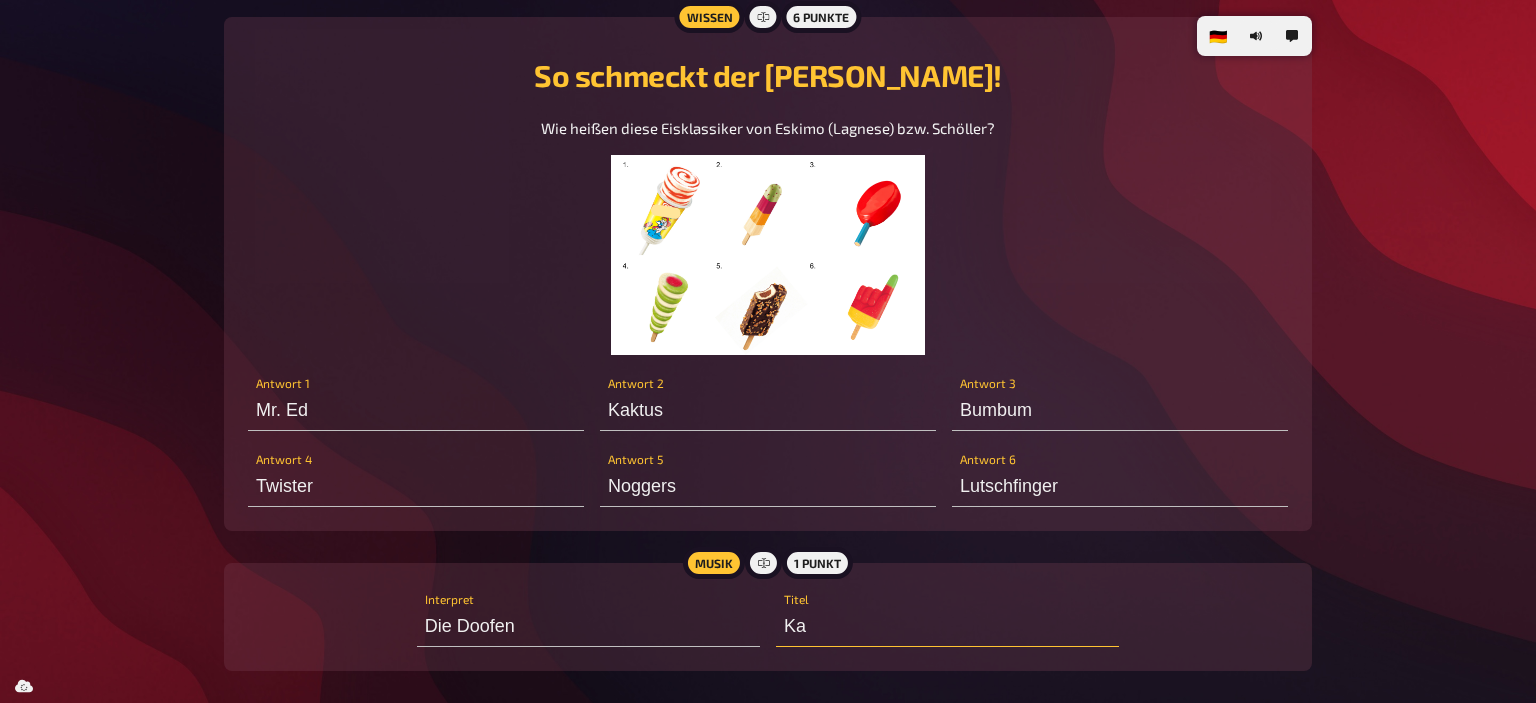 type on "K" 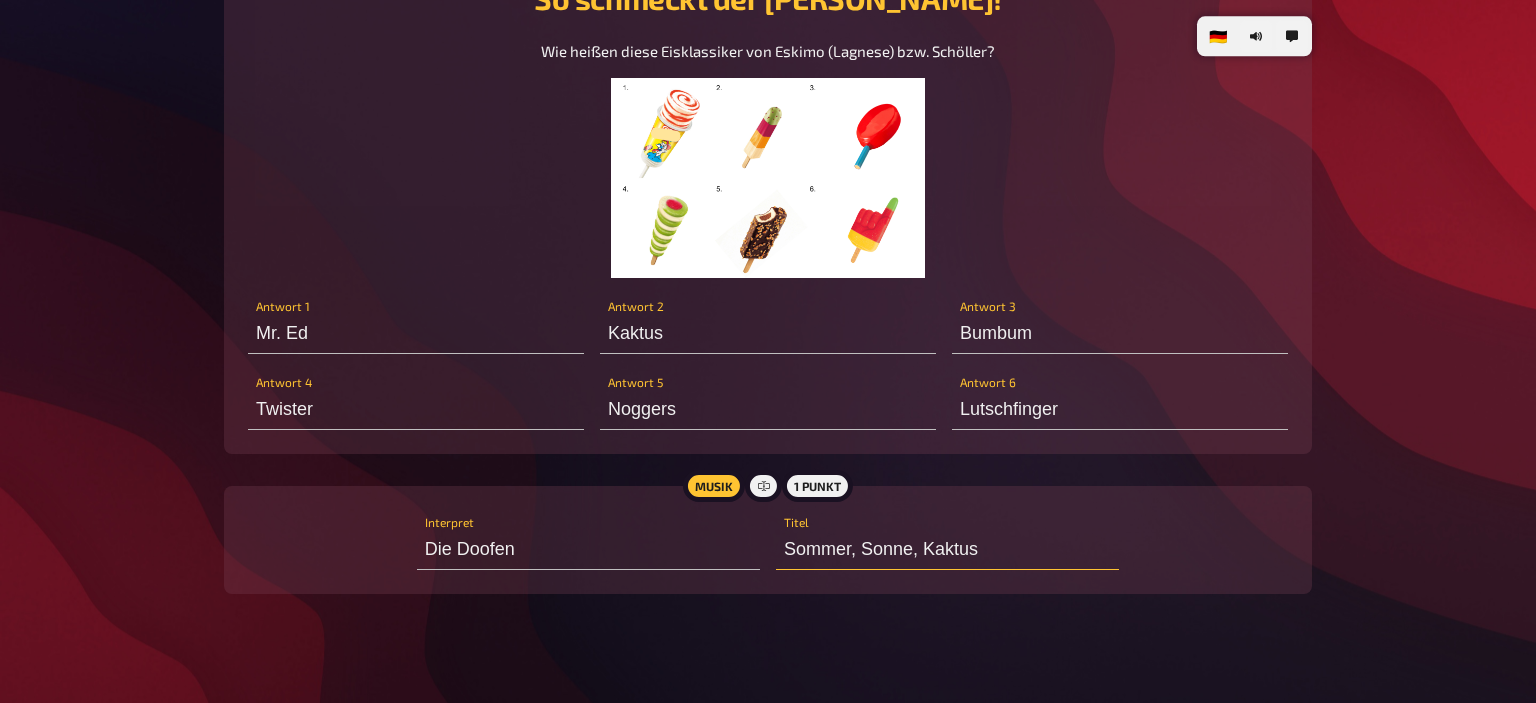 scroll, scrollTop: 576, scrollLeft: 0, axis: vertical 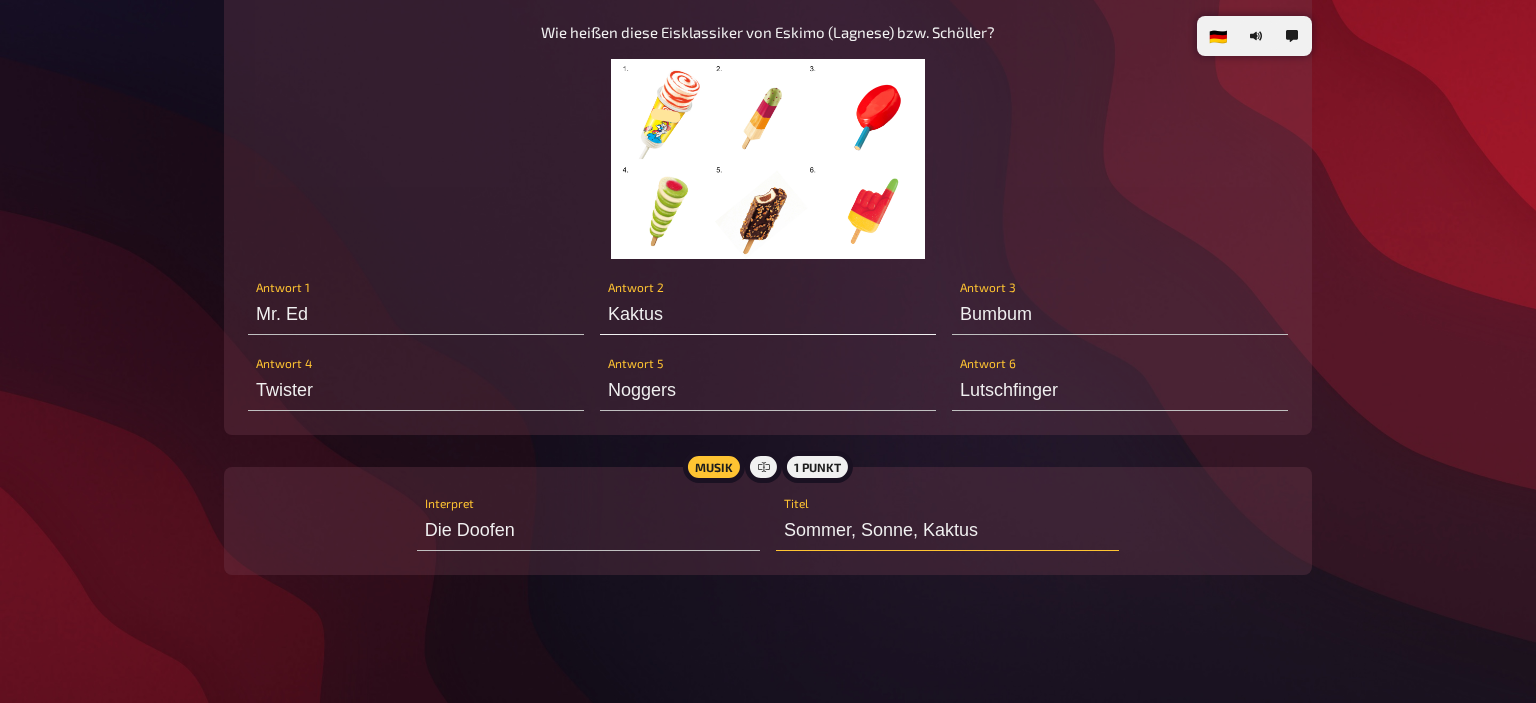 type on "Sommer, Sonne, Kaktus" 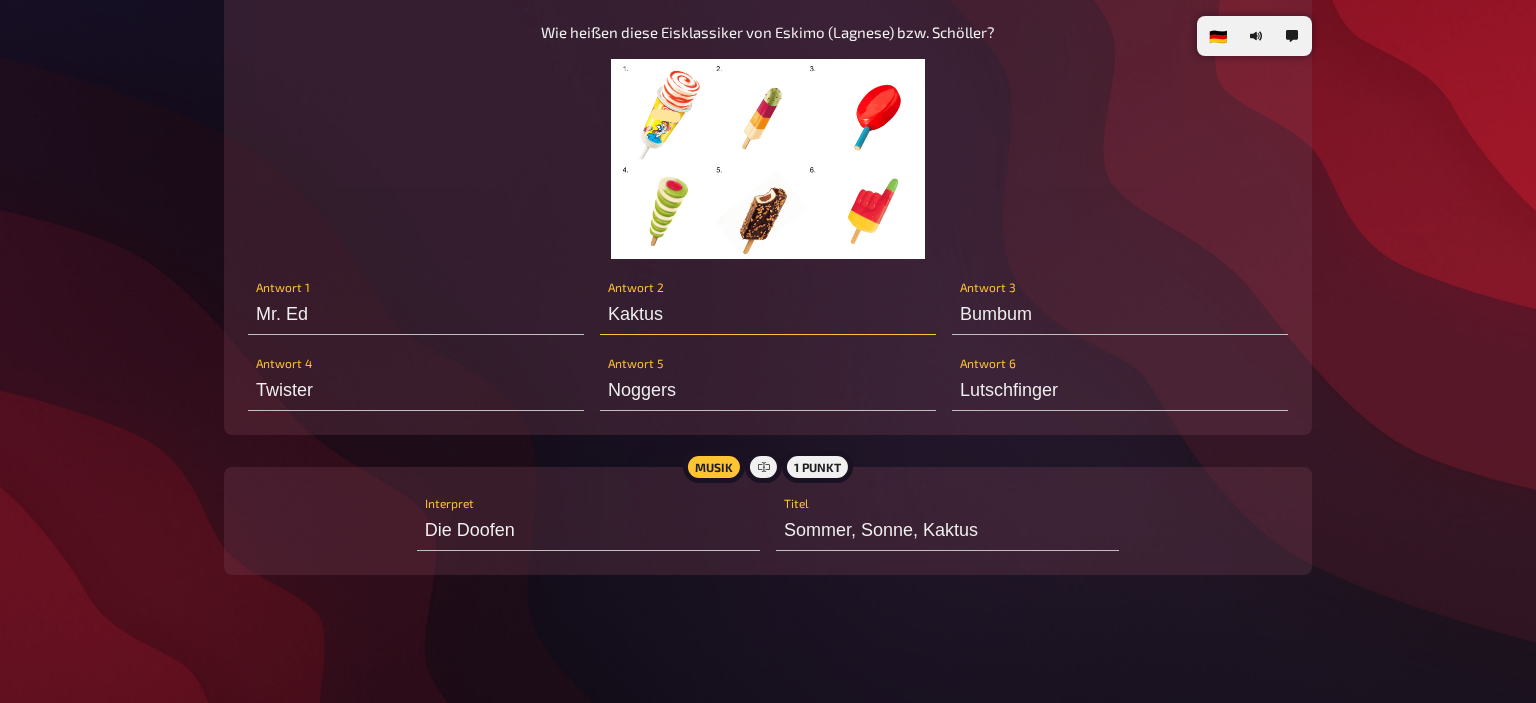 click on "Kaktus" at bounding box center [768, 315] 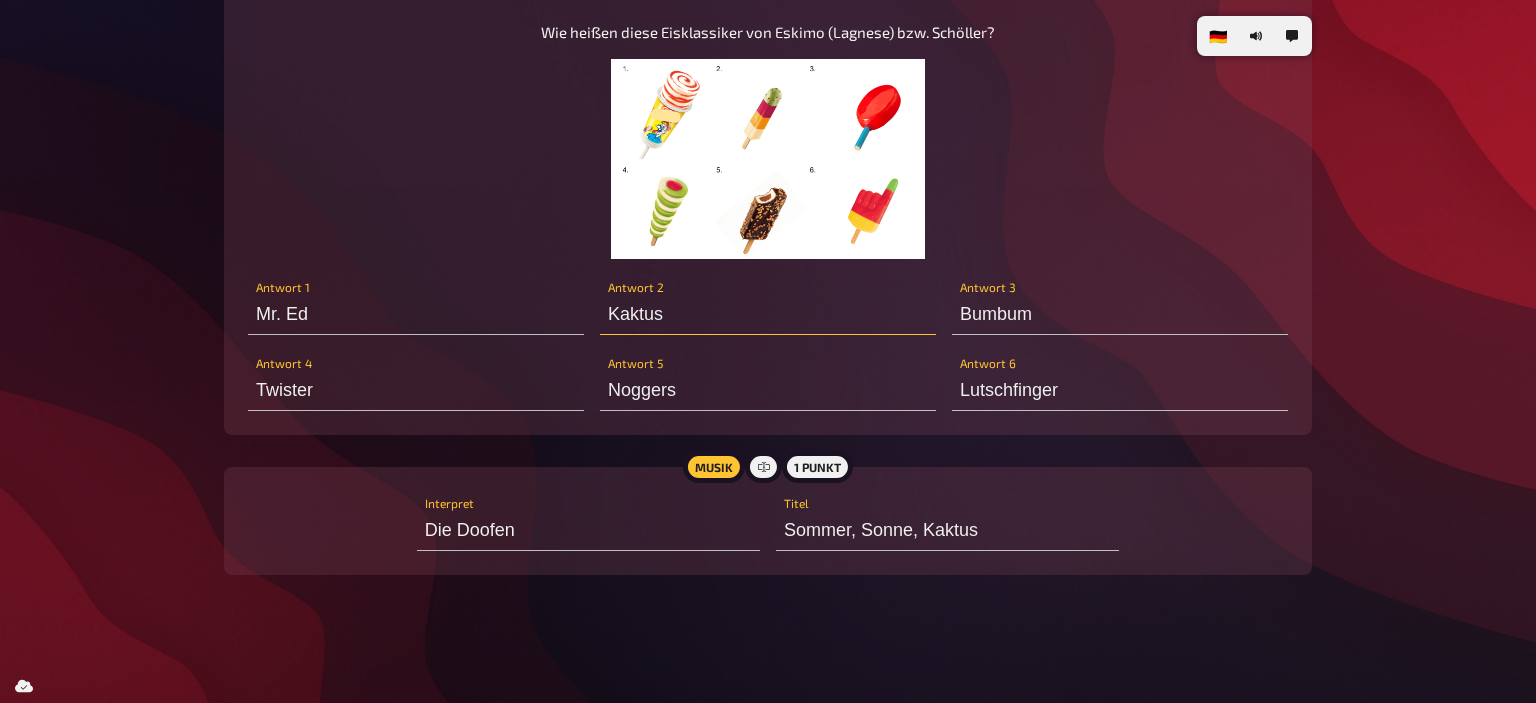 type on "Kaktus" 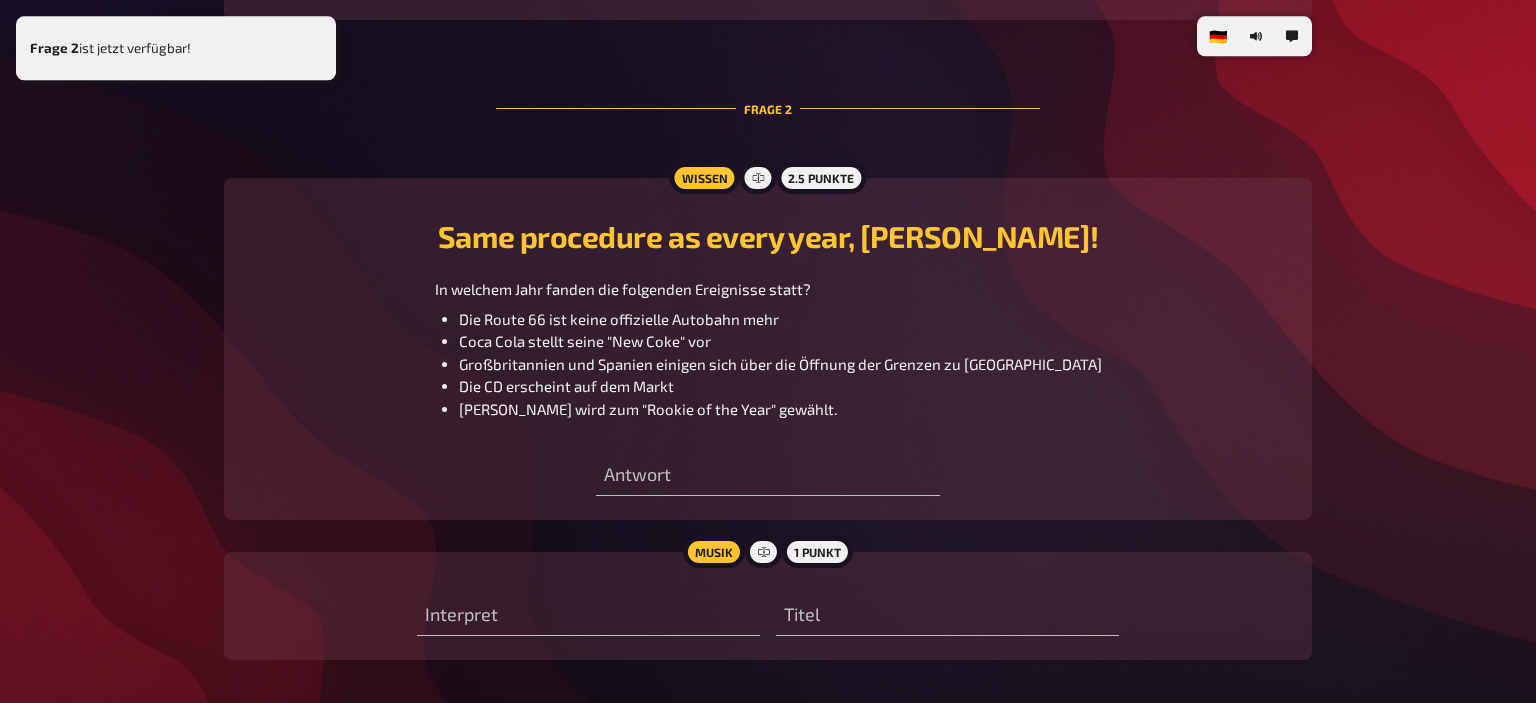 scroll, scrollTop: 1176, scrollLeft: 0, axis: vertical 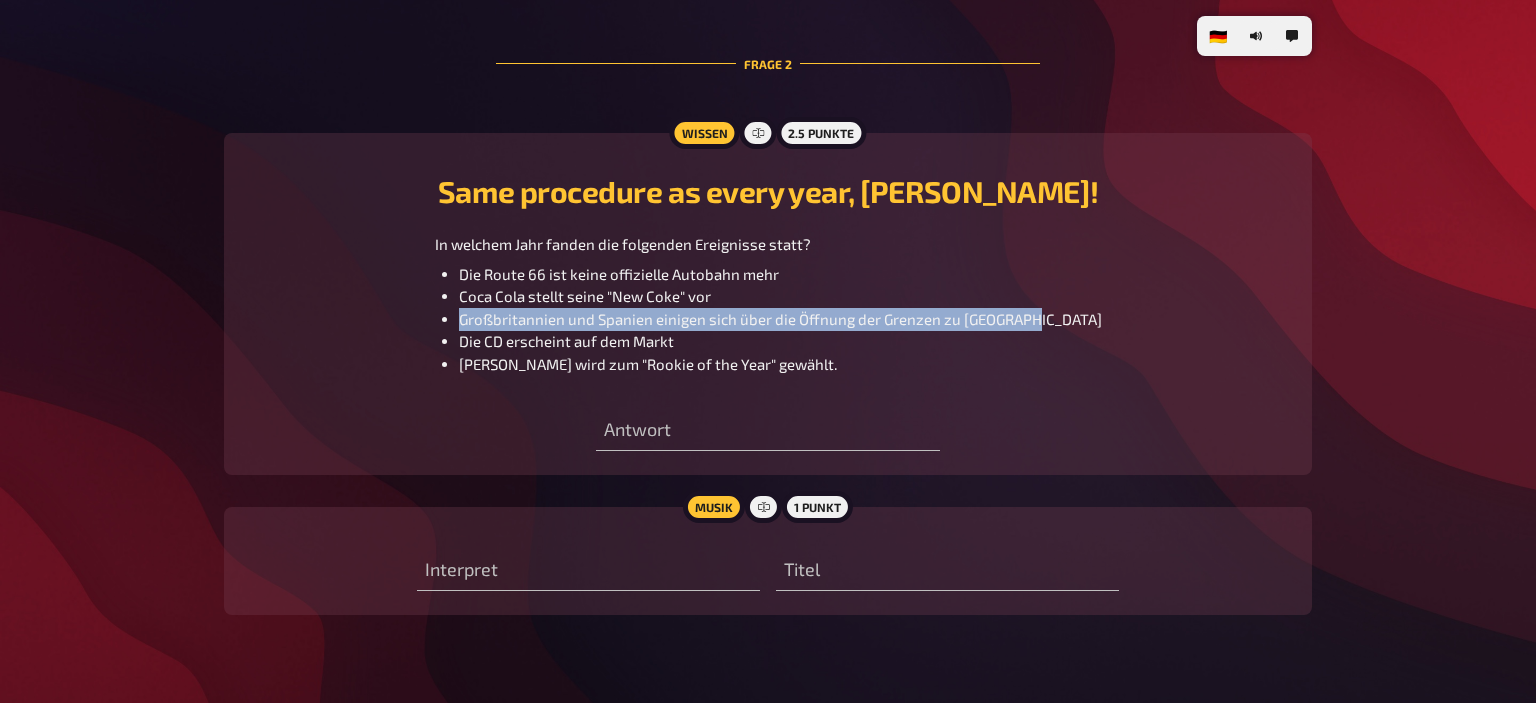 drag, startPoint x: 1072, startPoint y: 318, endPoint x: 480, endPoint y: 326, distance: 592.0541 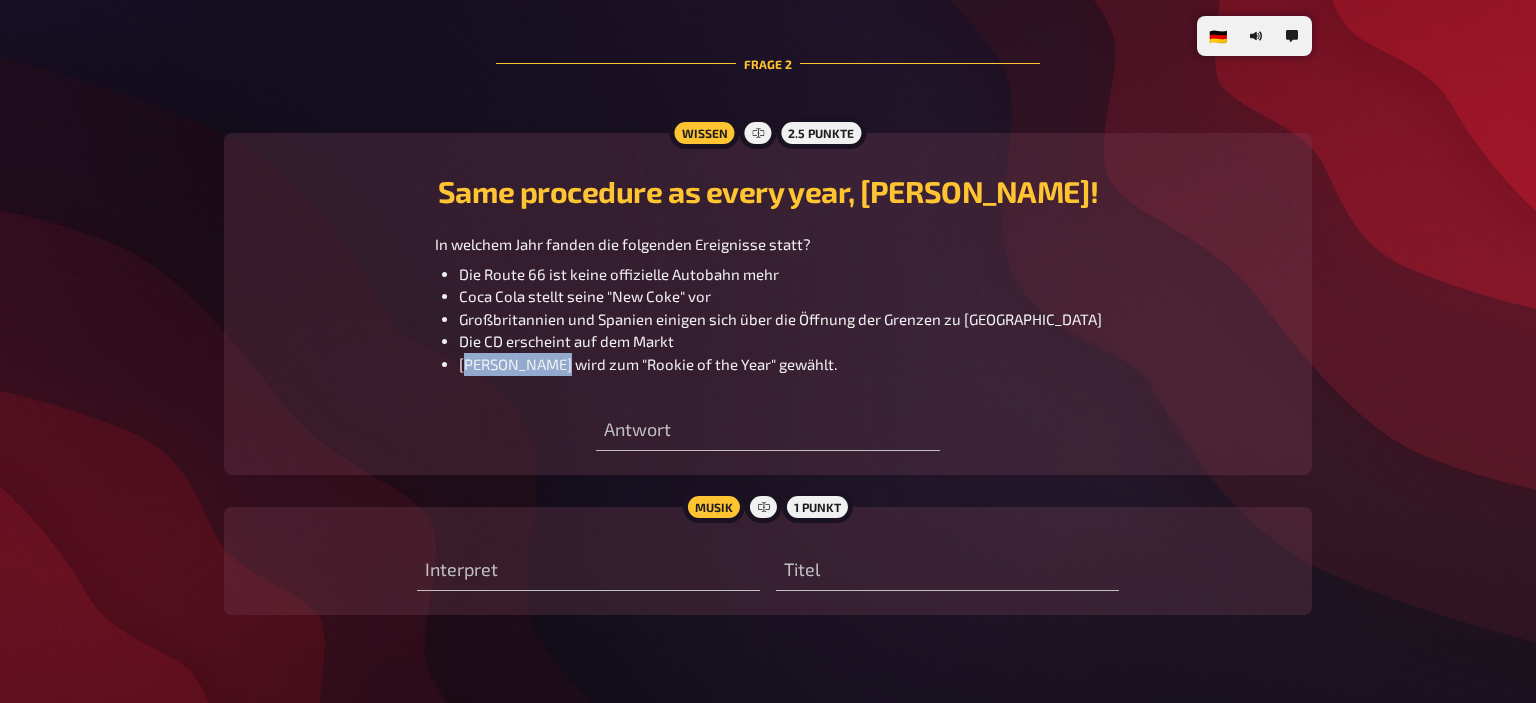 drag, startPoint x: 593, startPoint y: 366, endPoint x: 512, endPoint y: 370, distance: 81.09871 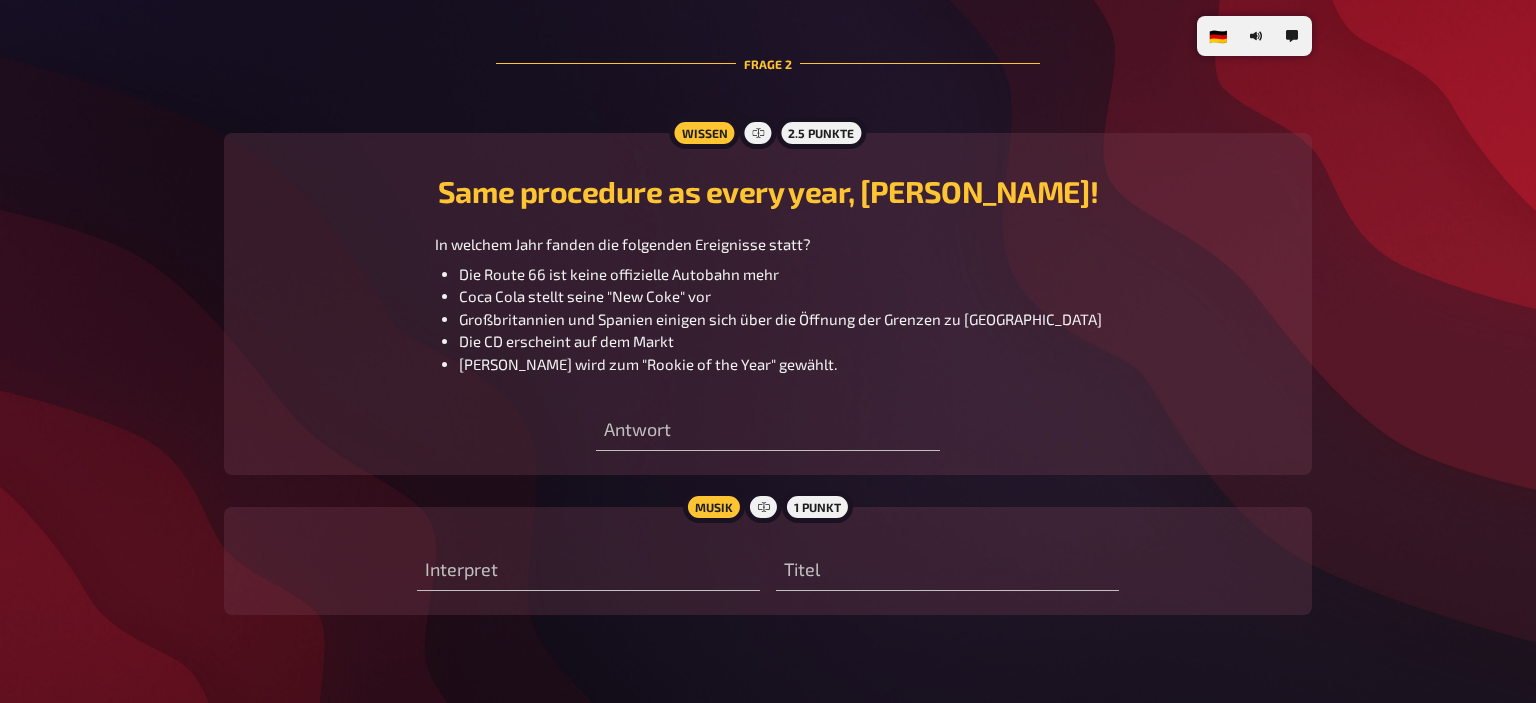 click on "Michael Jordan wird zum "Rookie of the Year" gewählt." at bounding box center (648, 364) 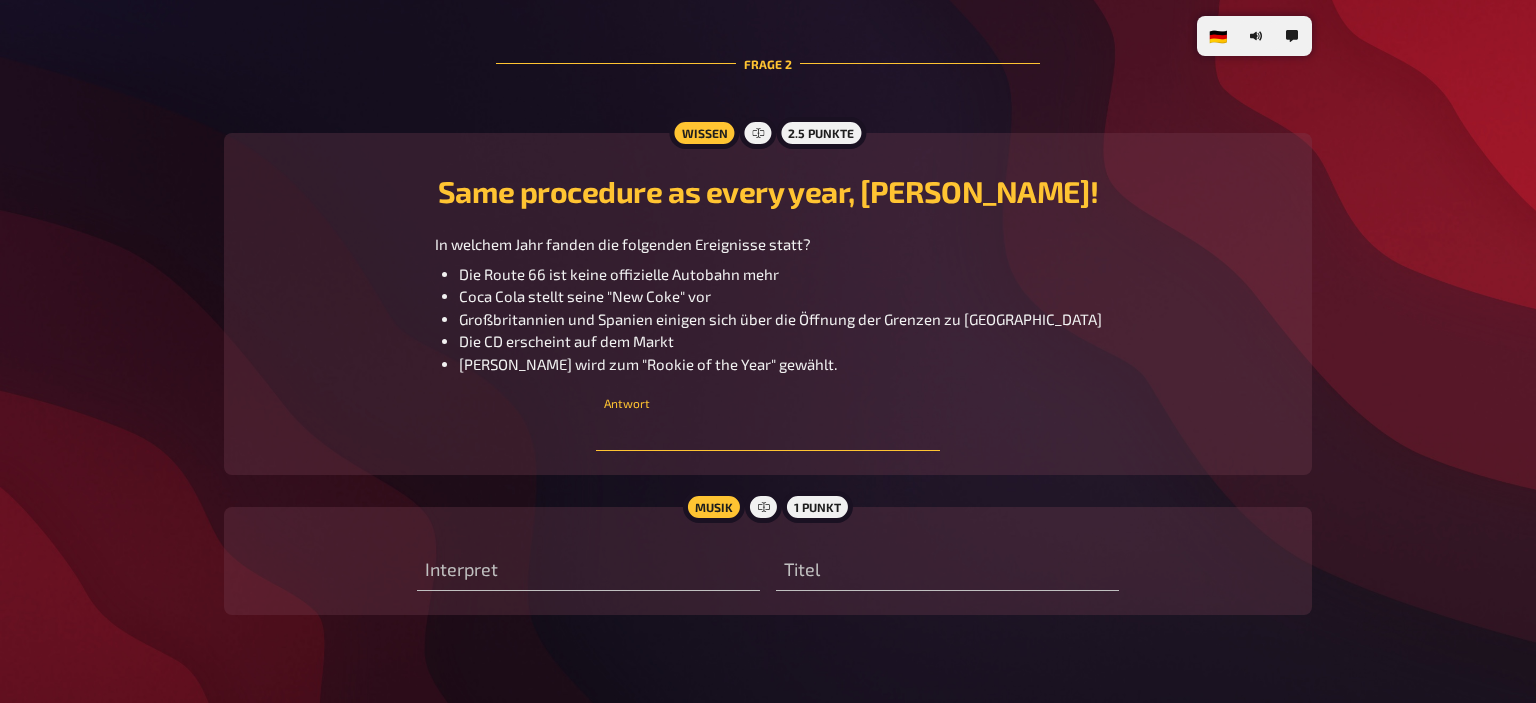 click at bounding box center (767, 431) 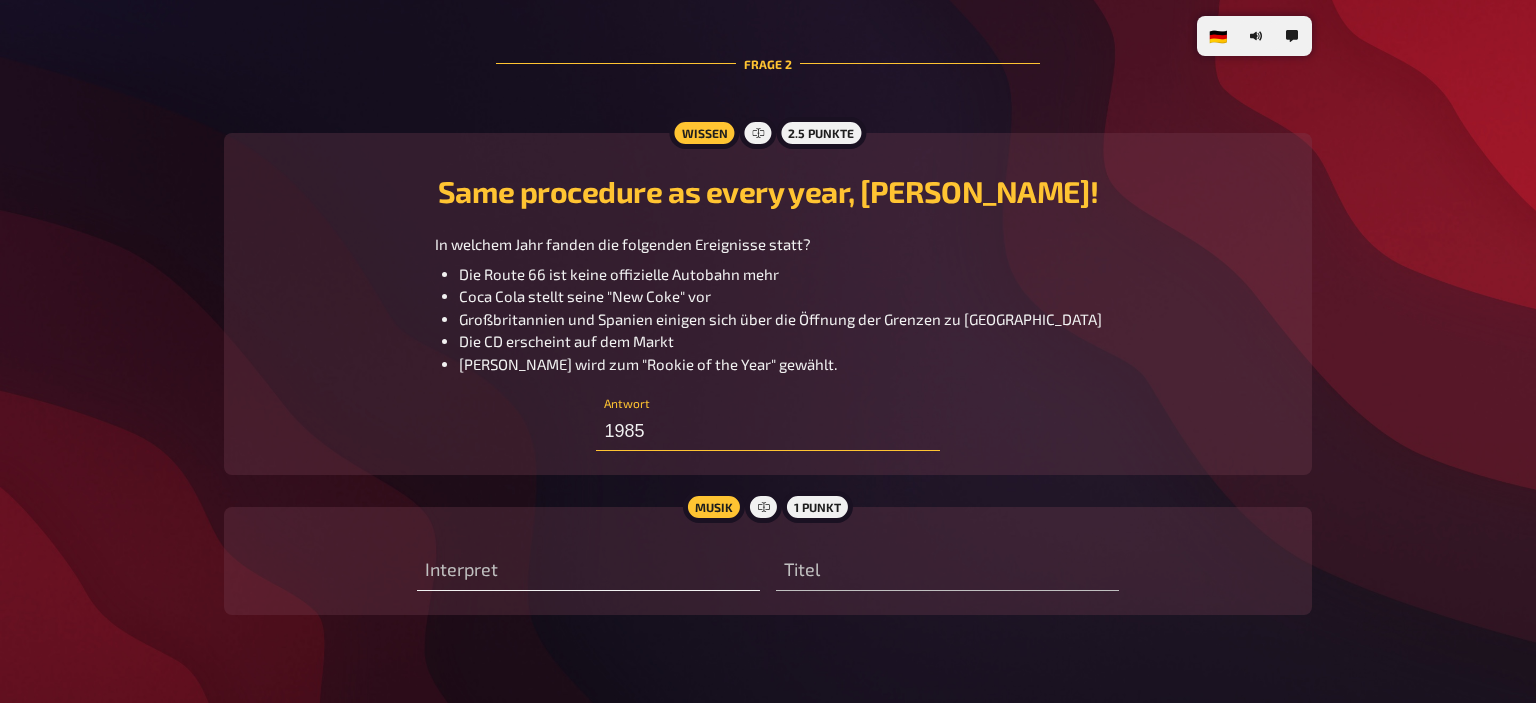 type on "1985" 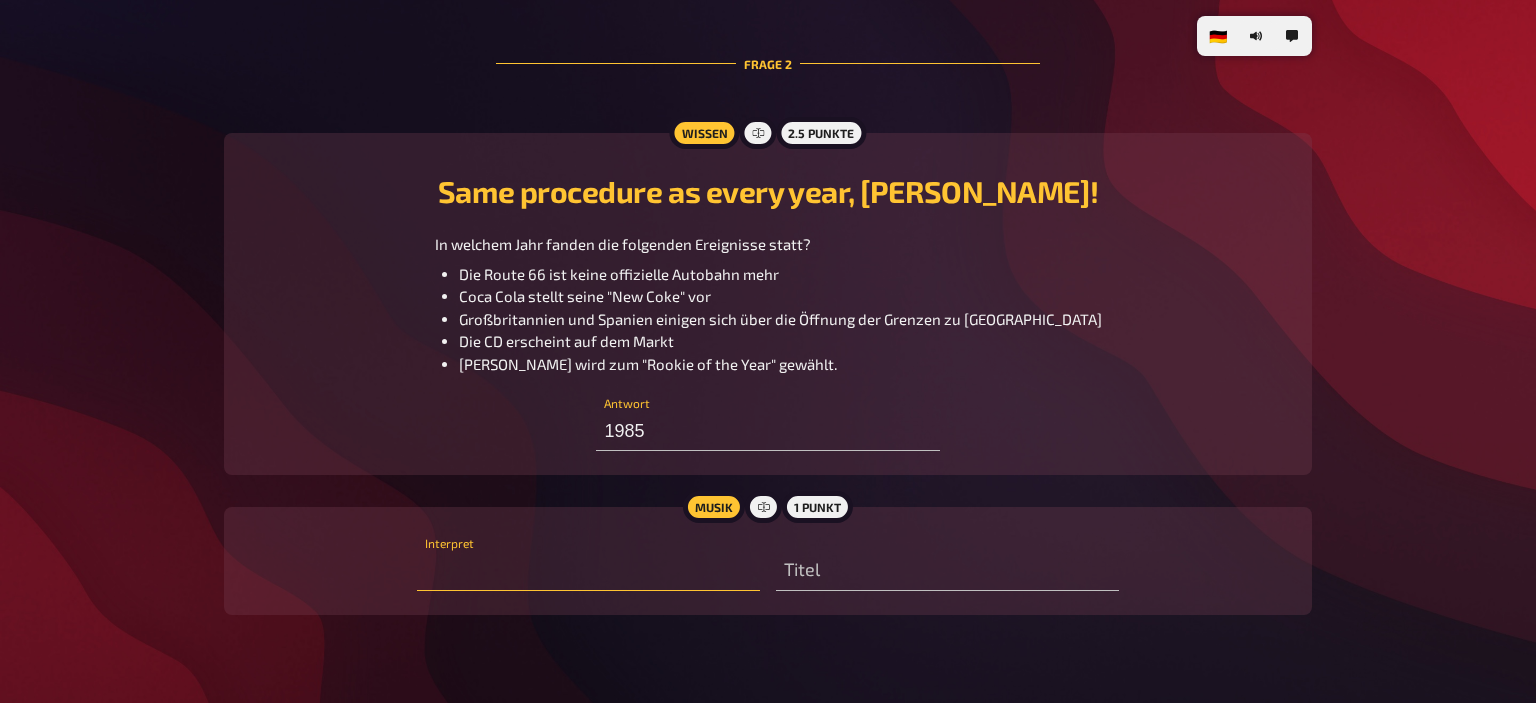 click at bounding box center (588, 571) 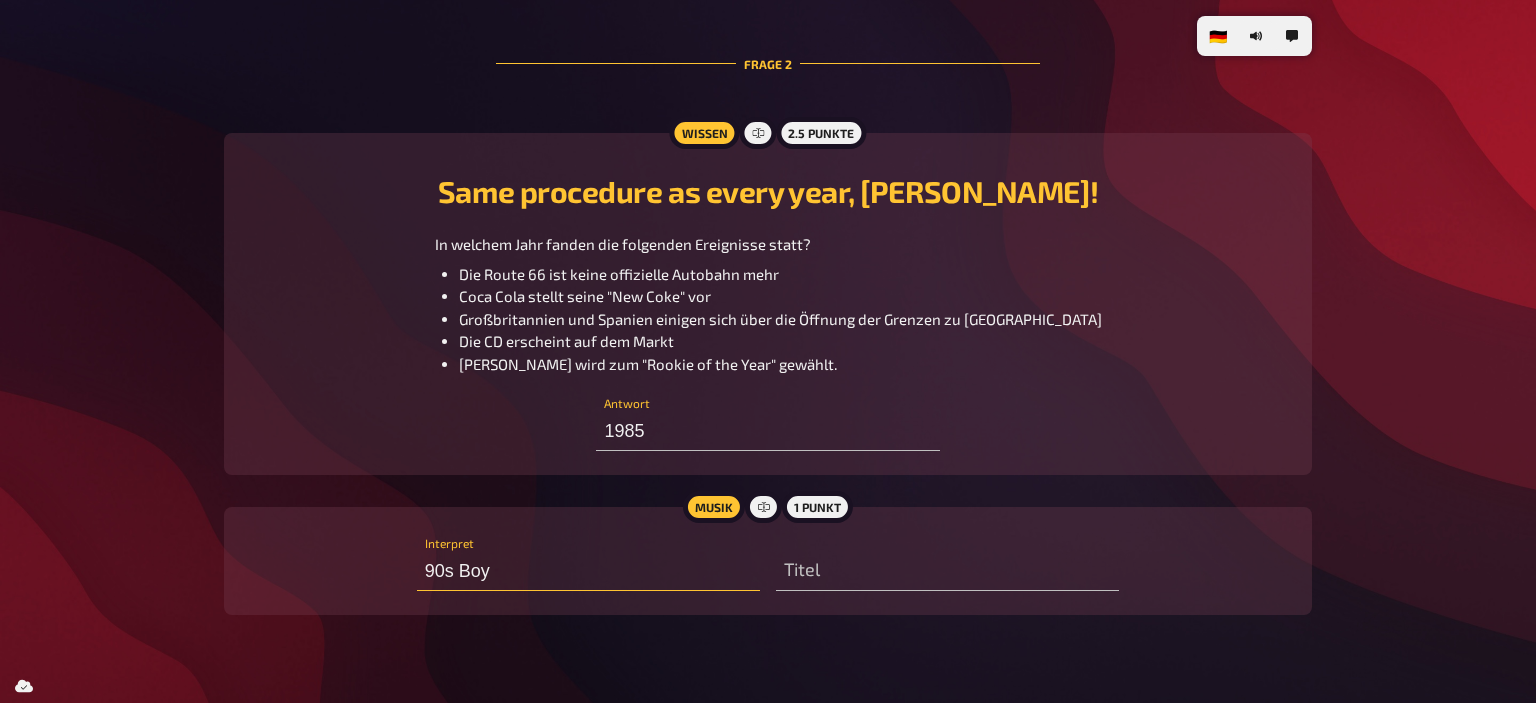 type on "90s Boy" 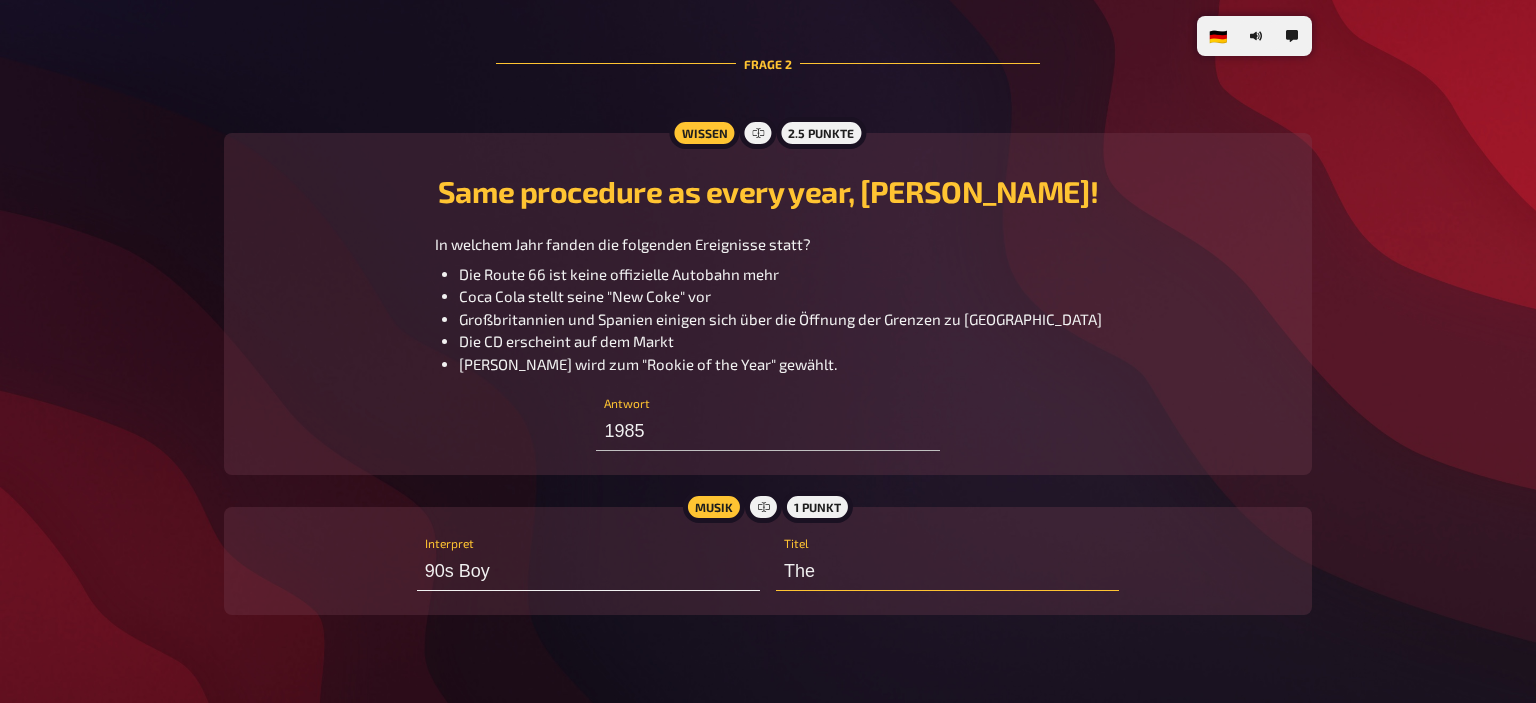 type on "The" 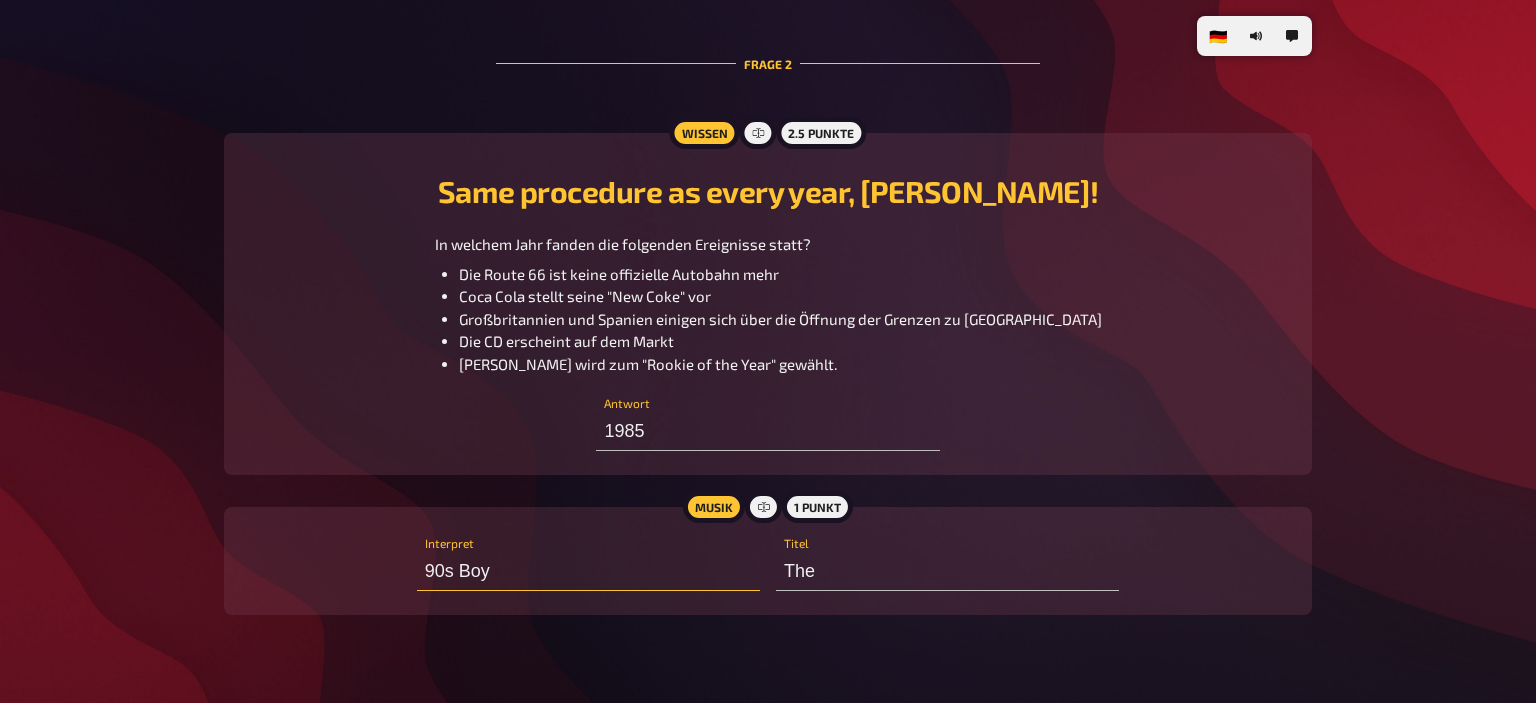 drag, startPoint x: 497, startPoint y: 566, endPoint x: 395, endPoint y: 561, distance: 102.122475 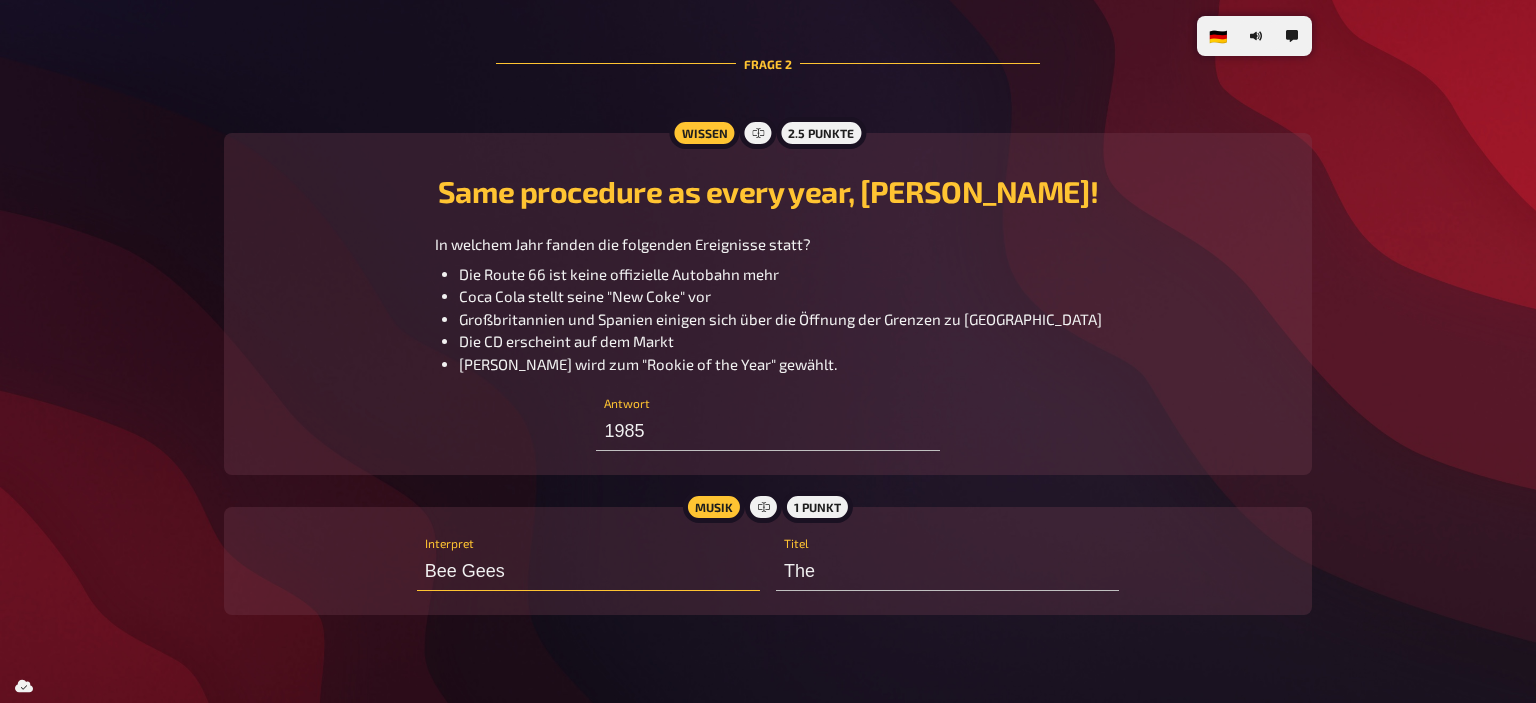 type on "Bee Gees" 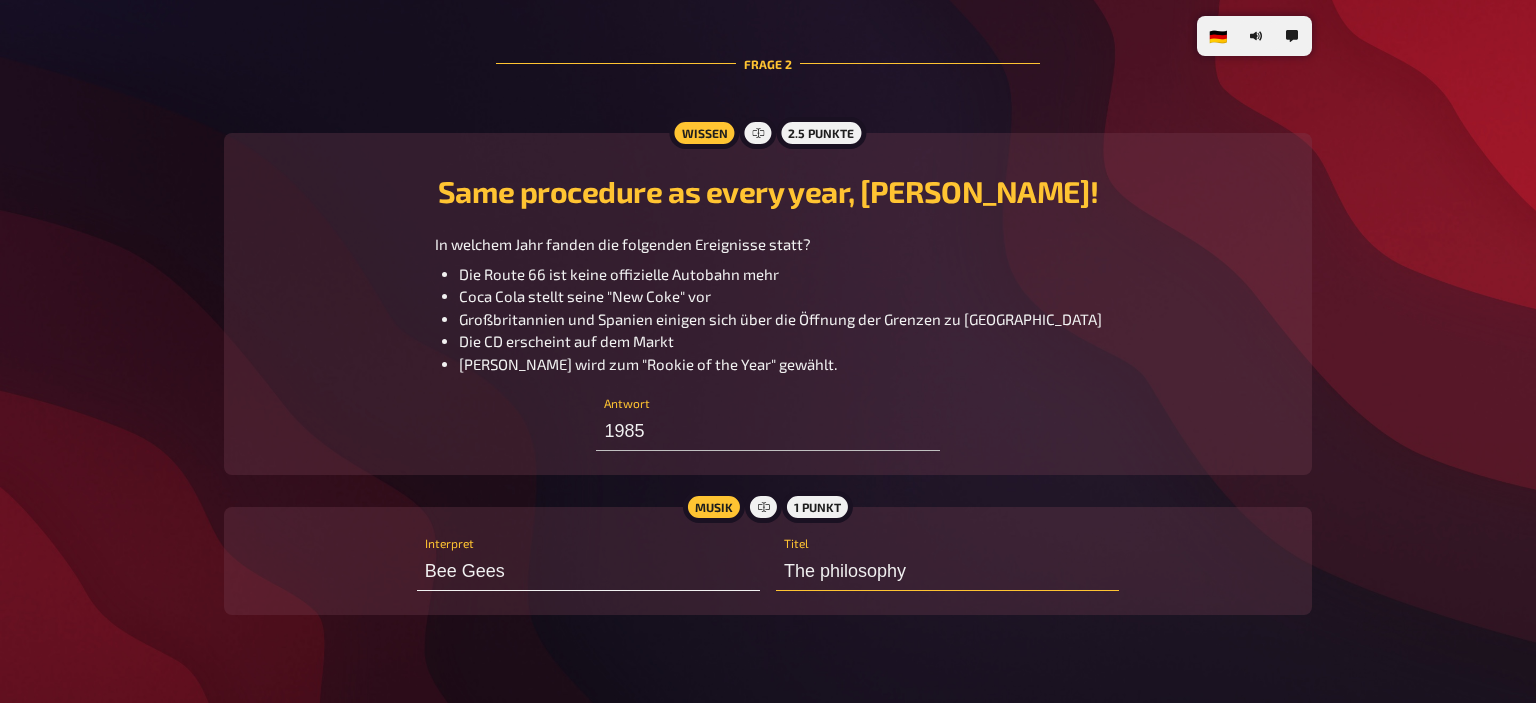 type on "The philosophy" 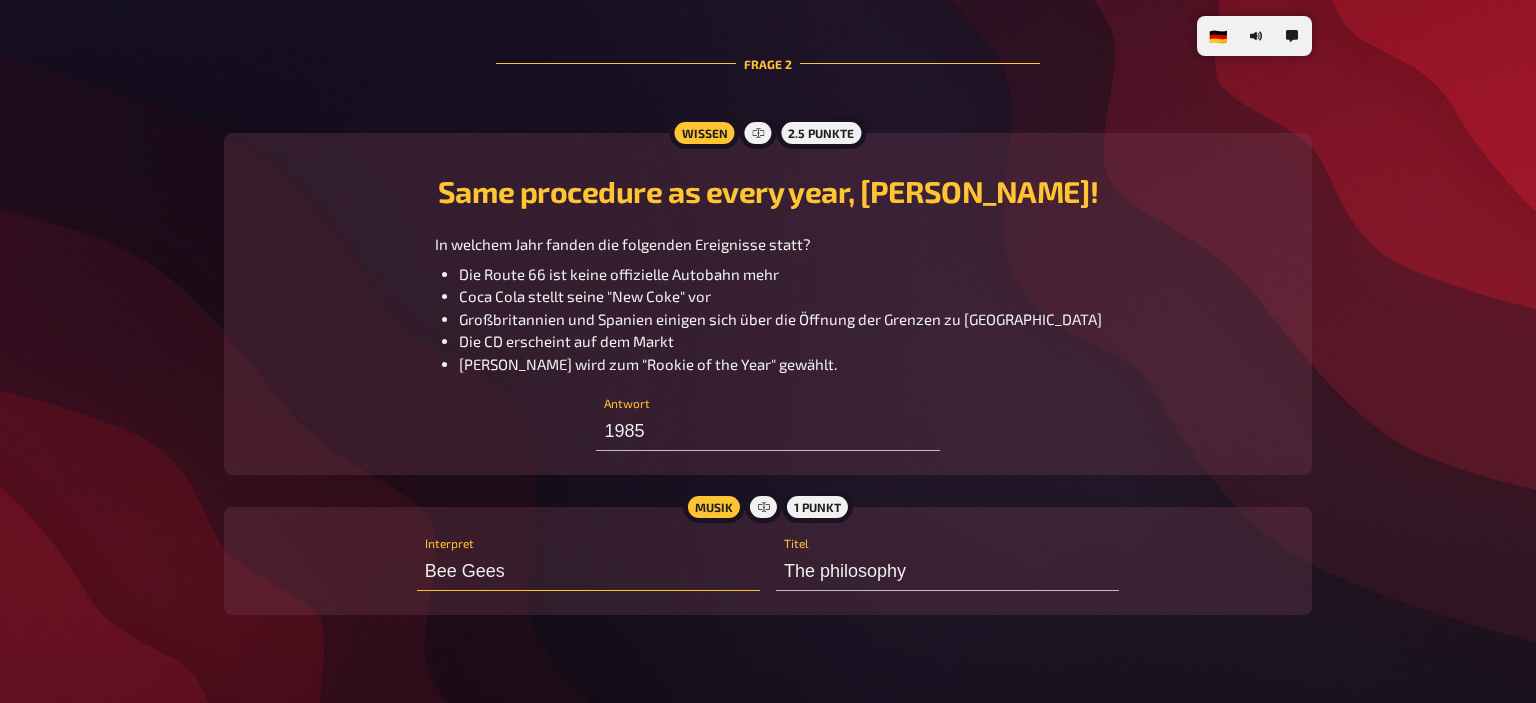 drag, startPoint x: 524, startPoint y: 578, endPoint x: 235, endPoint y: 588, distance: 289.17297 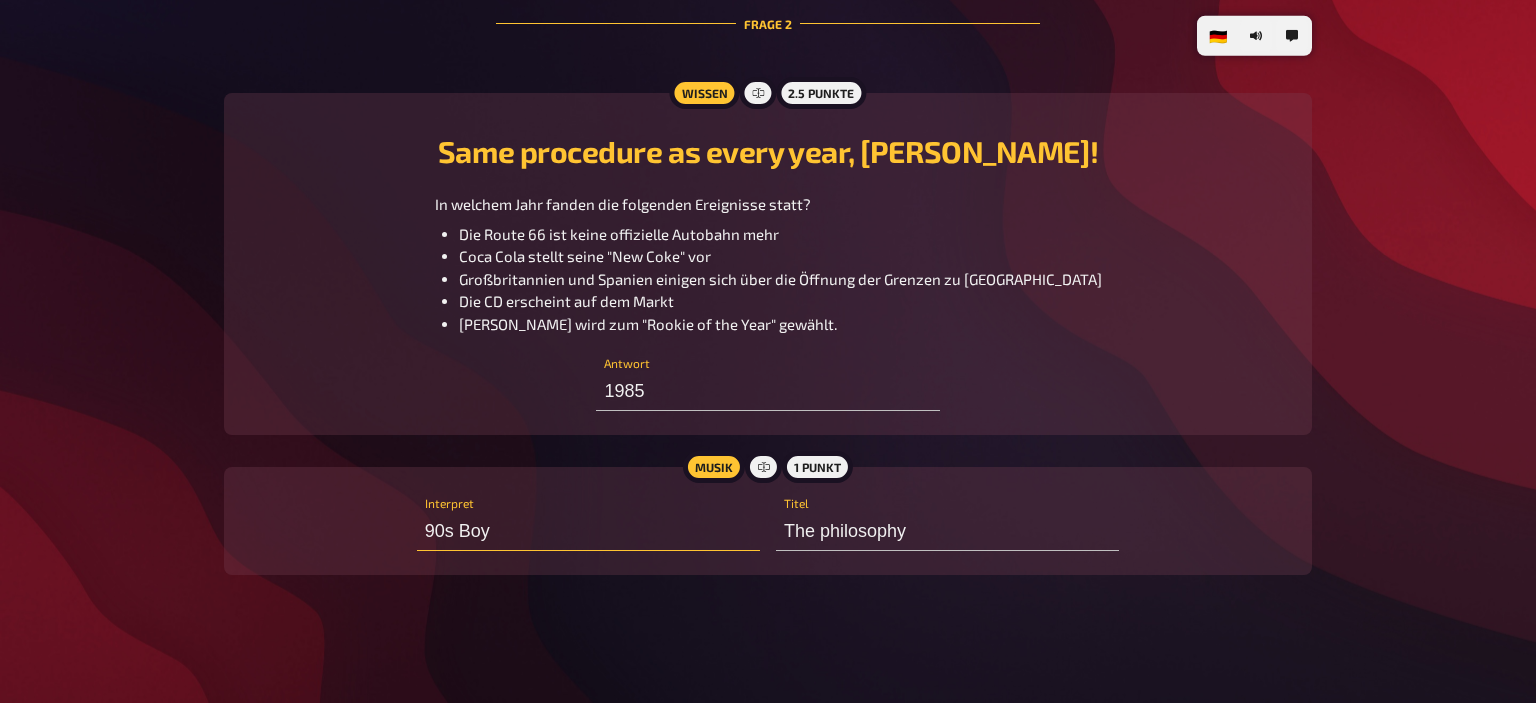 scroll, scrollTop: 1219, scrollLeft: 0, axis: vertical 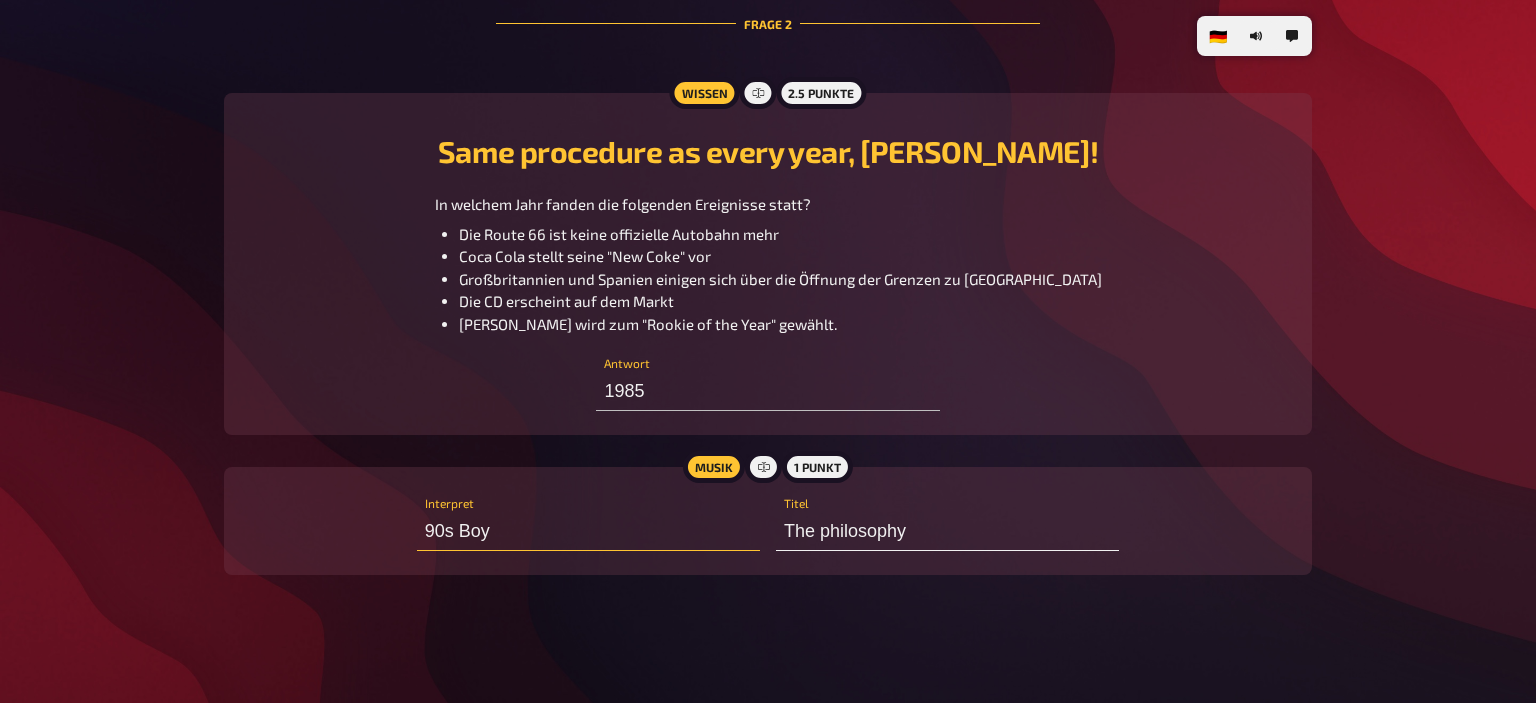 type on "90s Boy" 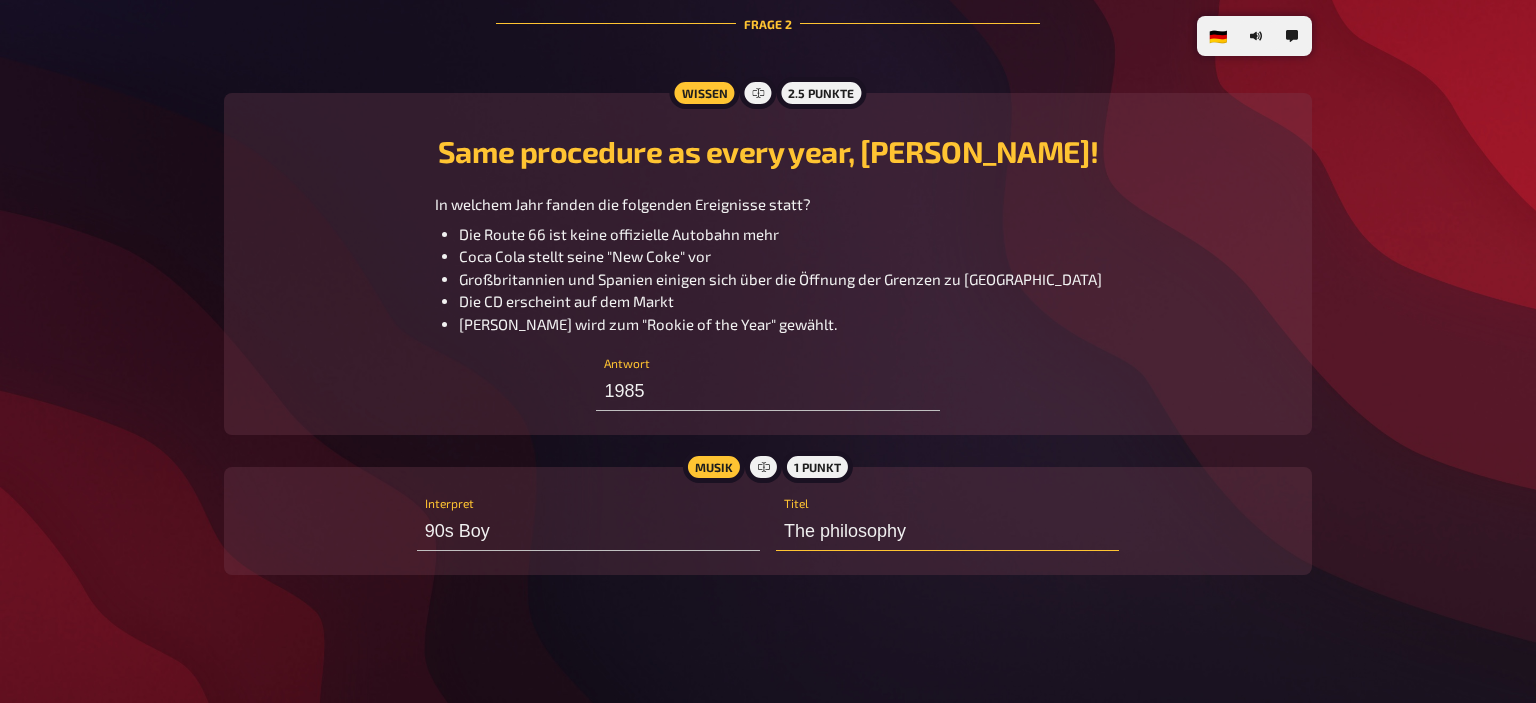 drag, startPoint x: 922, startPoint y: 526, endPoint x: 762, endPoint y: 534, distance: 160.19987 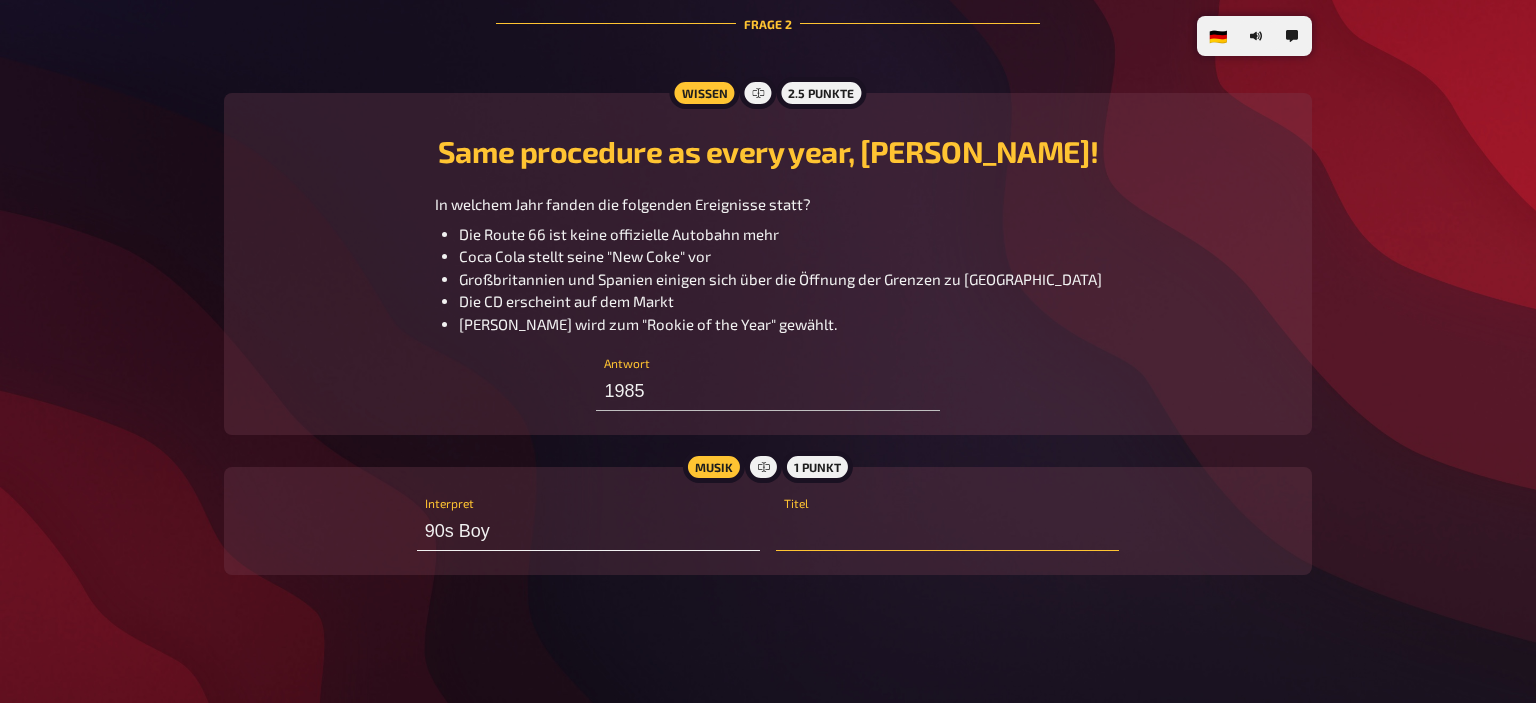 type 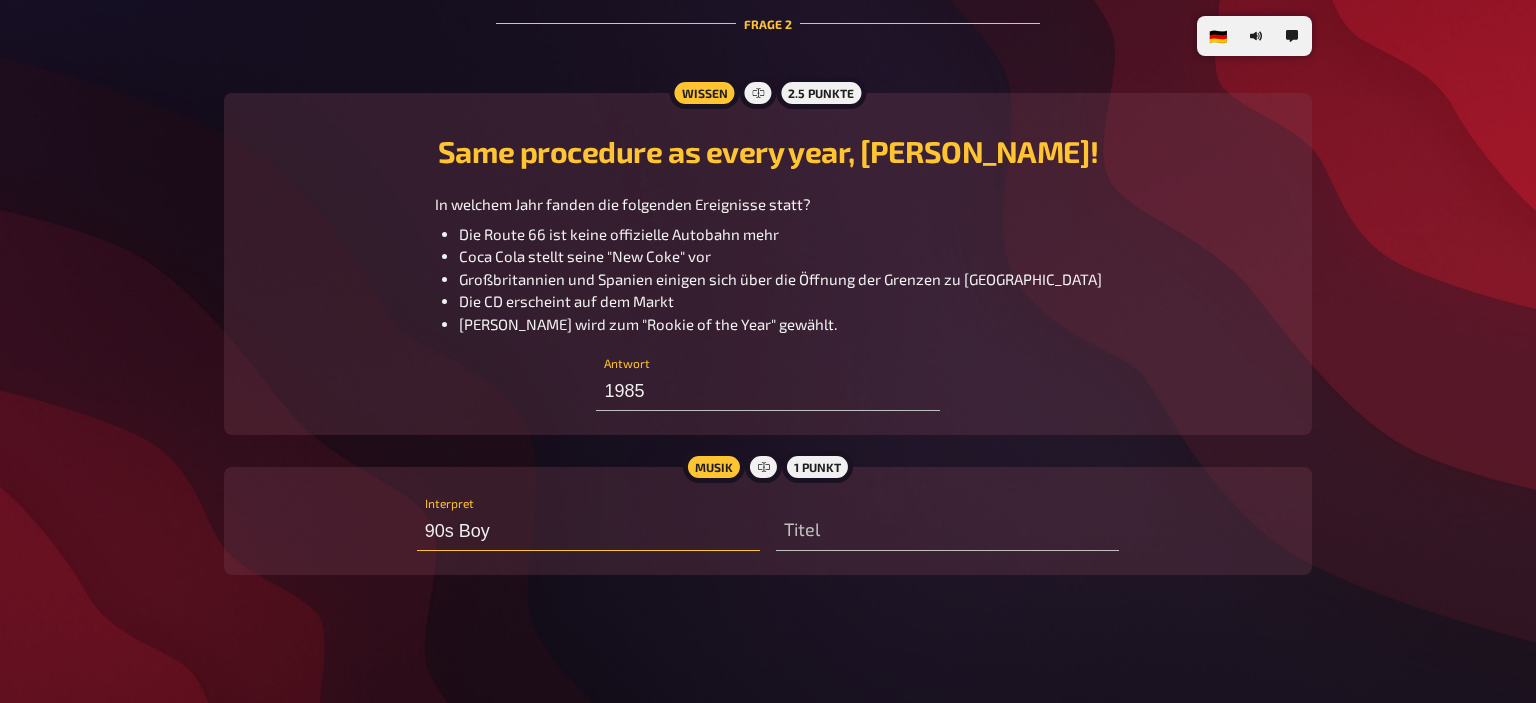 click on "90s Boy" at bounding box center [588, 531] 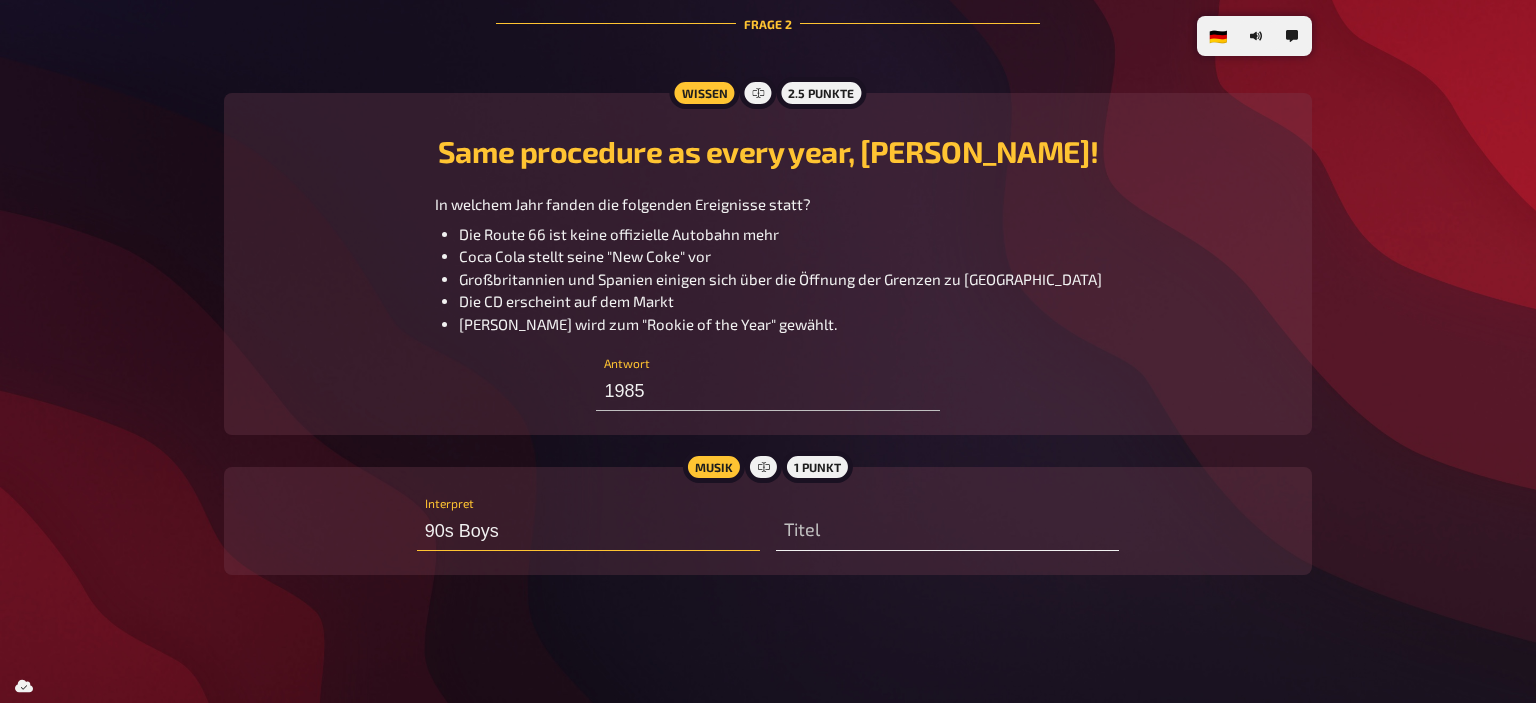 type on "90s Boys" 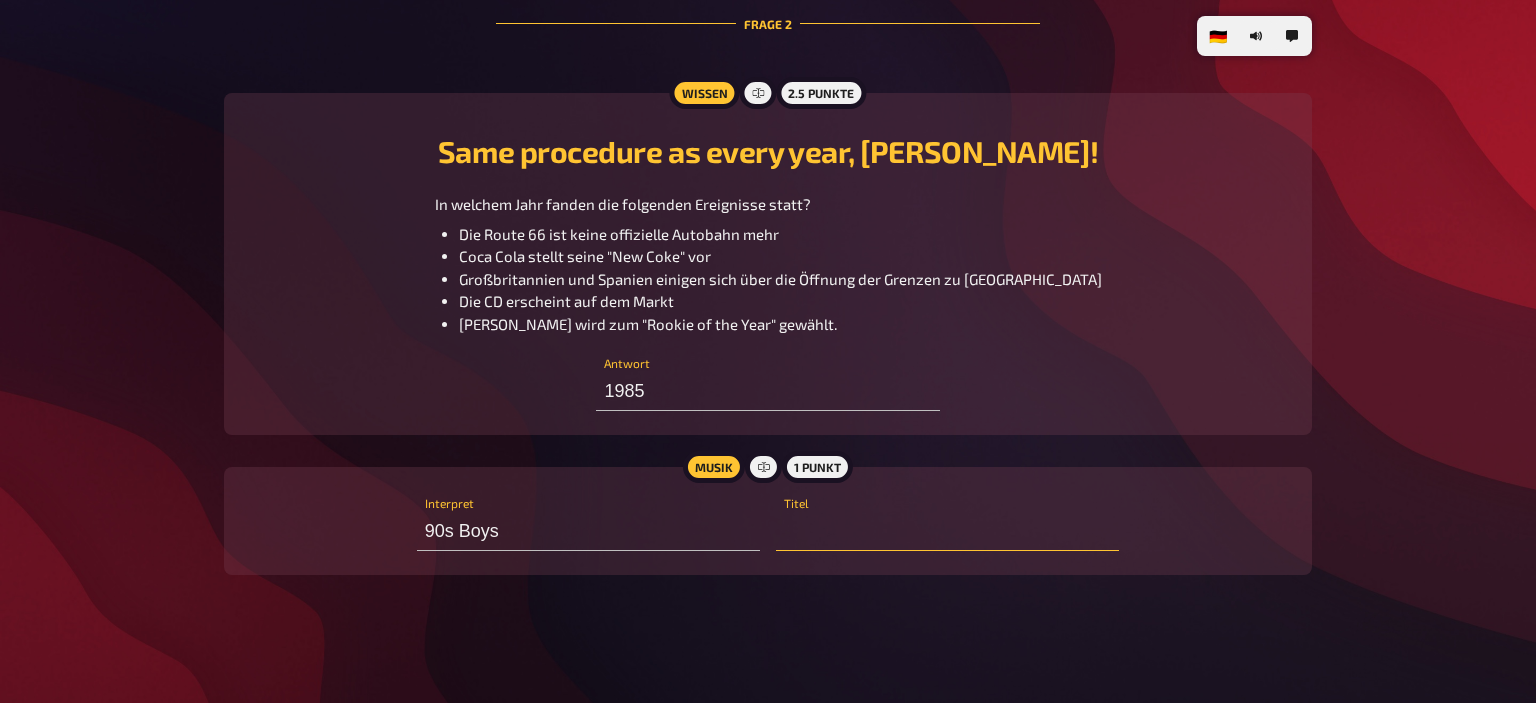 click at bounding box center [947, 531] 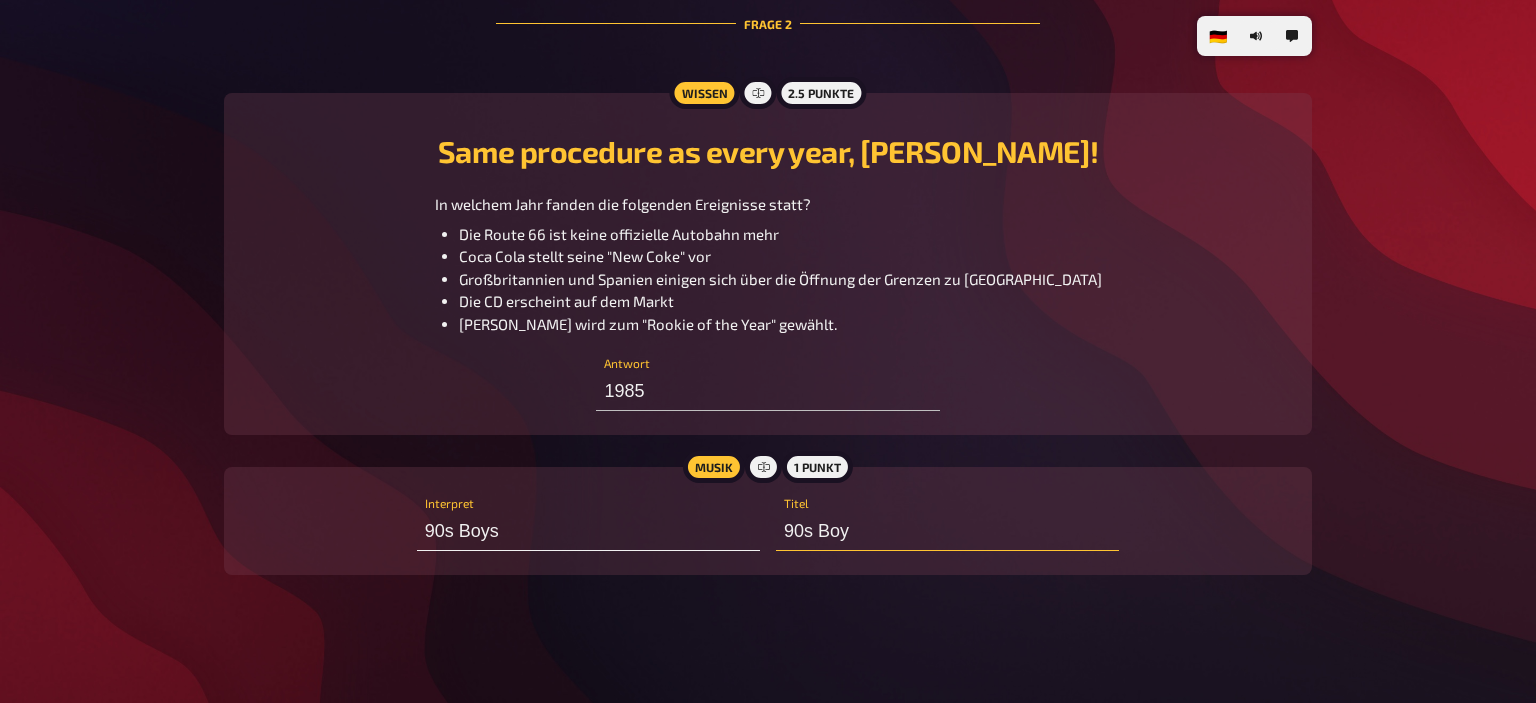 type on "90s Boy" 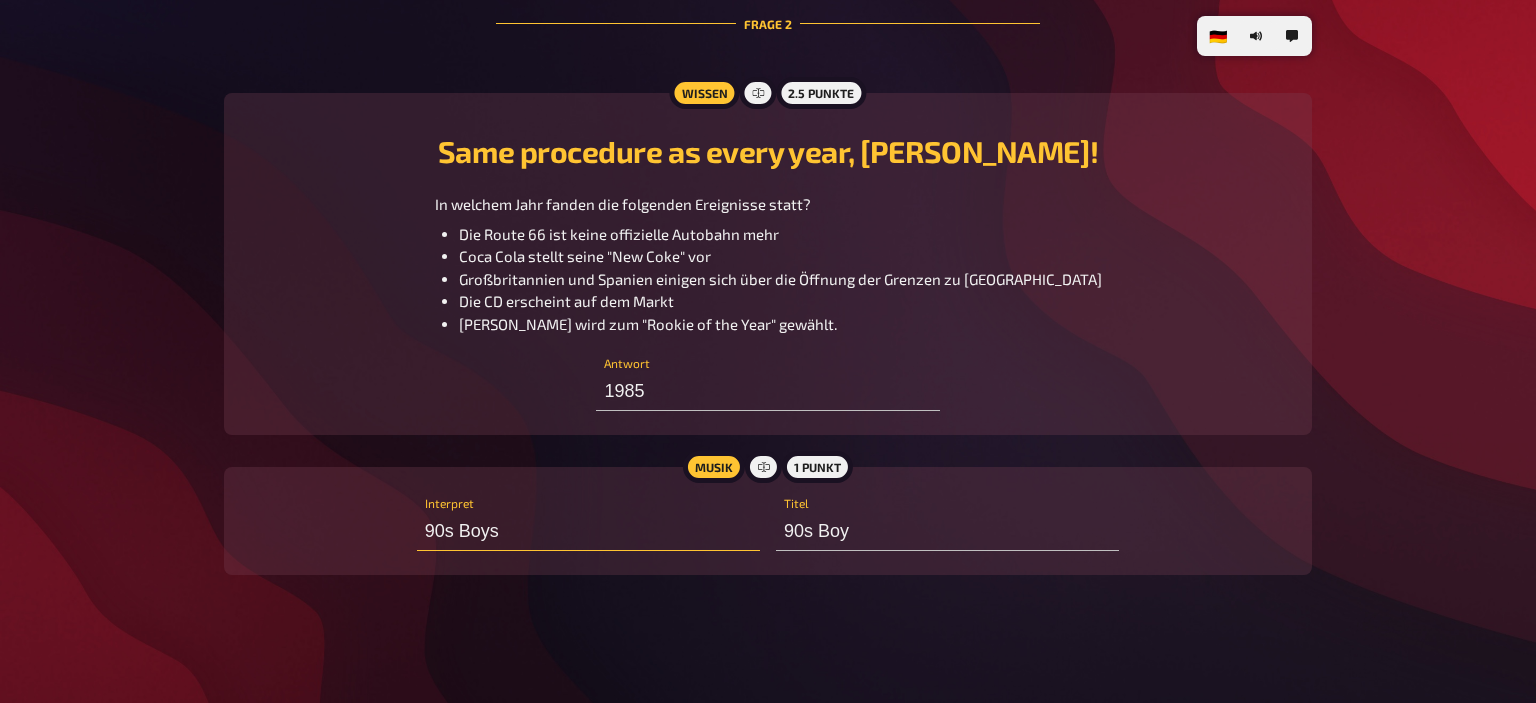 drag, startPoint x: 535, startPoint y: 528, endPoint x: 427, endPoint y: 526, distance: 108.01852 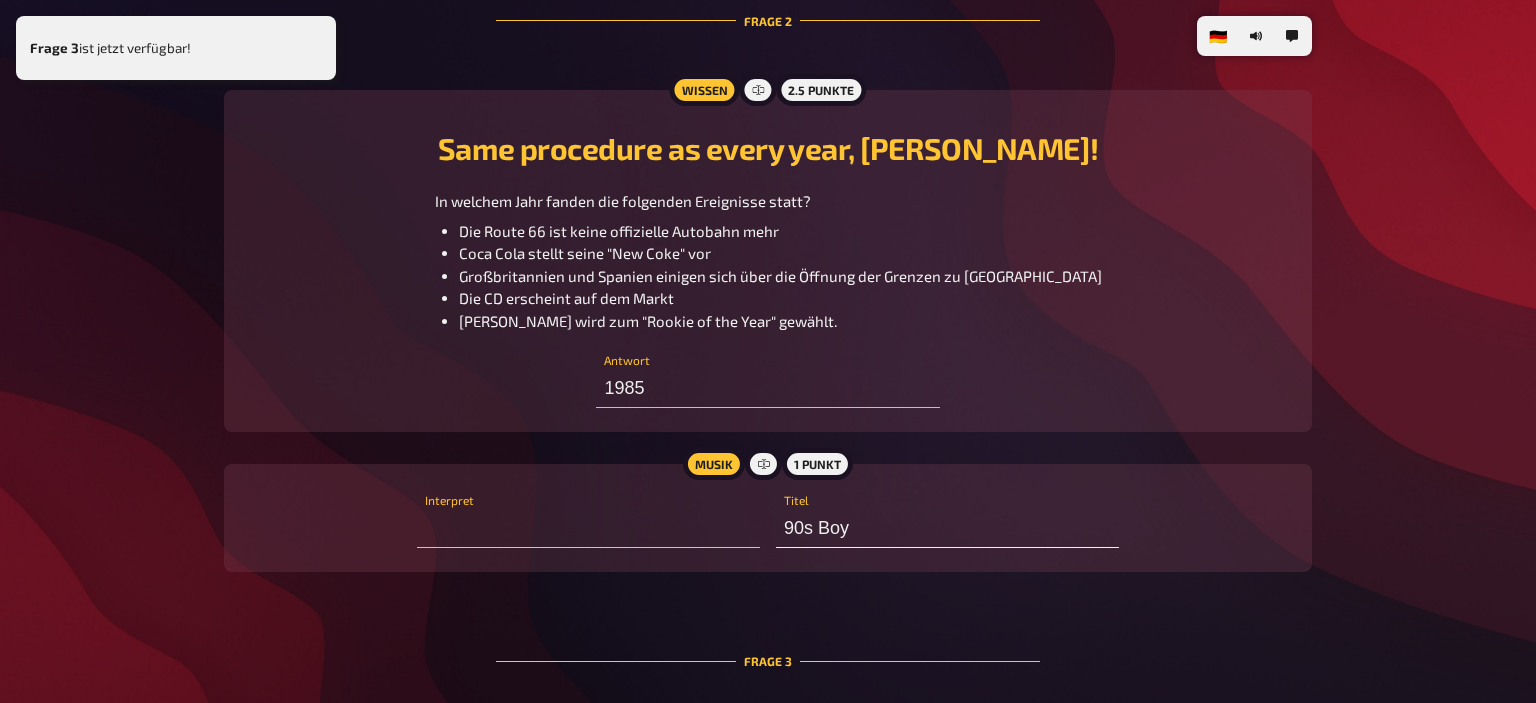 type on "e" 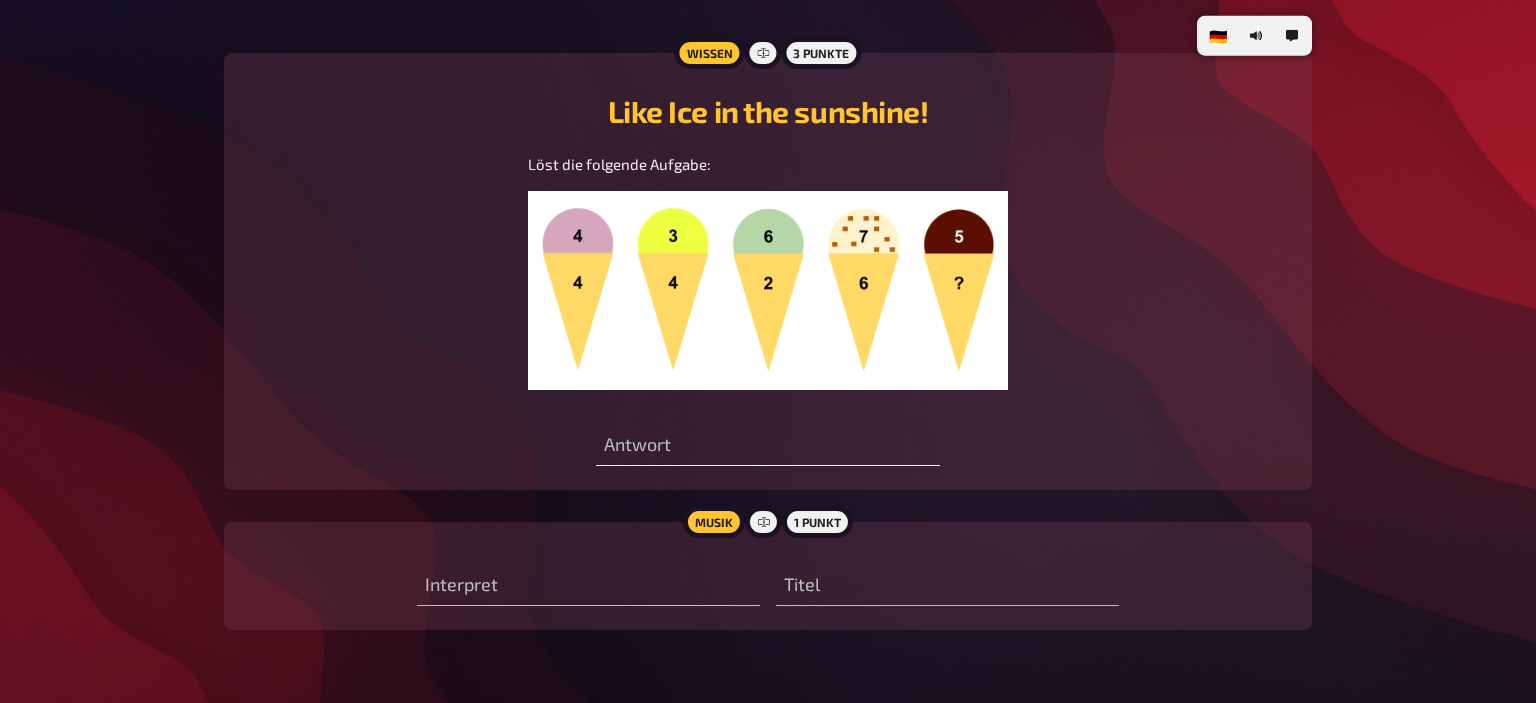 scroll, scrollTop: 1939, scrollLeft: 0, axis: vertical 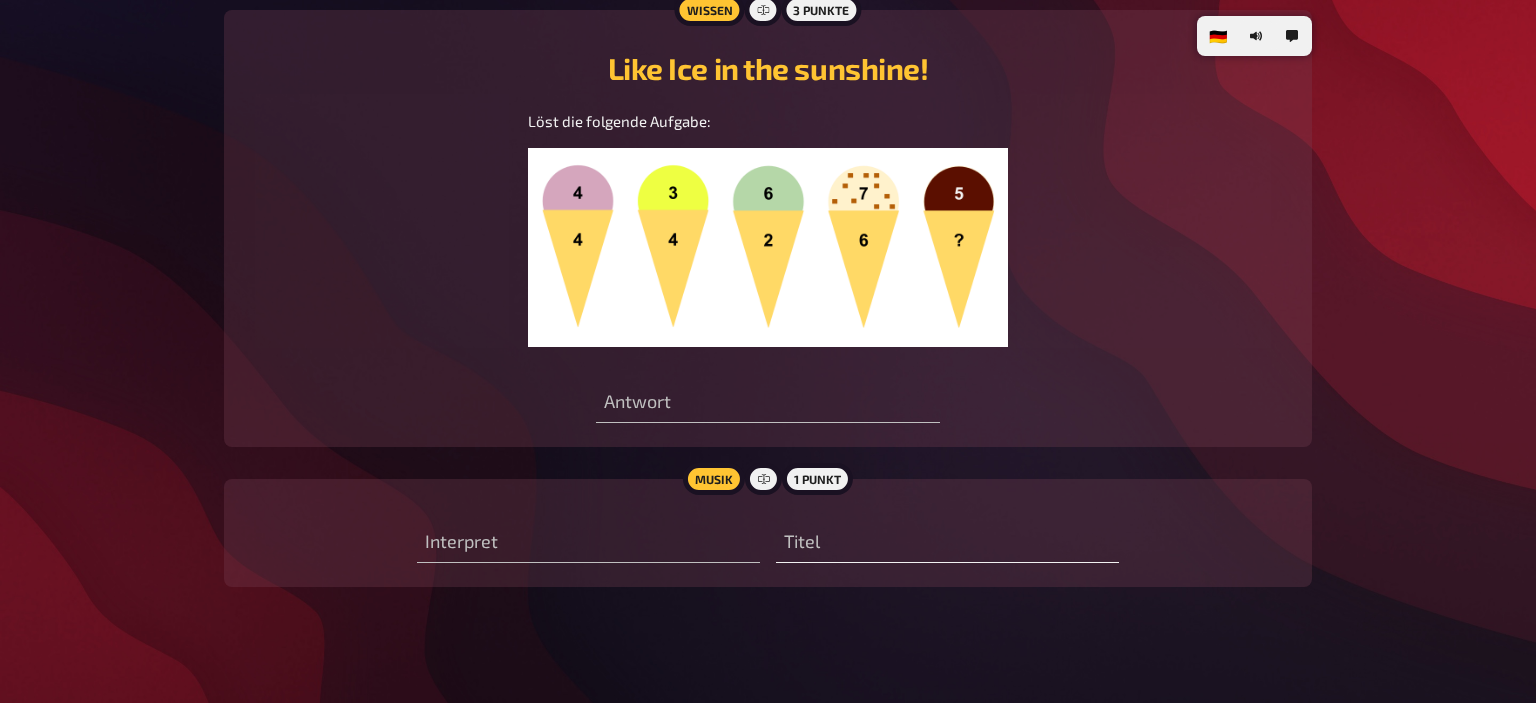 type on "Bee Gees" 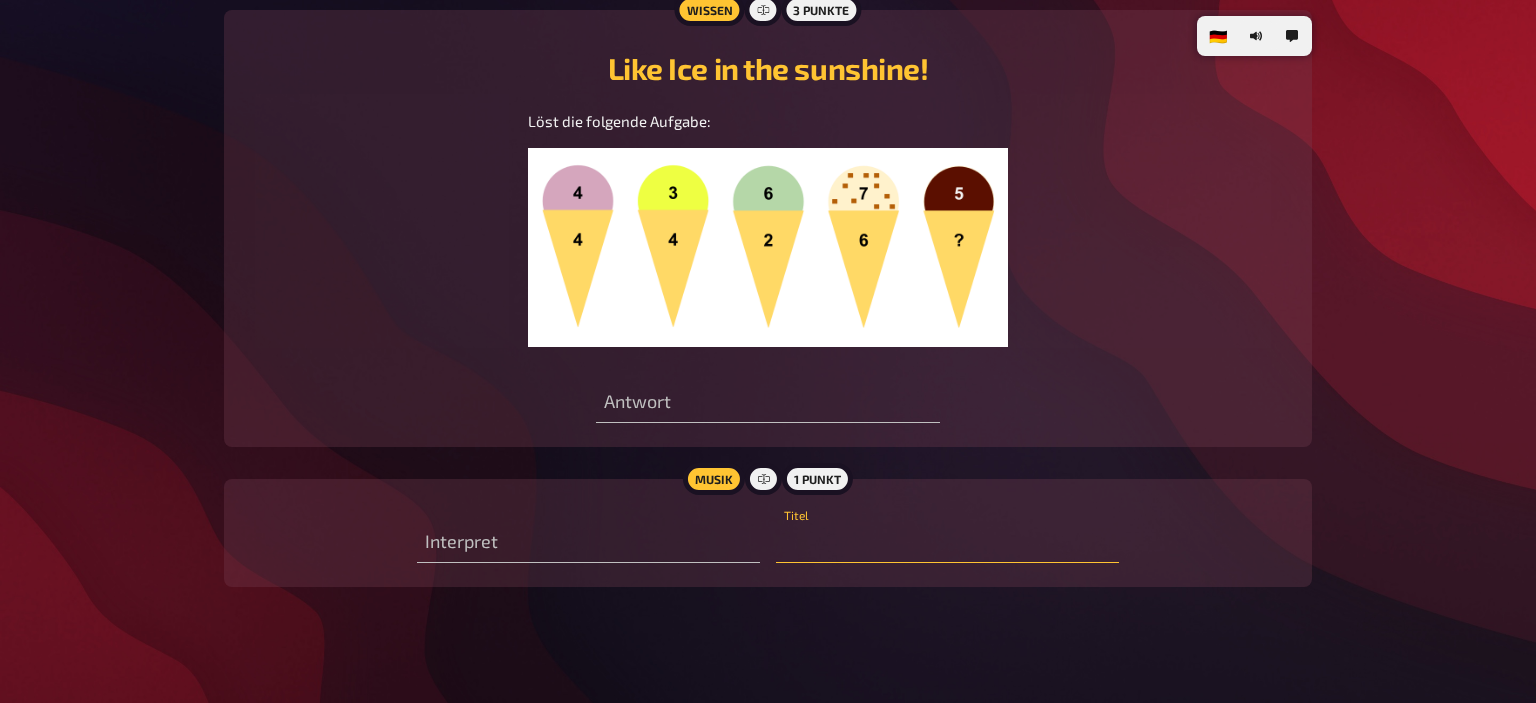 click at bounding box center [947, 543] 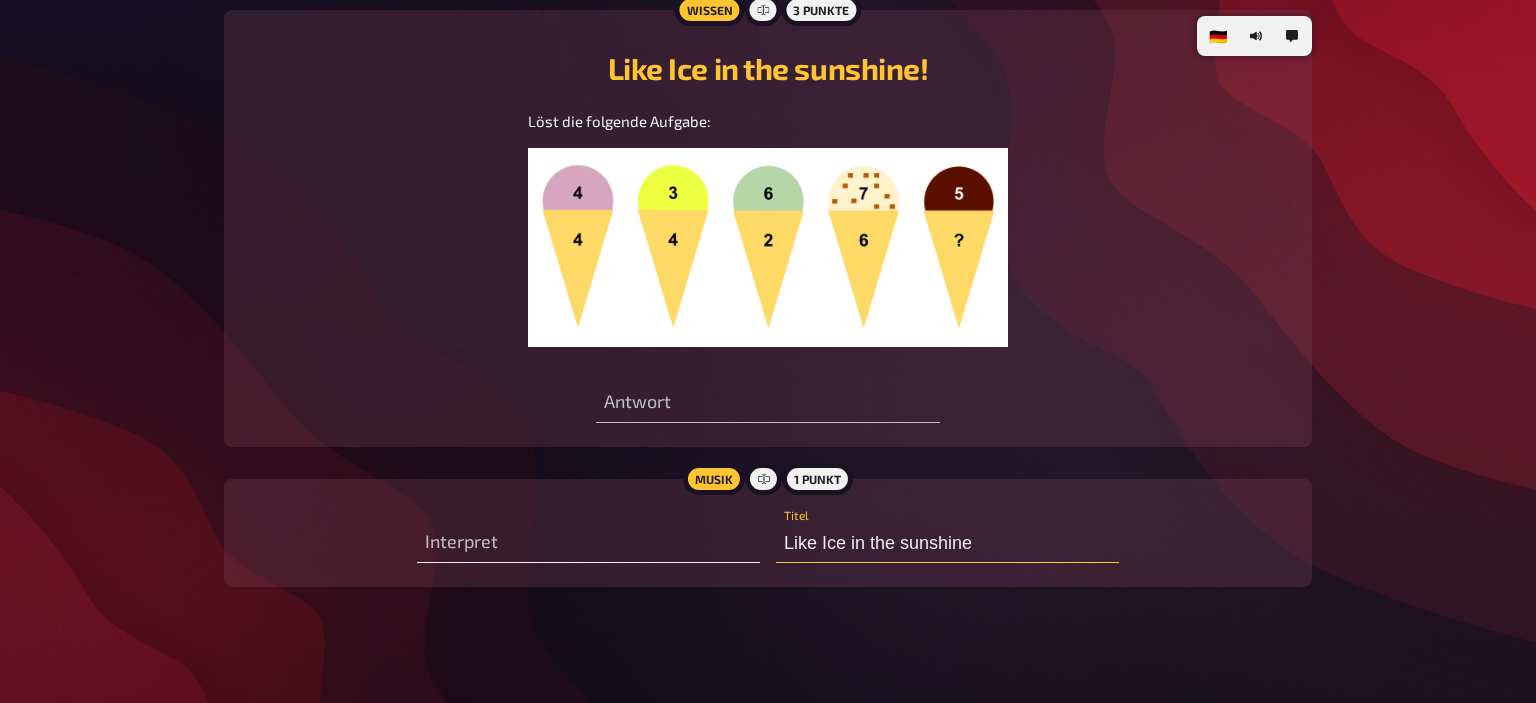 type on "Like Ice in the sunshine" 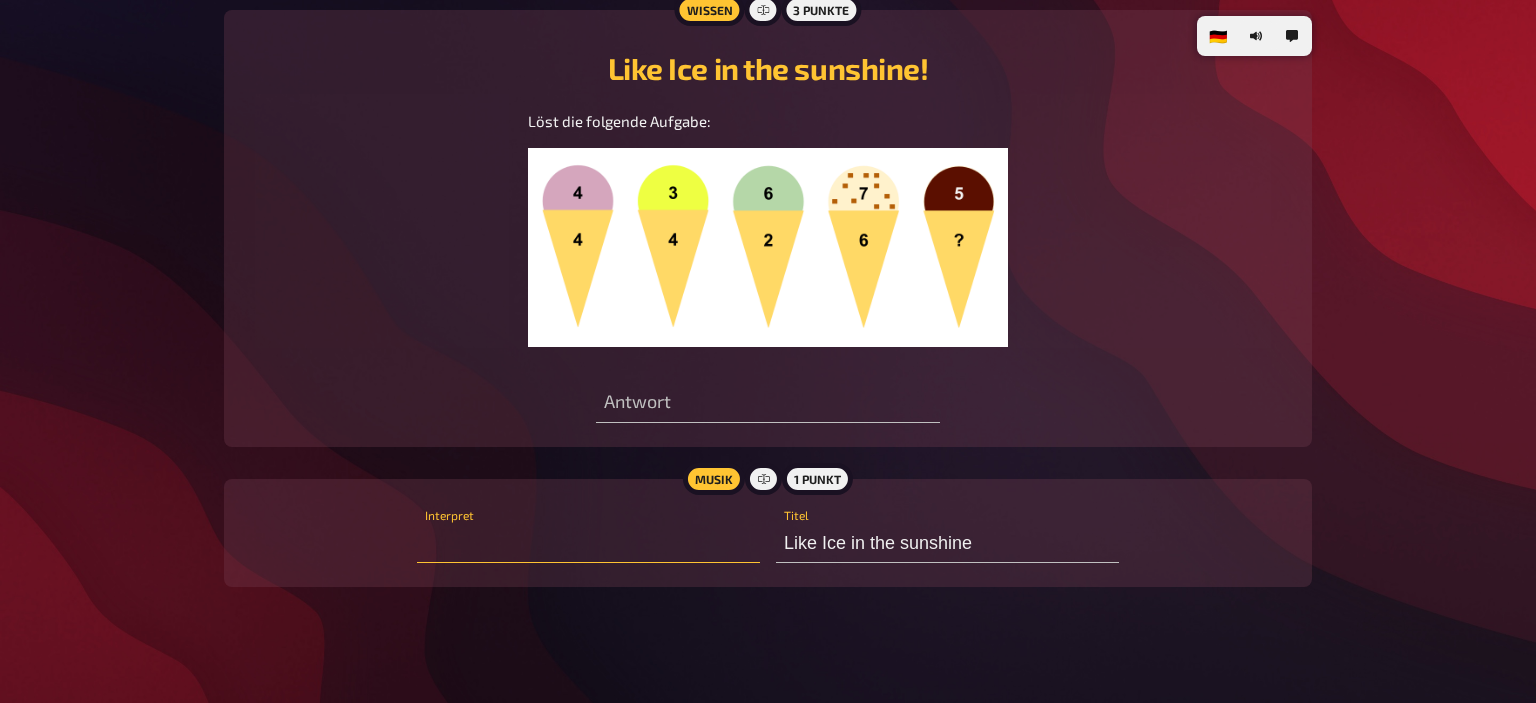 click at bounding box center (588, 543) 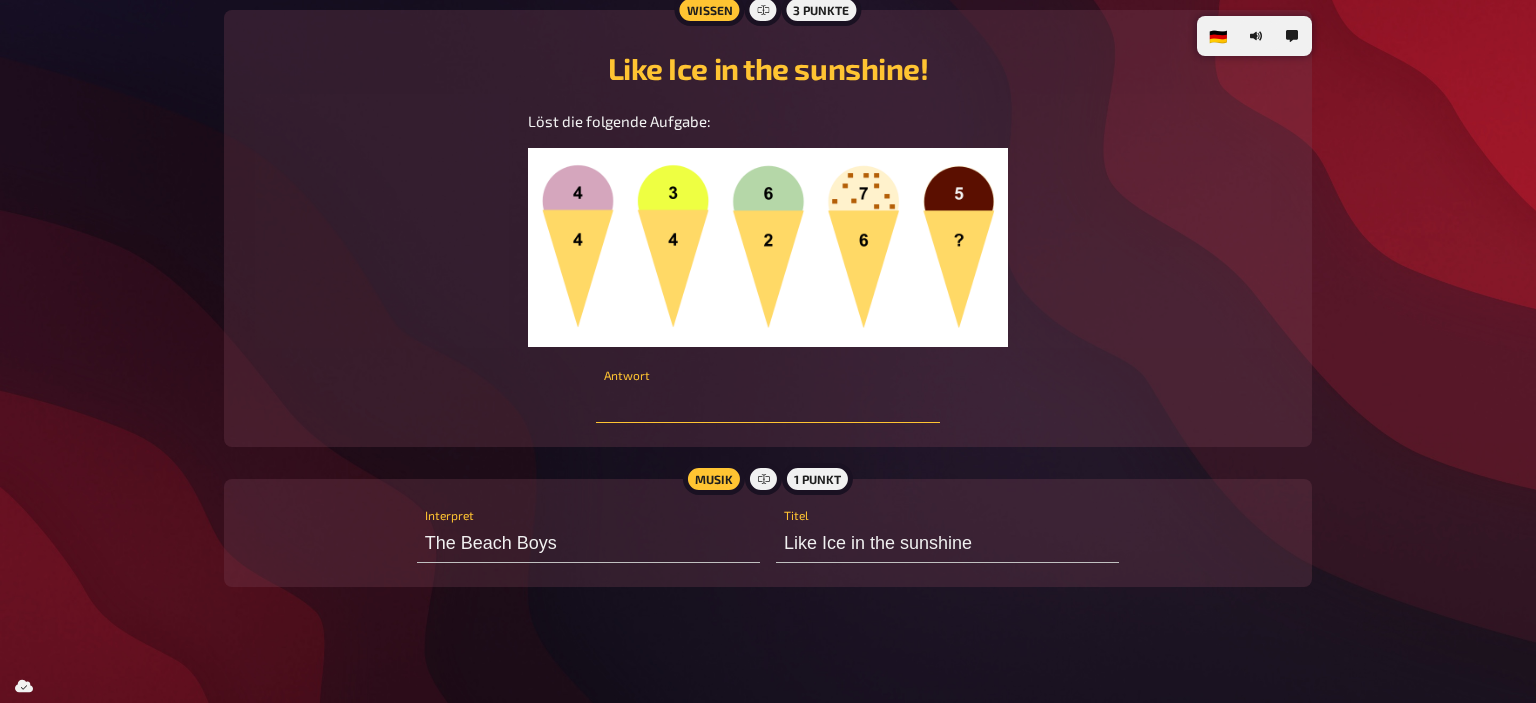 click at bounding box center [767, 403] 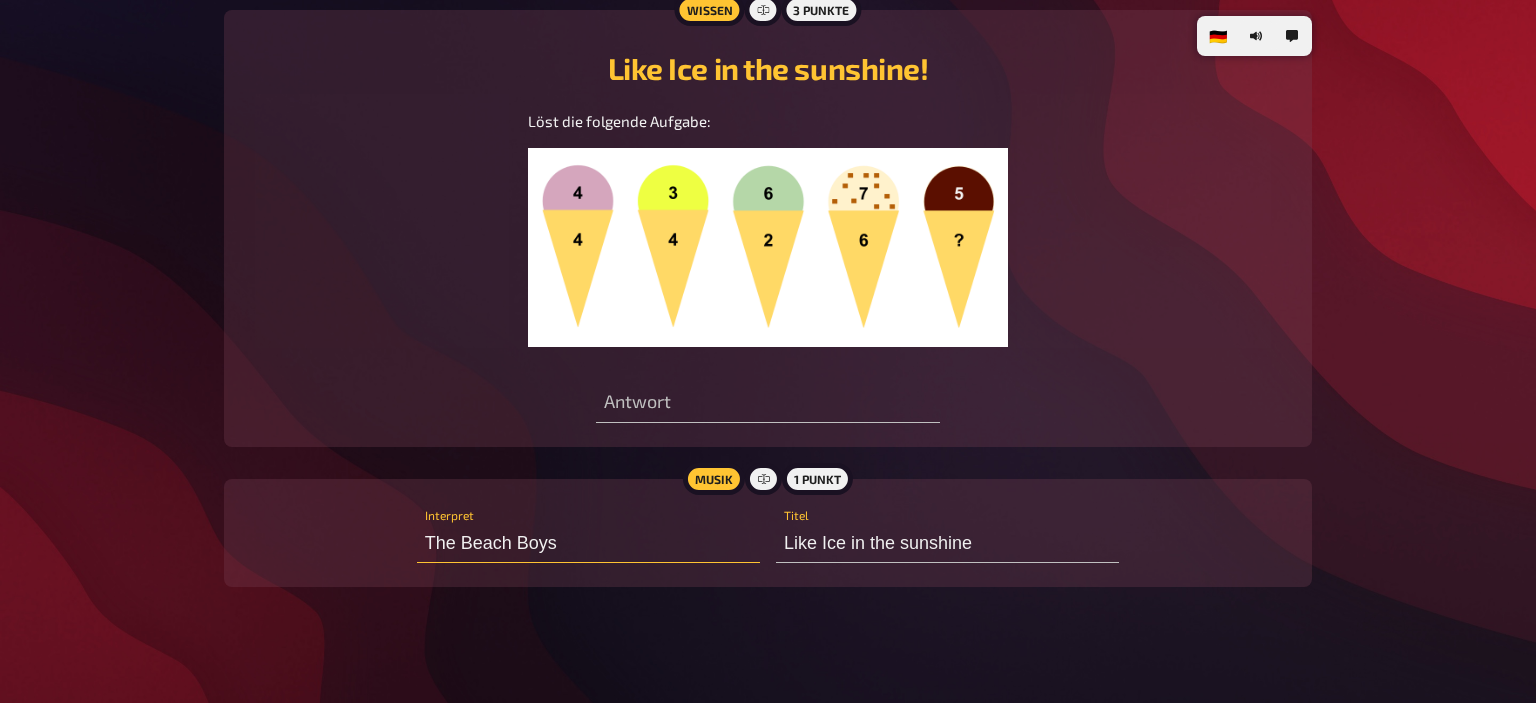 click on "The Beach Boys" at bounding box center [588, 543] 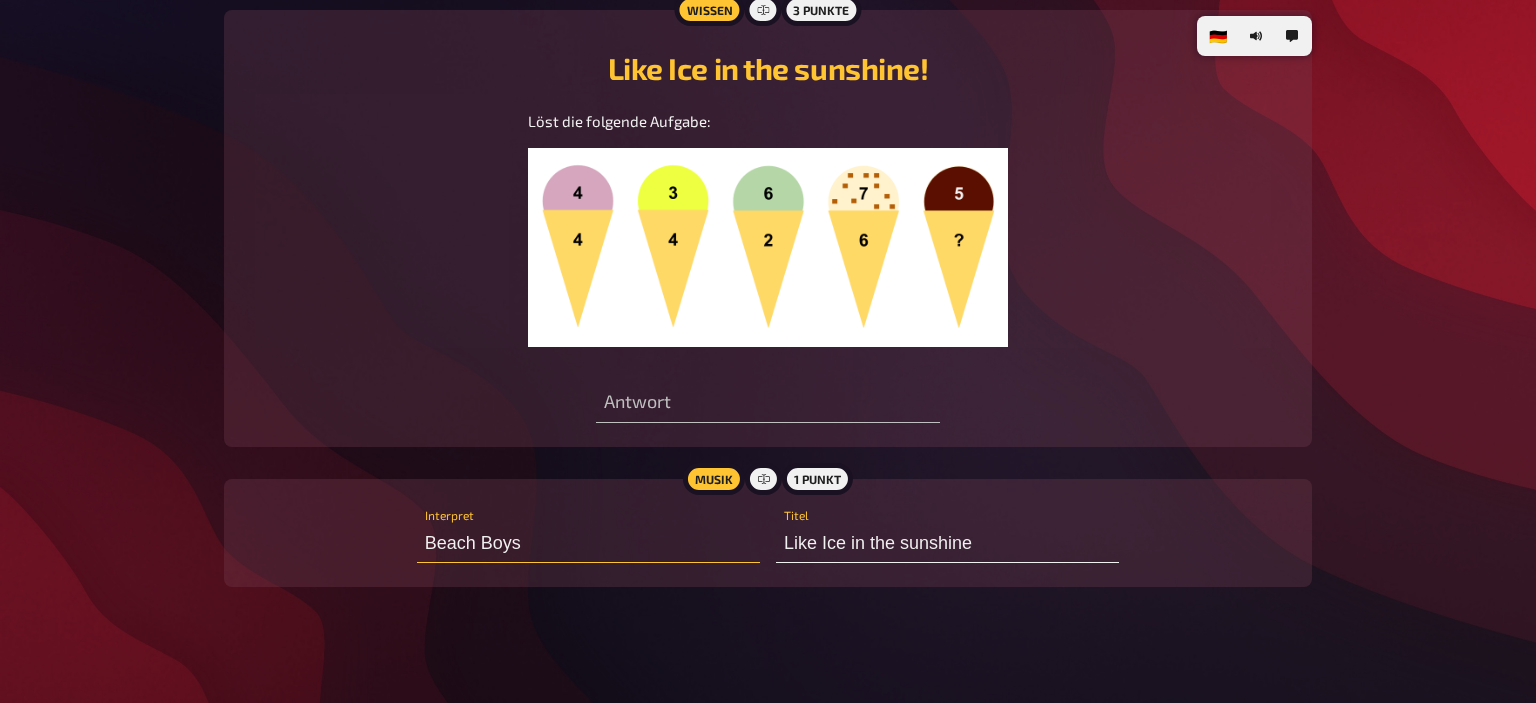 type on "Beach Boys" 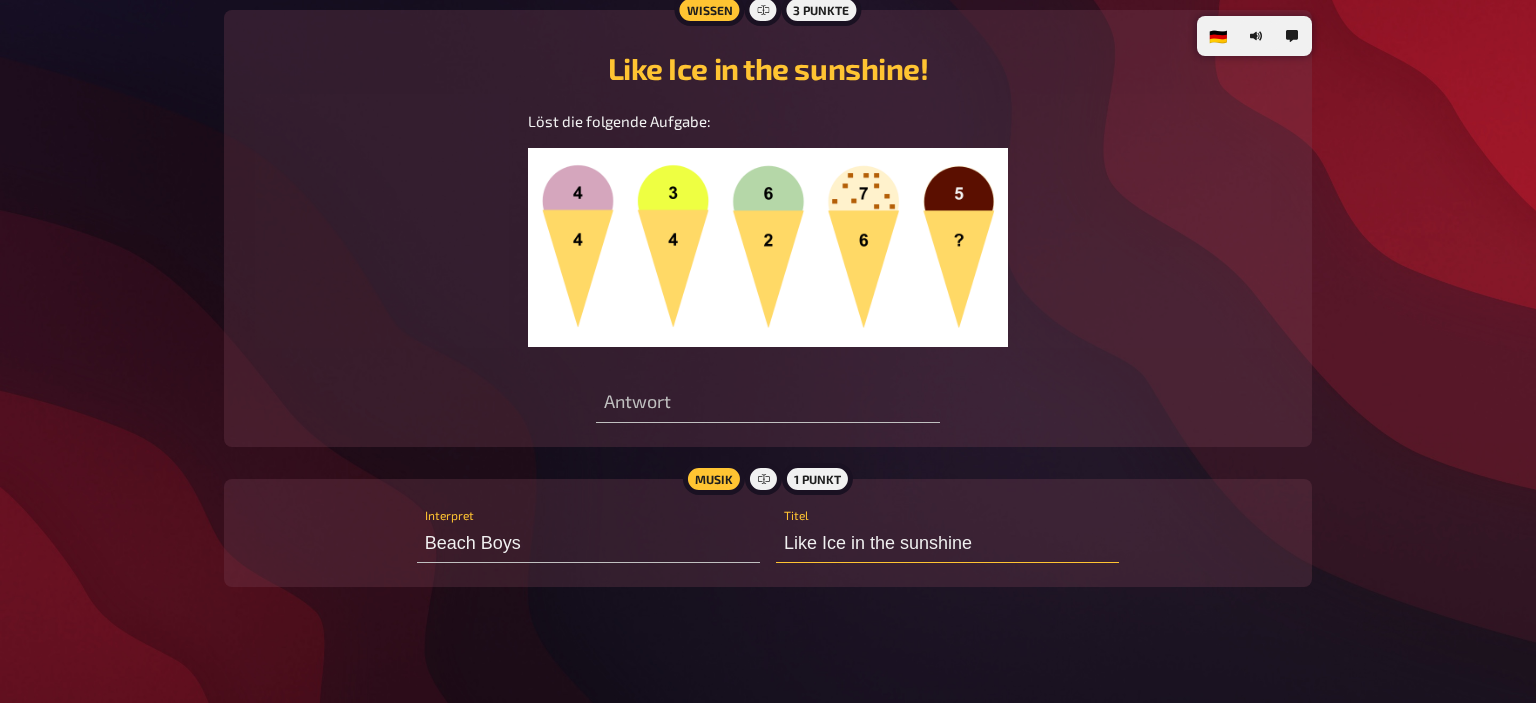 click on "Like Ice in the sunshine" at bounding box center (947, 543) 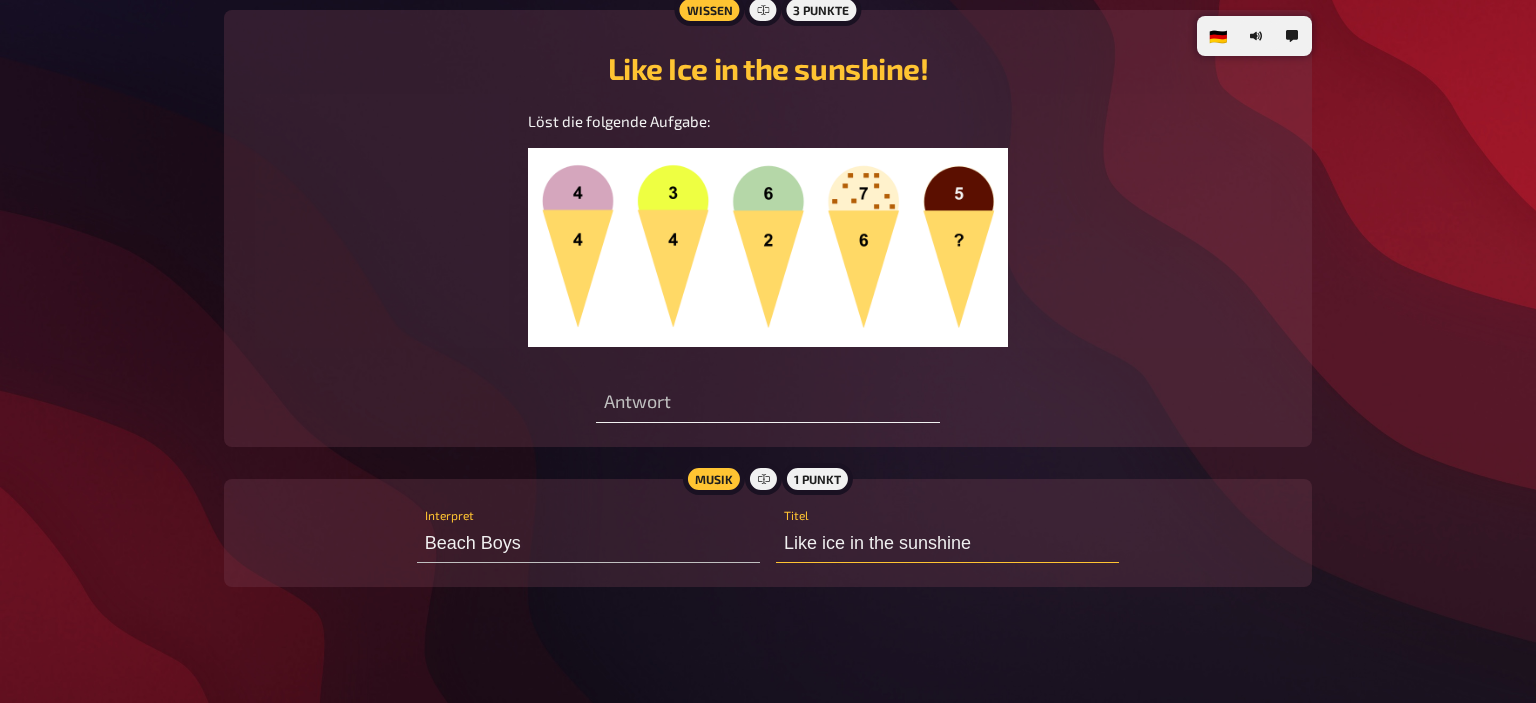 type on "Like ice in the sunshine" 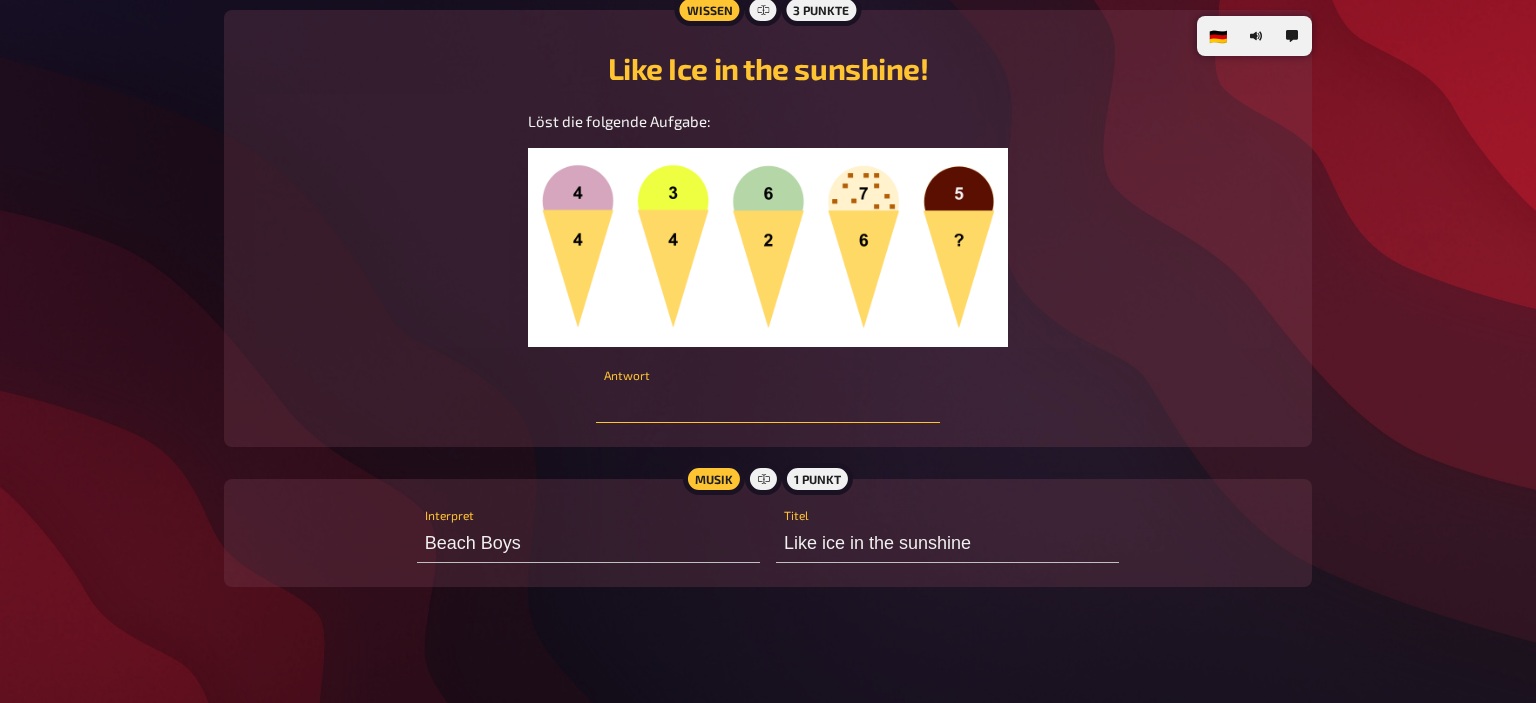 click at bounding box center [767, 403] 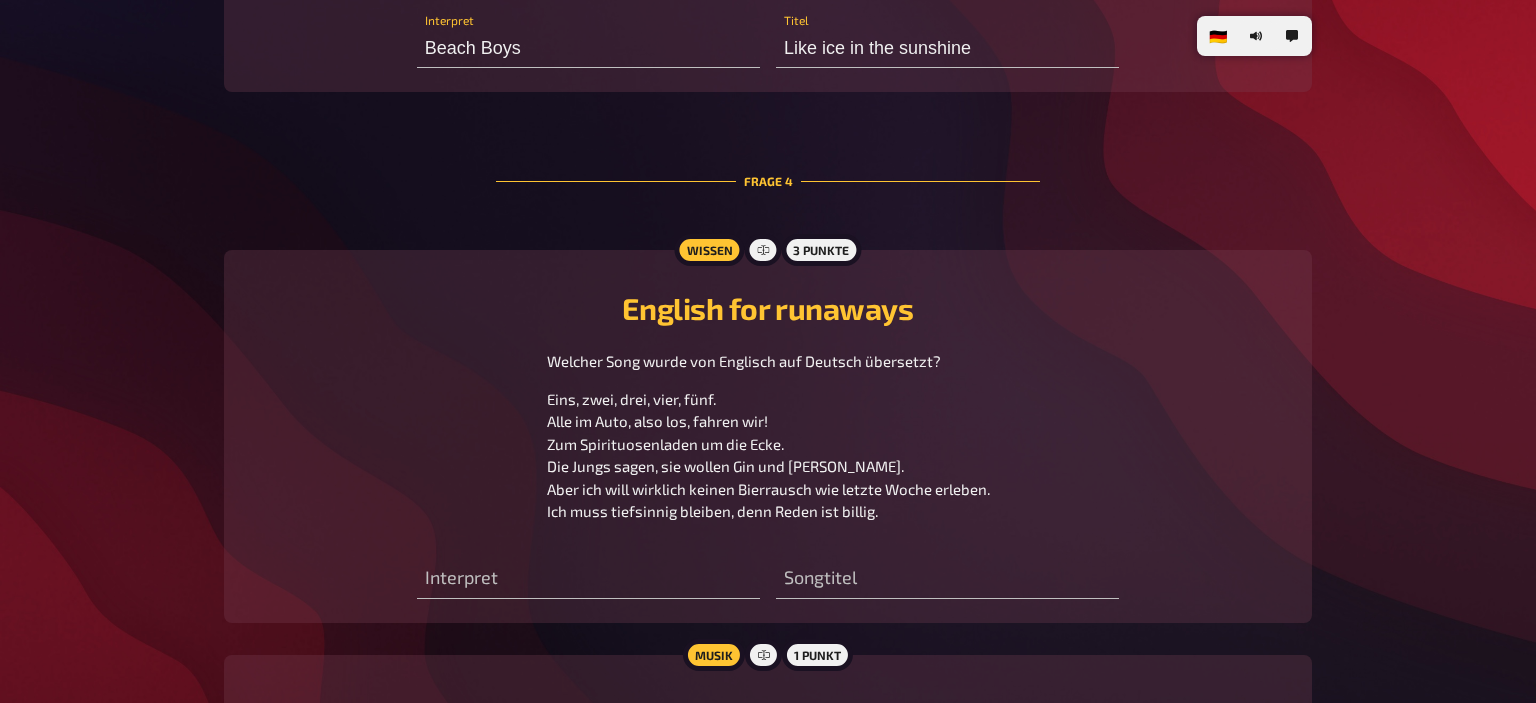 scroll, scrollTop: 2554, scrollLeft: 0, axis: vertical 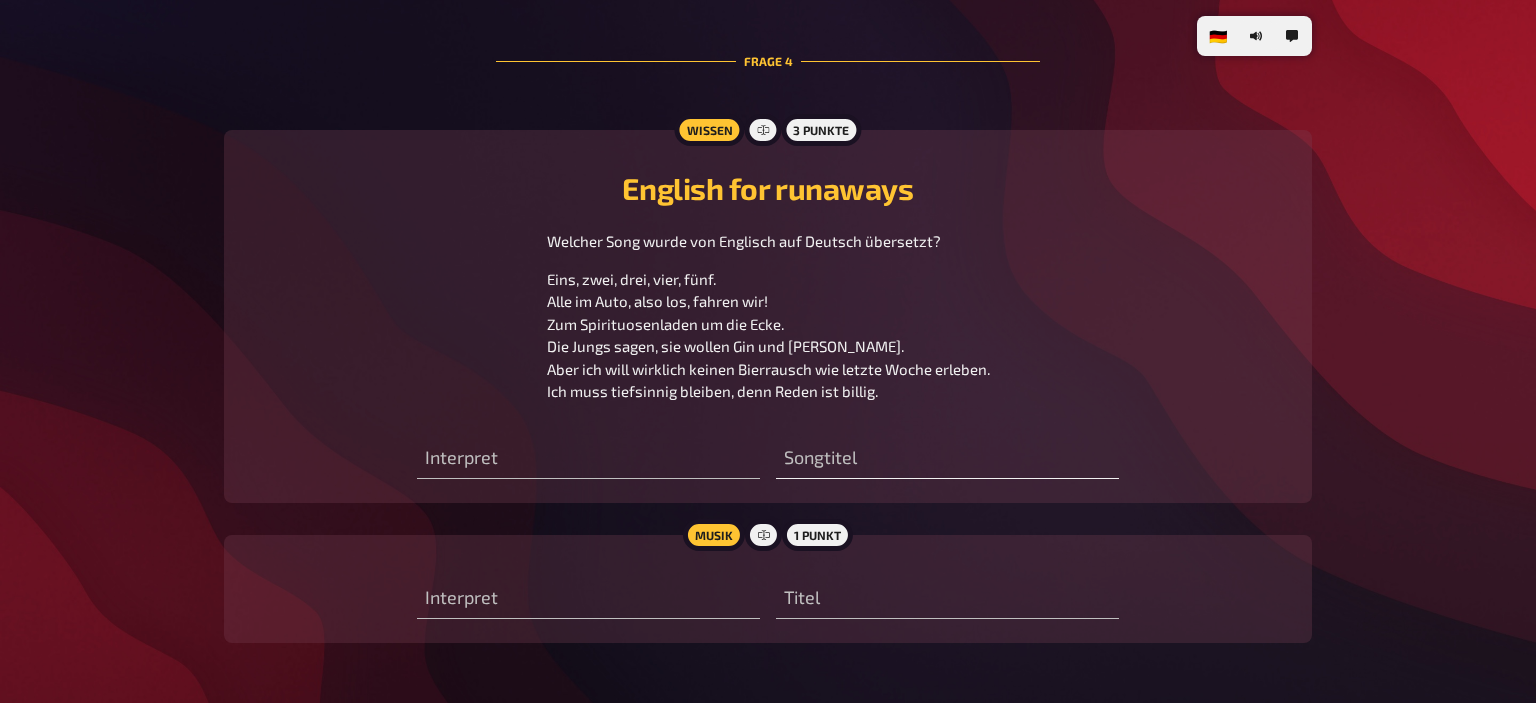 type on "7" 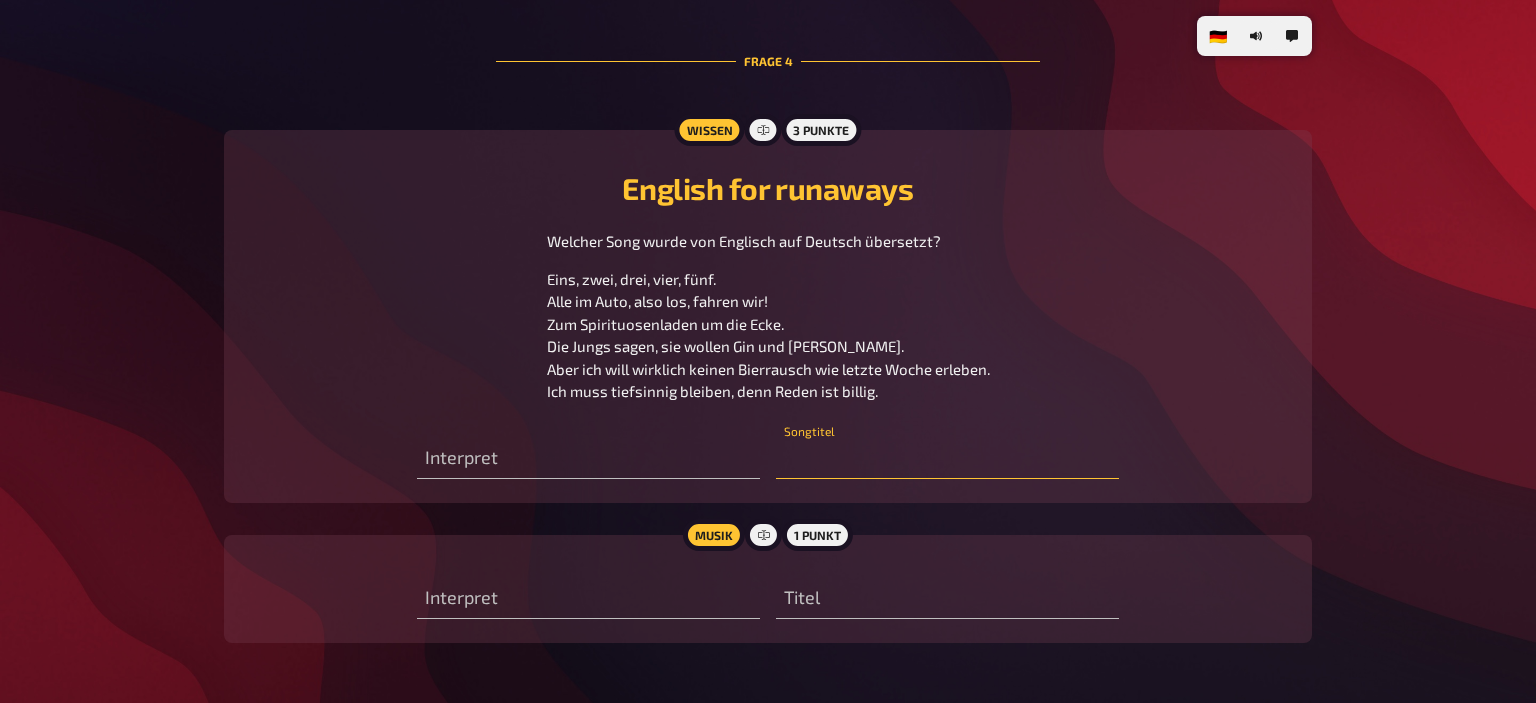 click at bounding box center (947, 459) 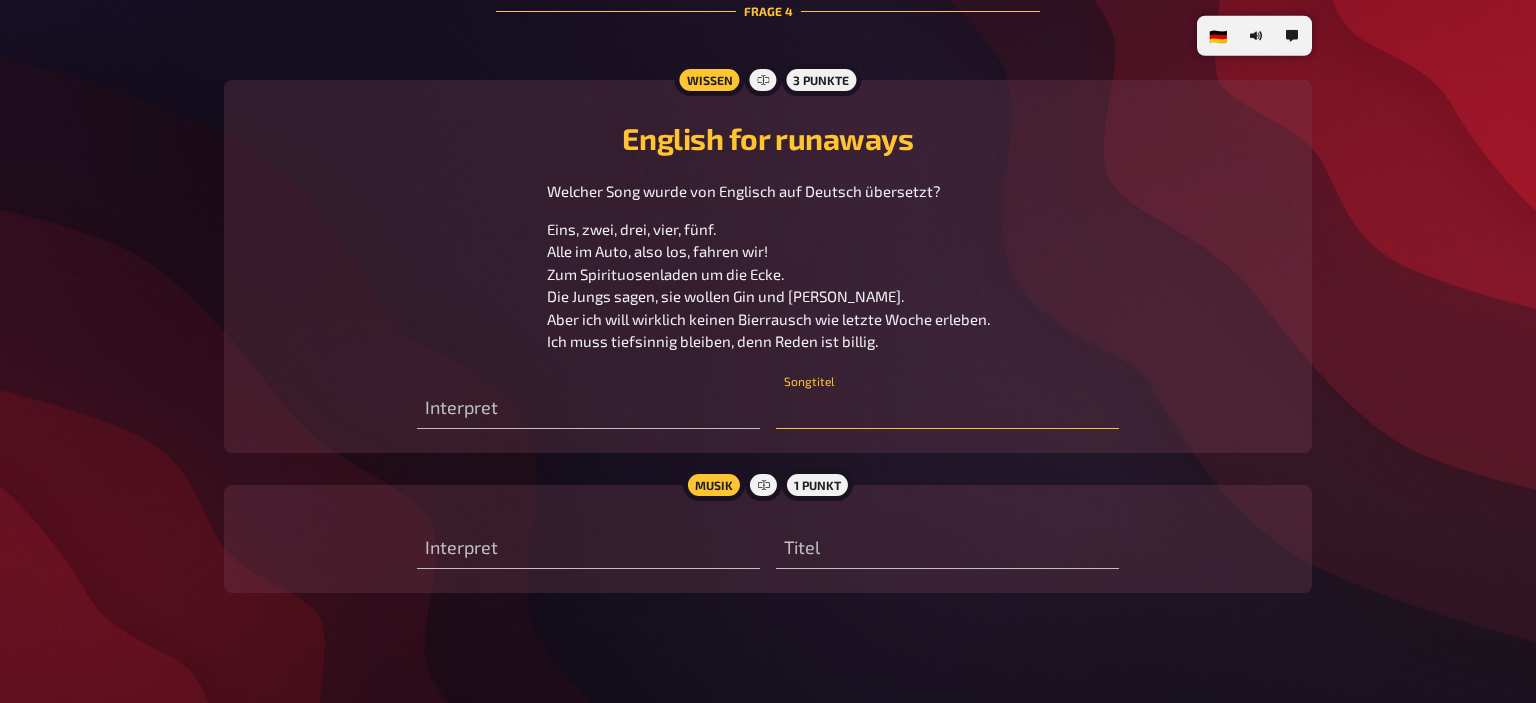 scroll, scrollTop: 2625, scrollLeft: 0, axis: vertical 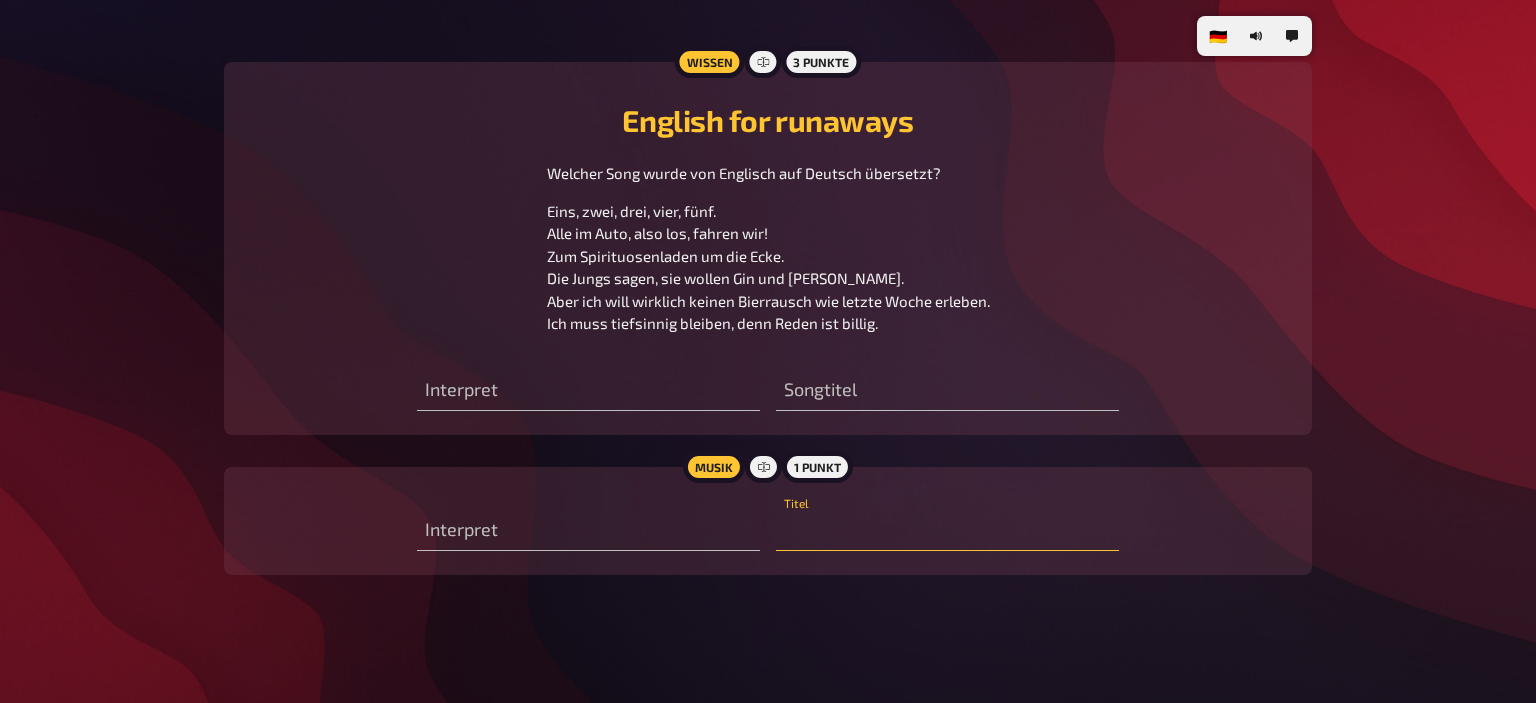 click at bounding box center [947, 531] 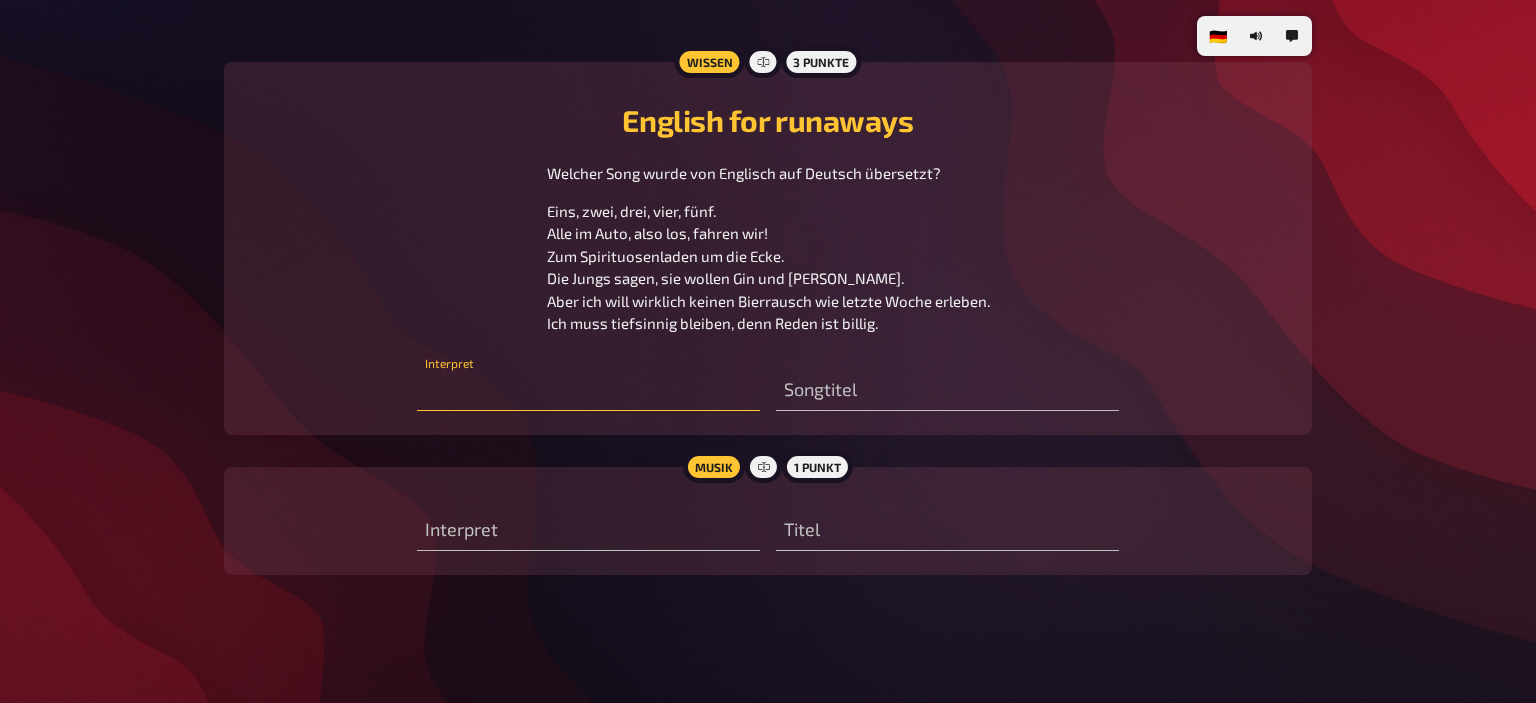click at bounding box center [588, 391] 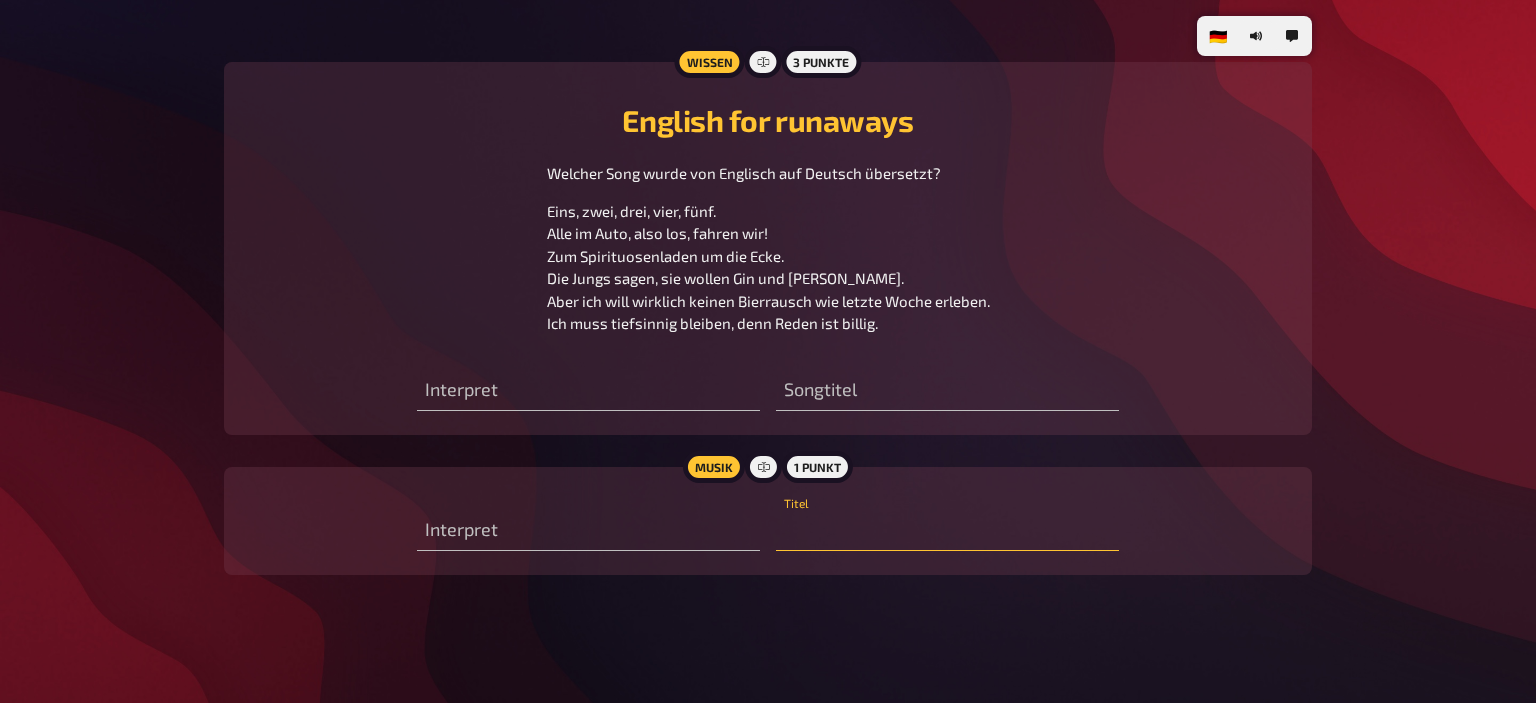 click at bounding box center (947, 531) 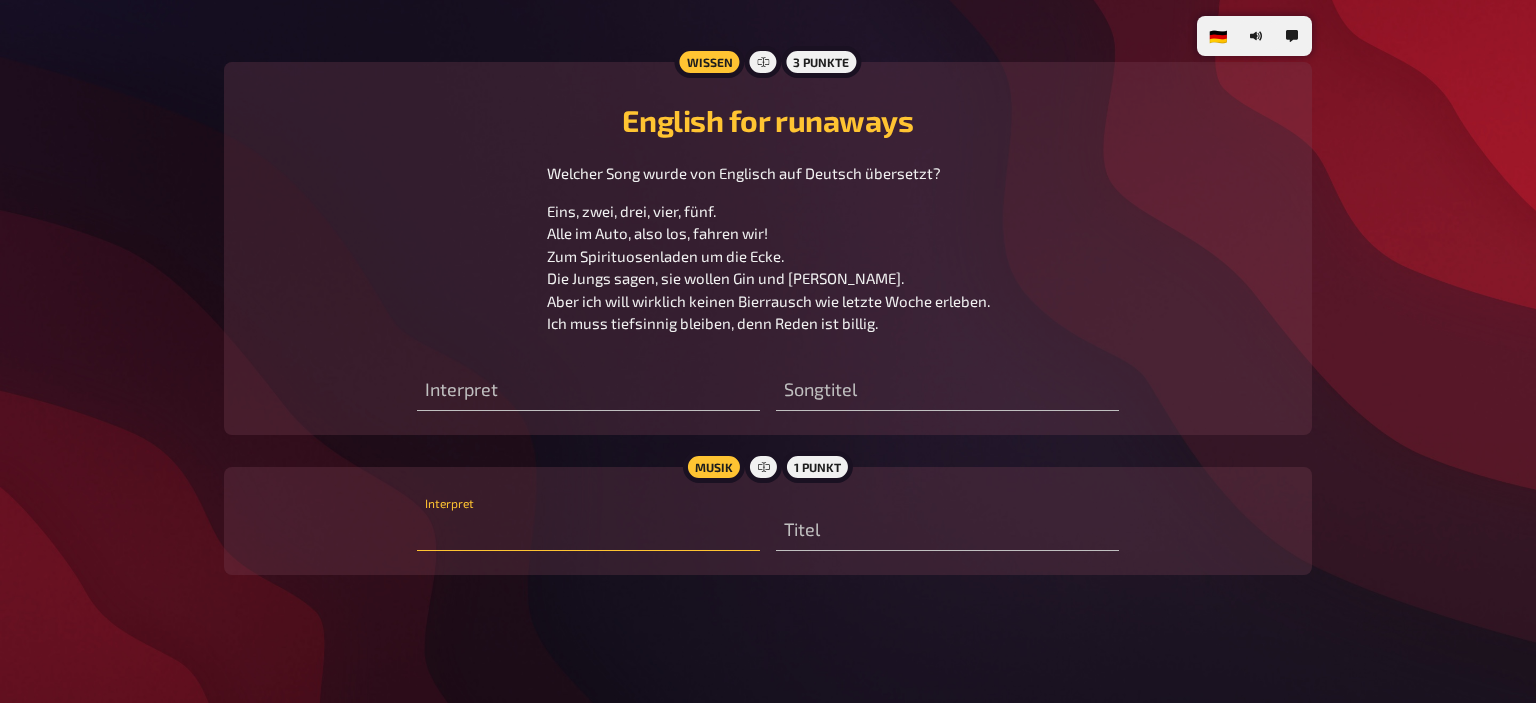 click at bounding box center (588, 531) 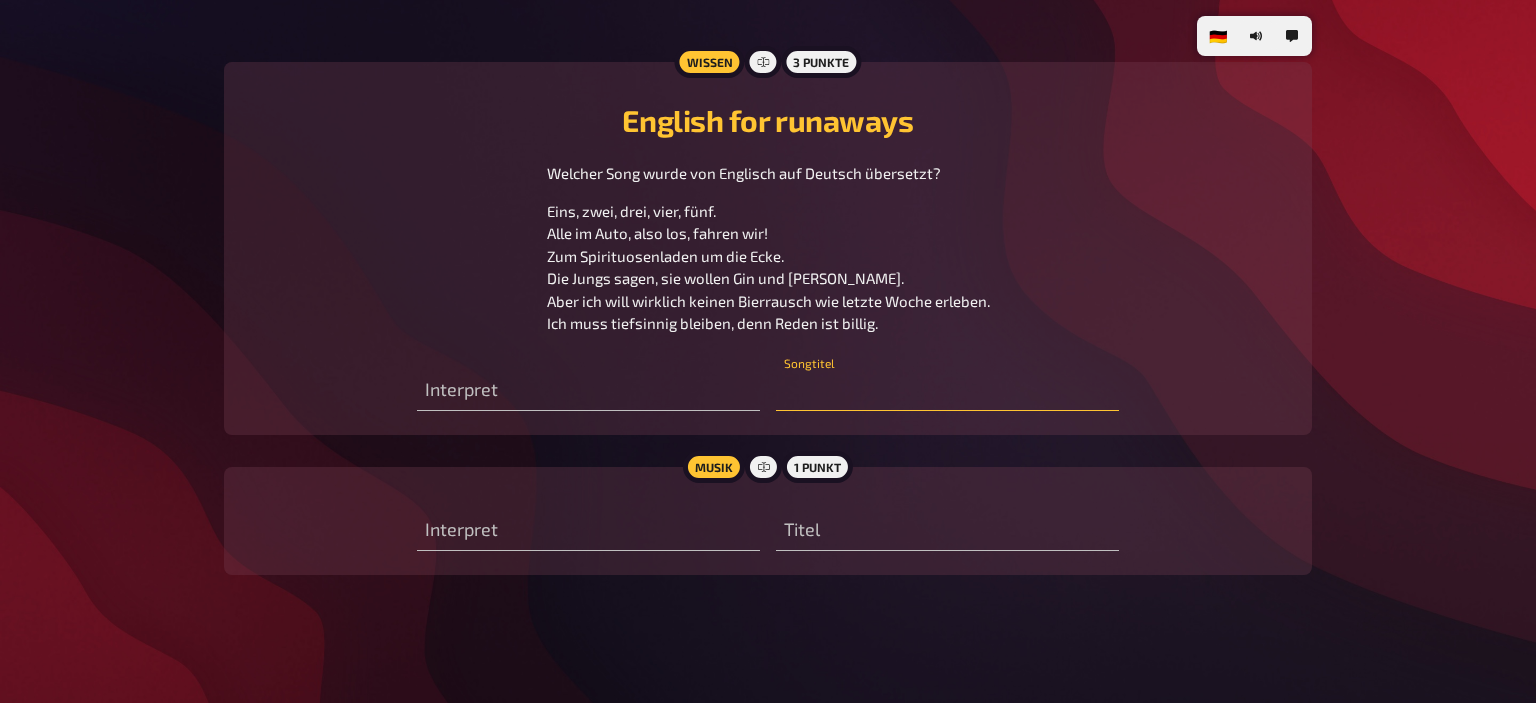click at bounding box center (947, 391) 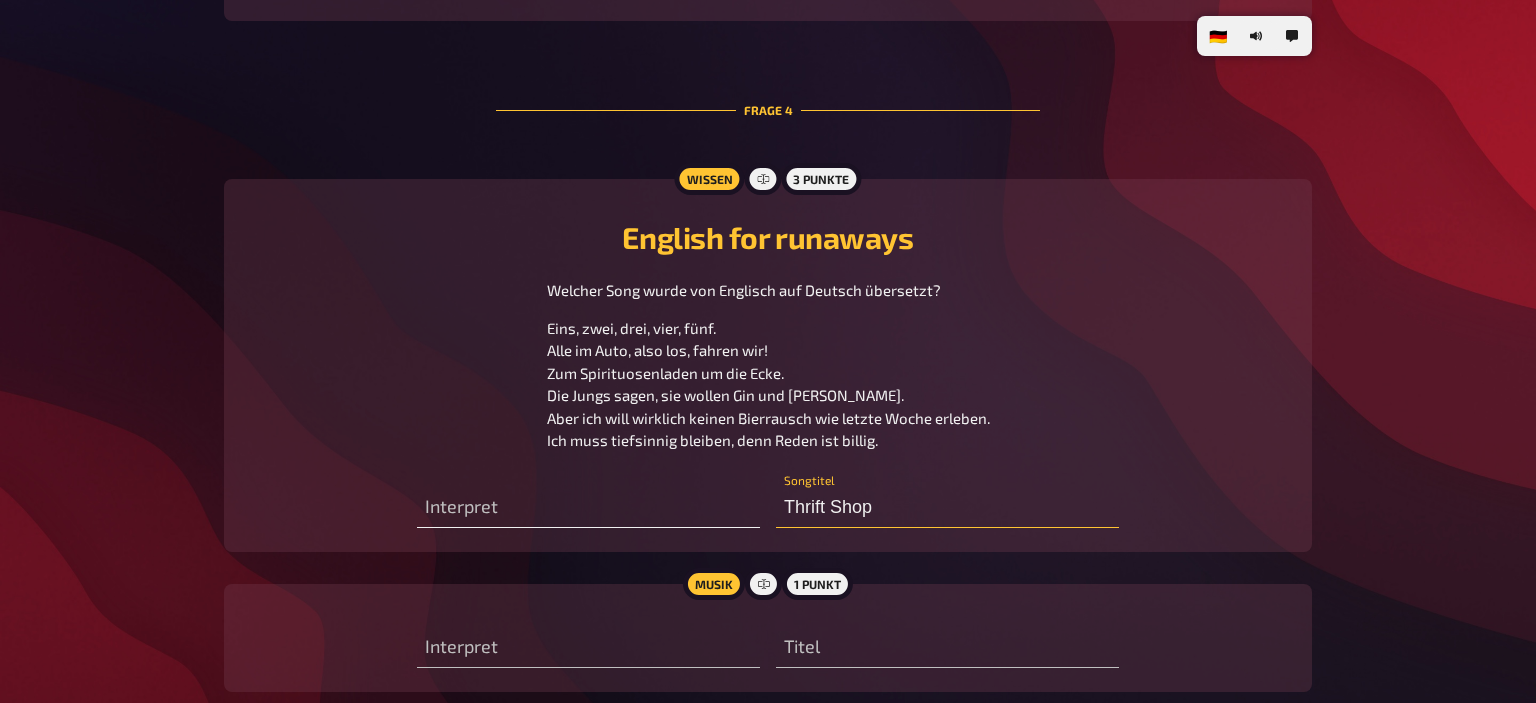 type on "Thrift Shop" 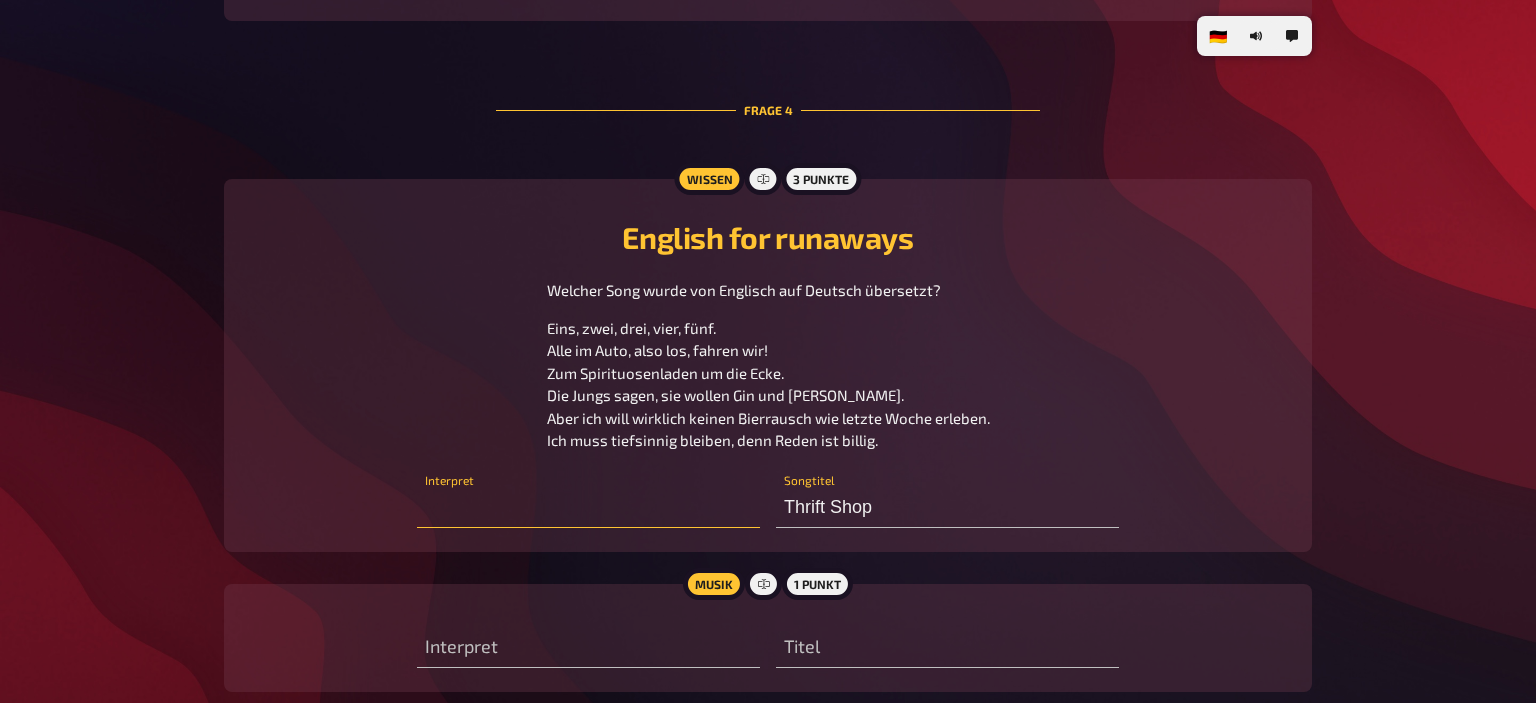 click at bounding box center [588, 508] 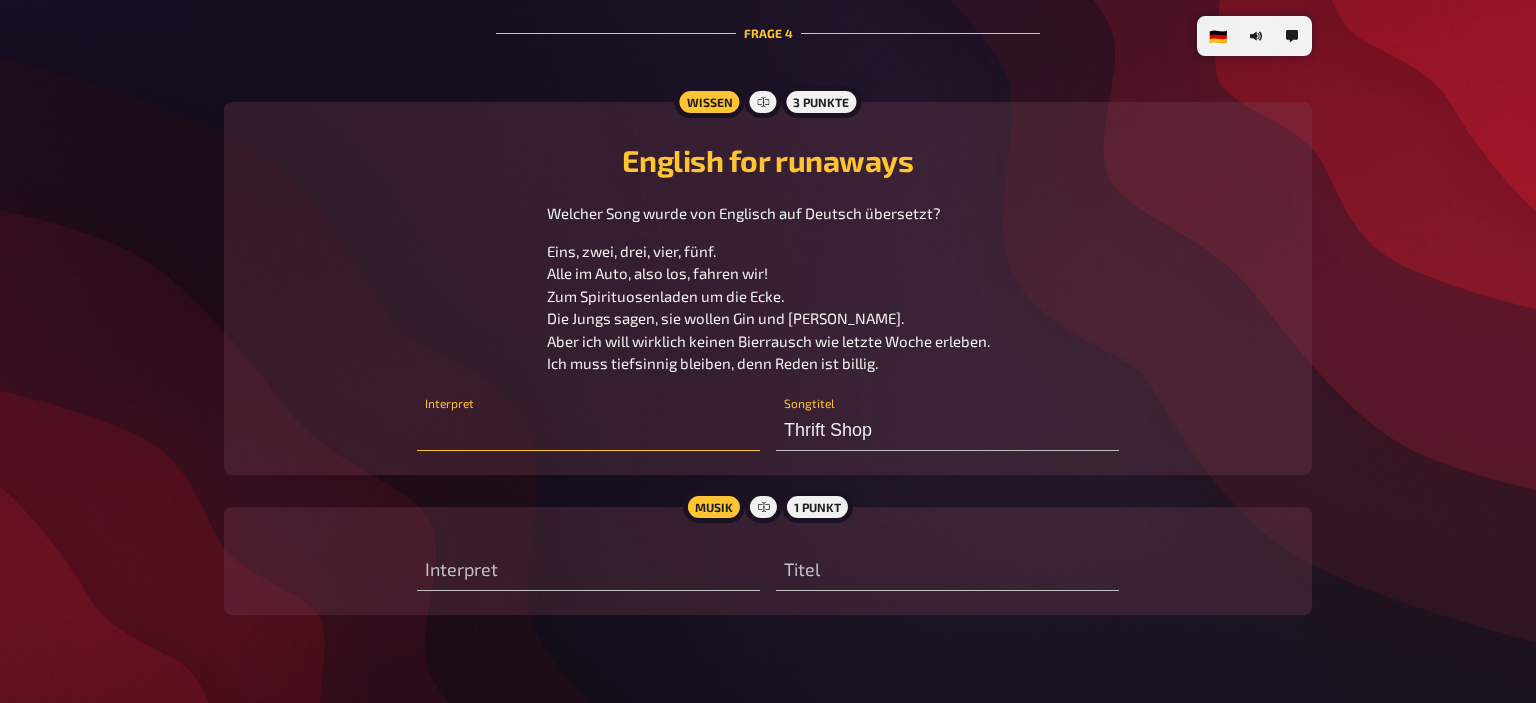 scroll, scrollTop: 2625, scrollLeft: 0, axis: vertical 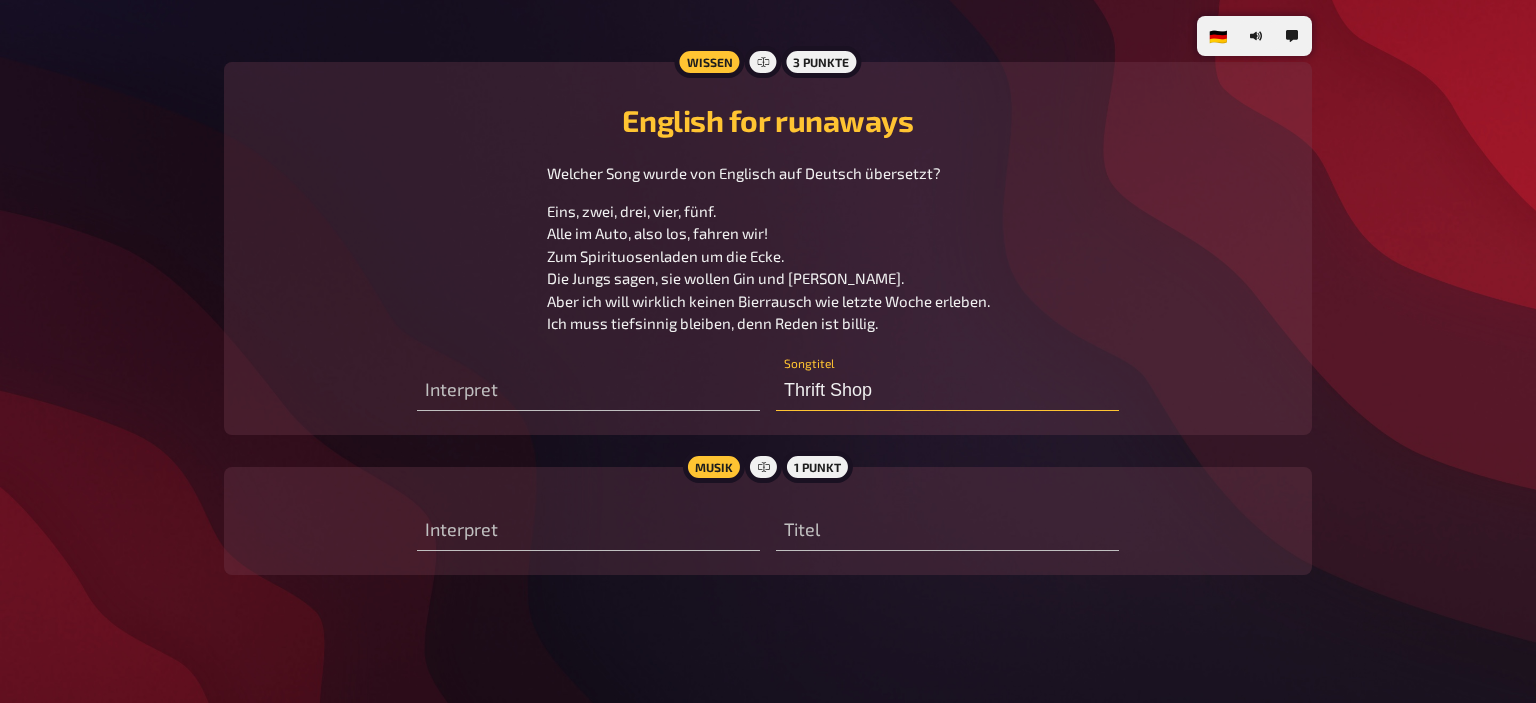 drag, startPoint x: 860, startPoint y: 388, endPoint x: 746, endPoint y: 401, distance: 114.73883 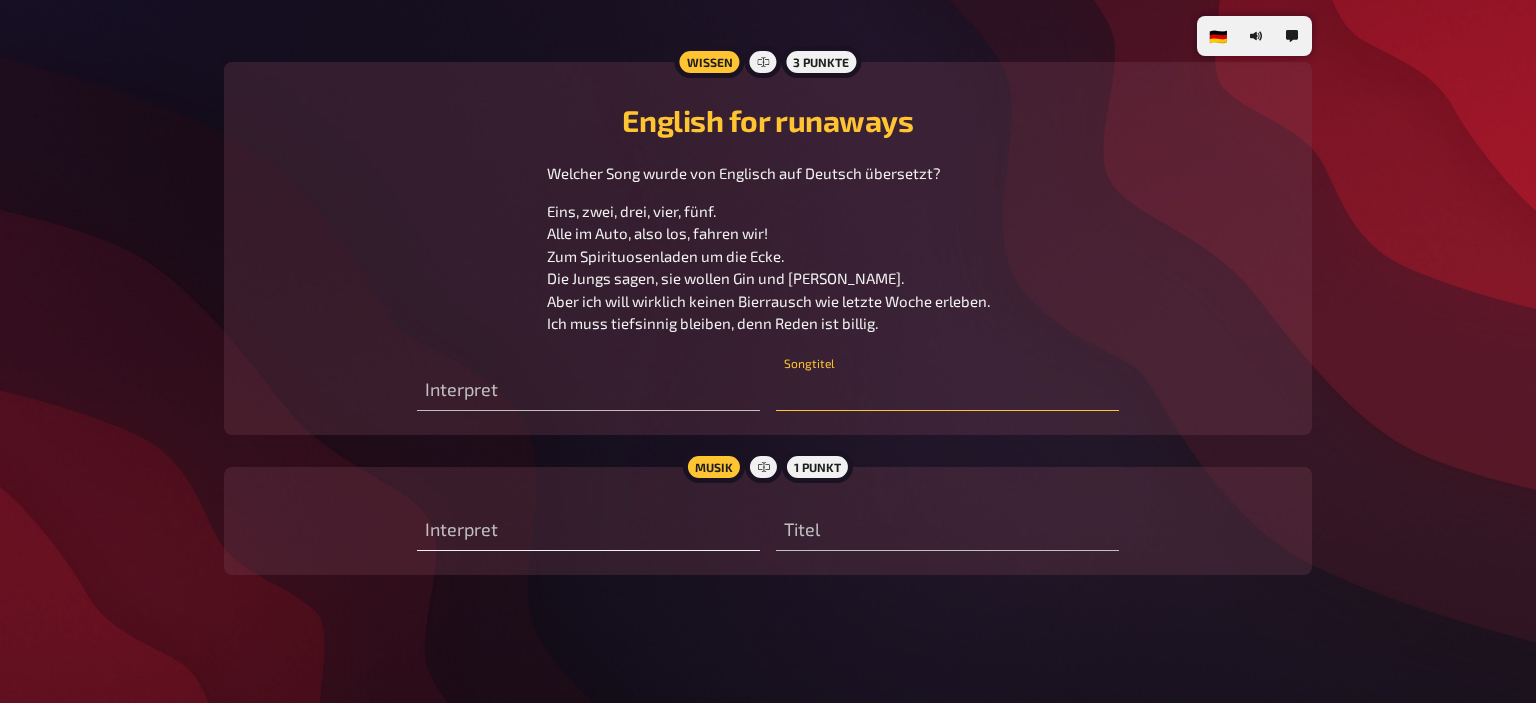 type 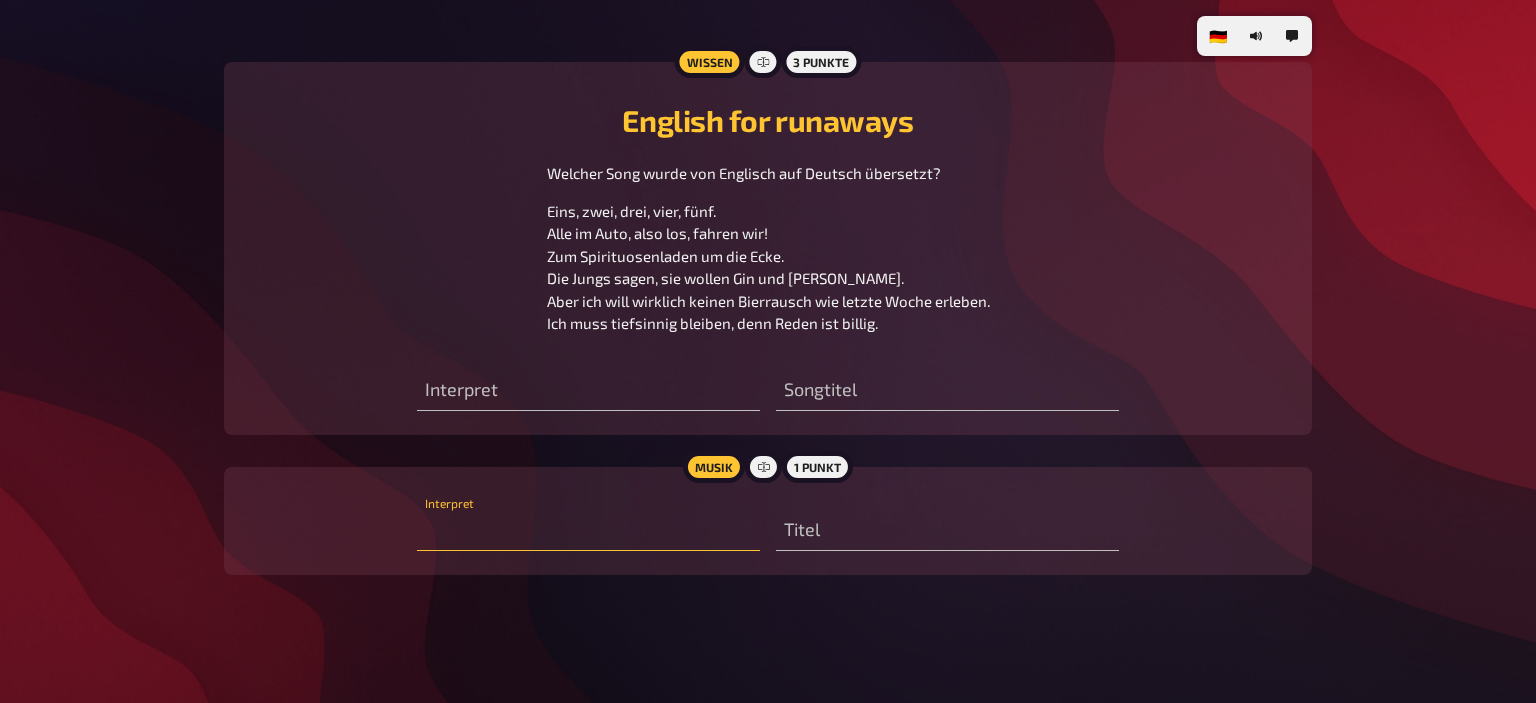 click at bounding box center (588, 531) 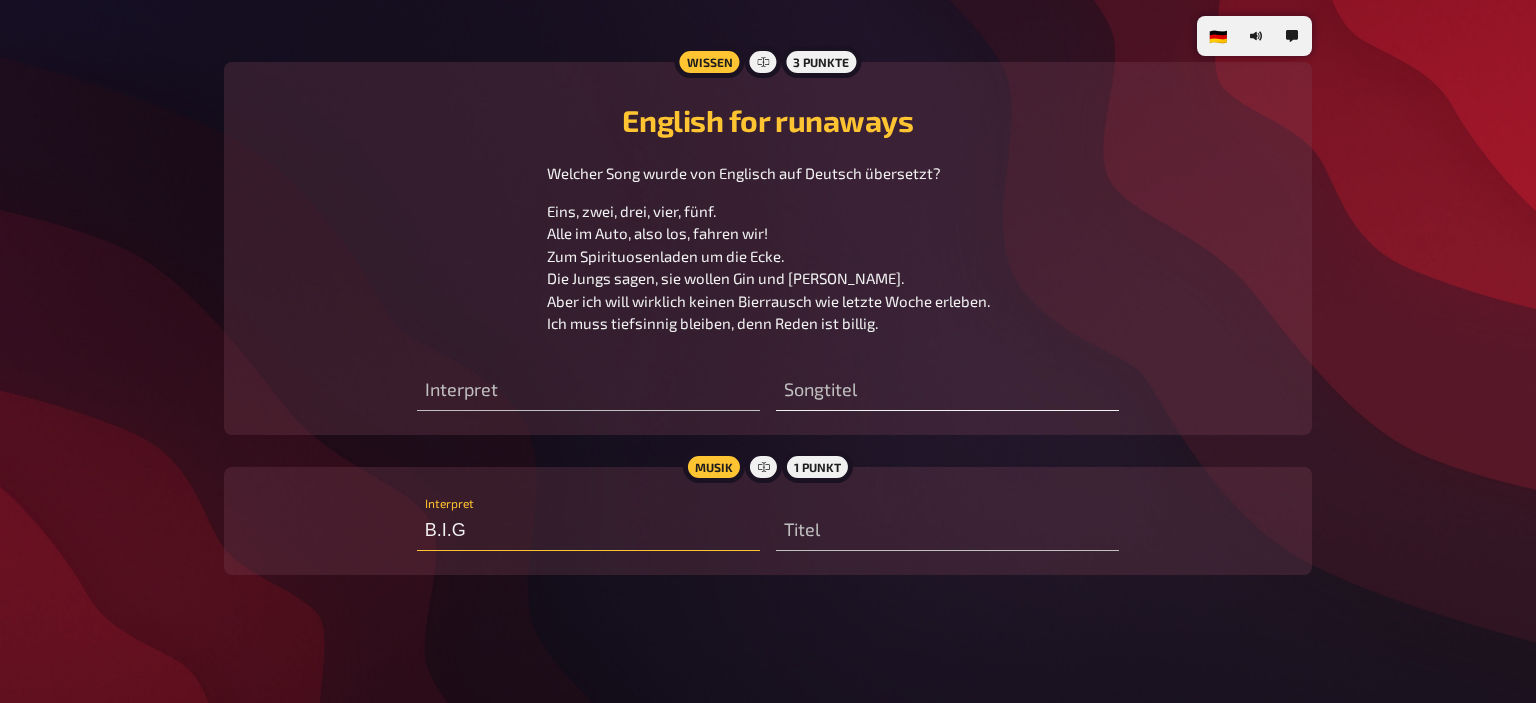 type on "B.I.G" 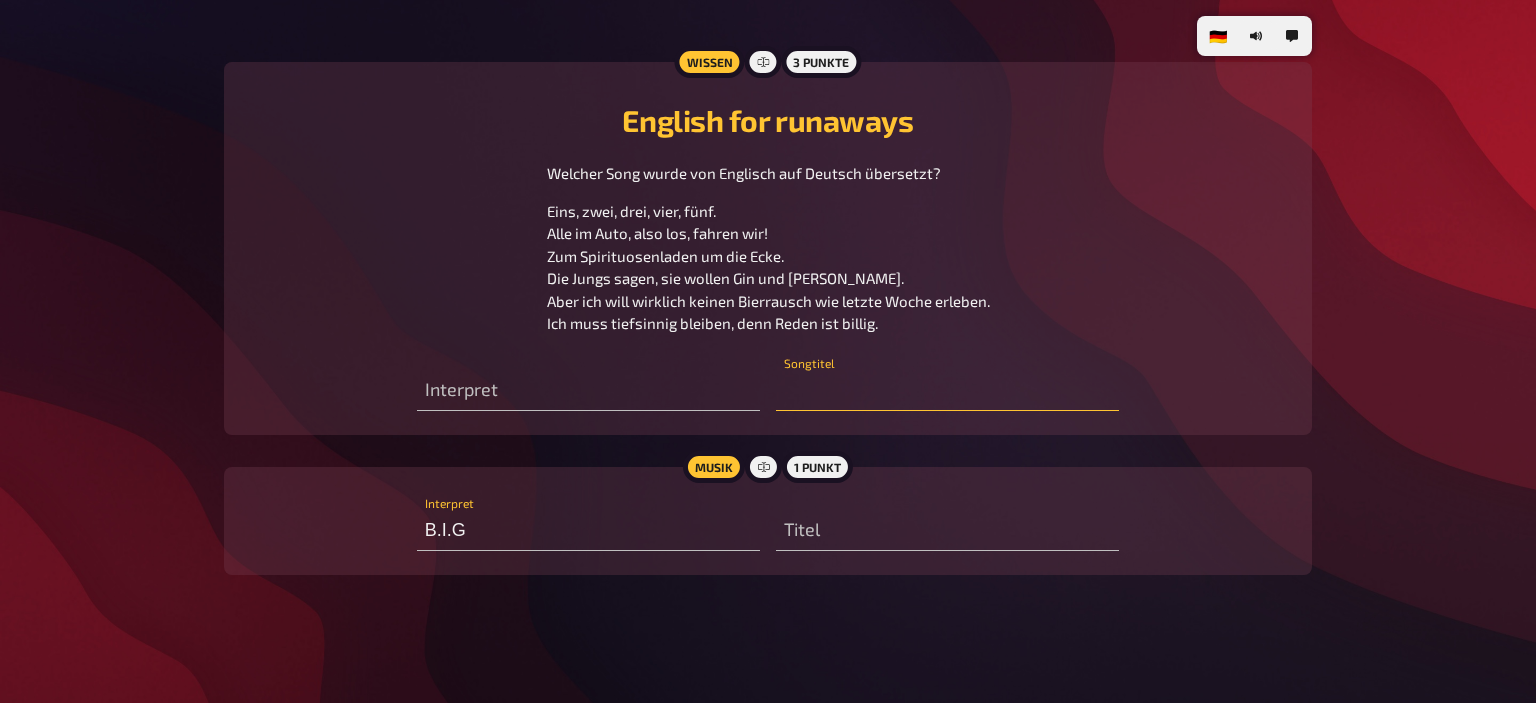 click at bounding box center (947, 391) 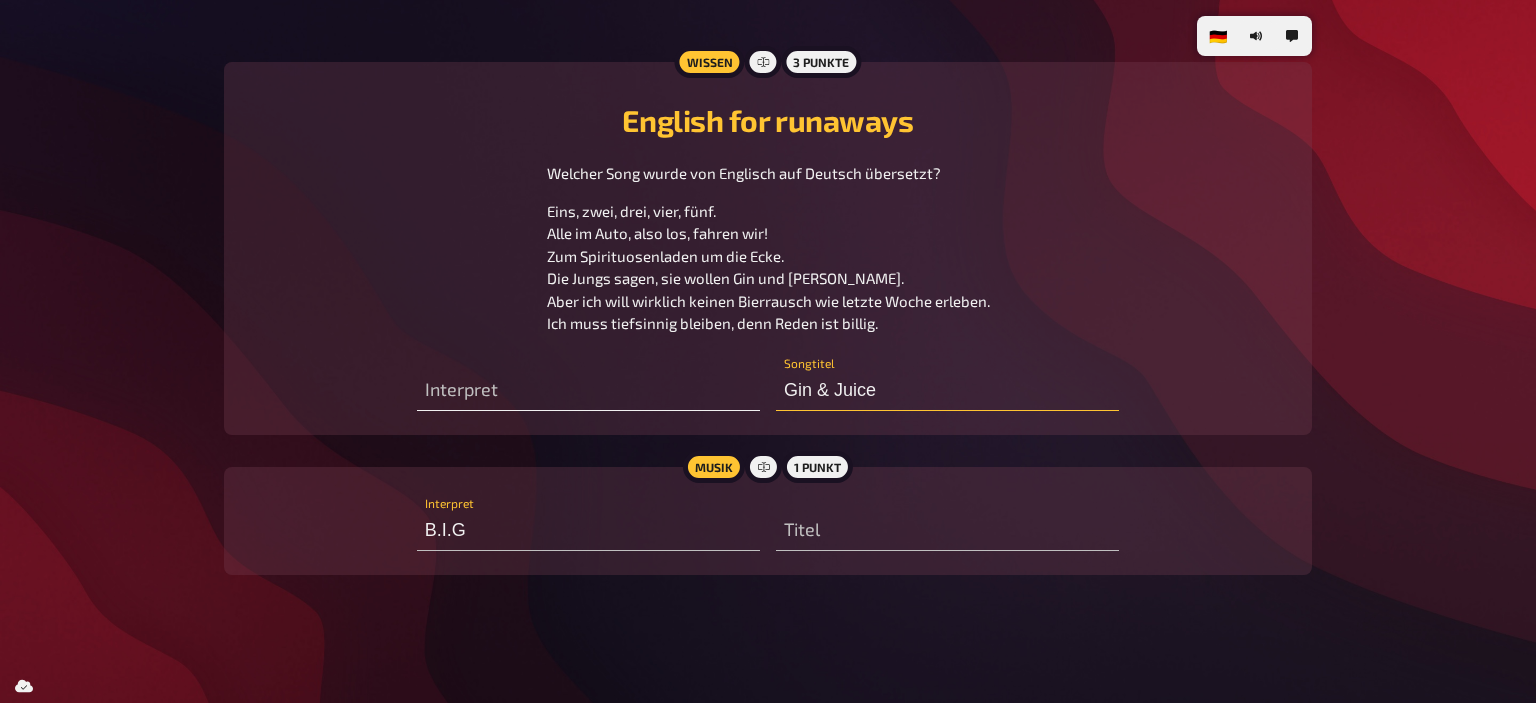 type on "Gin & Juice" 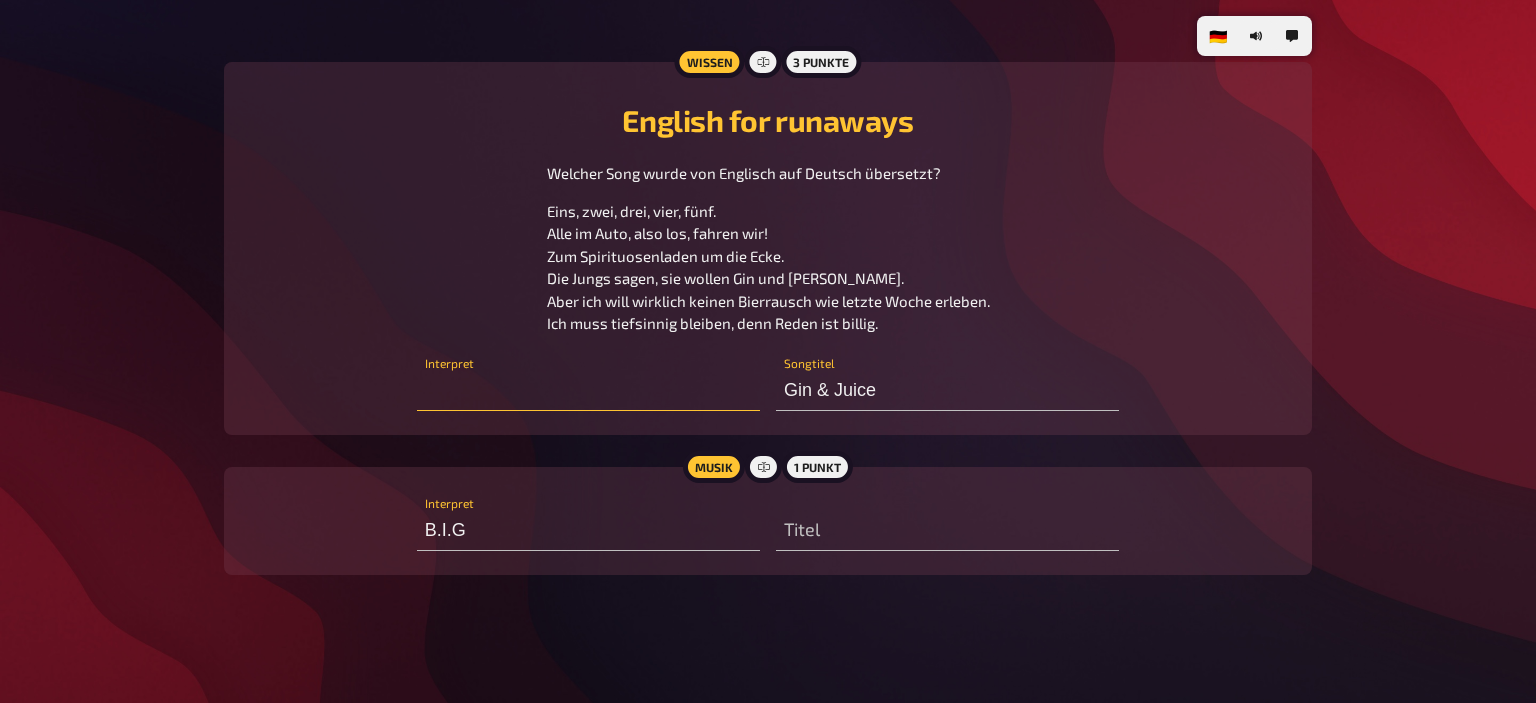 click at bounding box center (588, 391) 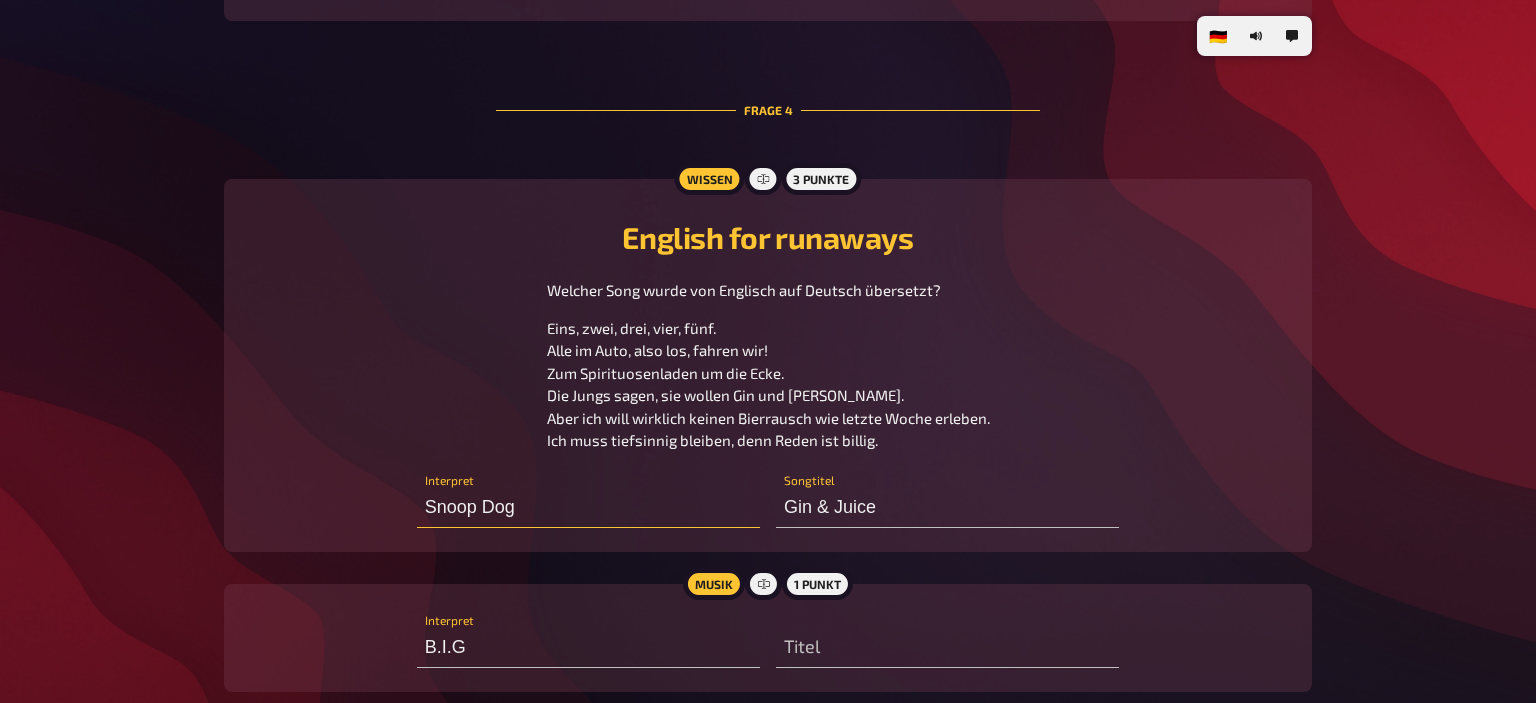 scroll, scrollTop: 2625, scrollLeft: 0, axis: vertical 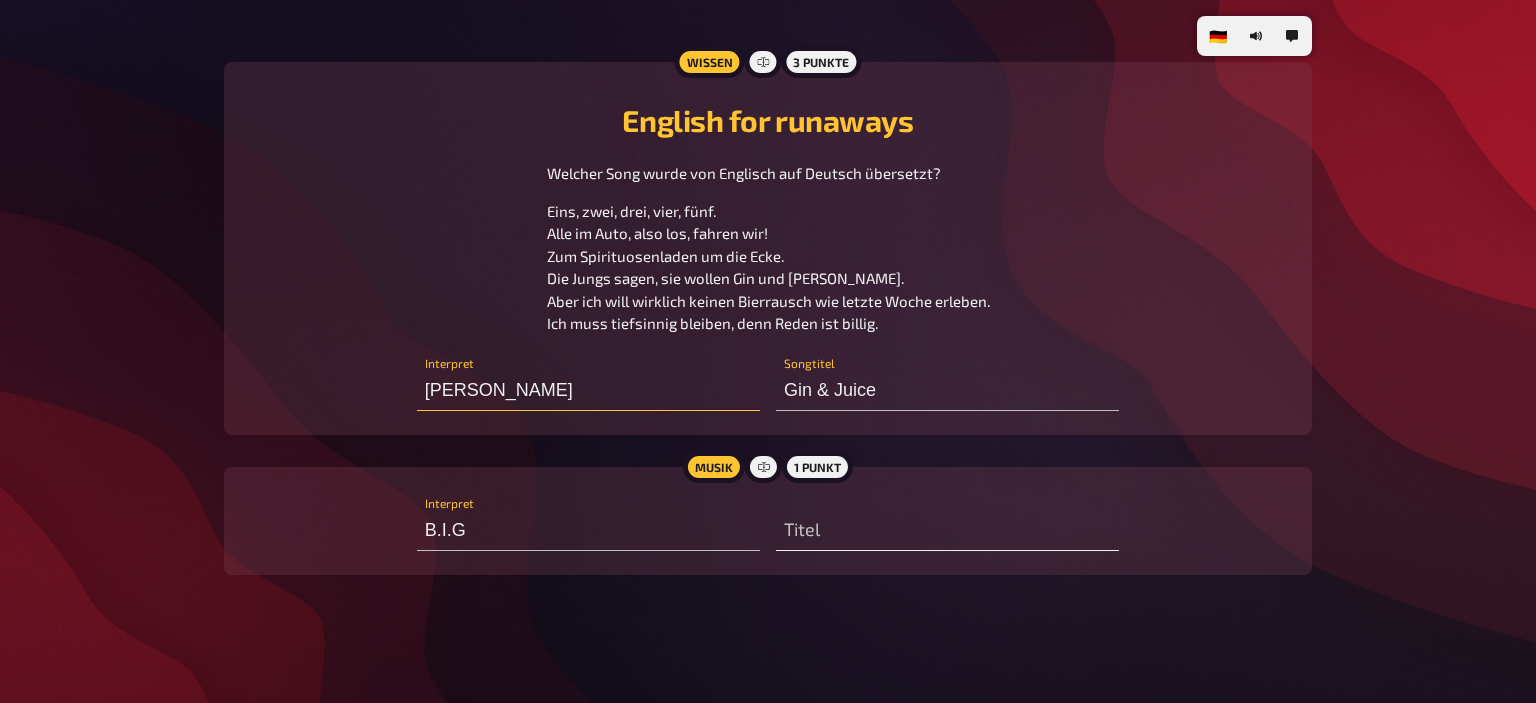 type on "Snoop Dogg" 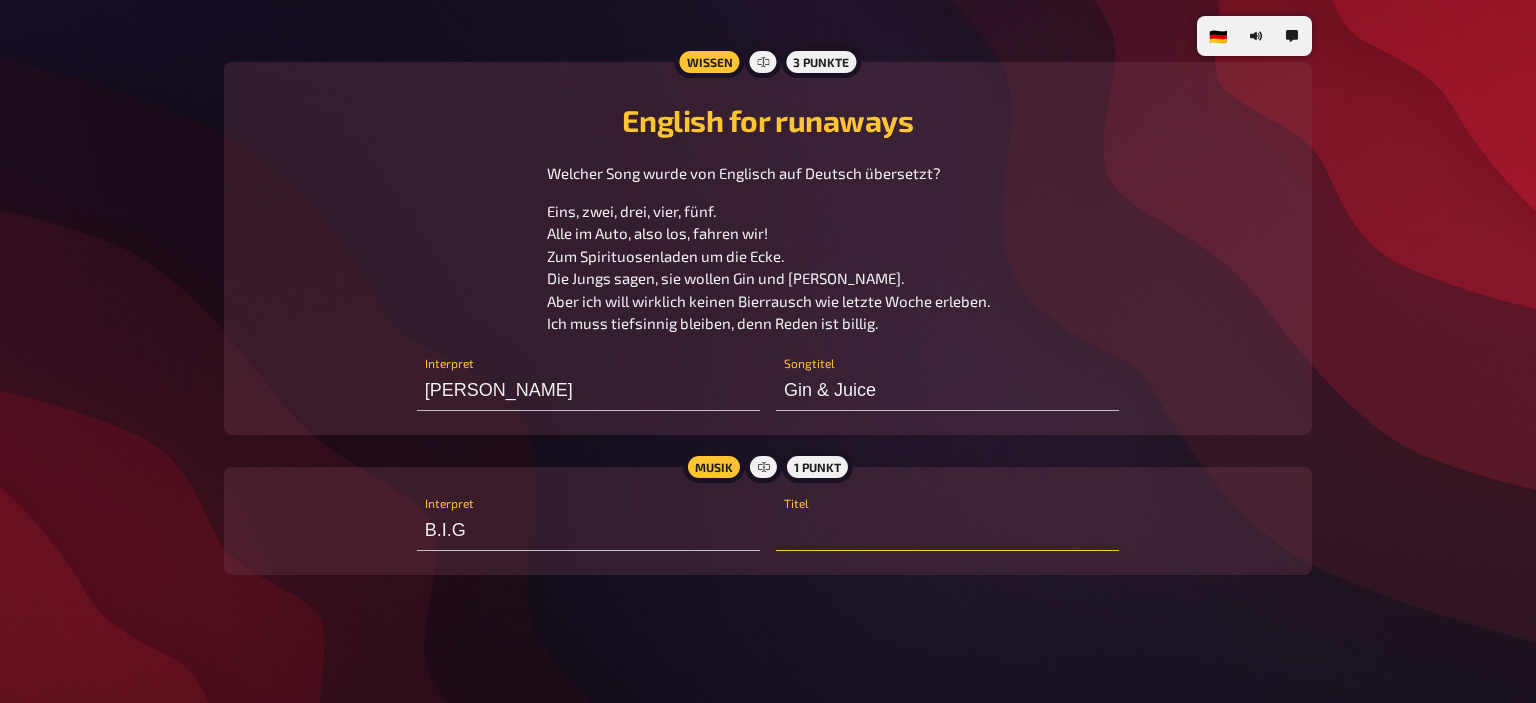drag, startPoint x: 852, startPoint y: 520, endPoint x: 827, endPoint y: 524, distance: 25.317978 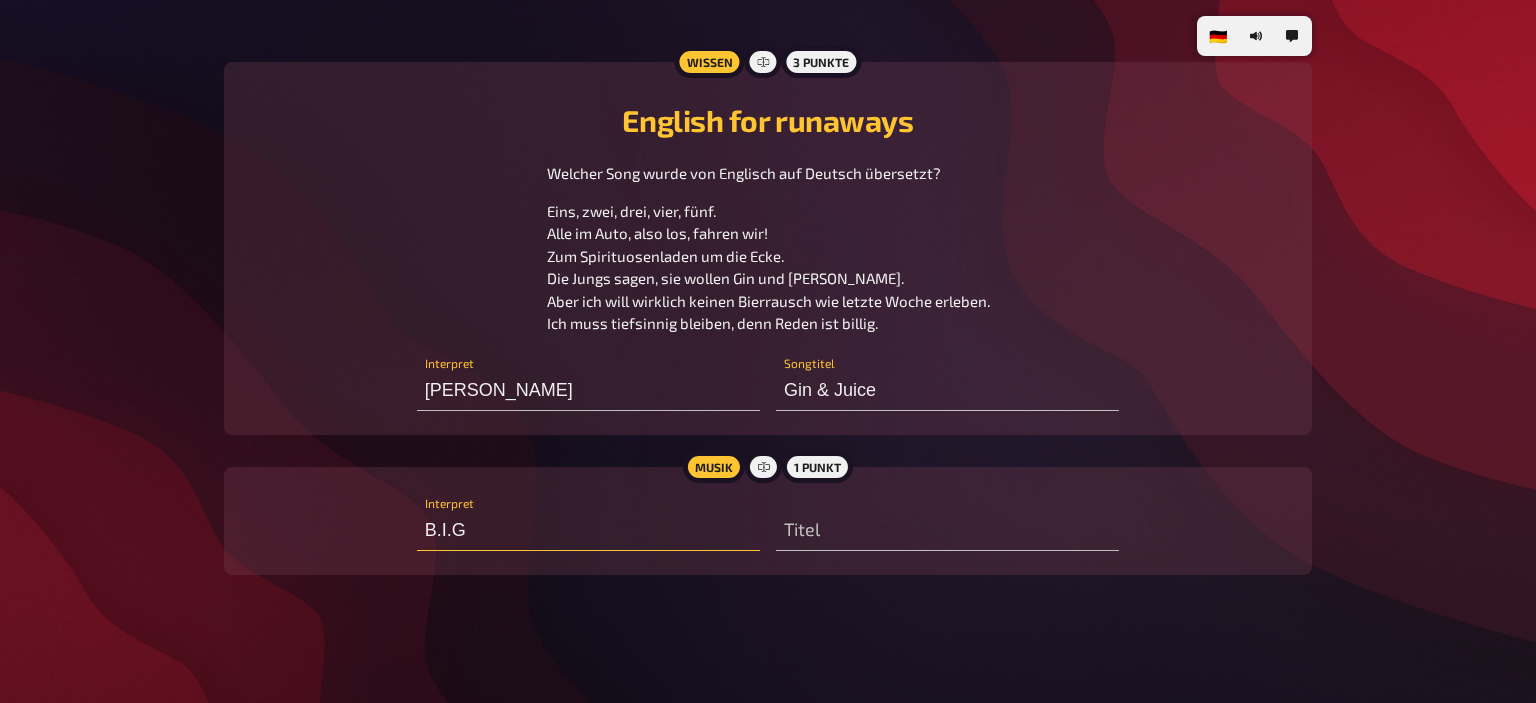 click on "B.I.G" at bounding box center [588, 531] 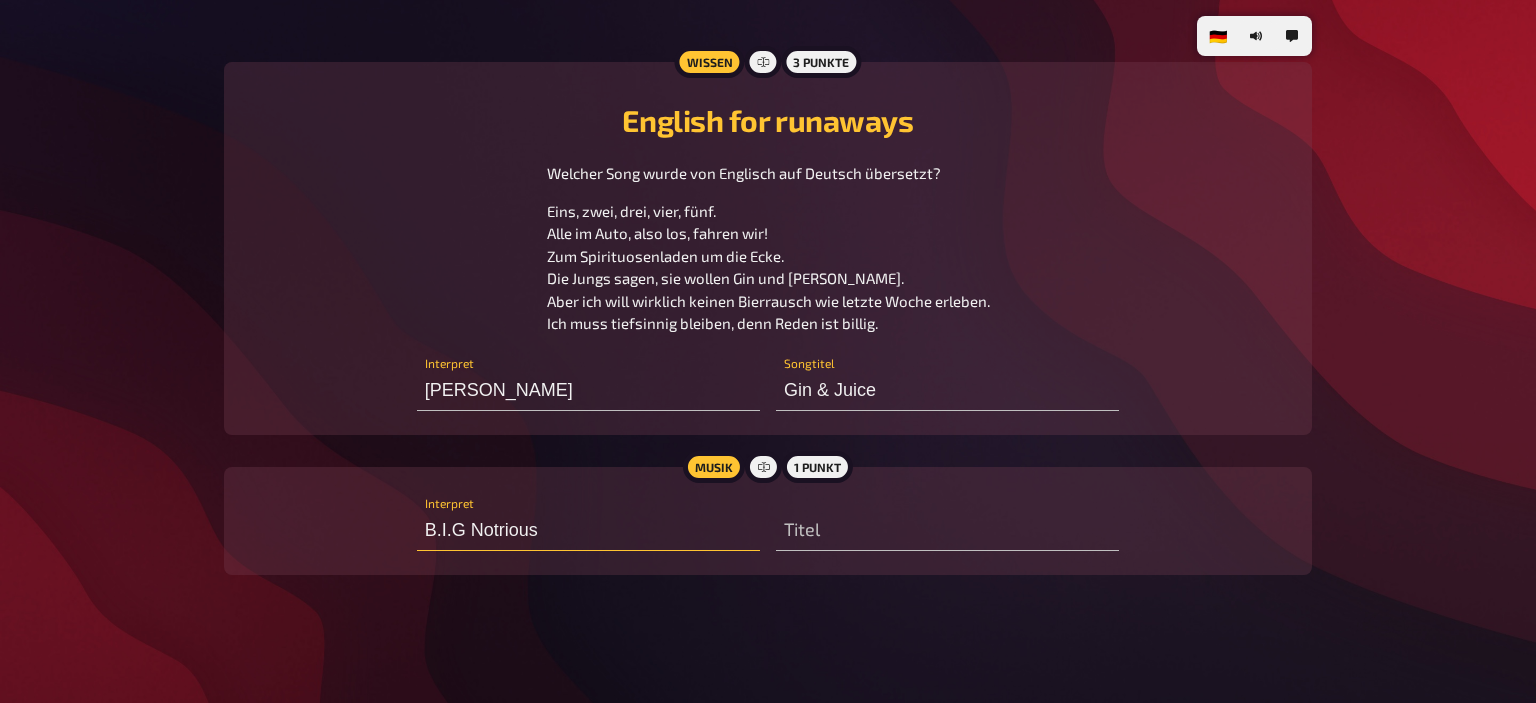 type on "B.I.G Notrious" 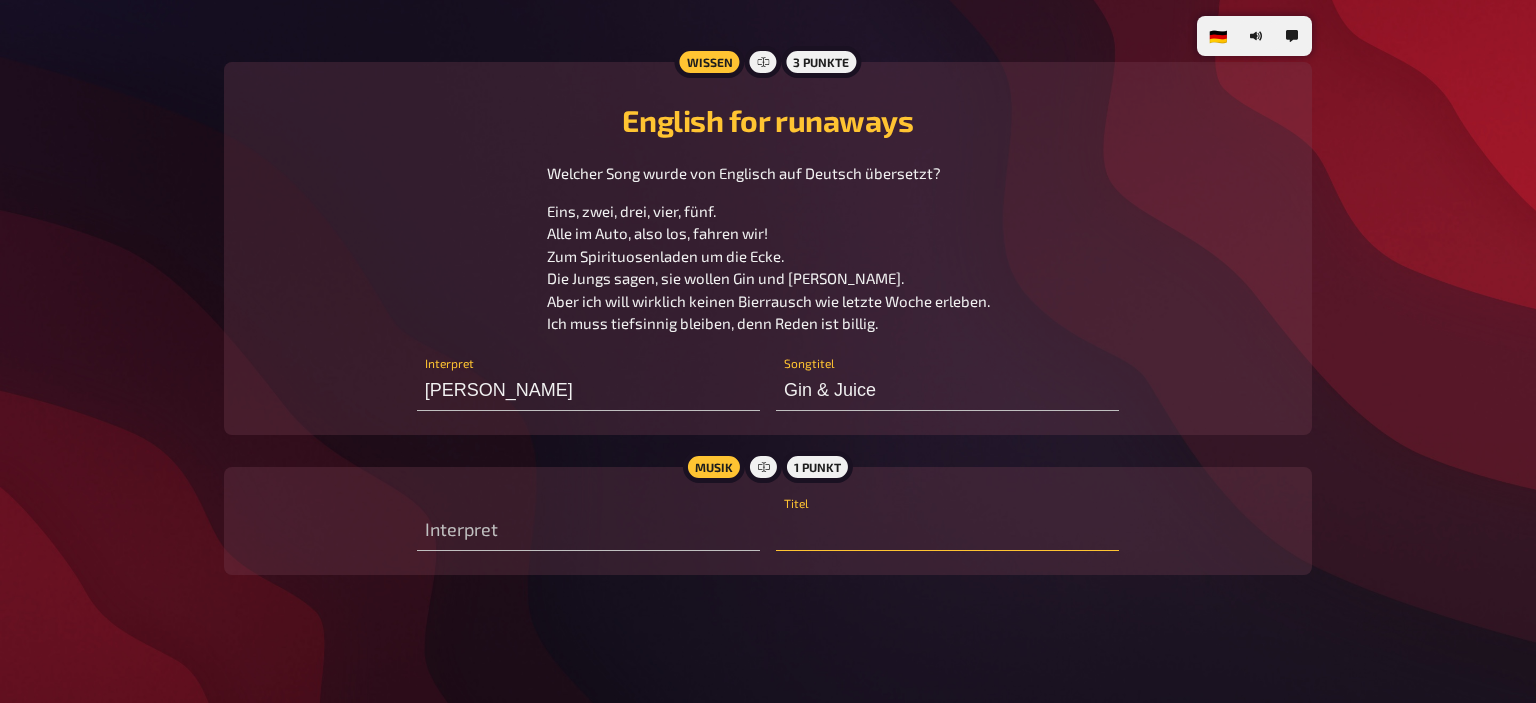 click at bounding box center (947, 531) 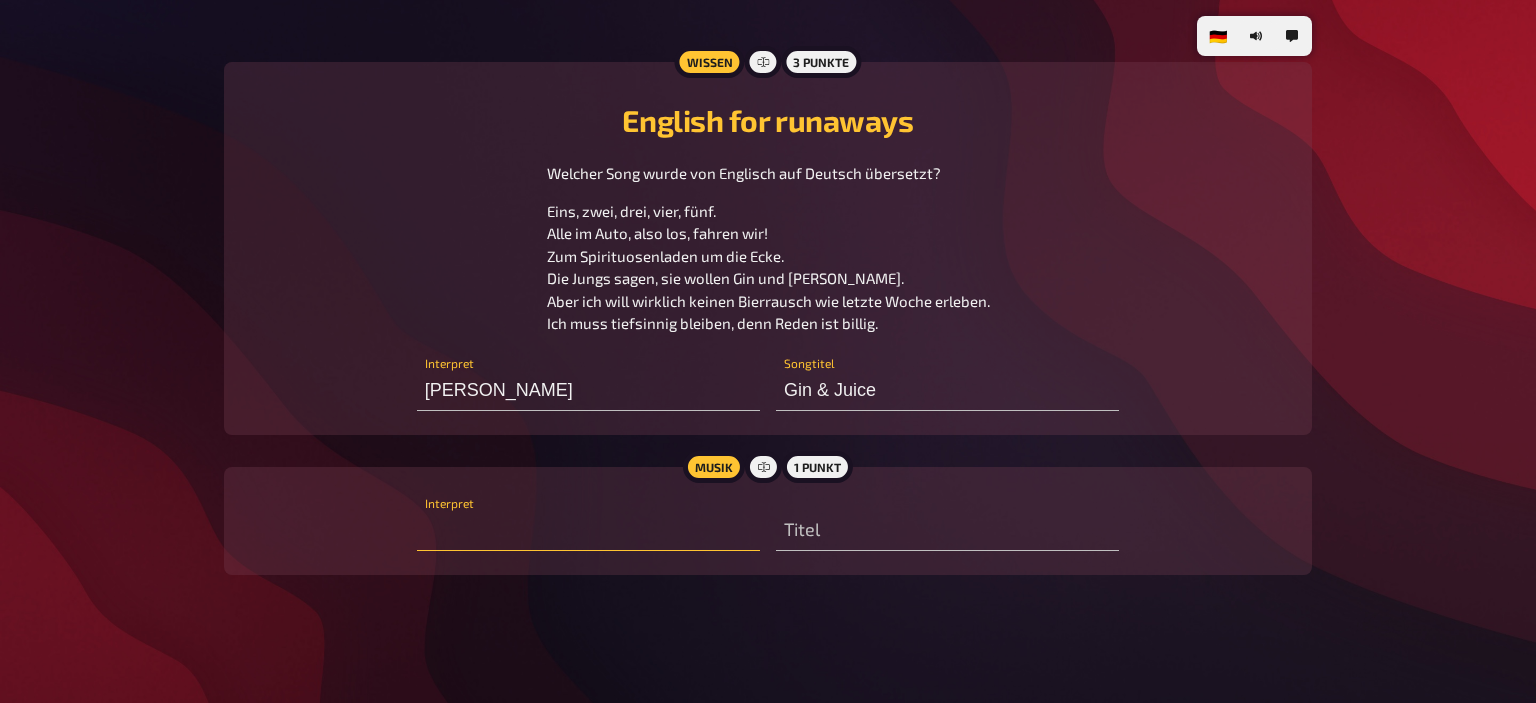 click at bounding box center [588, 531] 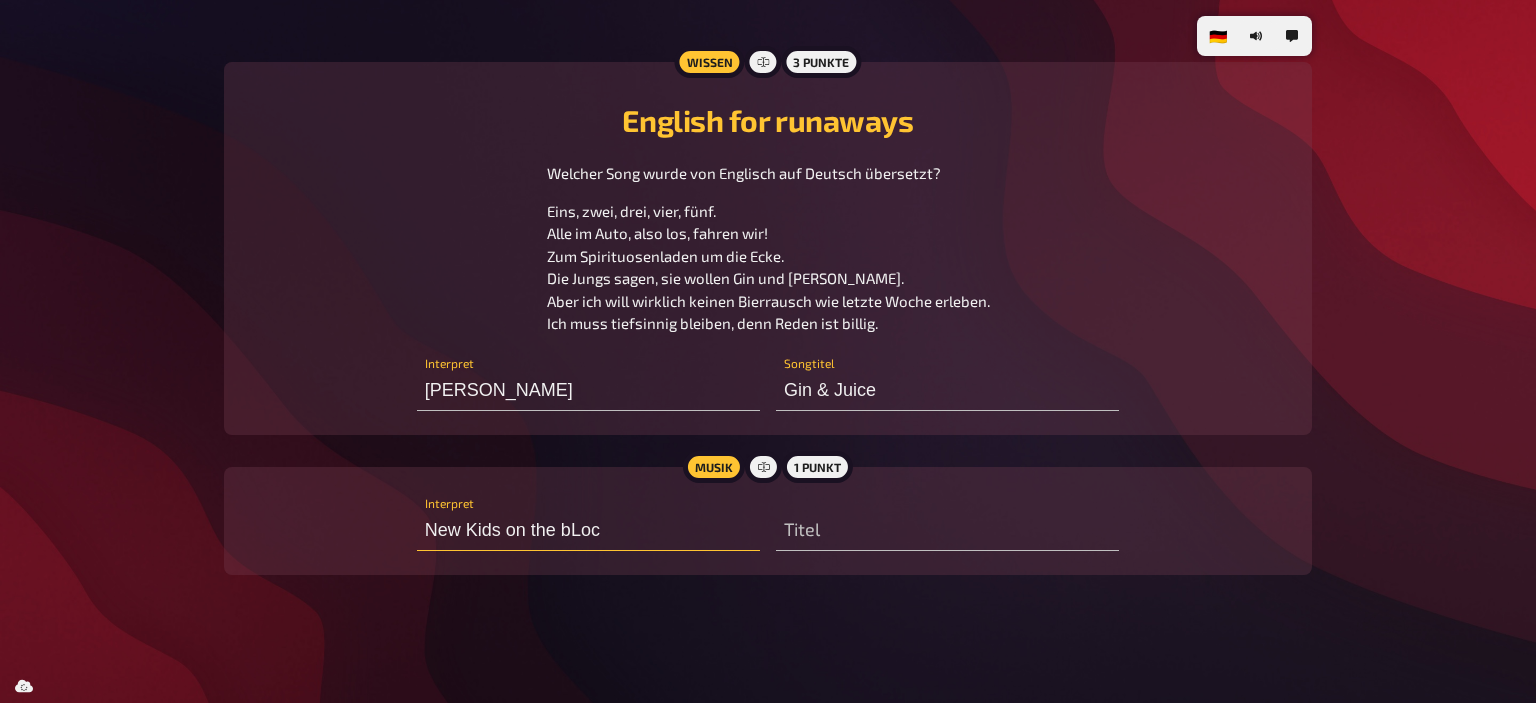 type on "New Kids on the bLock" 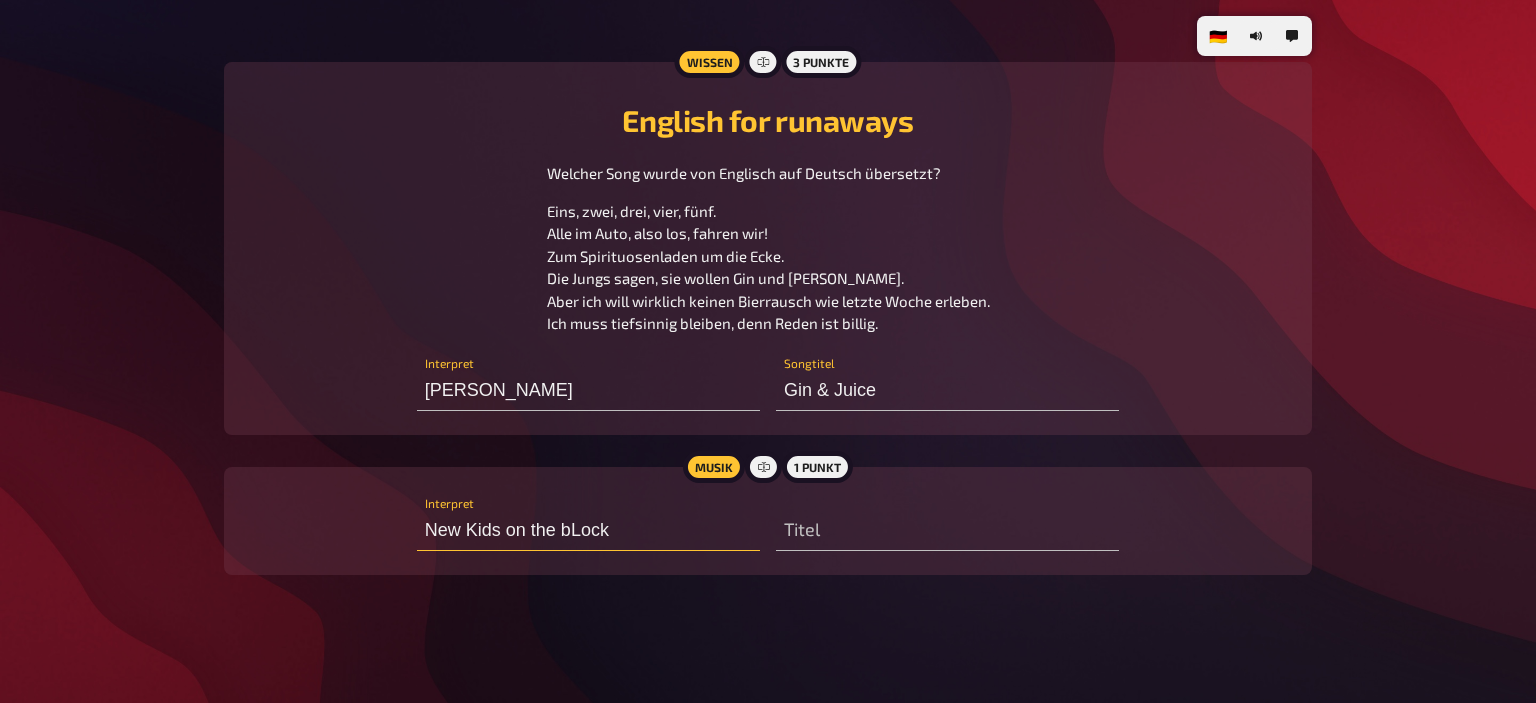drag, startPoint x: 598, startPoint y: 525, endPoint x: 410, endPoint y: 545, distance: 189.06084 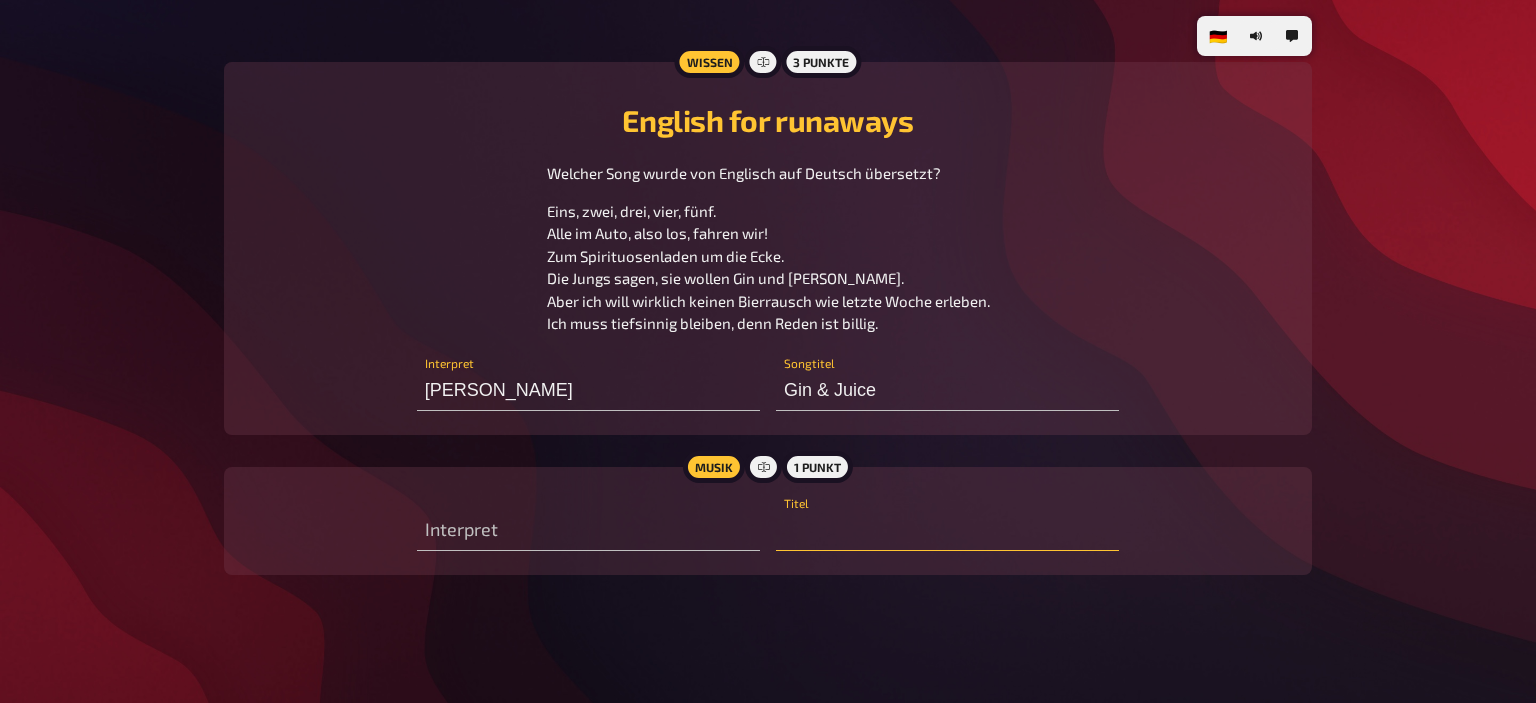 click at bounding box center (947, 531) 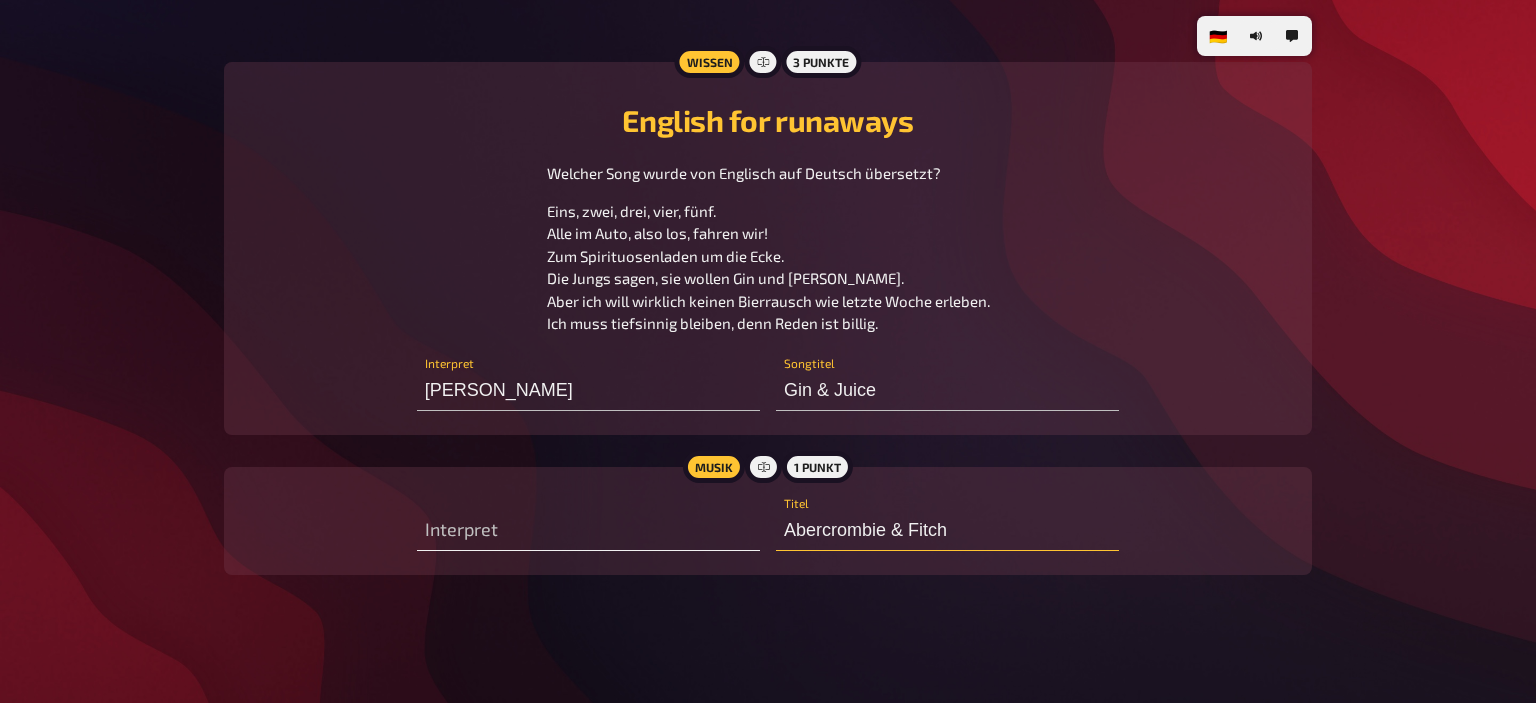 type on "Abercrombie & Fitch" 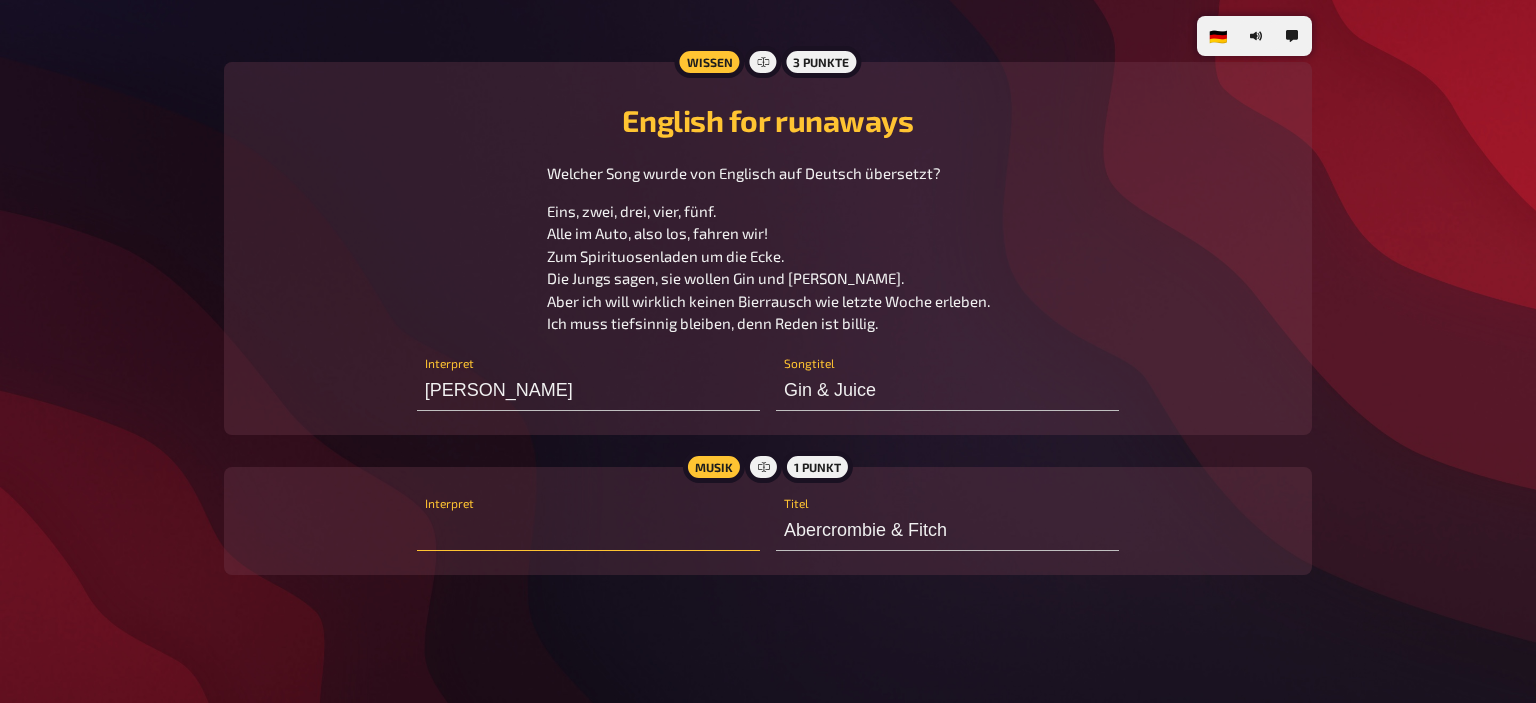 click at bounding box center [588, 531] 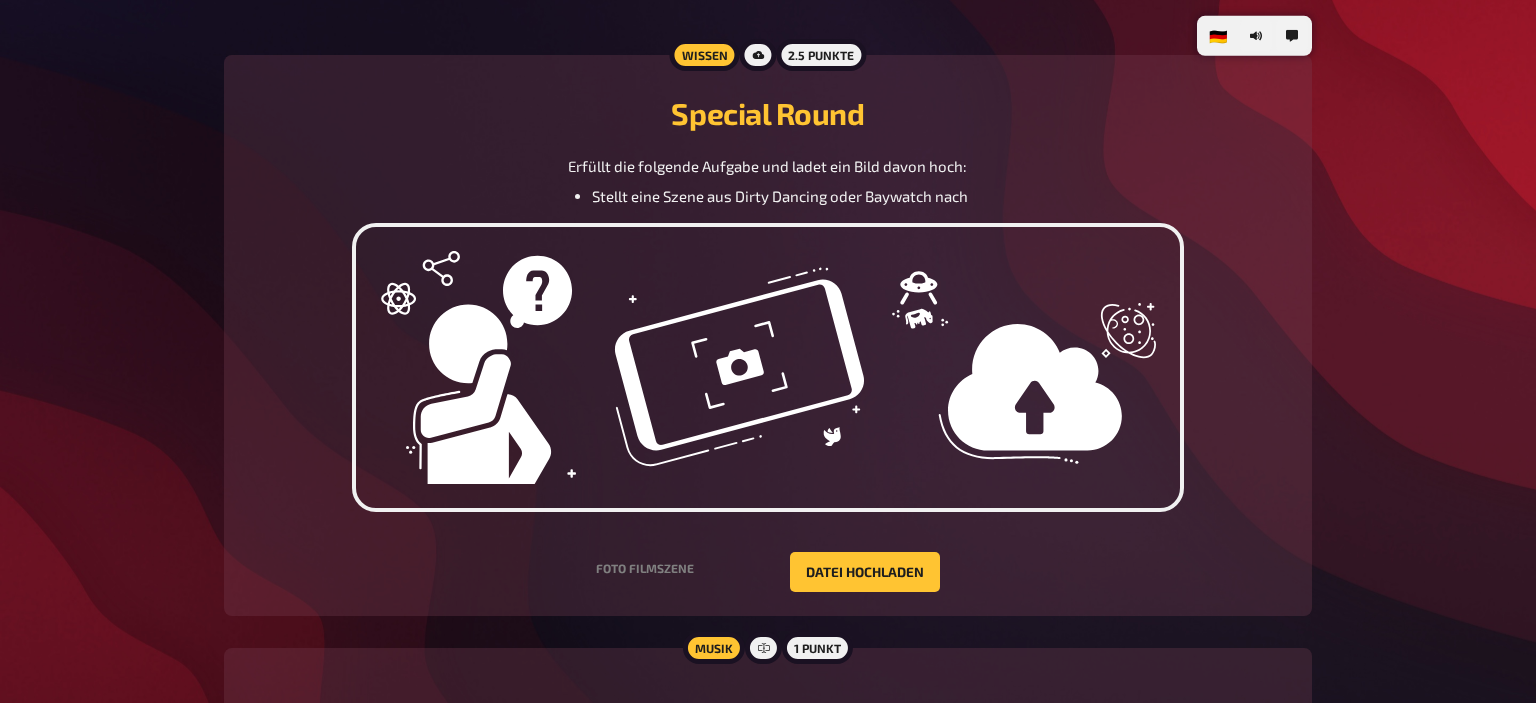 scroll, scrollTop: 3345, scrollLeft: 0, axis: vertical 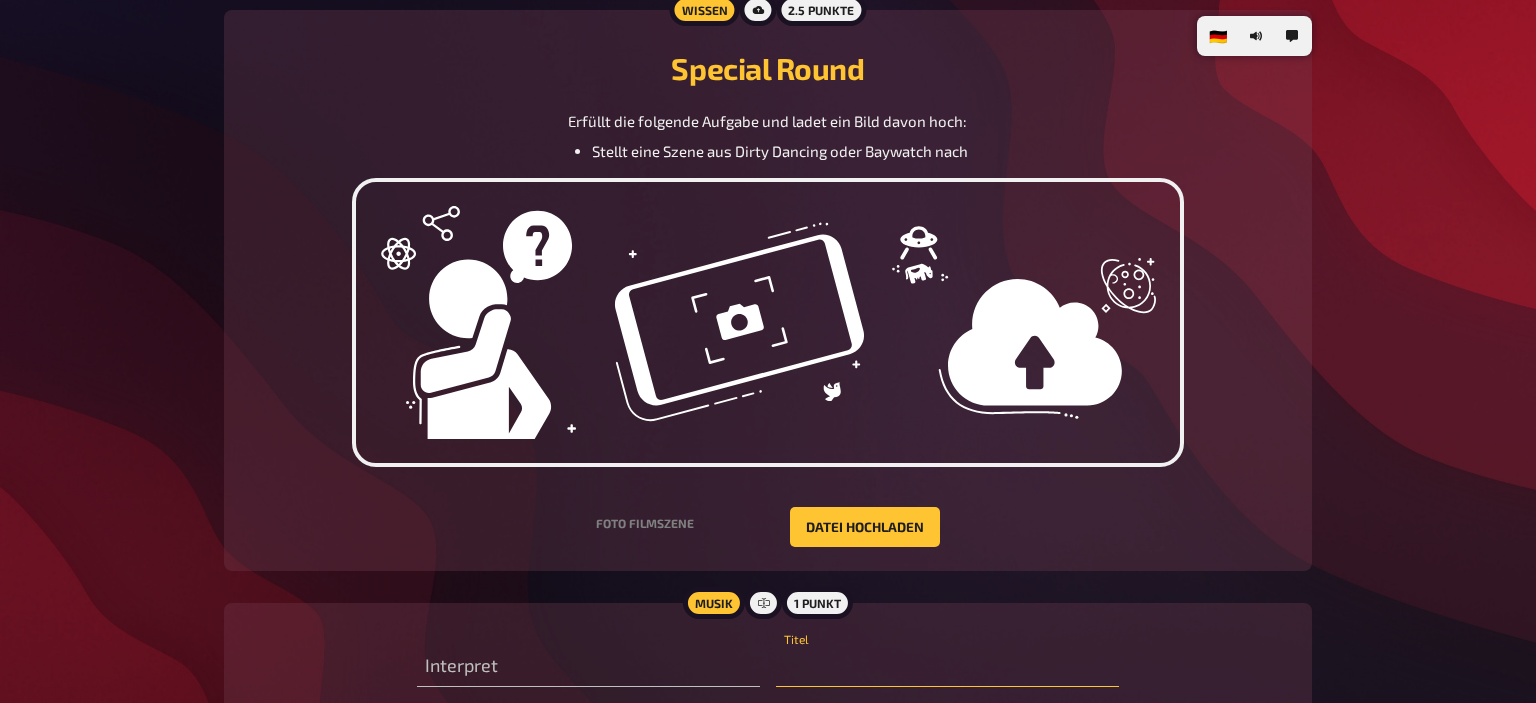 click at bounding box center (947, 667) 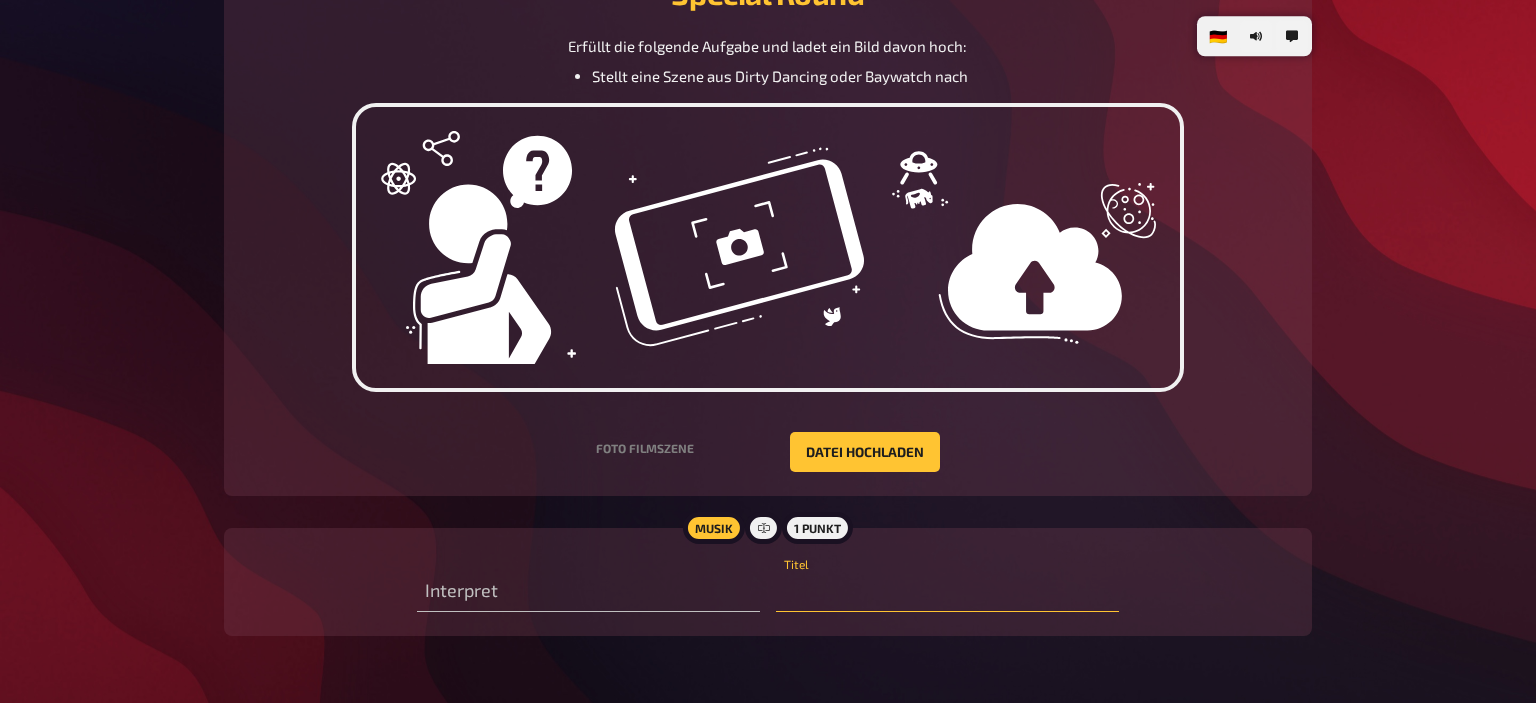 scroll, scrollTop: 3465, scrollLeft: 0, axis: vertical 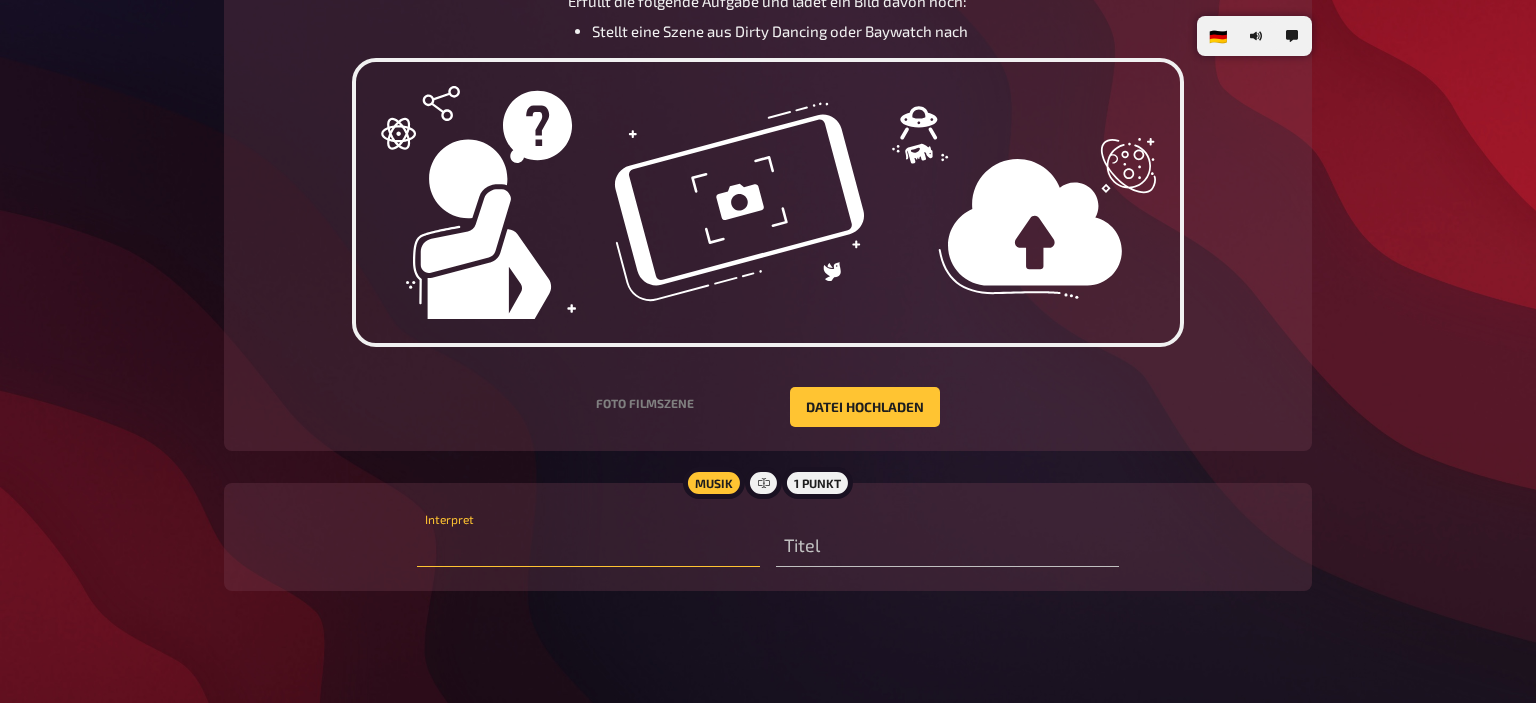 drag, startPoint x: 676, startPoint y: 538, endPoint x: 654, endPoint y: 542, distance: 22.36068 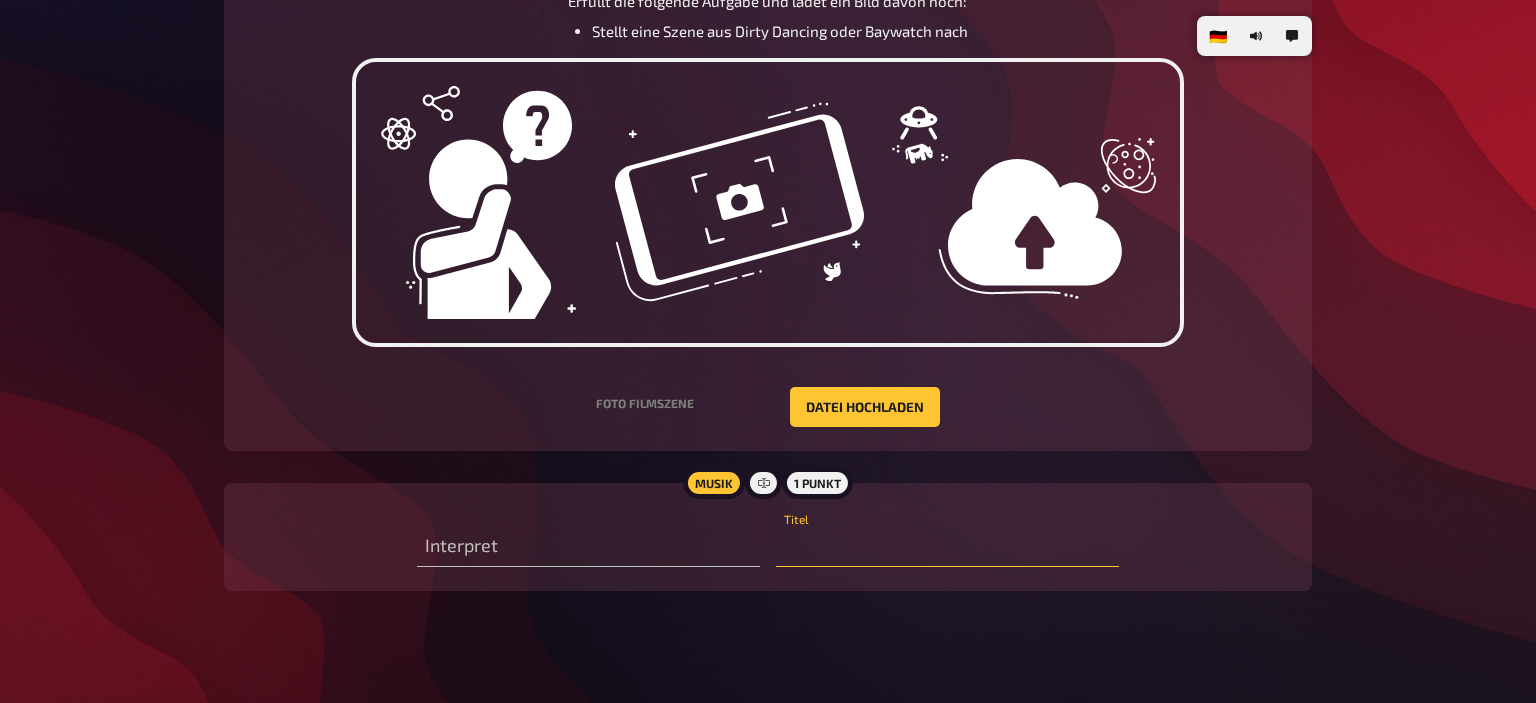 click at bounding box center (947, 547) 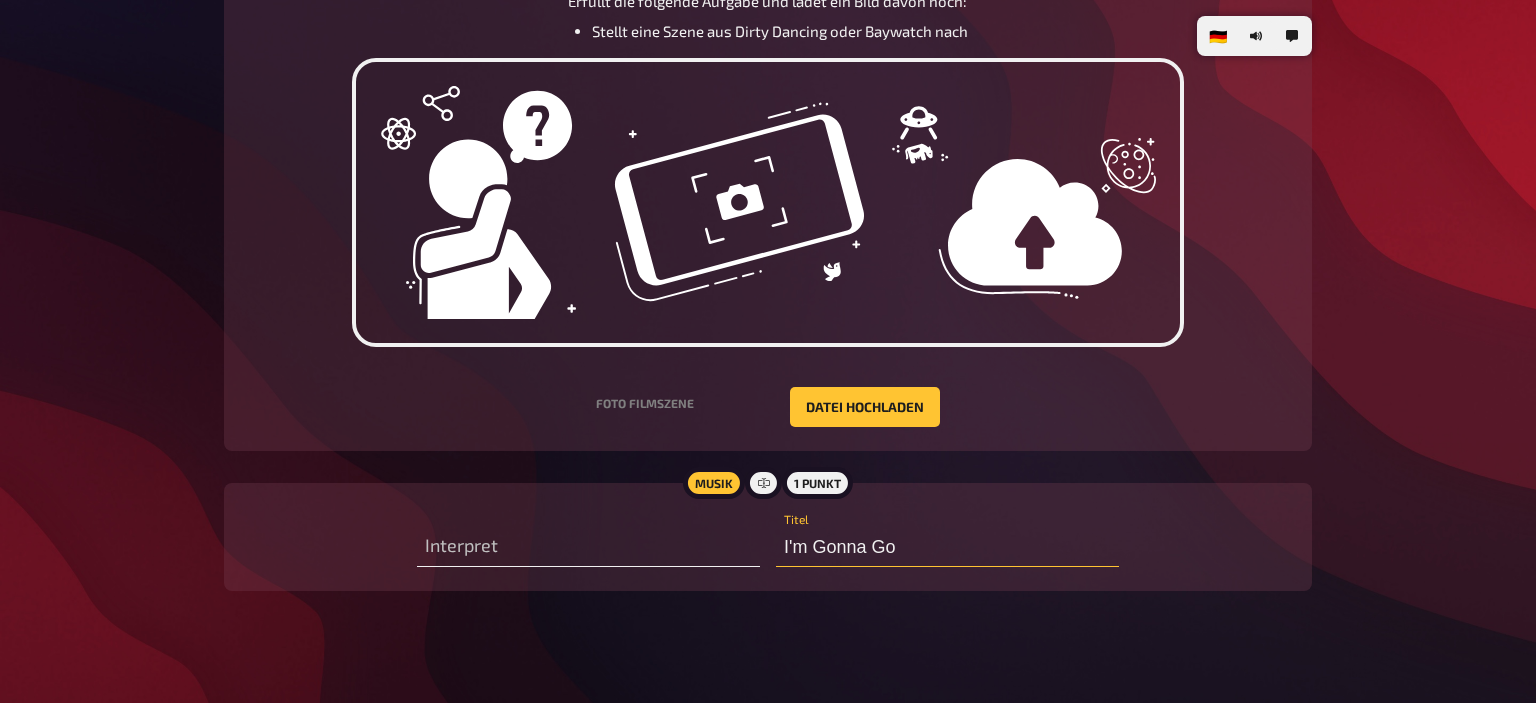 type on "I'm Gonna Go" 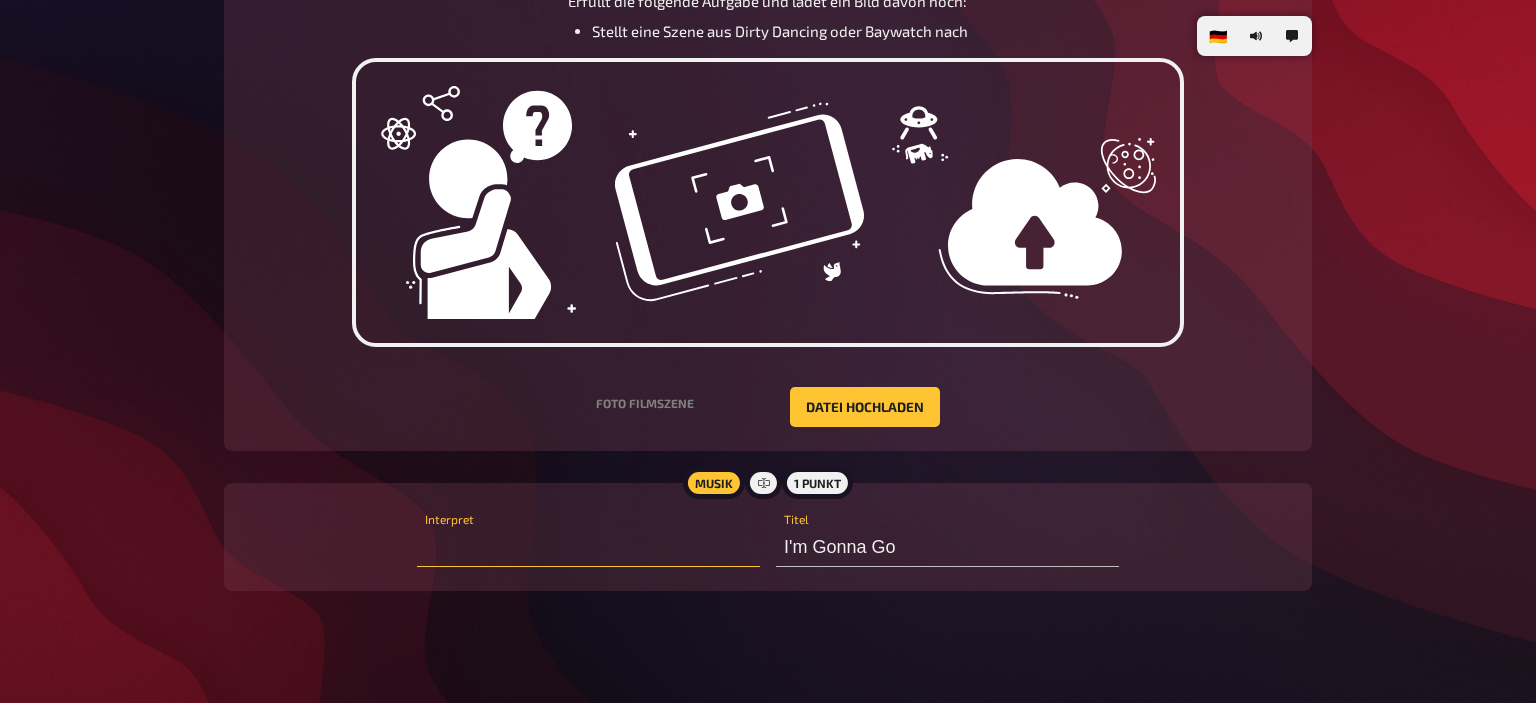 click at bounding box center [588, 547] 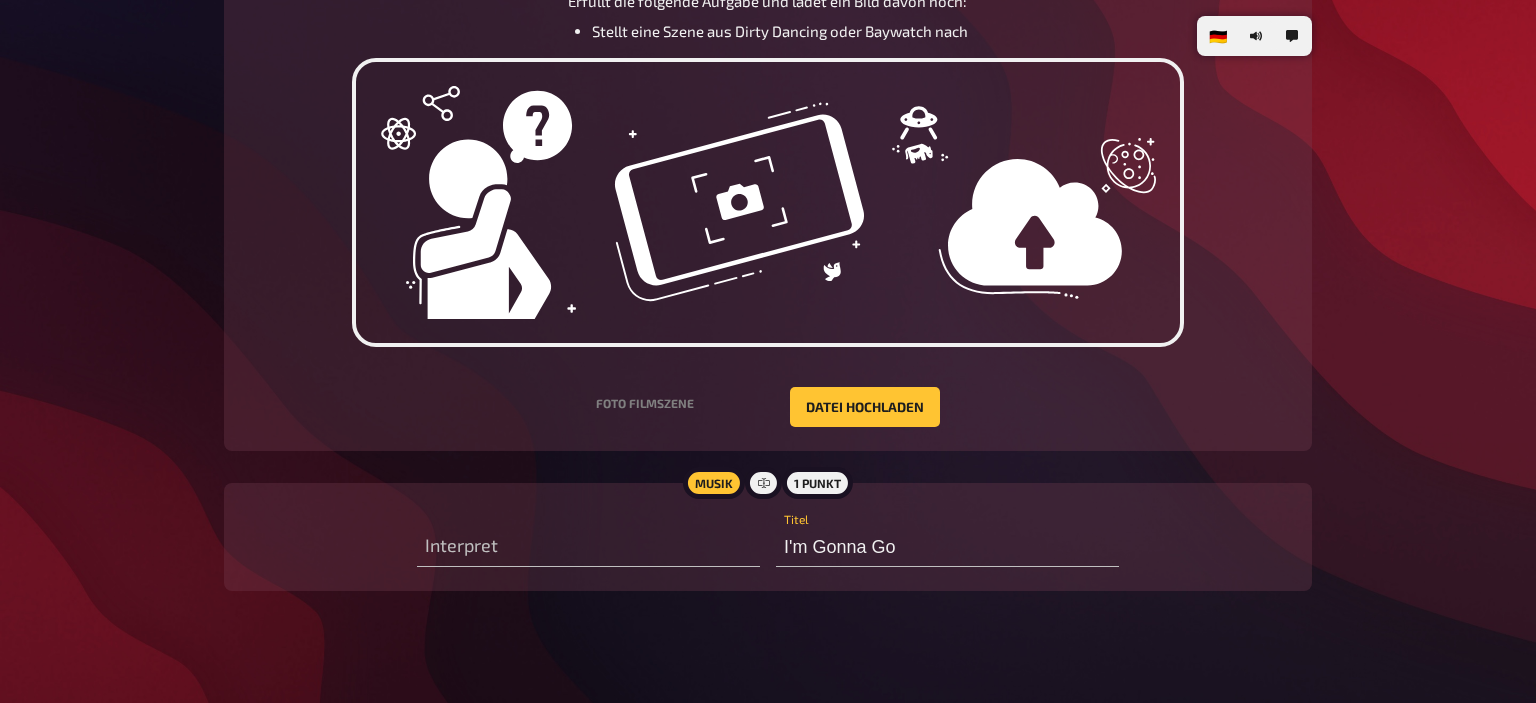 click on "Erfüllt die folgende Aufgabe und ladet ein Bild davon hoch:  Stellt eine Szene aus Dirty Dancing oder Baywatch nach" at bounding box center [768, 16] 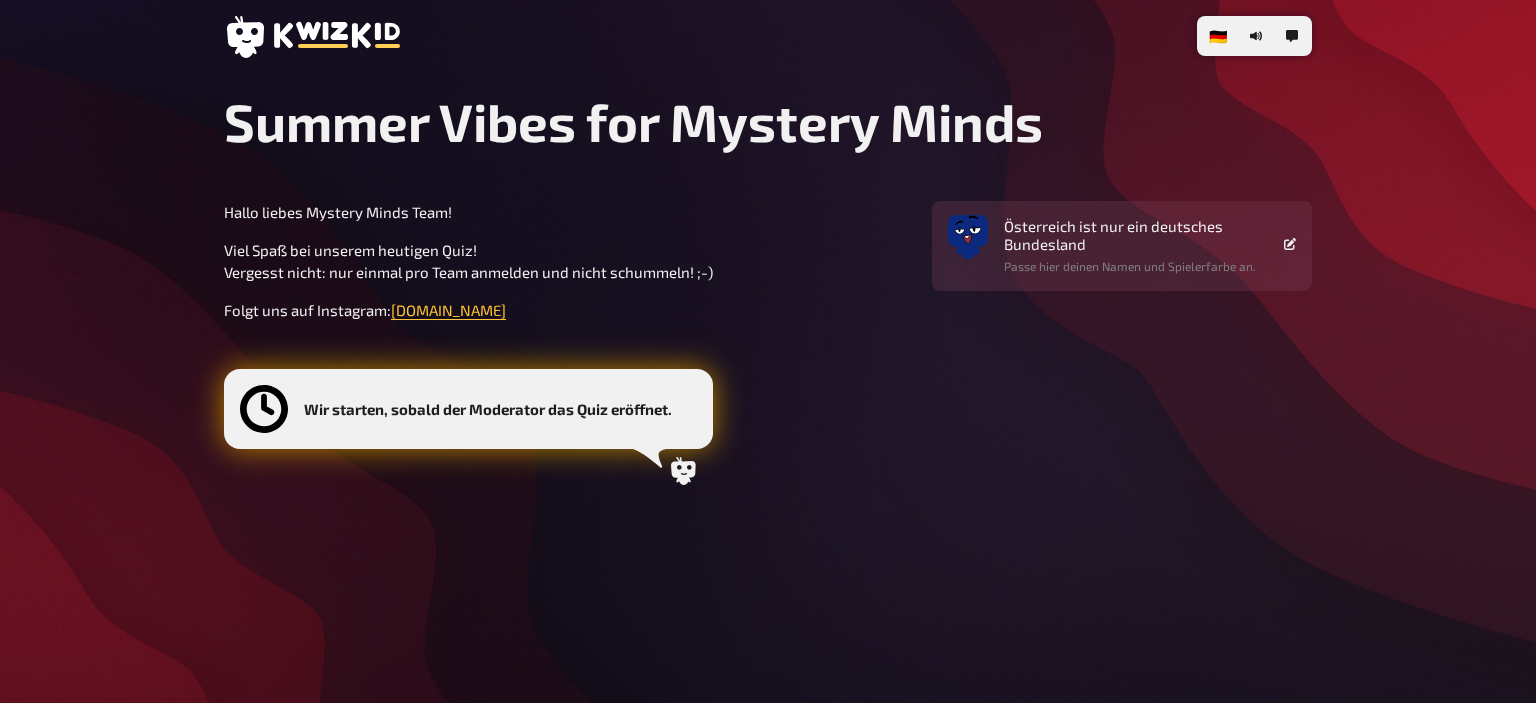 scroll, scrollTop: 0, scrollLeft: 0, axis: both 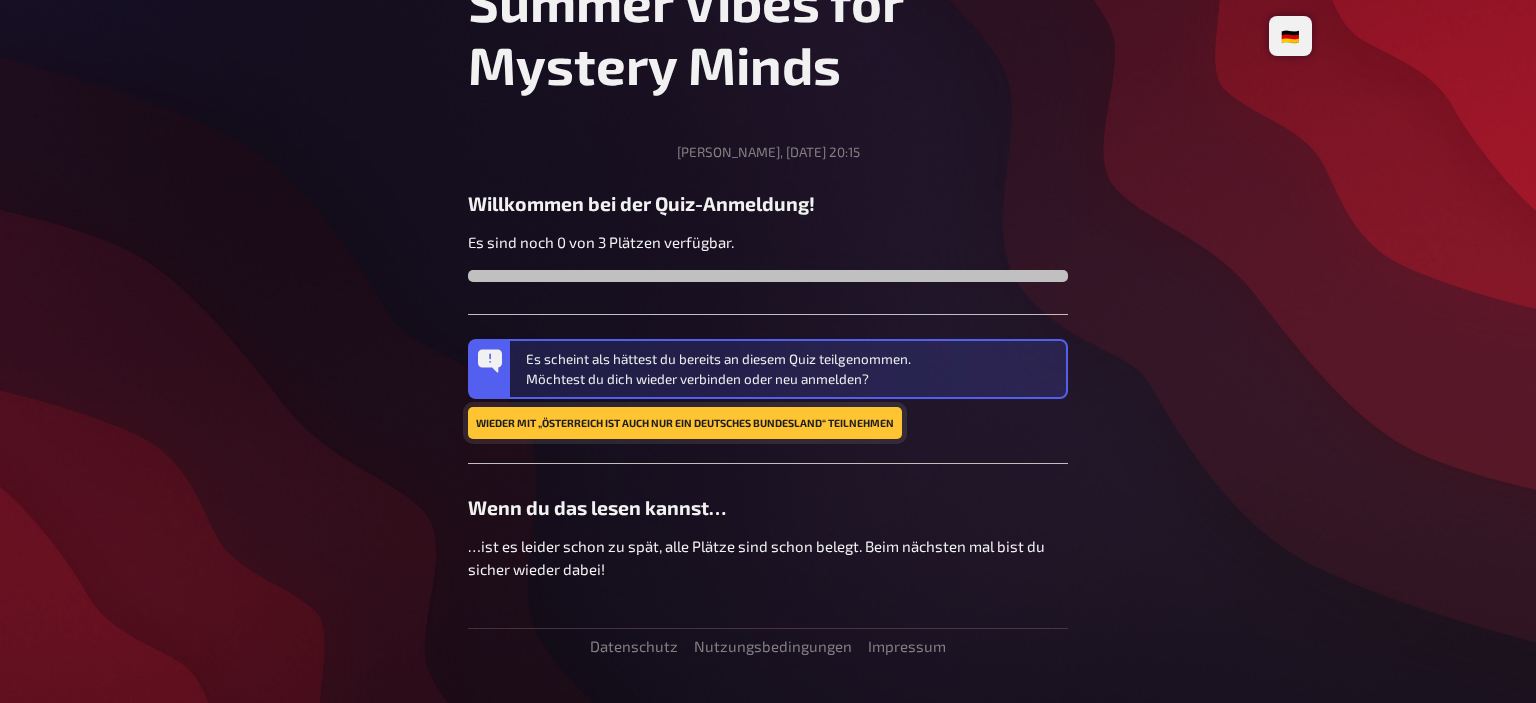 click on "Wieder mit „Österreich ist auch nur ein deutsches Bundesland“ teilnehmen" at bounding box center (685, 423) 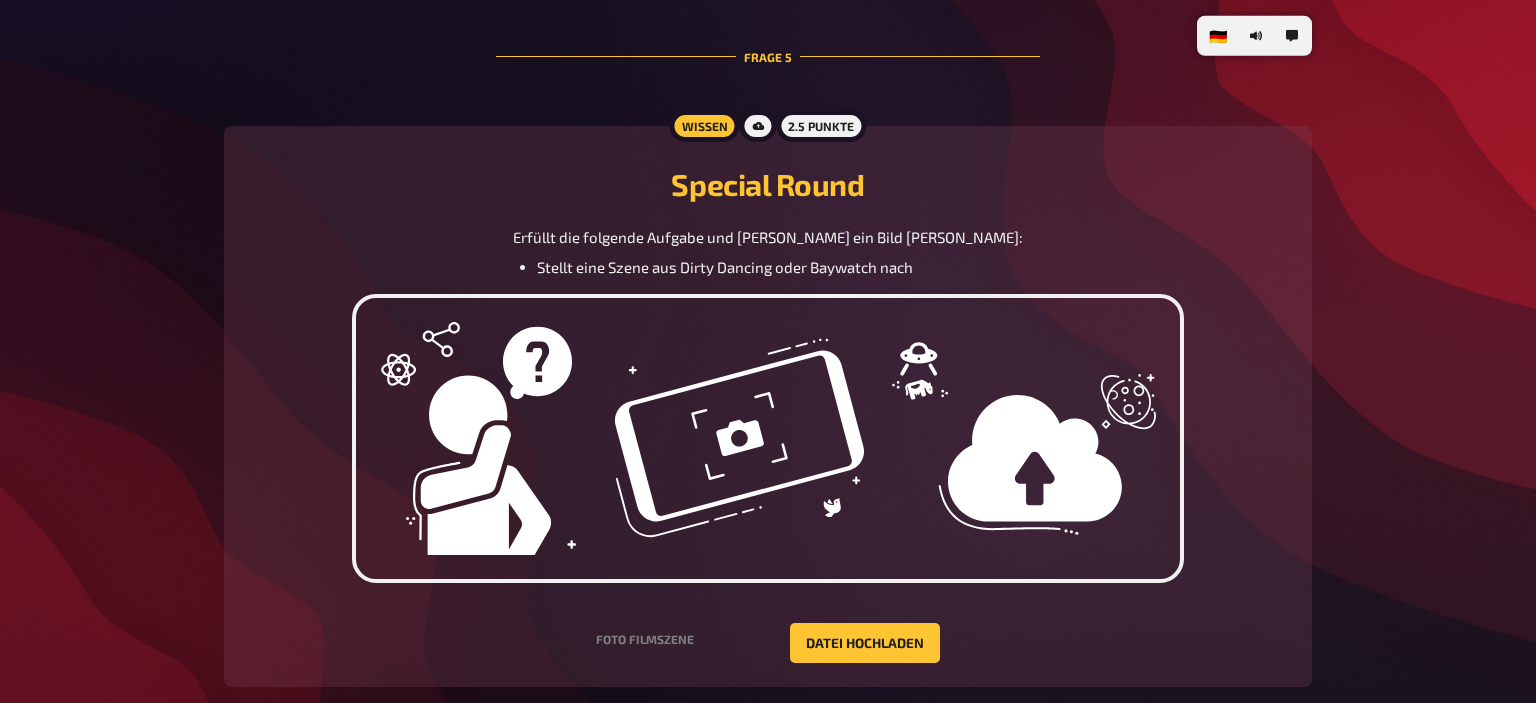 scroll, scrollTop: 3360, scrollLeft: 0, axis: vertical 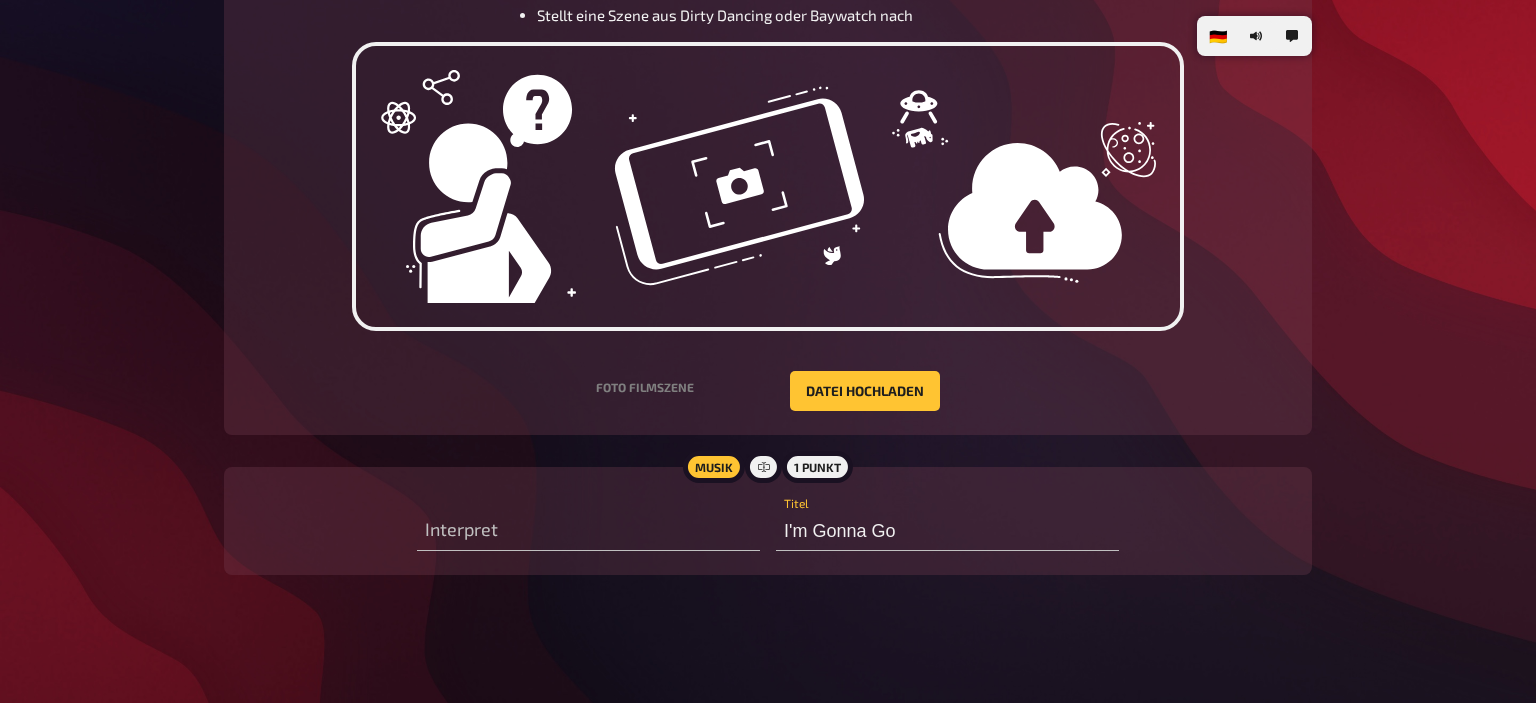 click on "🇩🇪 Deutsch 🇺🇸 English 🇳🇱 Nederlands Summer Vibes for Mystery Minds Hallo liebes Mystery Minds Team!  Viel Spaß bei unserem heutigen Quiz!
Vergesst nicht: nur einmal pro Team anmelden und nicht schummeln! ;-) Folgt uns auf Instagram:  Brainpower.events Österreich ist auch nur ein deutsches Bundesland Passe hier deinen Namen und Spielerfarbe an. Frage   1 Wissen 6 Punkte So schmeckt der Sommer! Wie heißen diese Eisklassiker von Eskimo (Lagnese) bzw. Schöller?  Mr. Ed Antwort 1 Kaktus Antwort 2 Bumbum Antwort 3 Twister Antwort 4 Noggers Antwort 5 Lutschfinger Antwort 6 Musik 1 Punkt Die Doofen Interpret Sommer, Sonne, Kaktus Titel Frage   2 Wissen 2.5 Punkte Same procedure as every year, James!  In welchem Jahr fanden die folgenden Ereignisse statt?  Die Route 66 ist keine offizielle Autobahn mehr Coca Cola stellt seine "New Coke" vor Großbritannien und Spanien einigen sich über die Öffnung der Grenzen zu Gibraltar Die CD erscheint auf dem Markt 1985 Antwort Musik 1 Punkt Bee Gees Titel" at bounding box center [768, -1389] 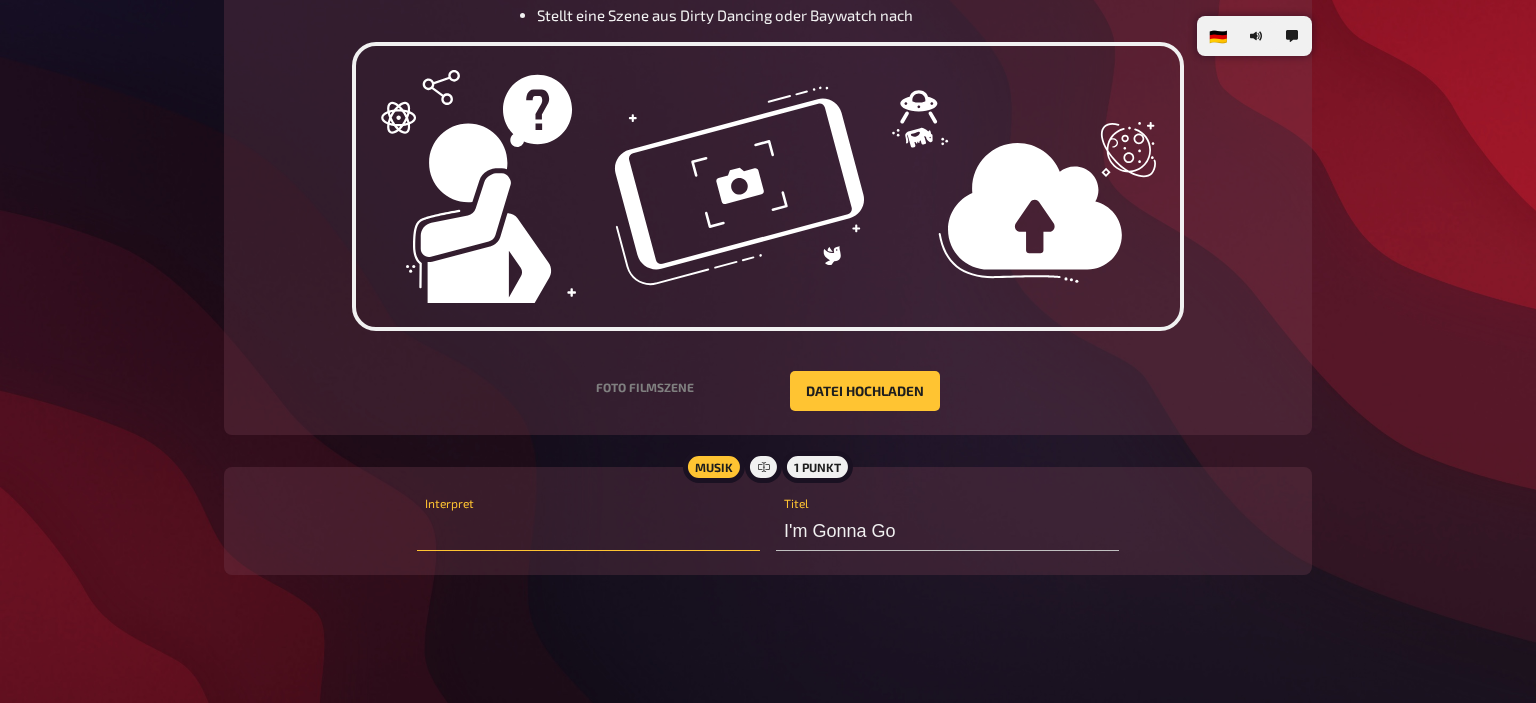click at bounding box center [588, 531] 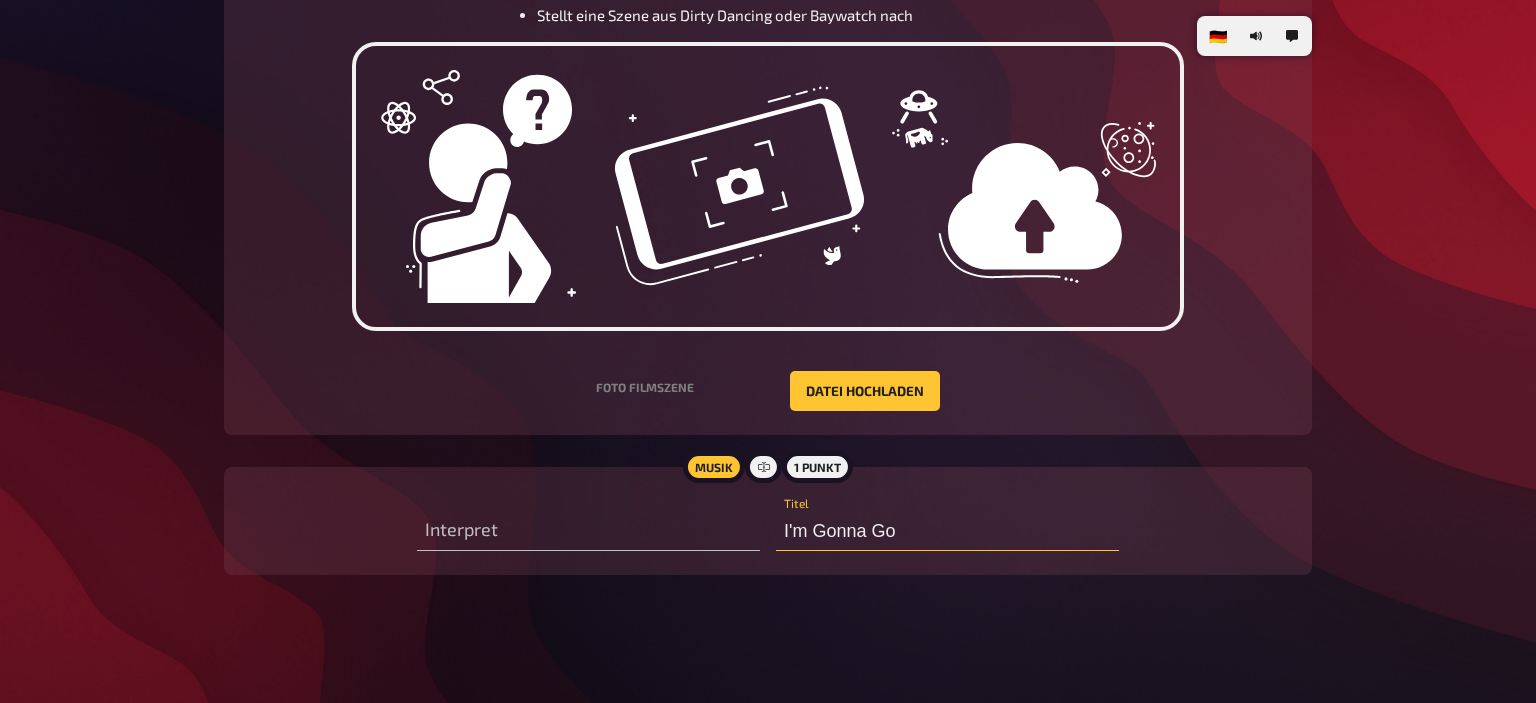 drag, startPoint x: 910, startPoint y: 533, endPoint x: 706, endPoint y: 554, distance: 205.07803 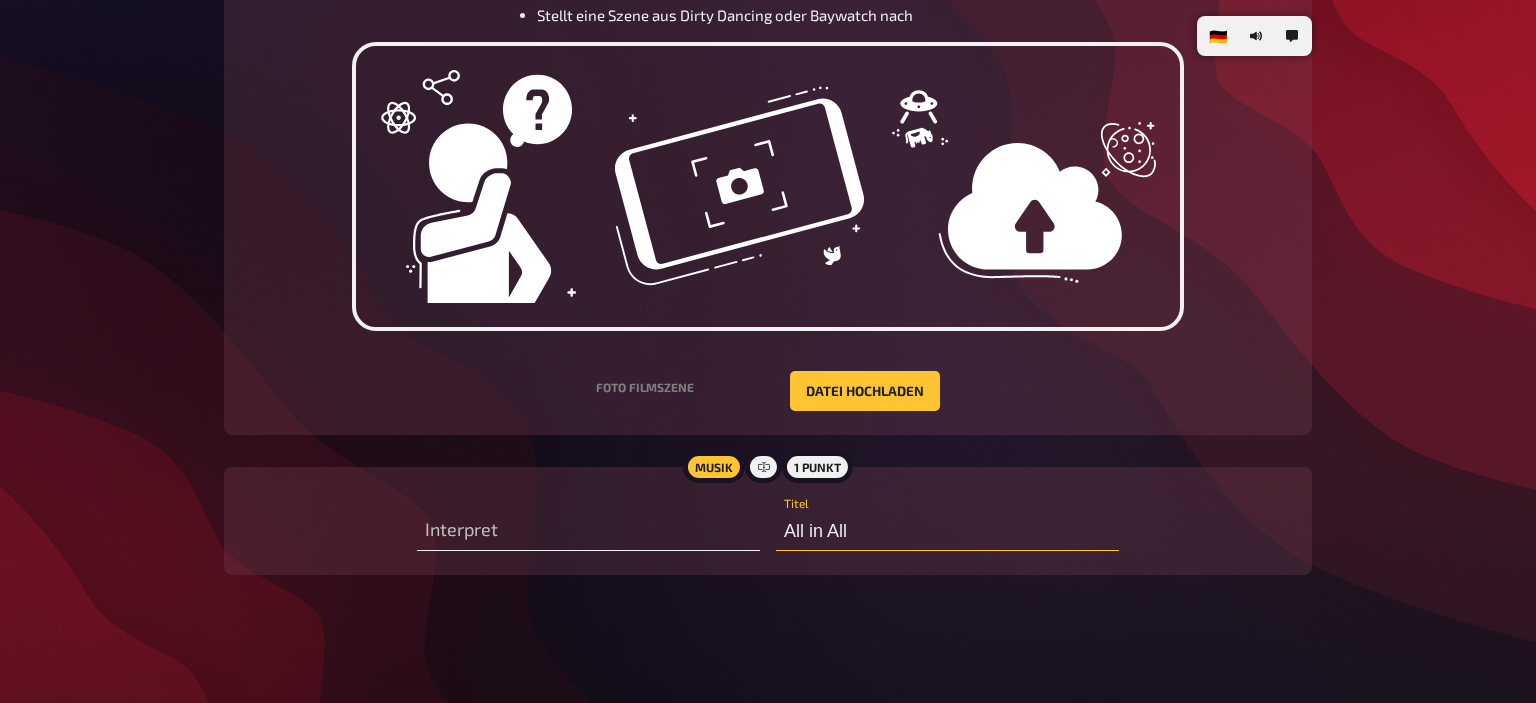 type on "All in All" 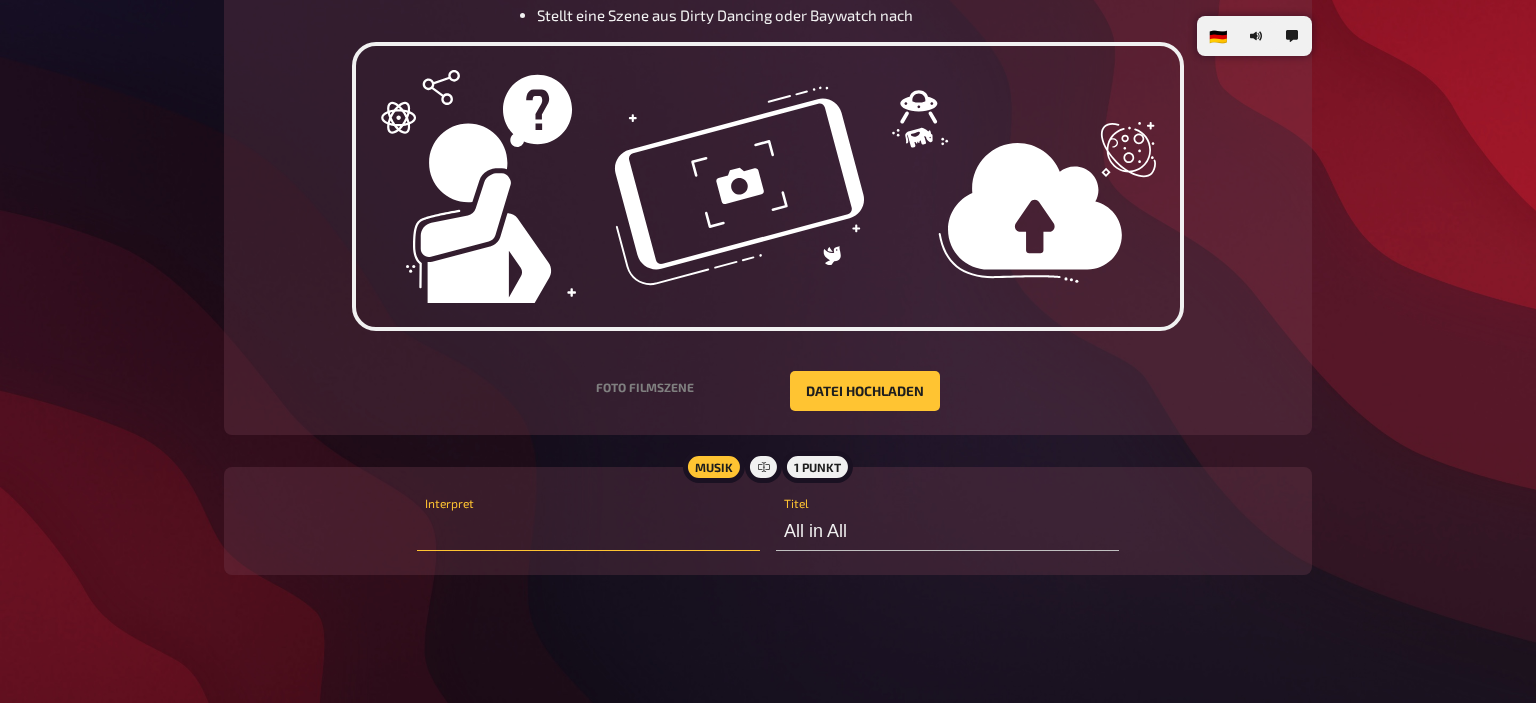 click at bounding box center [588, 531] 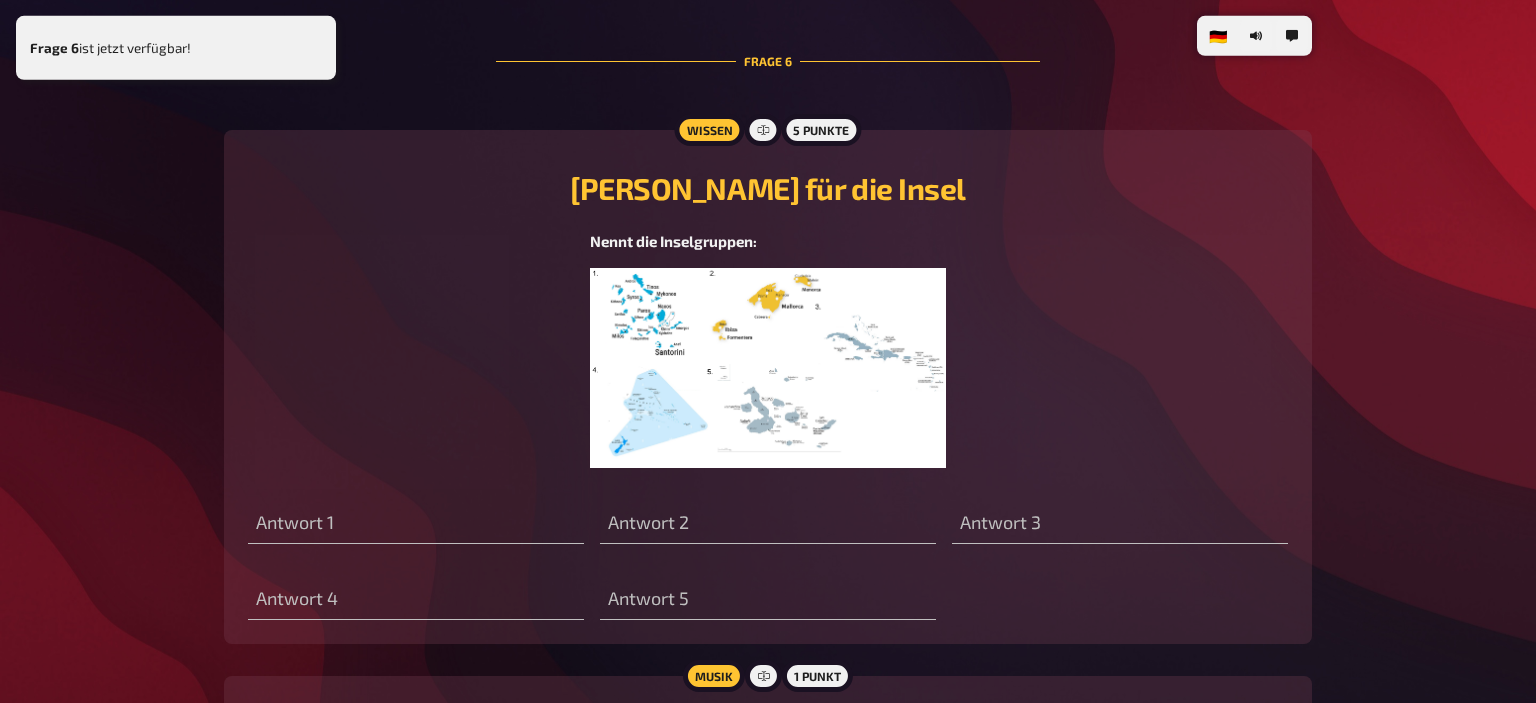 scroll, scrollTop: 4085, scrollLeft: 0, axis: vertical 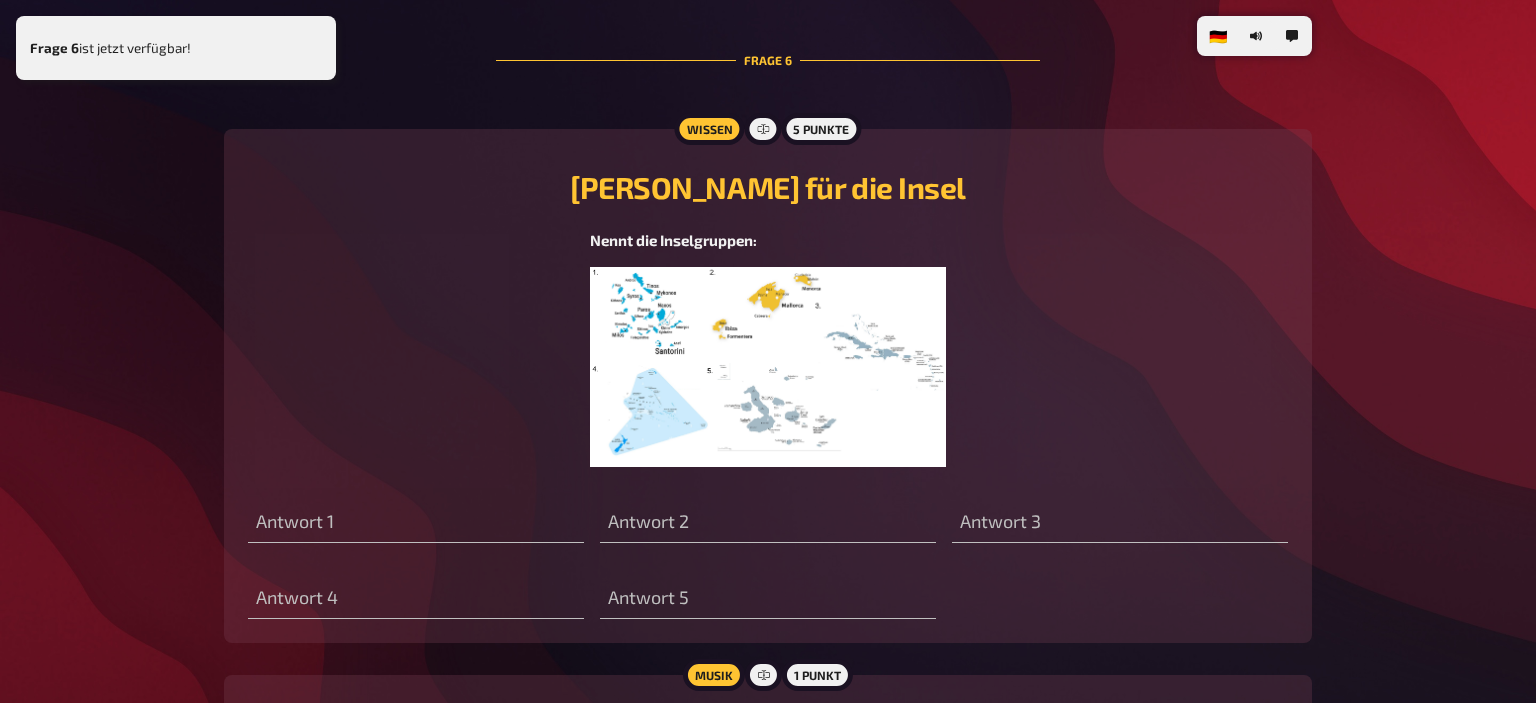 click at bounding box center [768, 367] 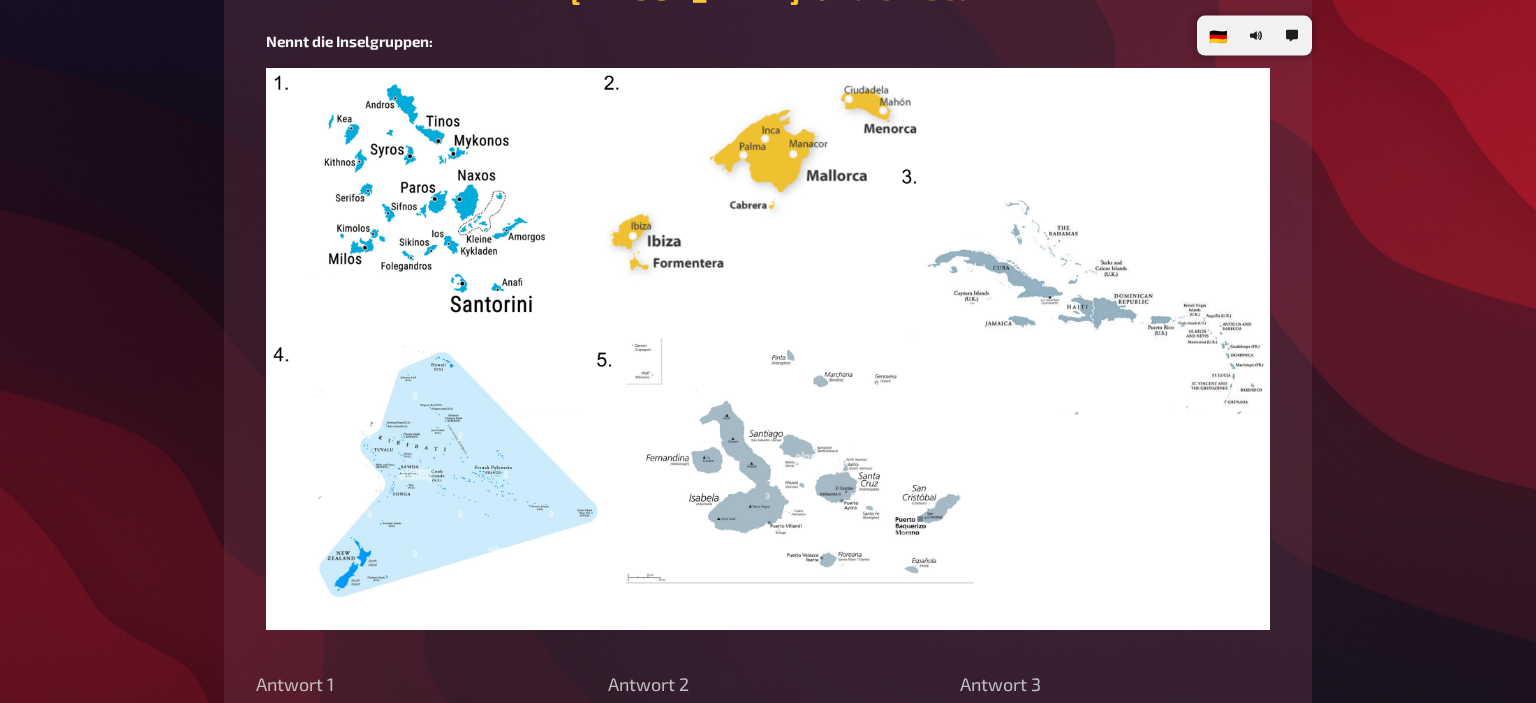 scroll, scrollTop: 4325, scrollLeft: 0, axis: vertical 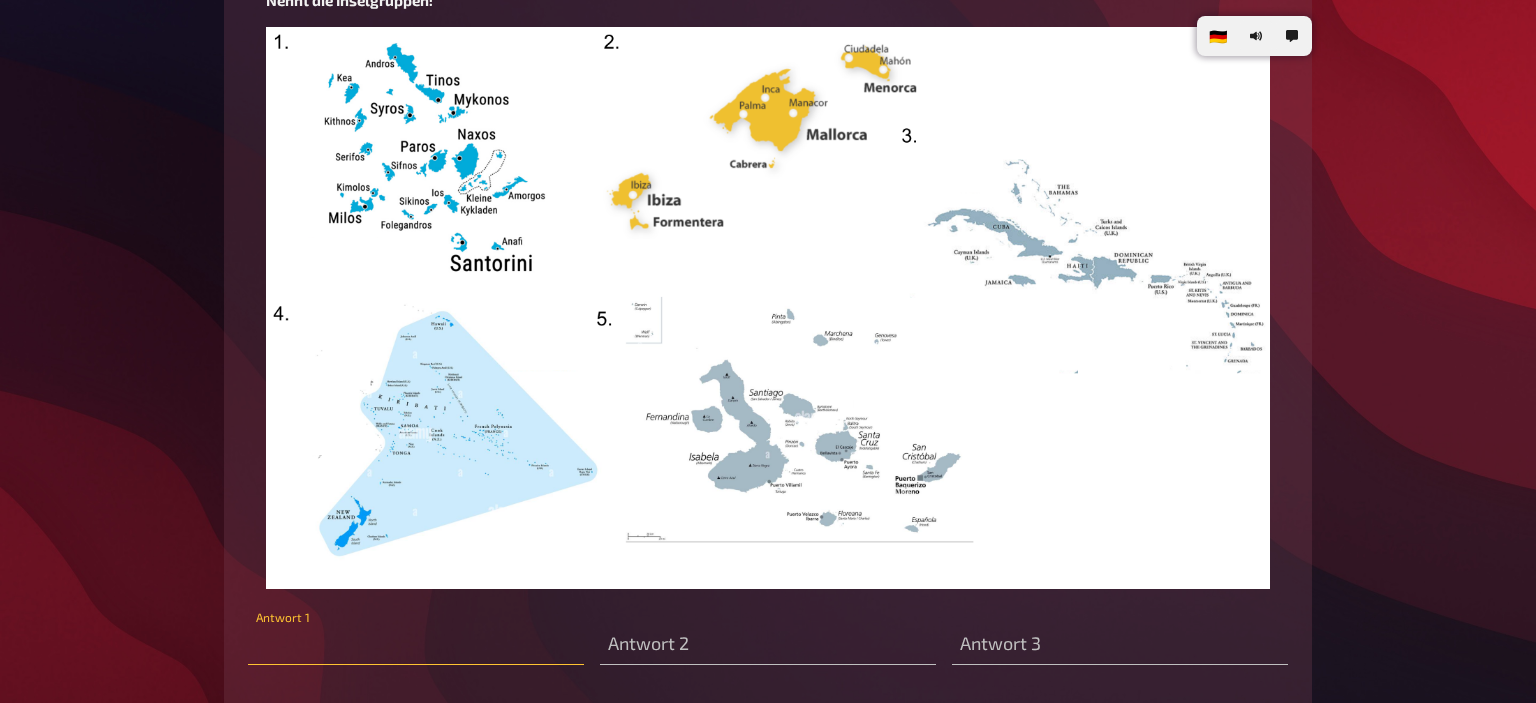 click at bounding box center (416, 645) 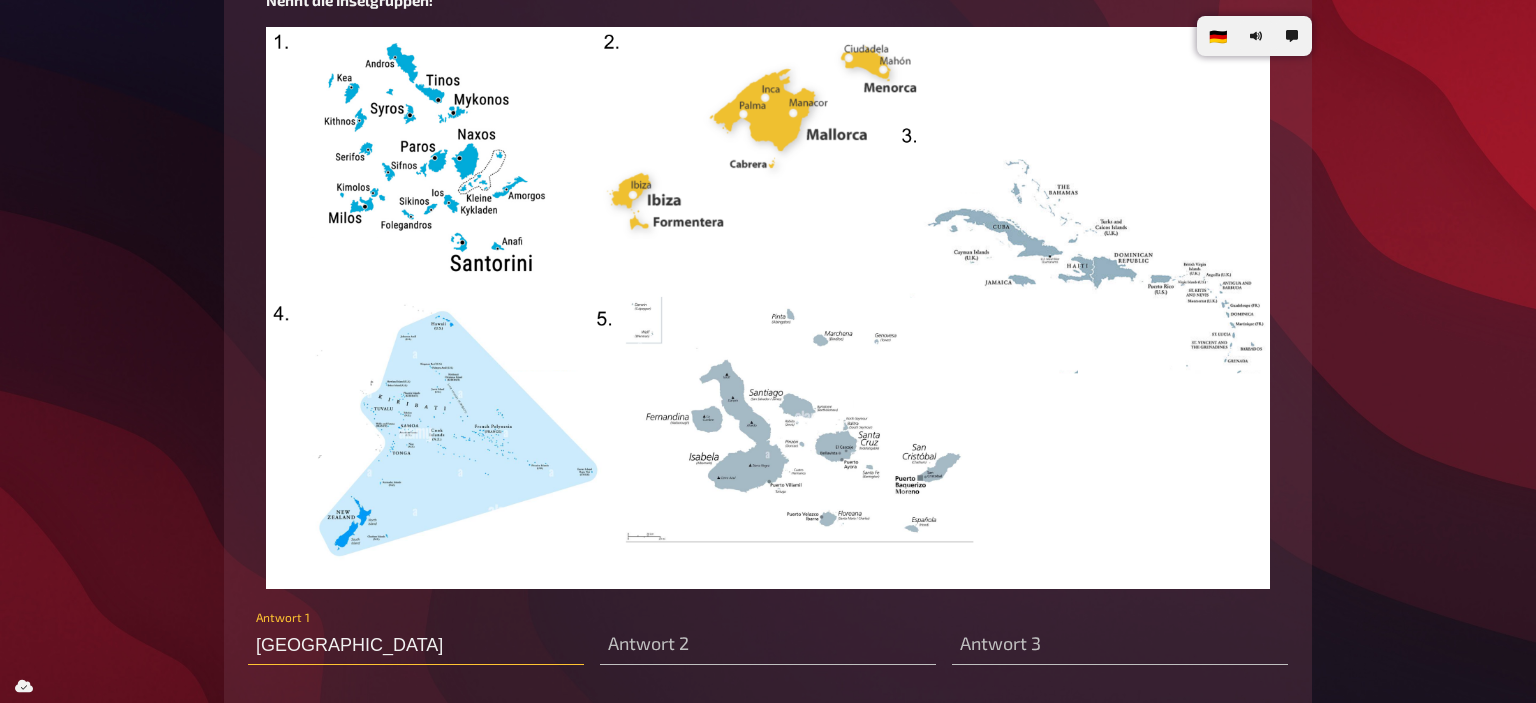 type on "Griechische Inseln" 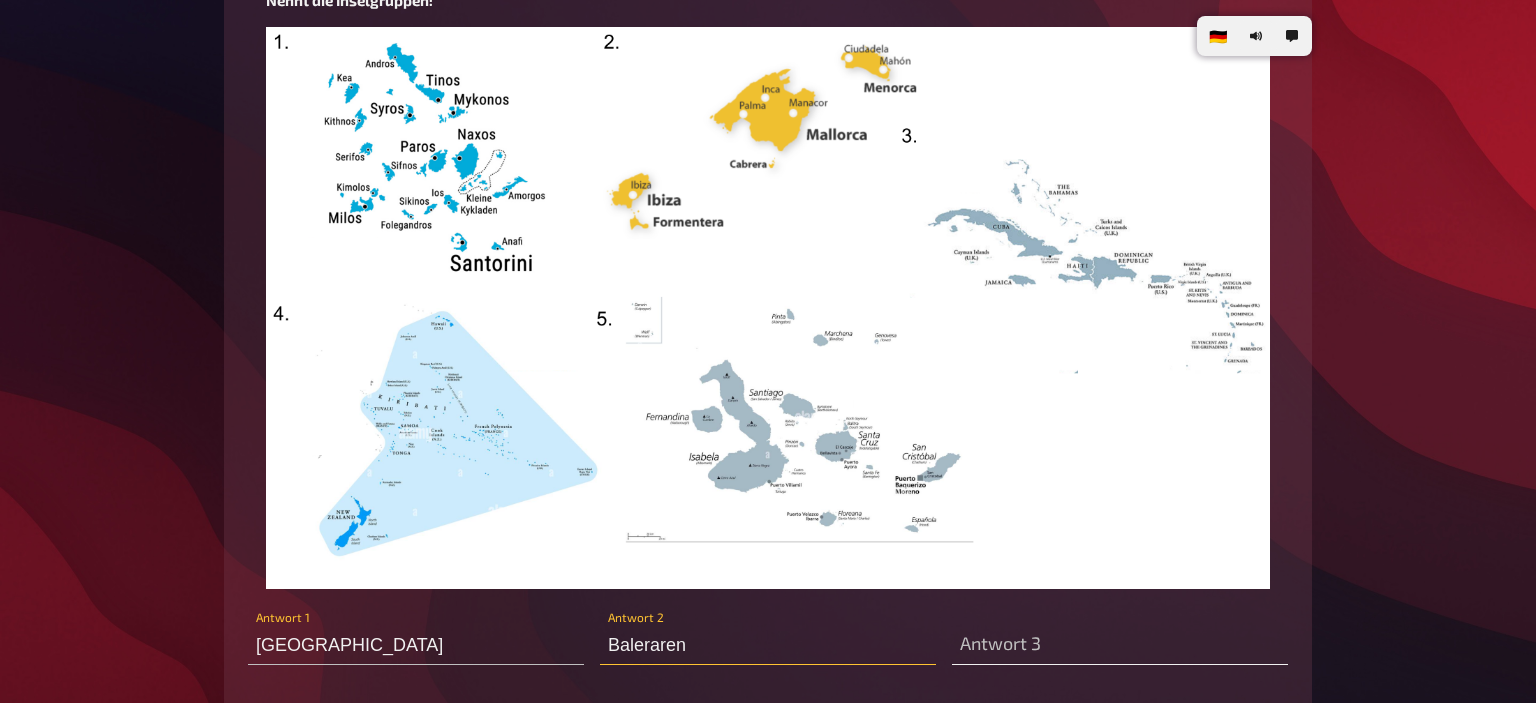 type on "Baleraren" 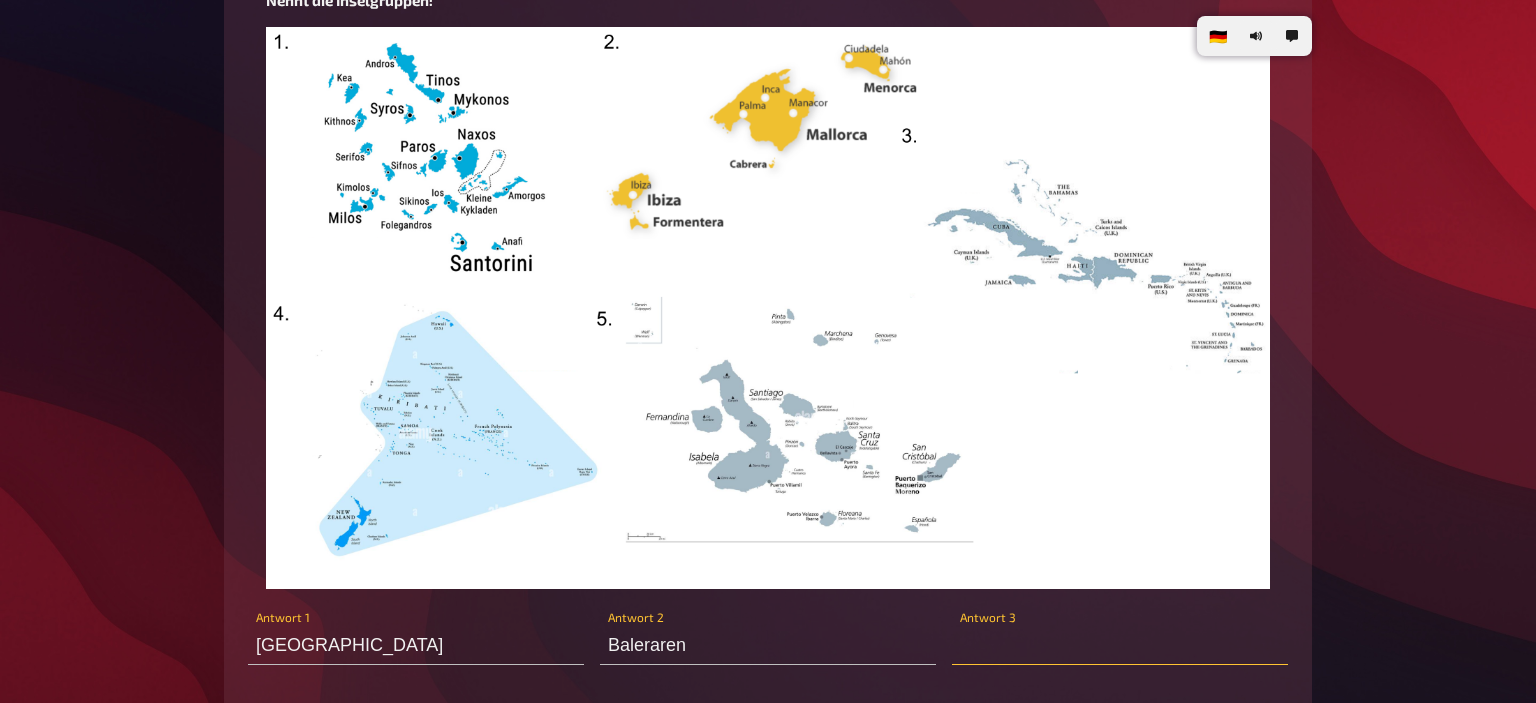 click at bounding box center (1120, 645) 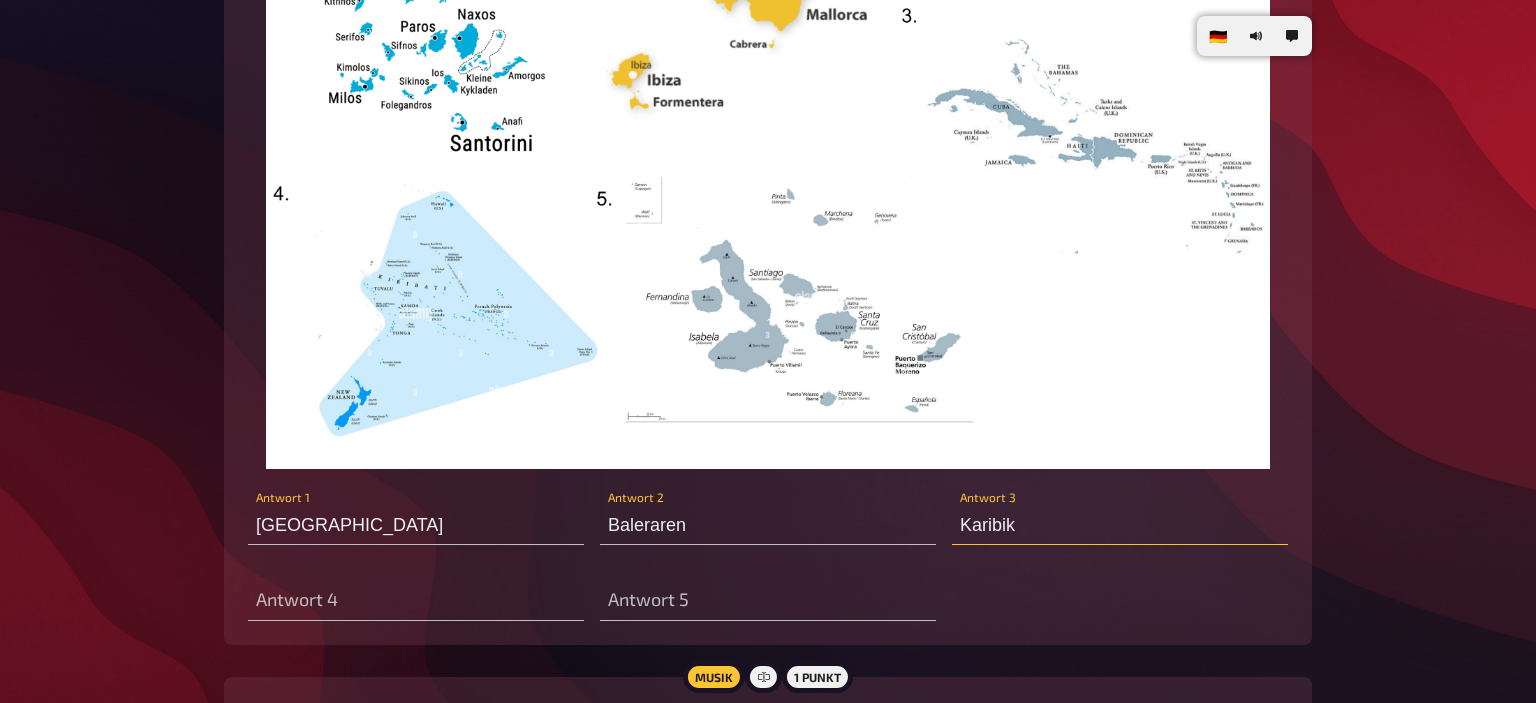 scroll, scrollTop: 4565, scrollLeft: 0, axis: vertical 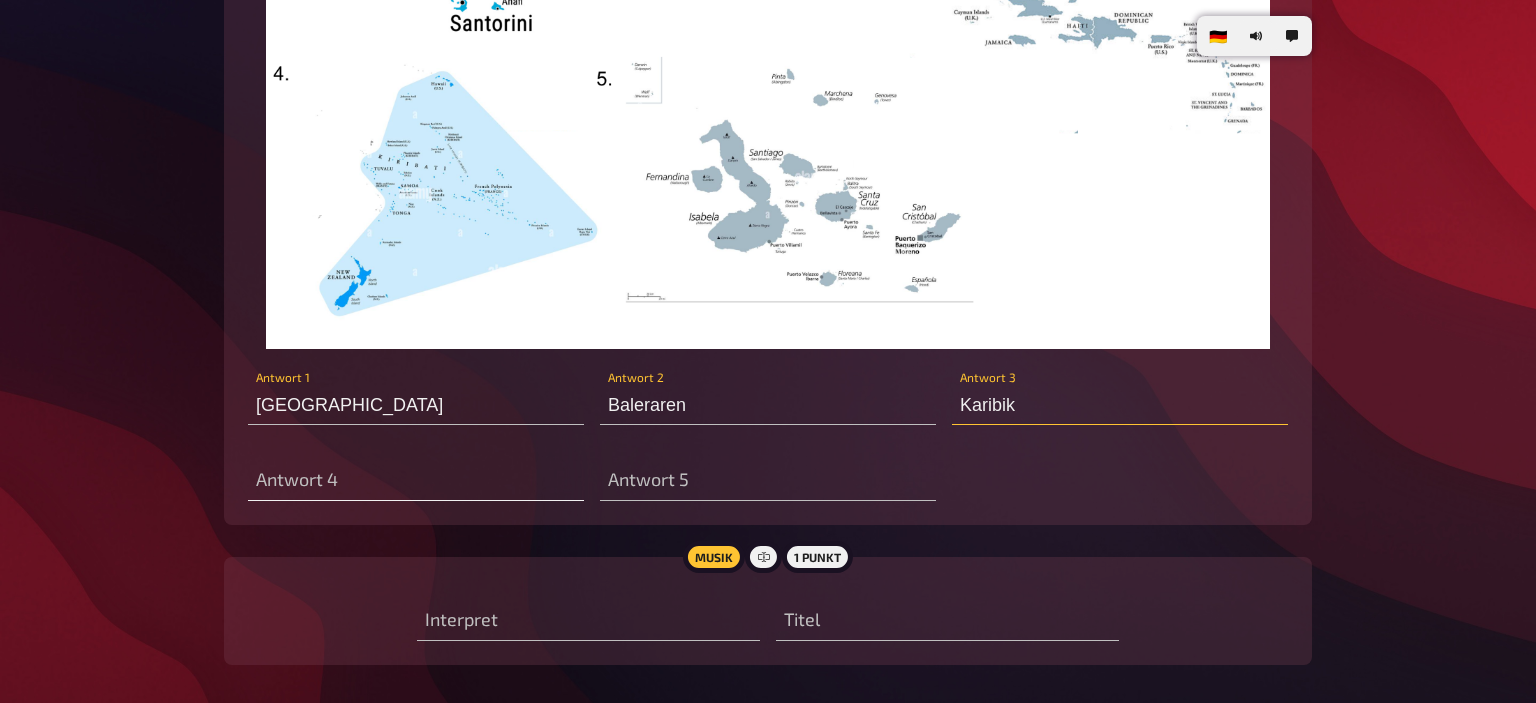 type on "Karibik" 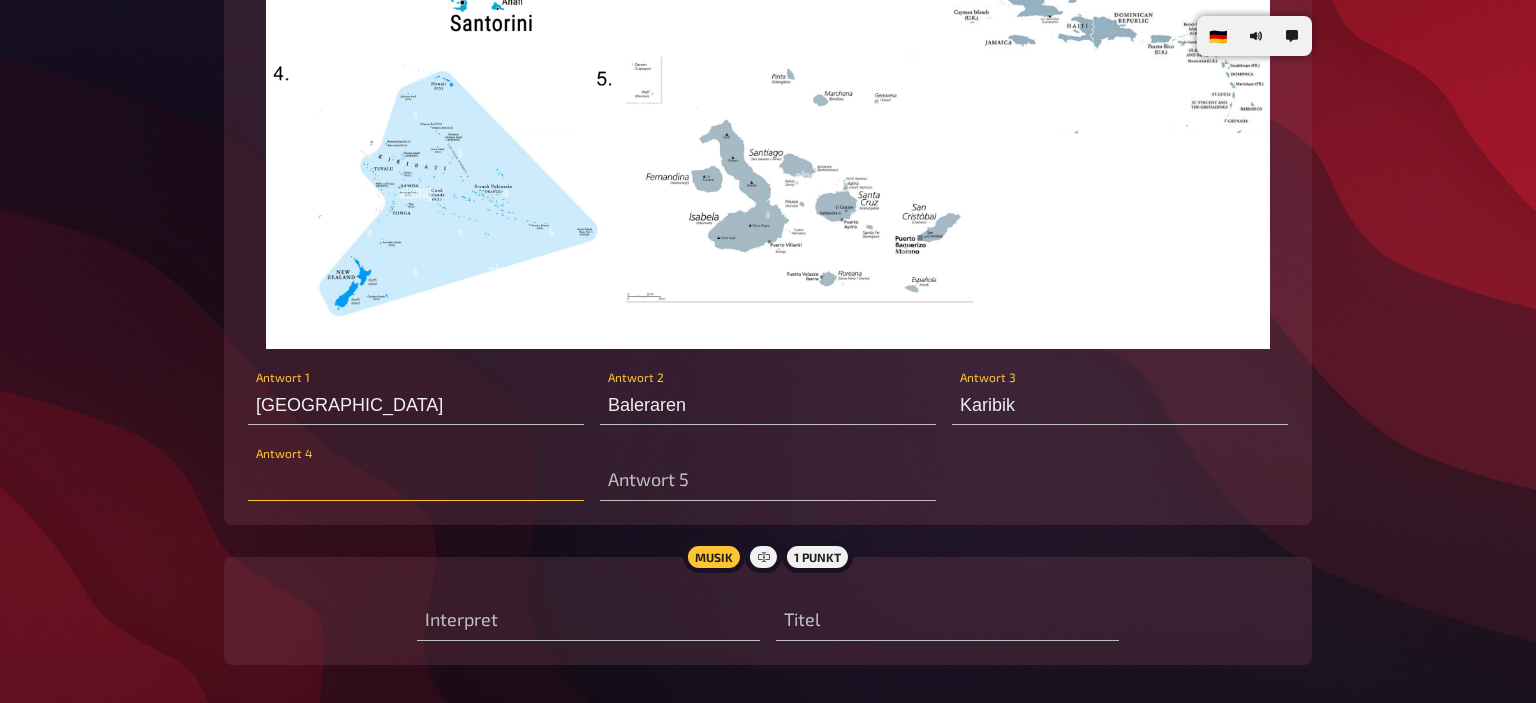 drag, startPoint x: 312, startPoint y: 489, endPoint x: 288, endPoint y: 472, distance: 29.410883 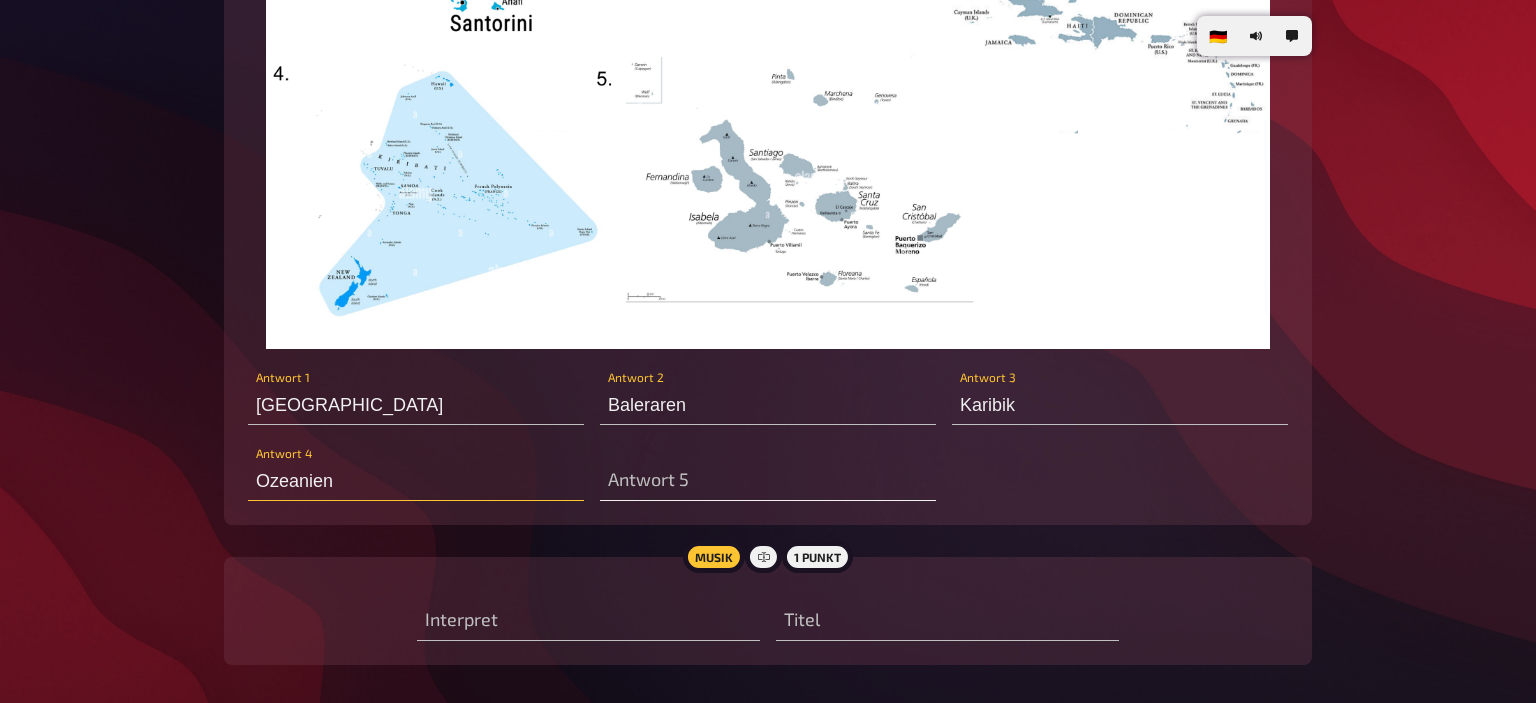 type on "Ozeanien" 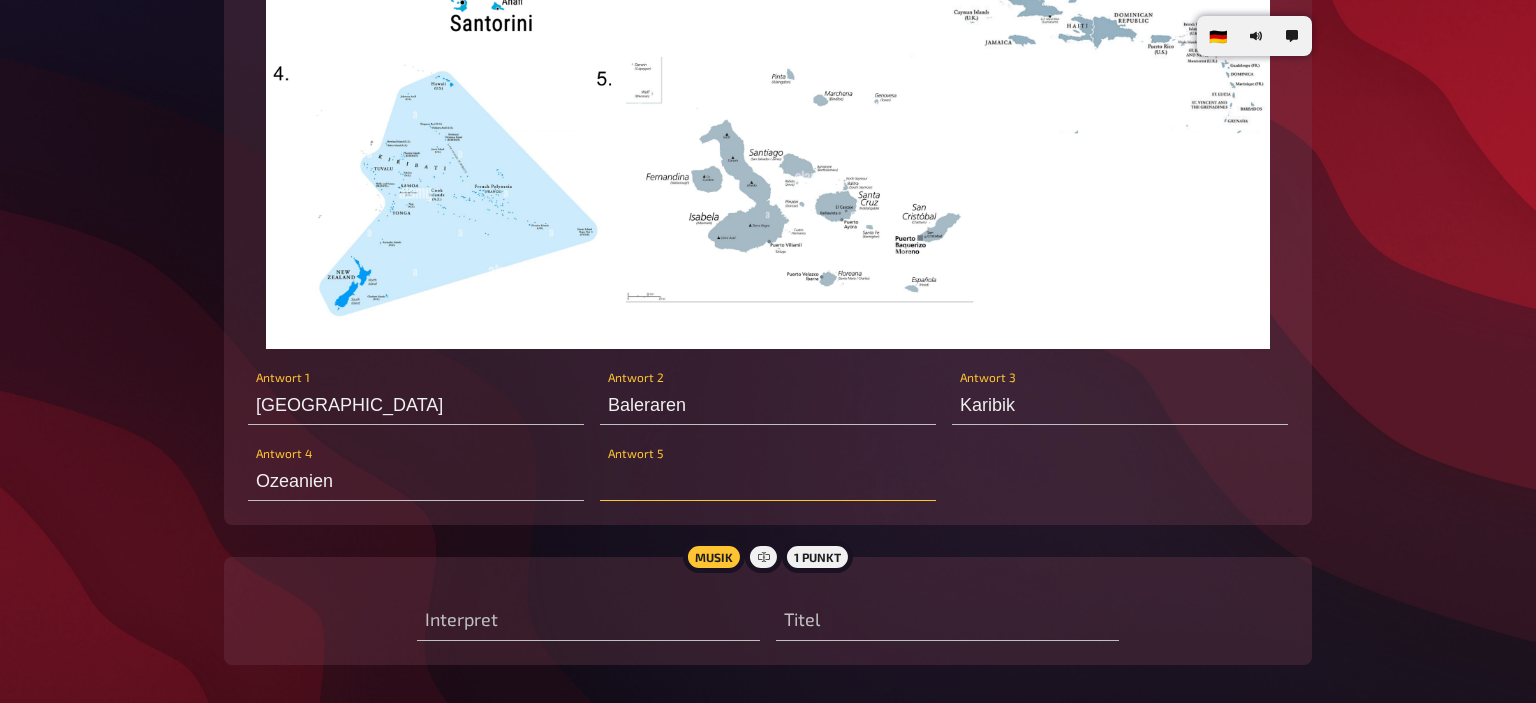 click at bounding box center (768, 481) 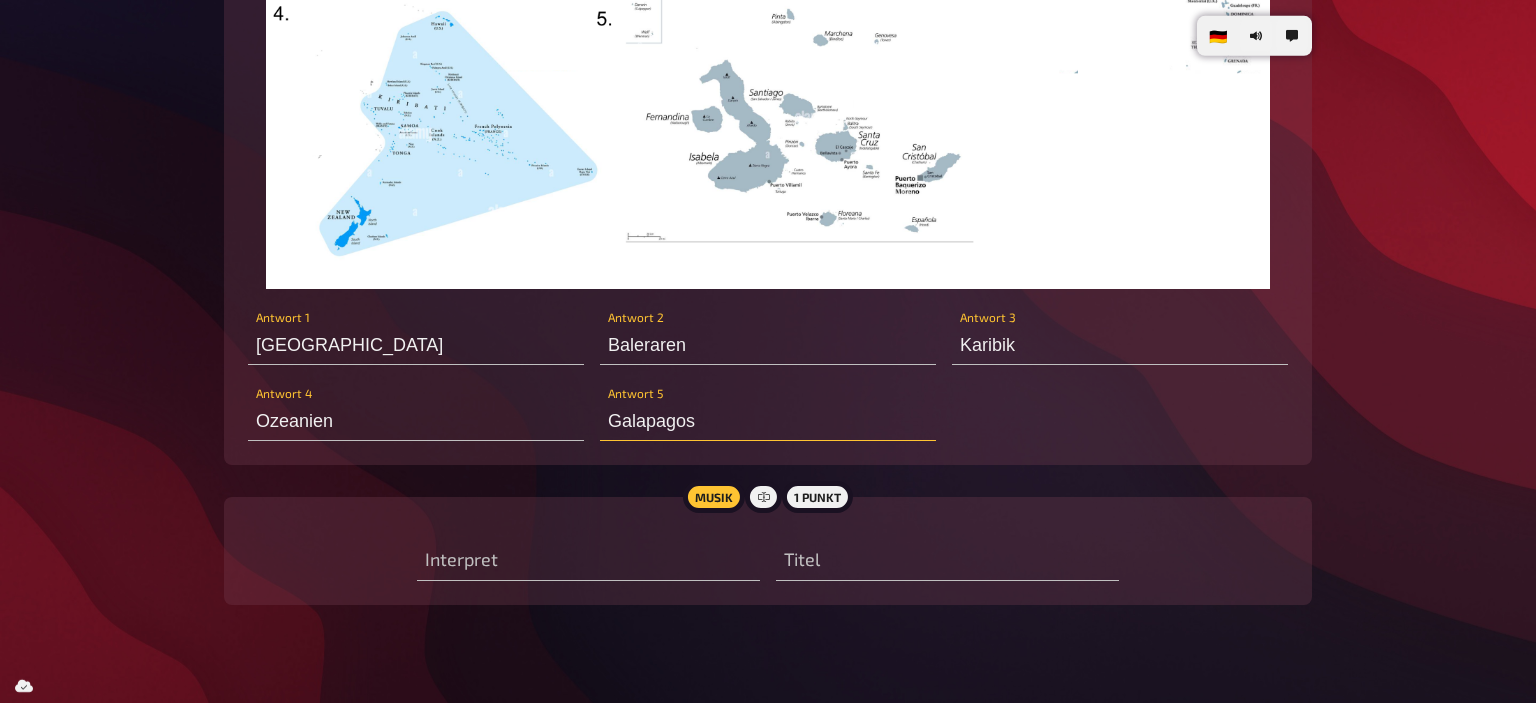 scroll, scrollTop: 4660, scrollLeft: 0, axis: vertical 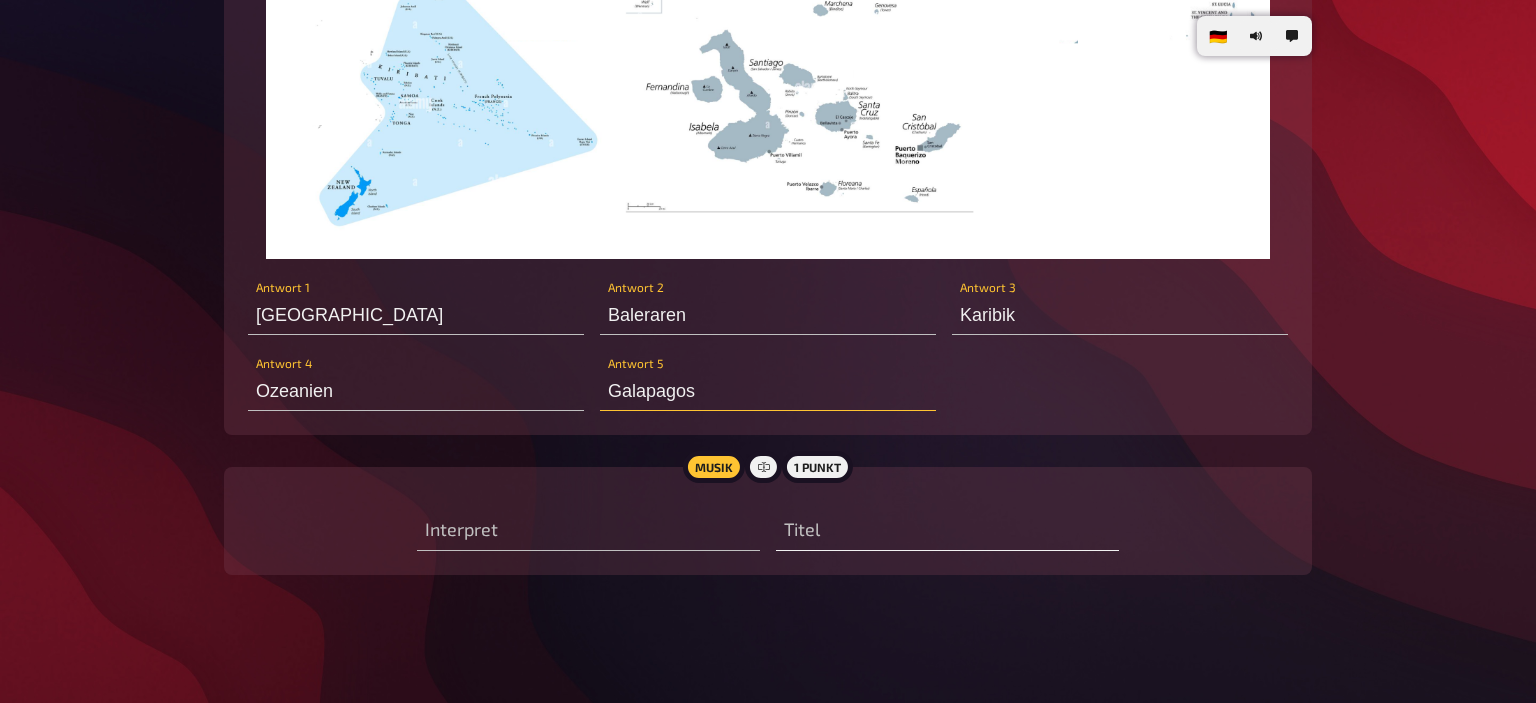 type on "Galapagos" 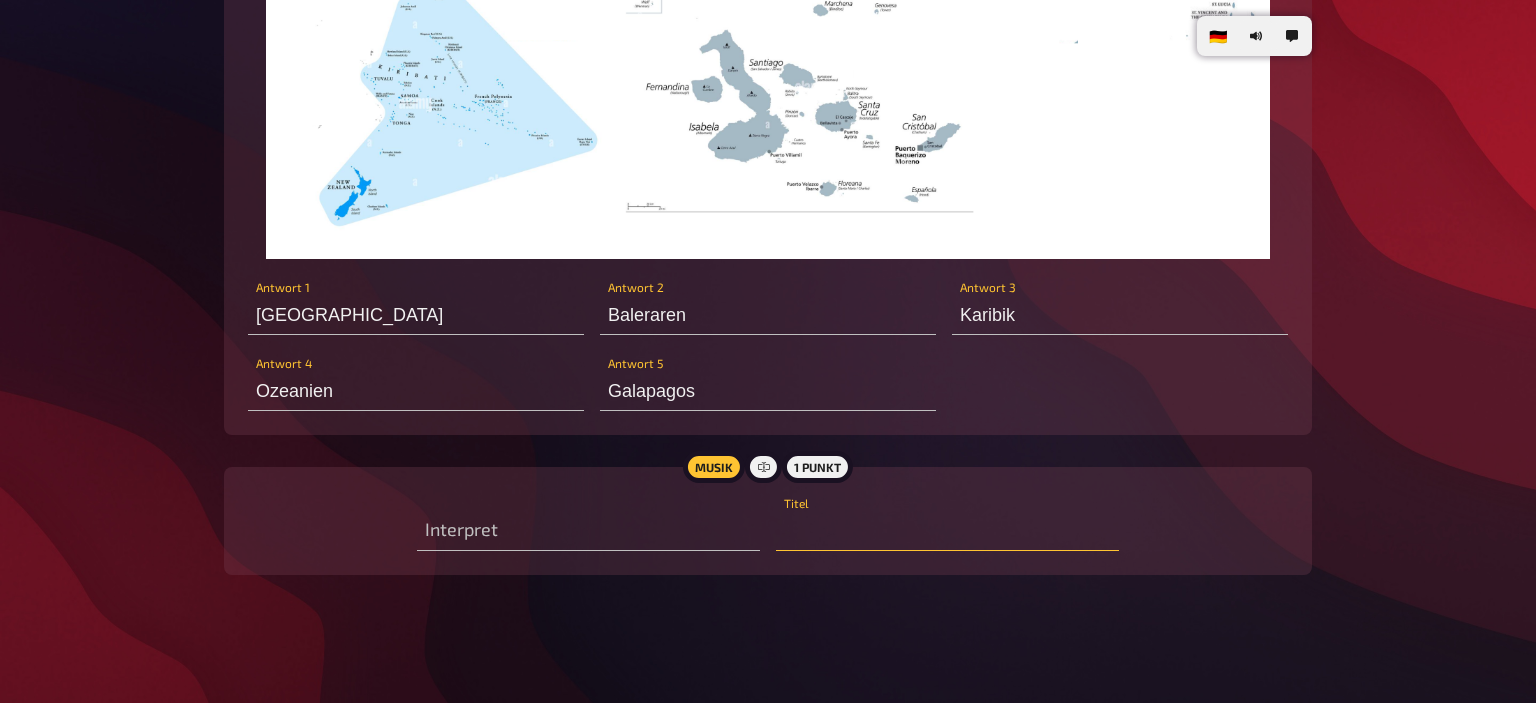 click at bounding box center [947, 531] 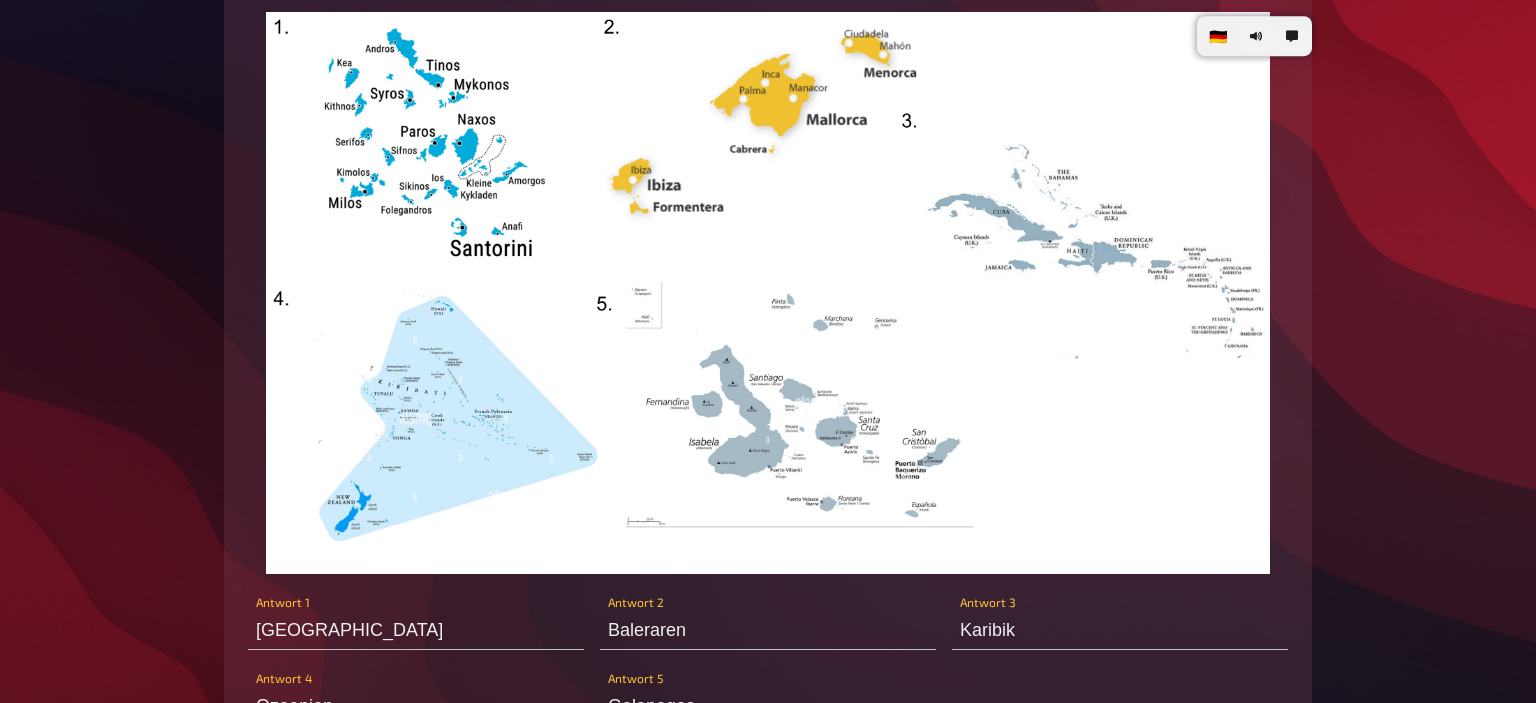 scroll, scrollTop: 4300, scrollLeft: 0, axis: vertical 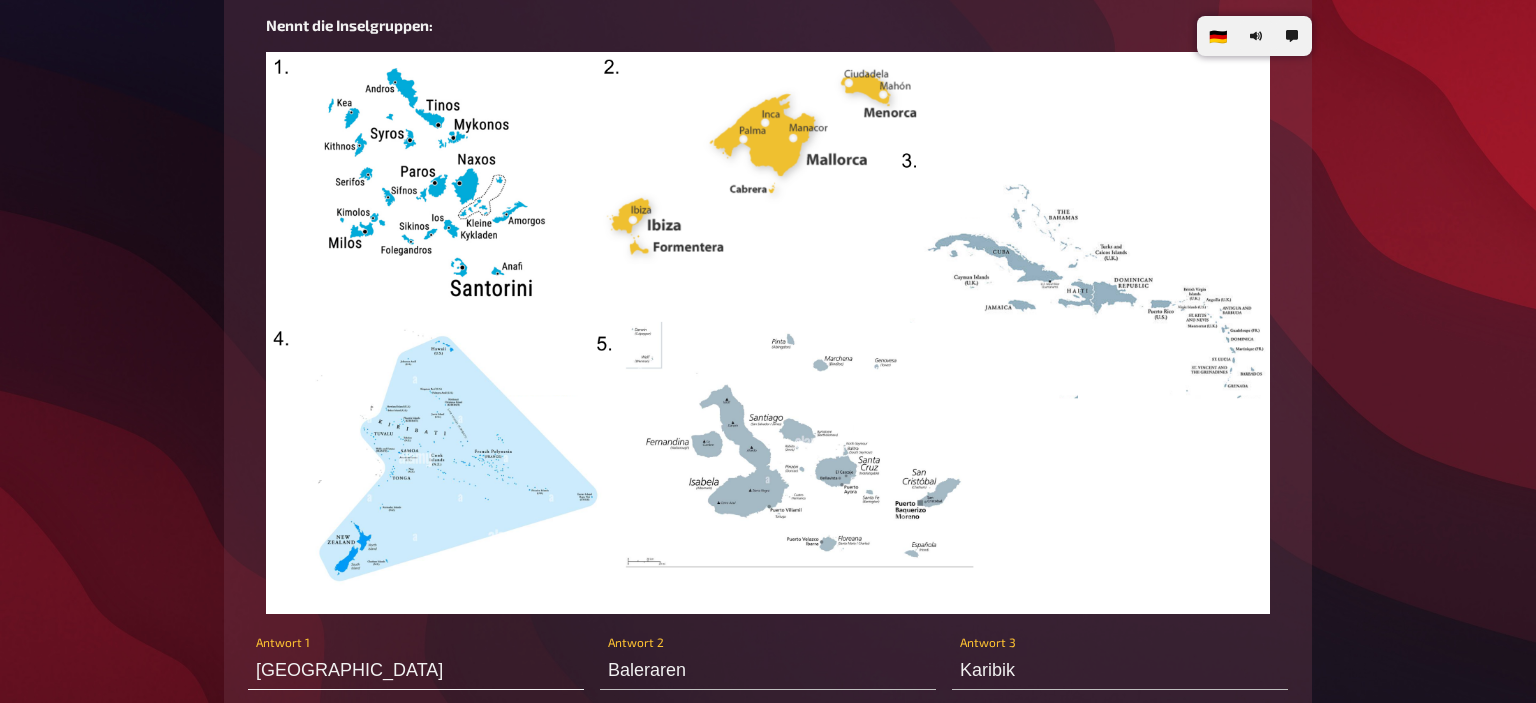 type on "Ice Baby" 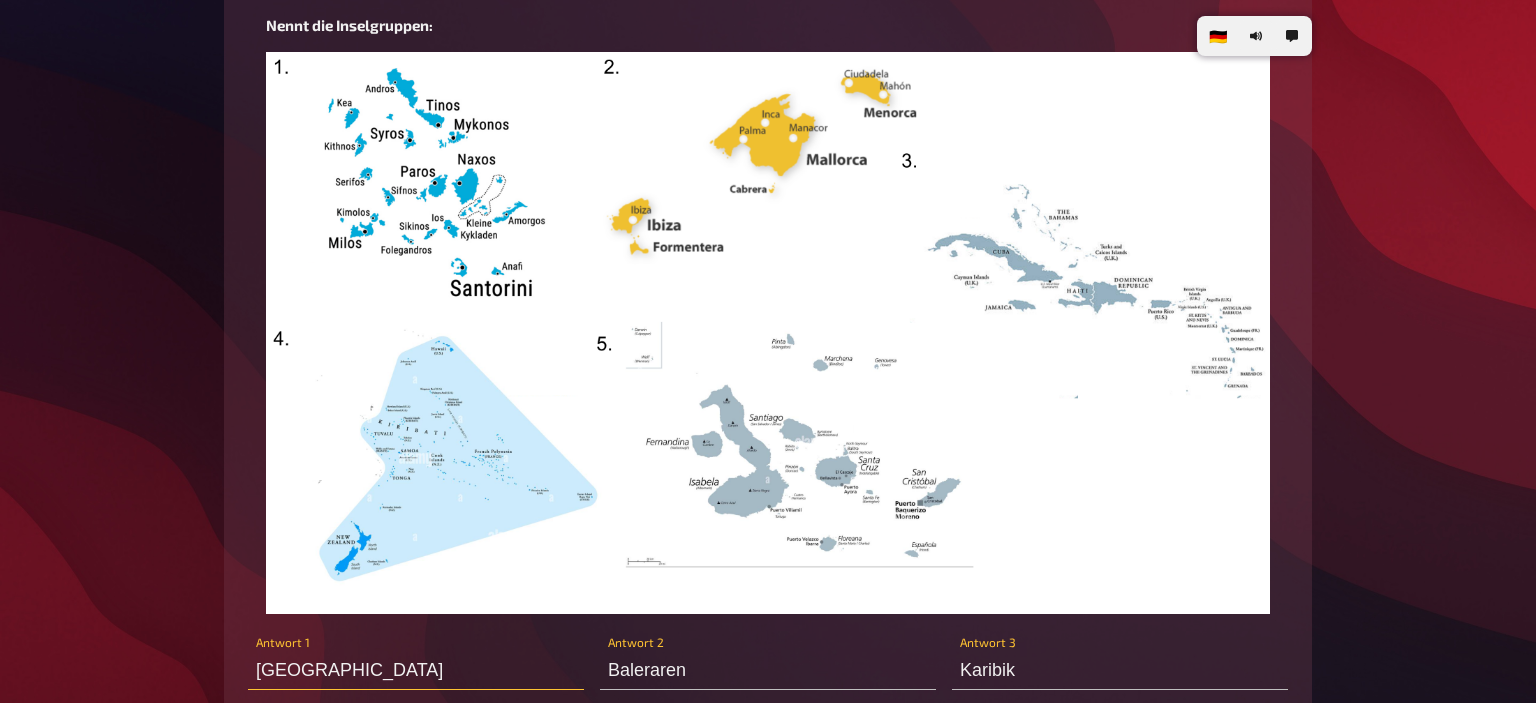 drag, startPoint x: 358, startPoint y: 672, endPoint x: 258, endPoint y: 685, distance: 100.84146 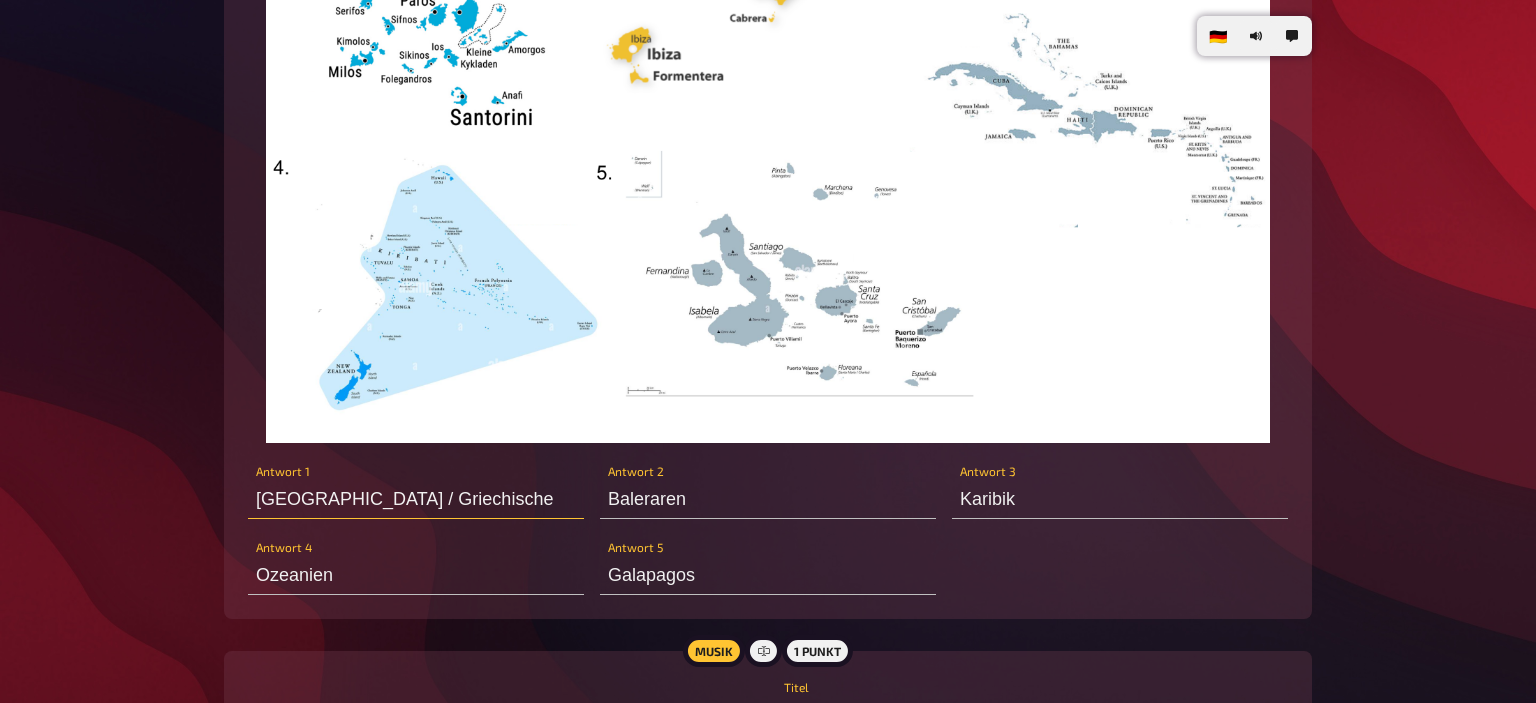 scroll, scrollTop: 4540, scrollLeft: 0, axis: vertical 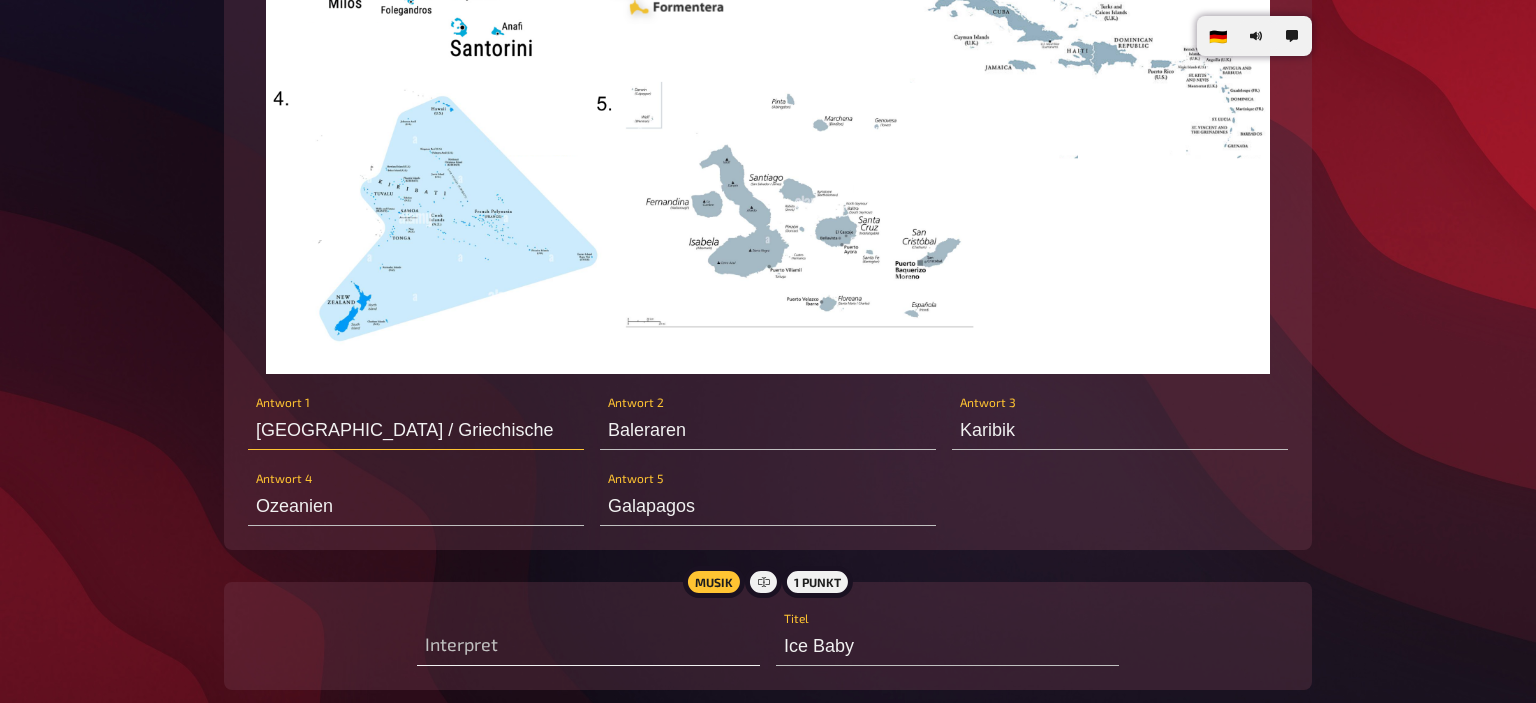 type on "Ägäische Inseln / Griechische" 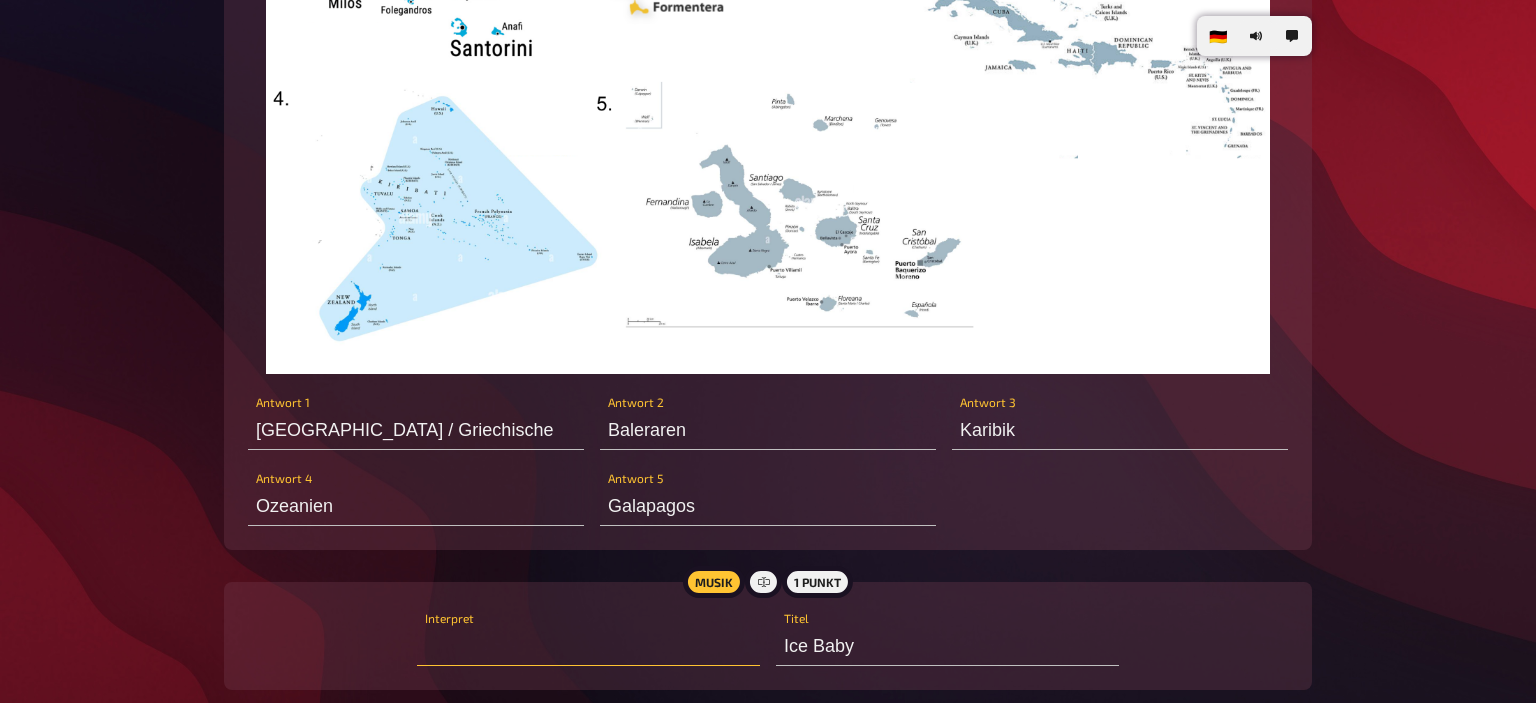 click at bounding box center (588, 646) 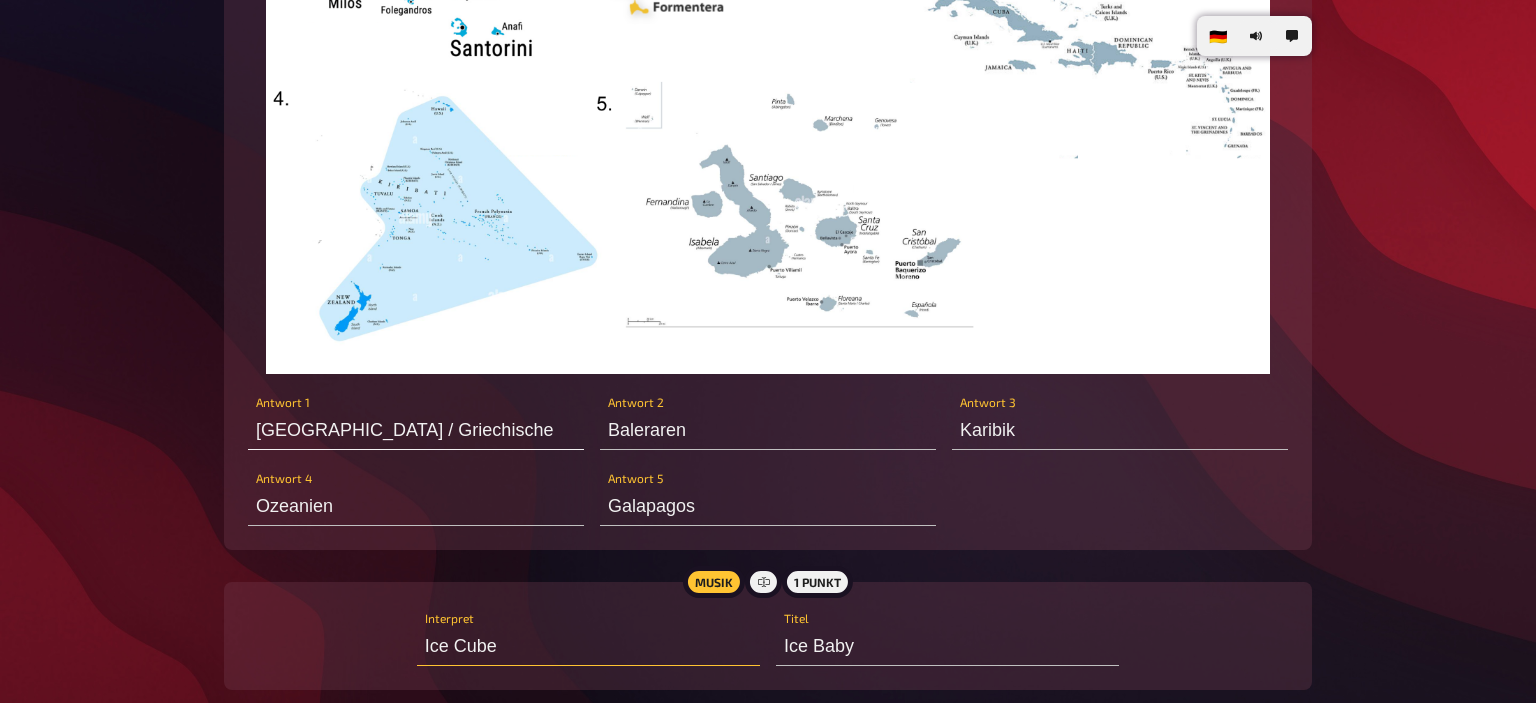 type on "Ice Cube" 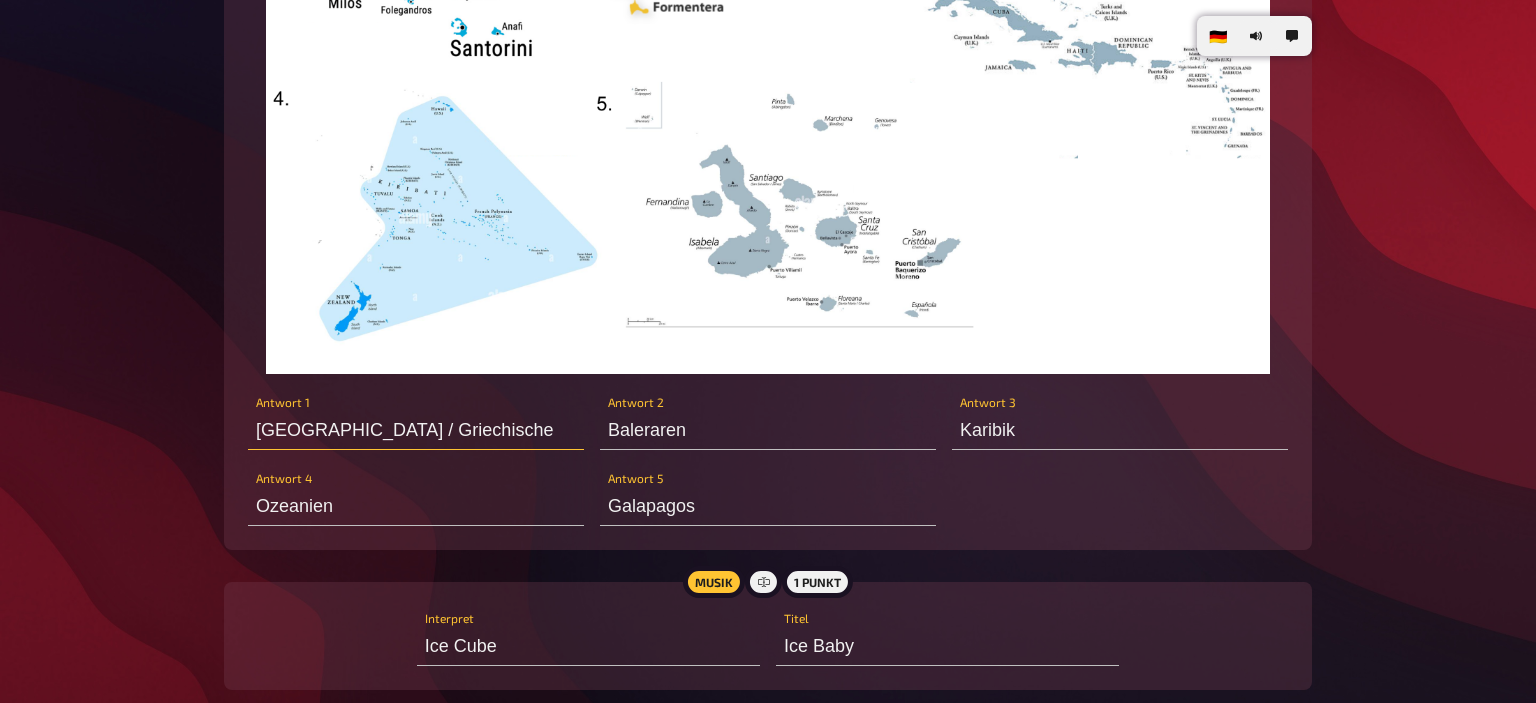 click on "Ägäische Inseln / Griechische" at bounding box center [416, 430] 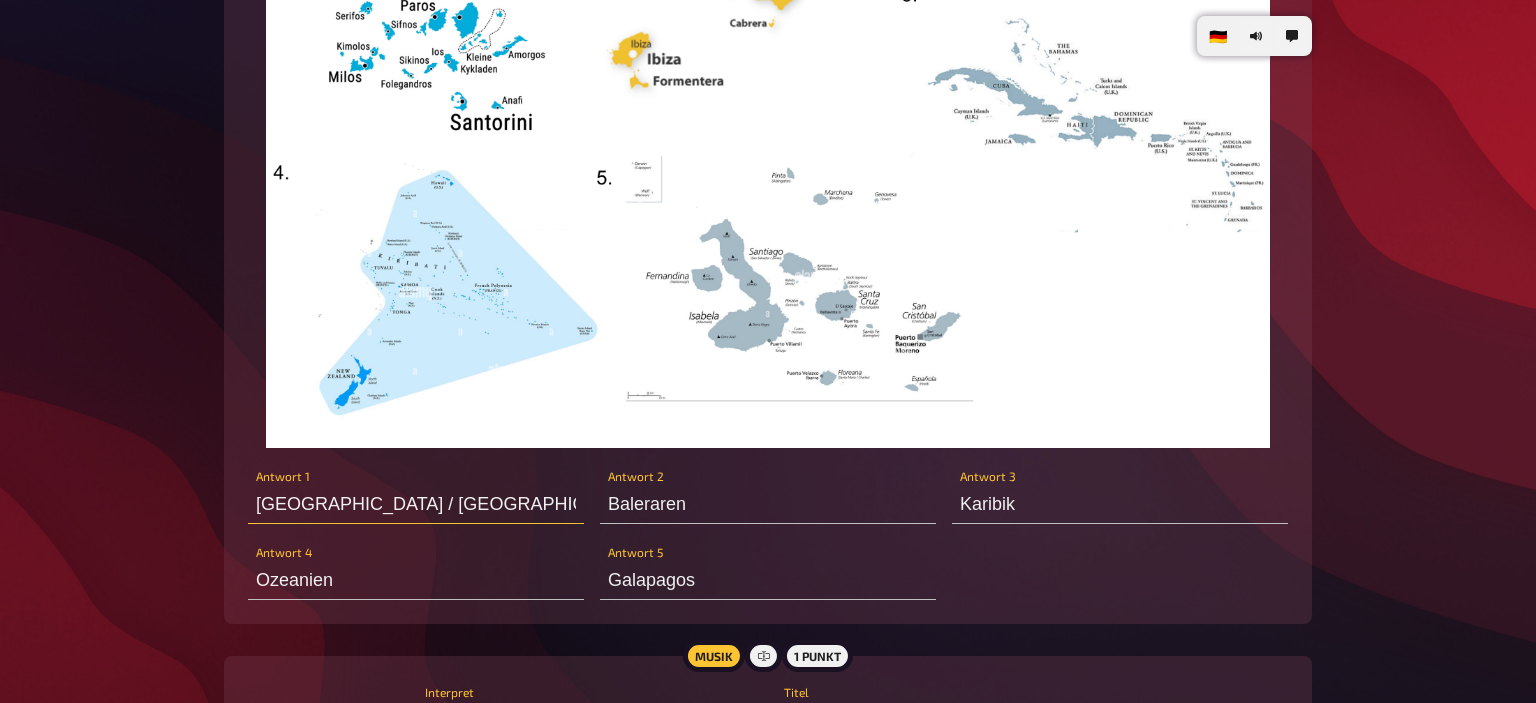 scroll, scrollTop: 4420, scrollLeft: 0, axis: vertical 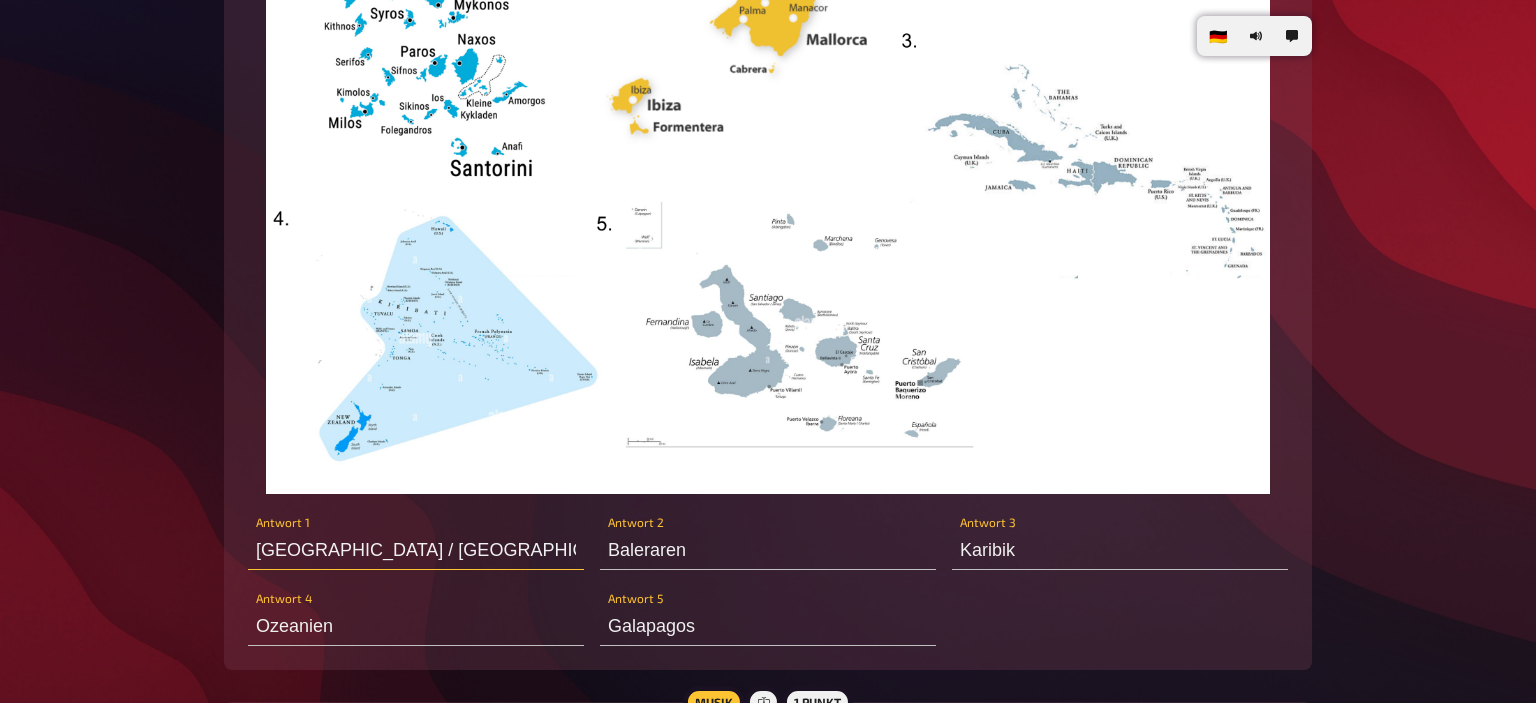 drag, startPoint x: 392, startPoint y: 559, endPoint x: 241, endPoint y: 545, distance: 151.64761 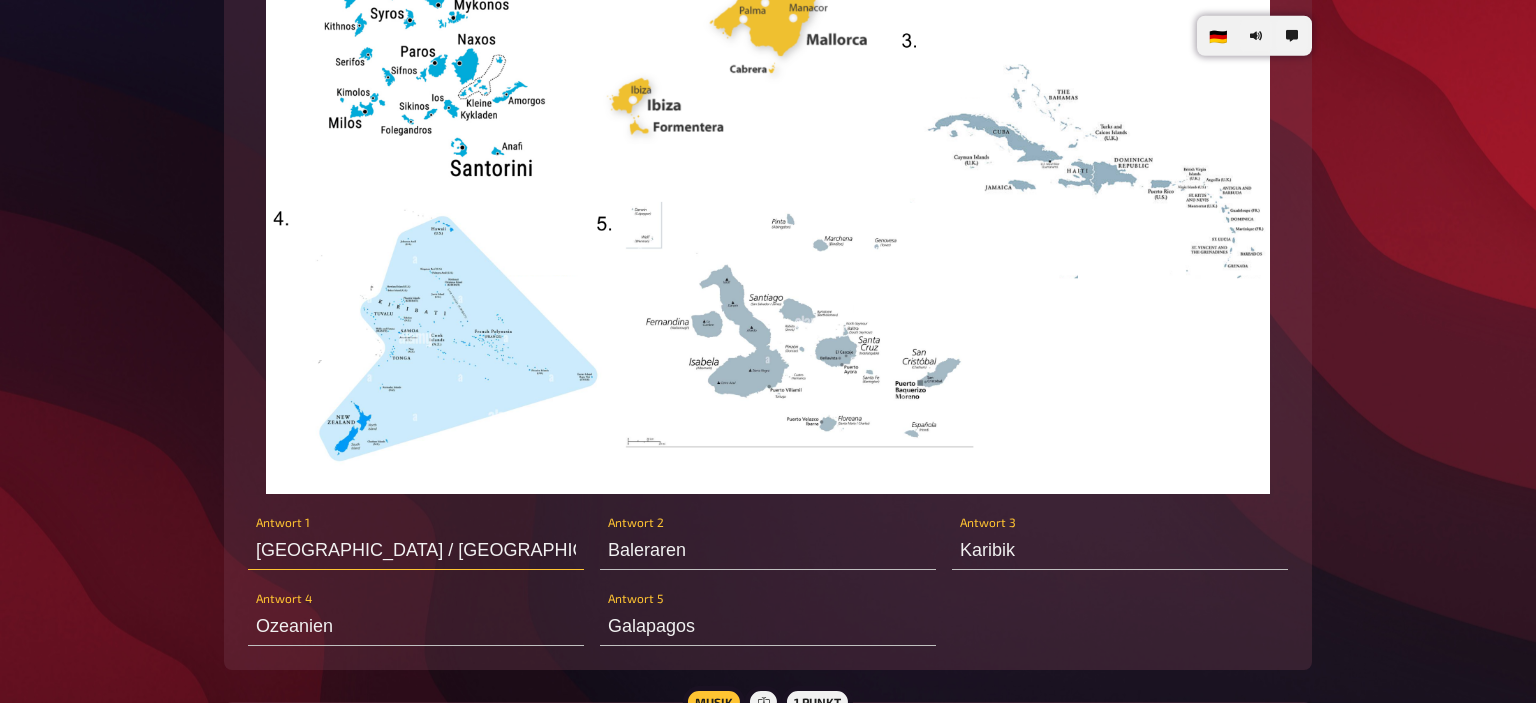 scroll, scrollTop: 4420, scrollLeft: 0, axis: vertical 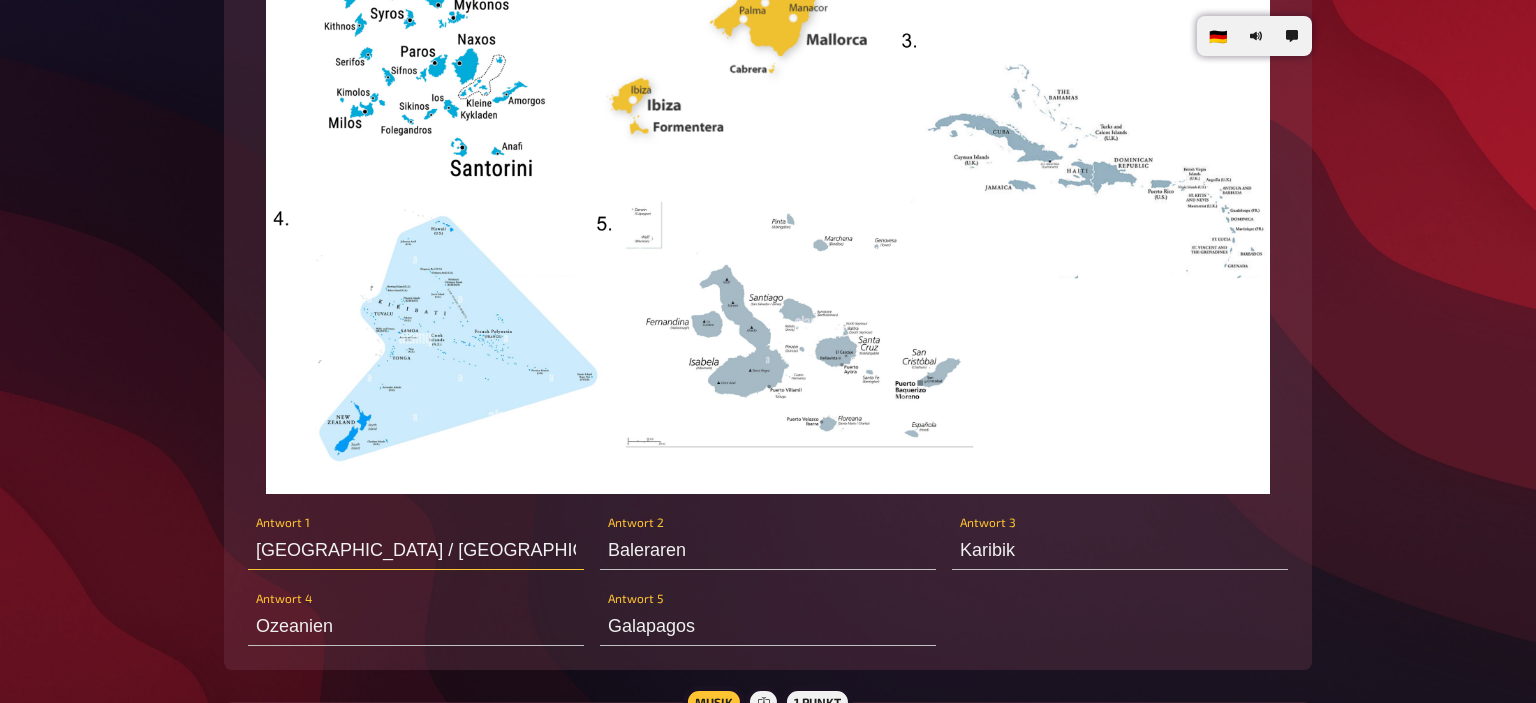 type on "Ägäische Inseln / Griechische Inseln" 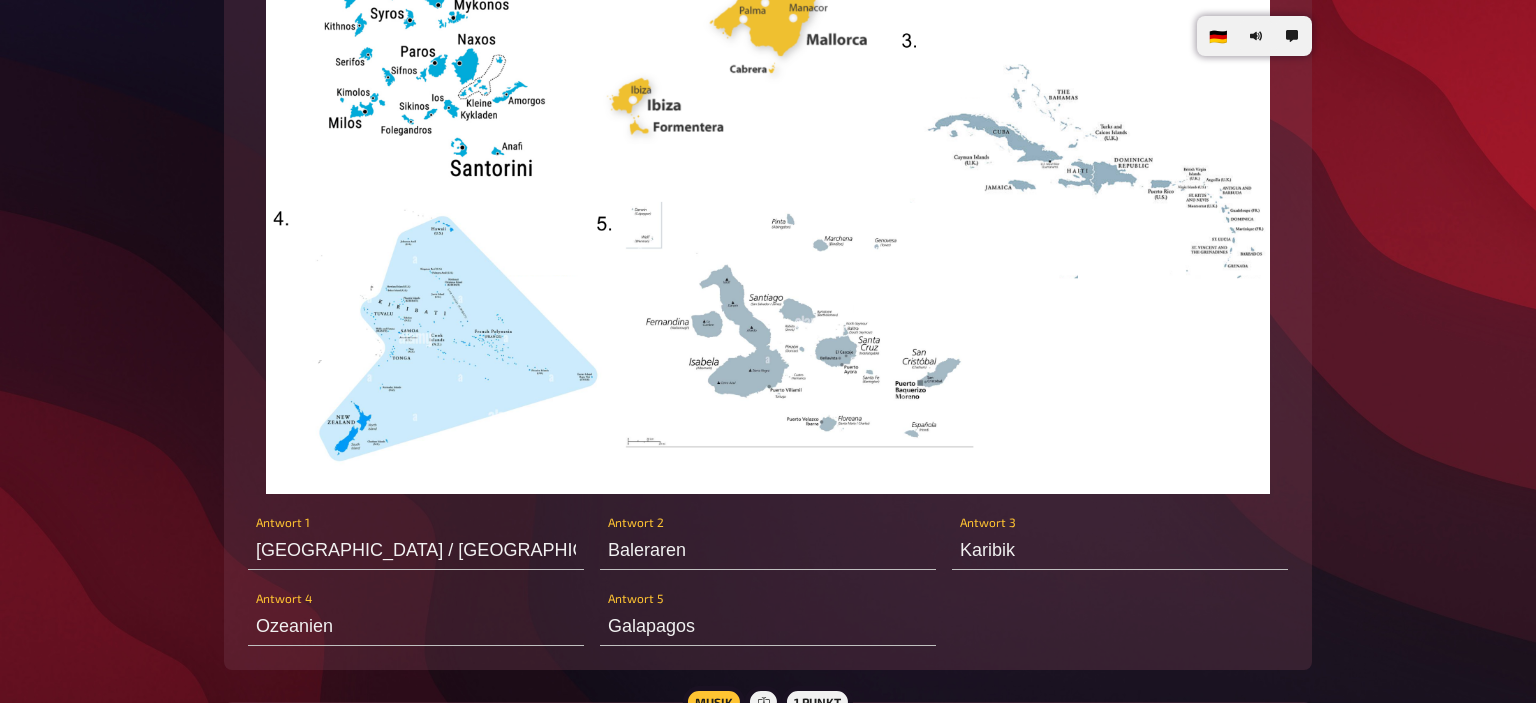 click at bounding box center [767, 213] 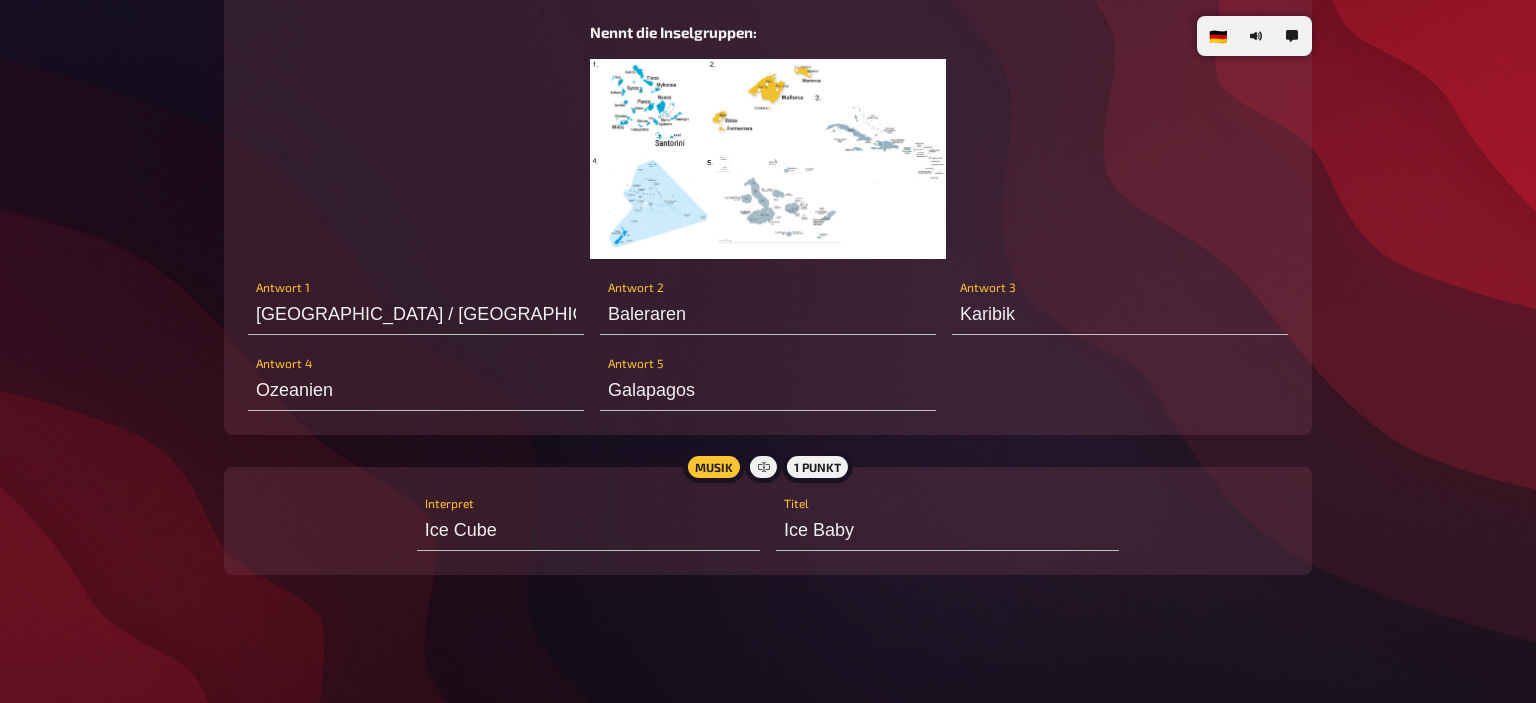 scroll, scrollTop: 4297, scrollLeft: 0, axis: vertical 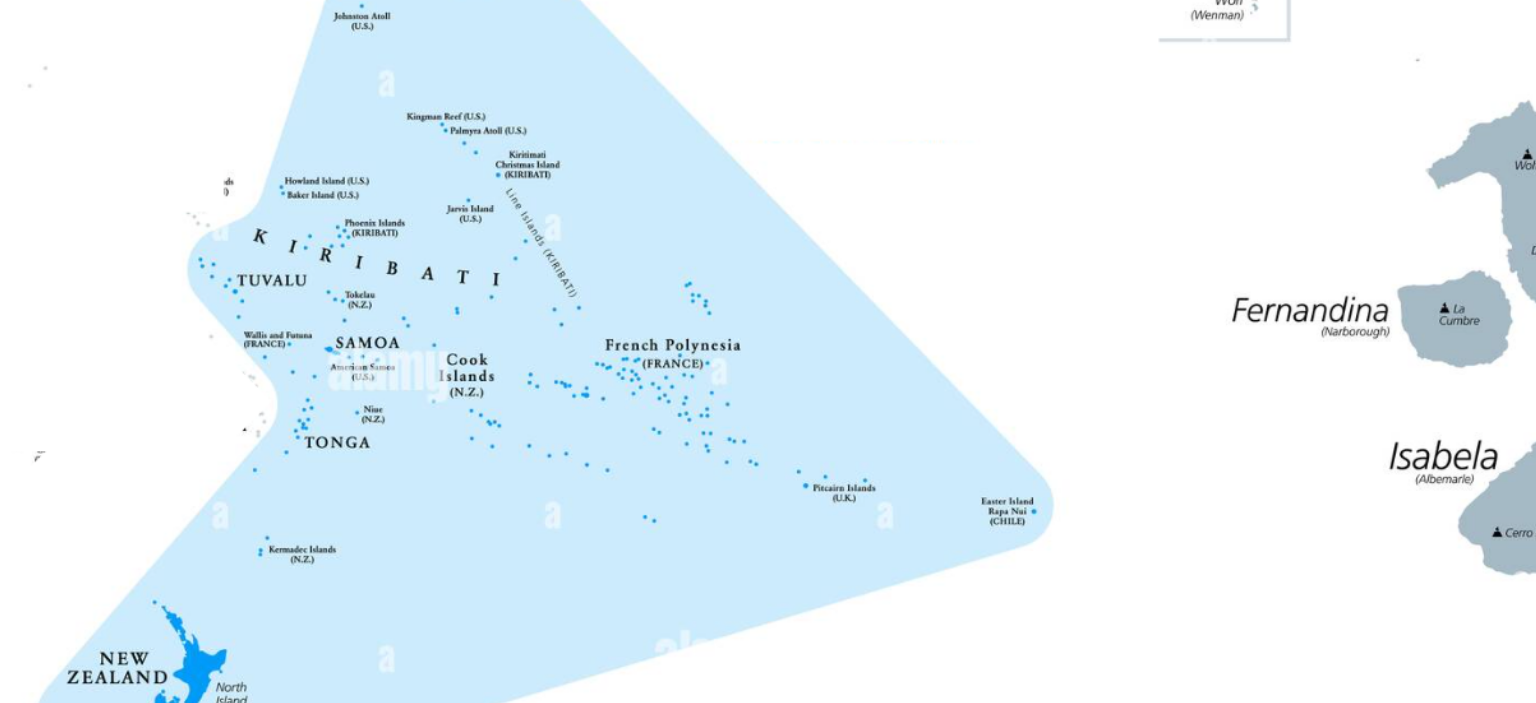 click at bounding box center [767, 216] 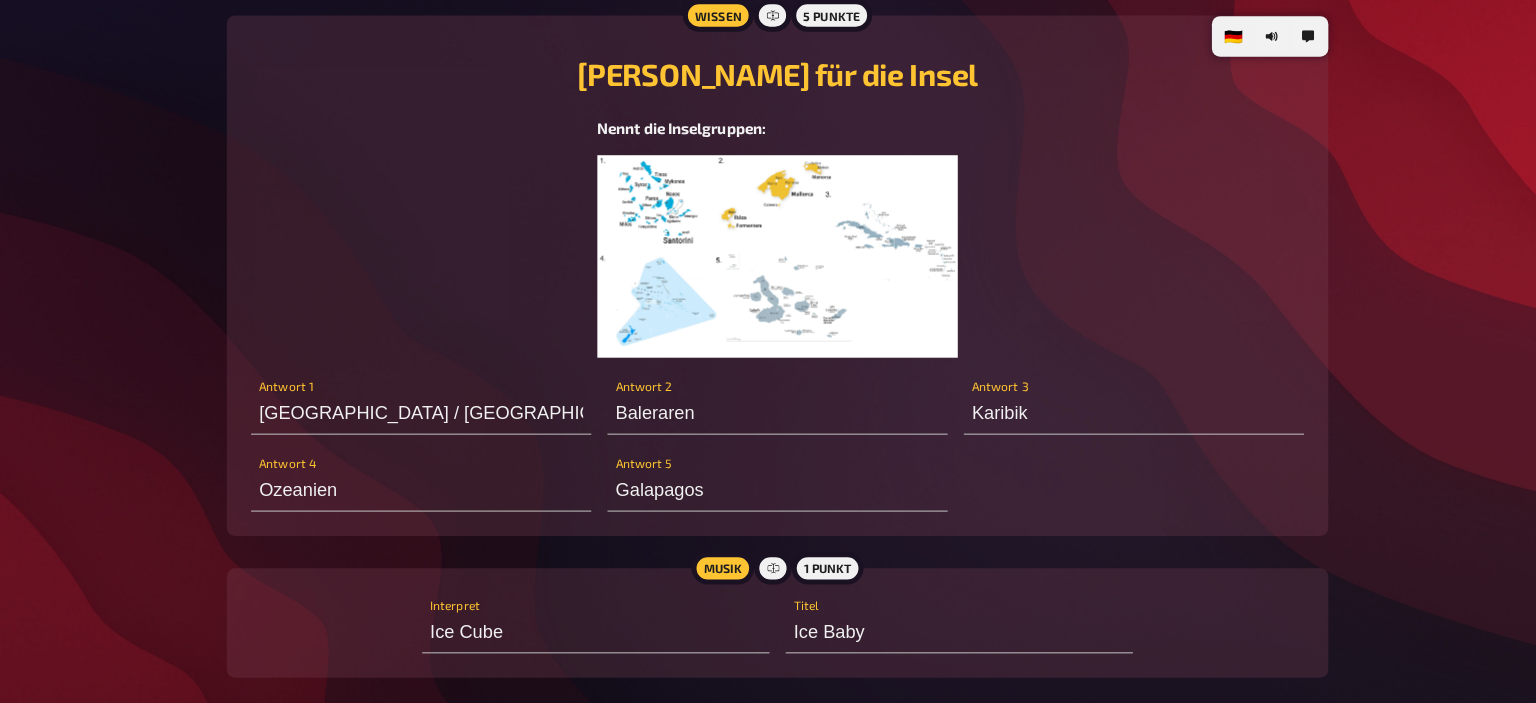 scroll, scrollTop: 4186, scrollLeft: 0, axis: vertical 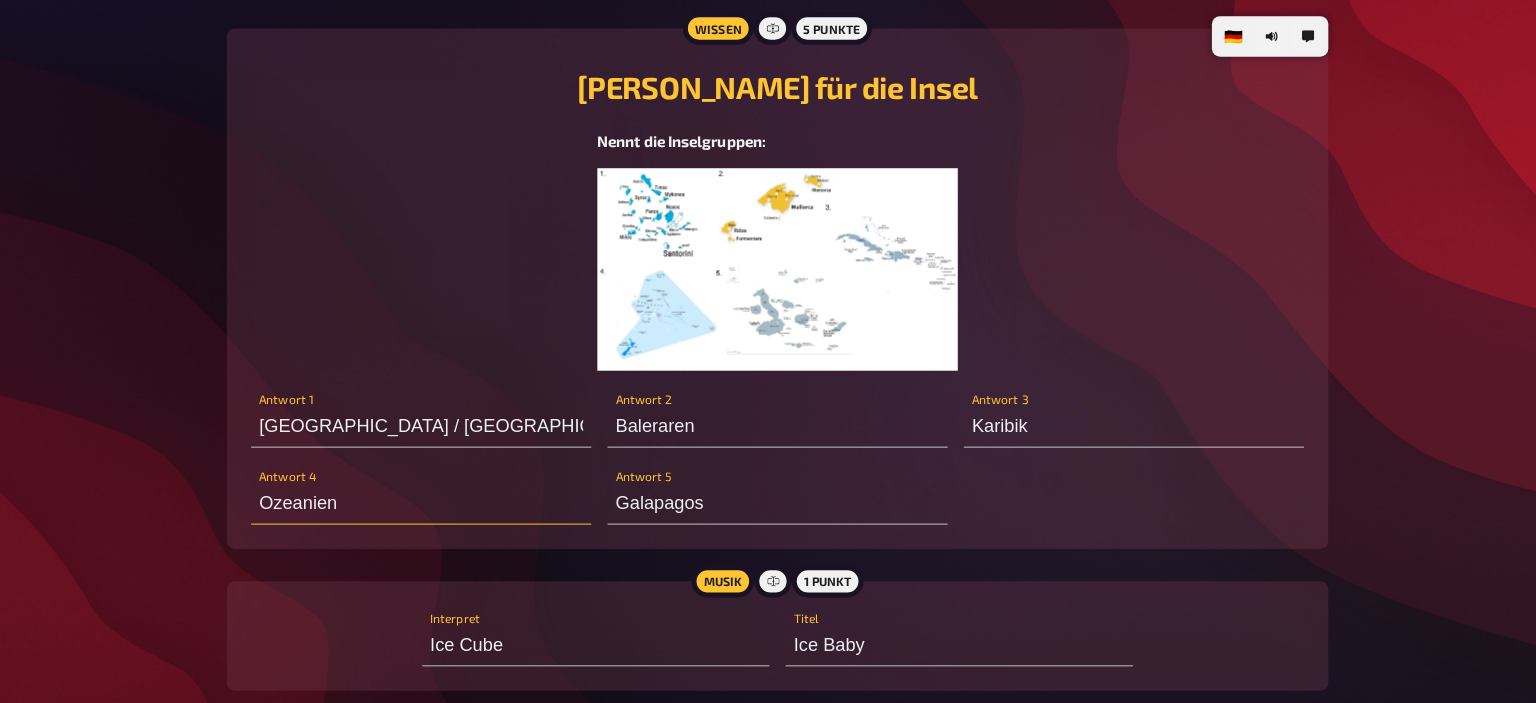 click on "Ozeanien" at bounding box center [416, 498] 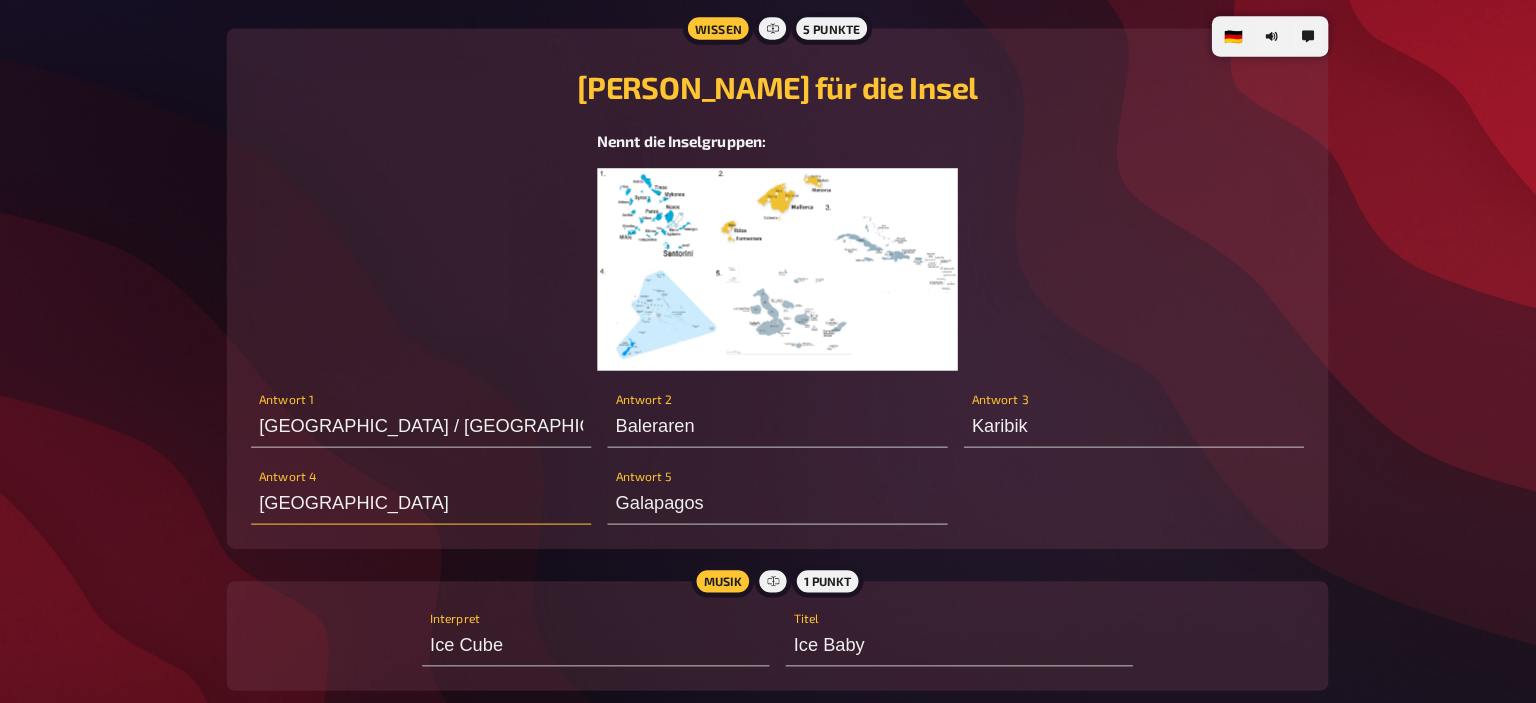 scroll, scrollTop: 4297, scrollLeft: 0, axis: vertical 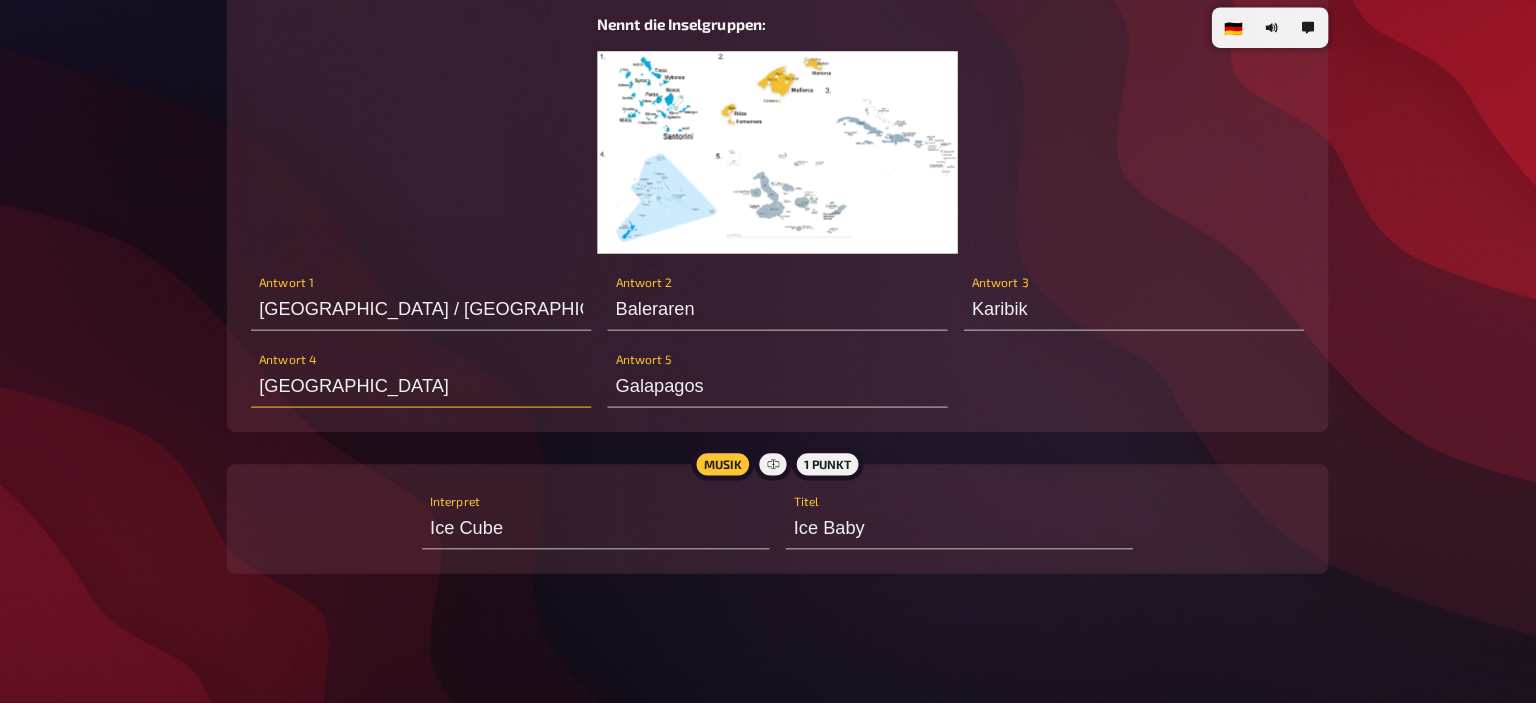type on "Ozeanische Inseln" 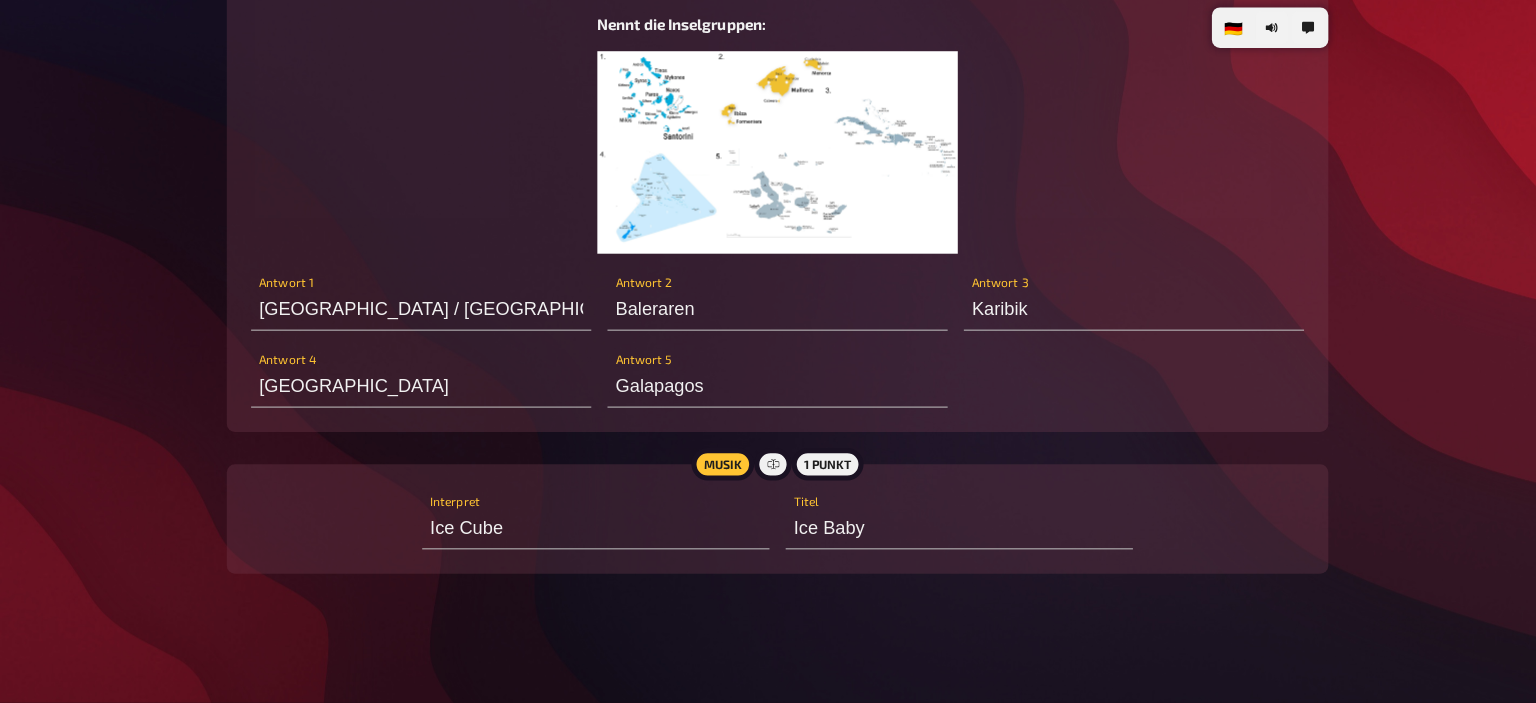 click at bounding box center [768, 159] 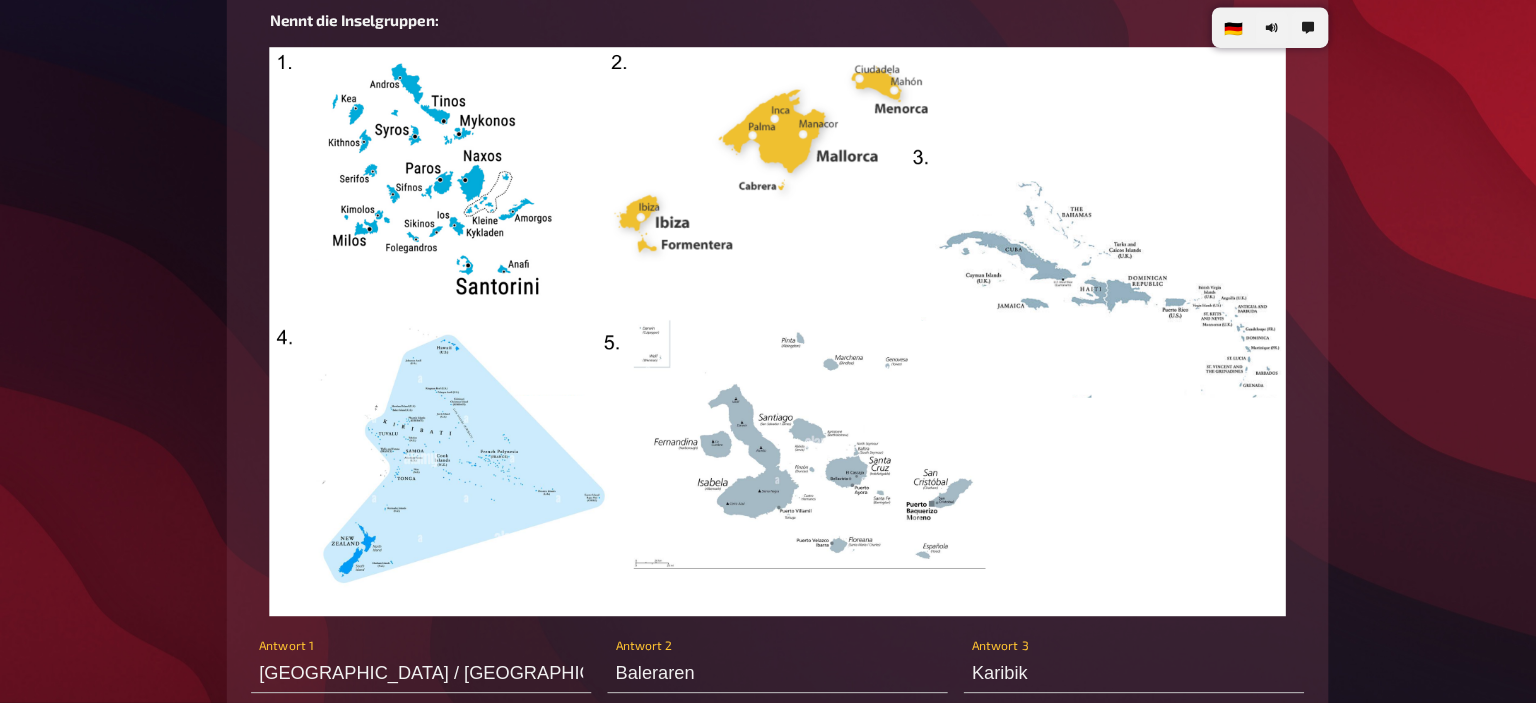 click at bounding box center (767, 336) 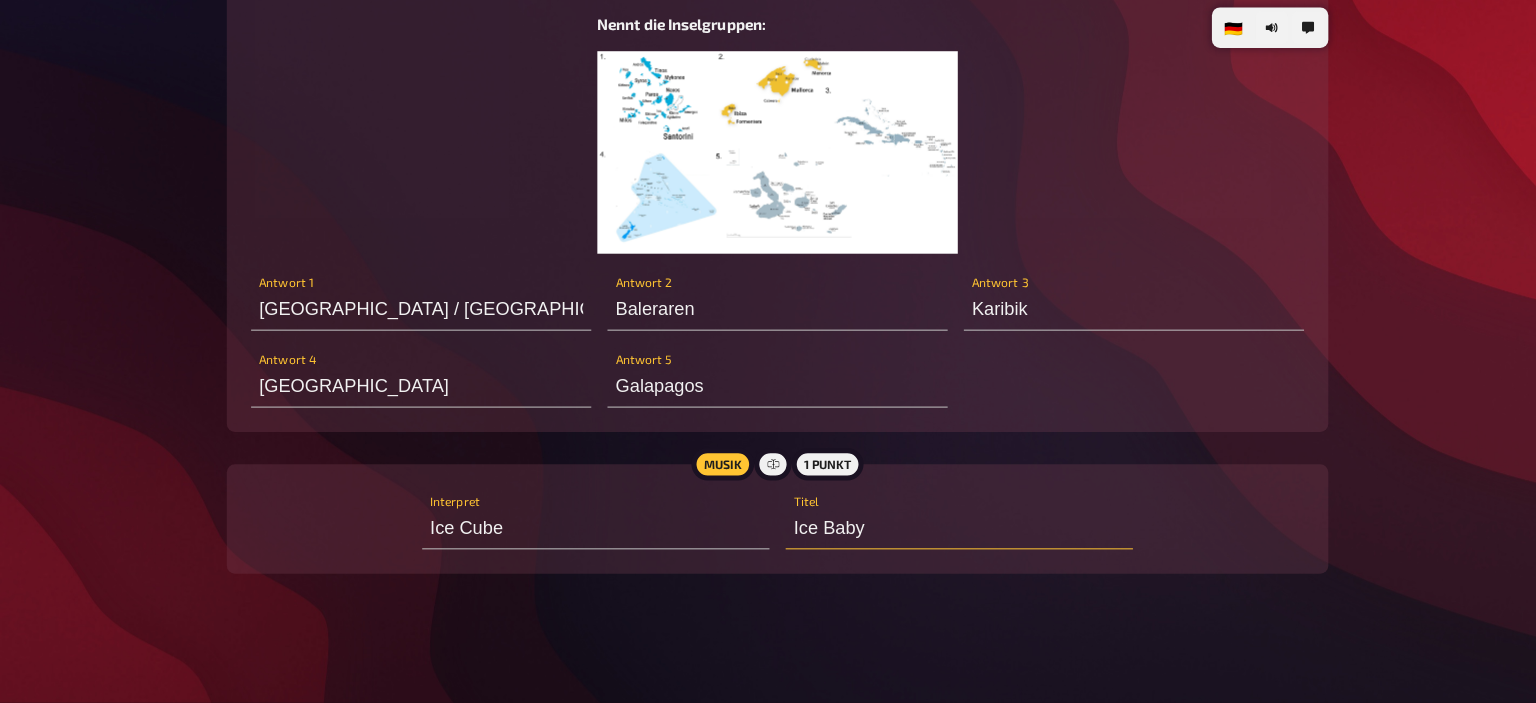 click on "Ice Baby" at bounding box center [947, 531] 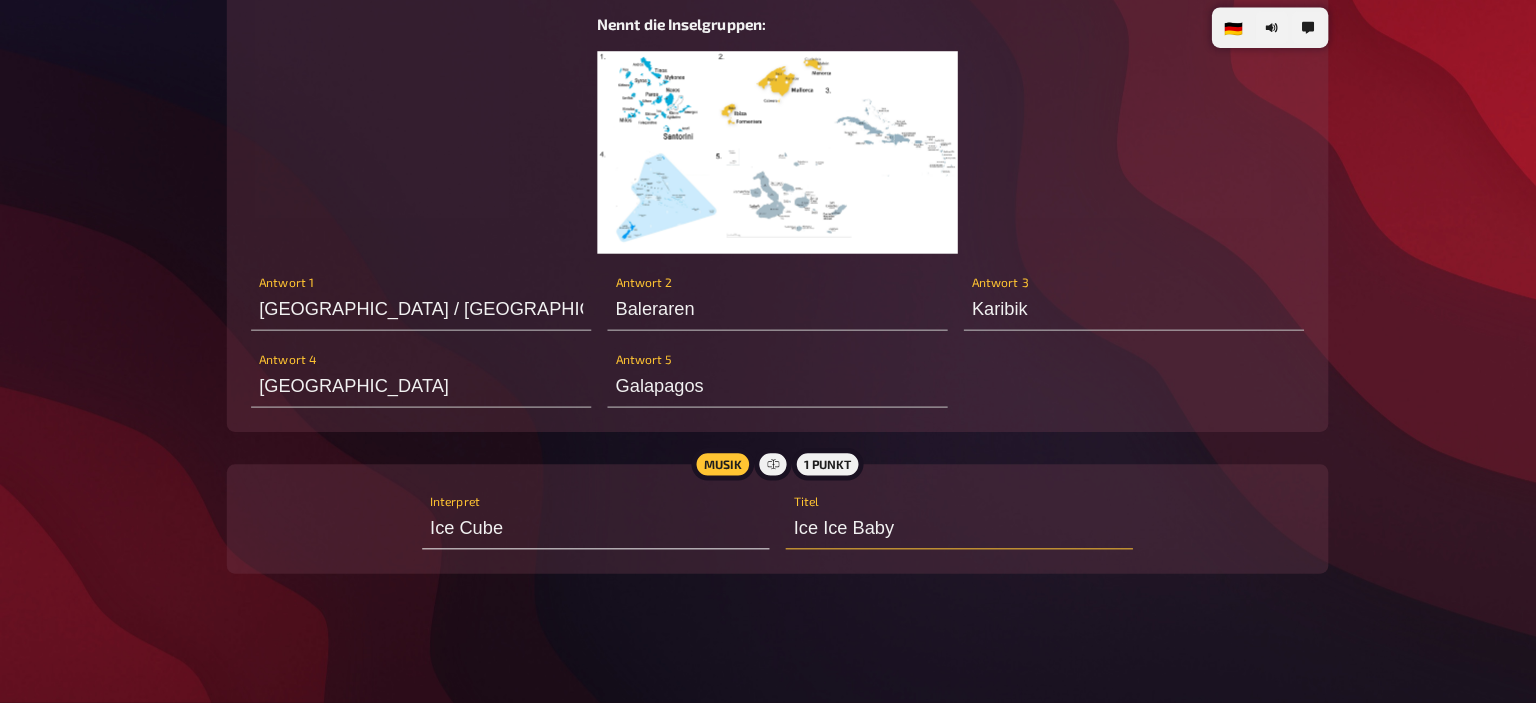 type on "Ice Ice Baby" 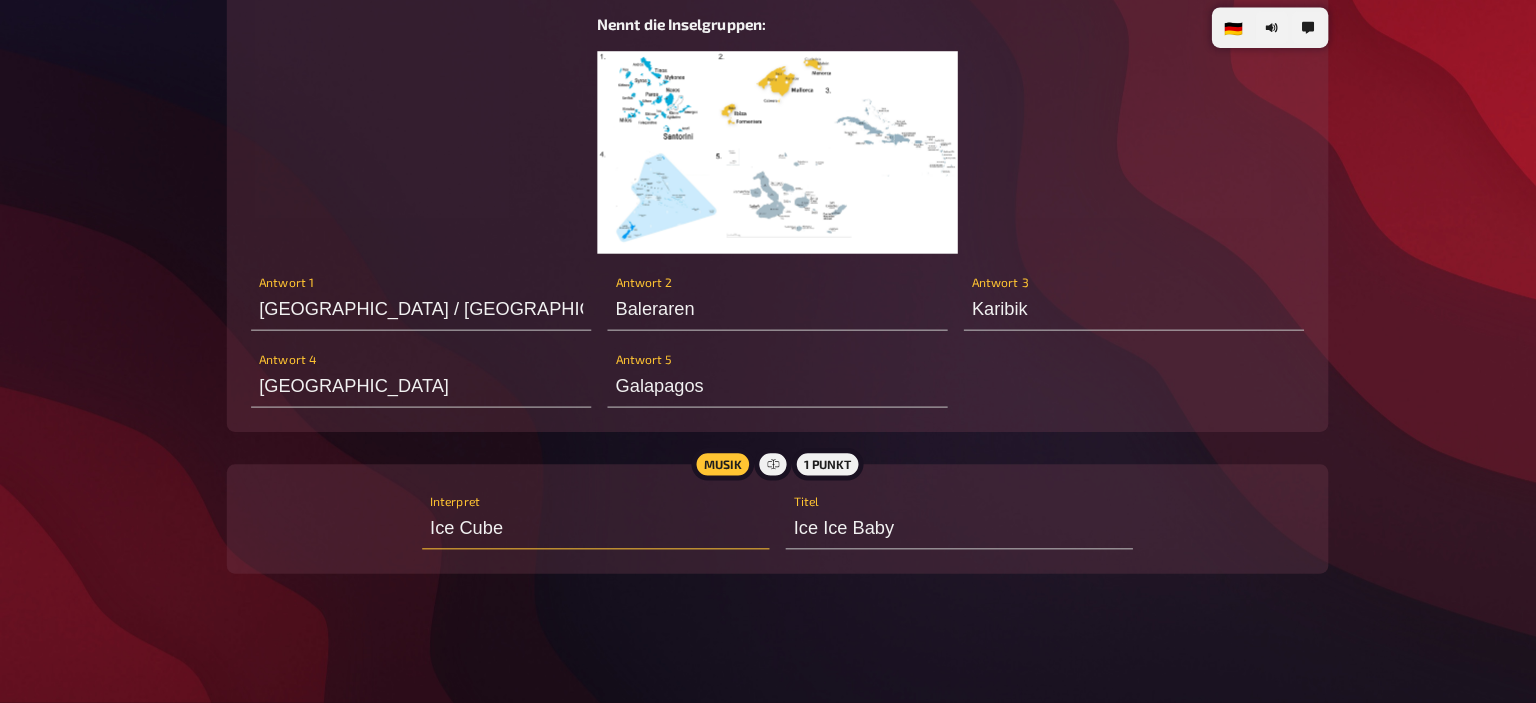 drag, startPoint x: 509, startPoint y: 533, endPoint x: 423, endPoint y: 524, distance: 86.46965 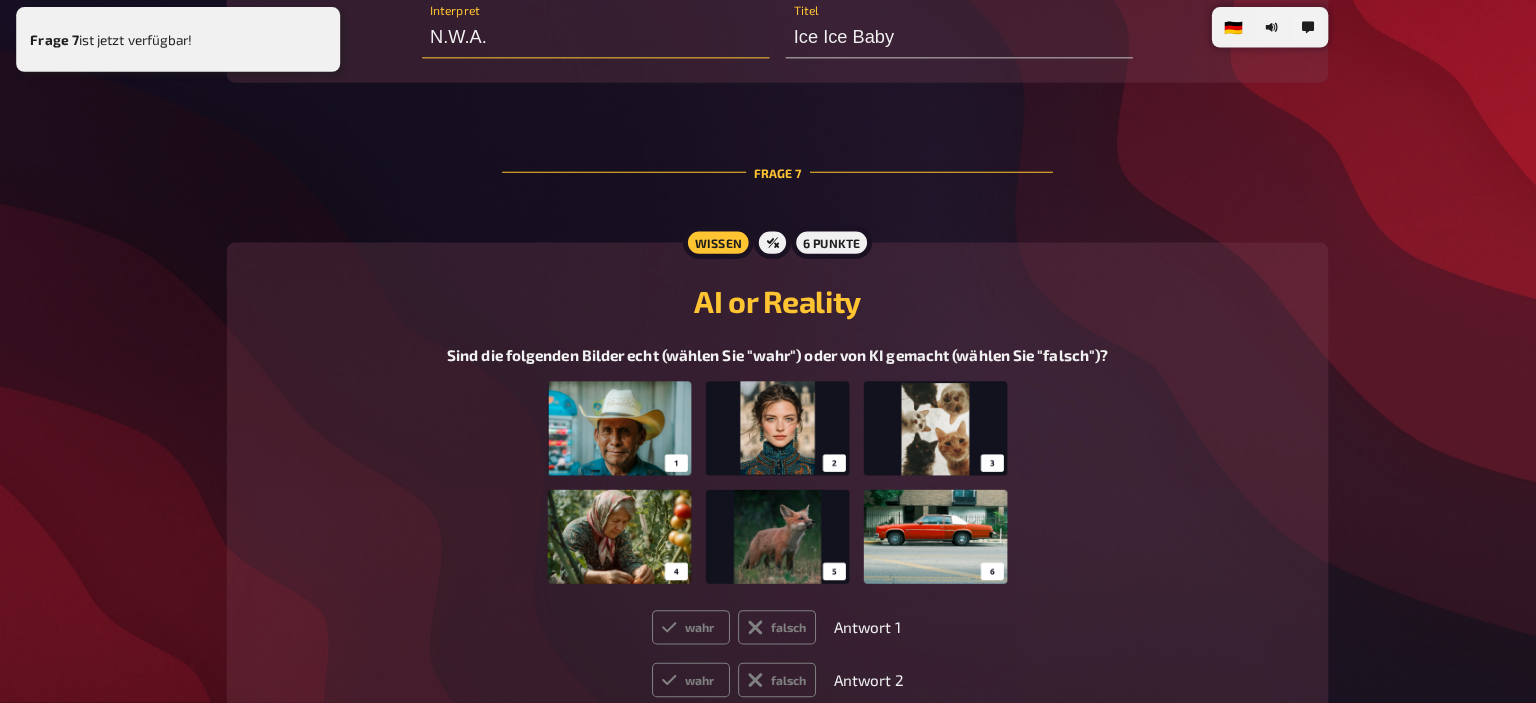 scroll, scrollTop: 4897, scrollLeft: 0, axis: vertical 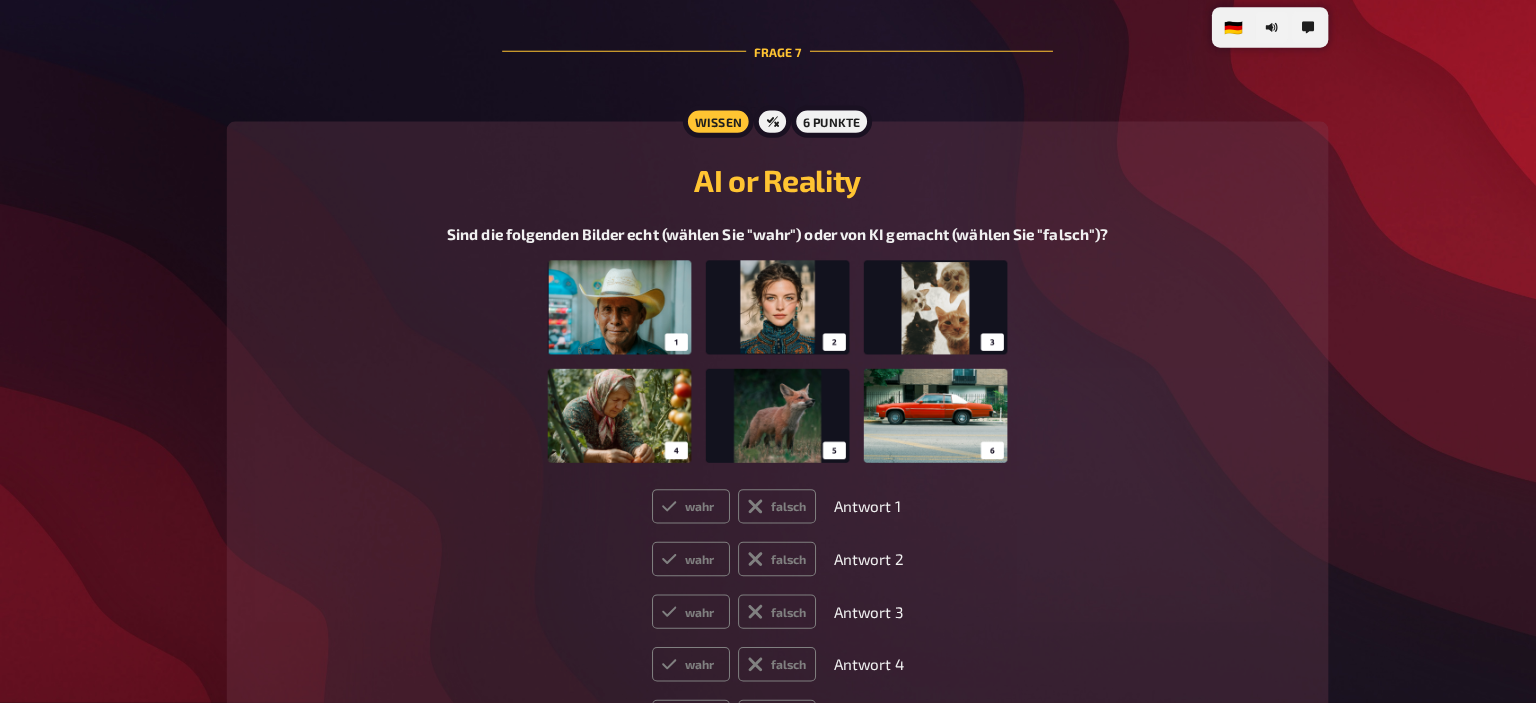 type on "N.W.A." 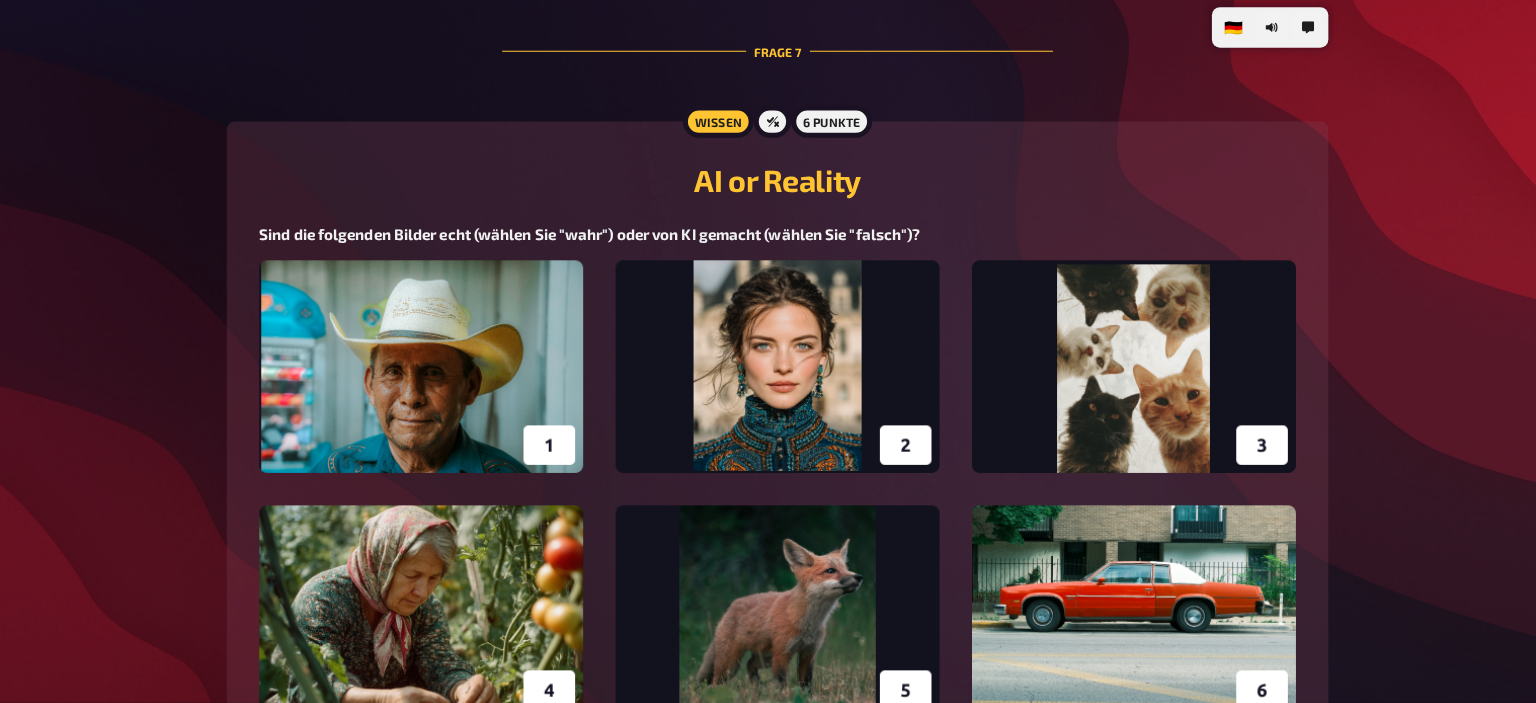 click at bounding box center [768, 492] 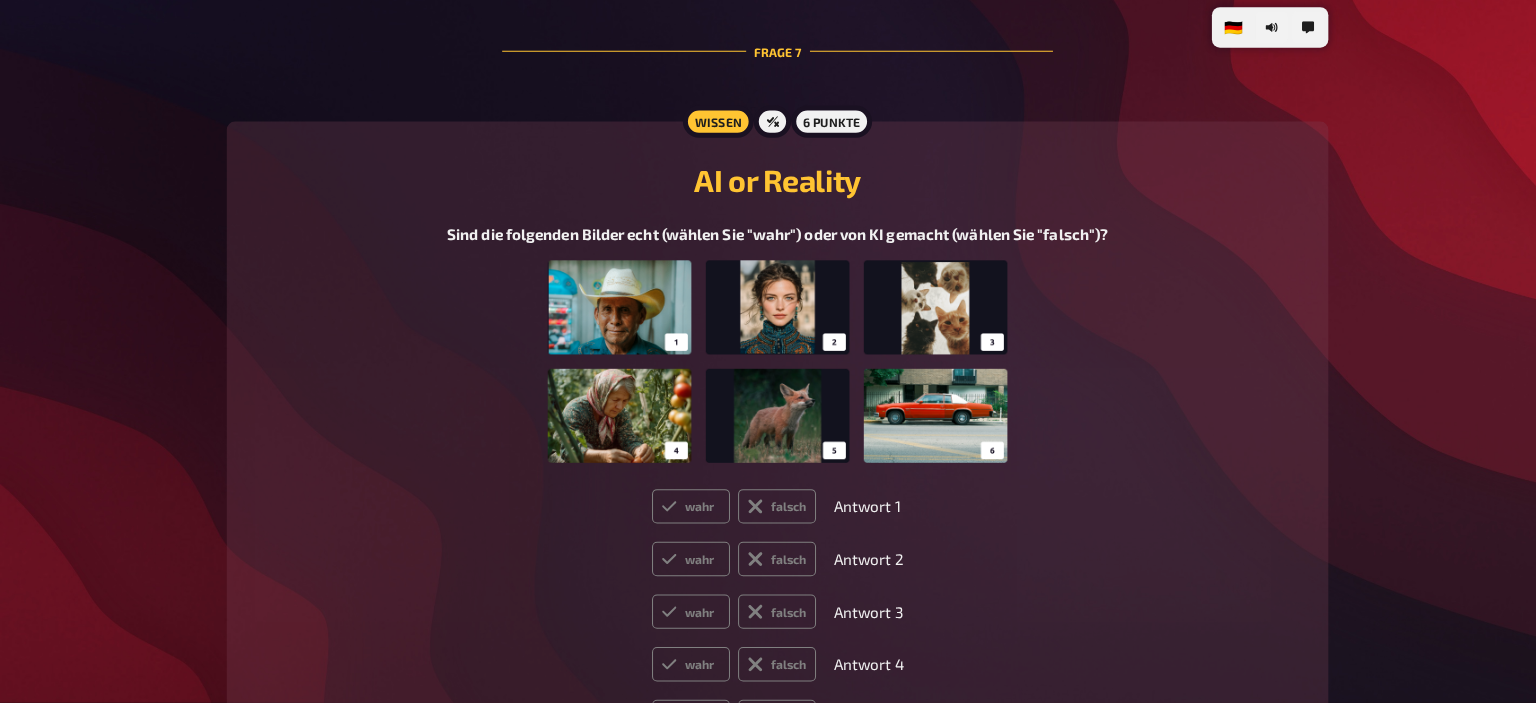 click at bounding box center (767, 366) 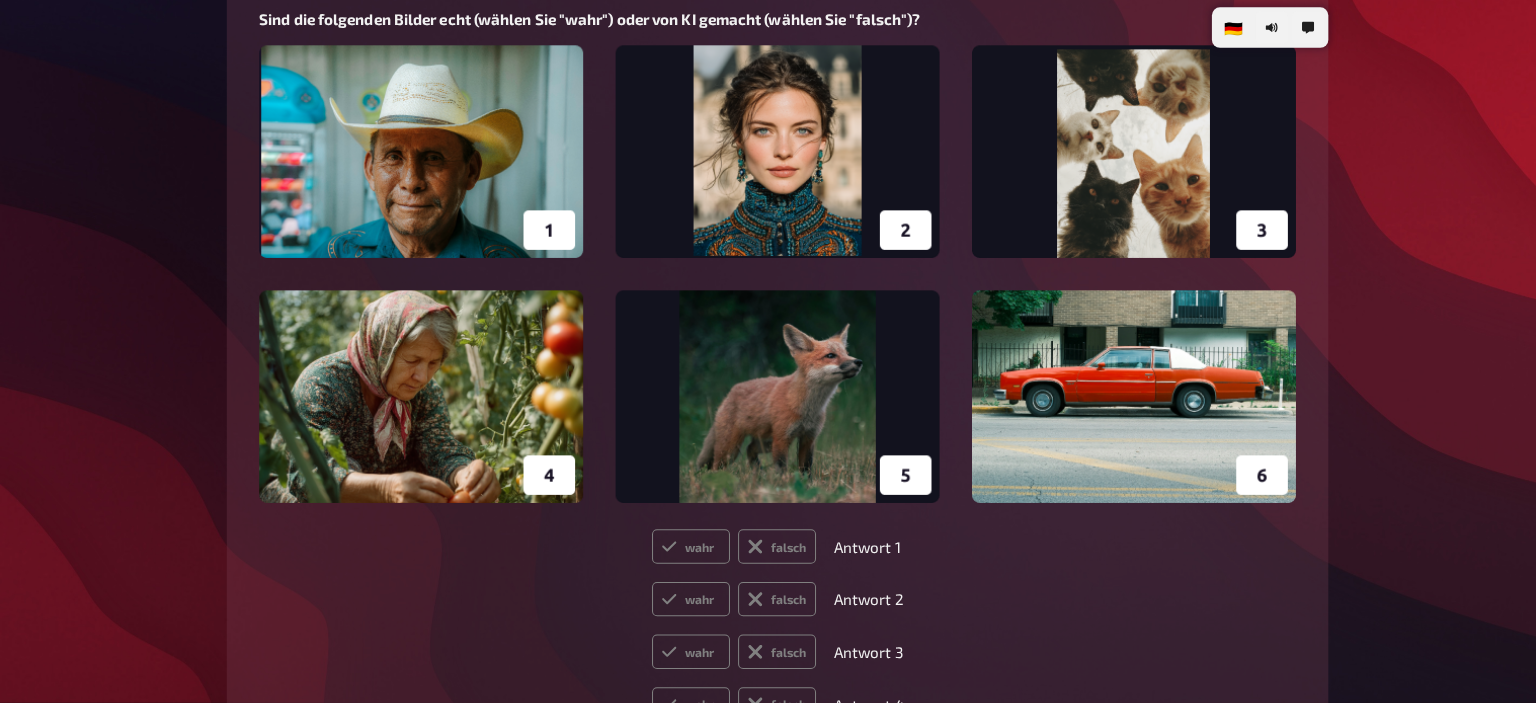 scroll, scrollTop: 5137, scrollLeft: 0, axis: vertical 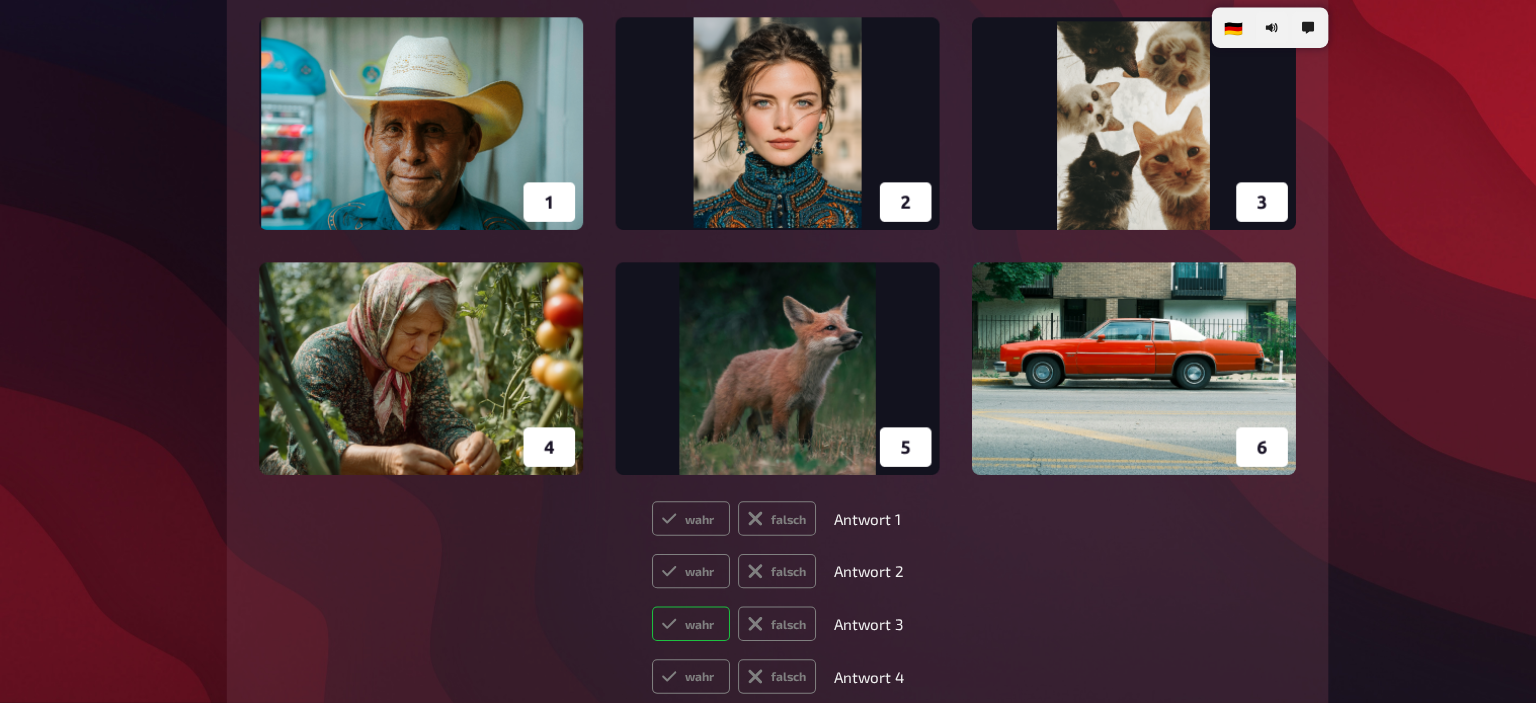 click on "wahr" at bounding box center [682, 625] 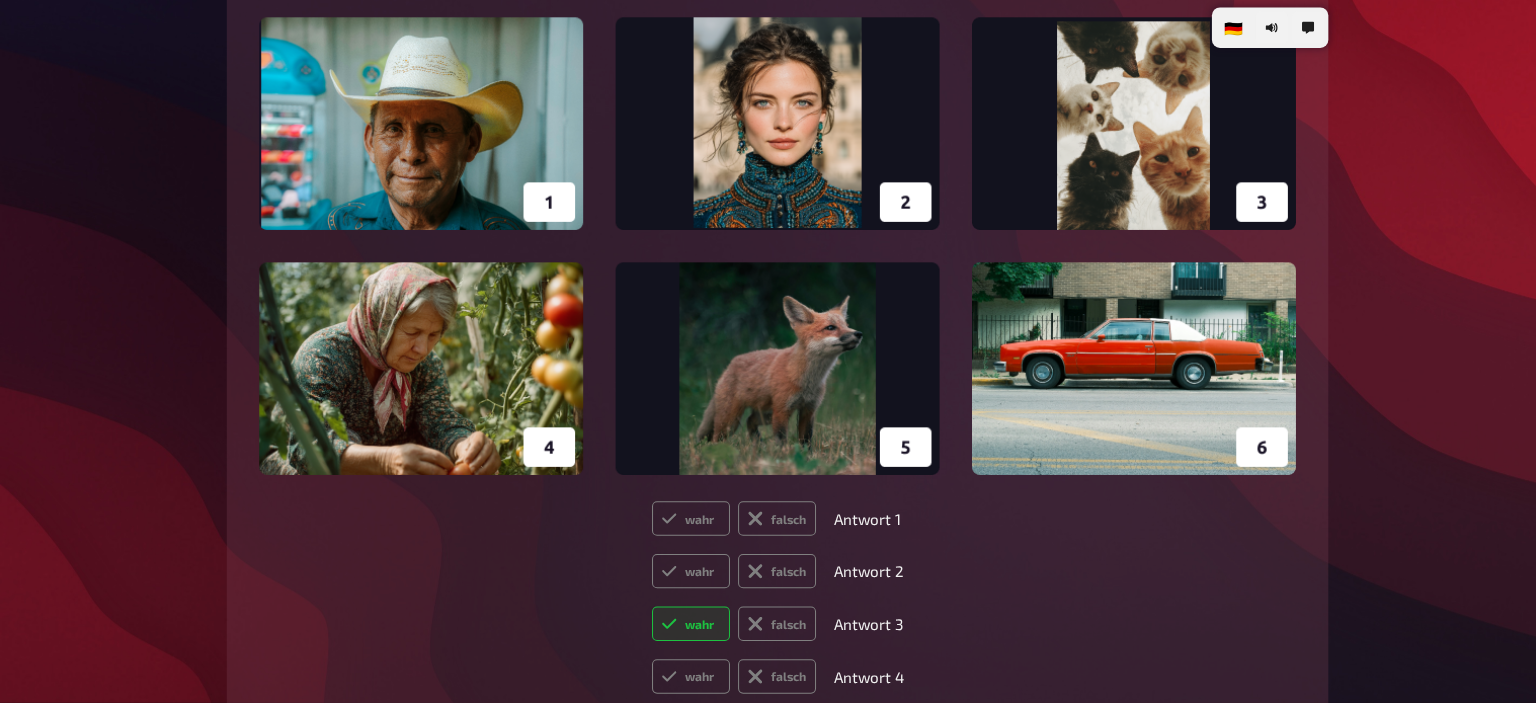 radio on "true" 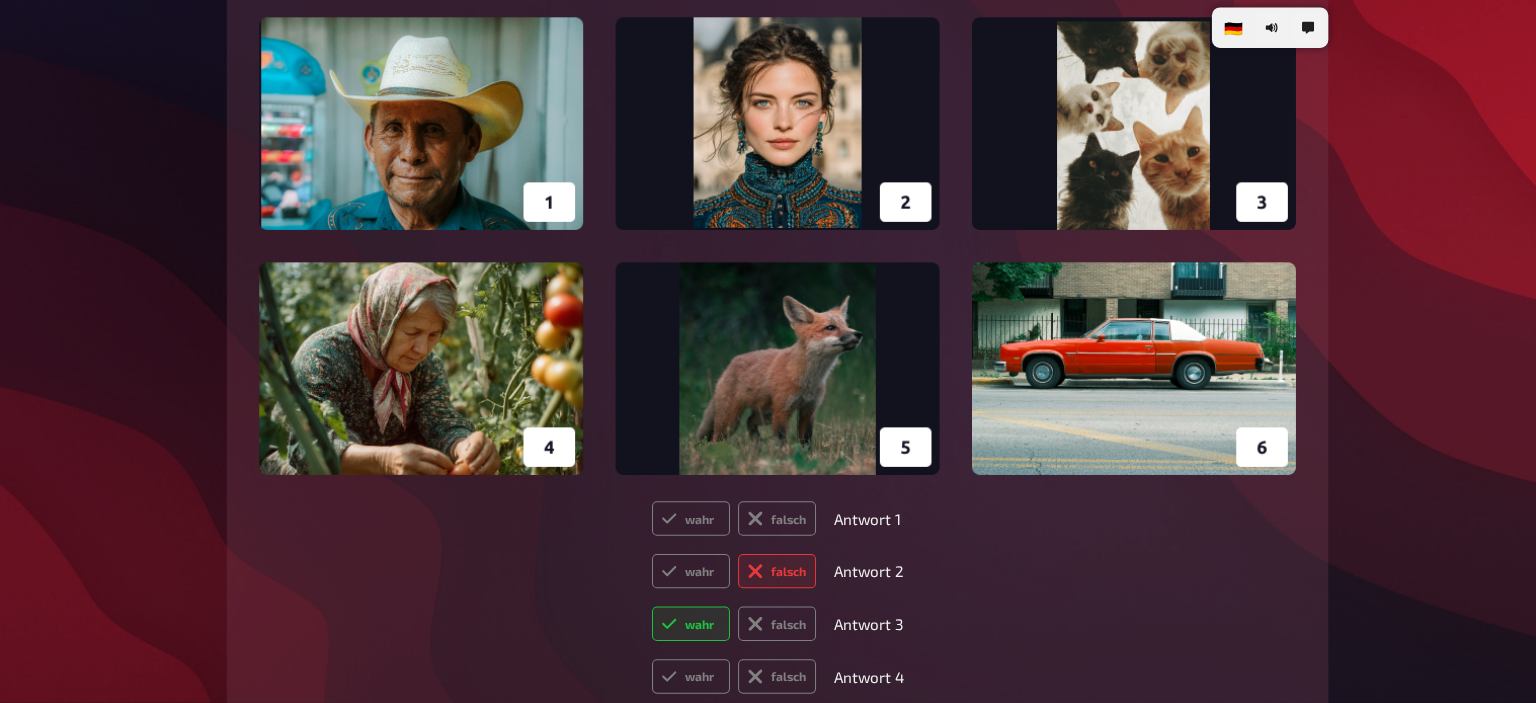 radio on "true" 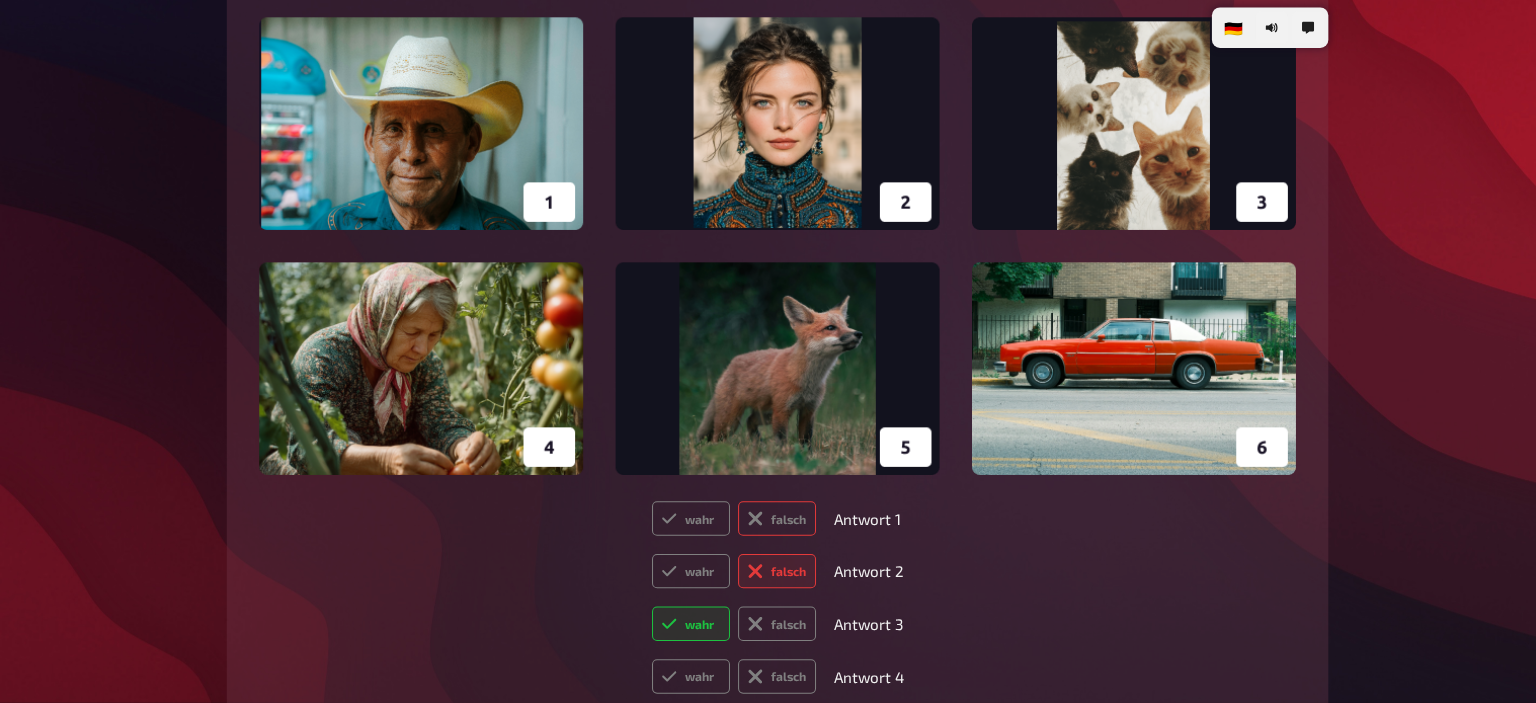 click on "falsch" at bounding box center (767, 521) 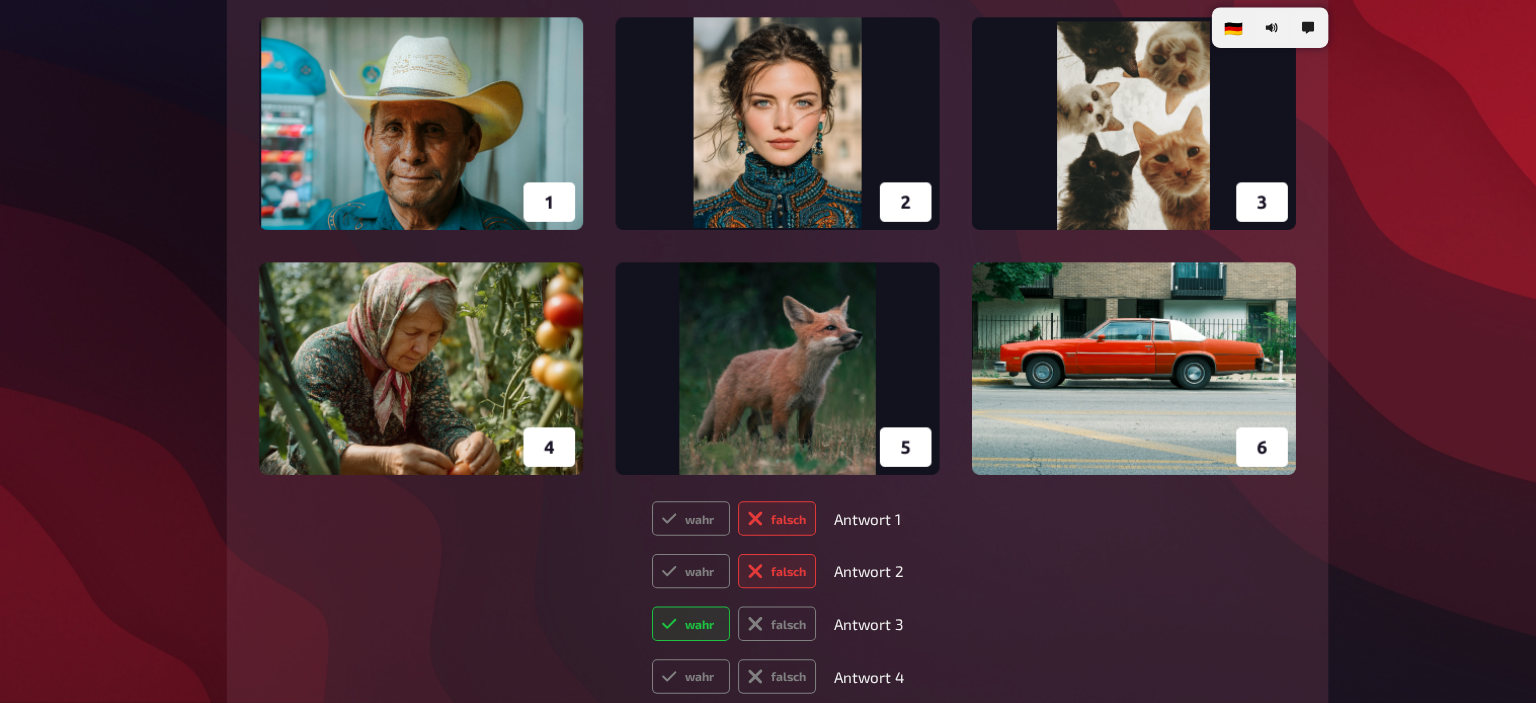 radio on "true" 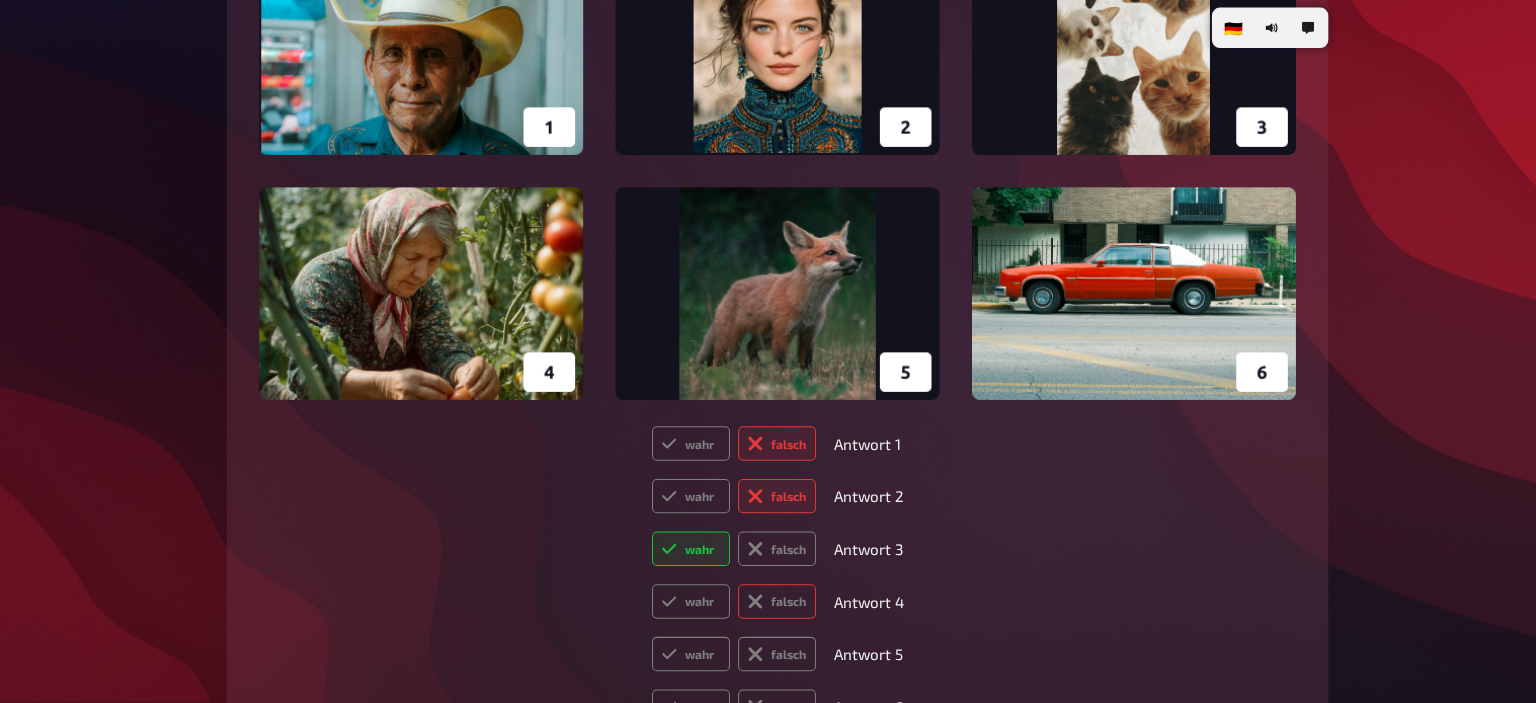 scroll, scrollTop: 5257, scrollLeft: 0, axis: vertical 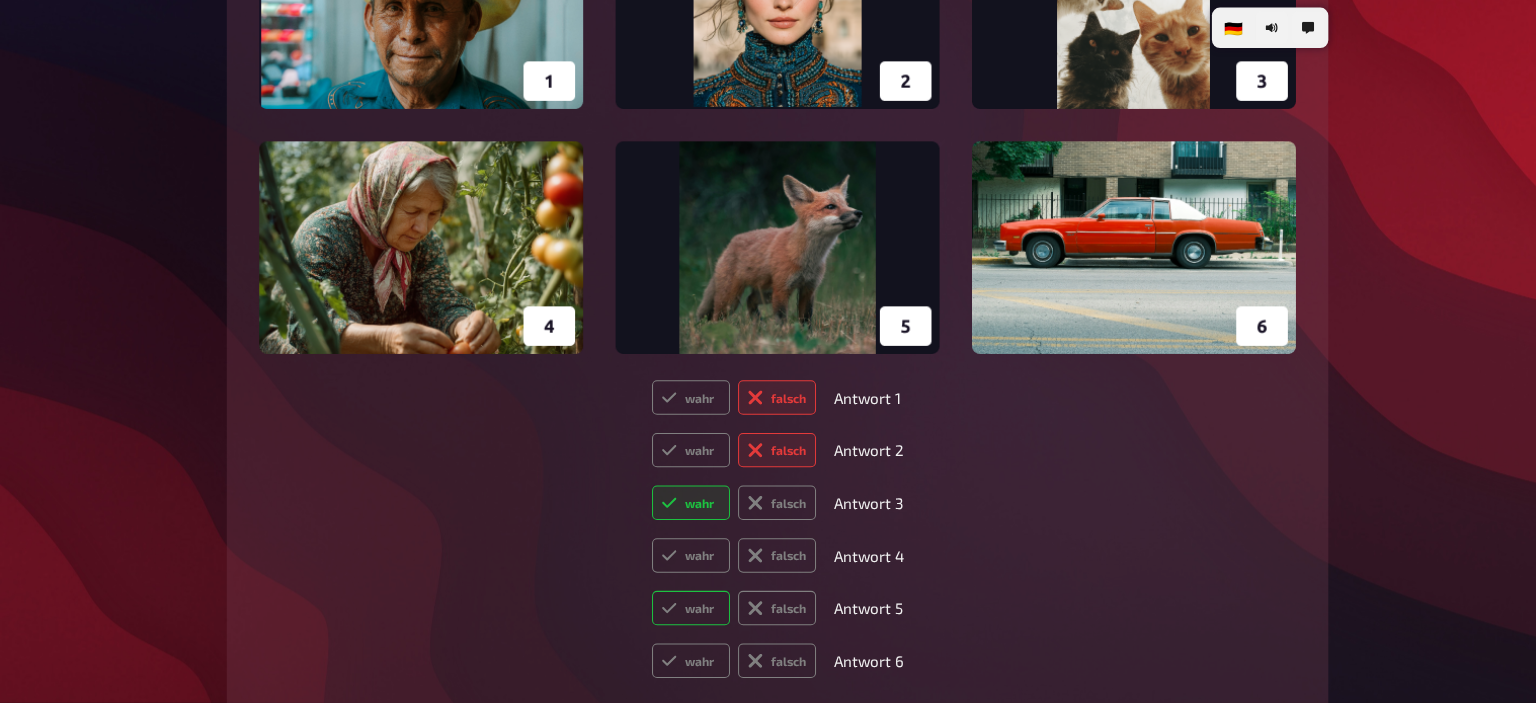 click on "wahr" at bounding box center [682, 609] 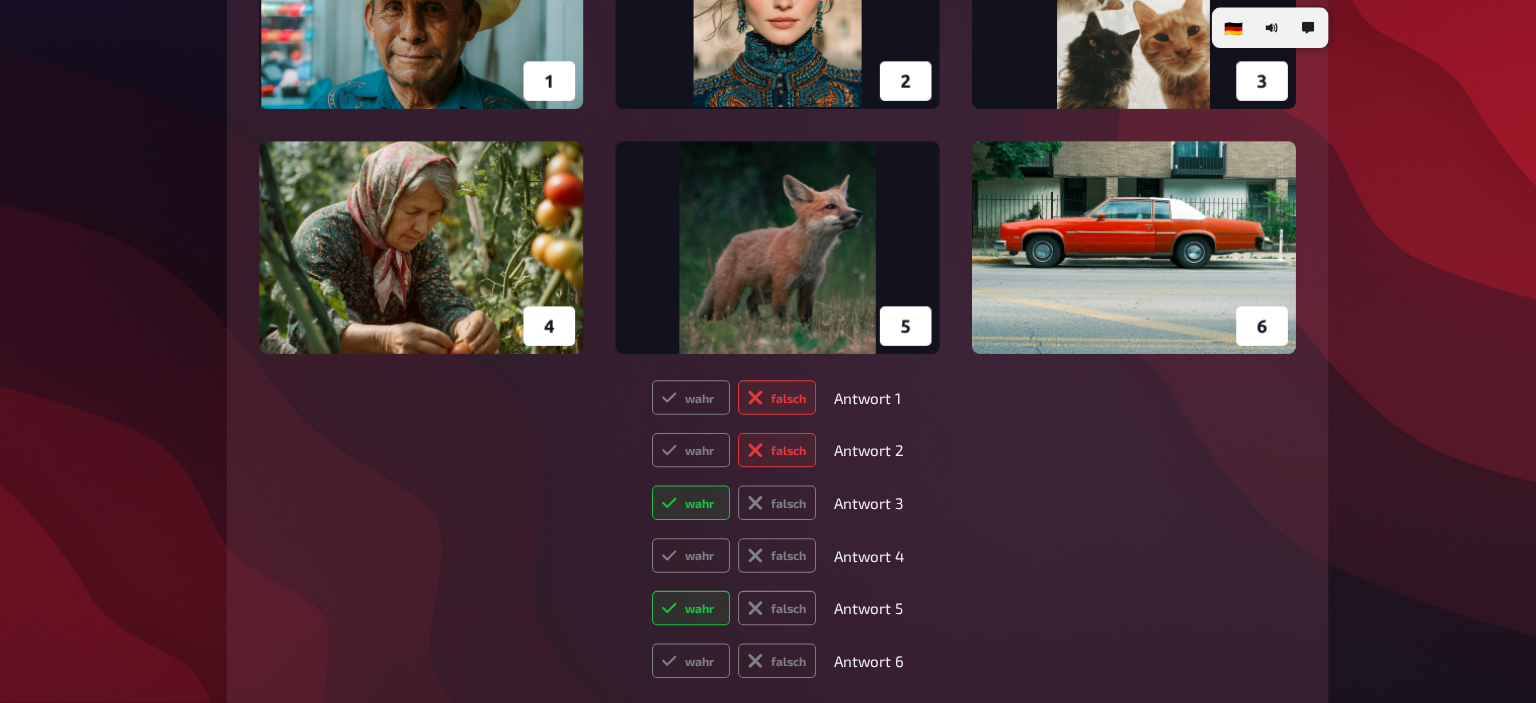 radio on "true" 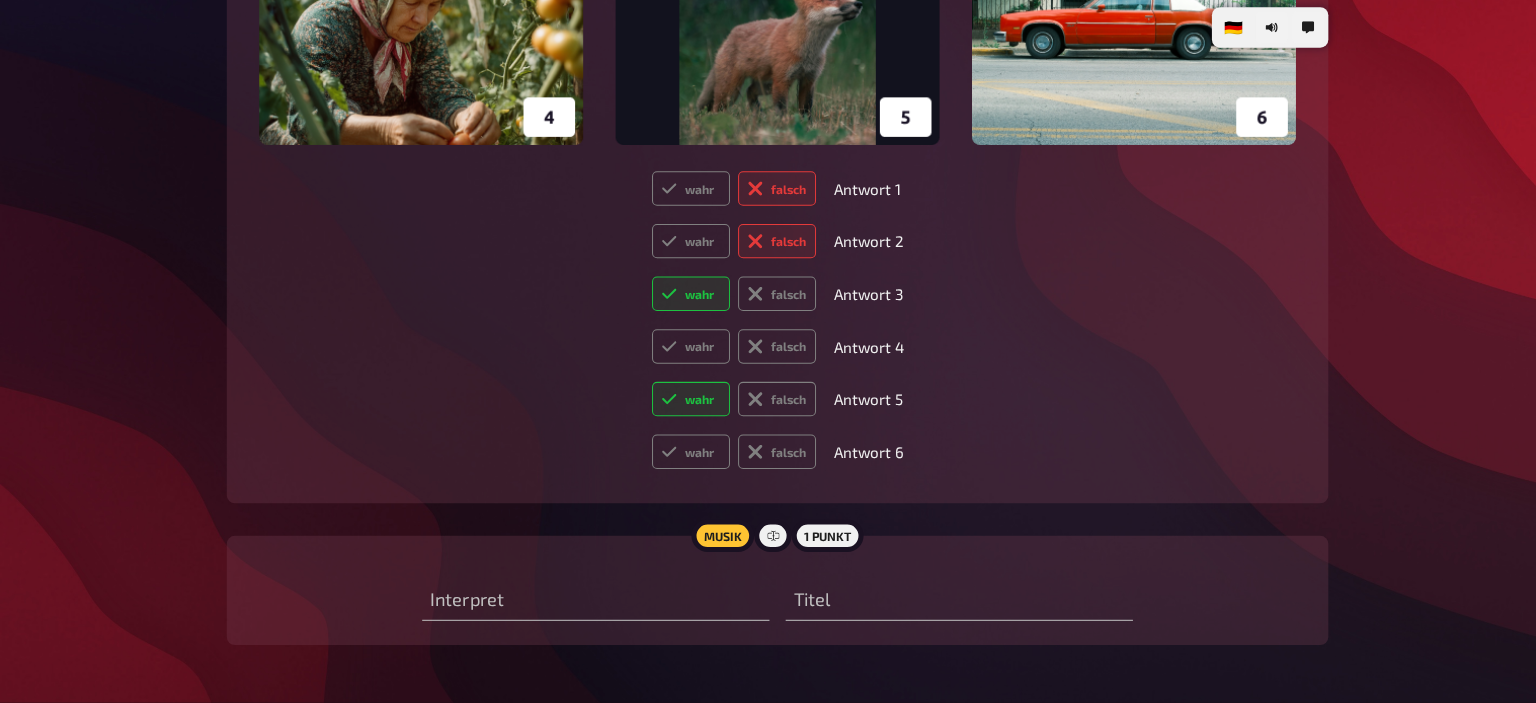 scroll, scrollTop: 5497, scrollLeft: 0, axis: vertical 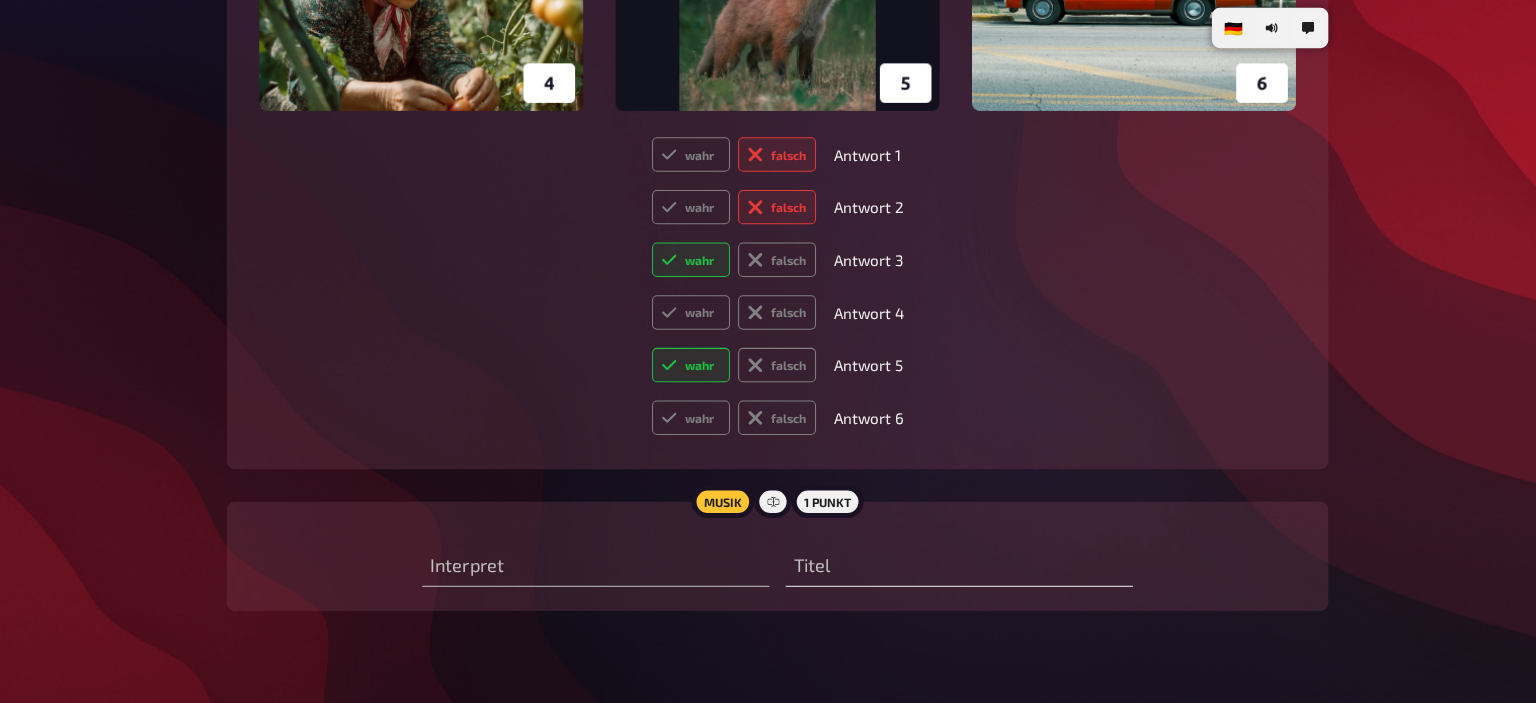 click on "Titel" at bounding box center [947, 558] 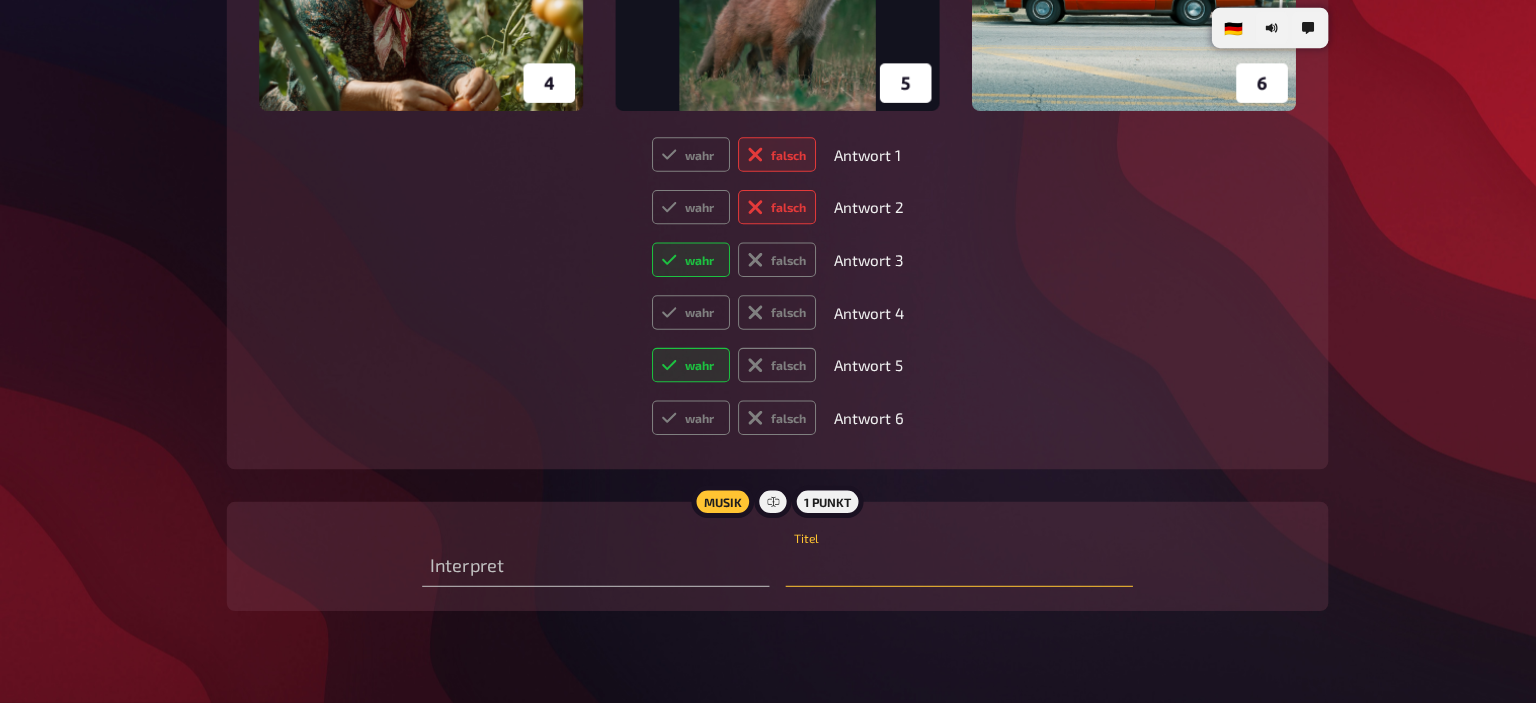 click at bounding box center (947, 568) 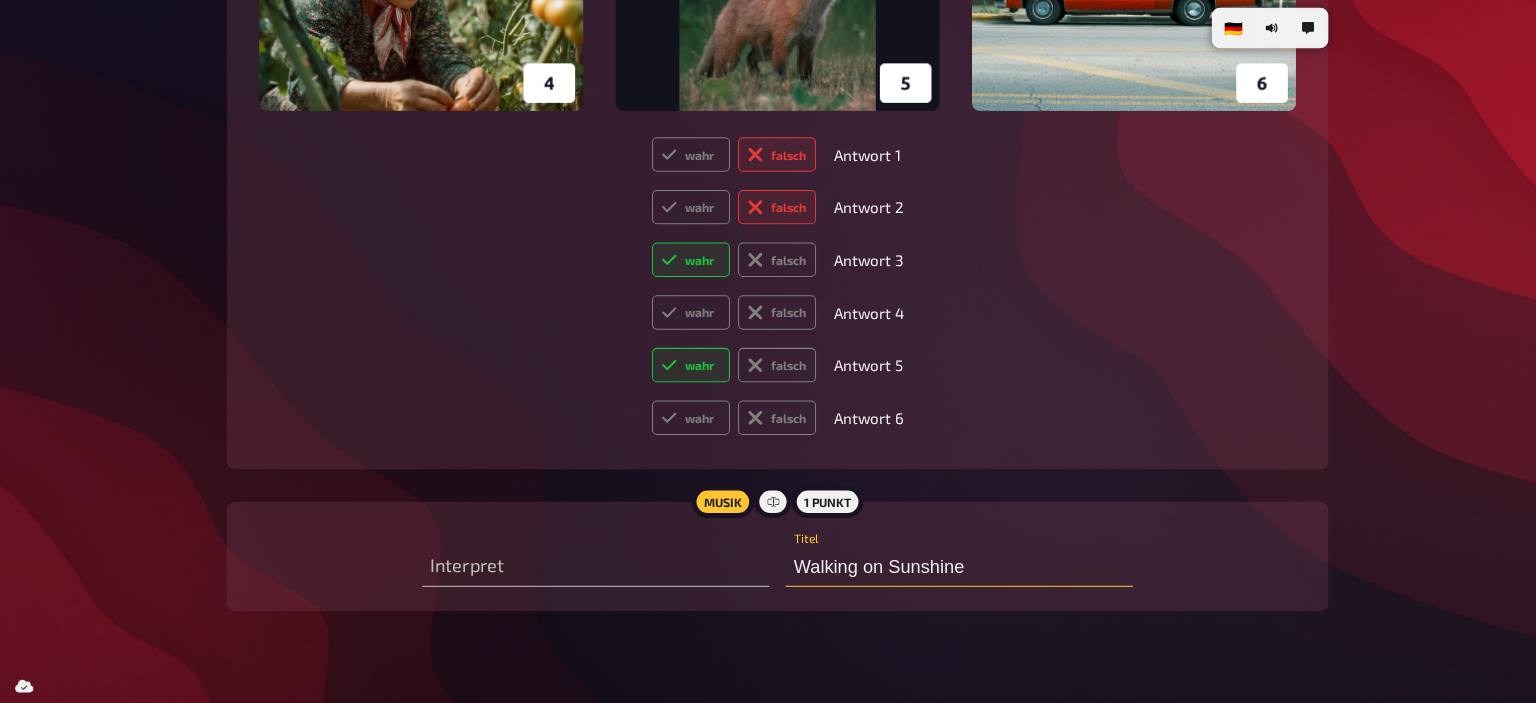 type on "Walking on Sunshine" 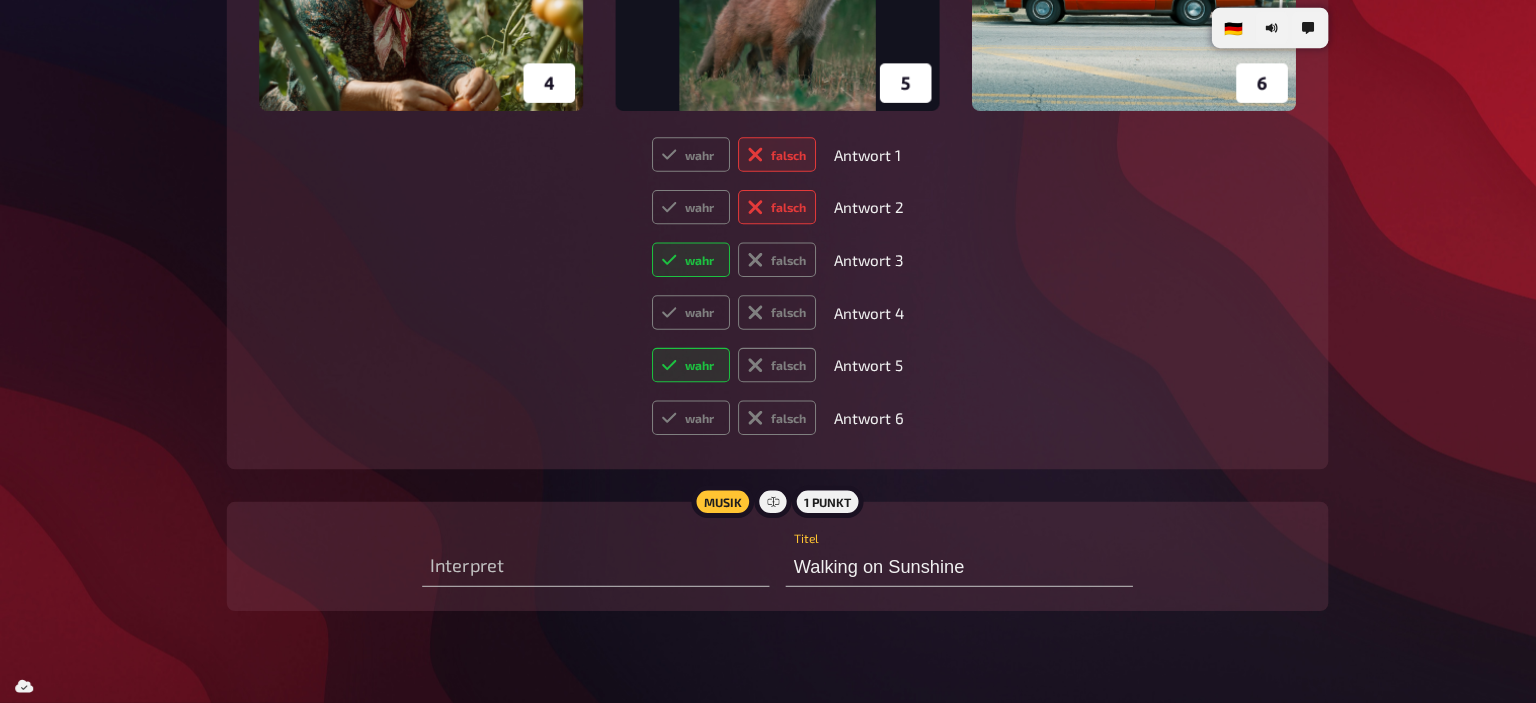 click on "Interpret" at bounding box center [588, 558] 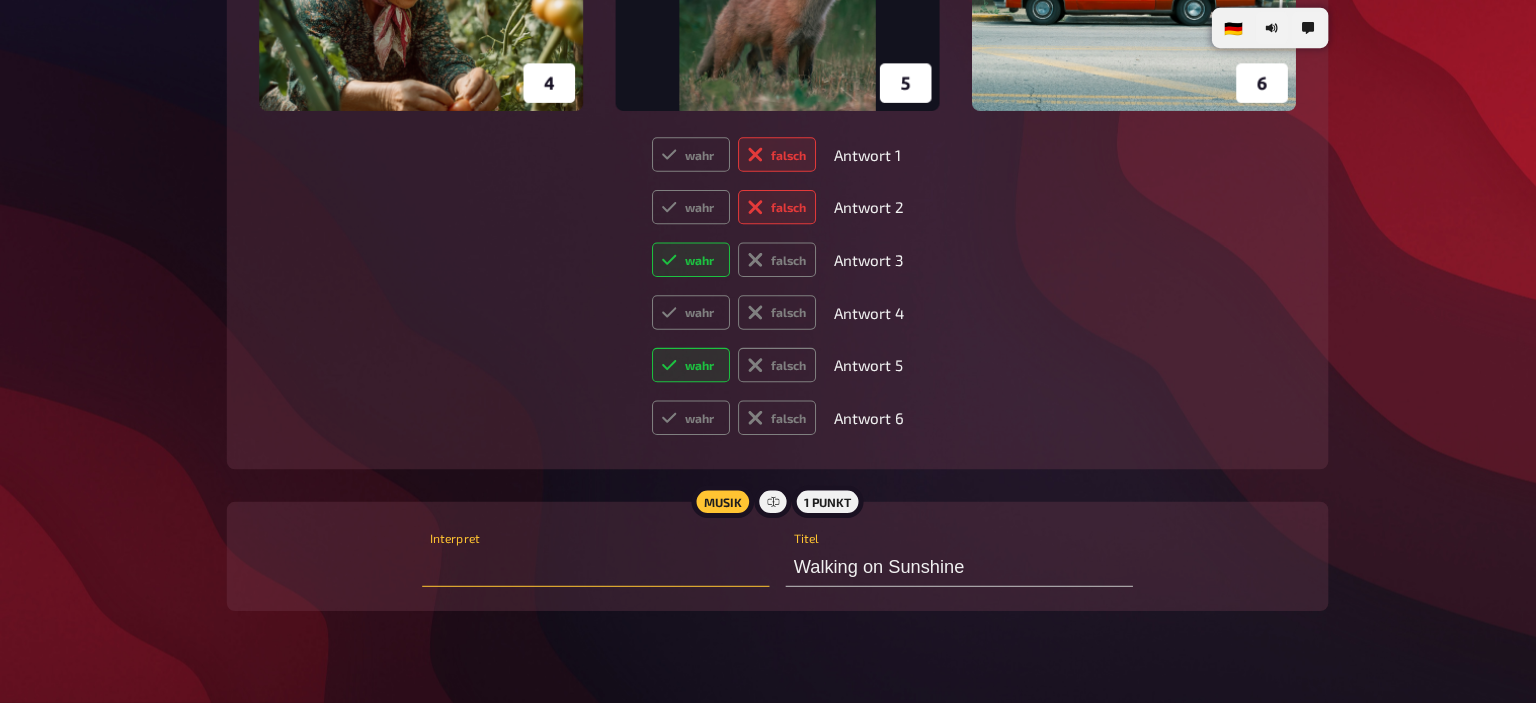 click at bounding box center (588, 568) 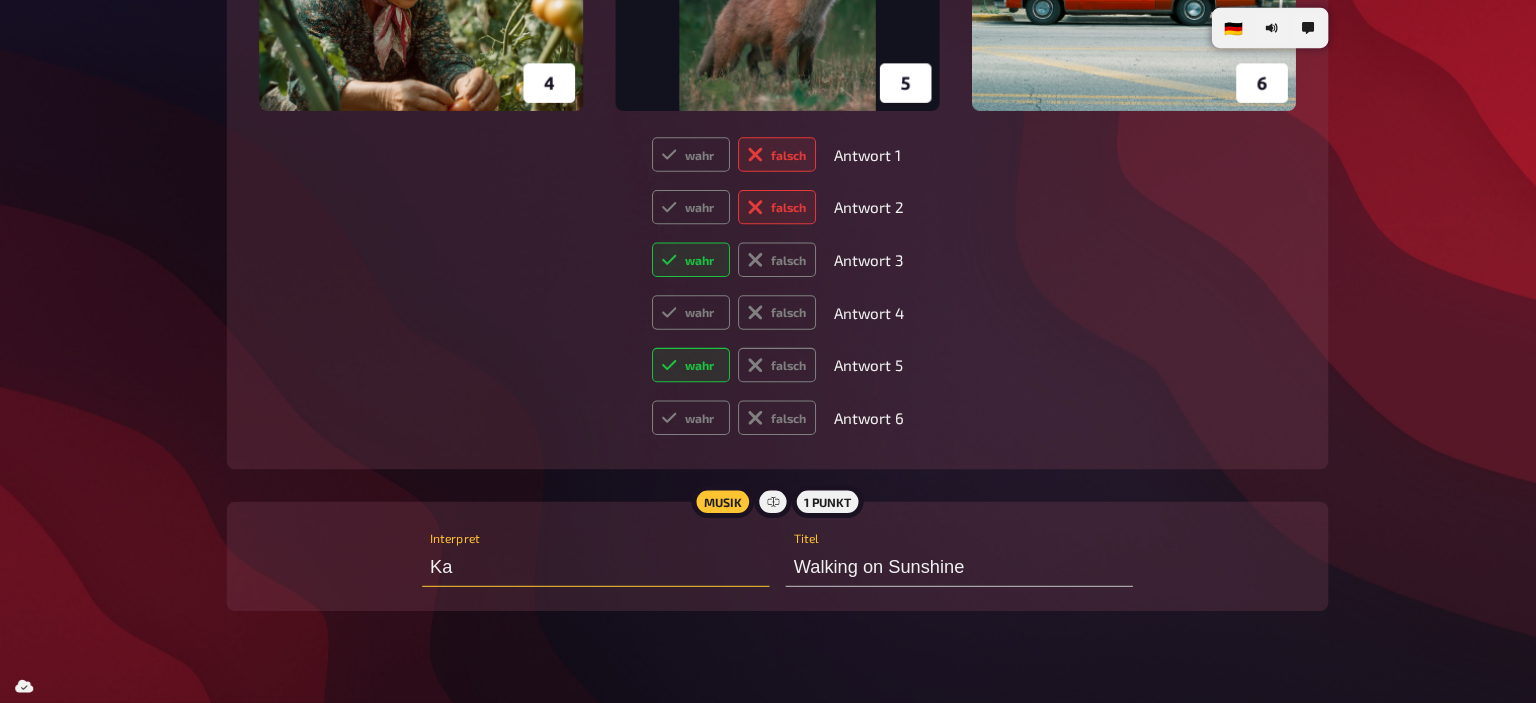 type on "K" 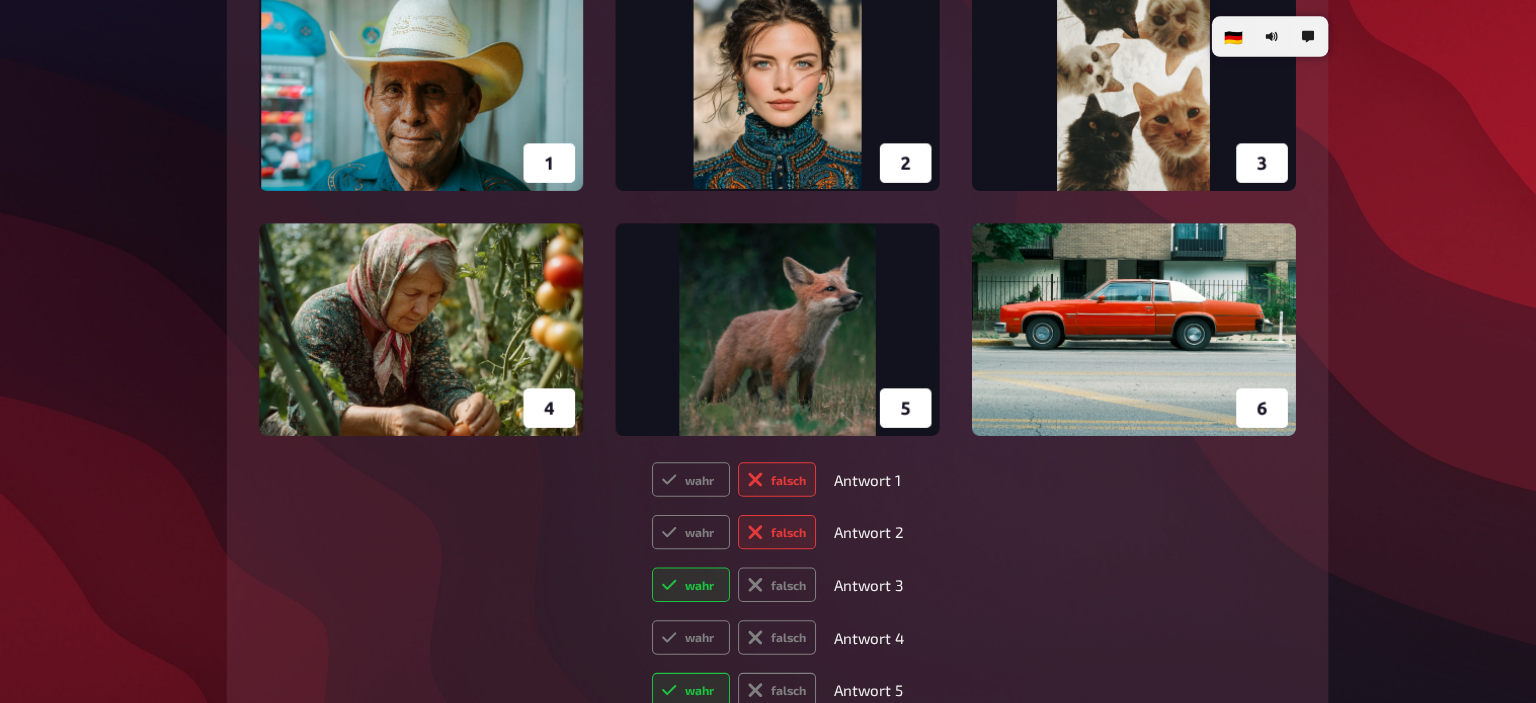 scroll, scrollTop: 5146, scrollLeft: 0, axis: vertical 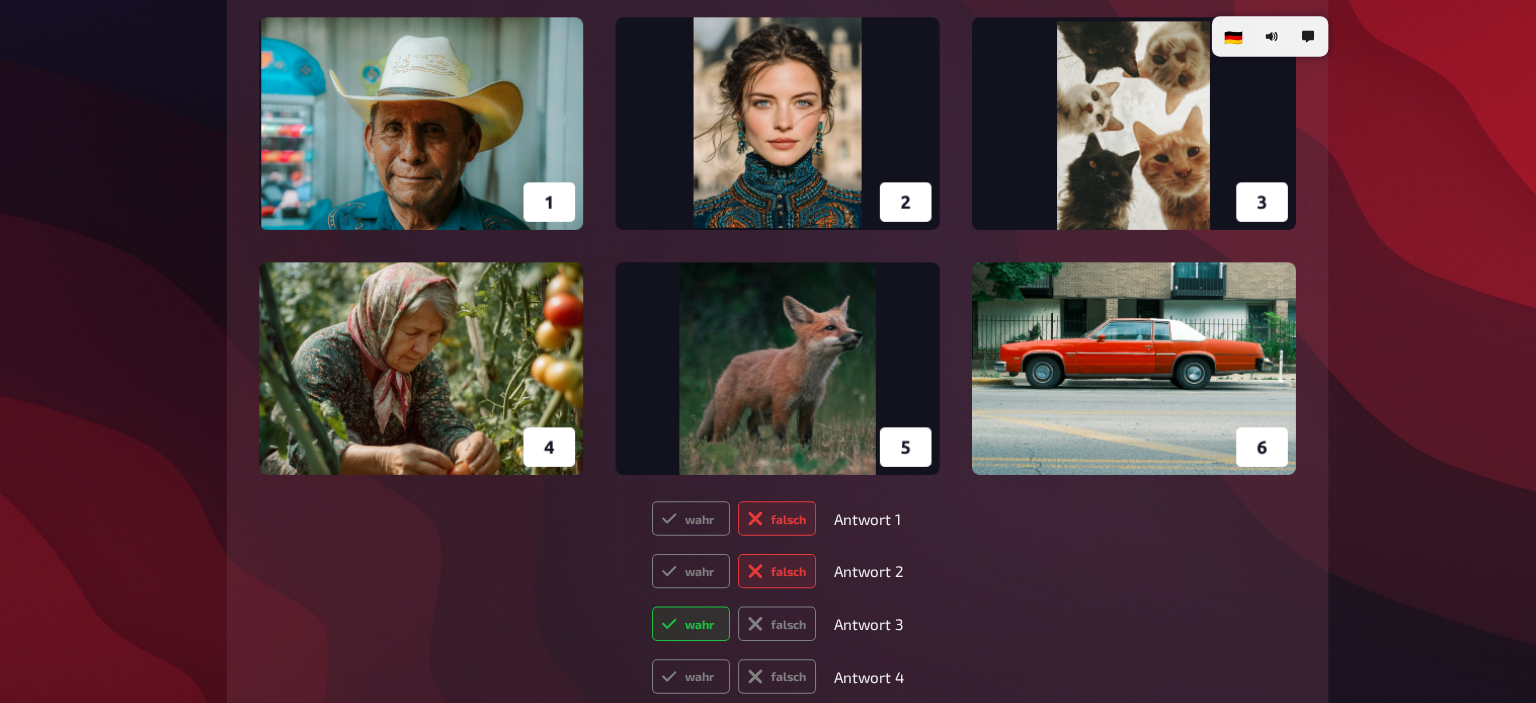 type on "Catharina" 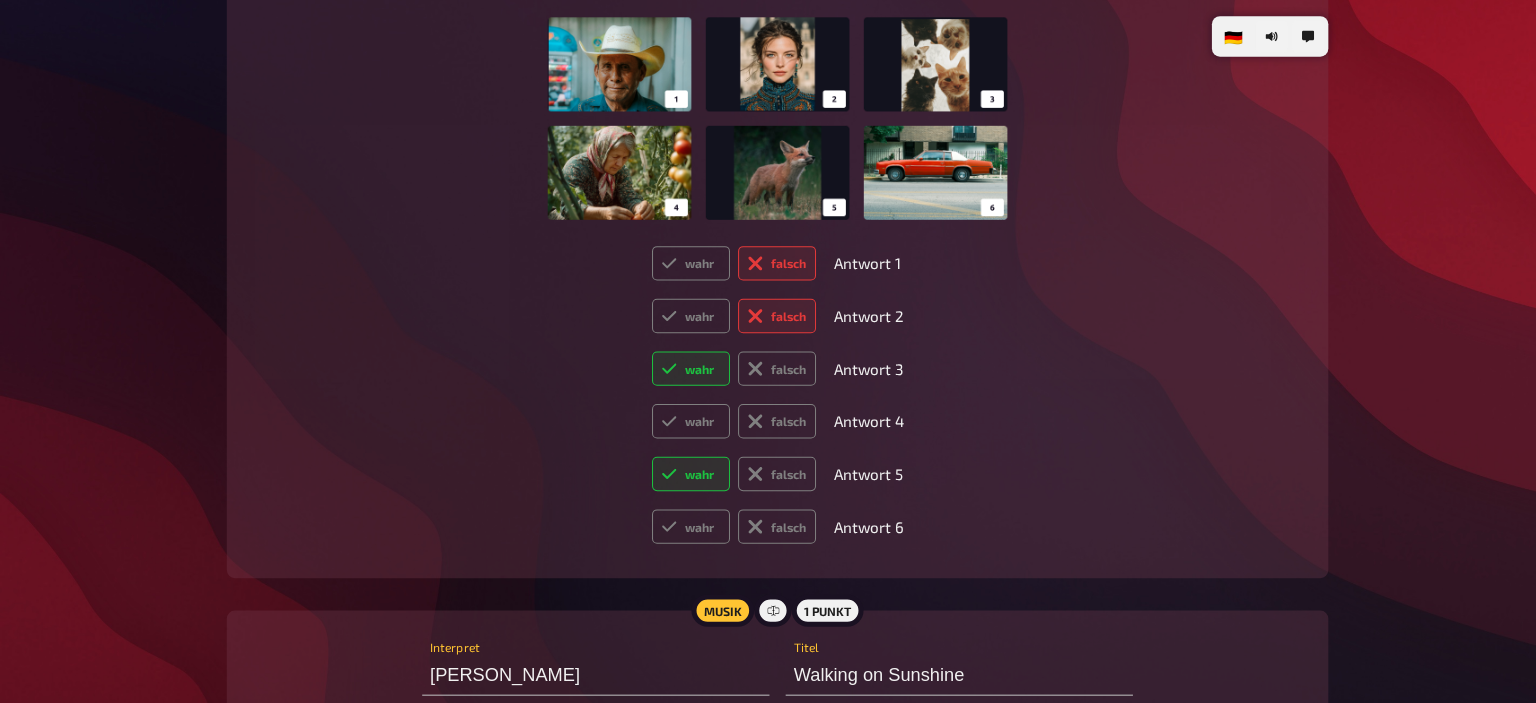 click at bounding box center (767, 117) 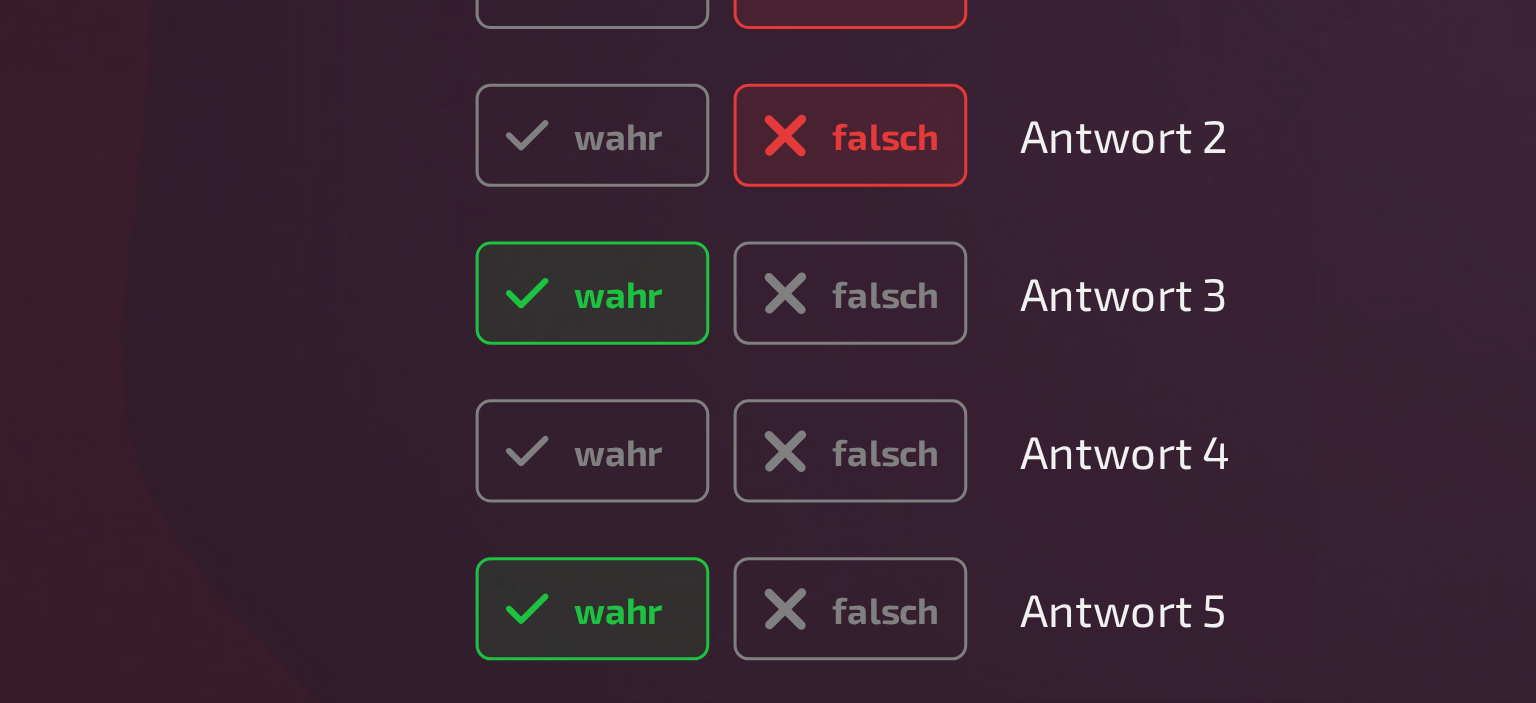scroll, scrollTop: 5195, scrollLeft: 0, axis: vertical 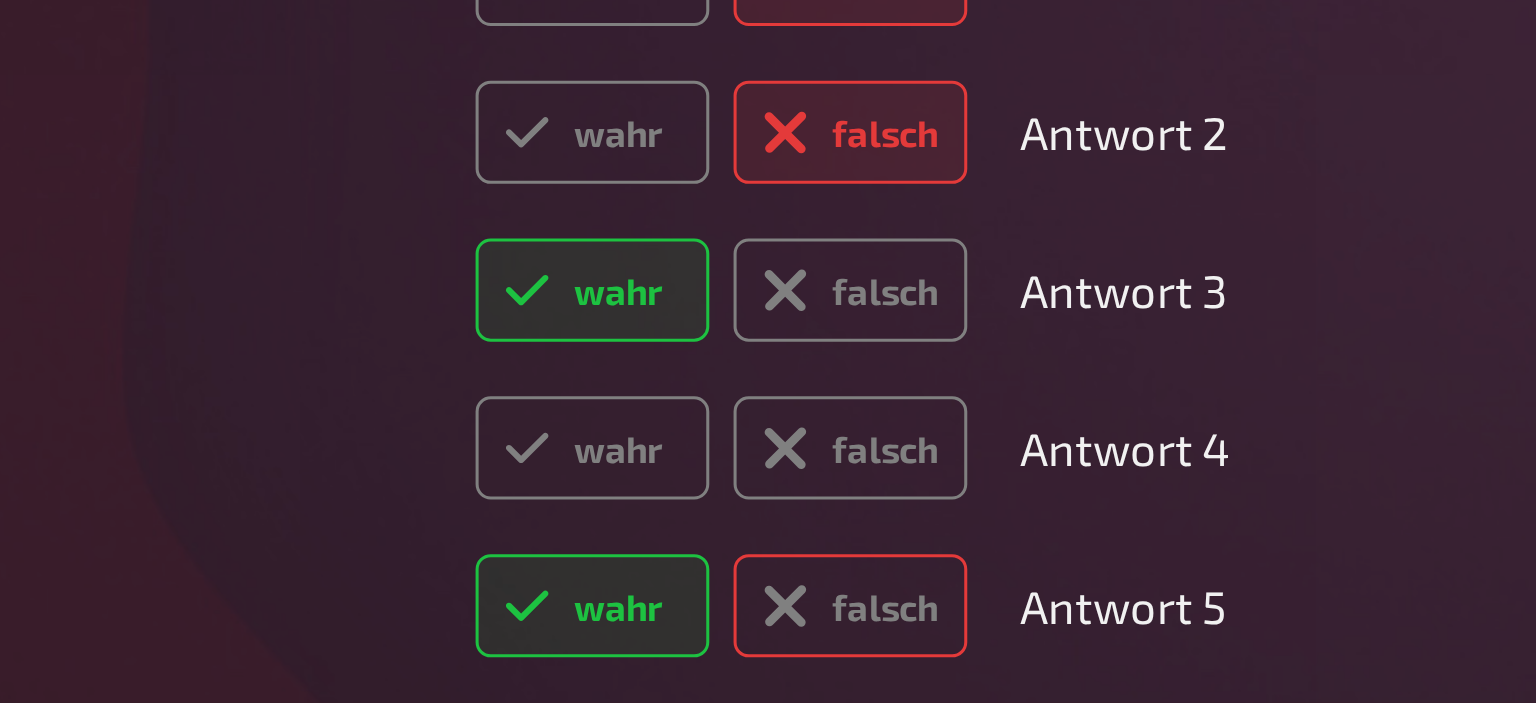 click on "falsch" at bounding box center [767, 671] 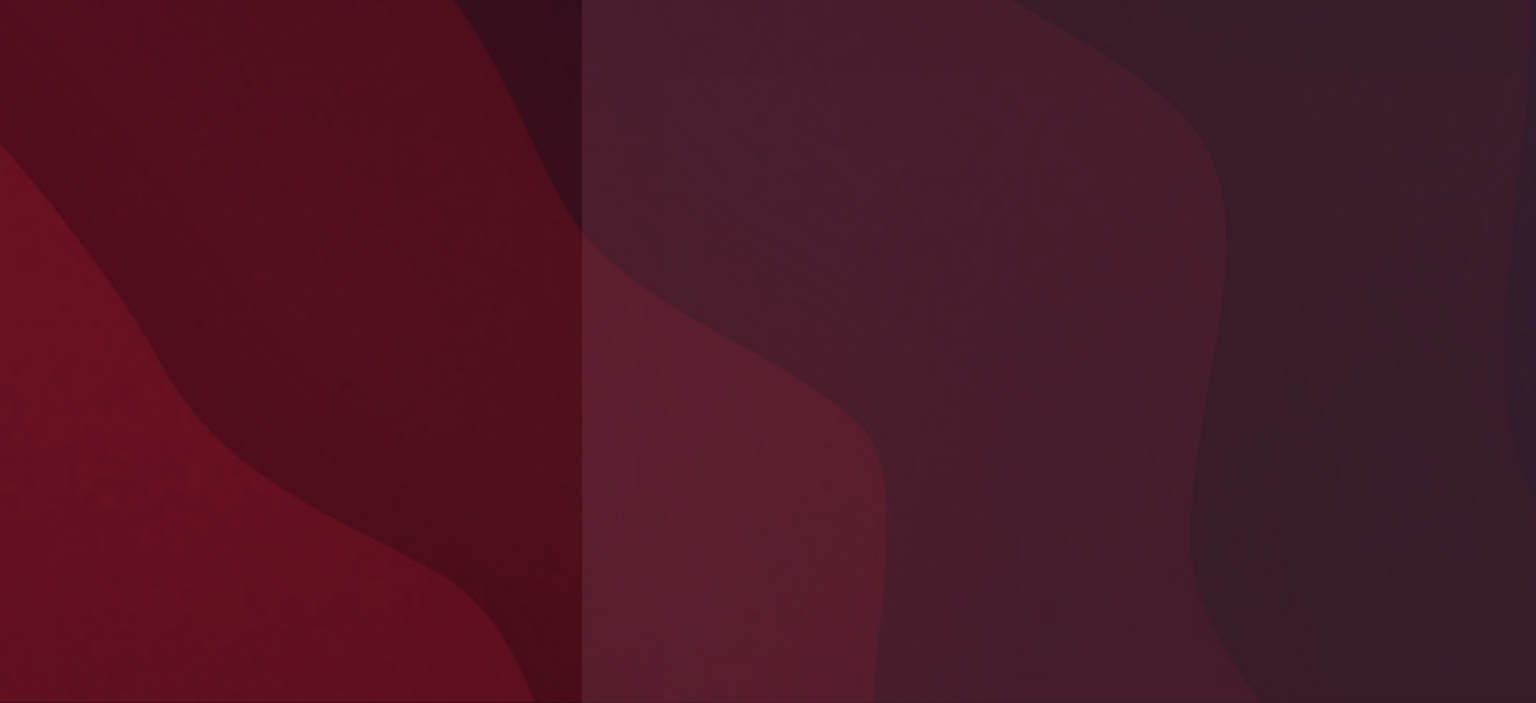 scroll, scrollTop: 5274, scrollLeft: 0, axis: vertical 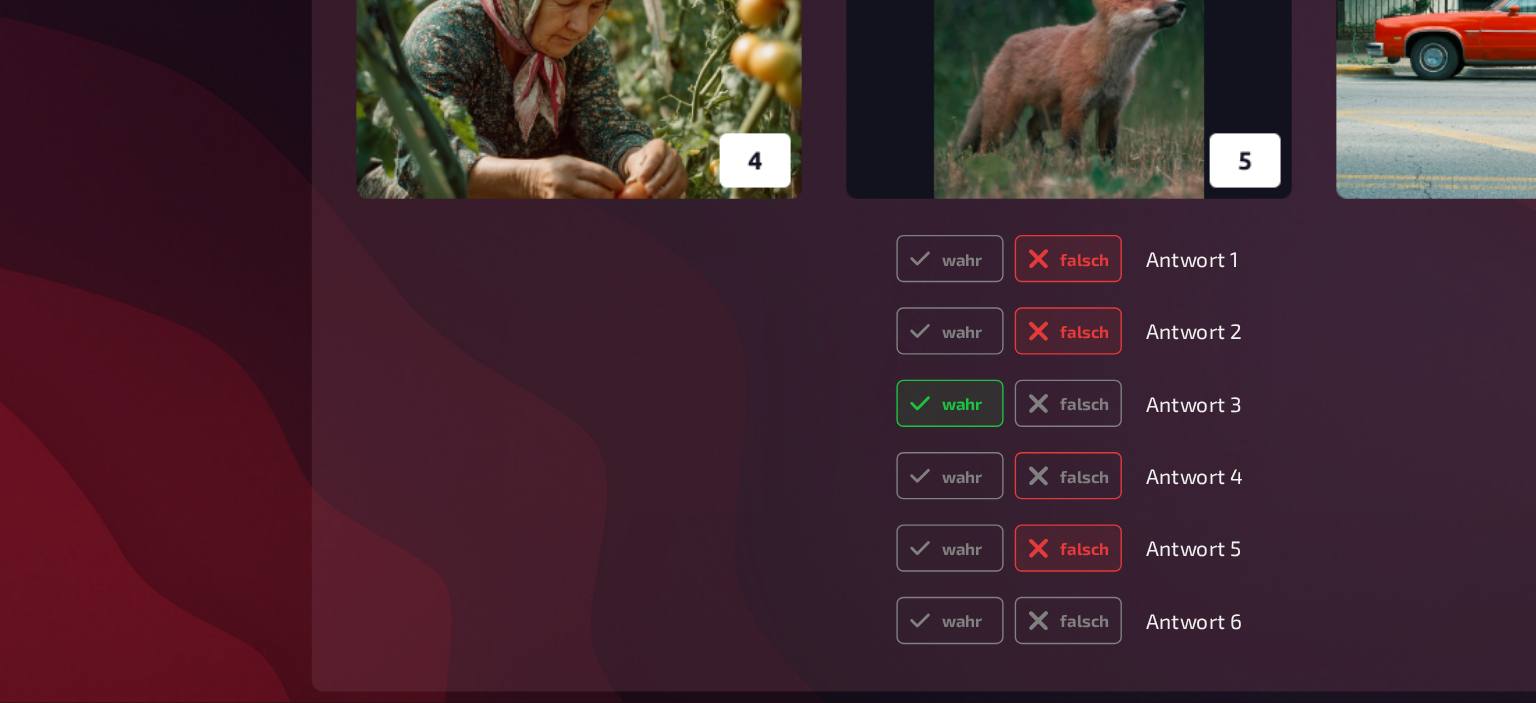 click on "falsch" at bounding box center [767, 540] 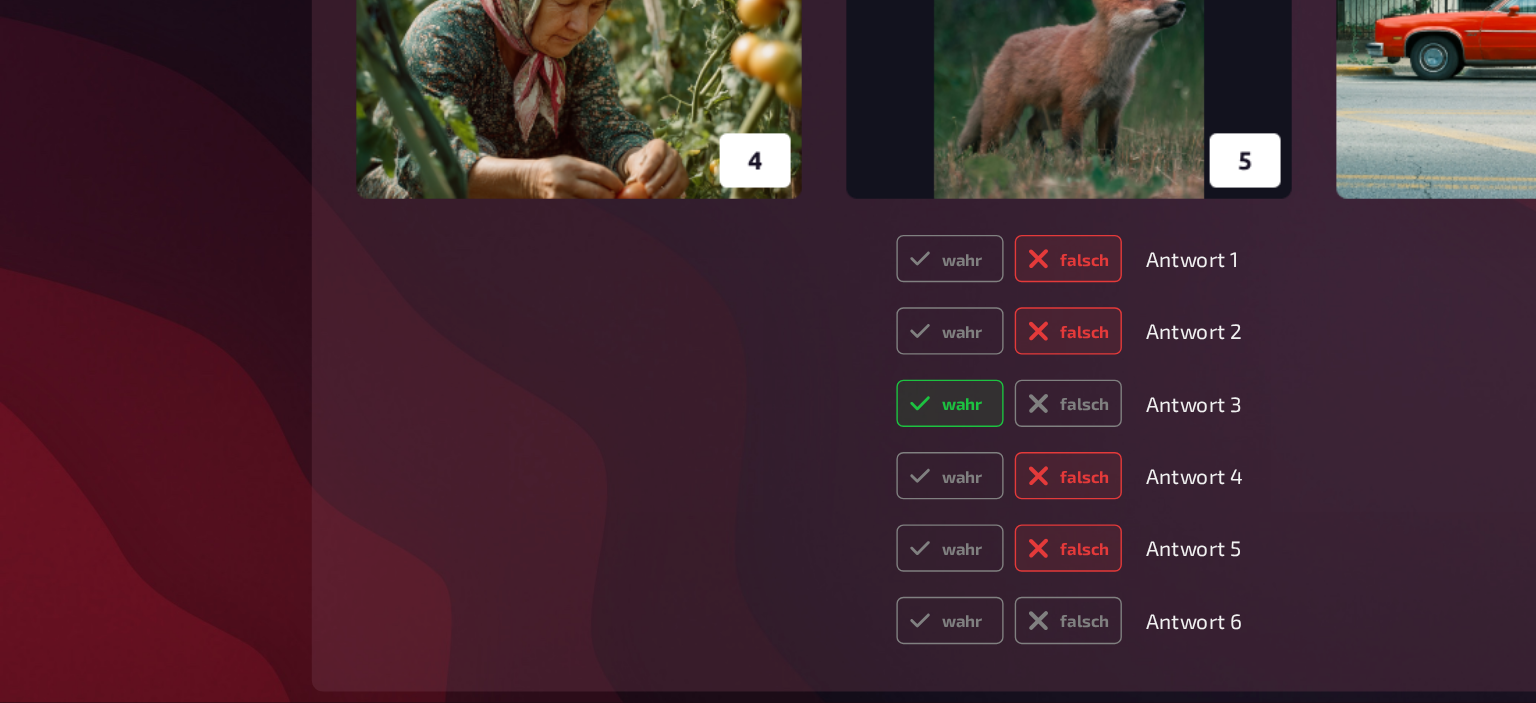 radio on "true" 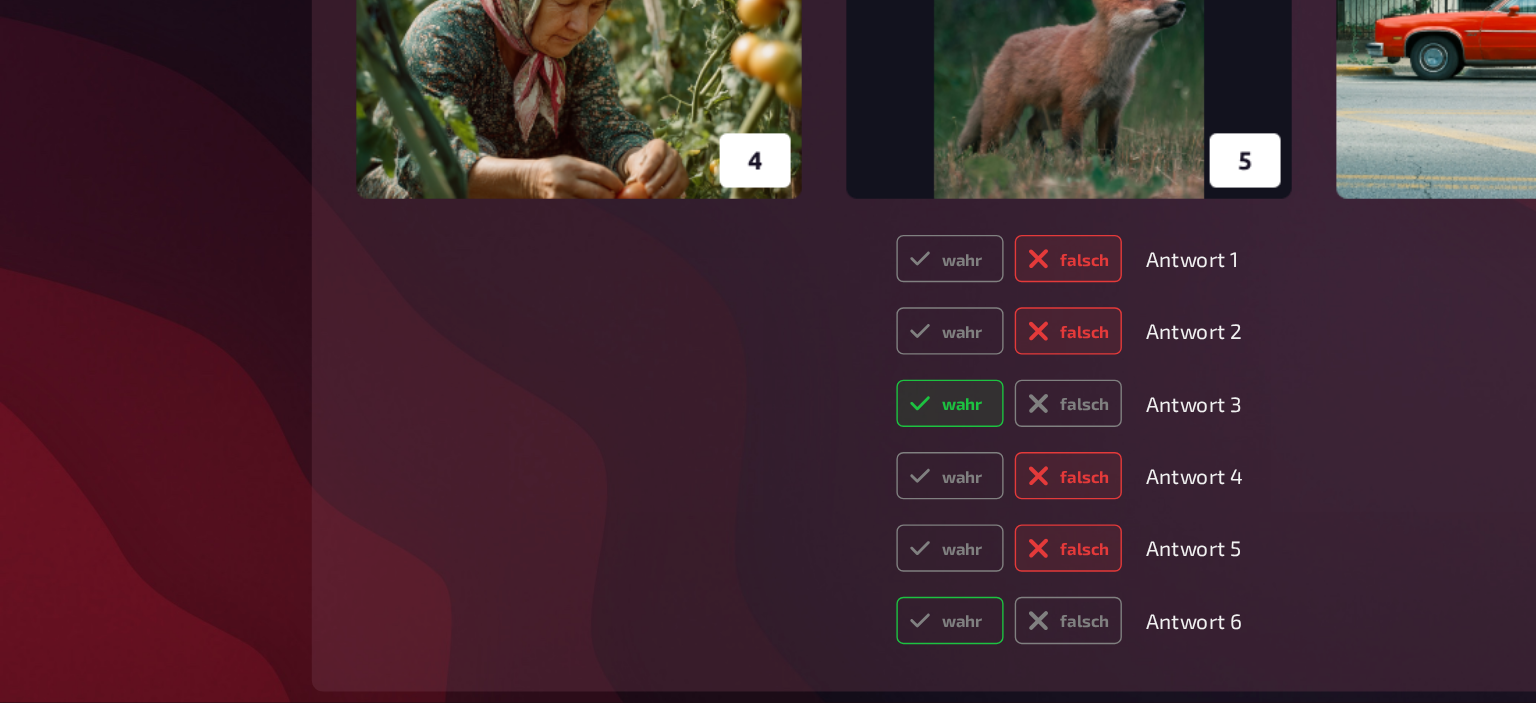 click on "wahr" at bounding box center (682, 644) 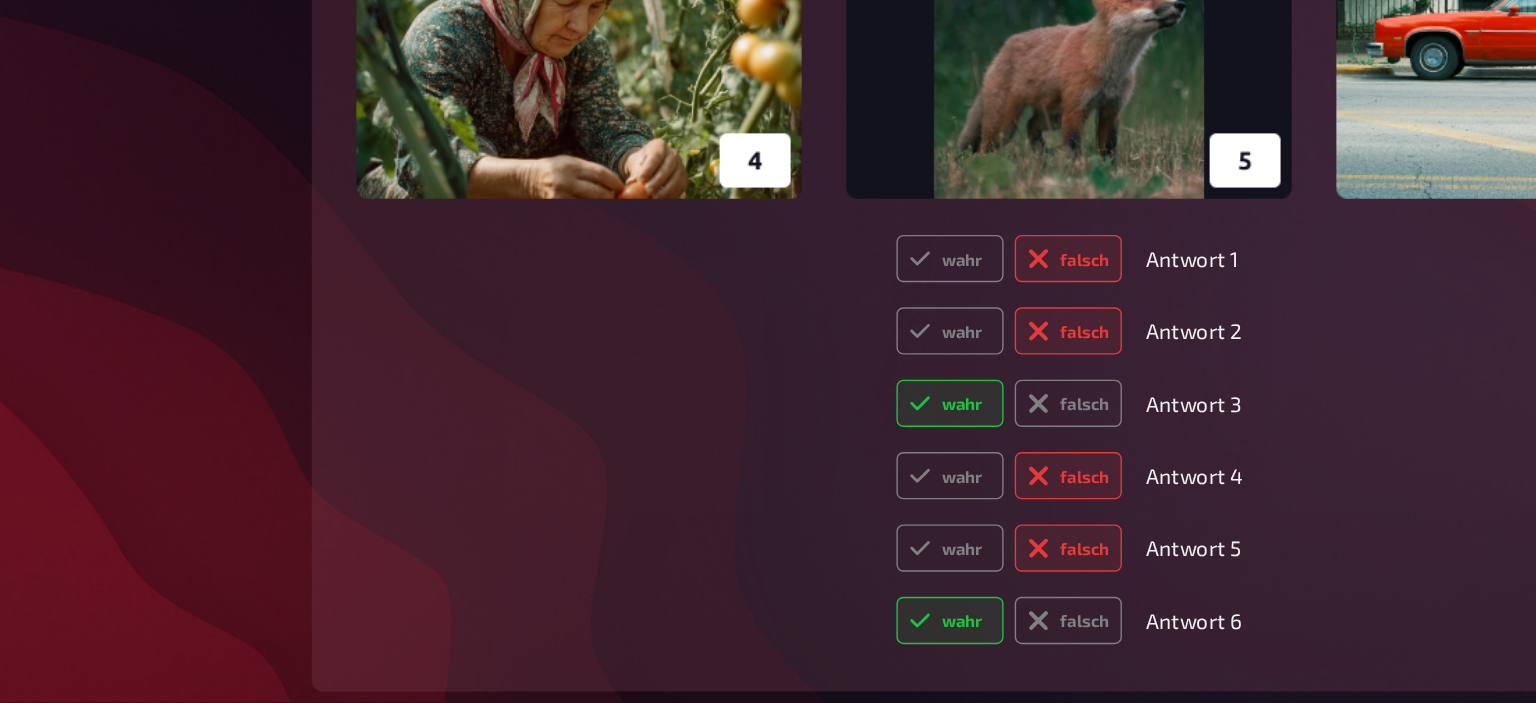 radio on "true" 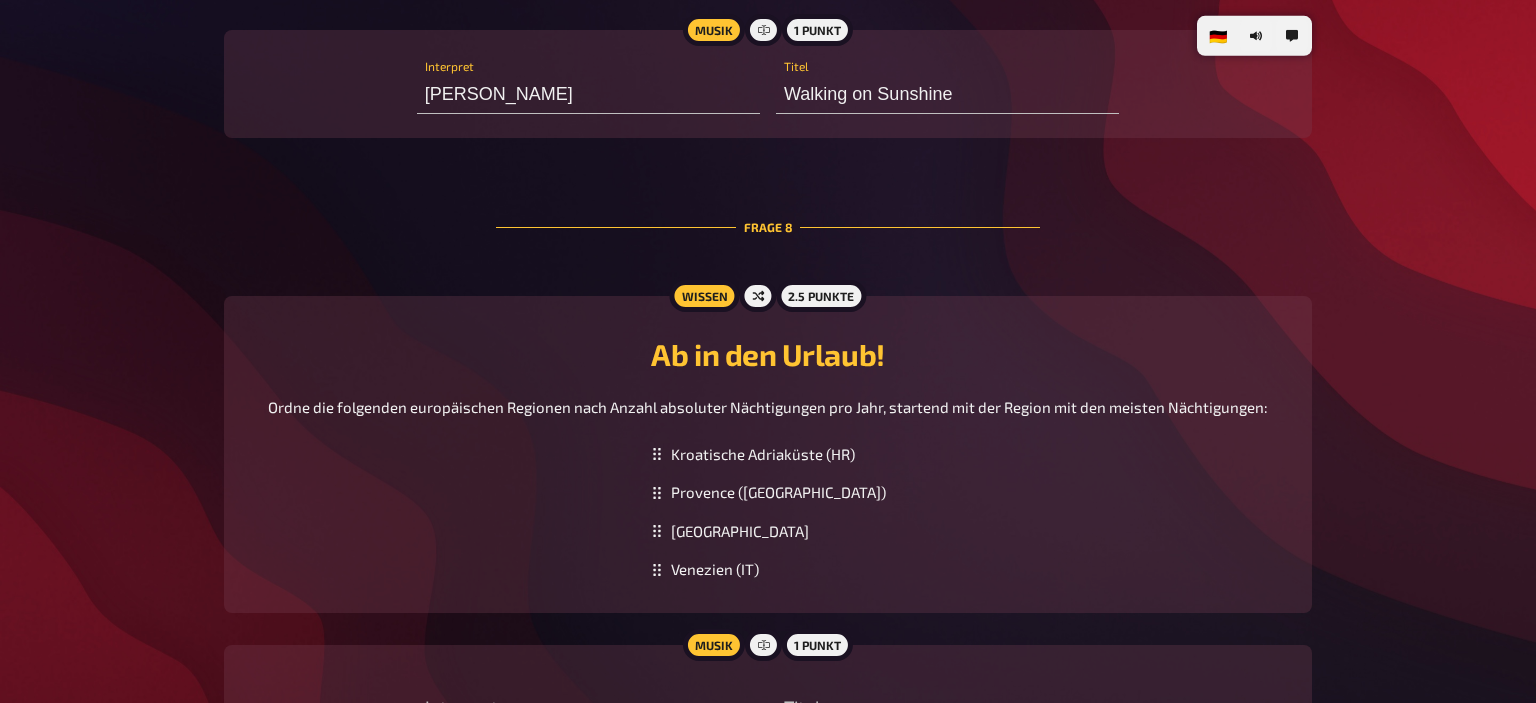 scroll, scrollTop: 6015, scrollLeft: 0, axis: vertical 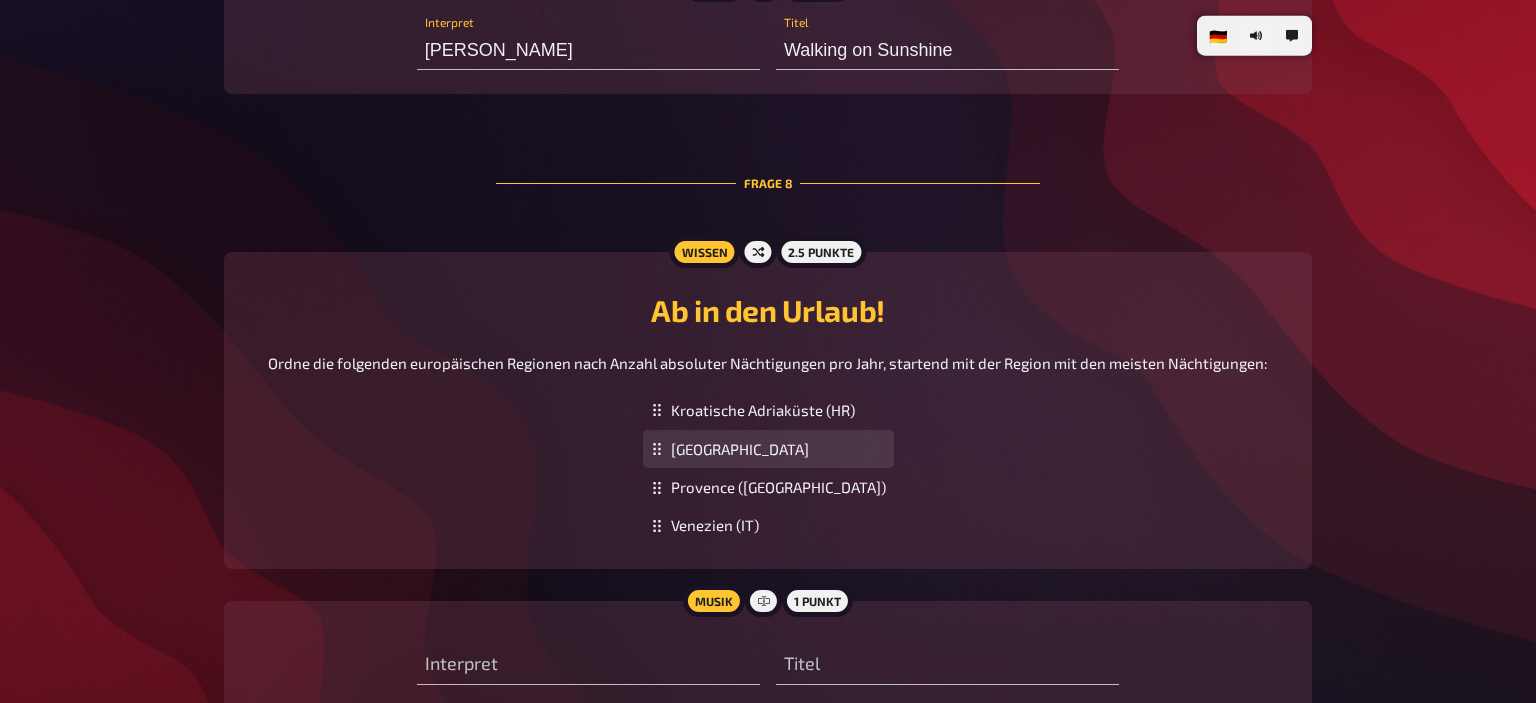 drag, startPoint x: 719, startPoint y: 502, endPoint x: 697, endPoint y: 464, distance: 43.908997 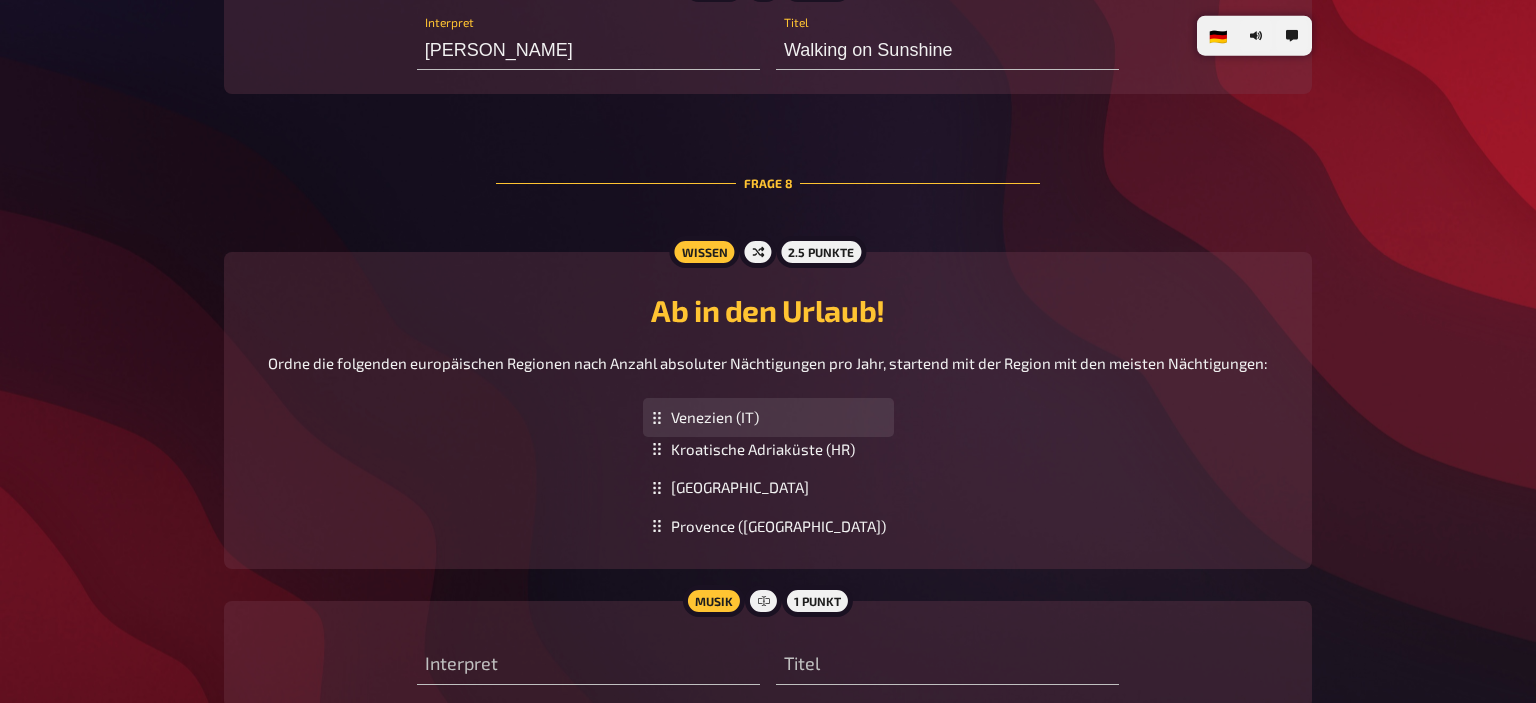 drag, startPoint x: 709, startPoint y: 538, endPoint x: 682, endPoint y: 430, distance: 111.32385 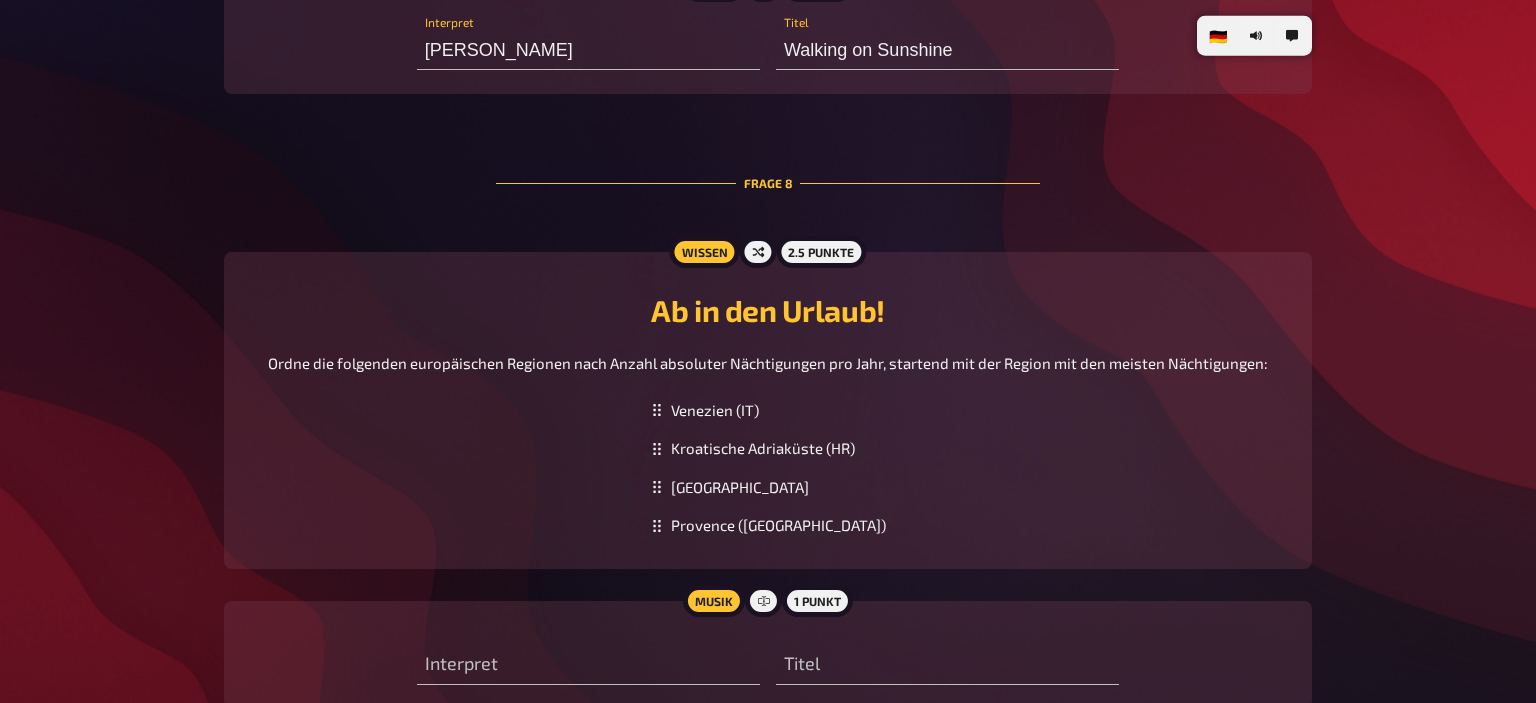 scroll, scrollTop: 6135, scrollLeft: 0, axis: vertical 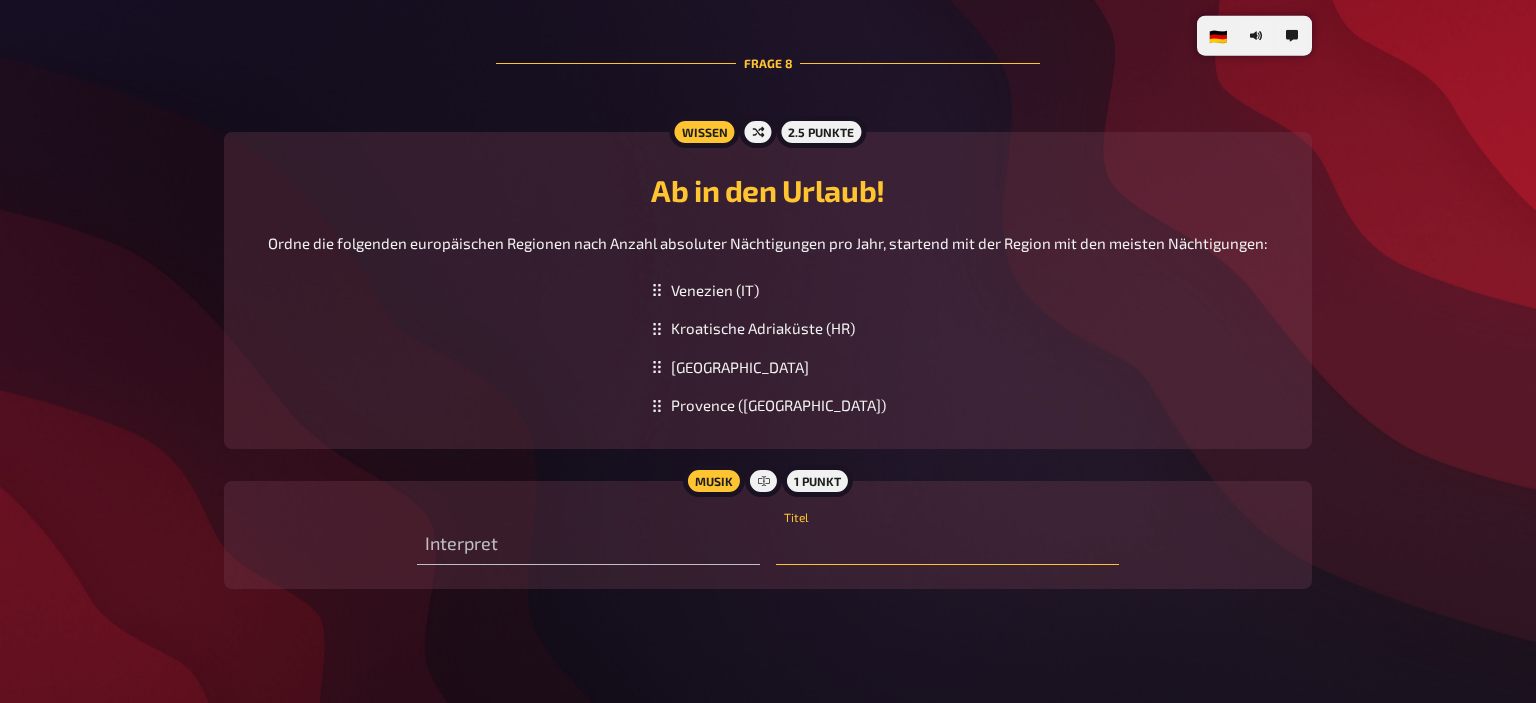 click at bounding box center (947, 545) 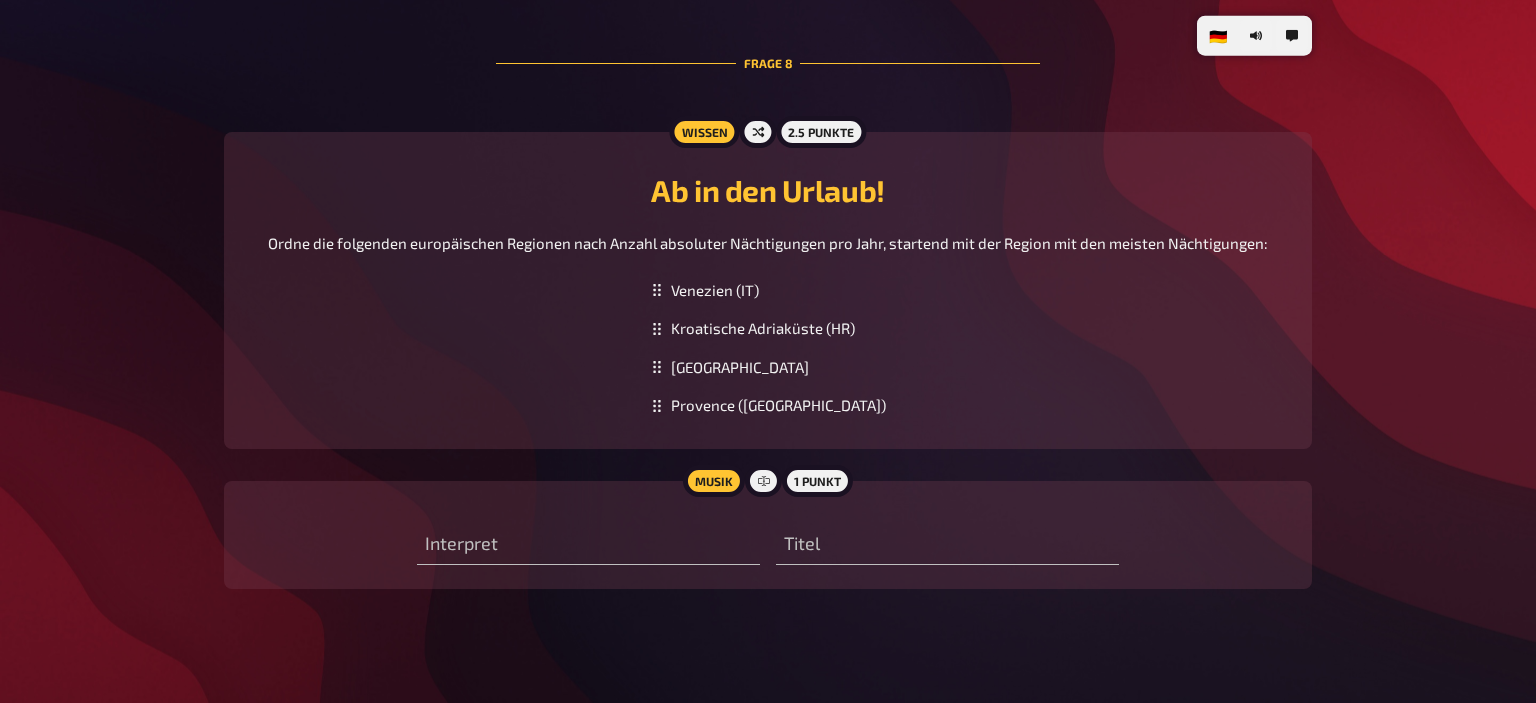click on "Musik 1 Punkt Interpret Titel" at bounding box center (768, 535) 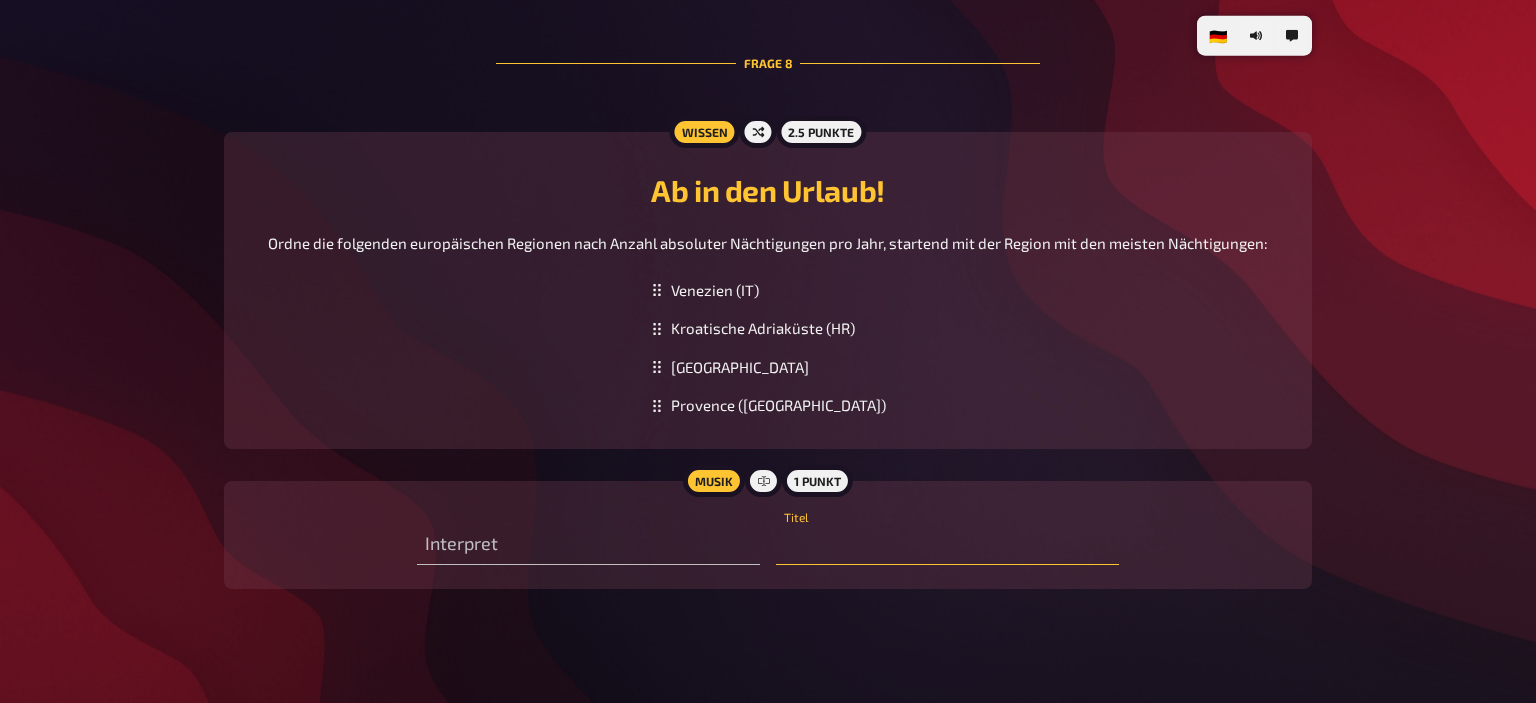 click at bounding box center [947, 545] 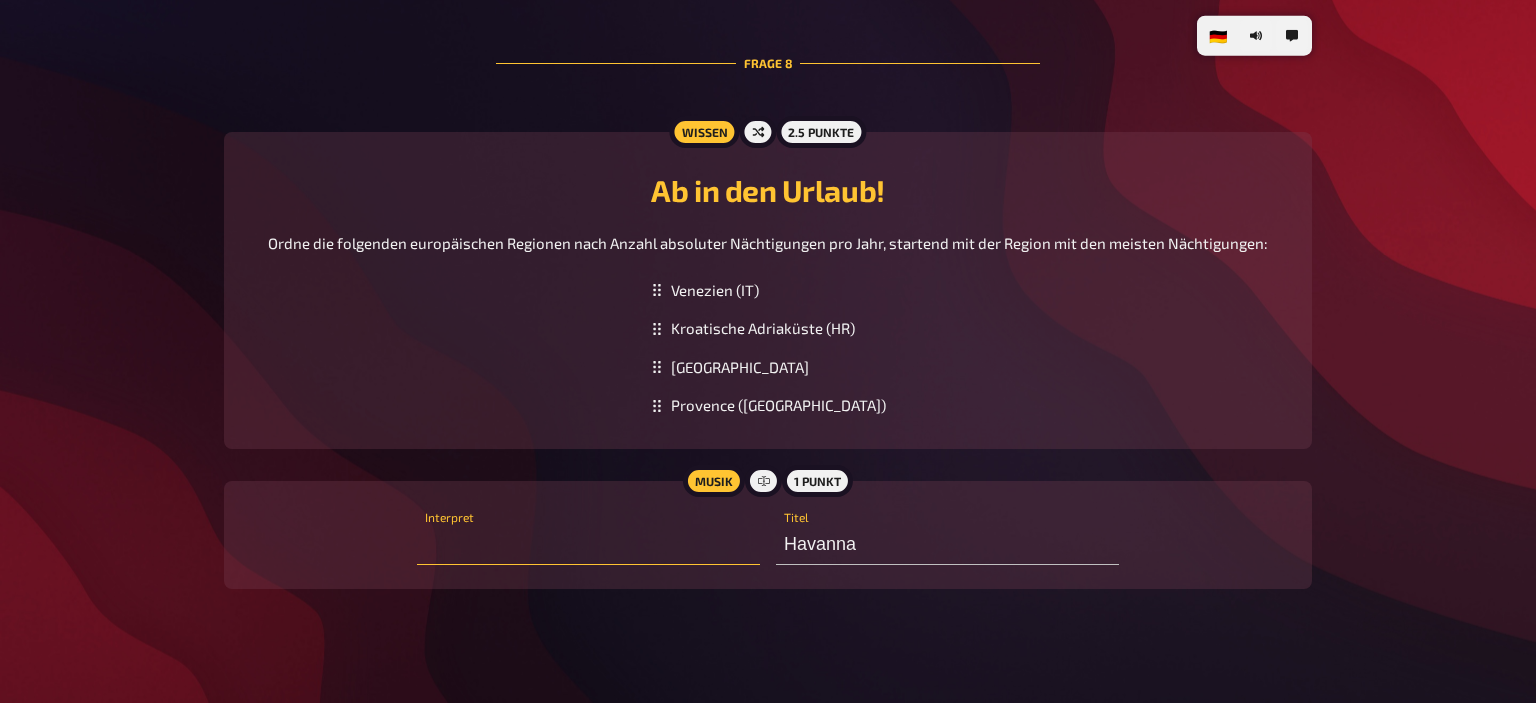 click at bounding box center [588, 545] 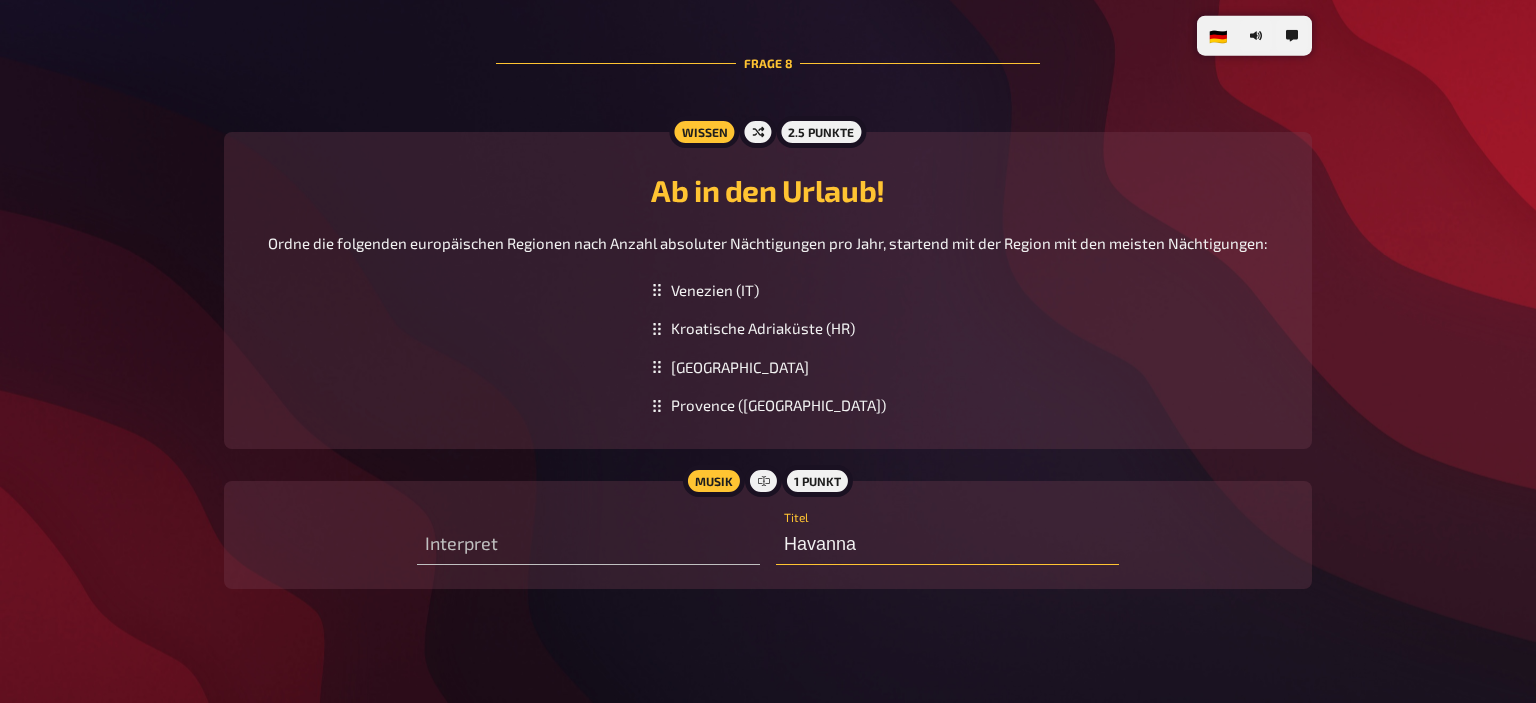 click on "Havanna" at bounding box center [947, 545] 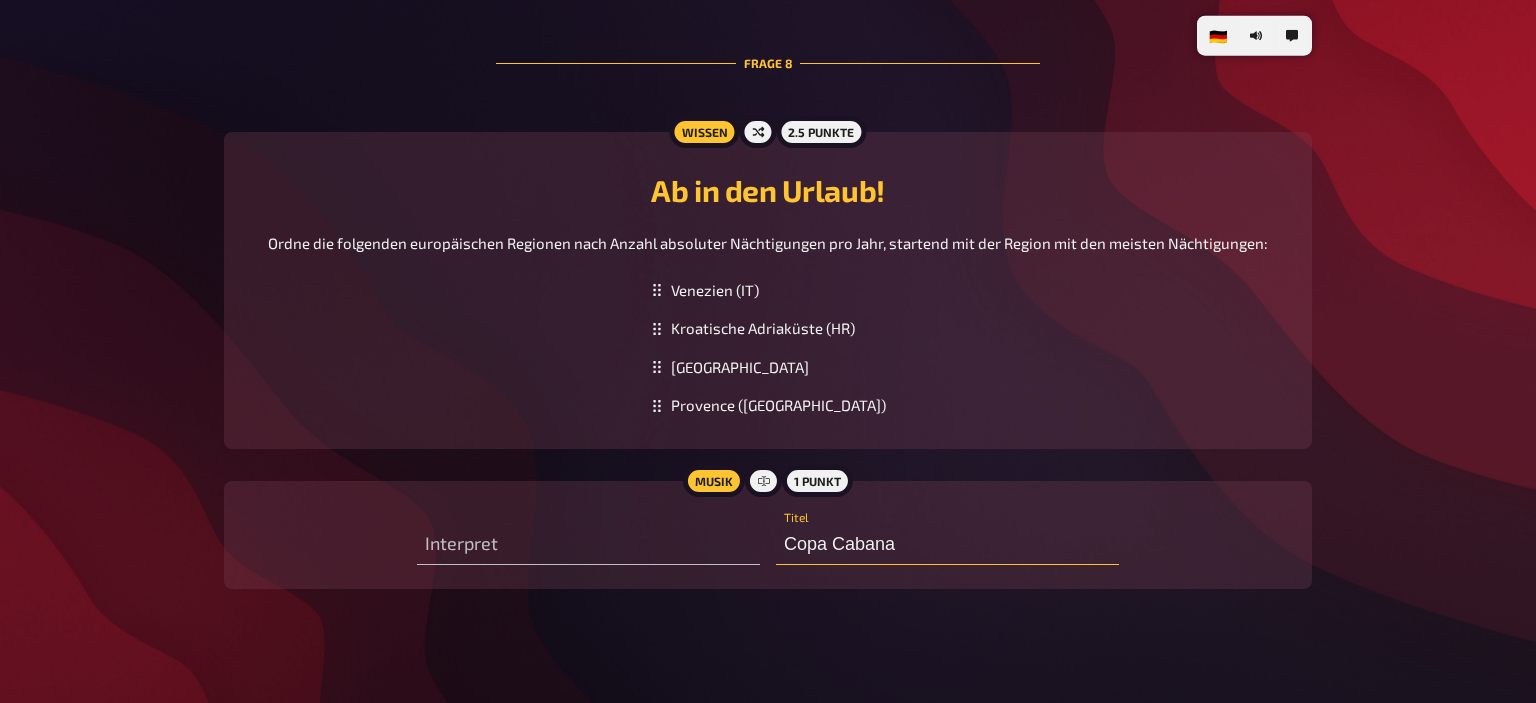 type on "Copa Cabana" 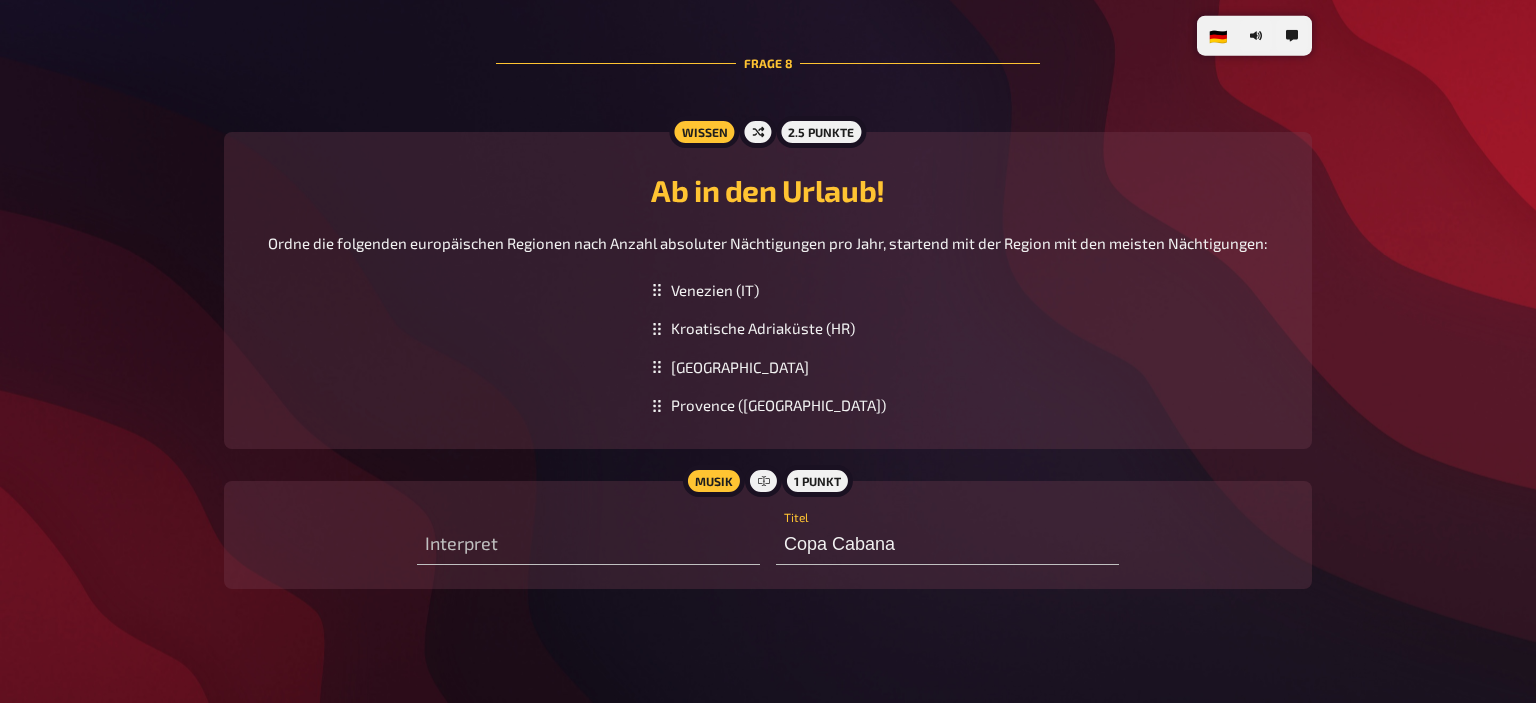 click on "Musik 1 Punkt Interpret Copa Cabana Titel" at bounding box center [768, 535] 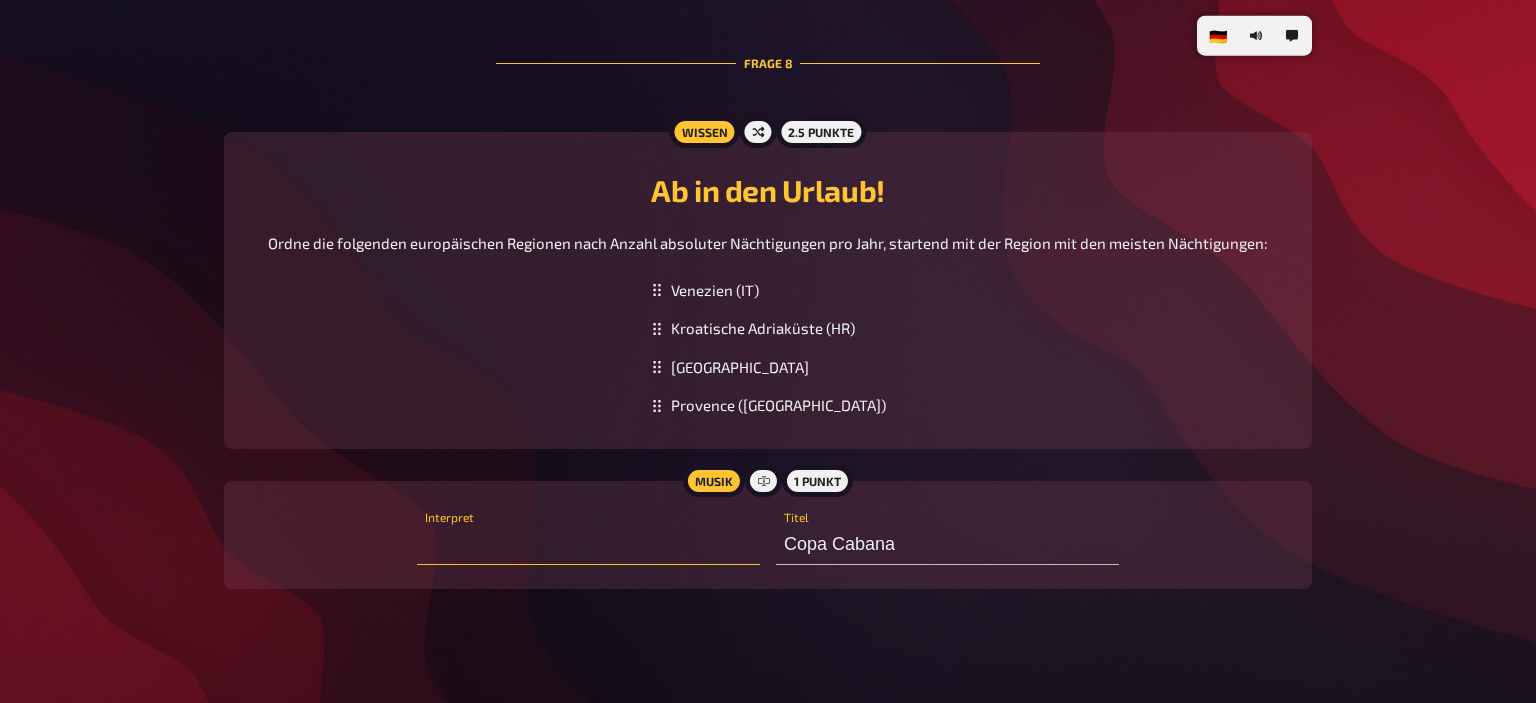 click at bounding box center (588, 545) 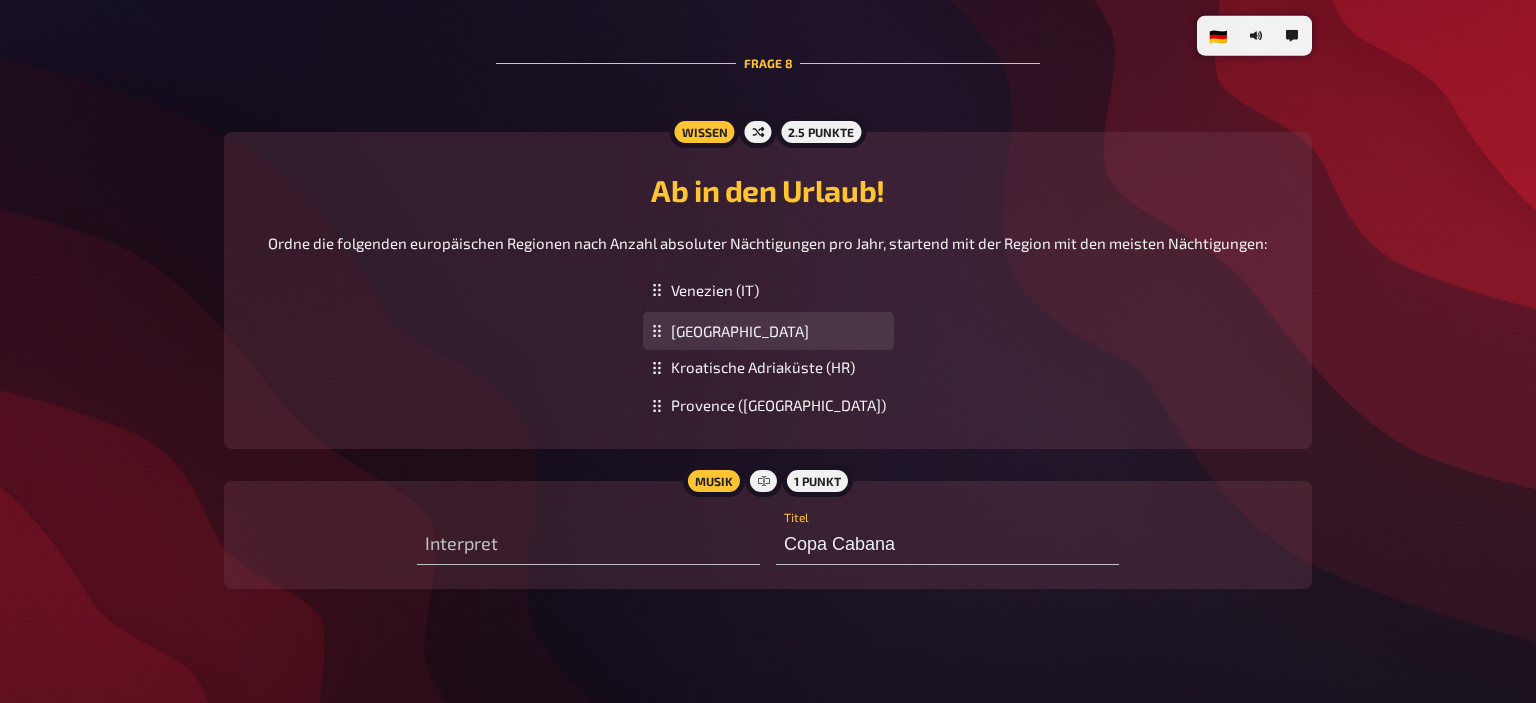 drag, startPoint x: 739, startPoint y: 372, endPoint x: 722, endPoint y: 336, distance: 39.812057 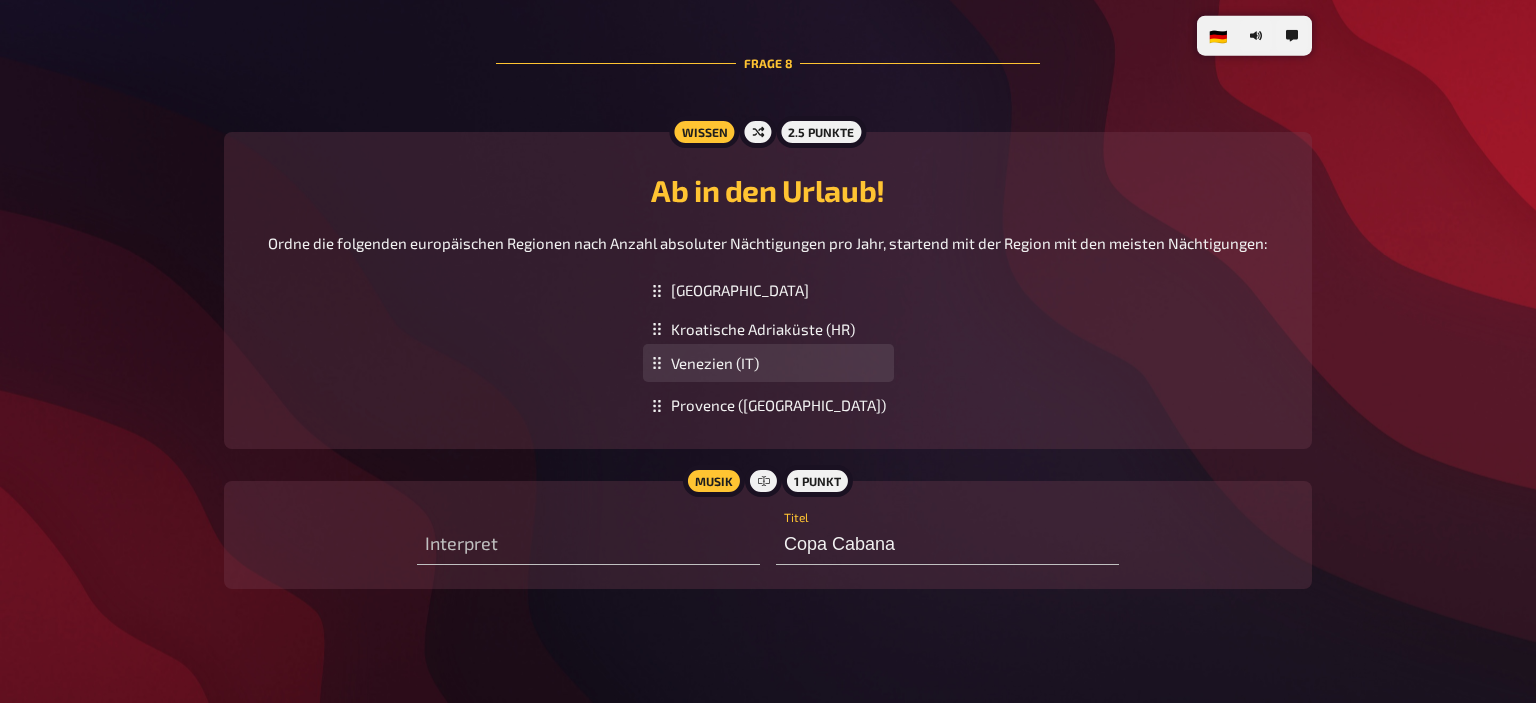 drag, startPoint x: 698, startPoint y: 298, endPoint x: 706, endPoint y: 371, distance: 73.43705 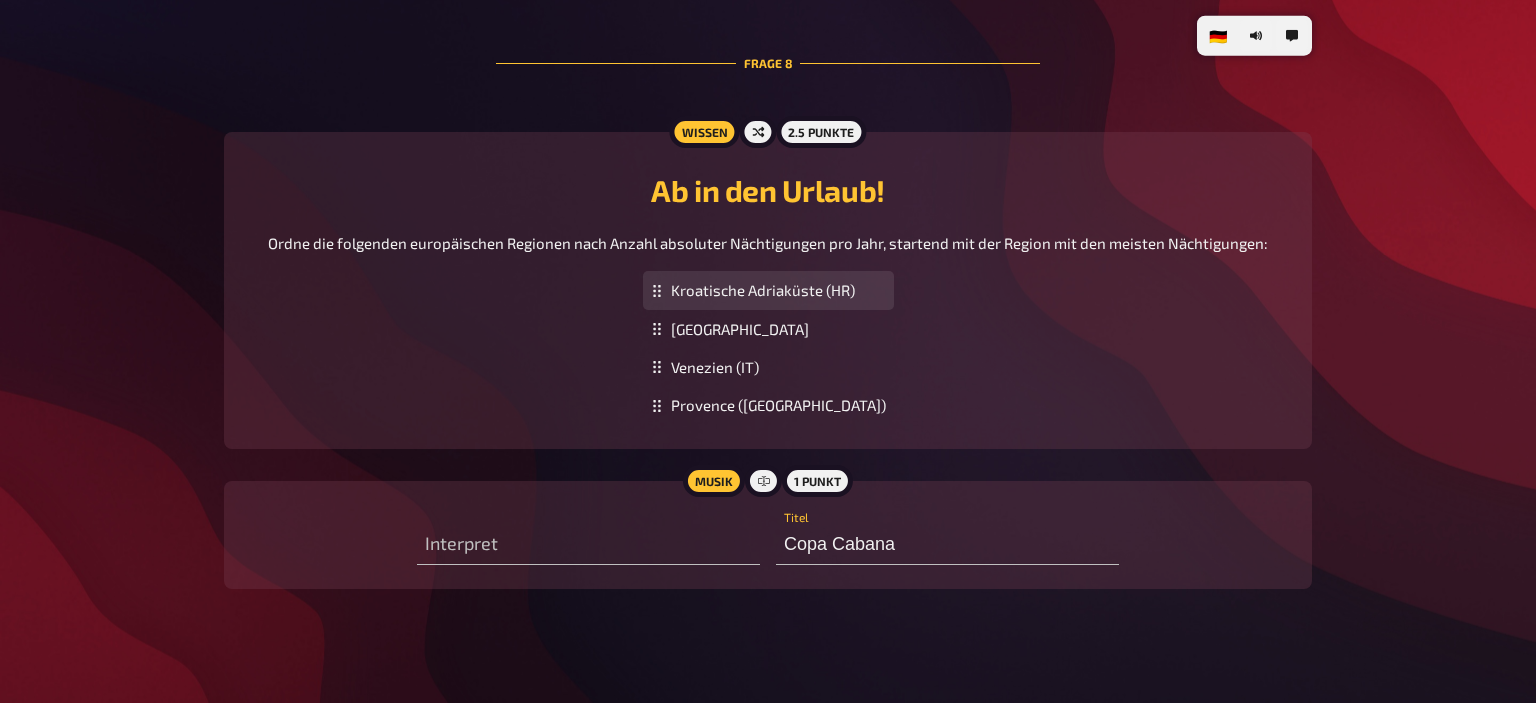 drag, startPoint x: 702, startPoint y: 339, endPoint x: 684, endPoint y: 301, distance: 42.047592 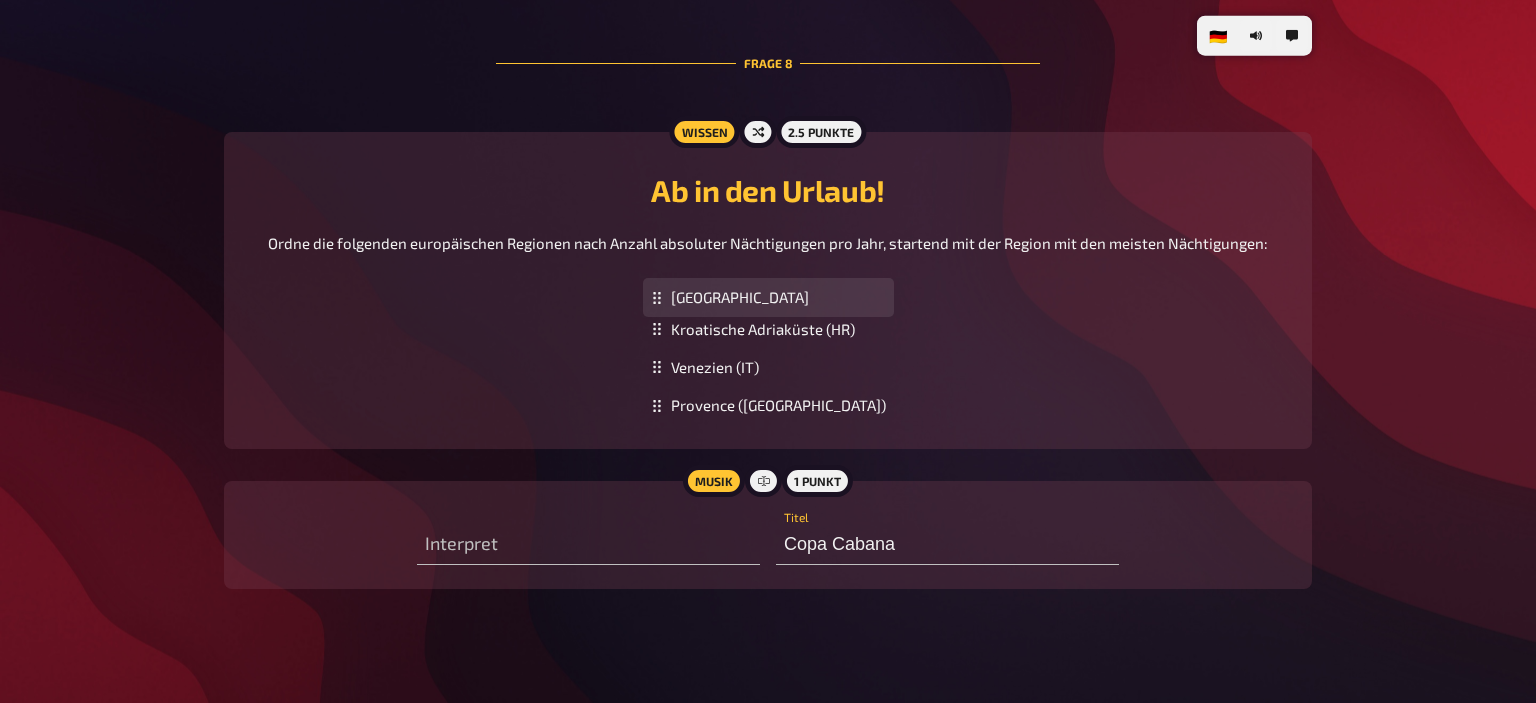 drag, startPoint x: 710, startPoint y: 336, endPoint x: 698, endPoint y: 305, distance: 33.24154 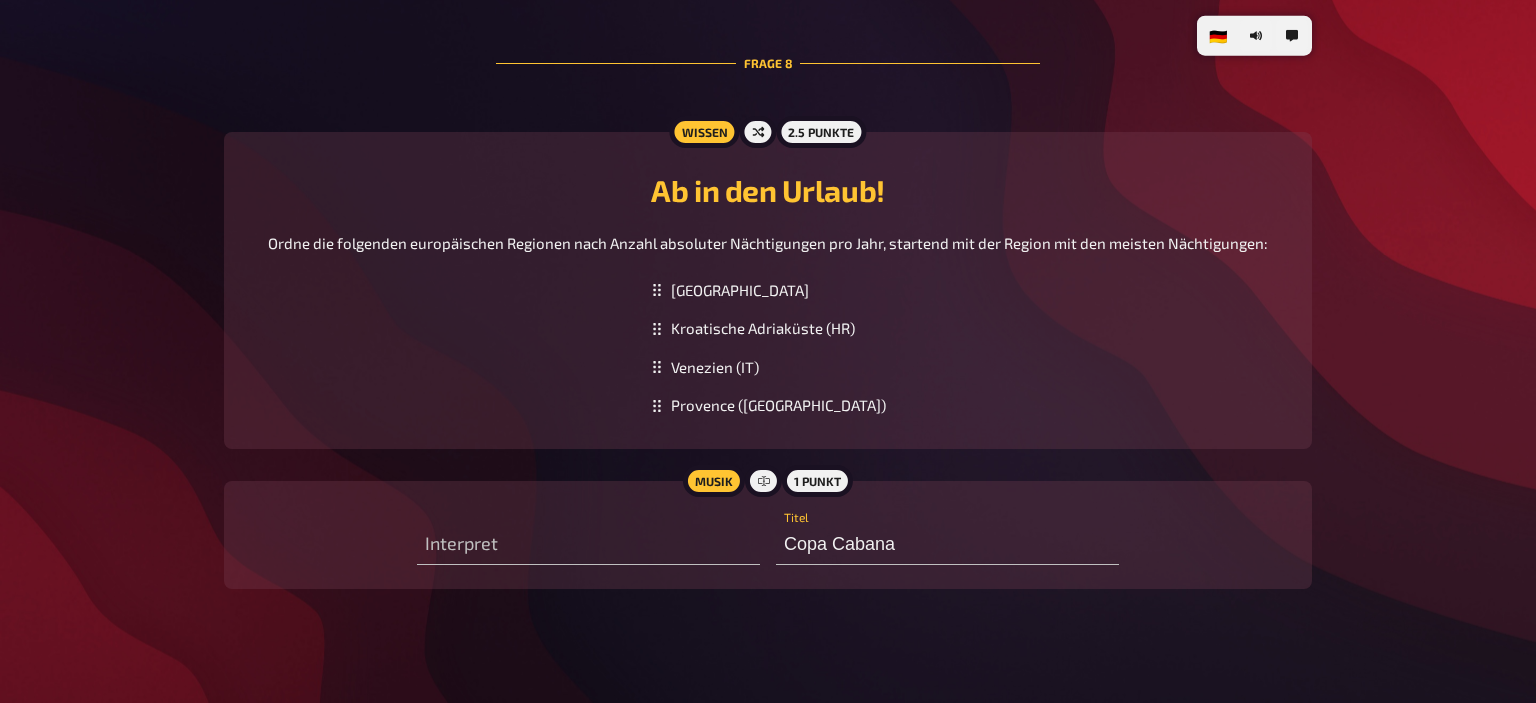 click on "Kanarische Inseln Kroatische Adriaküste (HR) Venezien (IT) Provence (FR)
To pick up a draggable item, press the space bar.
While dragging, use the arrow keys to move the item.
Press space again to drop the item in its new position, or press escape to cancel.
Draggable item 2 was dropped over droppable area 0" at bounding box center (768, 348) 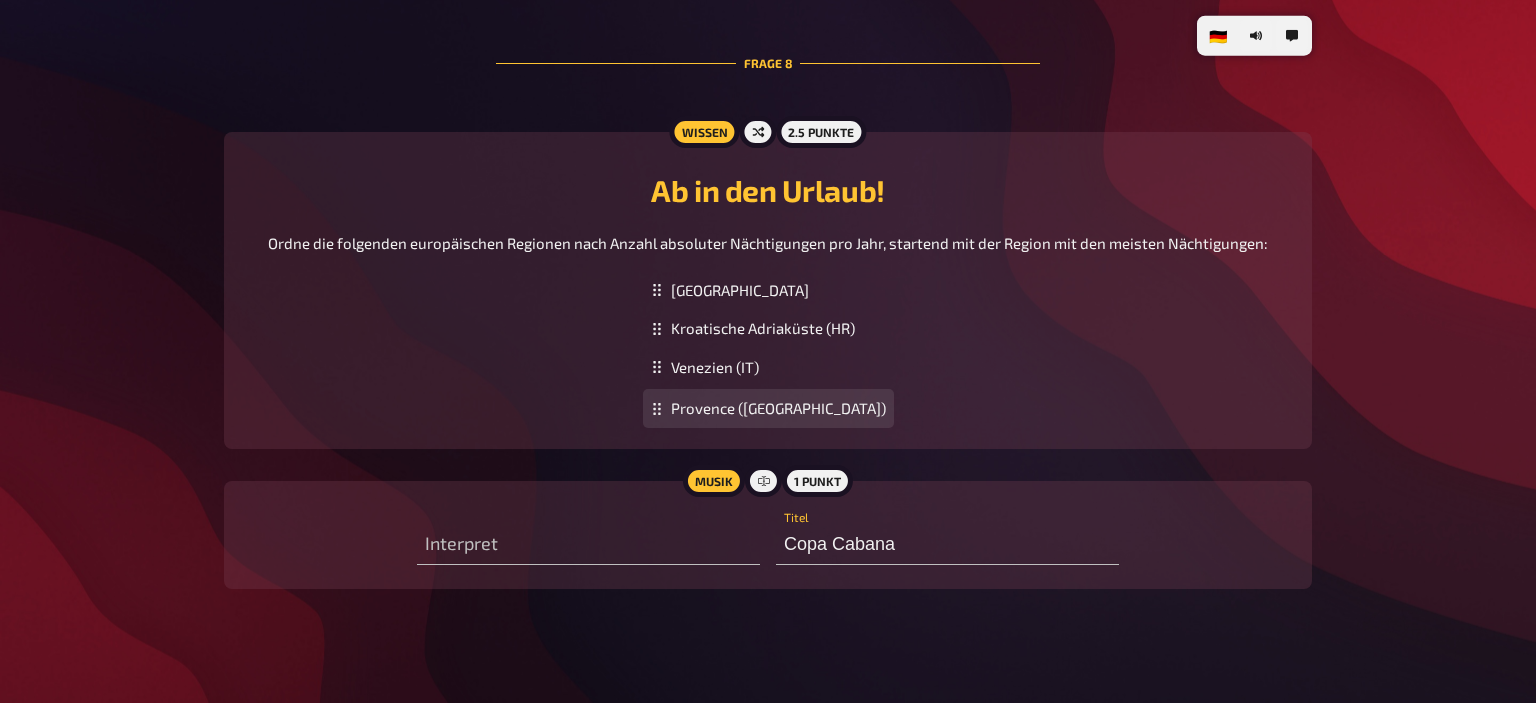 drag, startPoint x: 739, startPoint y: 413, endPoint x: 723, endPoint y: 421, distance: 17.888544 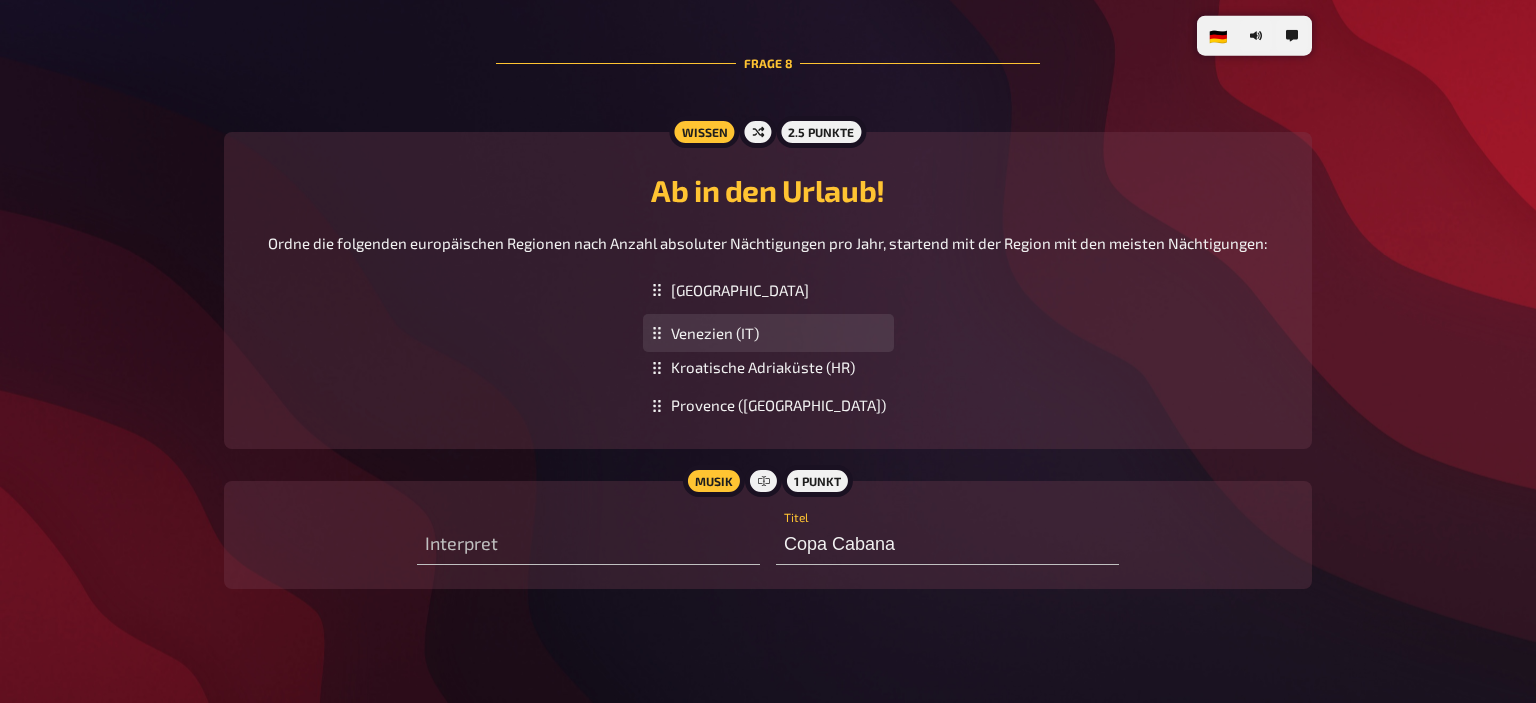 drag, startPoint x: 718, startPoint y: 382, endPoint x: 702, endPoint y: 348, distance: 37.576588 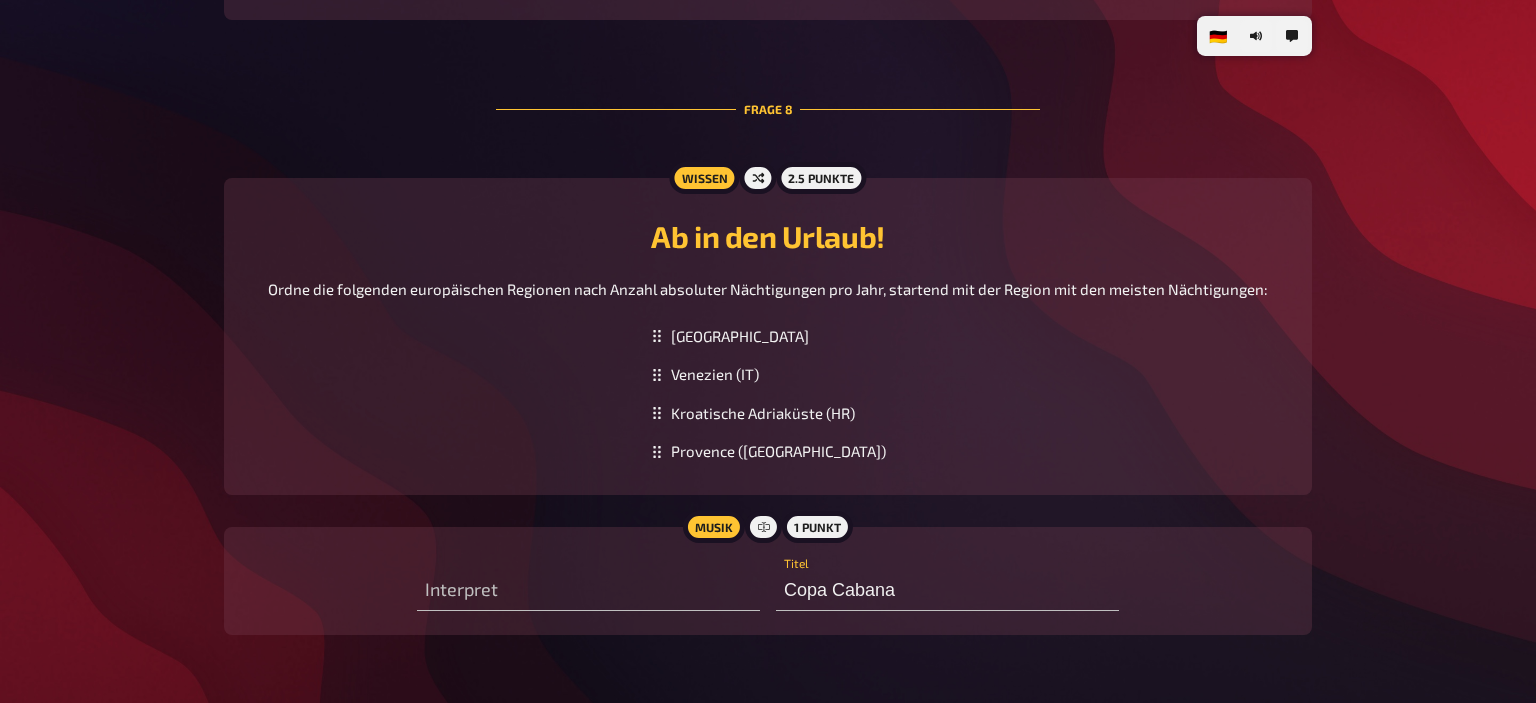 scroll, scrollTop: 6135, scrollLeft: 0, axis: vertical 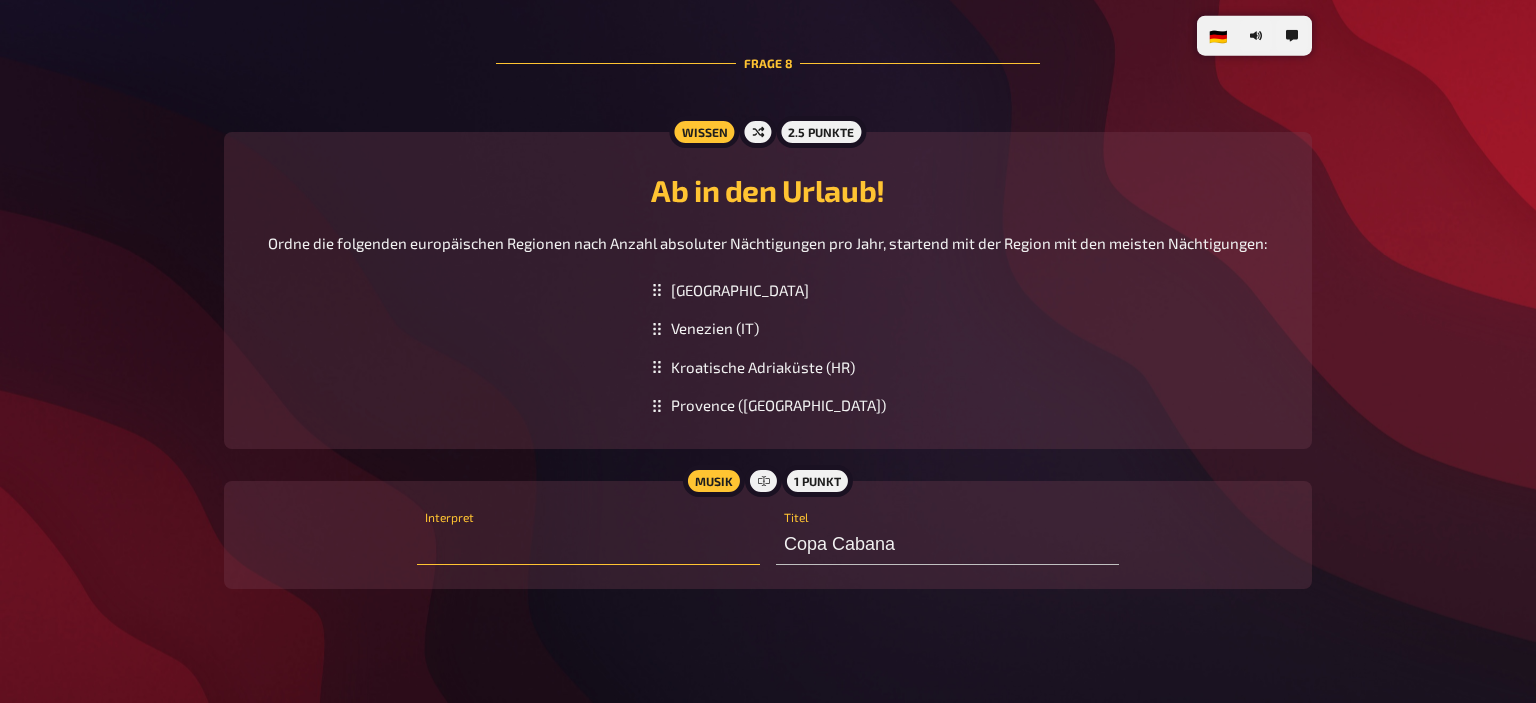 click at bounding box center (588, 545) 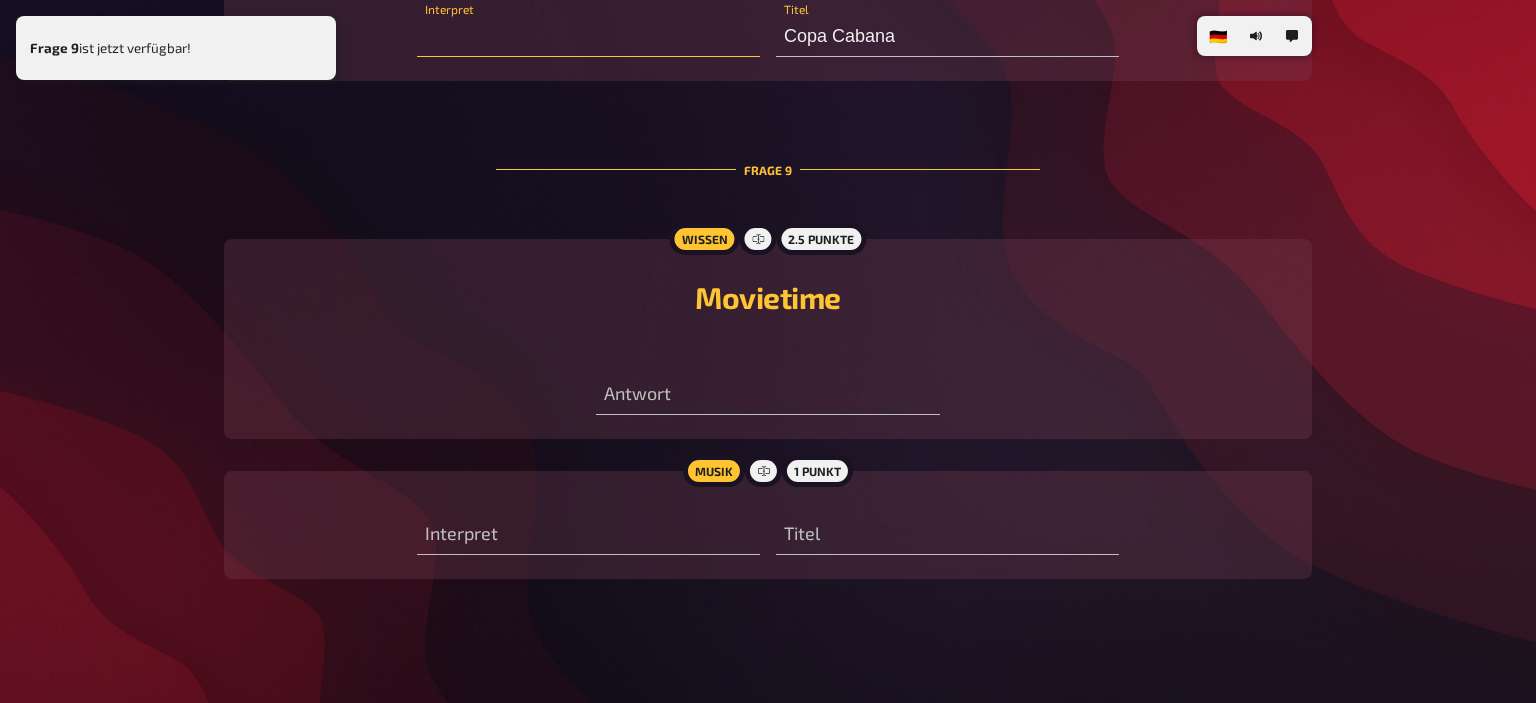 scroll, scrollTop: 6650, scrollLeft: 0, axis: vertical 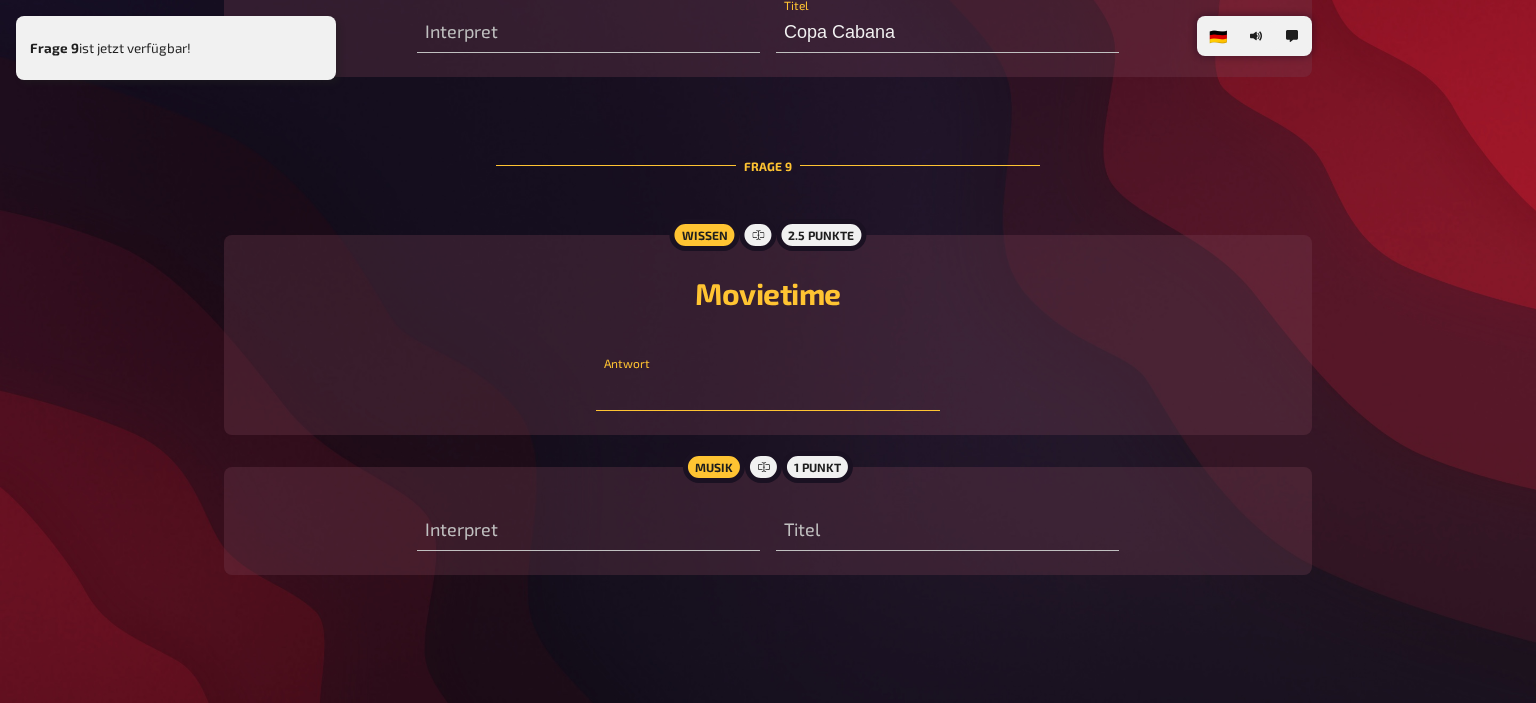 click at bounding box center [767, 391] 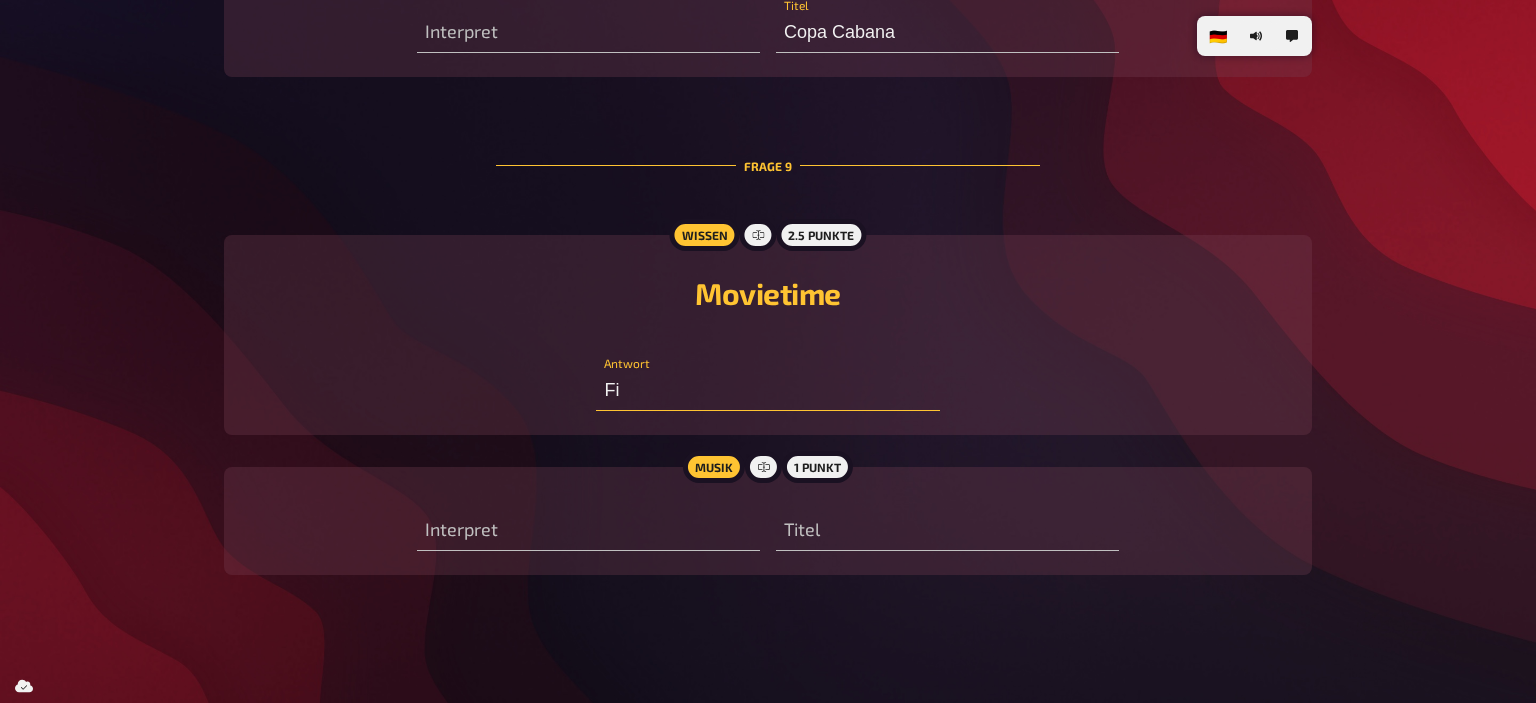 type on "F" 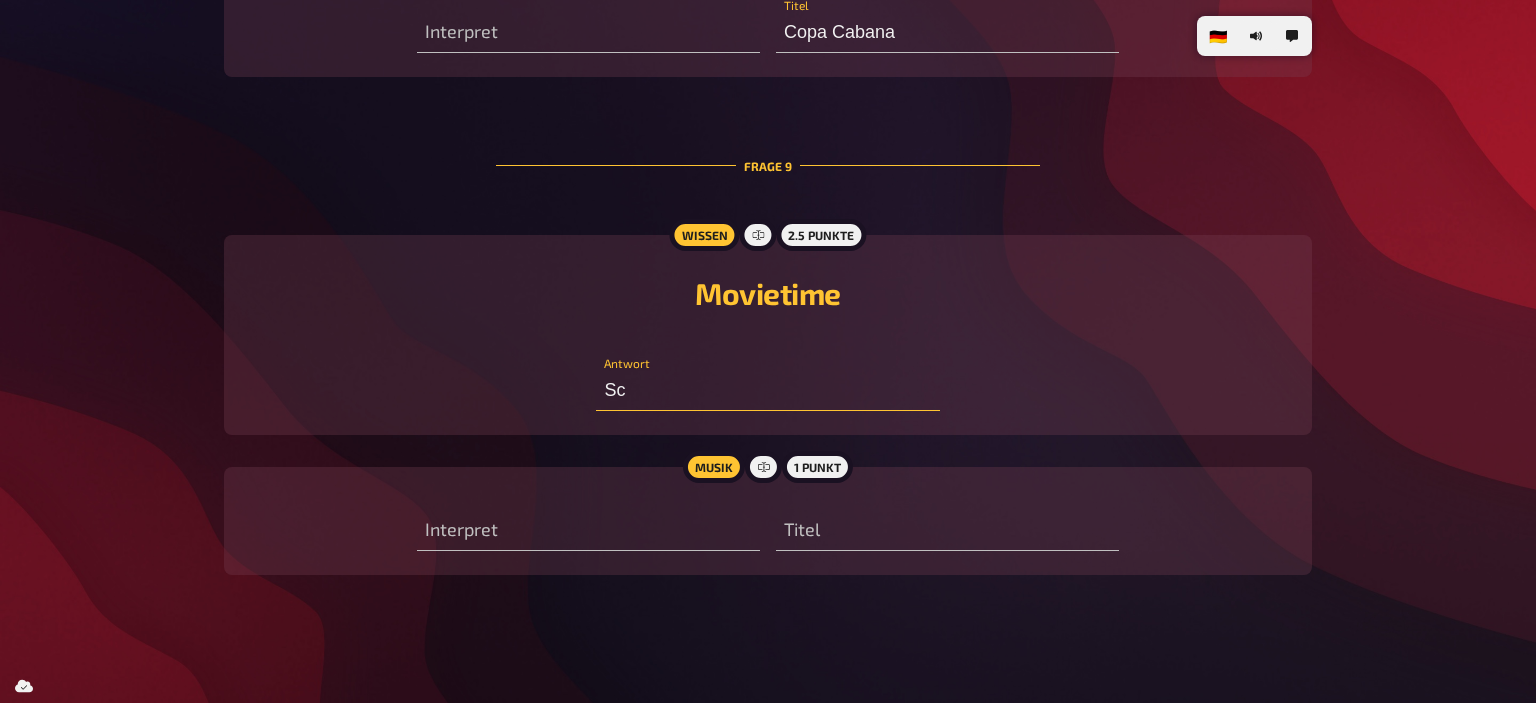 type on "S" 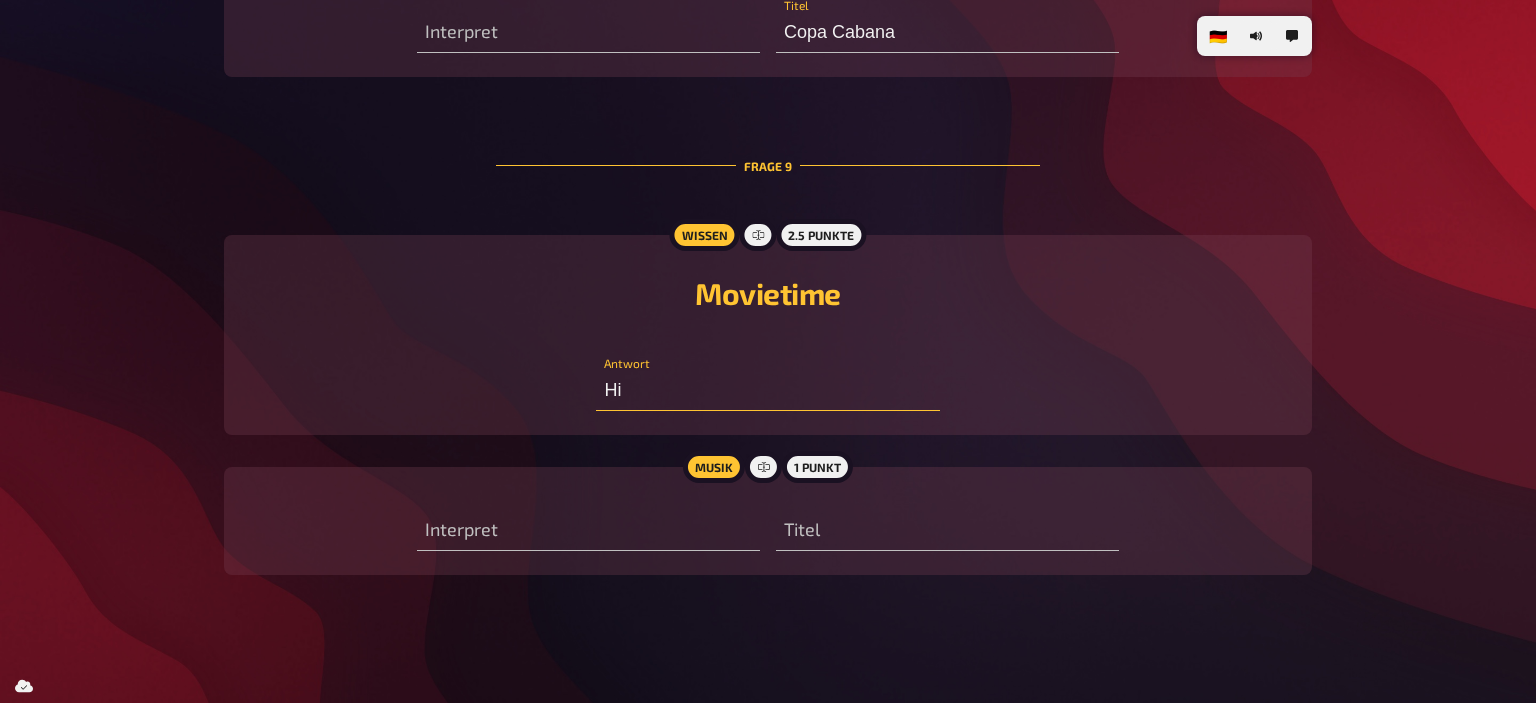 type on "H" 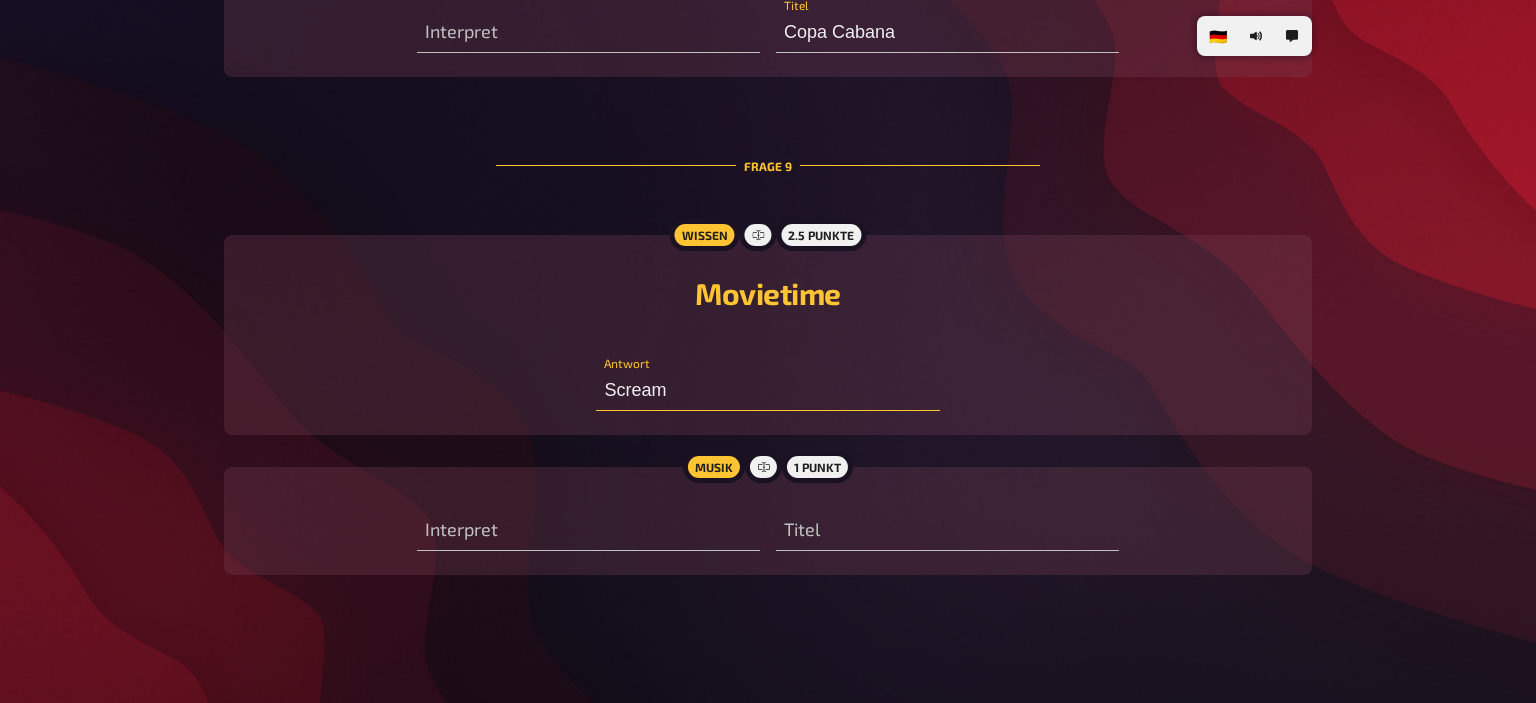 type on "Scream" 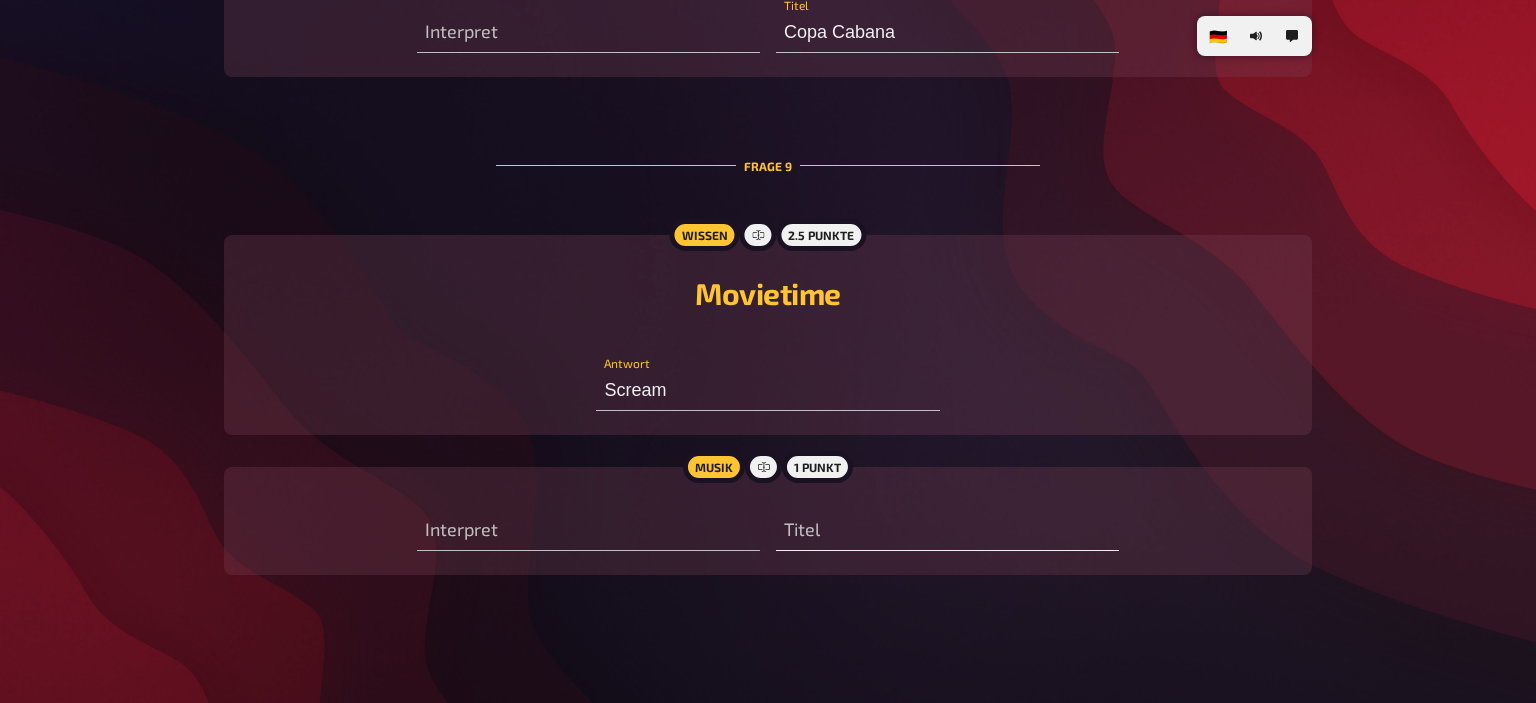 click on "Musik 1 Punkt Interpret Titel" at bounding box center [768, 521] 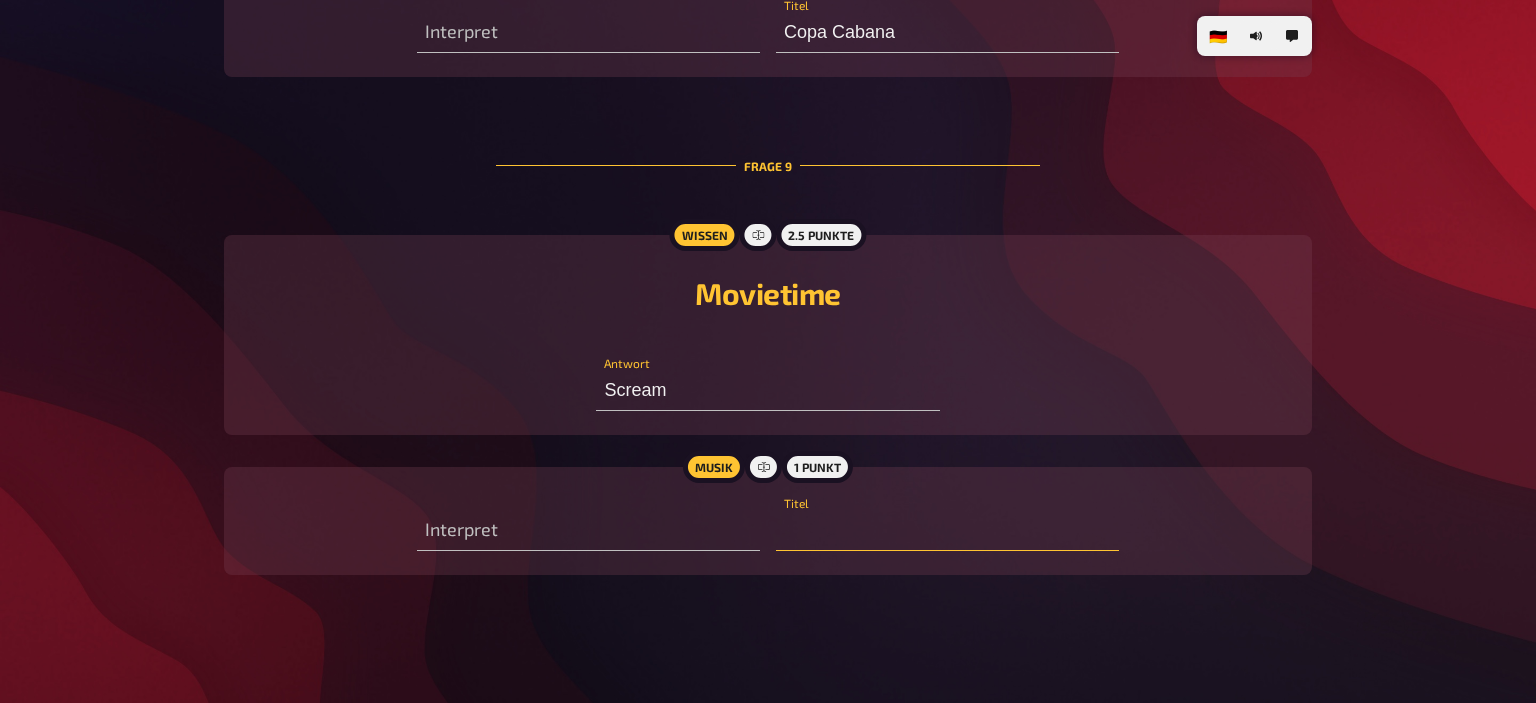 click at bounding box center [947, 531] 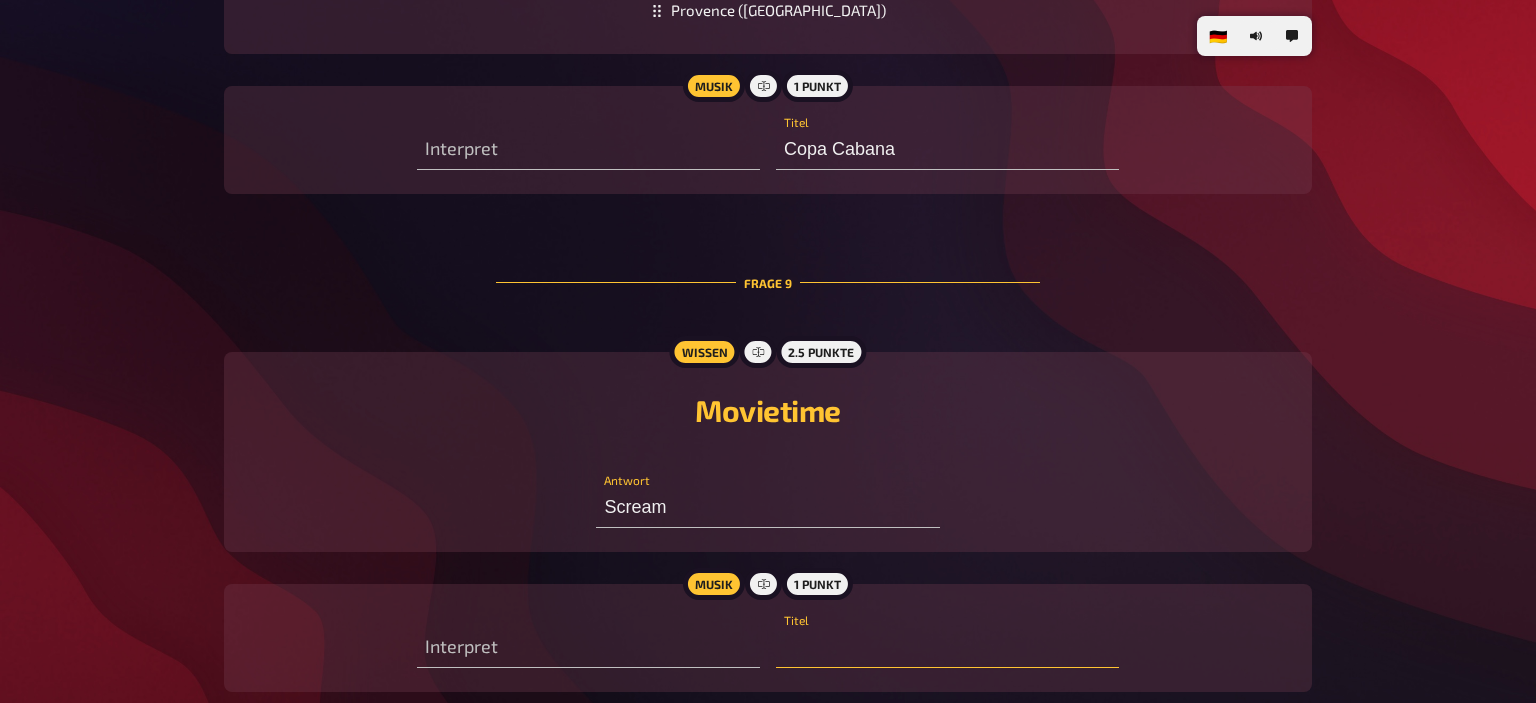 scroll, scrollTop: 6650, scrollLeft: 0, axis: vertical 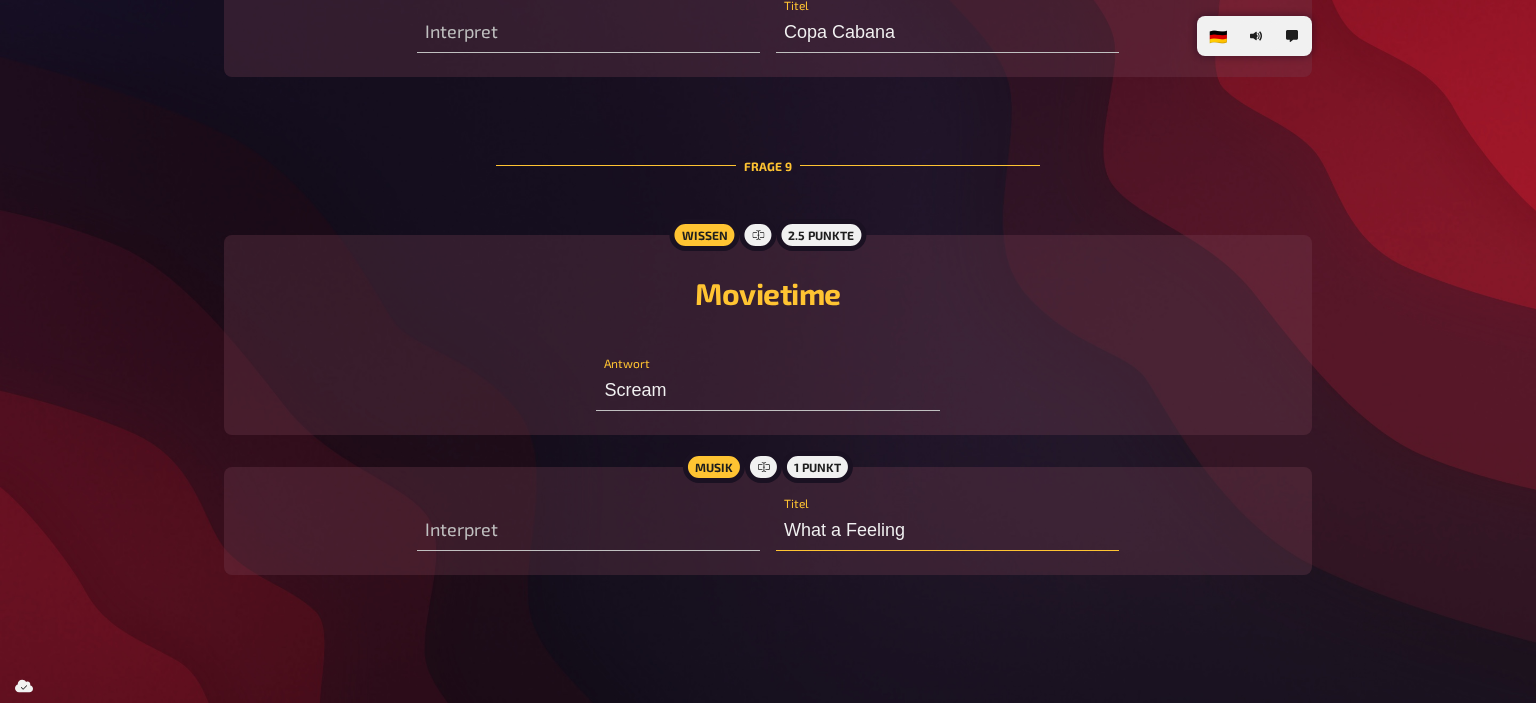 type on "What a Feeling" 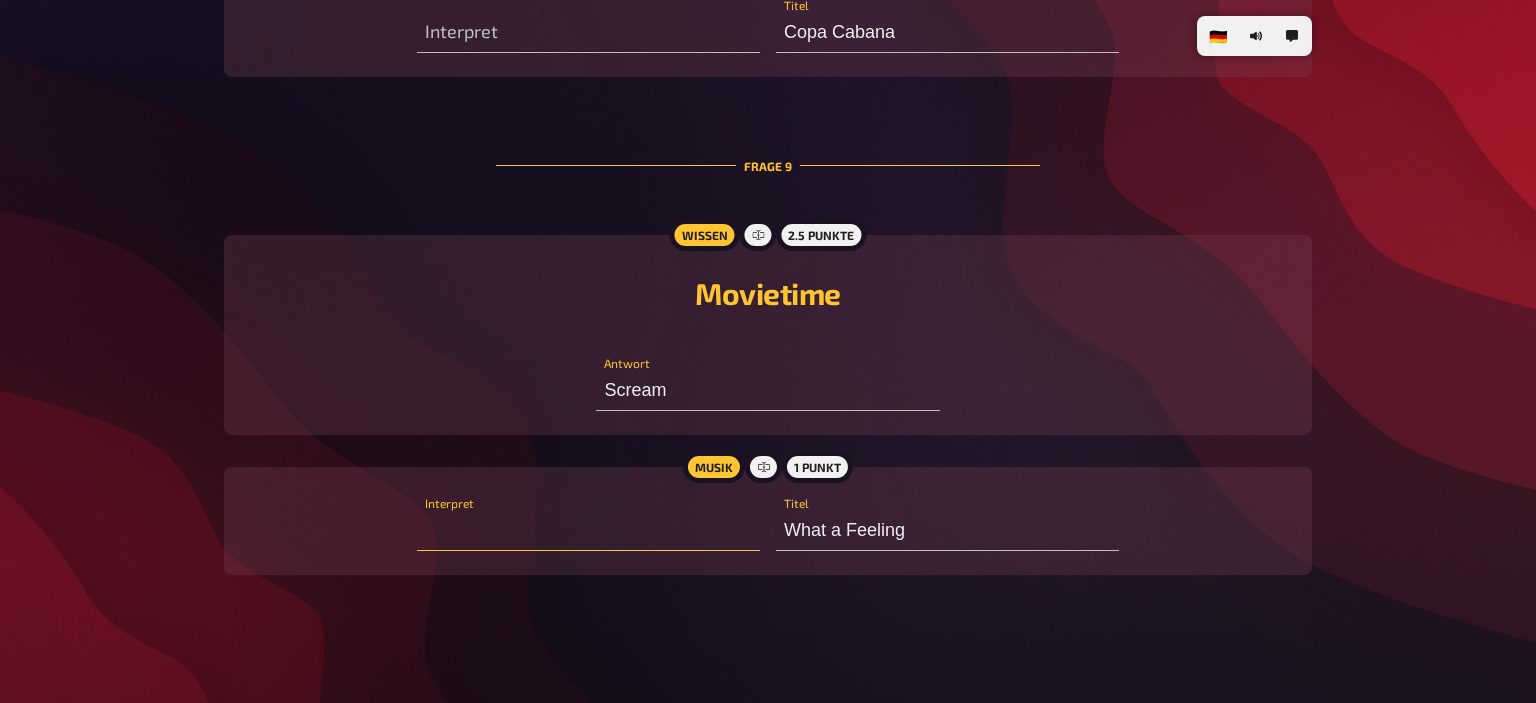 click at bounding box center [588, 531] 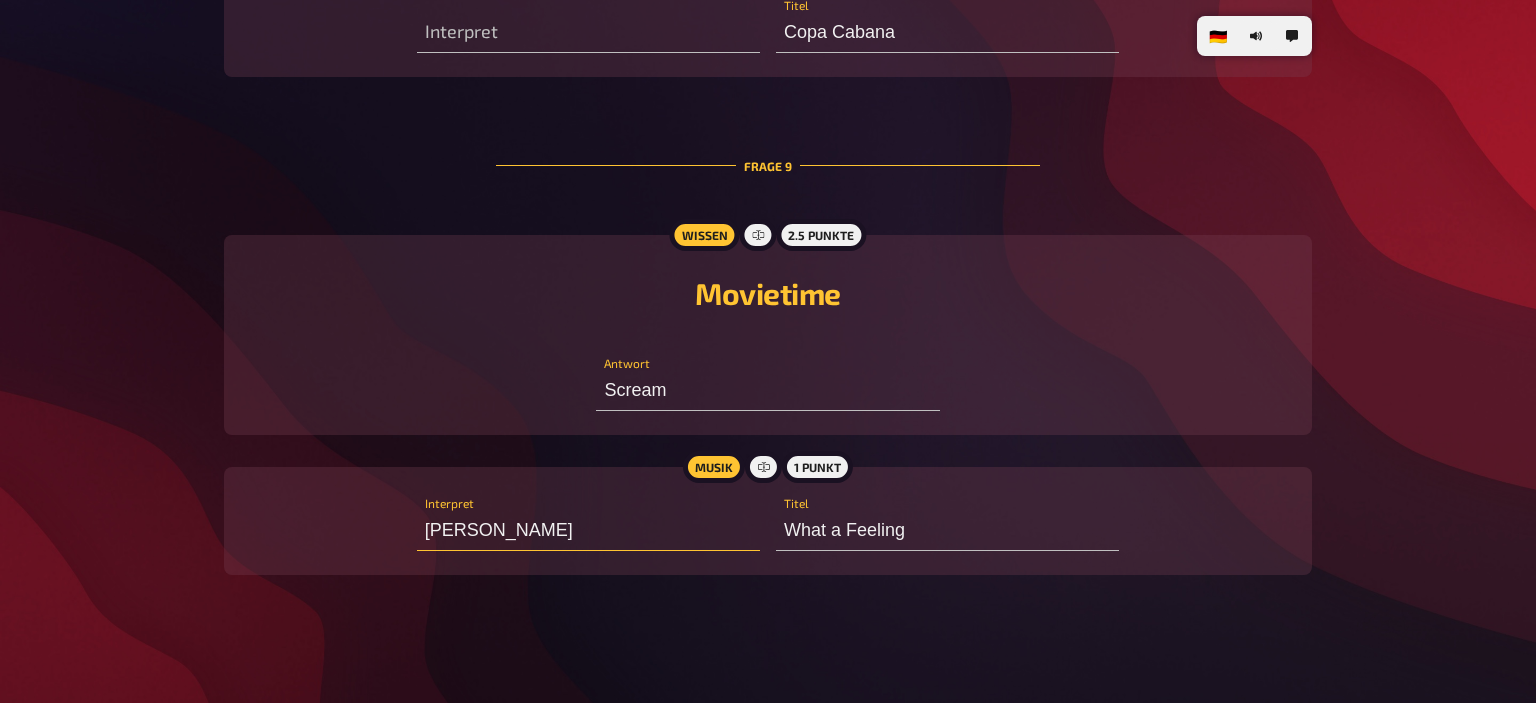 scroll, scrollTop: 6650, scrollLeft: 0, axis: vertical 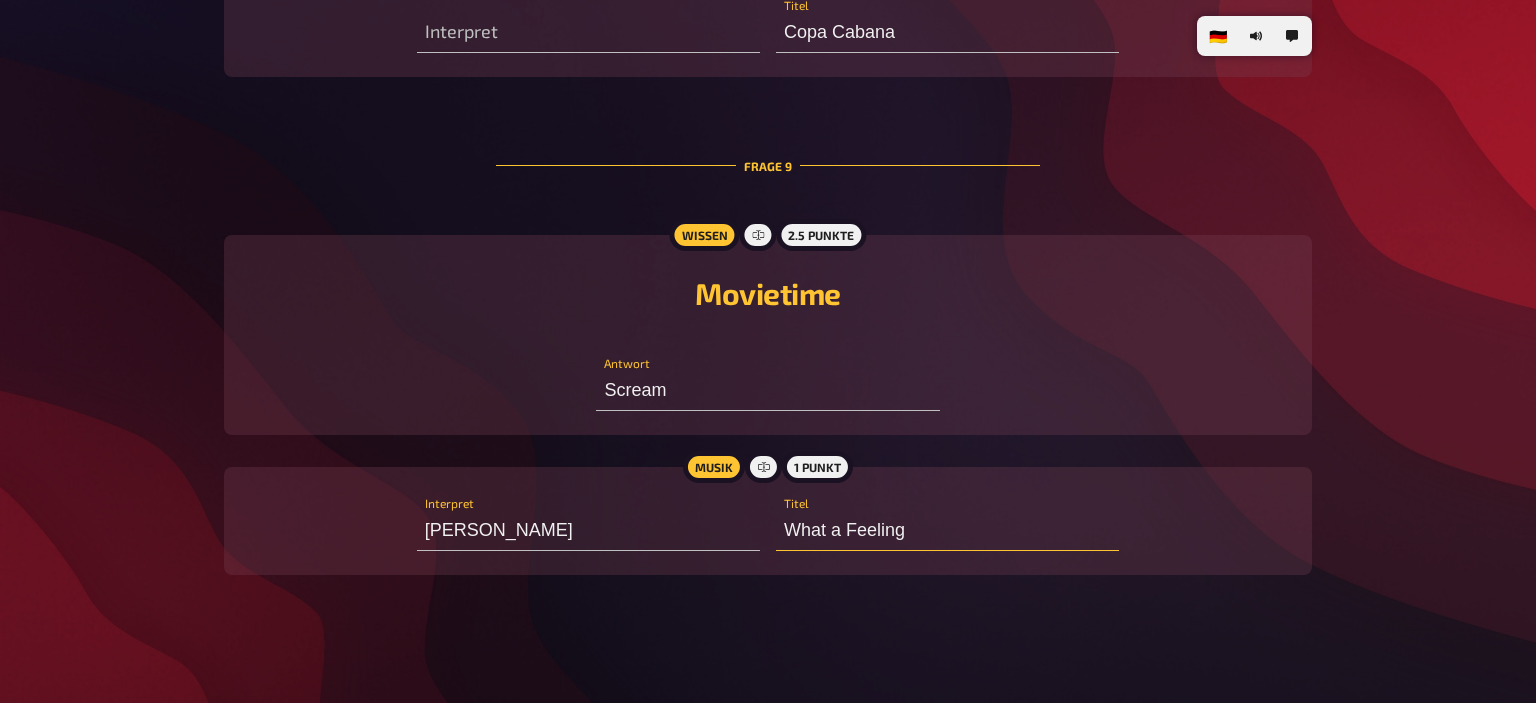 click on "What a Feeling" at bounding box center (947, 531) 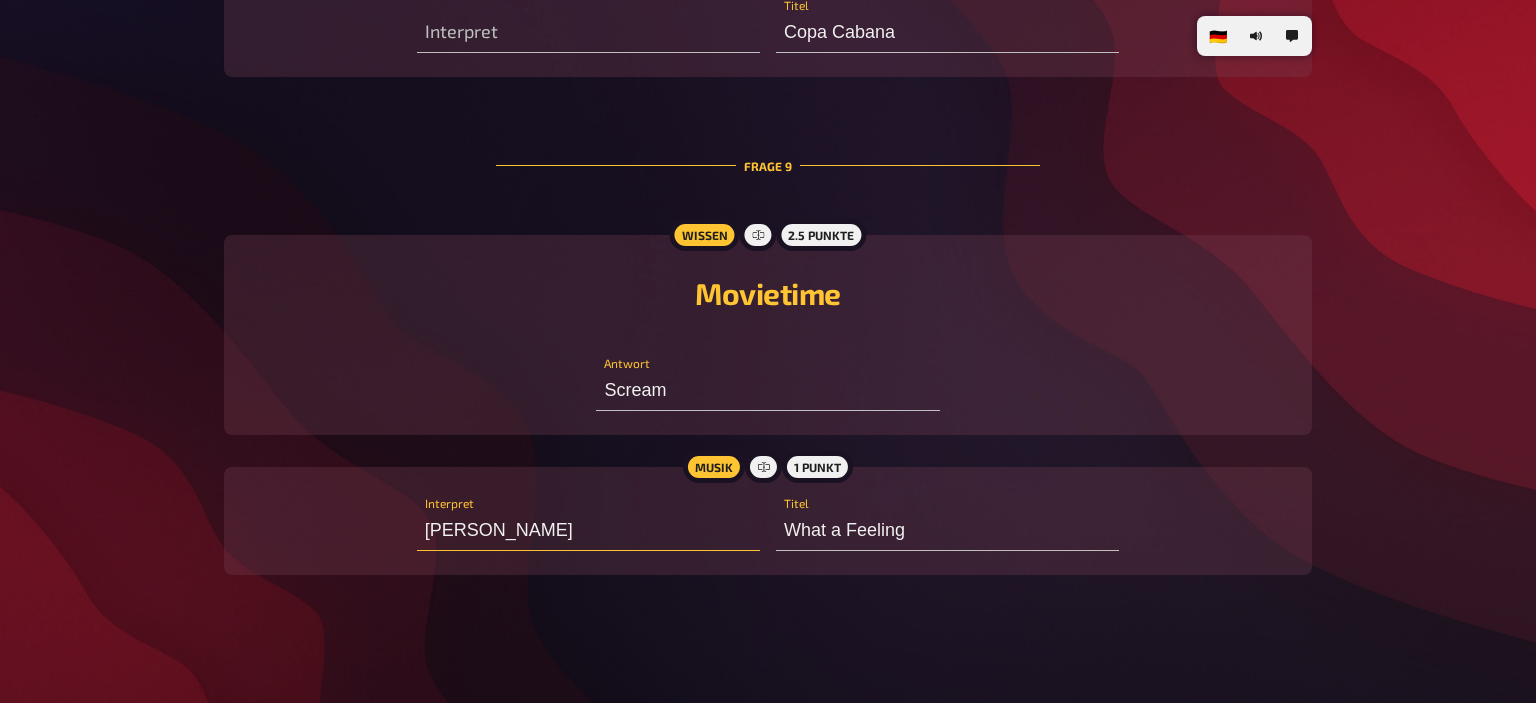 drag, startPoint x: 707, startPoint y: 539, endPoint x: 331, endPoint y: 554, distance: 376.29907 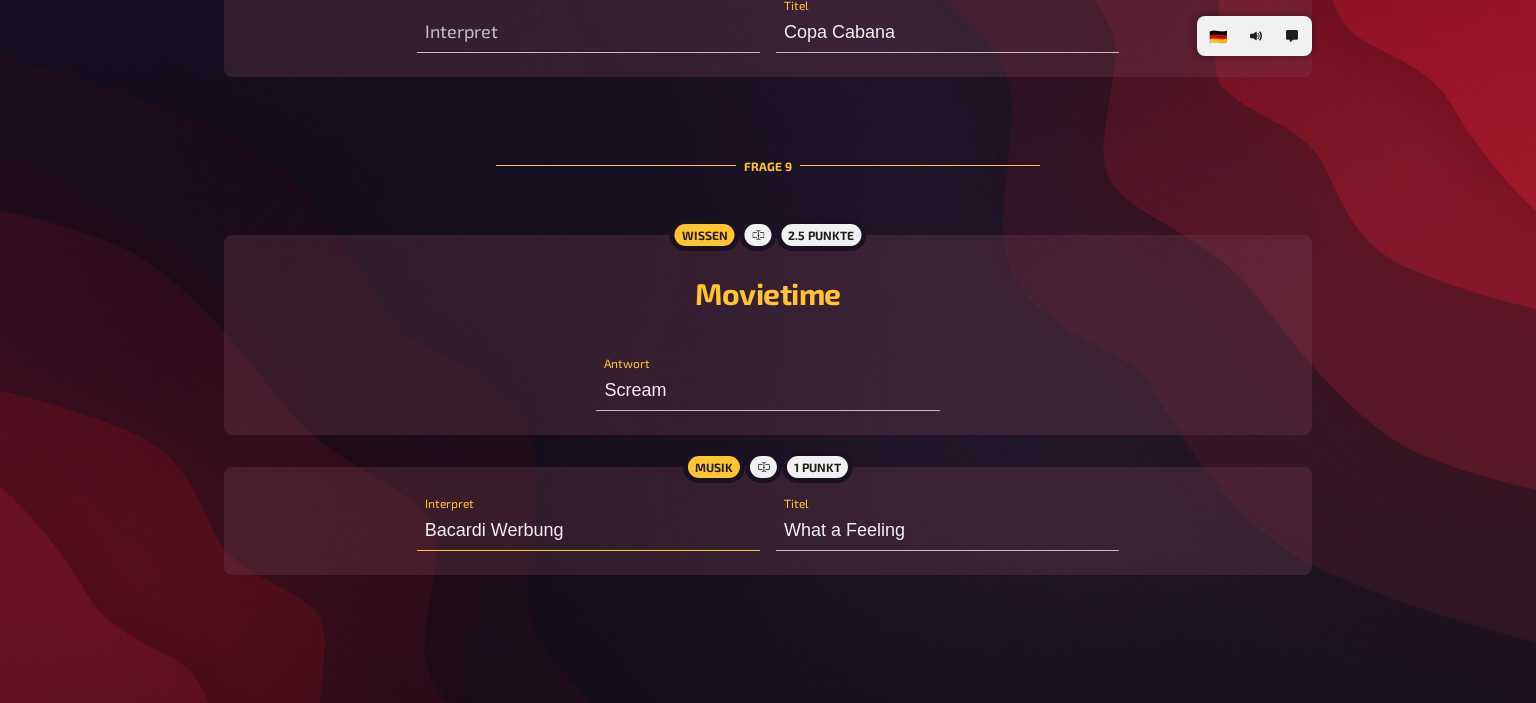click on "Bacardi Werbung" at bounding box center [588, 531] 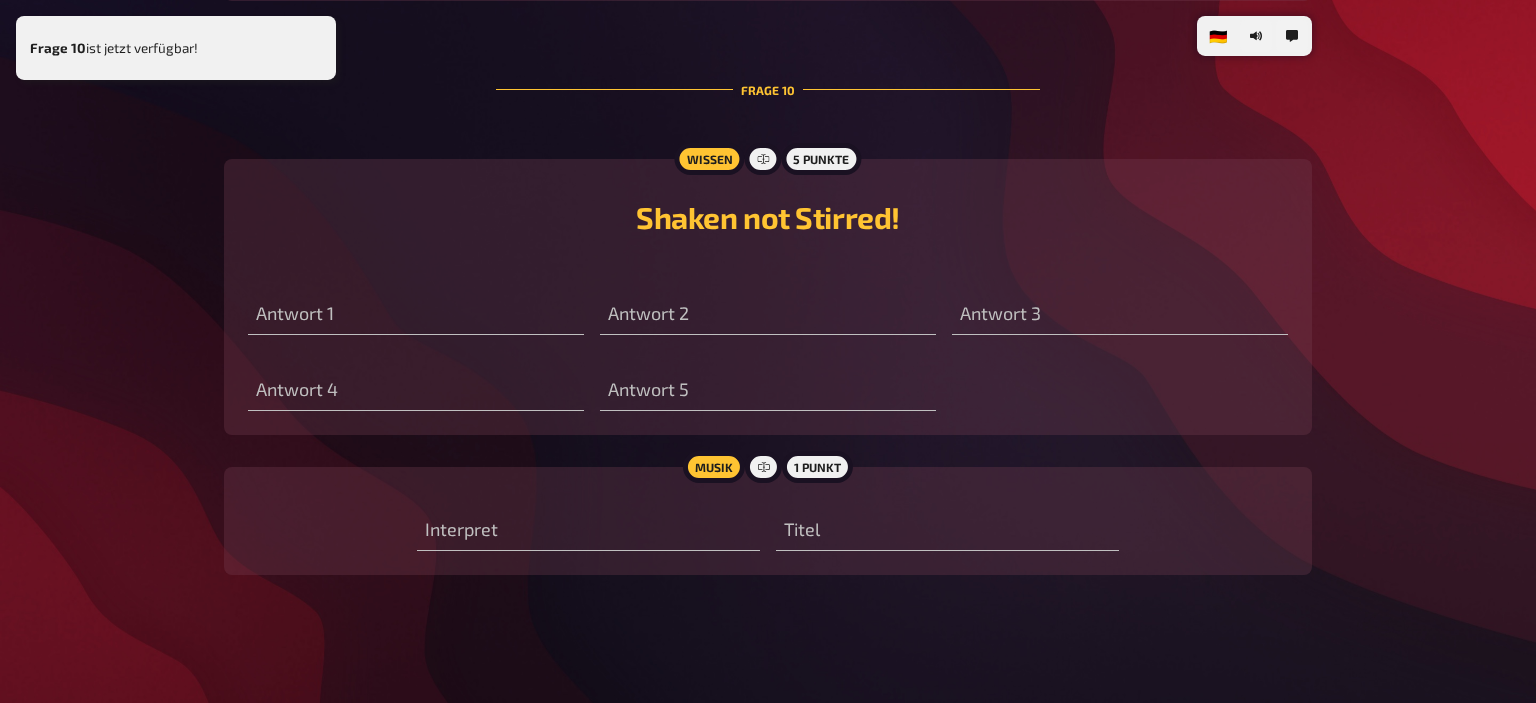 scroll, scrollTop: 7224, scrollLeft: 0, axis: vertical 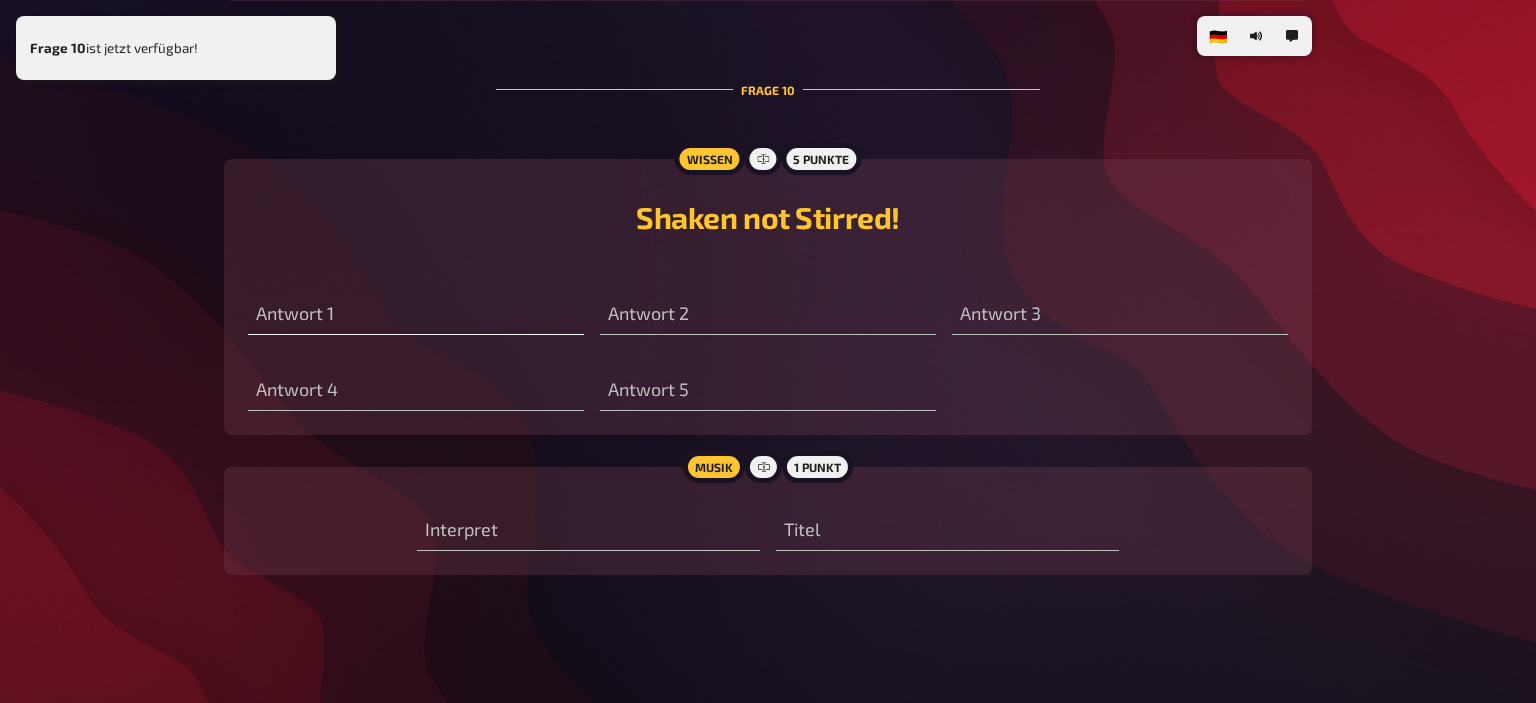 type on "Bacardi Werbung" 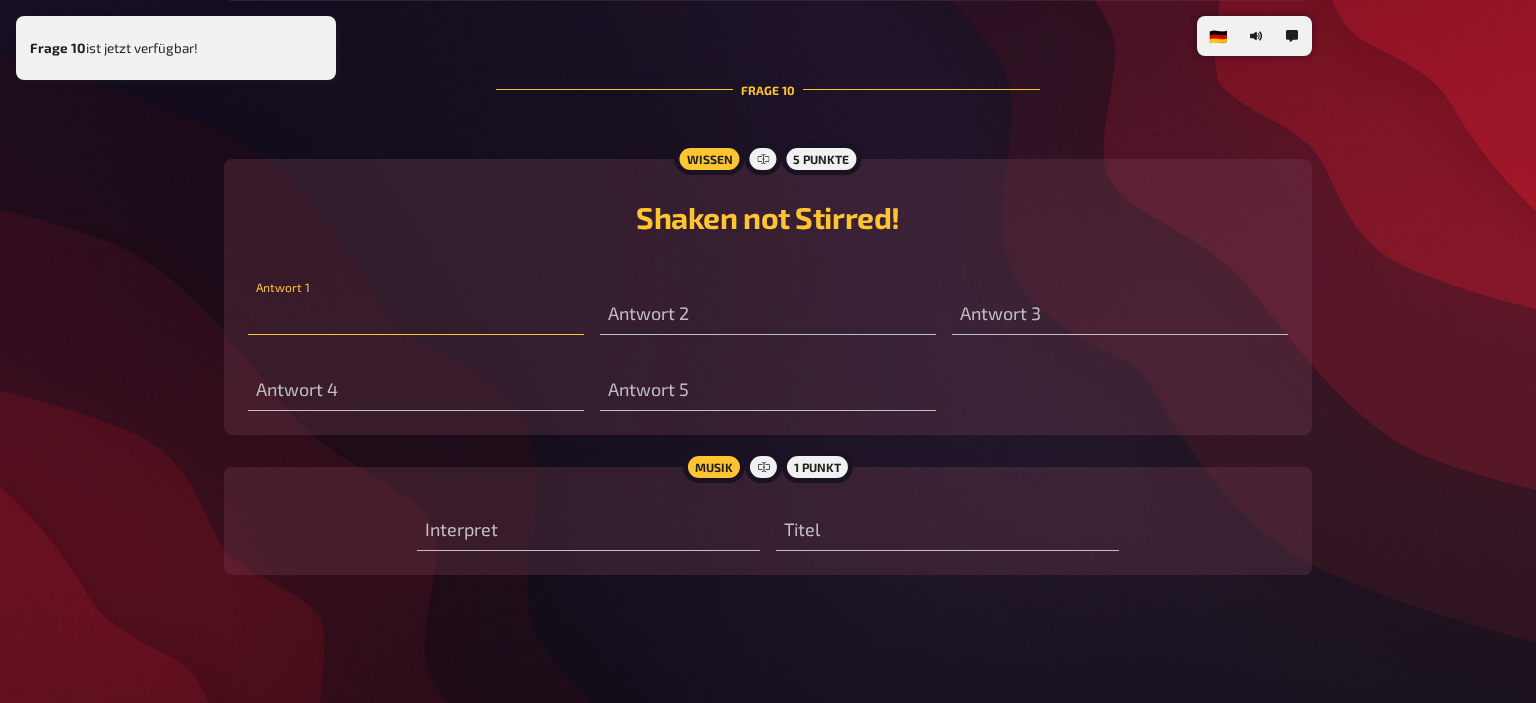click at bounding box center (416, 315) 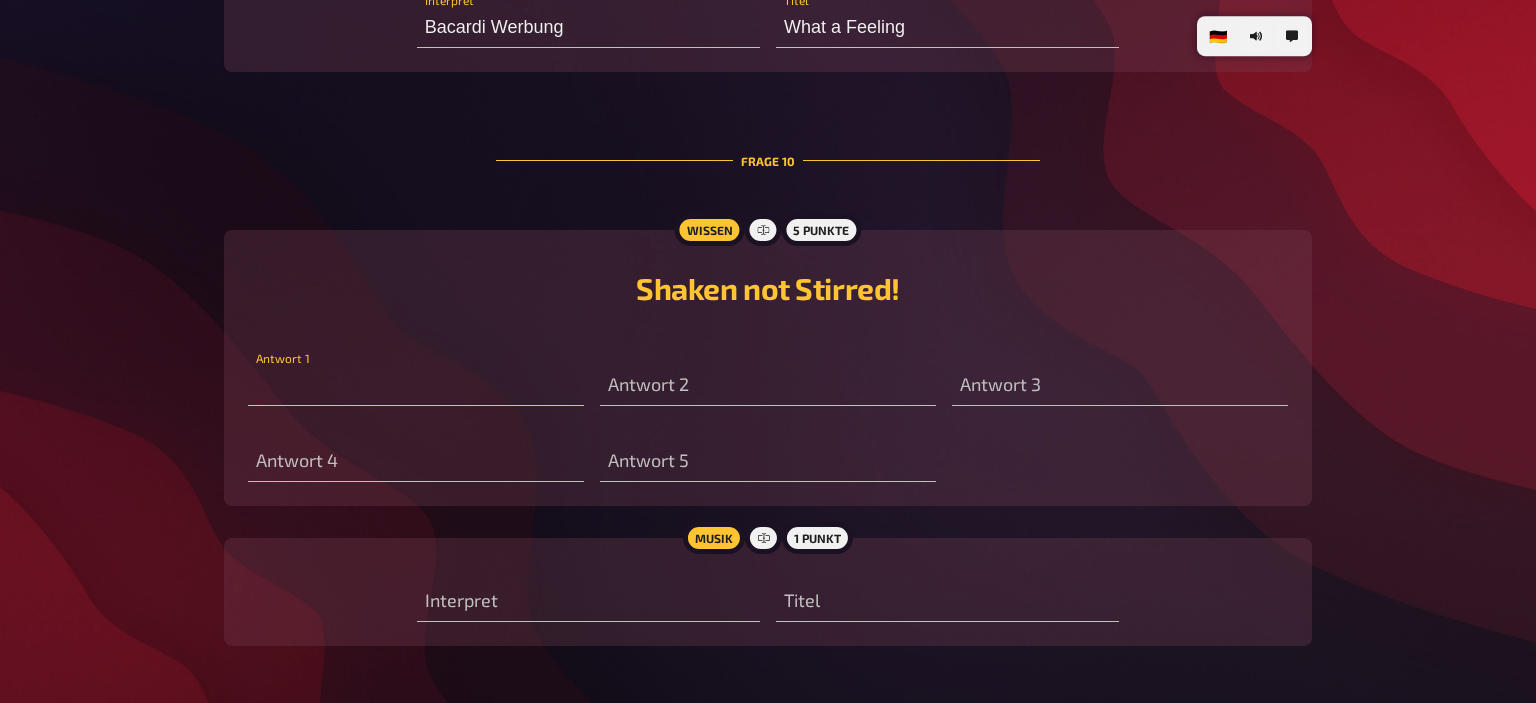 scroll, scrollTop: 7104, scrollLeft: 0, axis: vertical 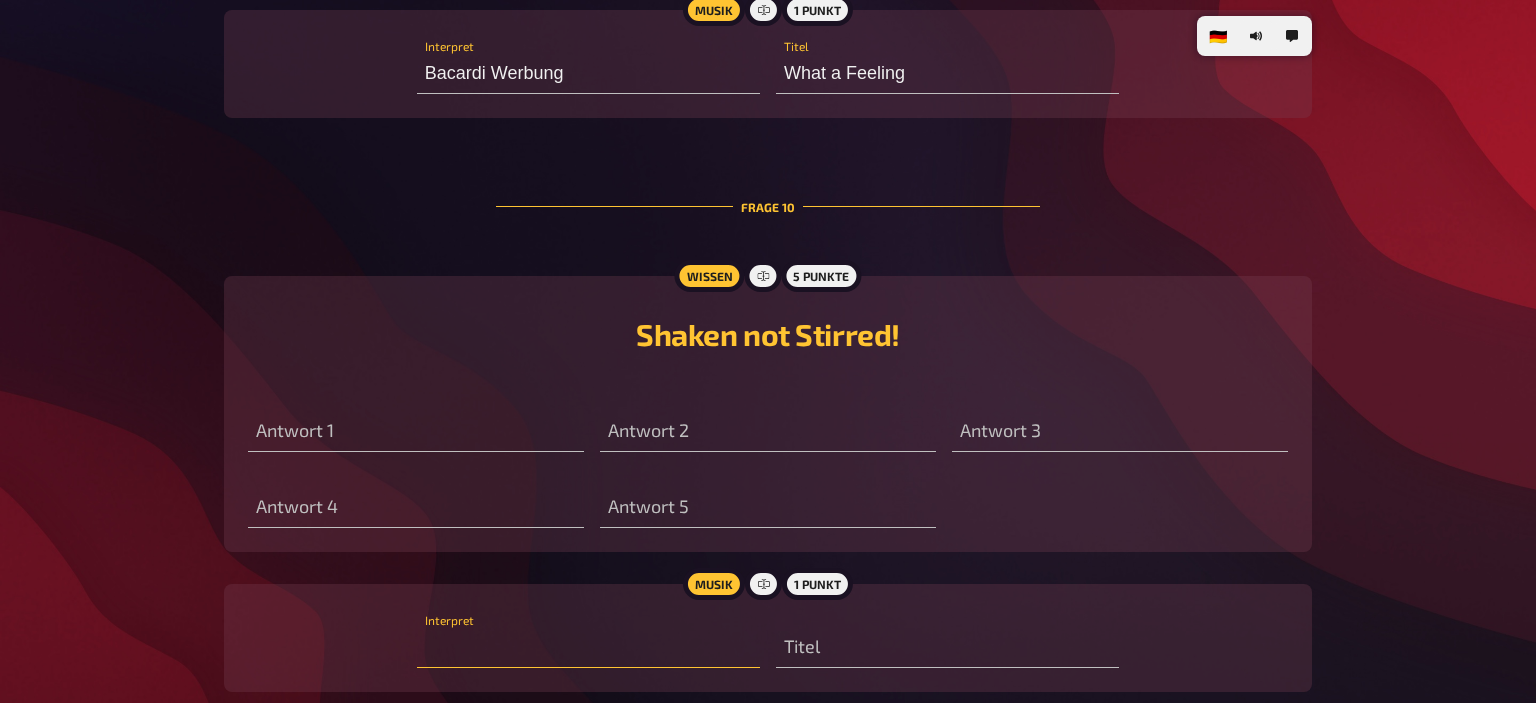 click at bounding box center (588, 648) 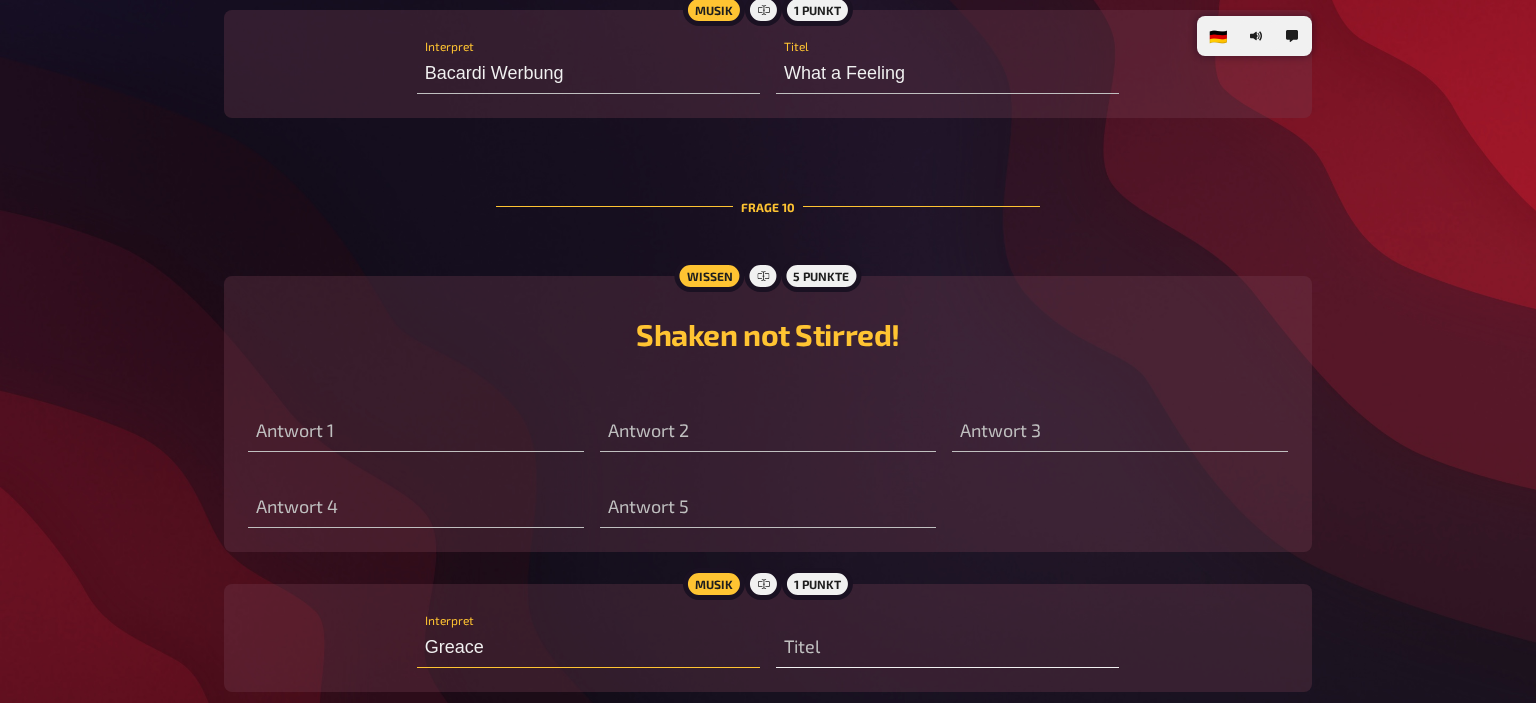 type on "Greace" 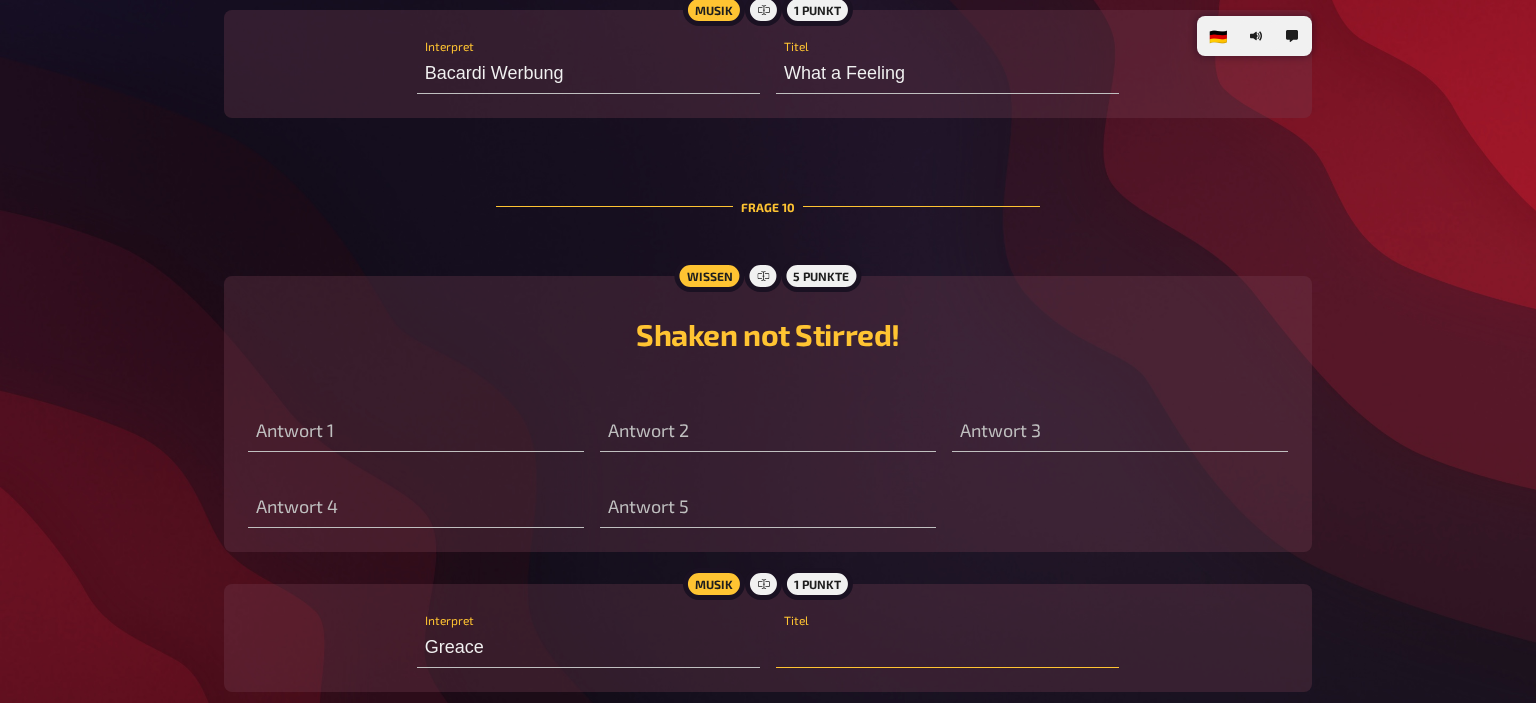 click at bounding box center [947, 648] 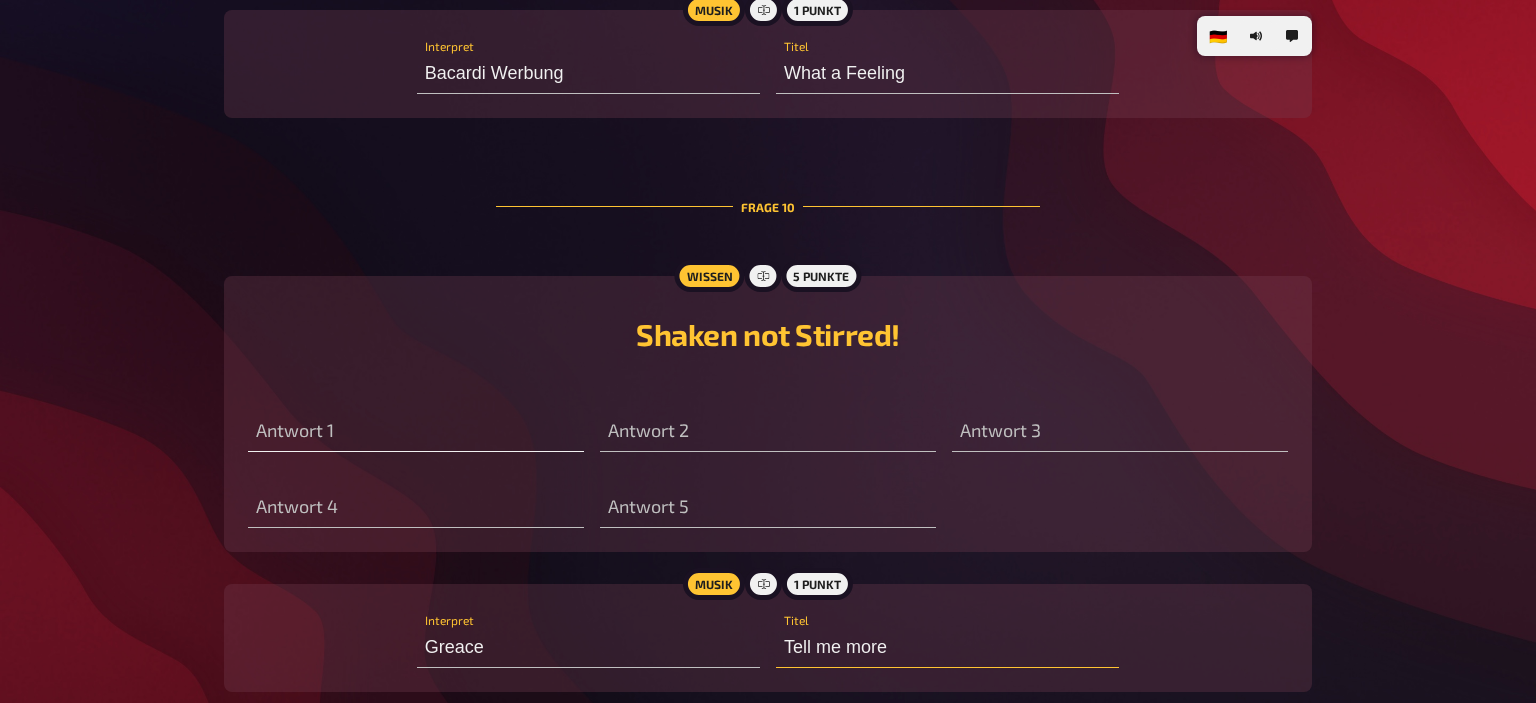 type on "Tell me more" 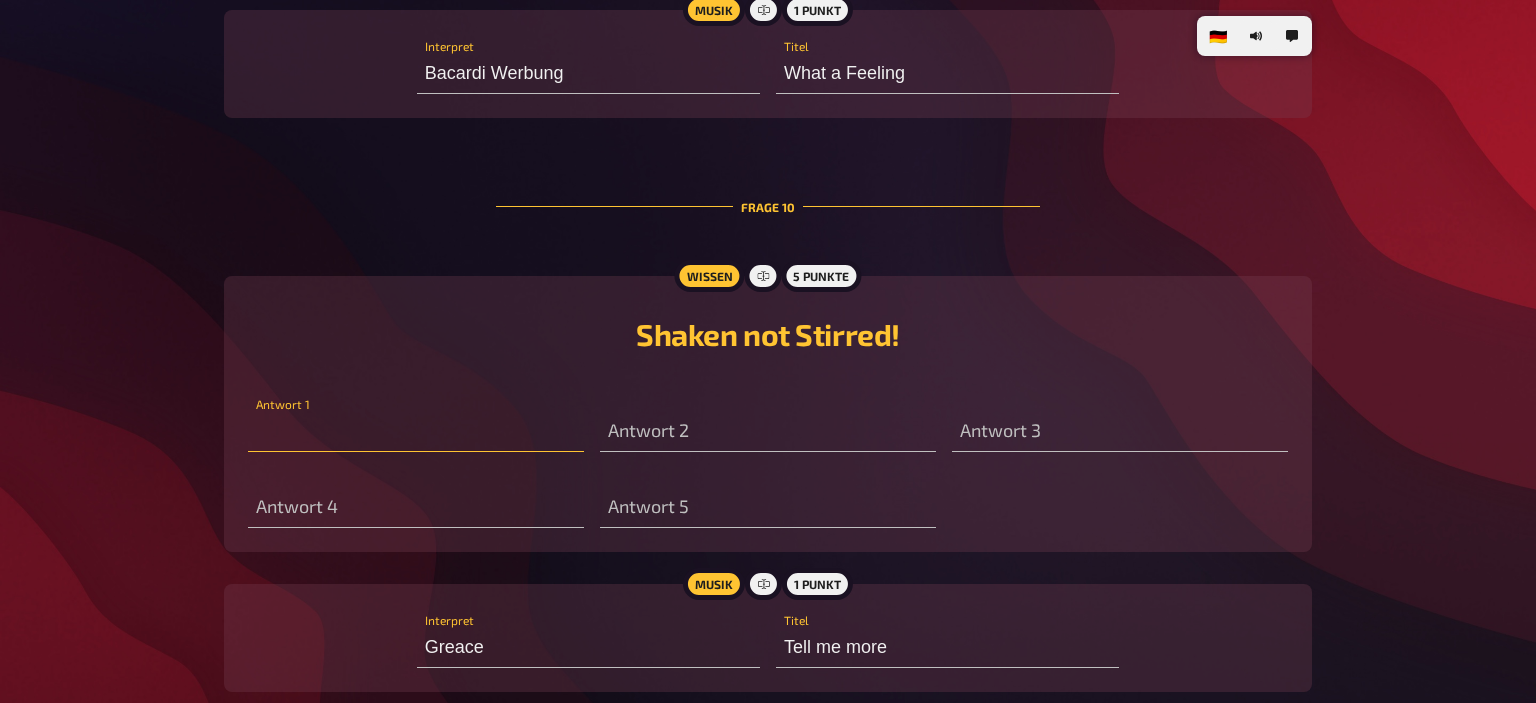 click at bounding box center [416, 432] 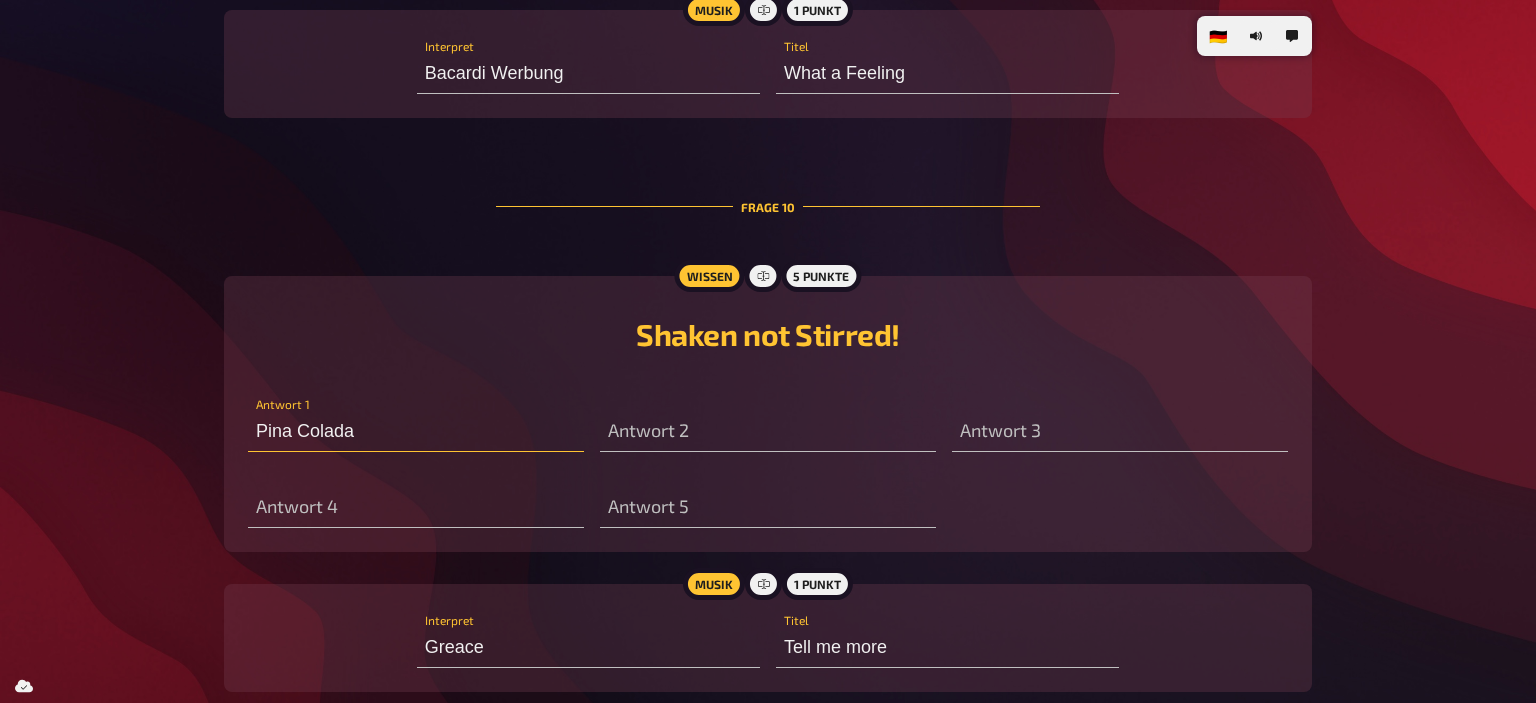 type on "Pina Colada" 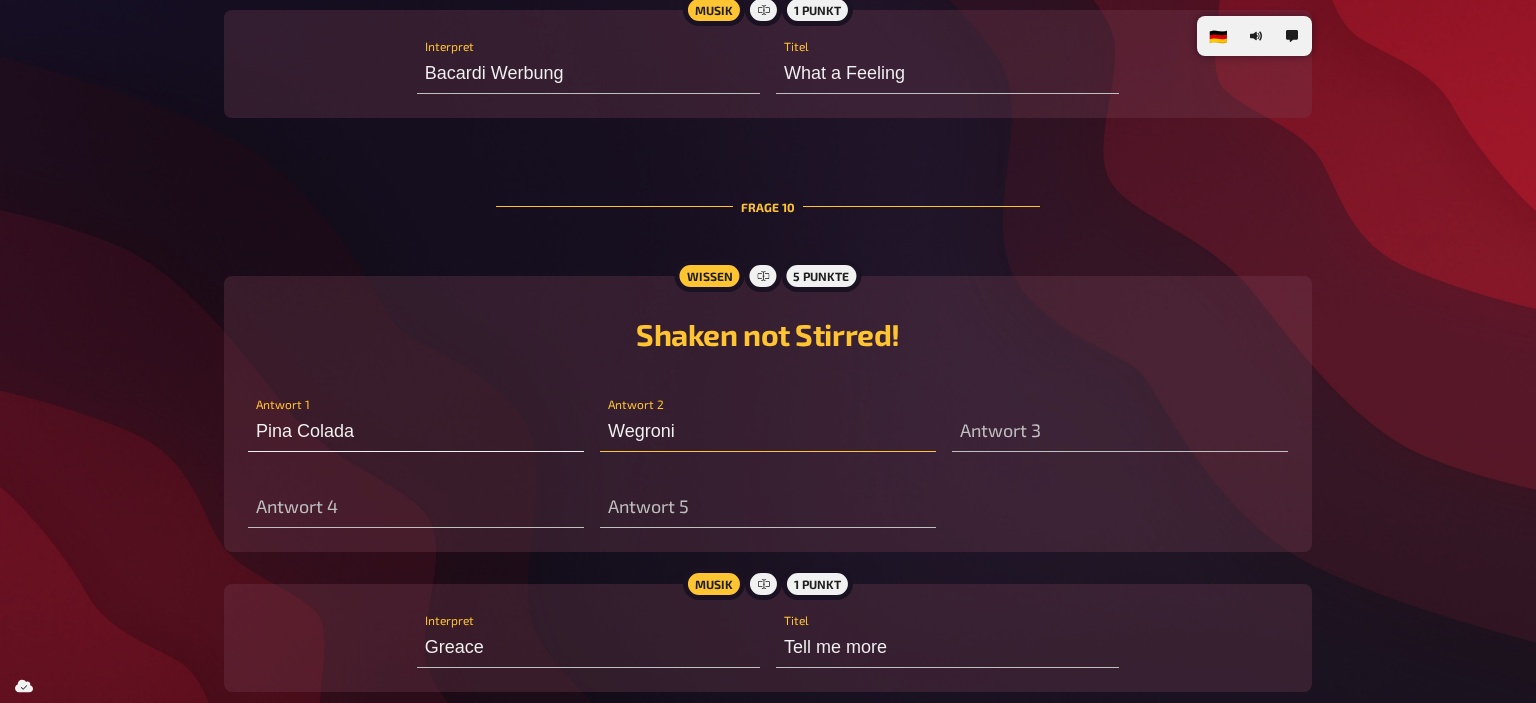 type on "Wegroni" 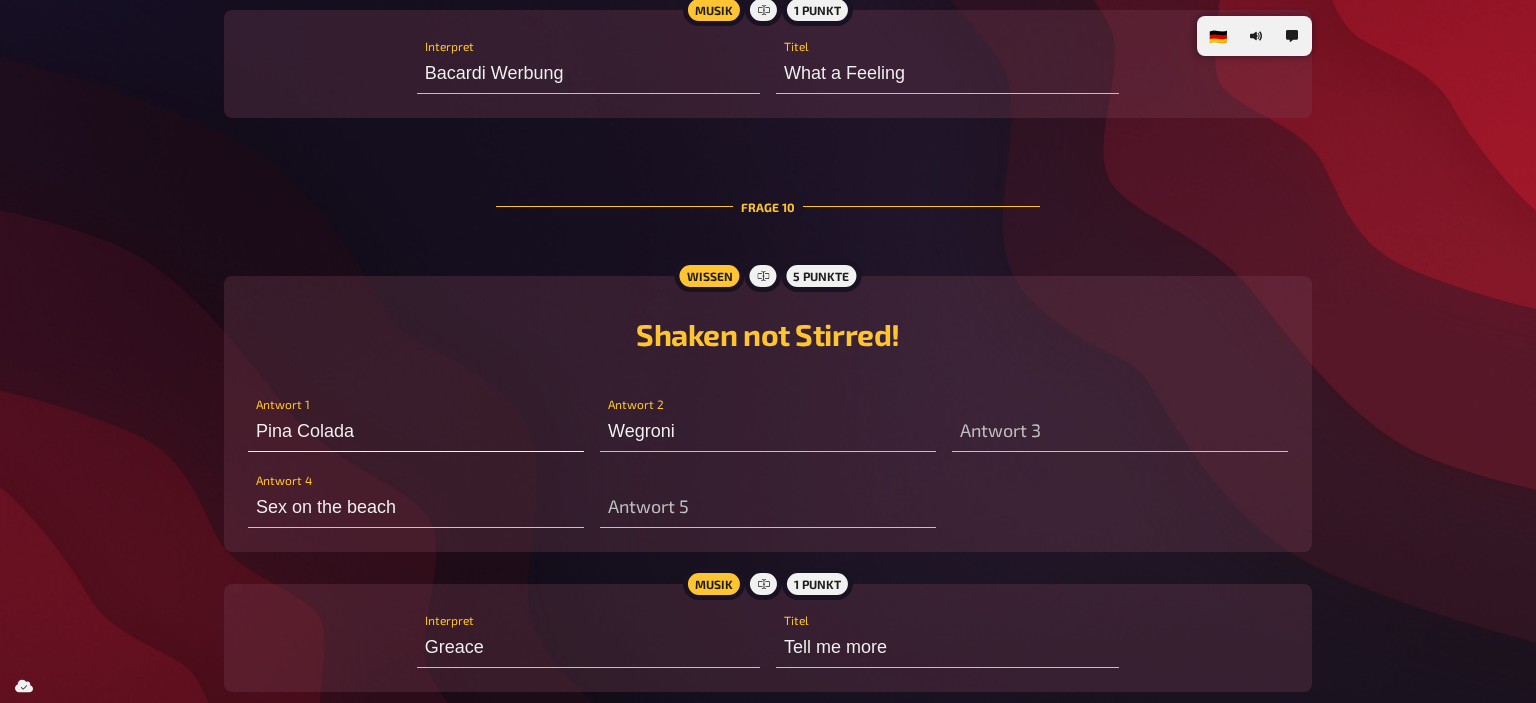 type on "Sex on the beach" 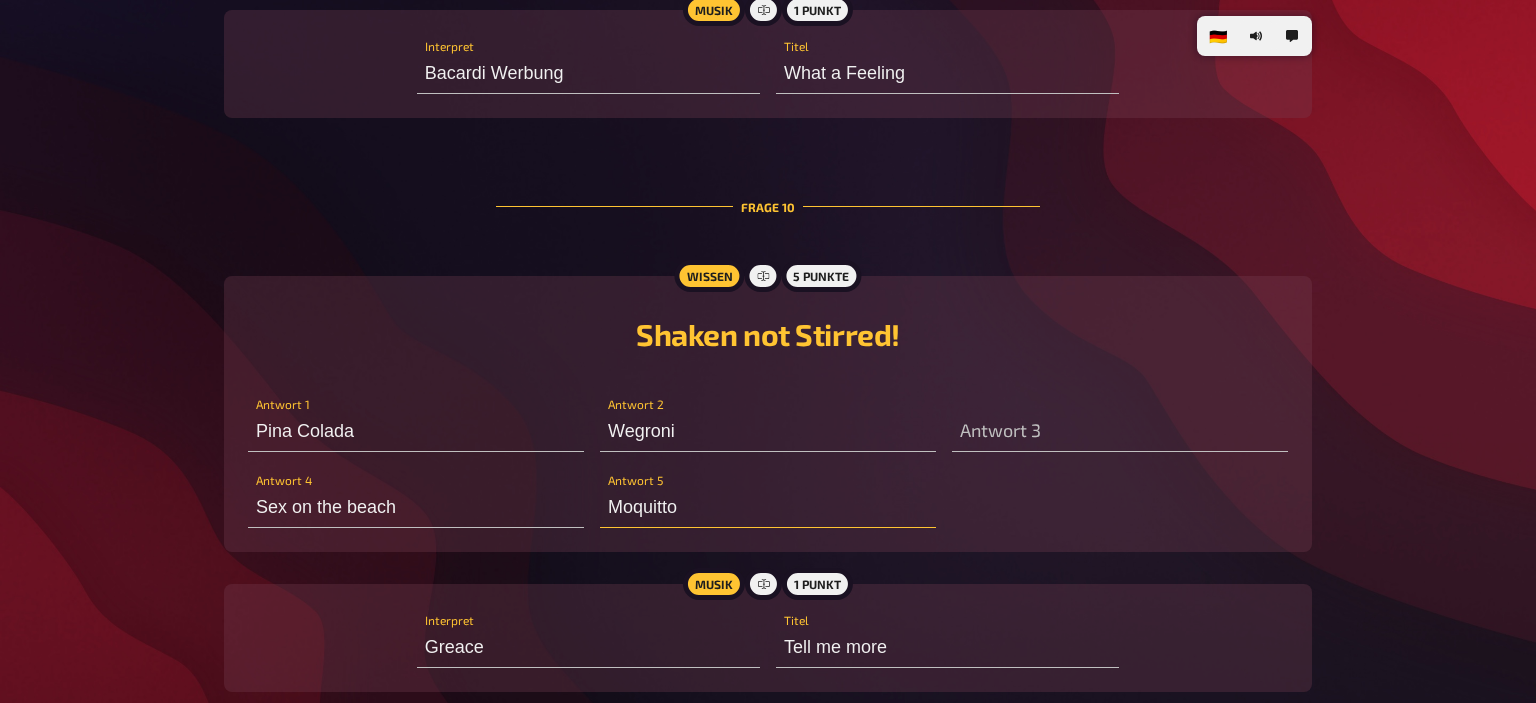 click on "Moquitto" at bounding box center (768, 508) 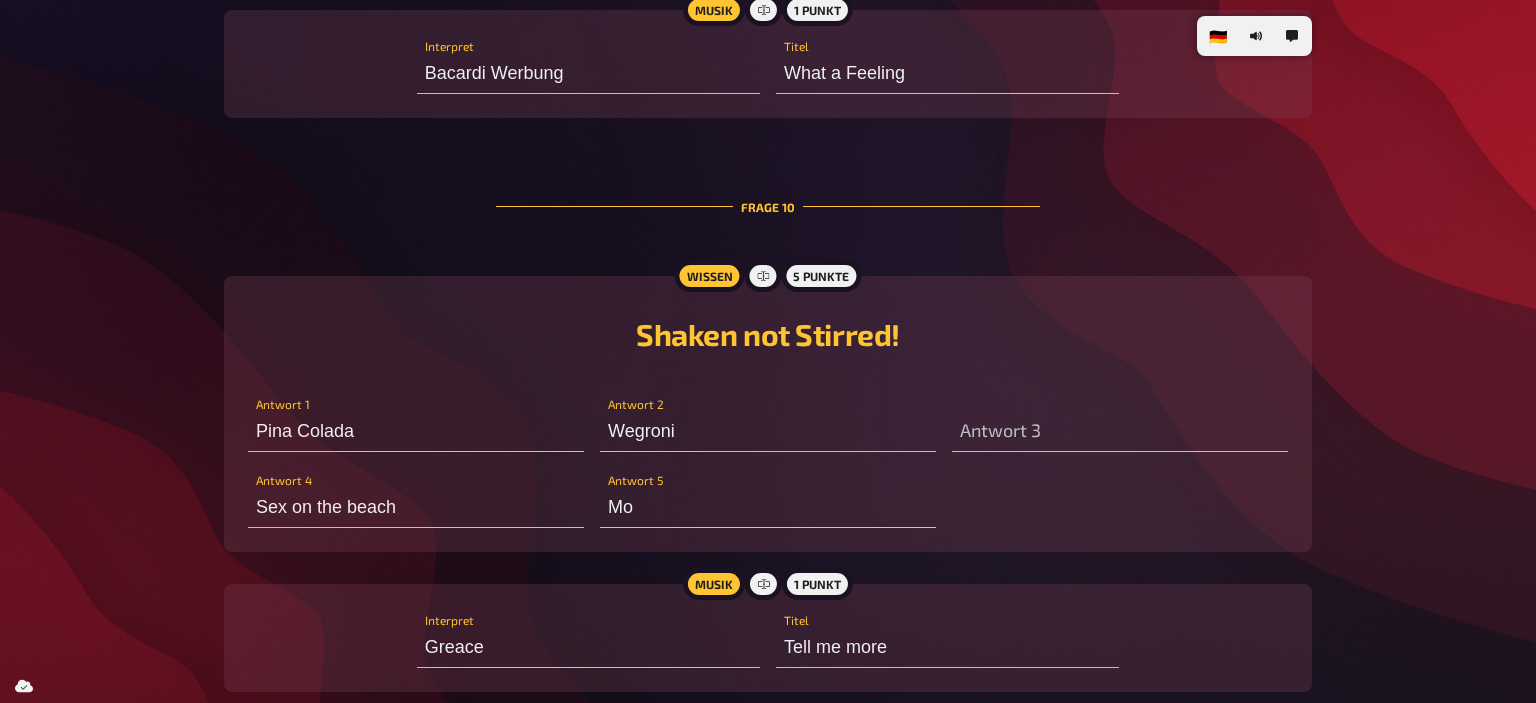 type on "M" 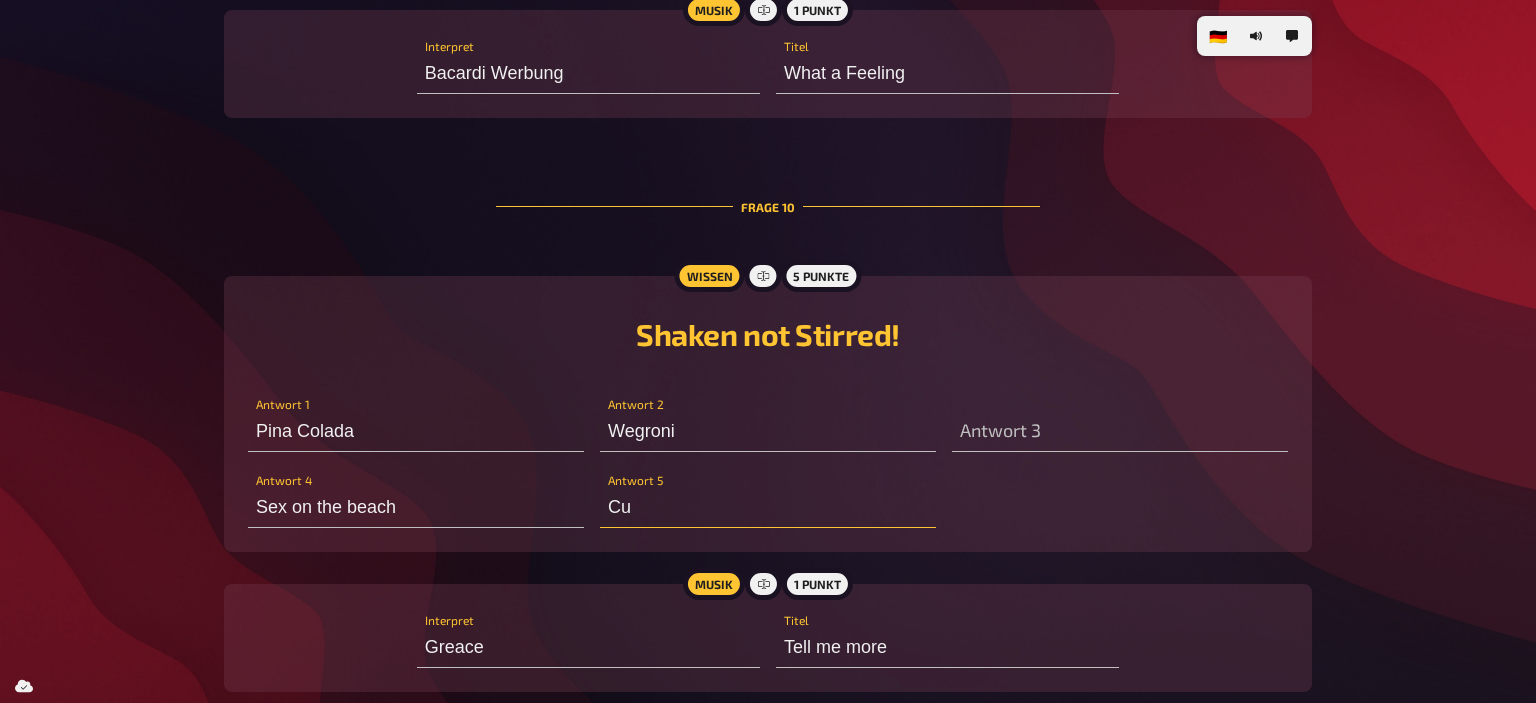 type on "C" 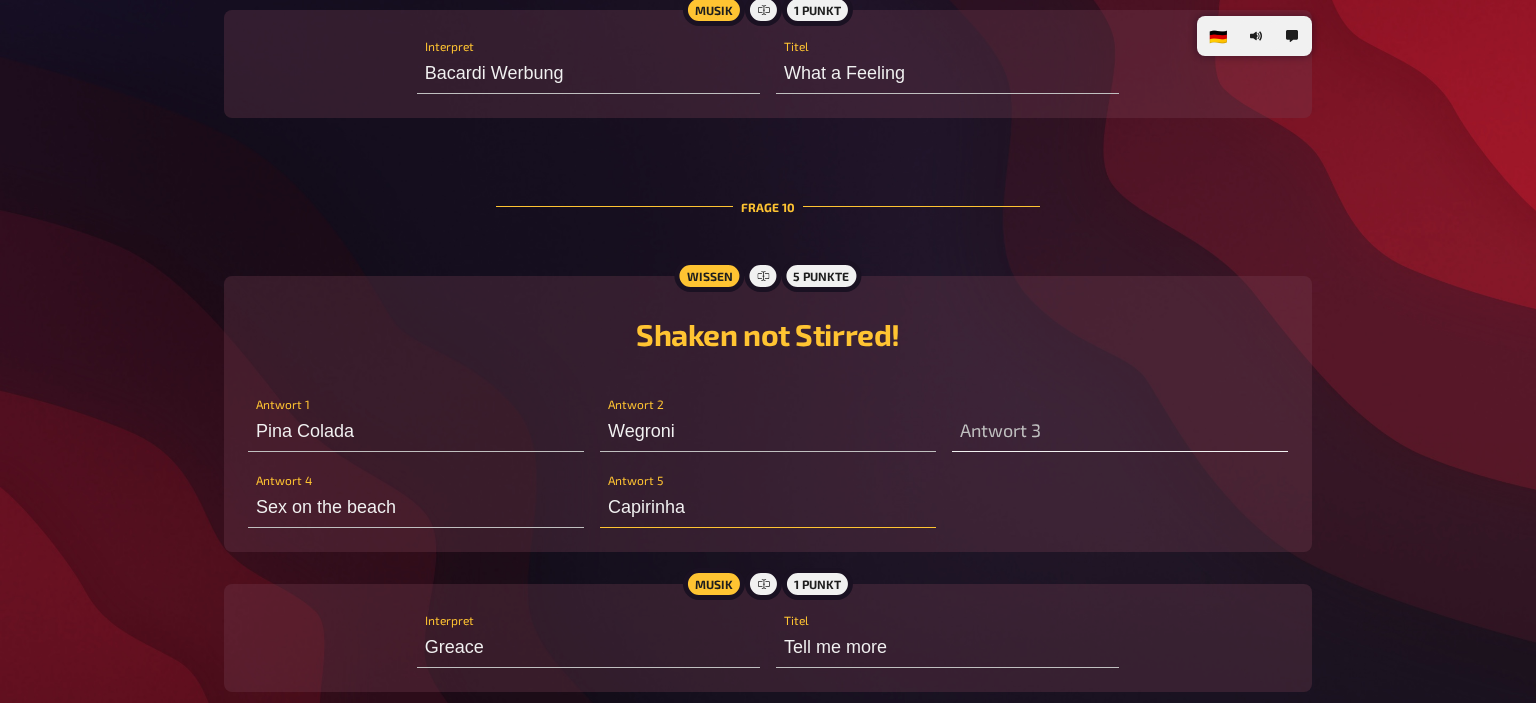 type on "Capirinha" 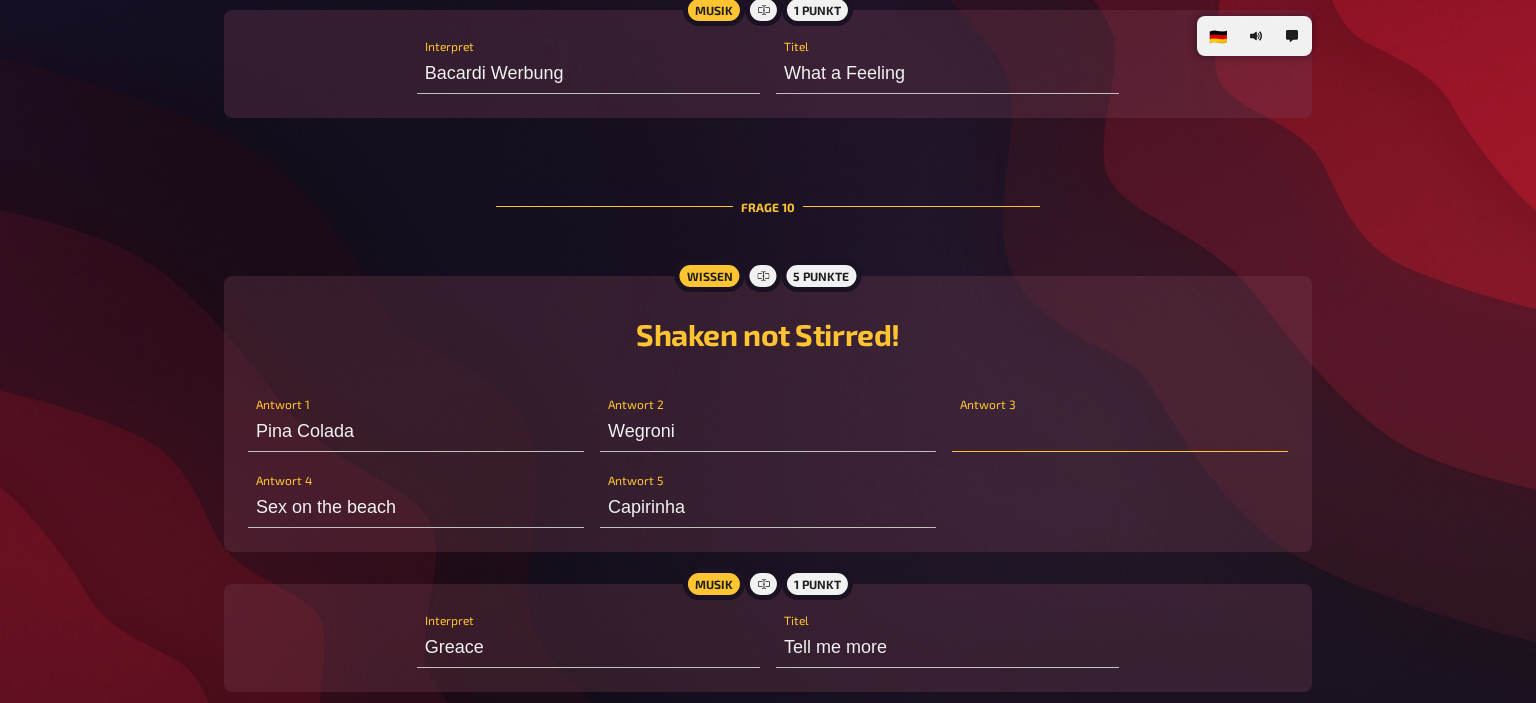 click at bounding box center (1120, 432) 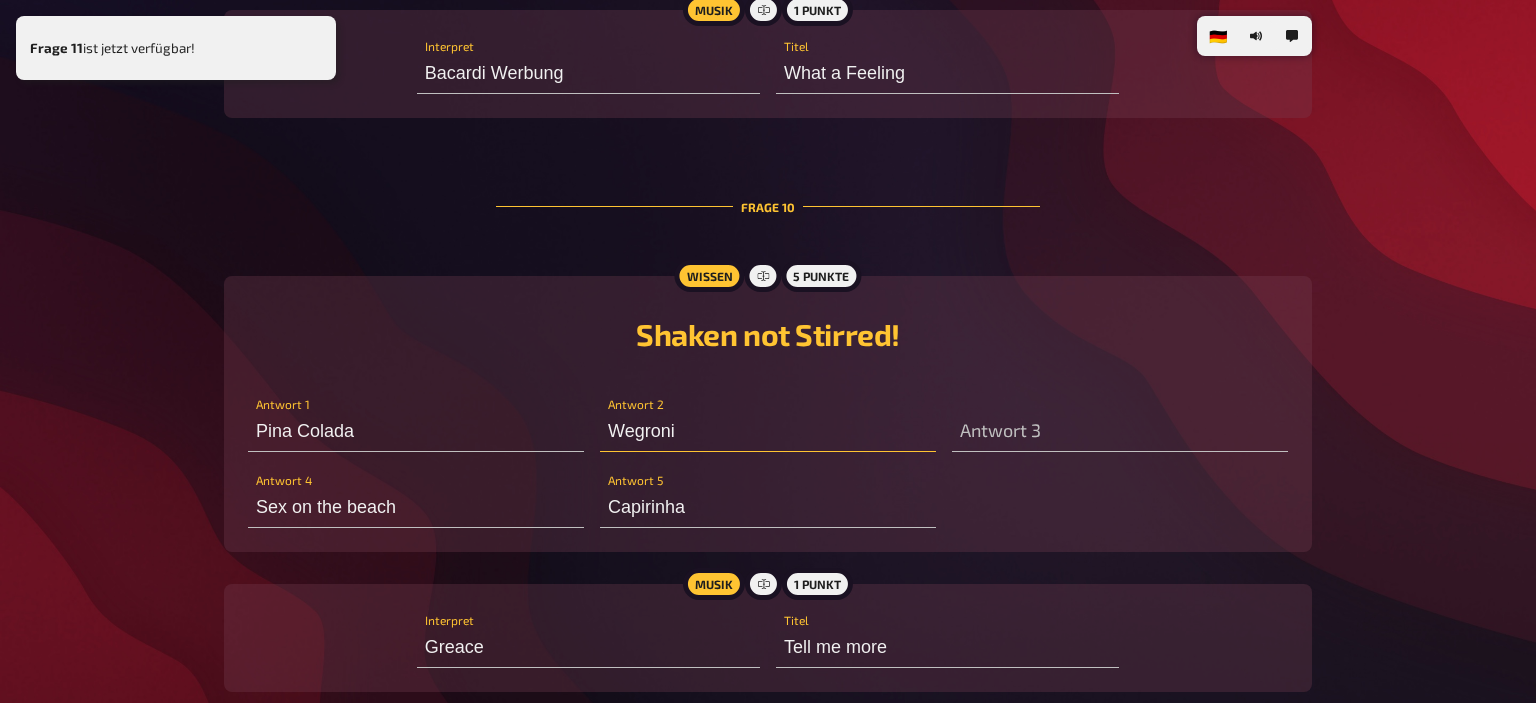 click on "Wegroni" at bounding box center (768, 432) 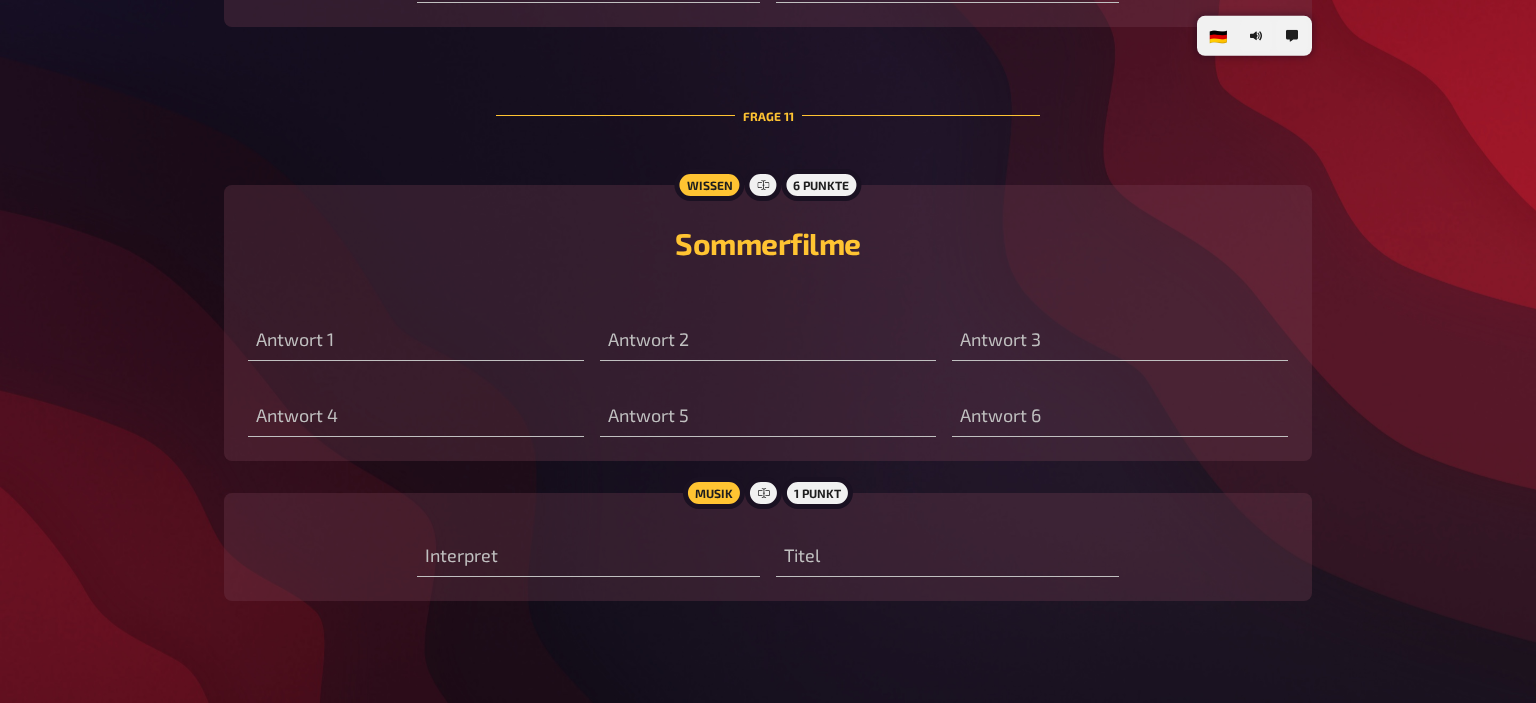 scroll, scrollTop: 7799, scrollLeft: 0, axis: vertical 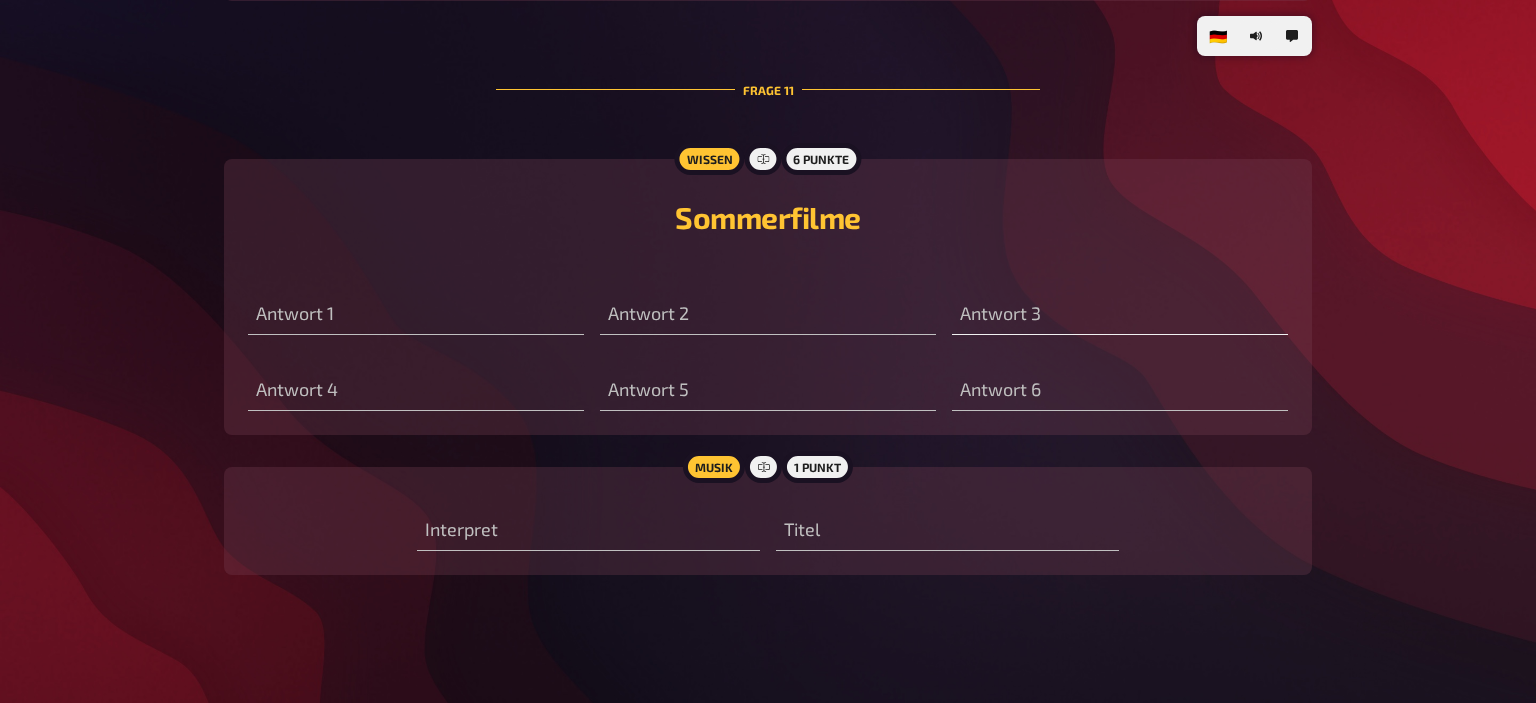 type on "Negroni" 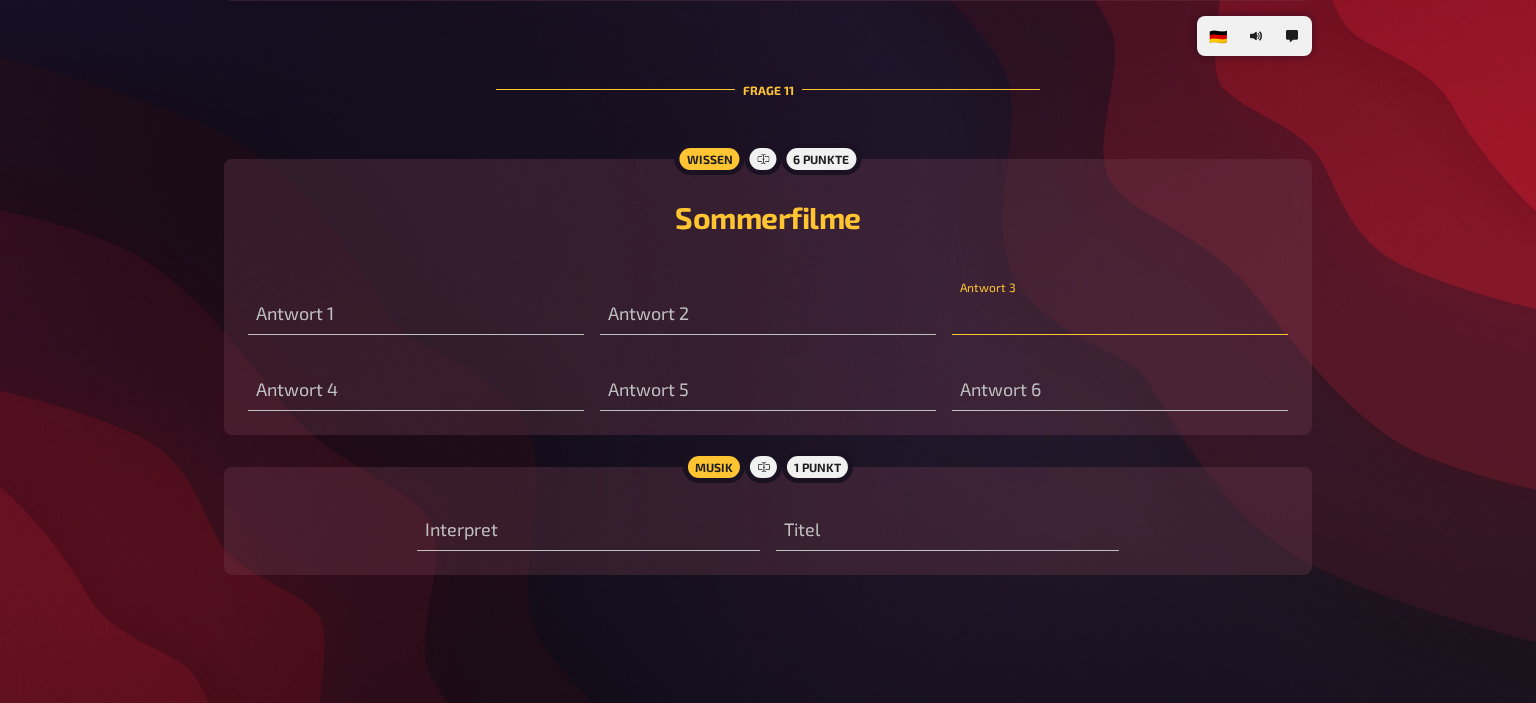 click at bounding box center [1120, 315] 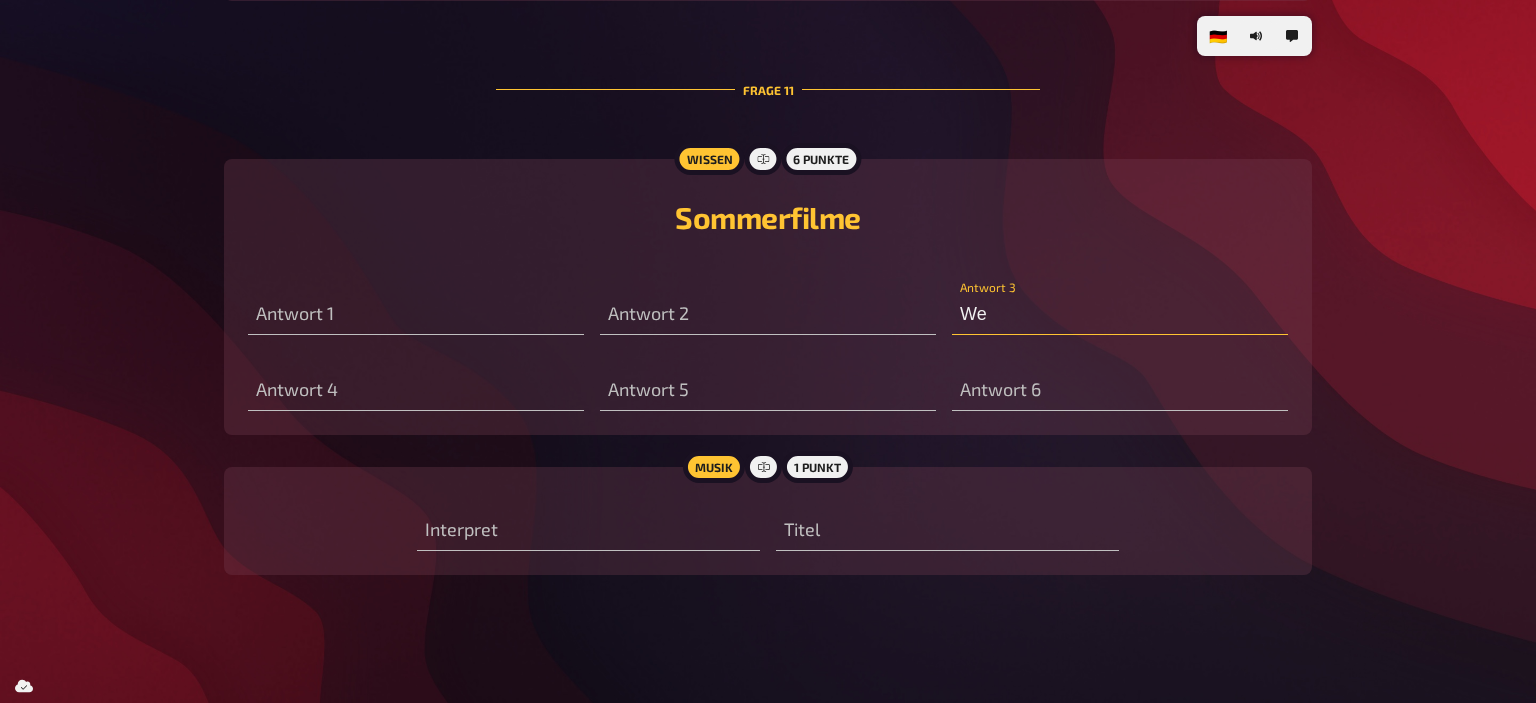 type on "W" 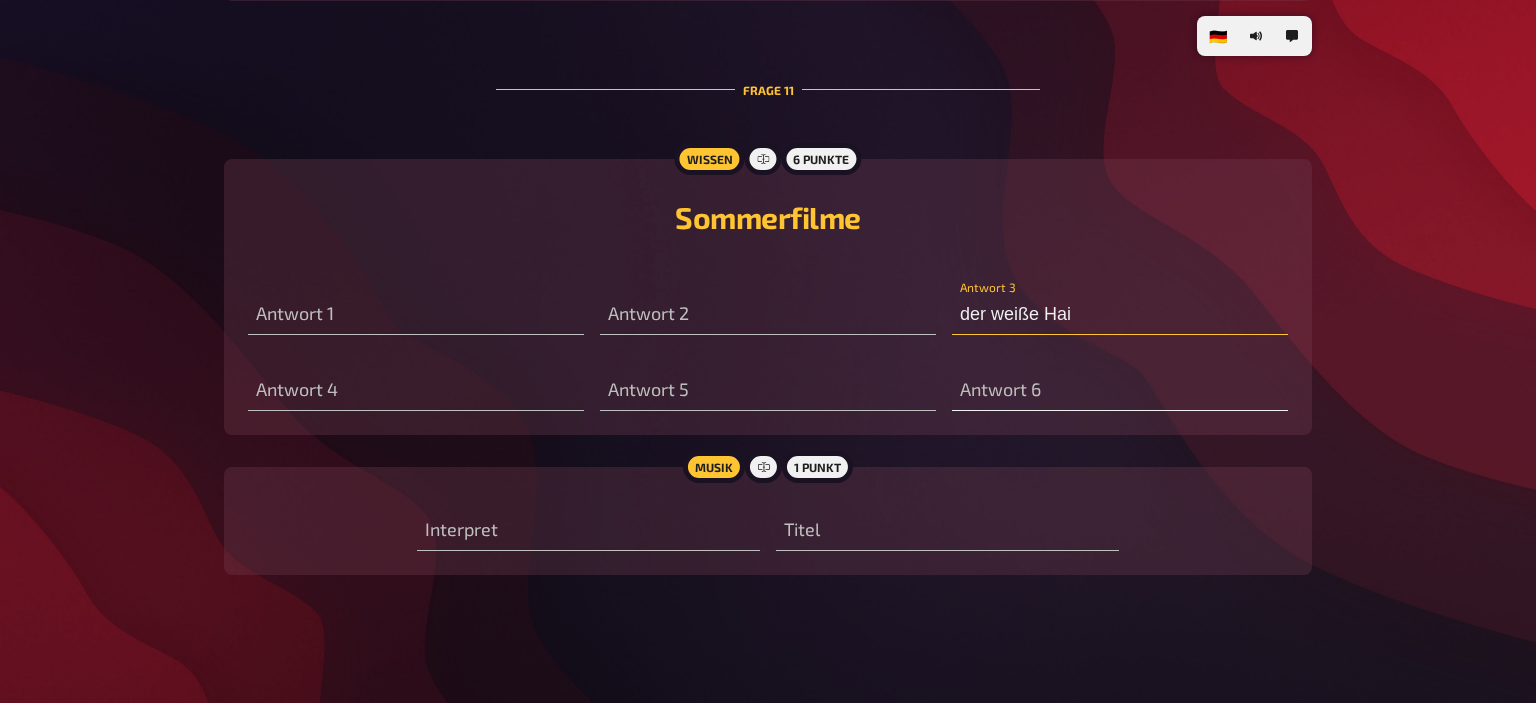type on "der weiße Hai" 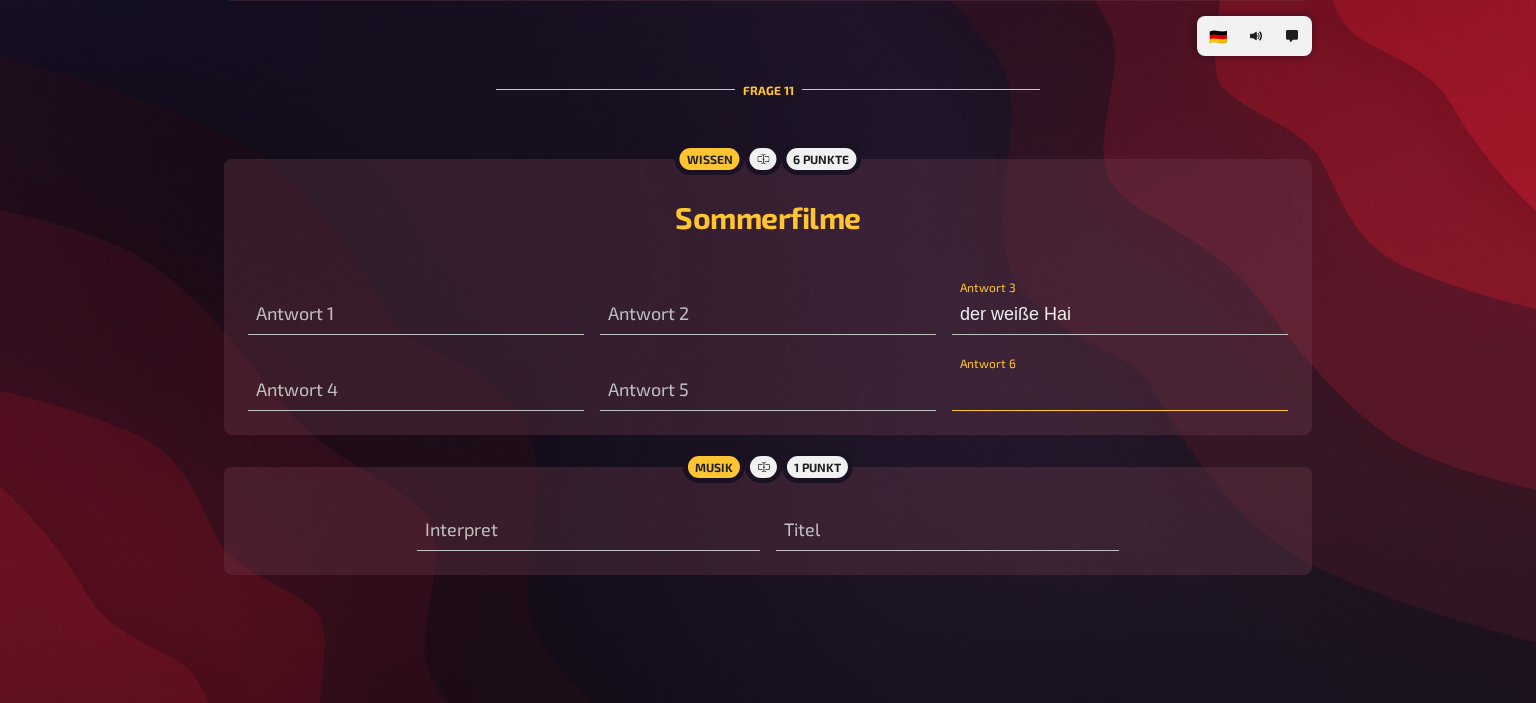 click at bounding box center [1120, 391] 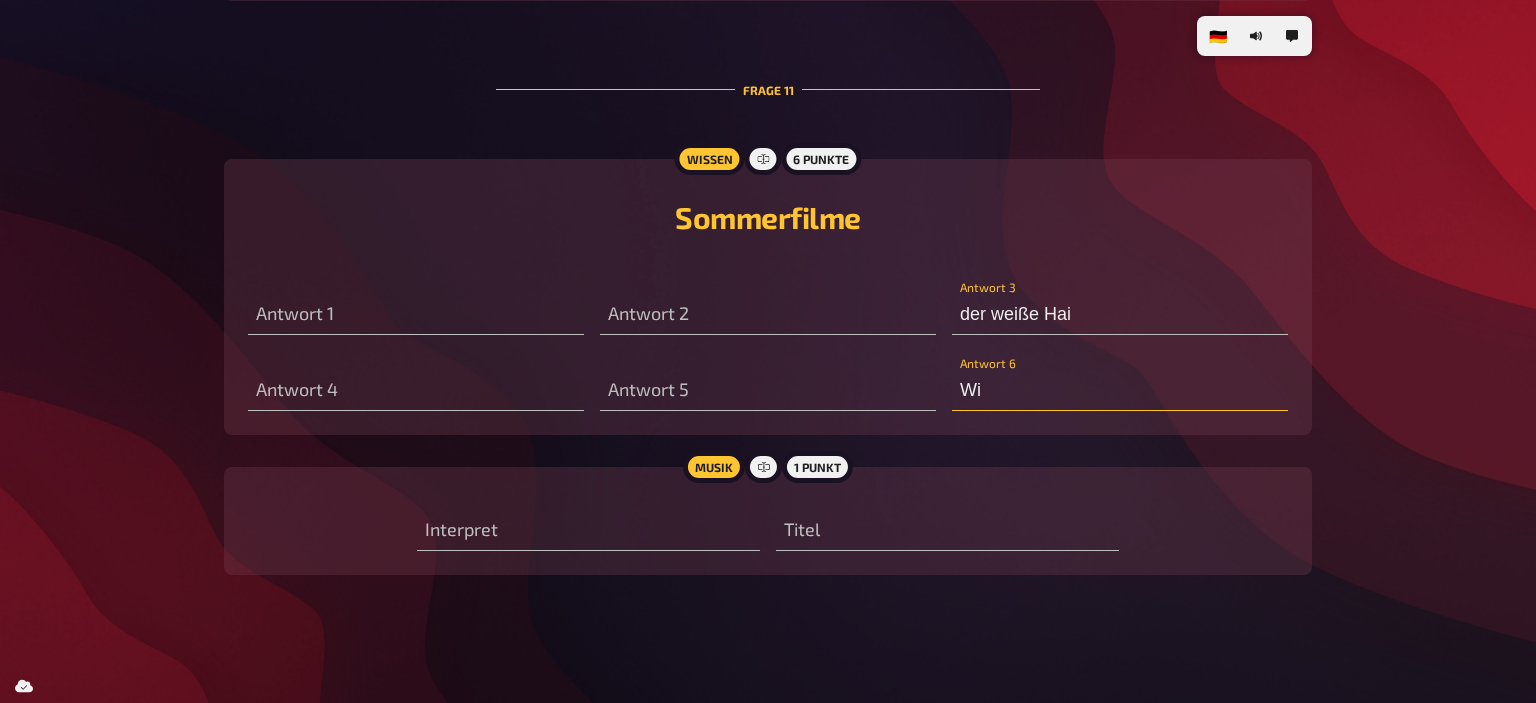 type on "W" 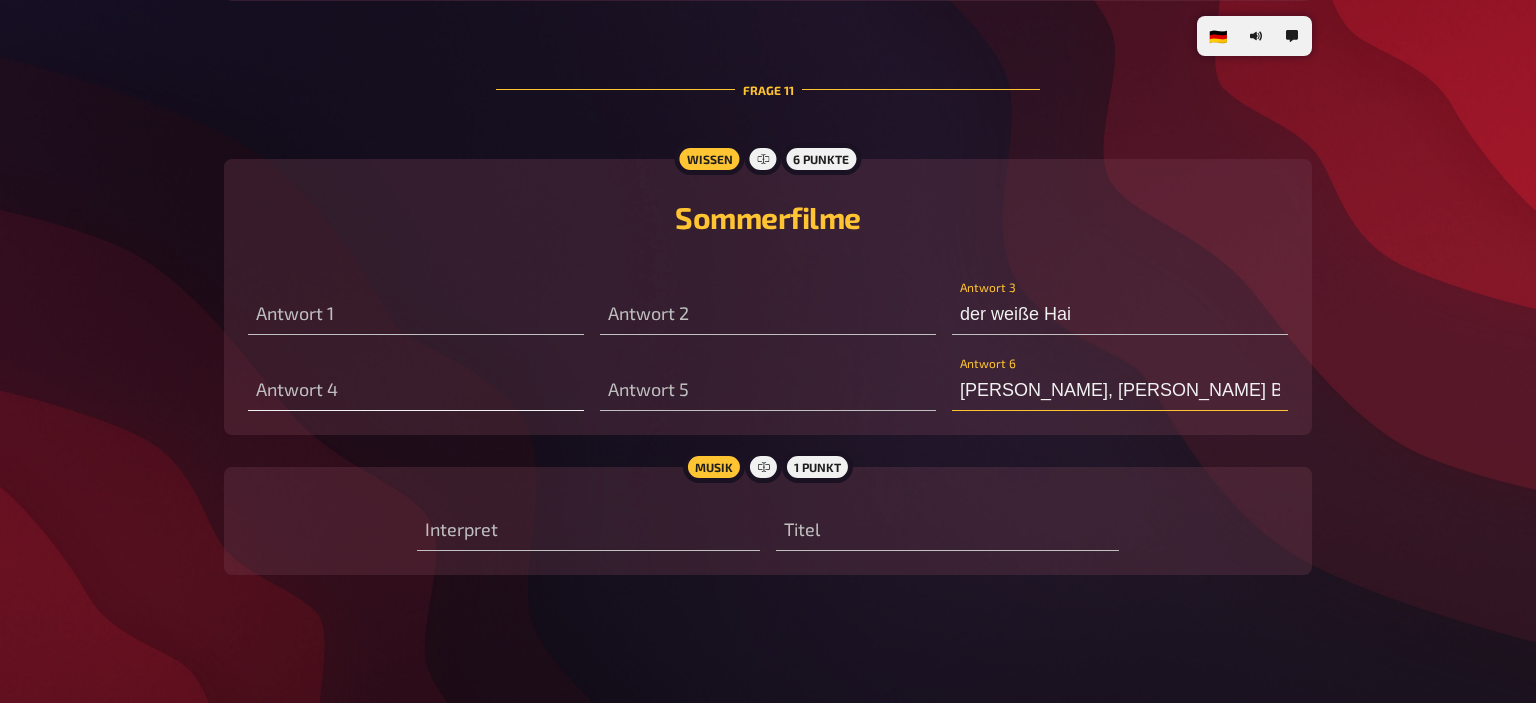 type on "Vicky, Christian Barcelona" 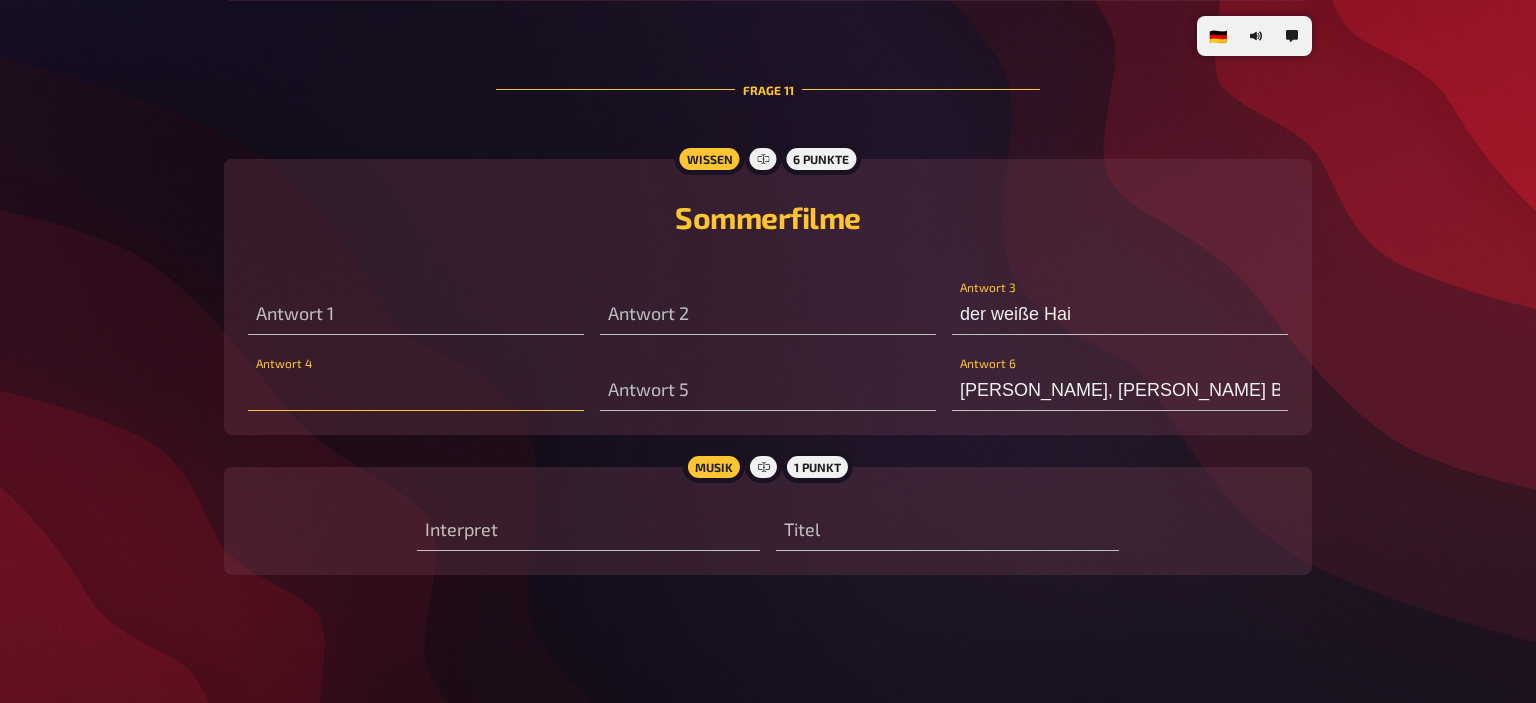 click at bounding box center [416, 391] 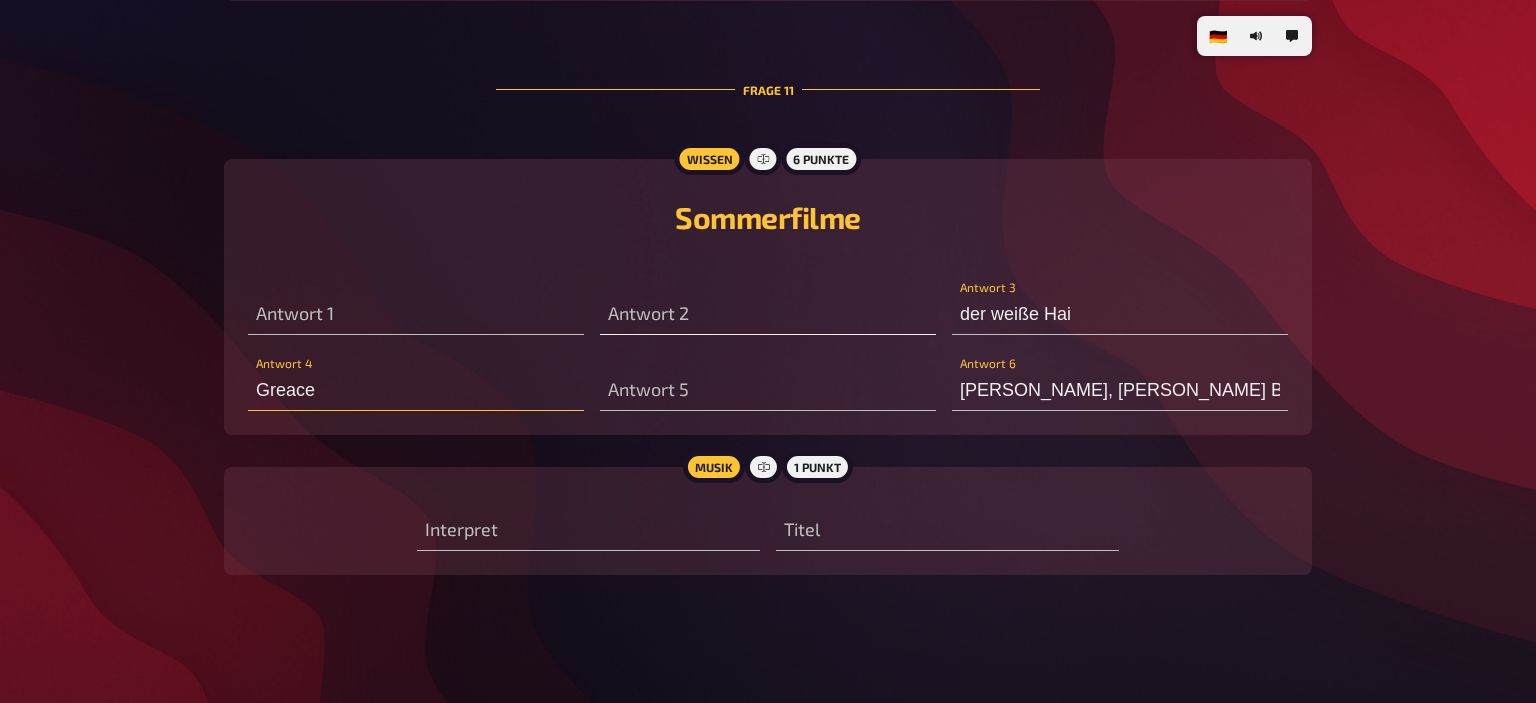 type on "Greace" 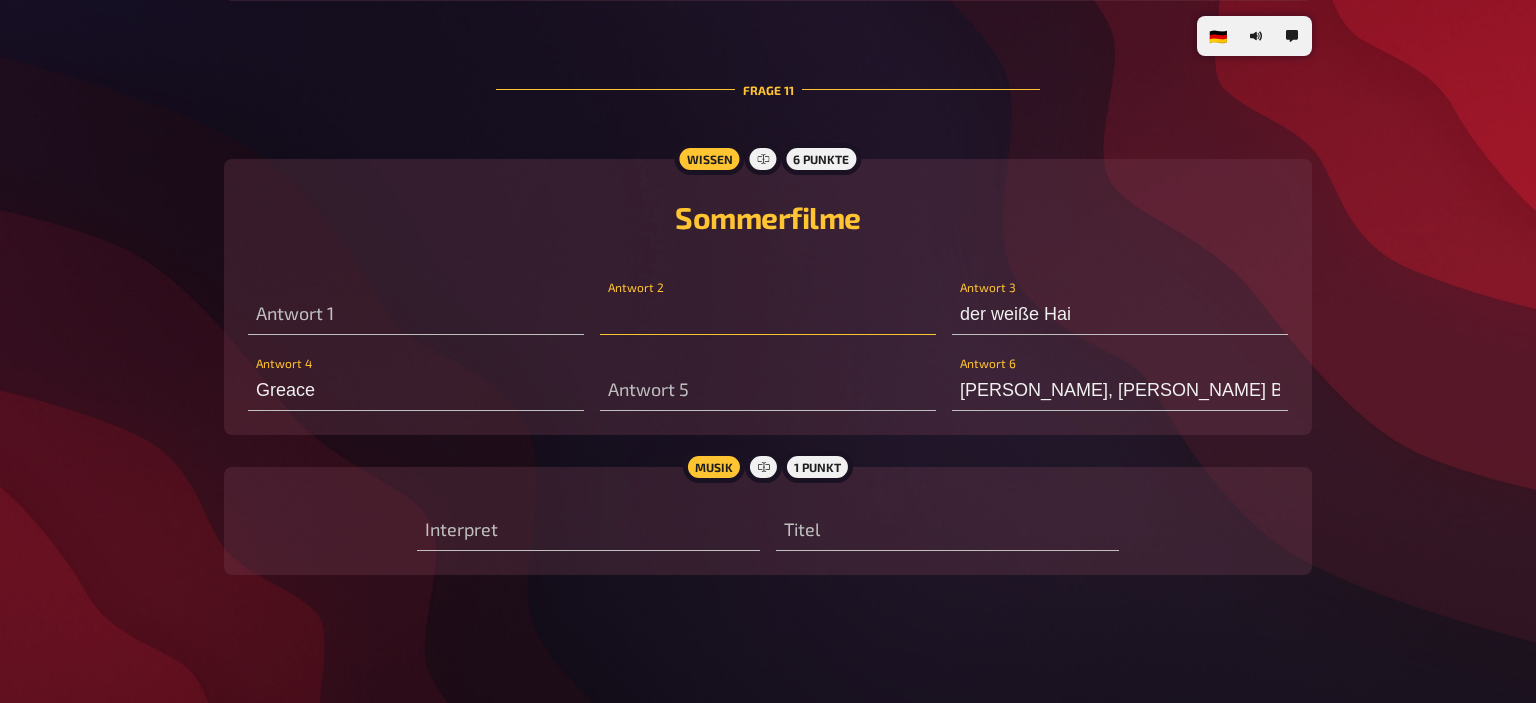 click at bounding box center (768, 315) 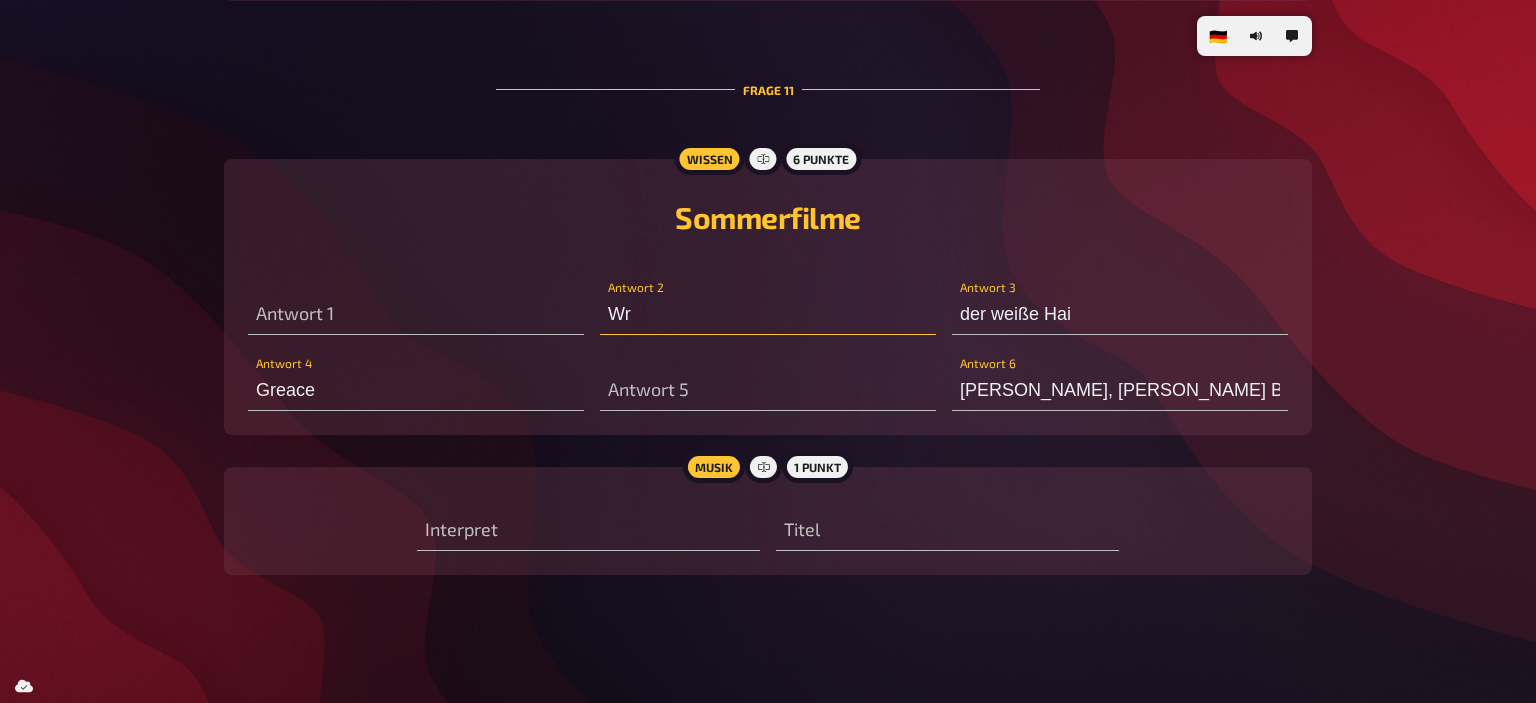 type on "W" 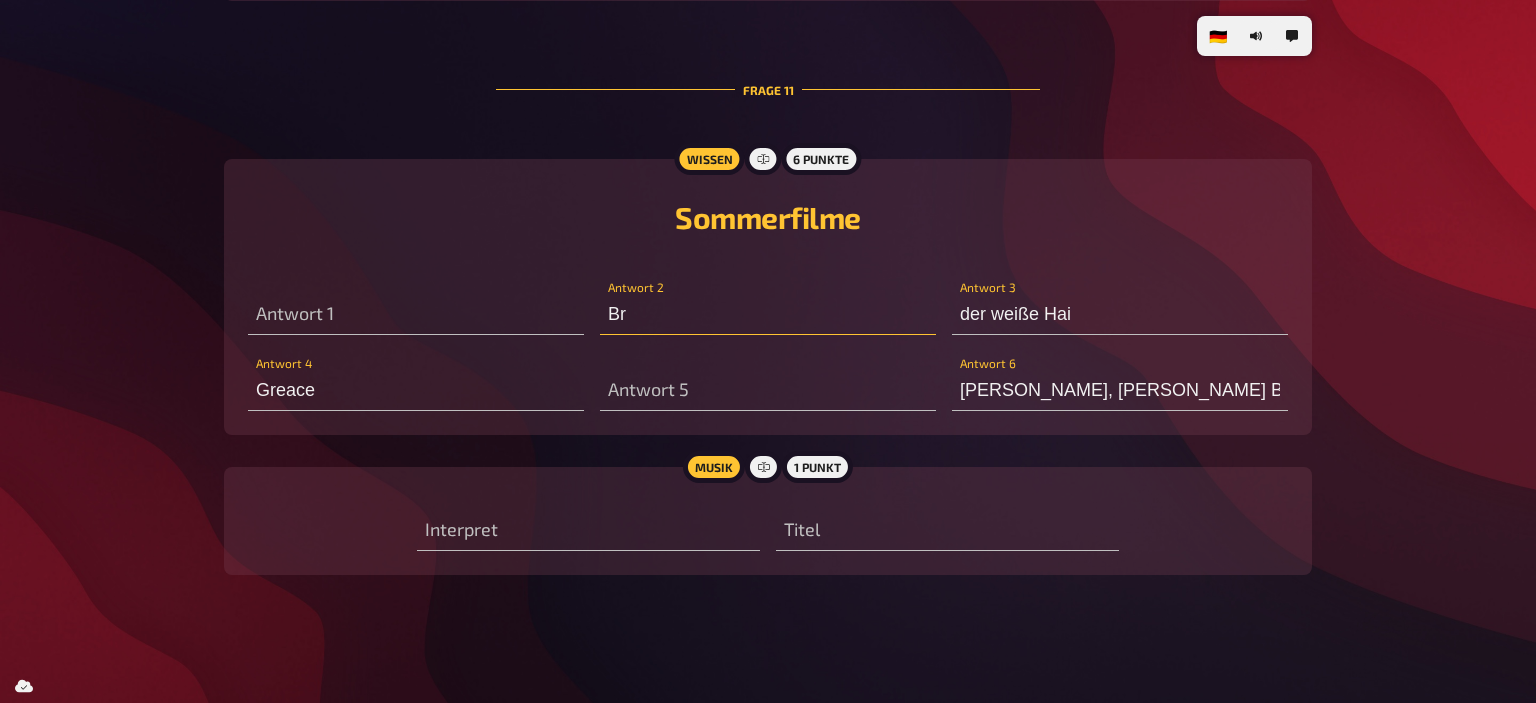 type on "B" 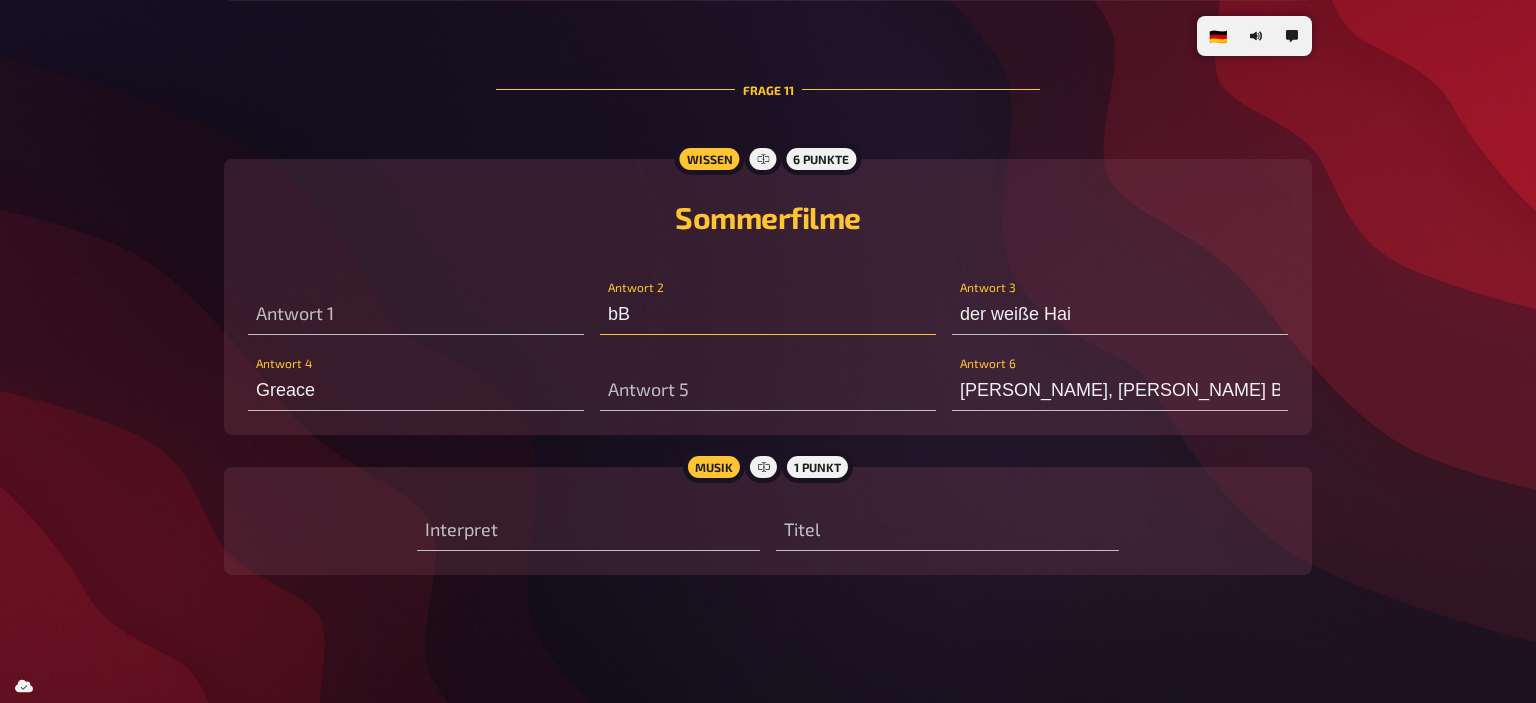 type on "b" 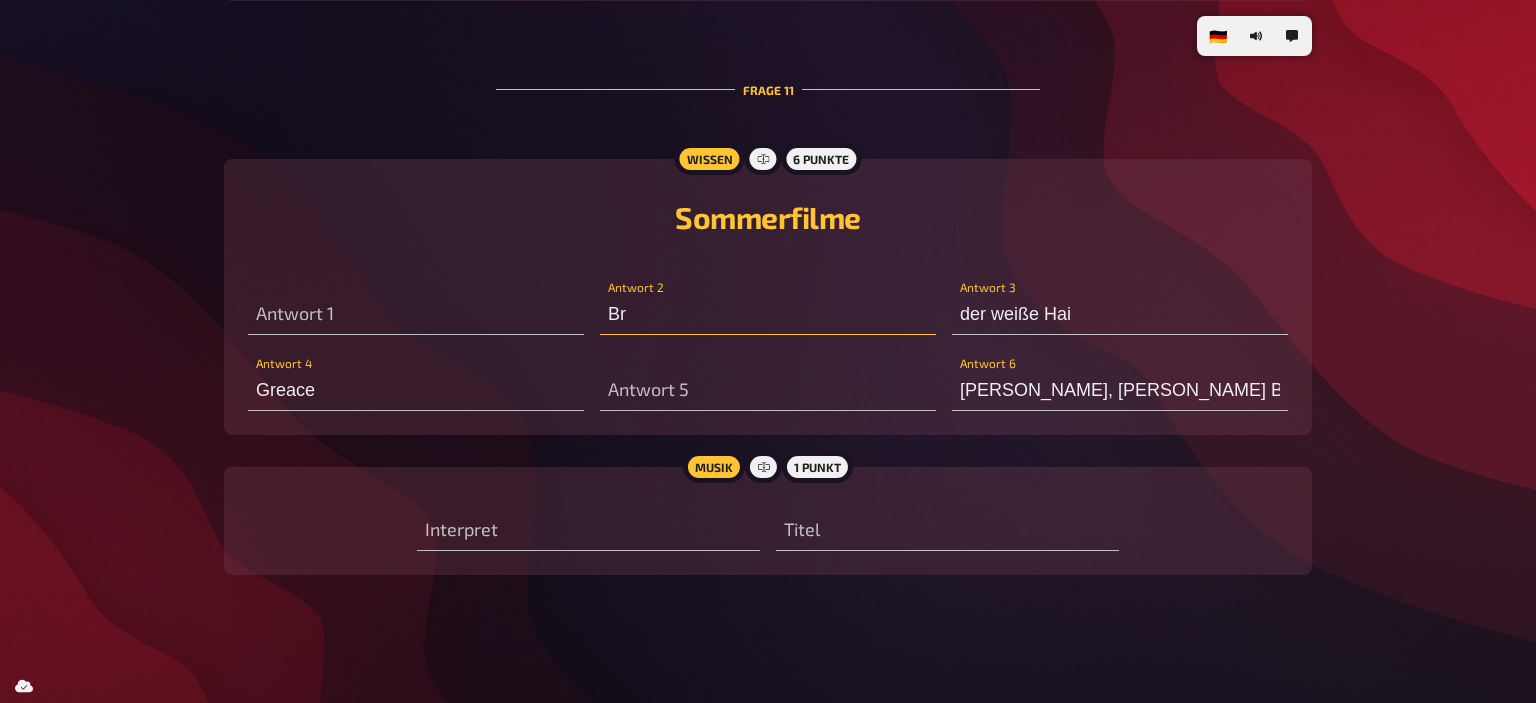 type on "B" 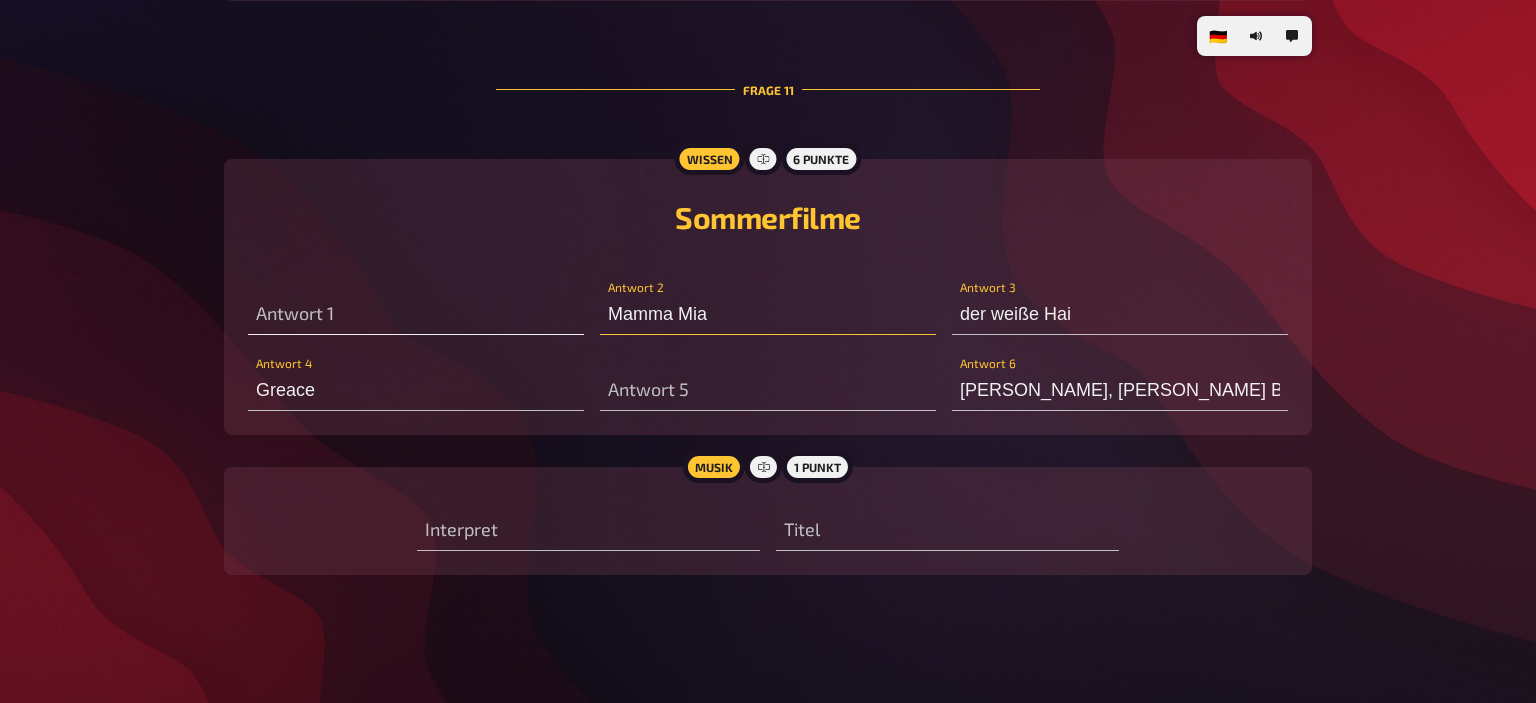 type on "Mamma Mia" 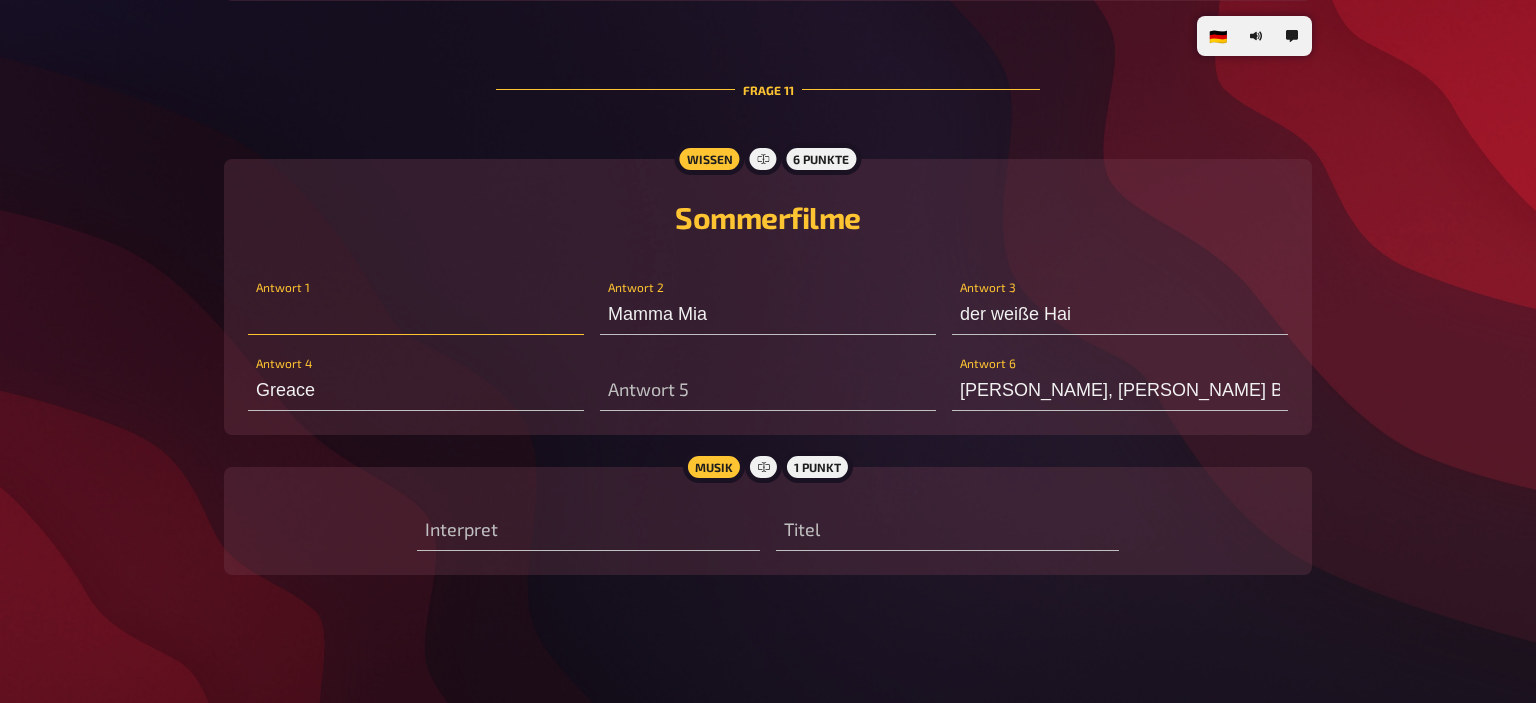 click at bounding box center (416, 315) 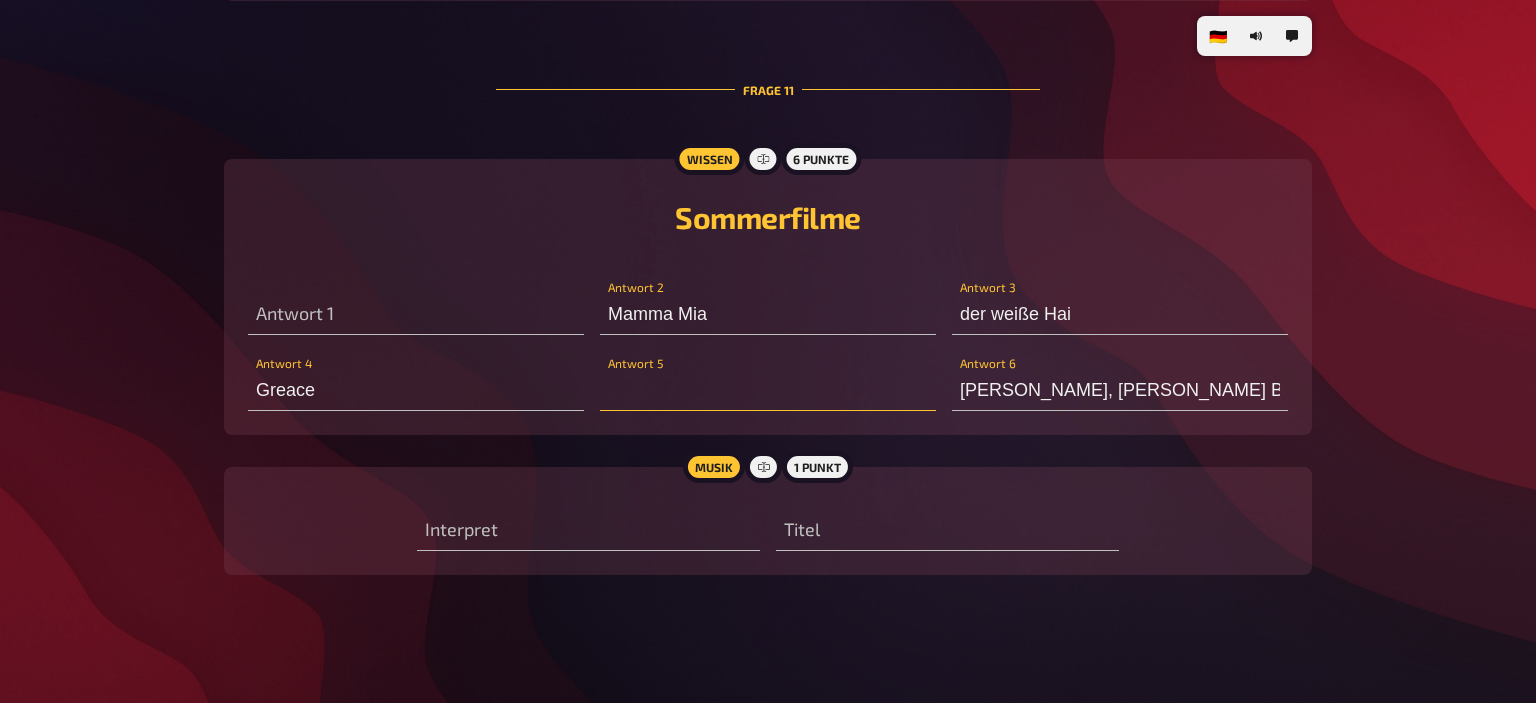 click at bounding box center [768, 391] 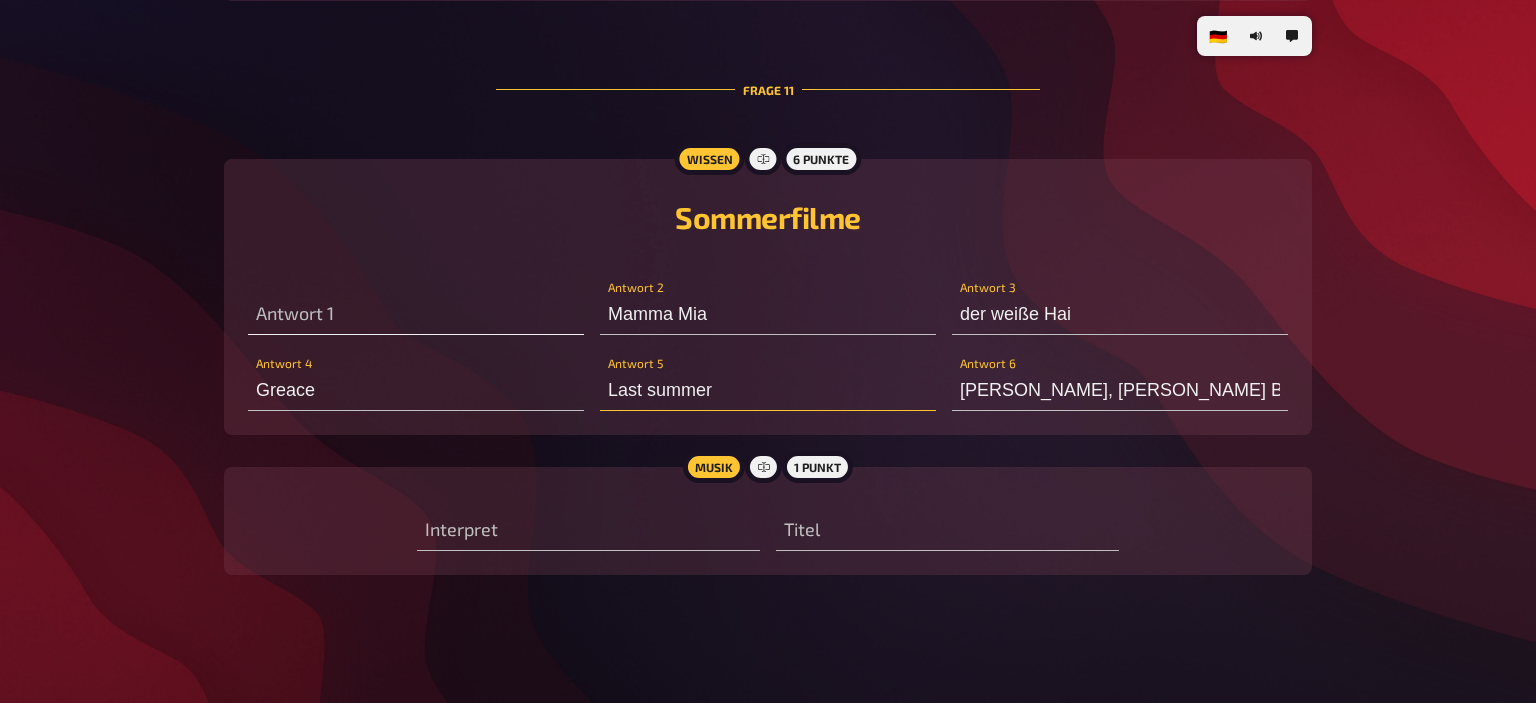 type on "Last summer" 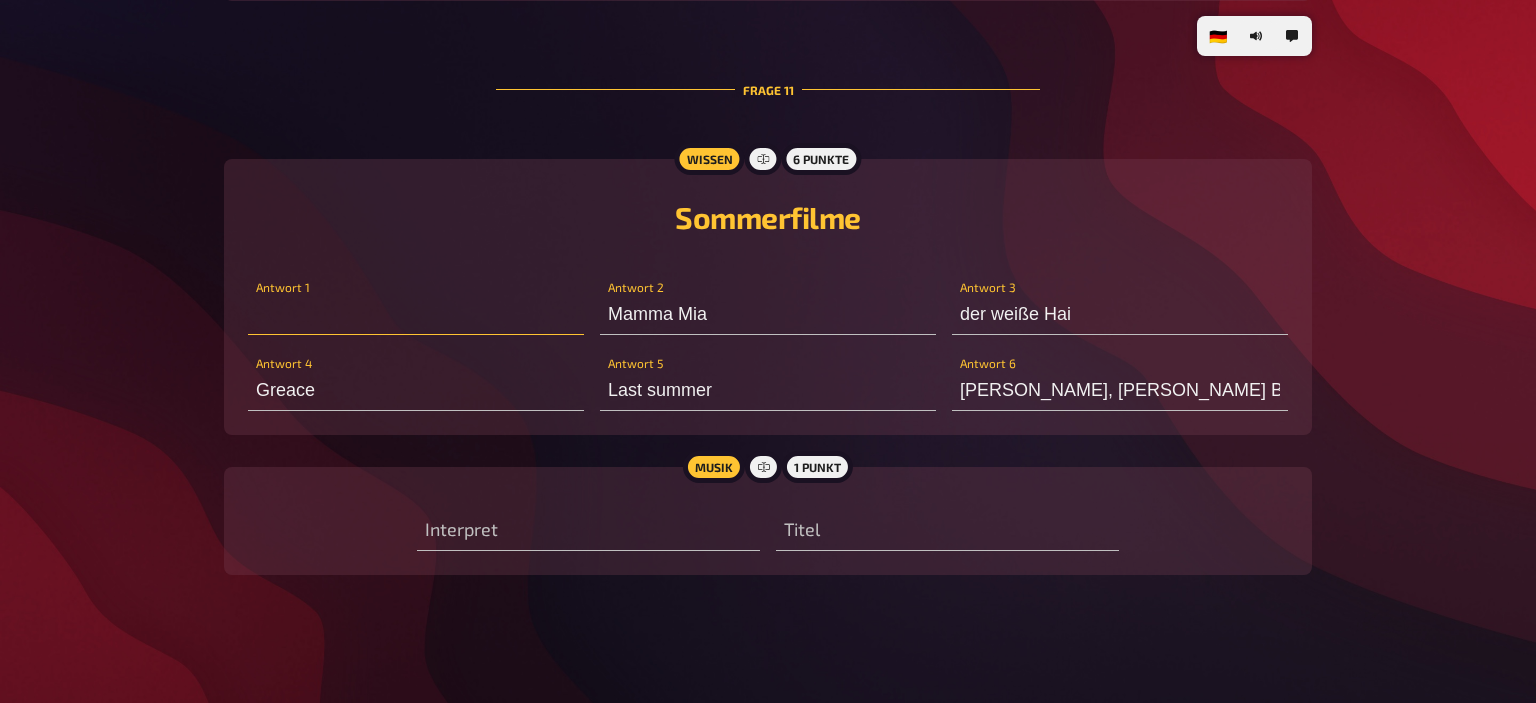 click at bounding box center (416, 315) 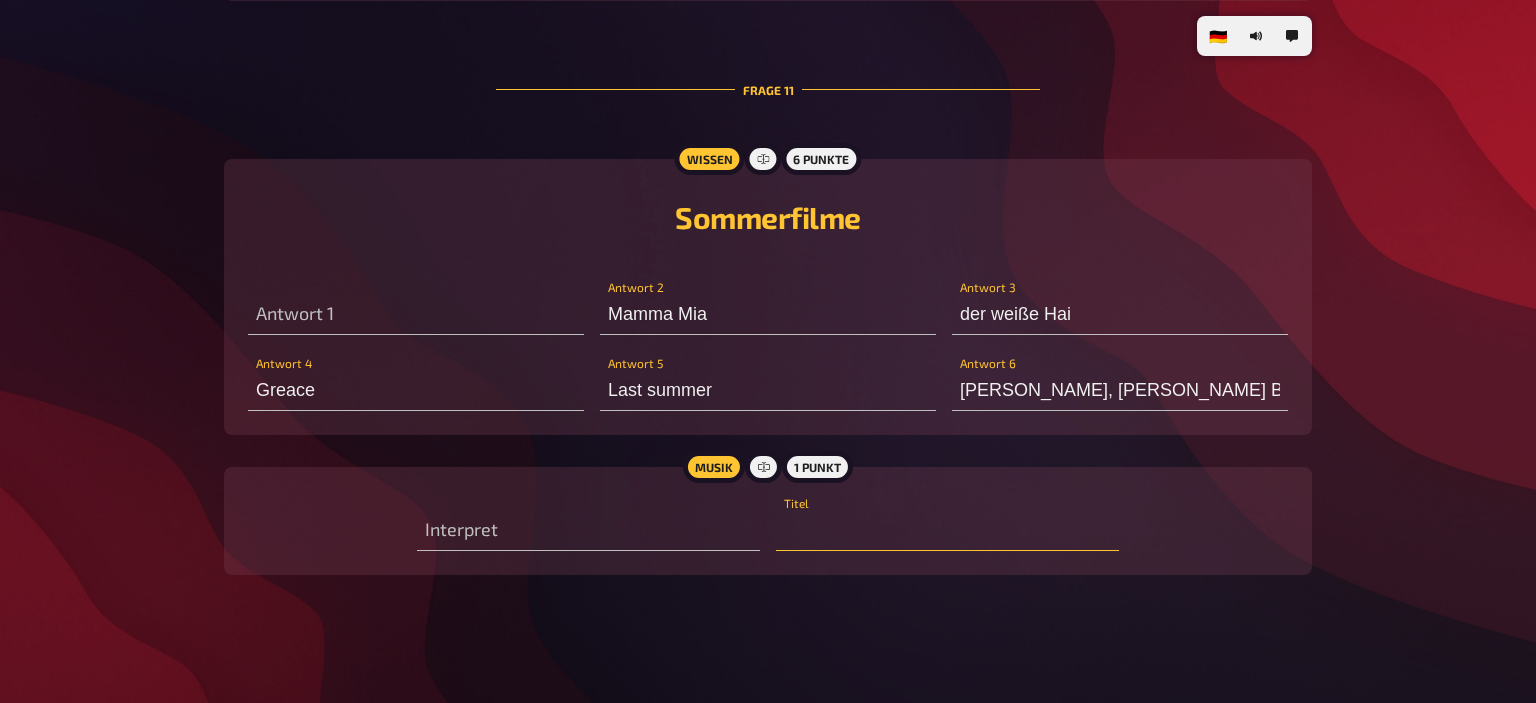 click at bounding box center [947, 531] 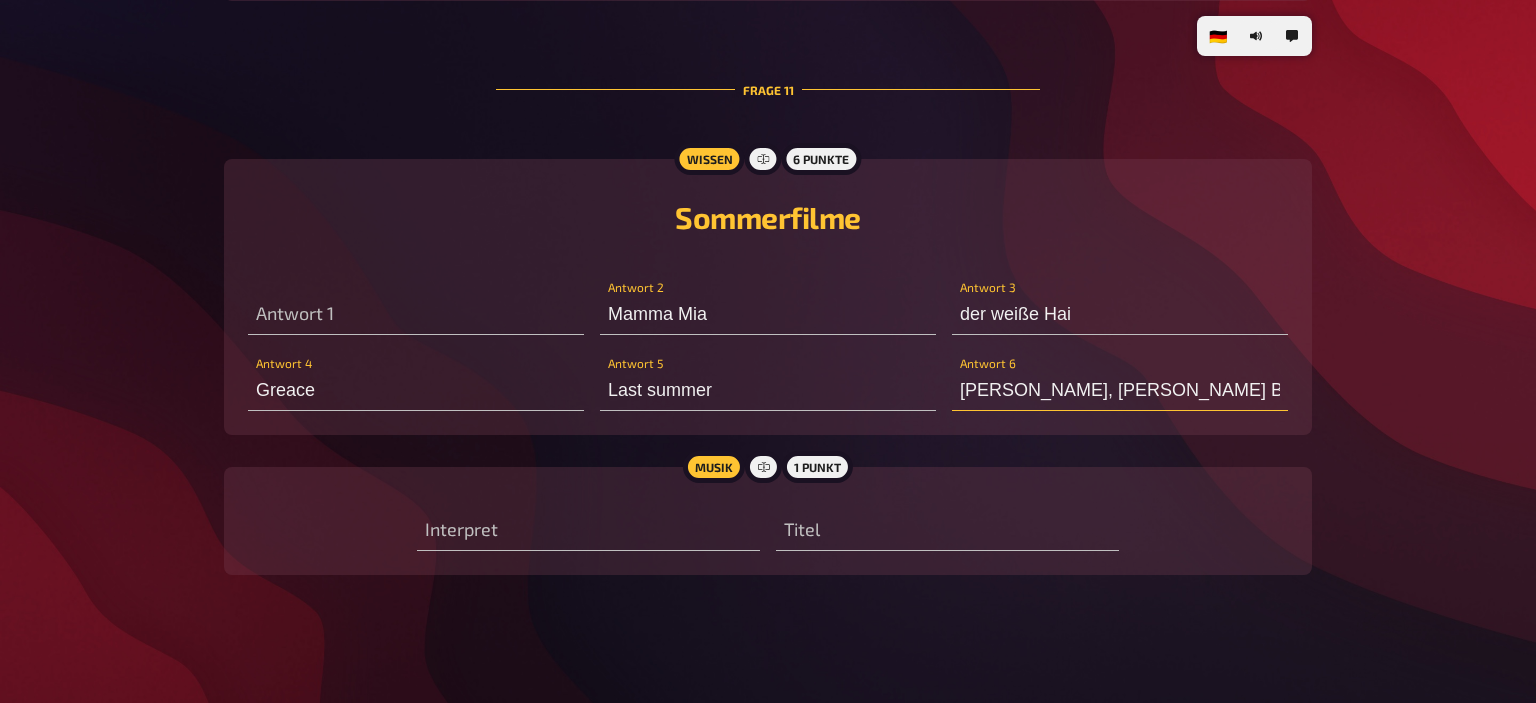 click on "Vicky, Christian Barcelona" at bounding box center [1120, 391] 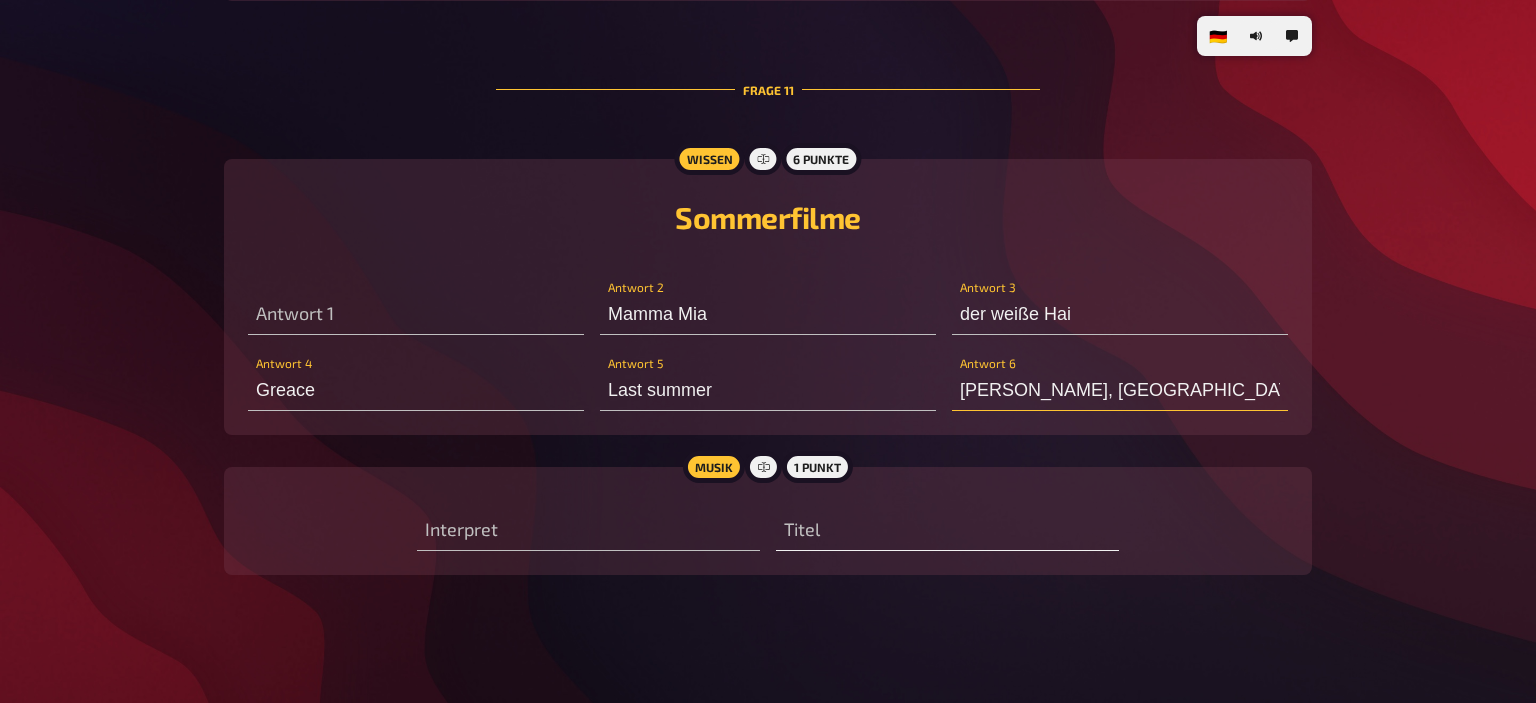 type on "Vicky, Christina, Barcelona" 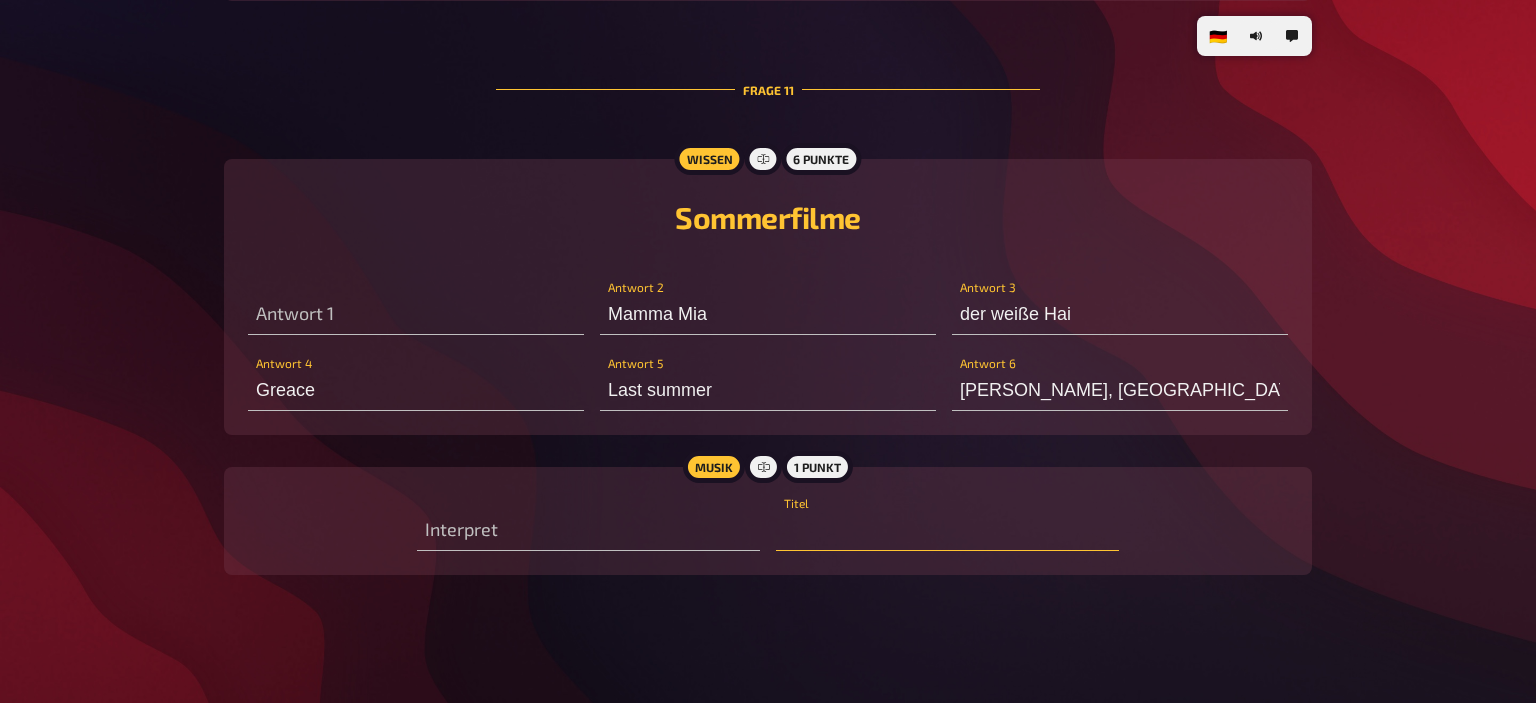 click at bounding box center [947, 531] 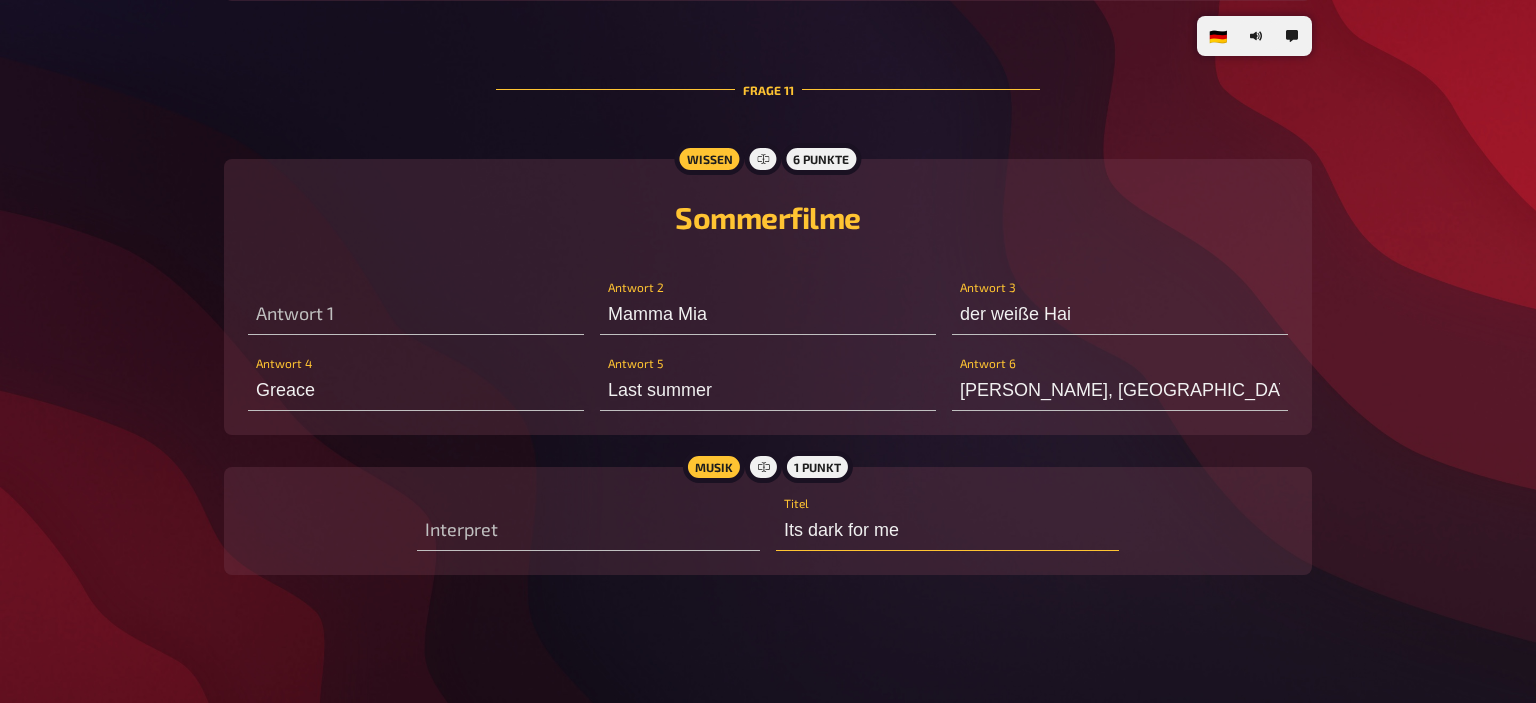 type on "Its dark for me" 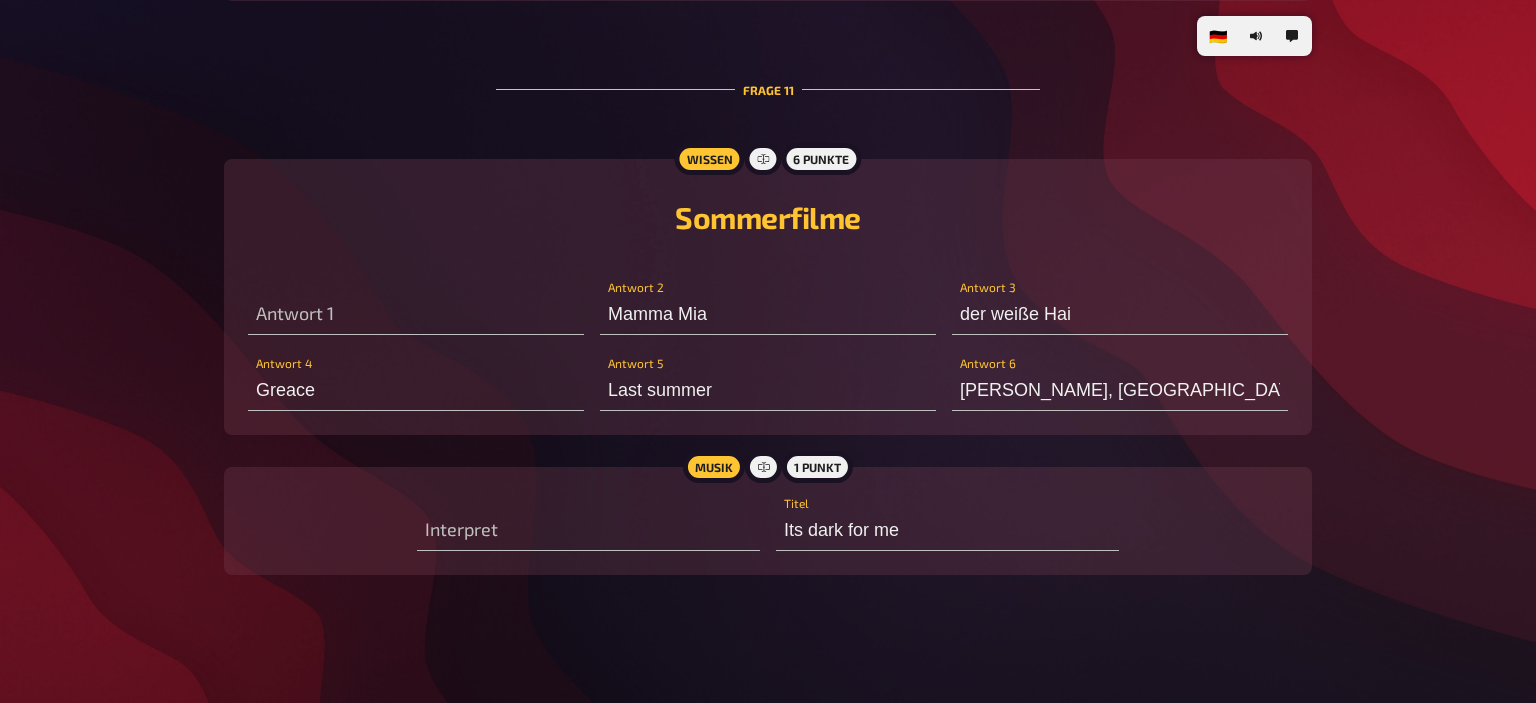 click on "Musik 1 Punkt Interpret Its dark for me Titel" at bounding box center [768, 521] 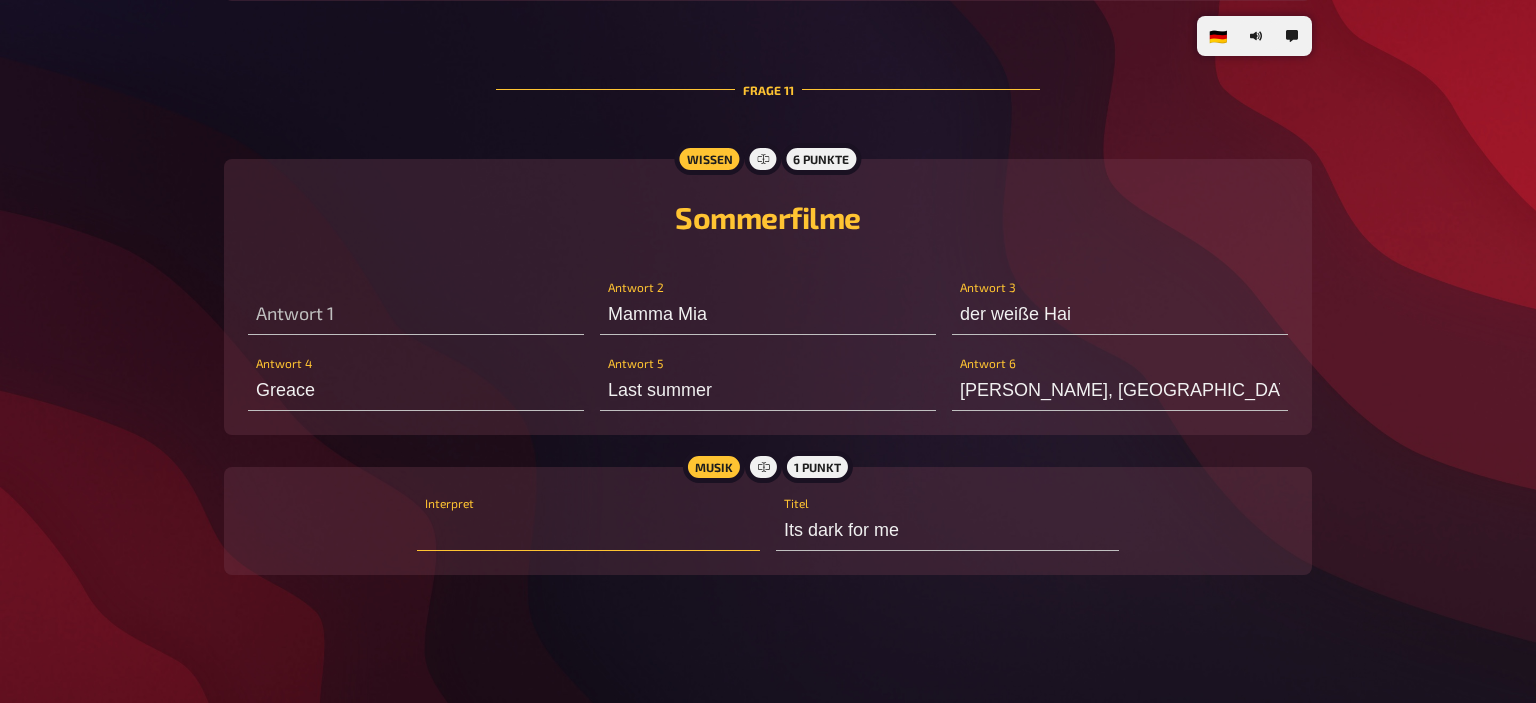 click at bounding box center [588, 531] 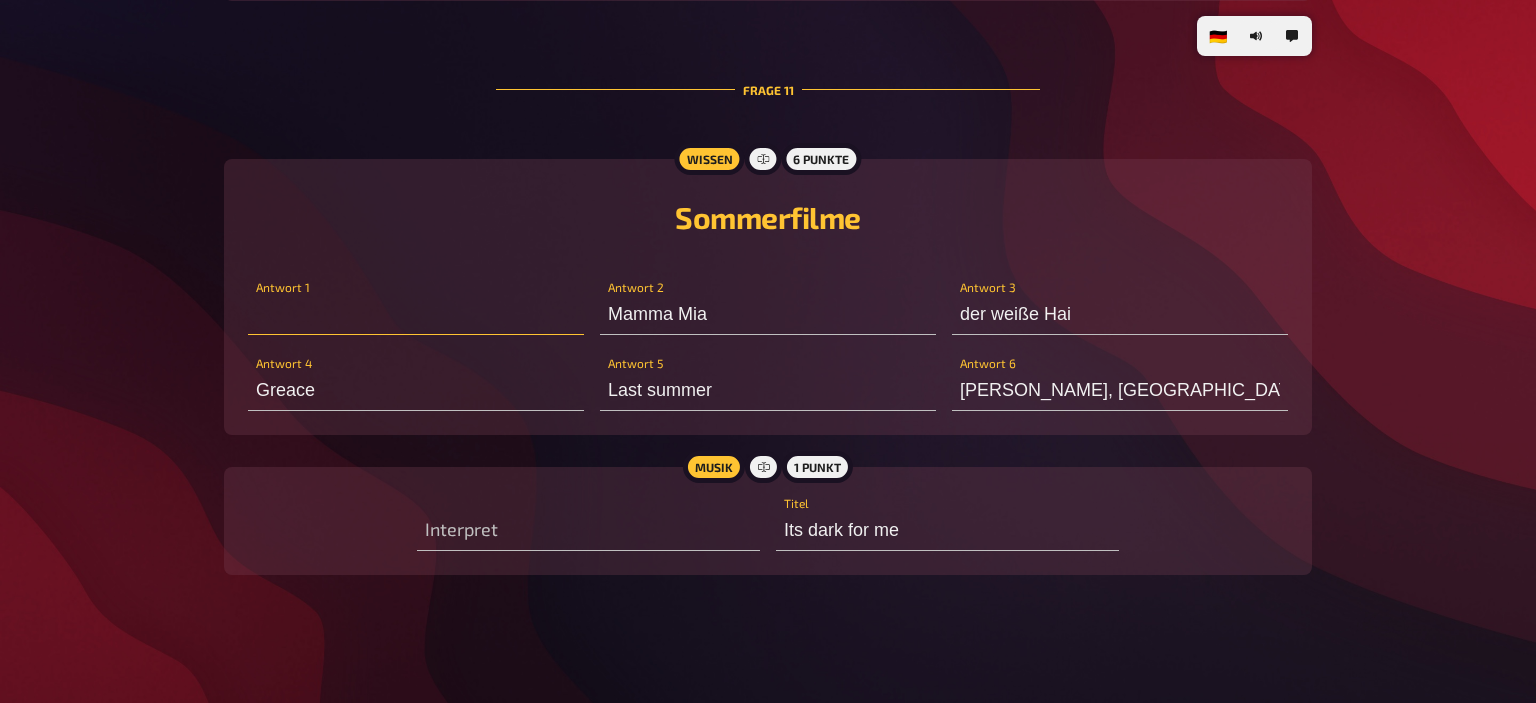 click at bounding box center (416, 315) 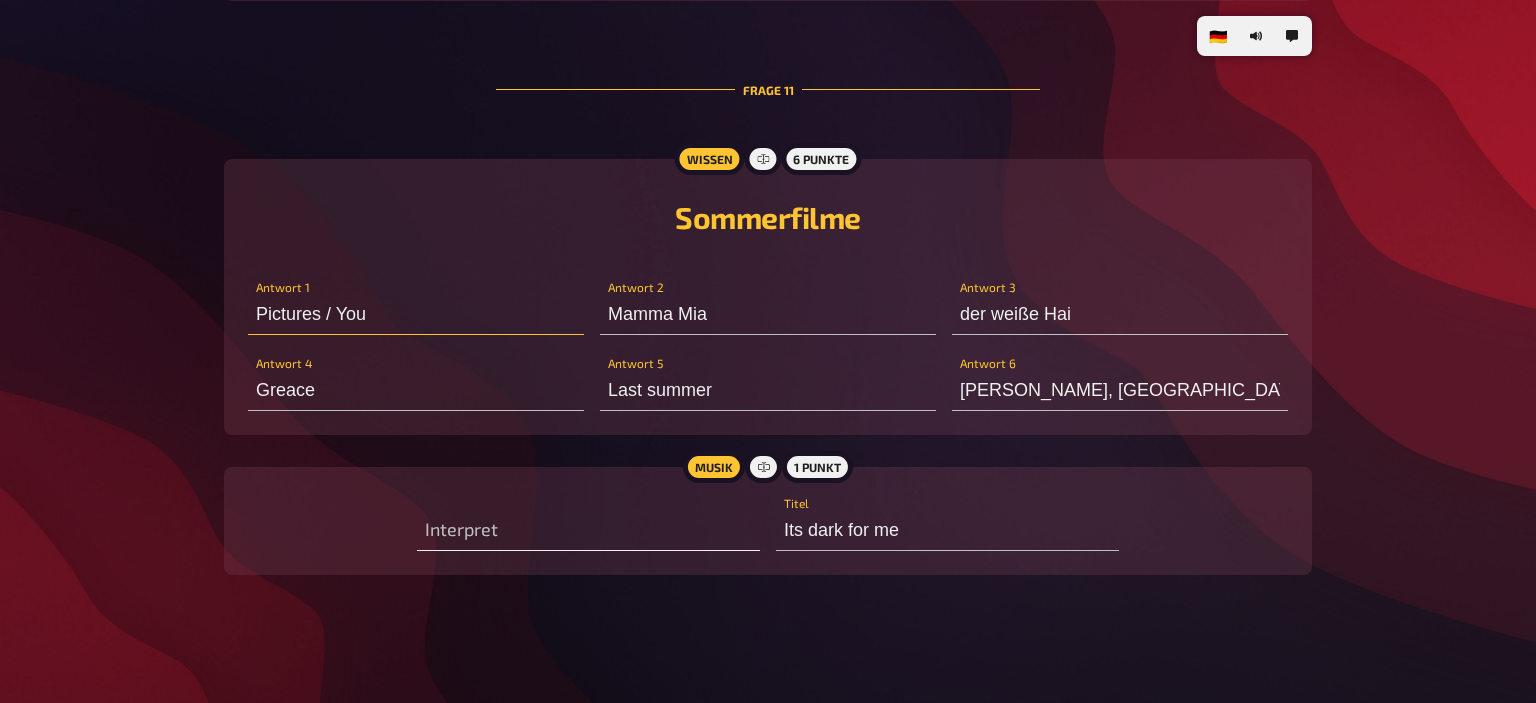 type on "Pictures / You" 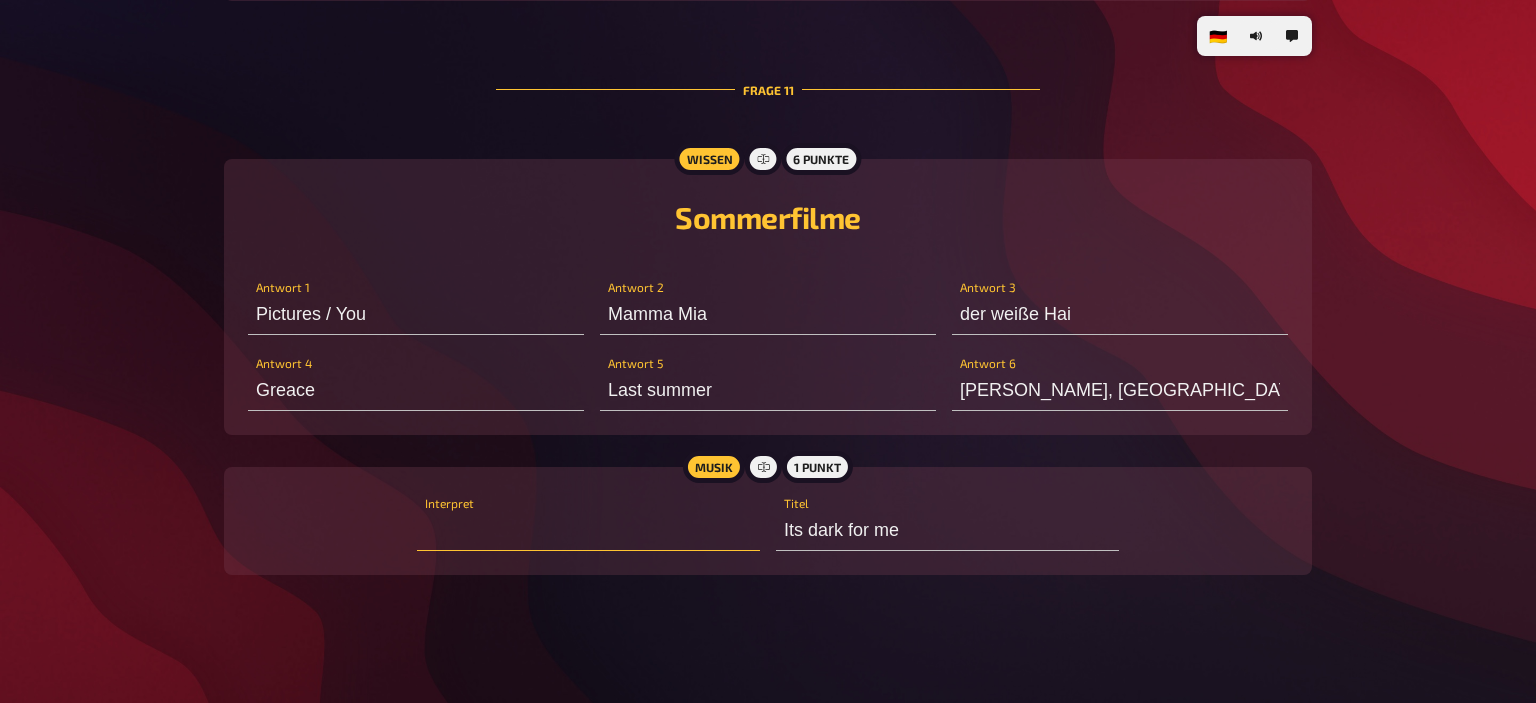 click at bounding box center (588, 531) 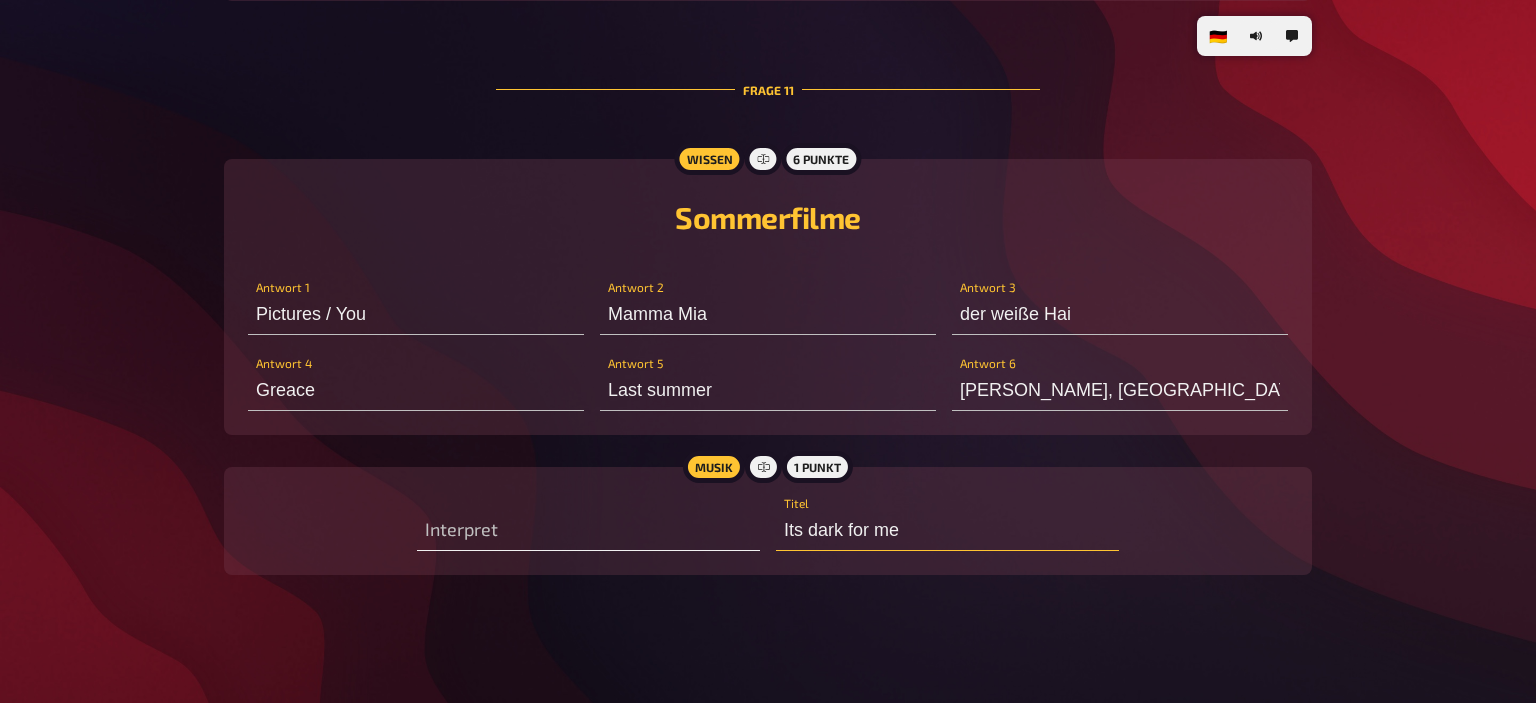drag, startPoint x: 951, startPoint y: 522, endPoint x: 686, endPoint y: 516, distance: 265.0679 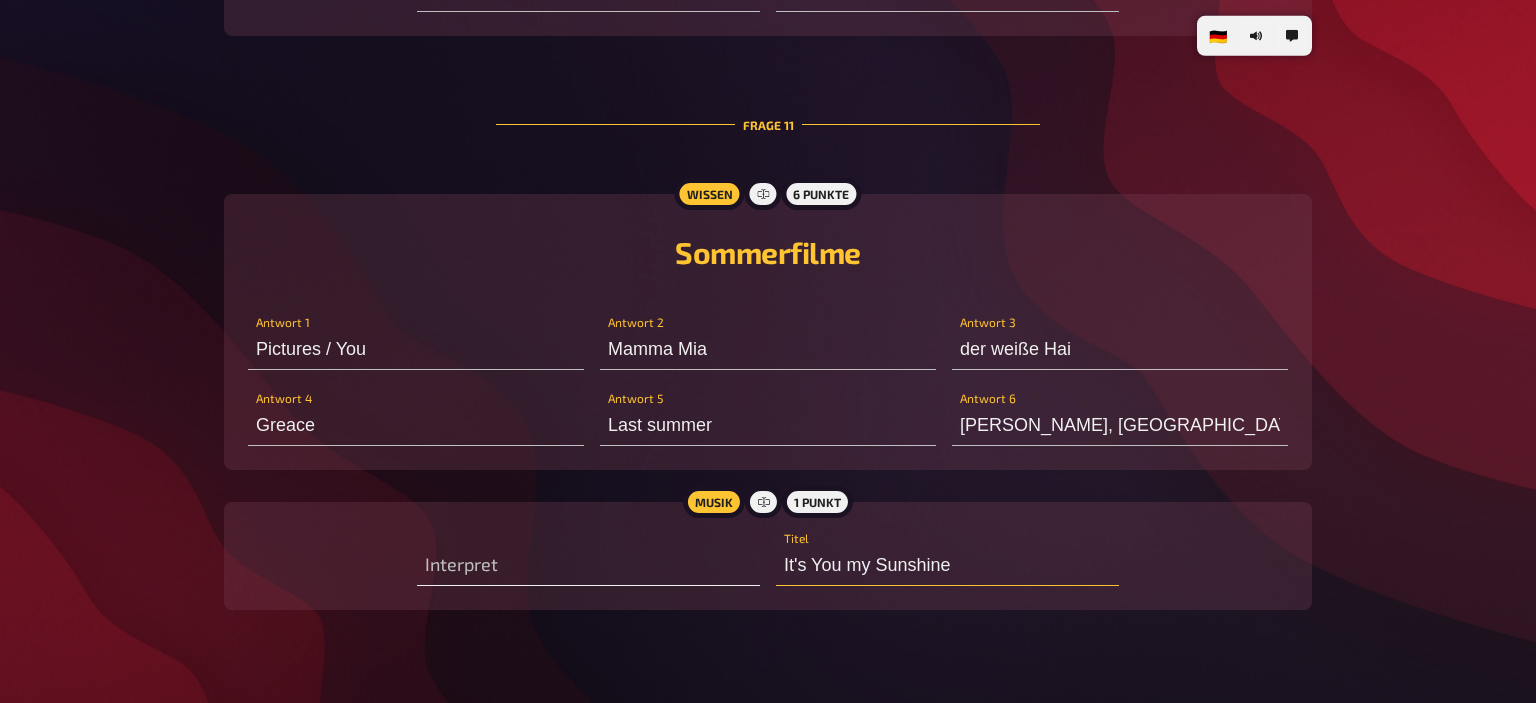 scroll, scrollTop: 7799, scrollLeft: 0, axis: vertical 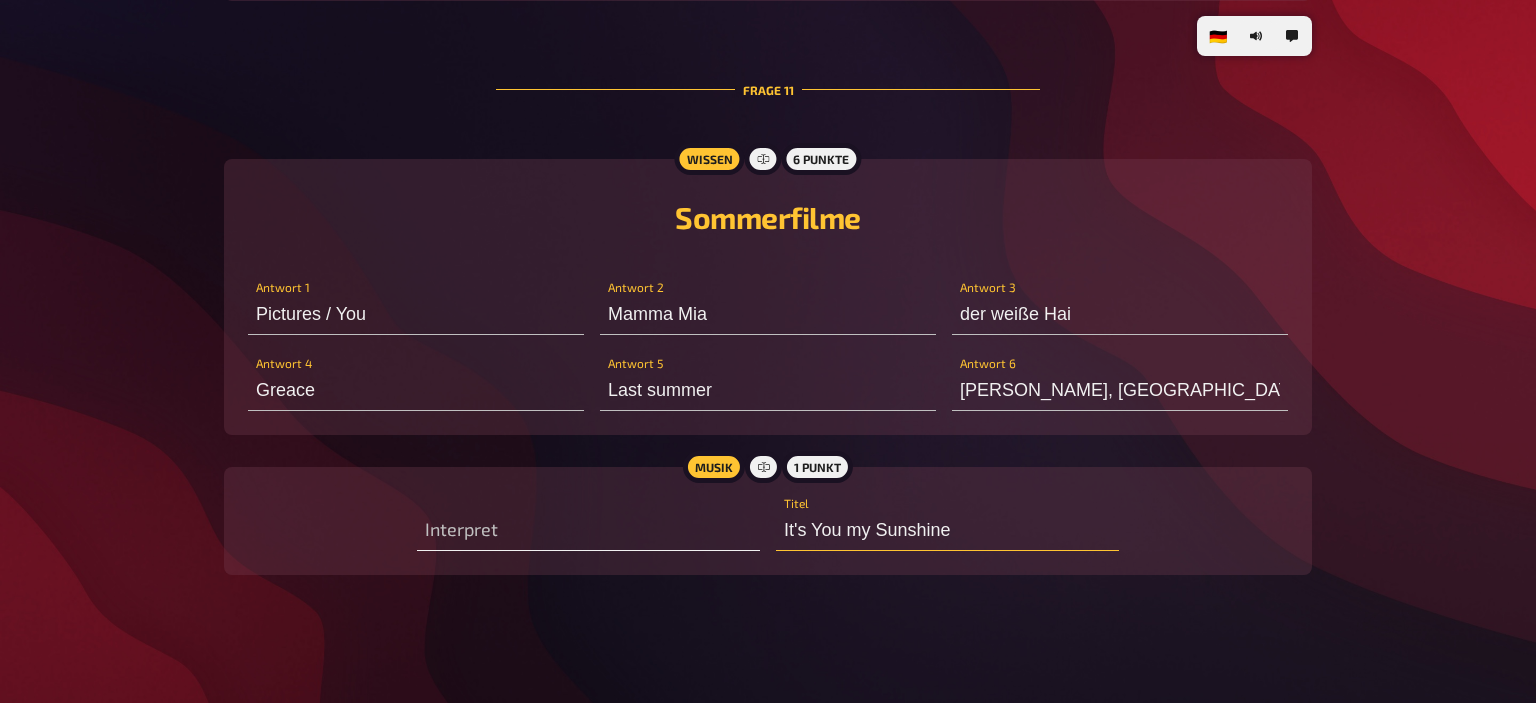 type on "It's You my Sunshine" 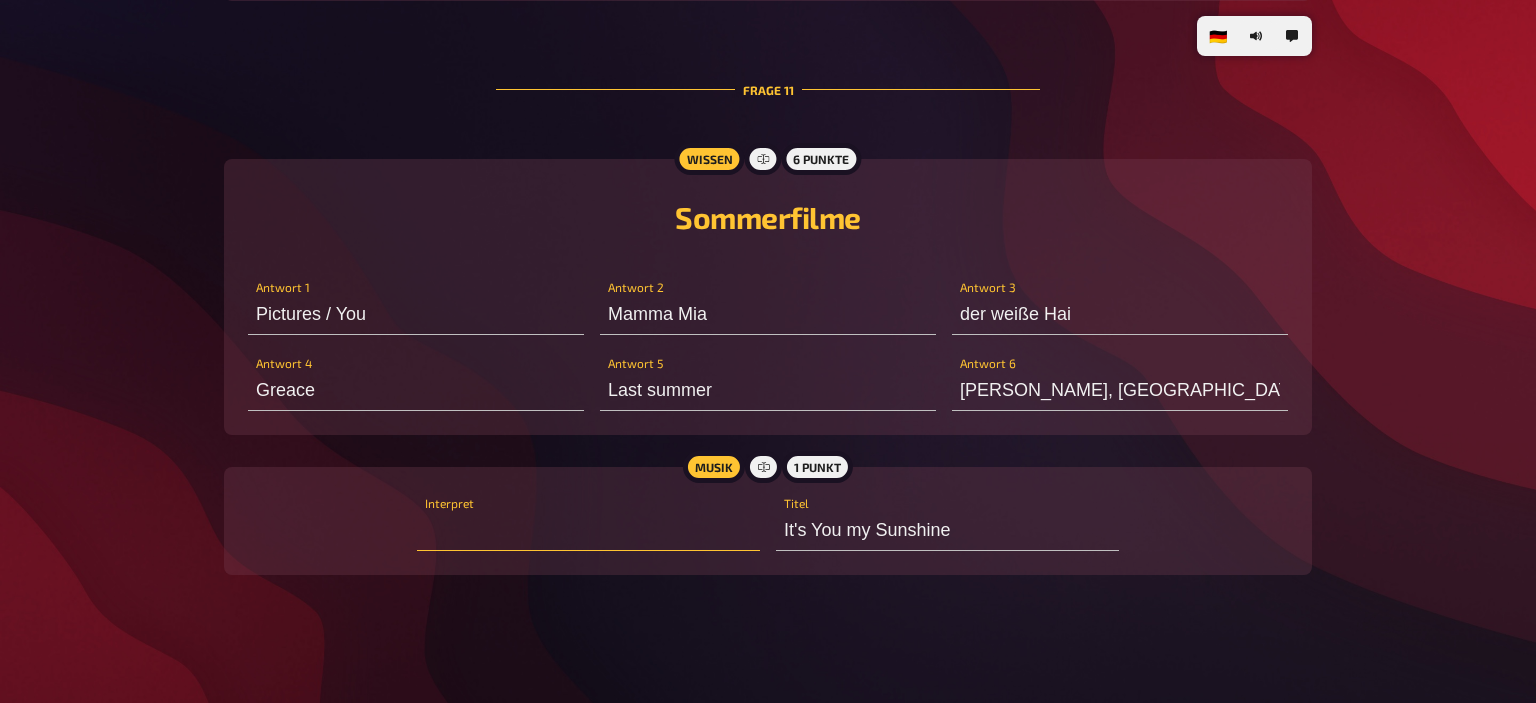 click at bounding box center [588, 531] 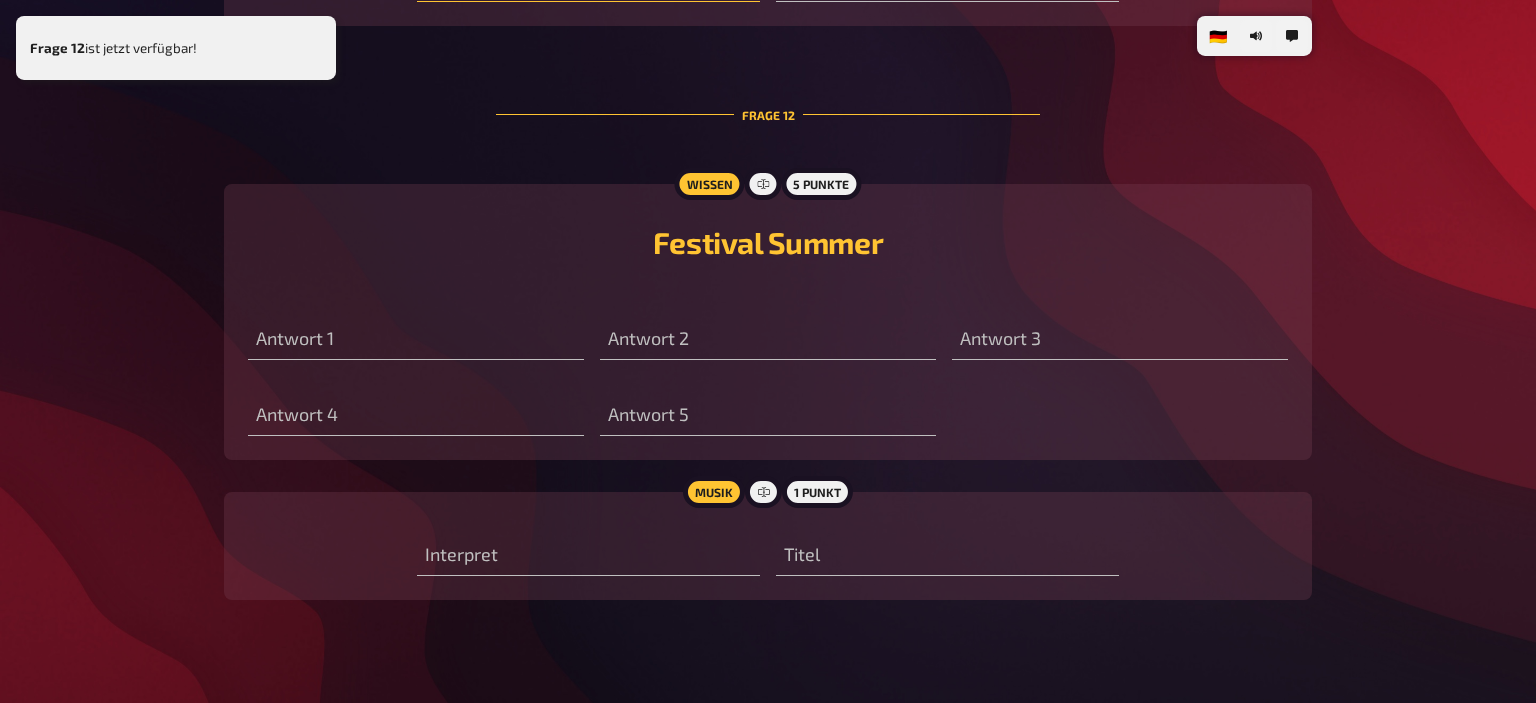 scroll, scrollTop: 8373, scrollLeft: 0, axis: vertical 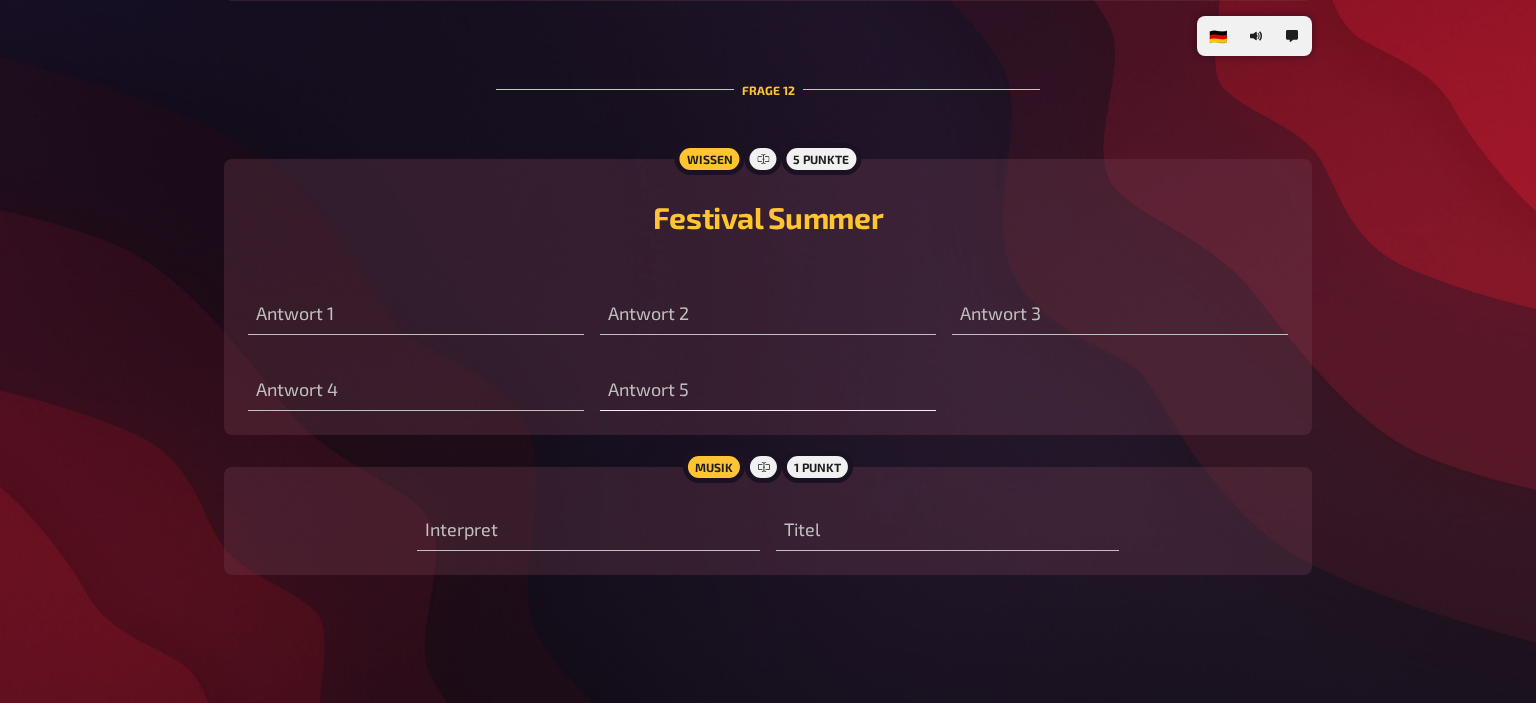 type on "Kelly" 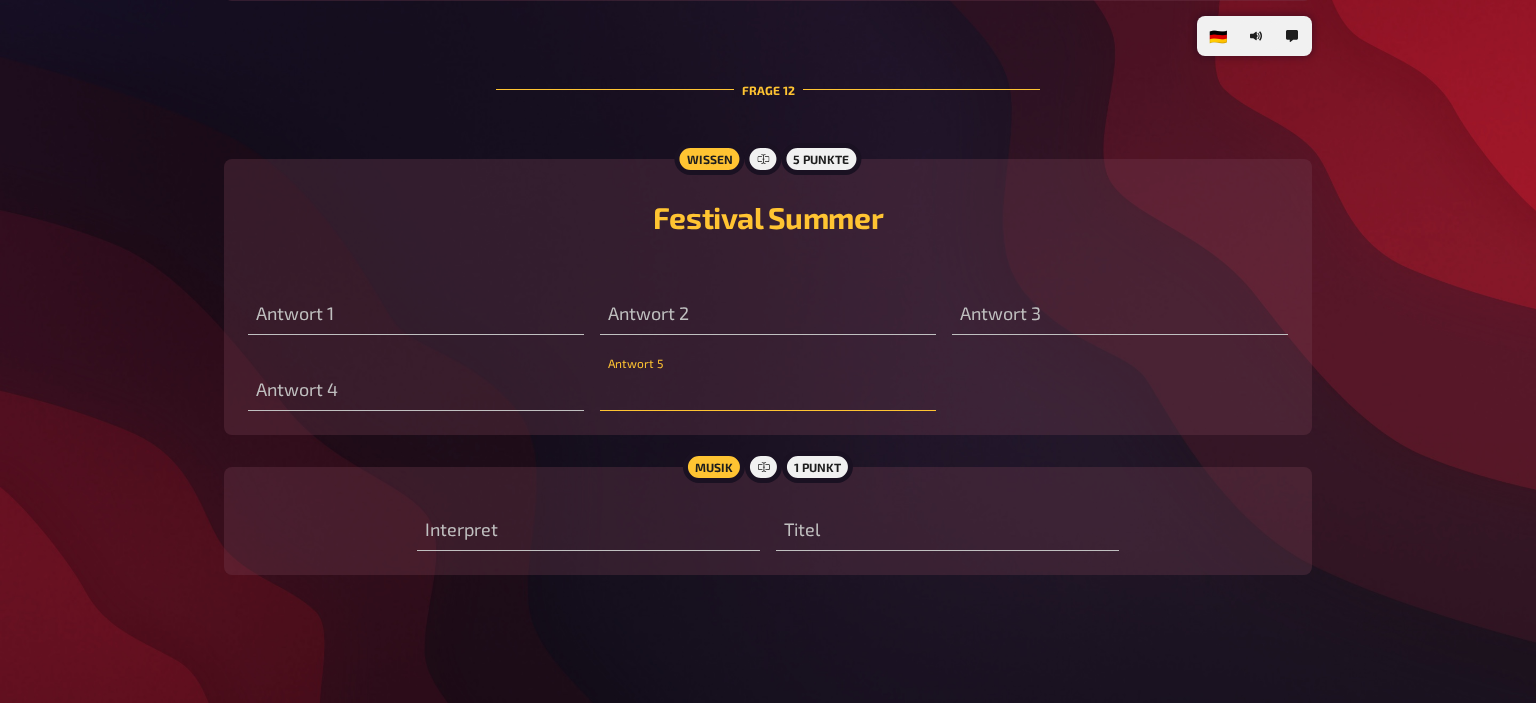 click at bounding box center (768, 391) 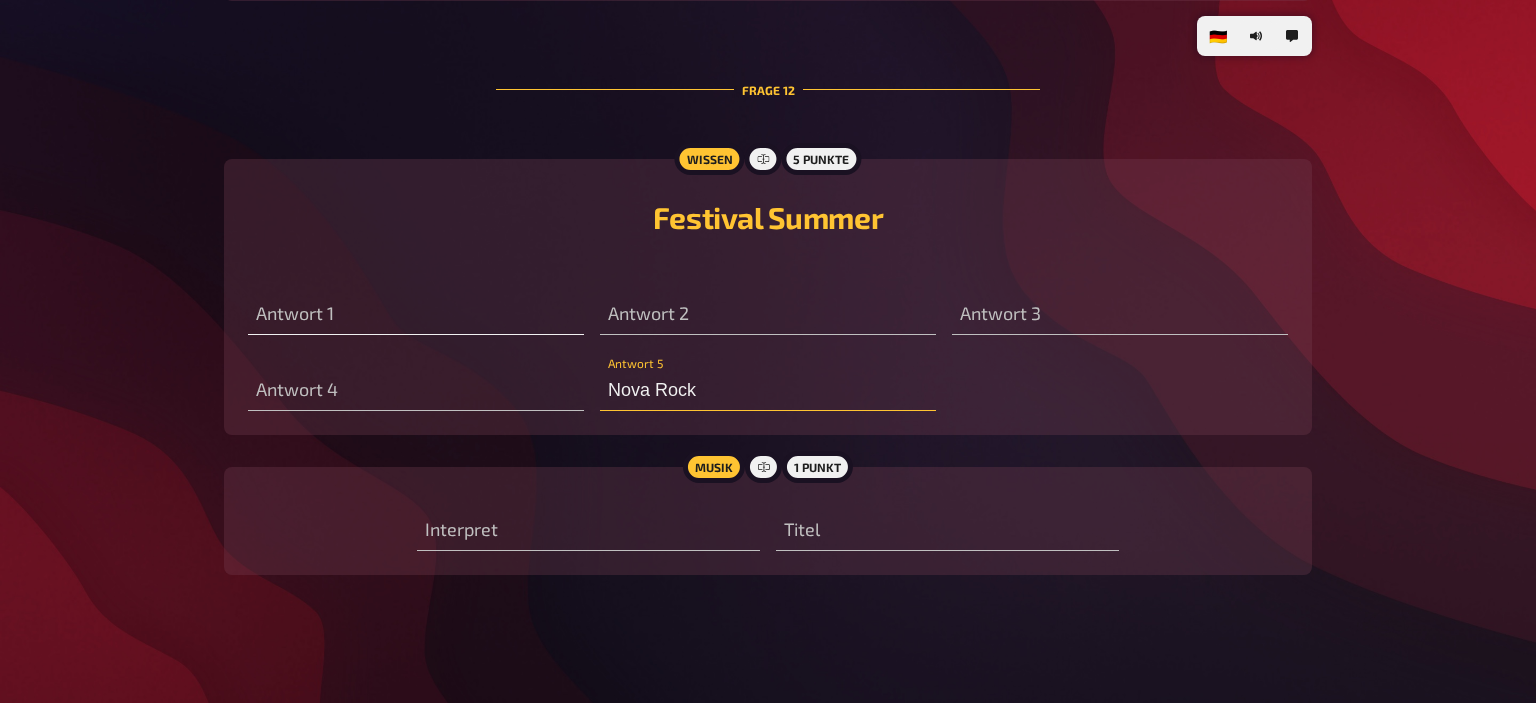 type on "Nova Rock" 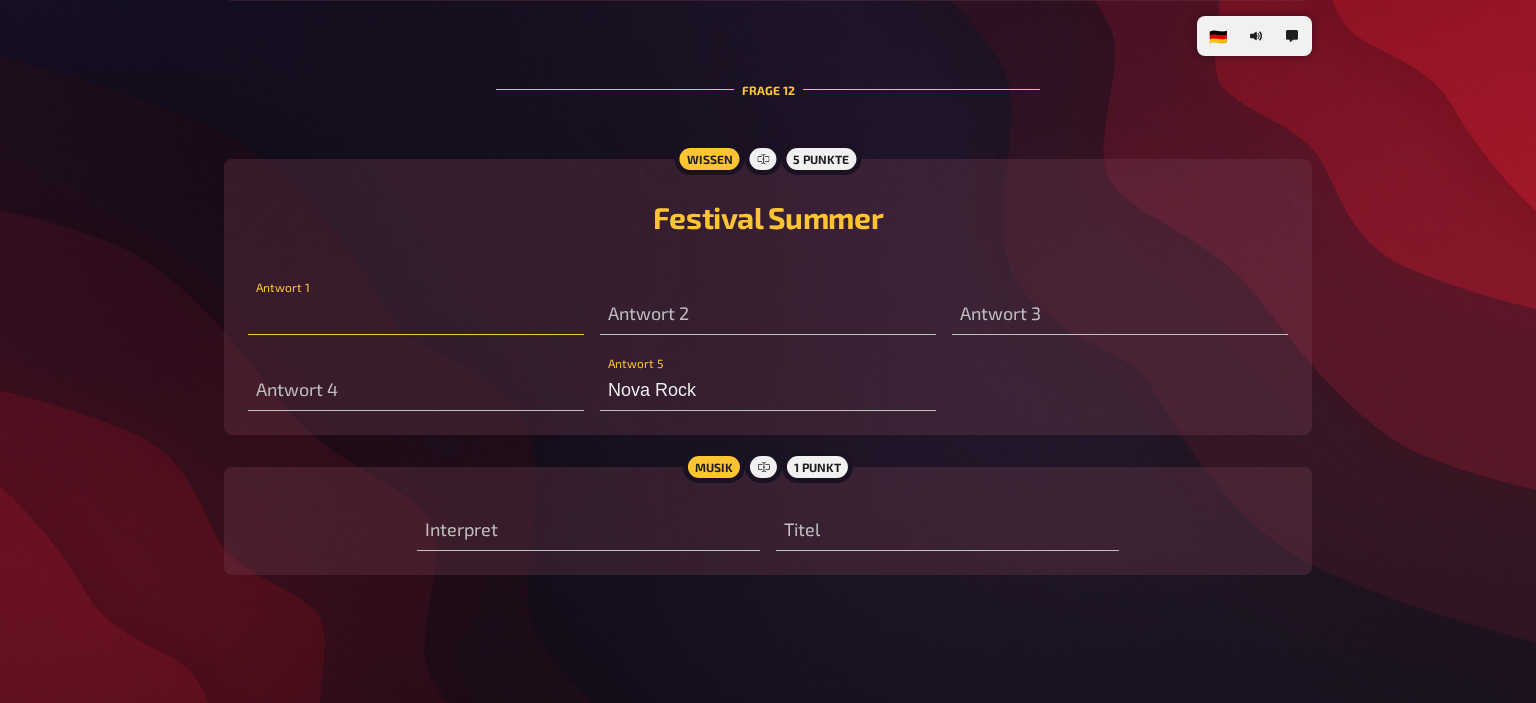 click at bounding box center [416, 315] 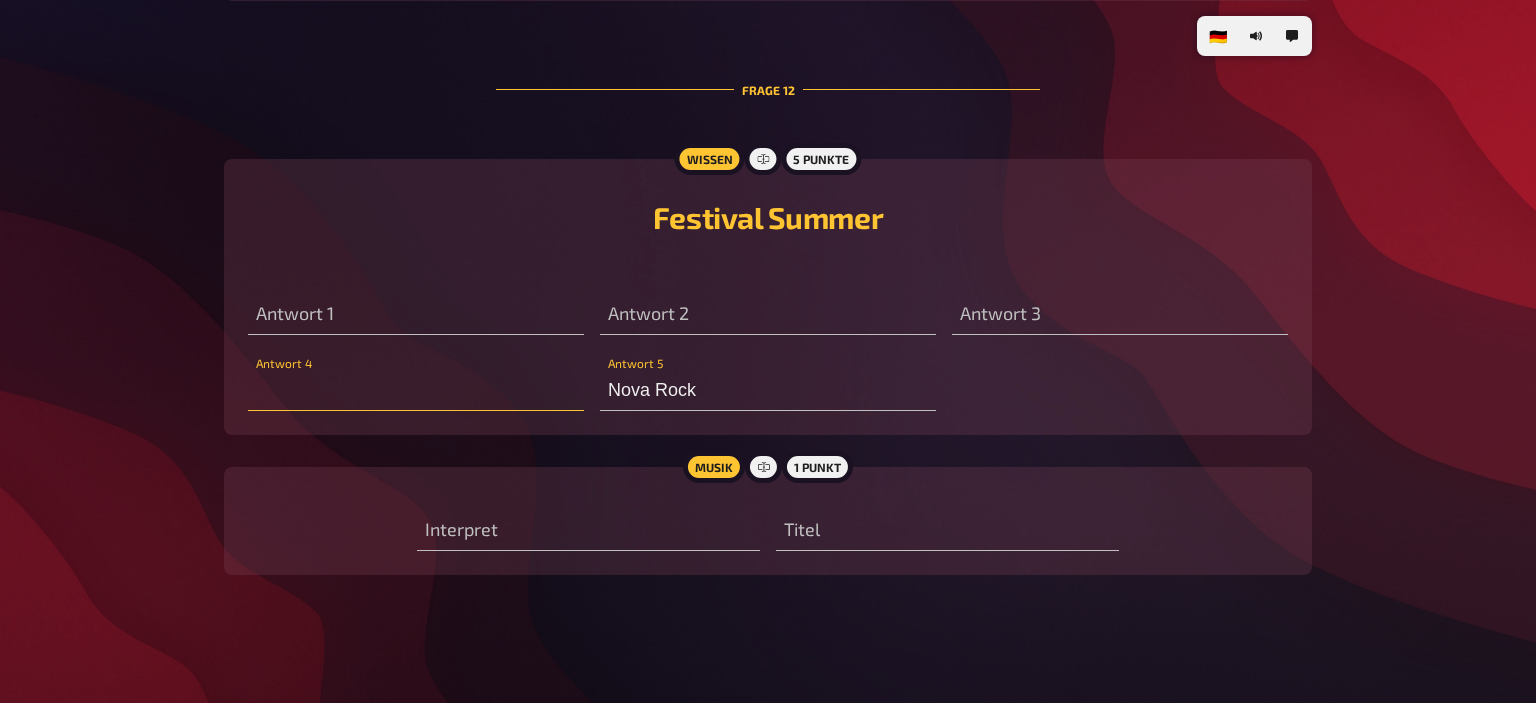 click at bounding box center [416, 391] 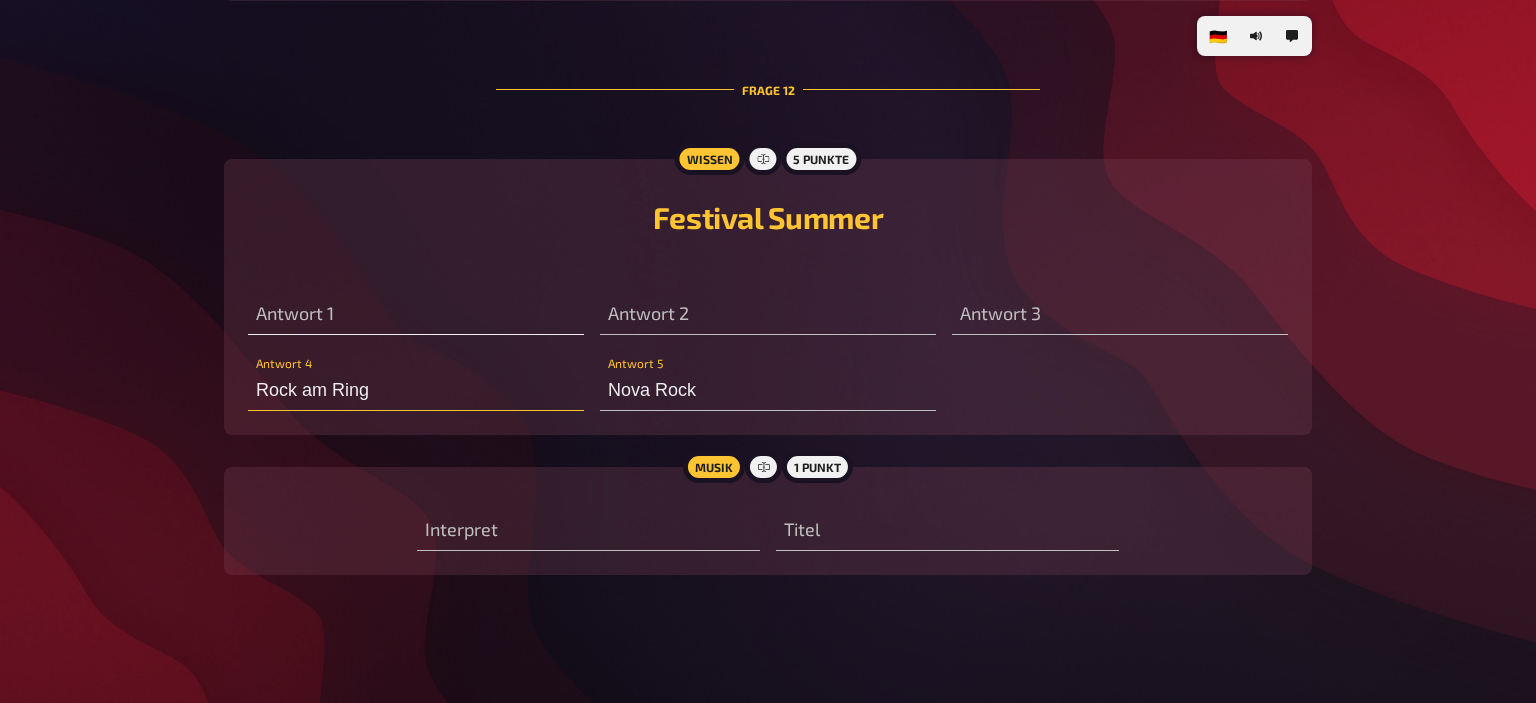 type on "Rock am Ring" 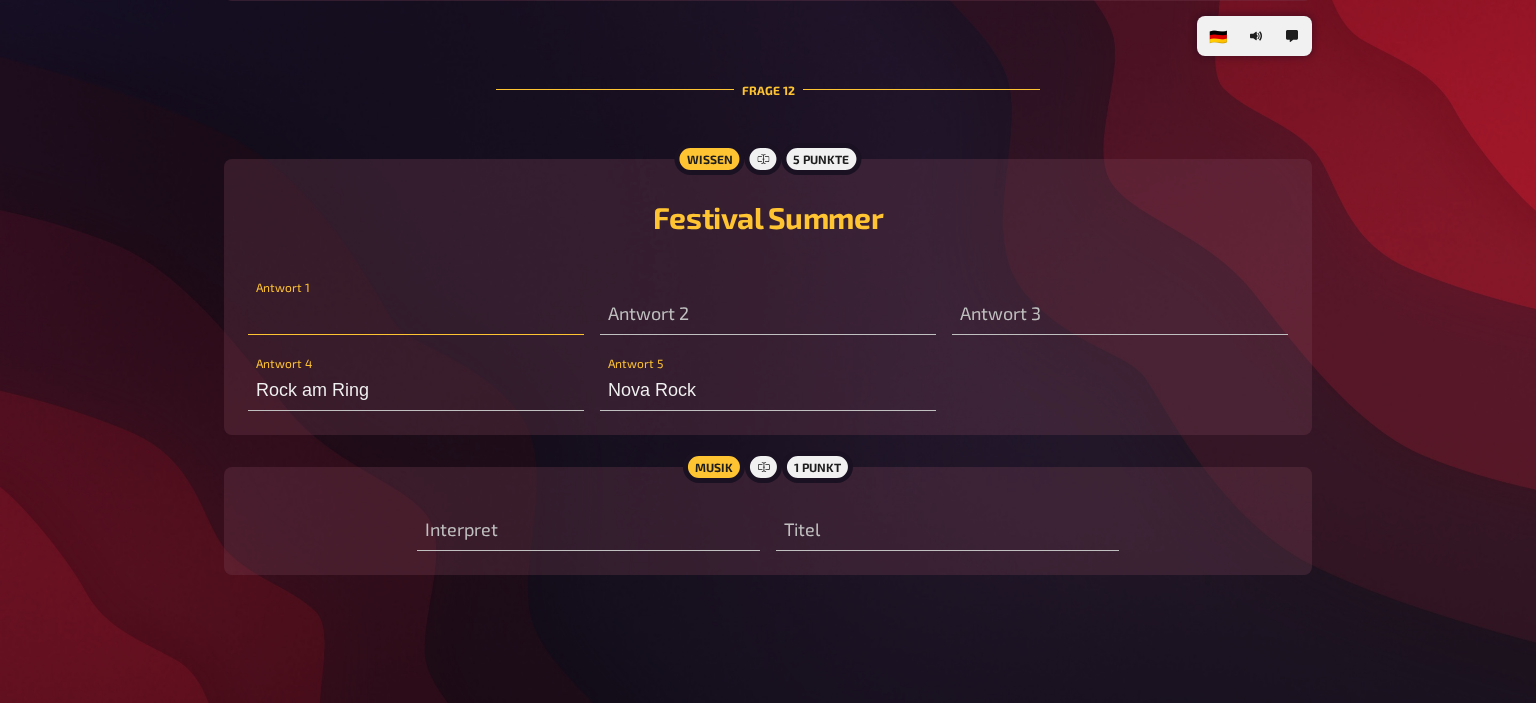 click at bounding box center [416, 315] 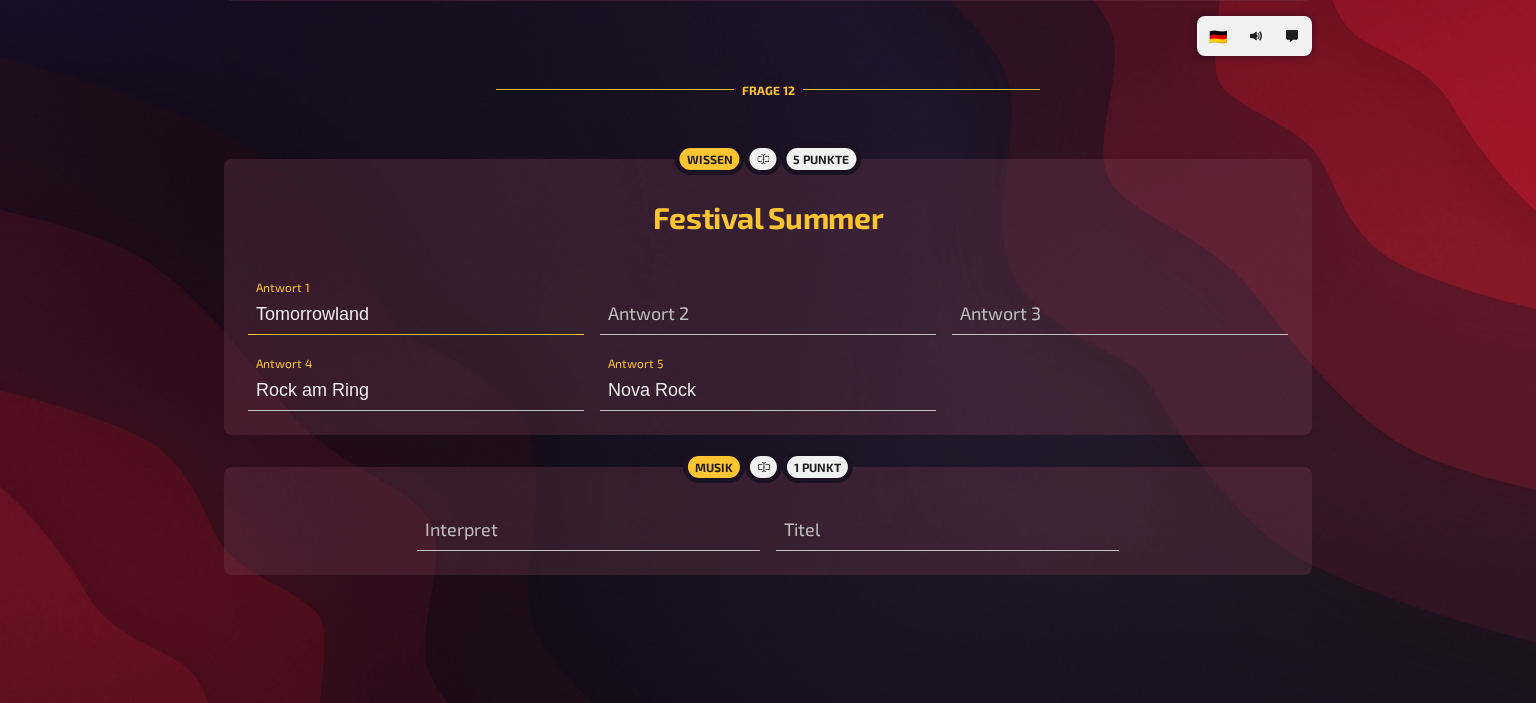 type on "Tomorrowland" 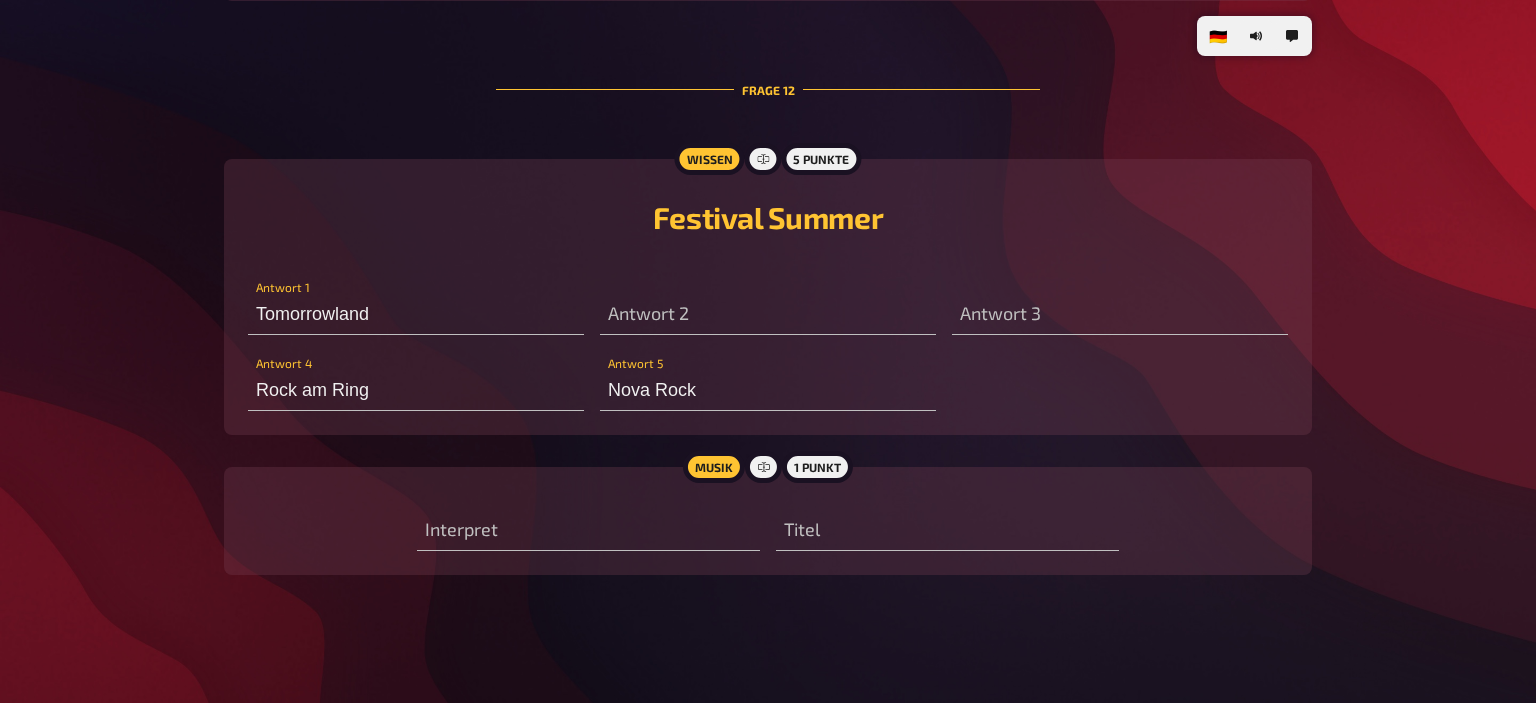 click on "Summer Vibes for Mystery Minds Hallo liebes Mystery Minds Team!  Viel Spaß bei unserem heutigen Quiz!
Vergesst nicht: nur einmal pro Team anmelden und nicht schummeln! ;-) Folgt uns auf Instagram:  Brainpower.events Österreich ist auch nur ein deutsches Bundesland Passe hier deinen Namen und Spielerfarbe an. Frage   1 Wissen 6 Punkte So schmeckt der Sommer! Wie heißen diese Eisklassiker von Eskimo (Lagnese) bzw. Schöller?  Mr. Ed Antwort 1 Kaktus Antwort 2 Bumbum Antwort 3 Twister Antwort 4 Noggers Antwort 5 Lutschfinger Antwort 6 Musik 1 Punkt Die Doofen Interpret Sommer, Sonne, Kaktus Titel Frage   2 Wissen 2.5 Punkte Same procedure as every year, James!  In welchem Jahr fanden die folgenden Ereignisse statt?  Die Route 66 ist keine offizielle Autobahn mehr Coca Cola stellt seine "New Coke" vor Großbritannien und Spanien einigen sich über die Öffnung der Grenzen zu Gibraltar Die CD erscheint auf dem Markt Michael Jordan wird zum "Rookie of the Year" gewählt.  1985 Antwort Musik 1 Punkt Bee Gees   3" at bounding box center (768, -3836) 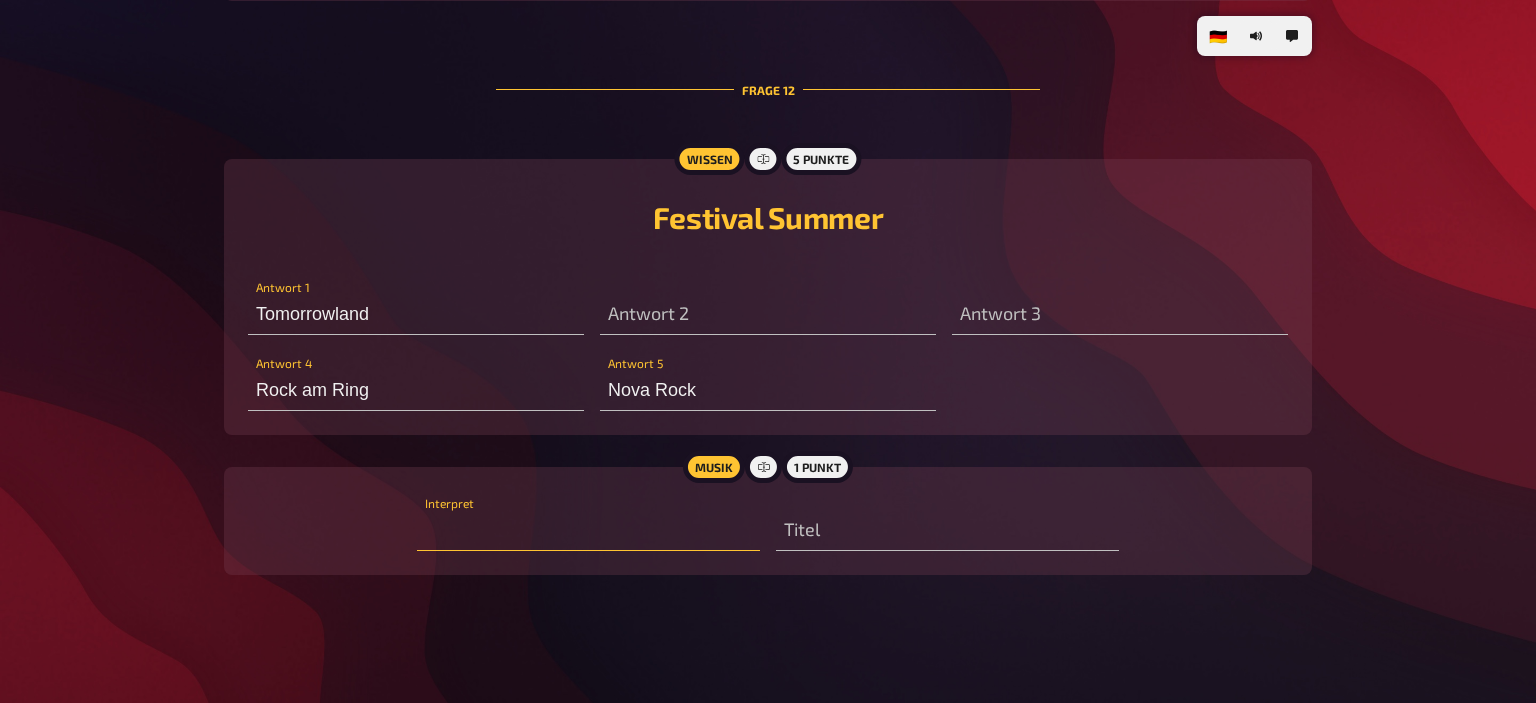 click at bounding box center [588, 531] 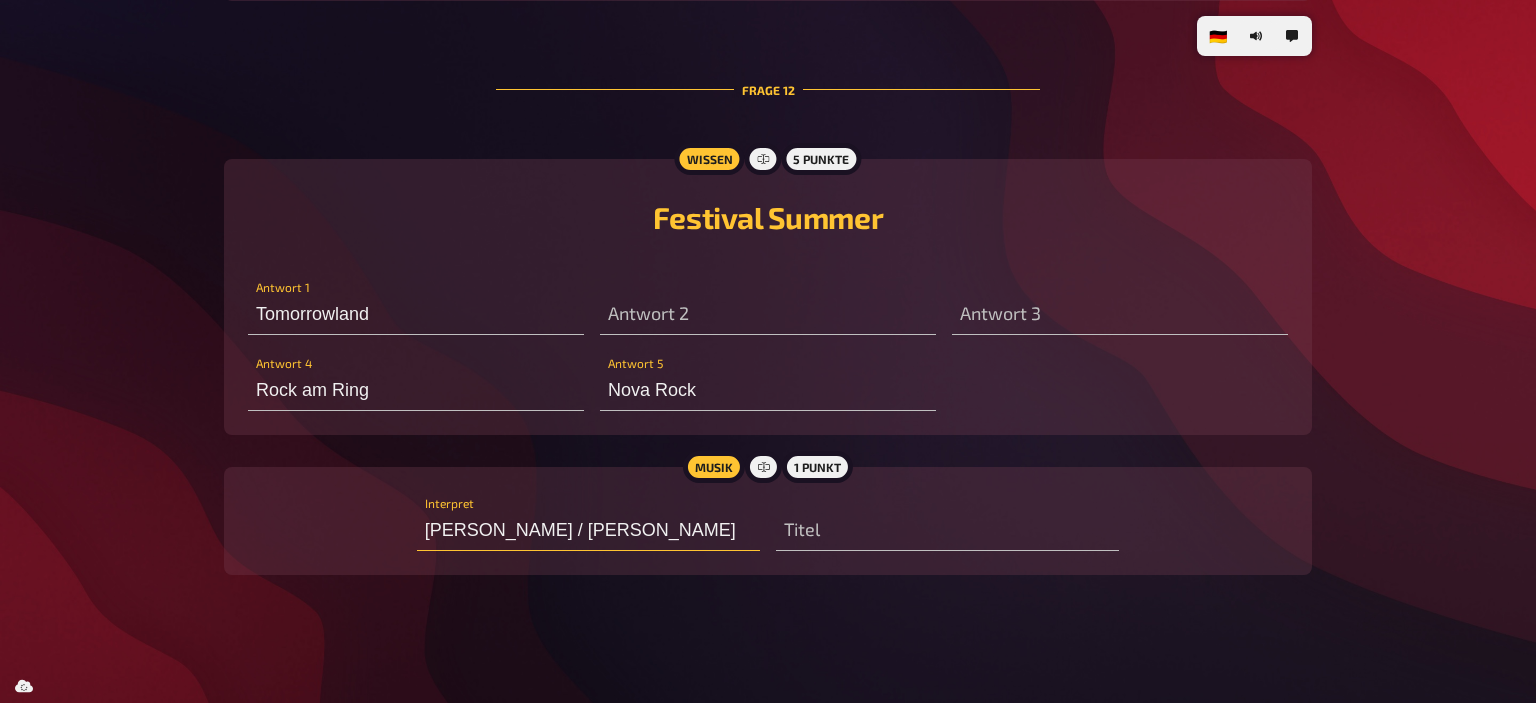 type on "Demi Levato / Luis Fonsi" 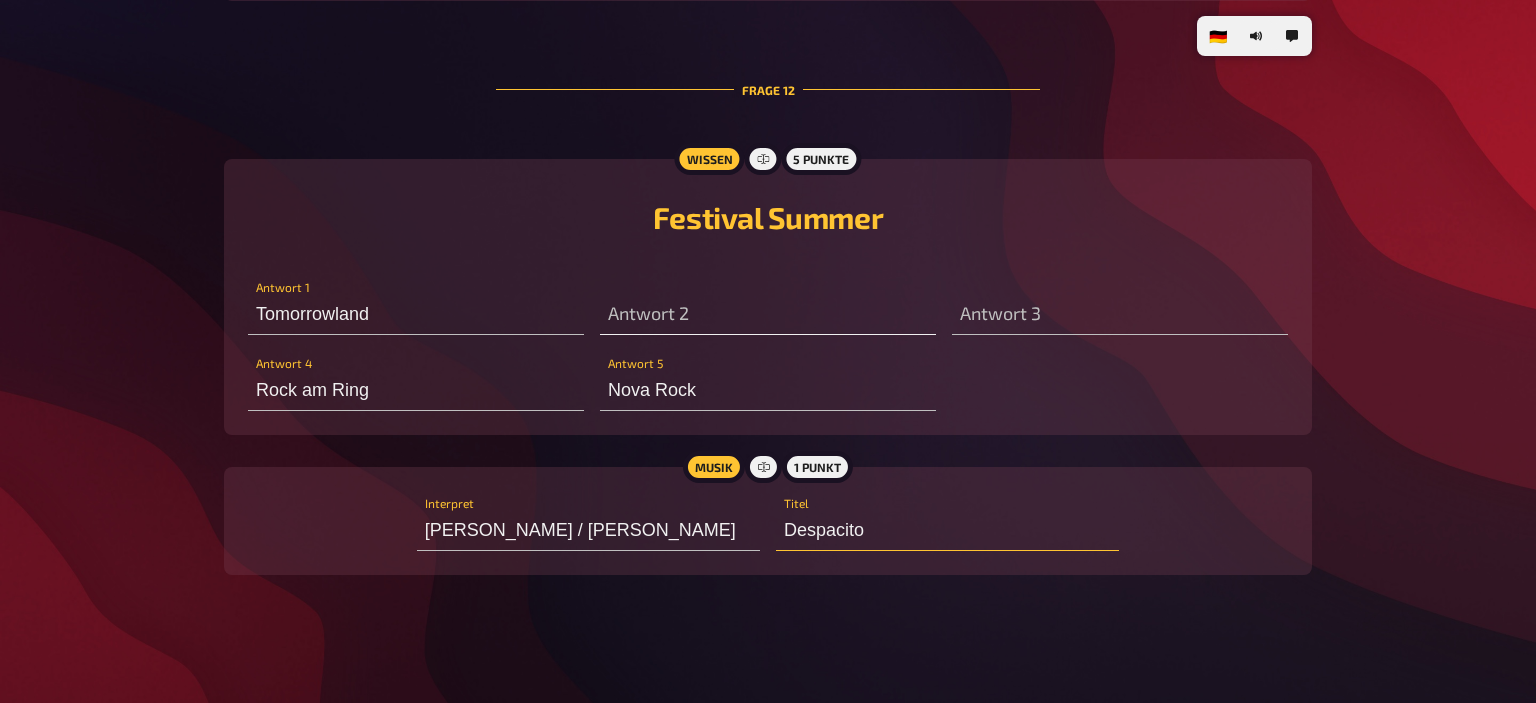 type on "Despacito" 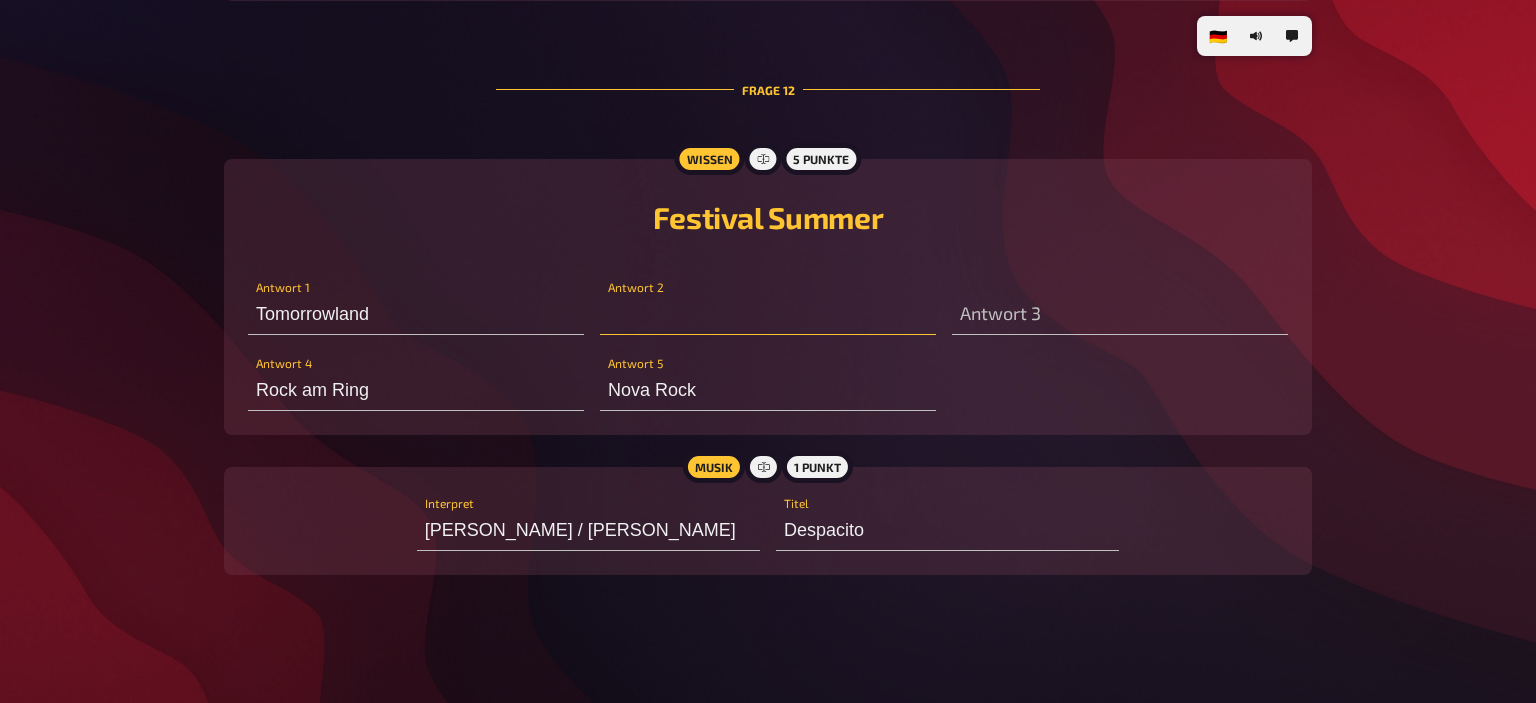 click at bounding box center [768, 315] 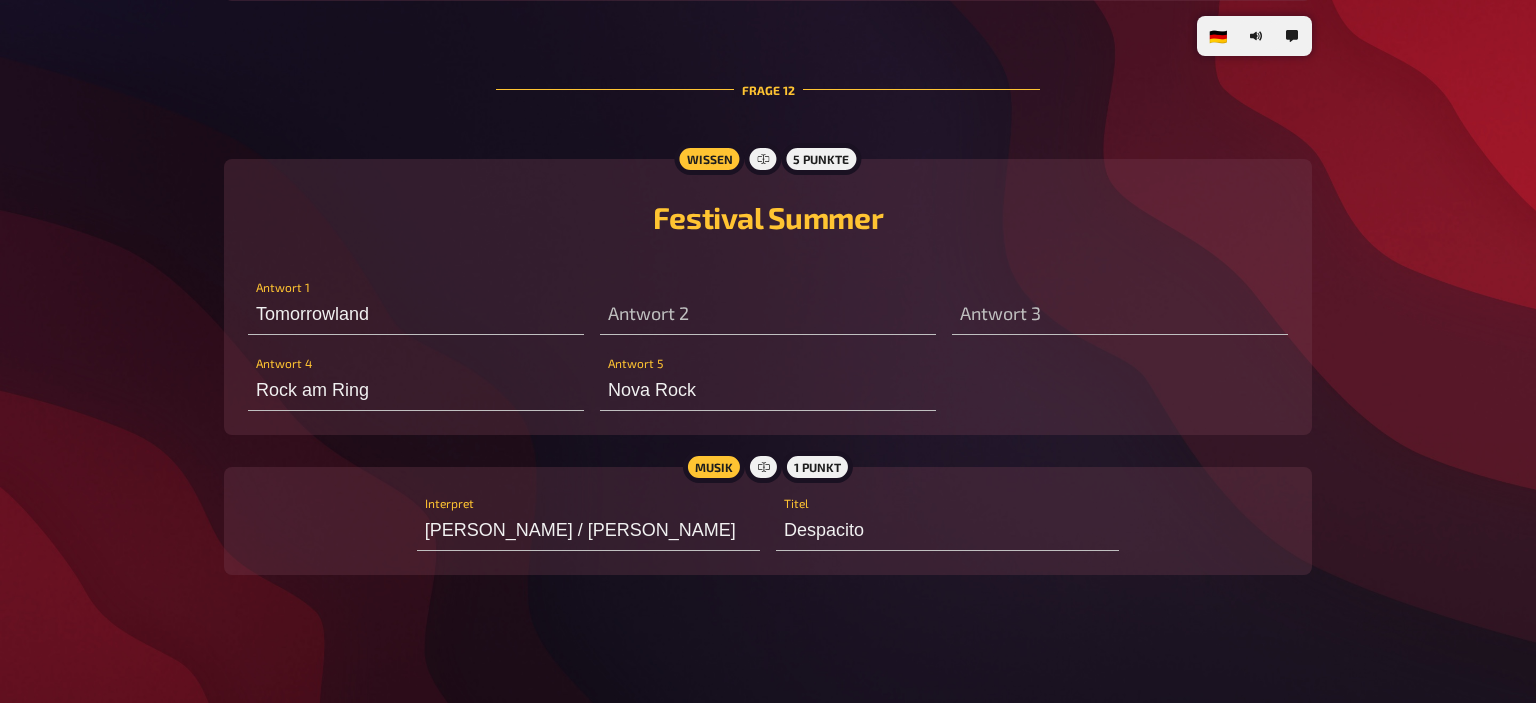 click on "Antwort 3" at bounding box center [1120, 305] 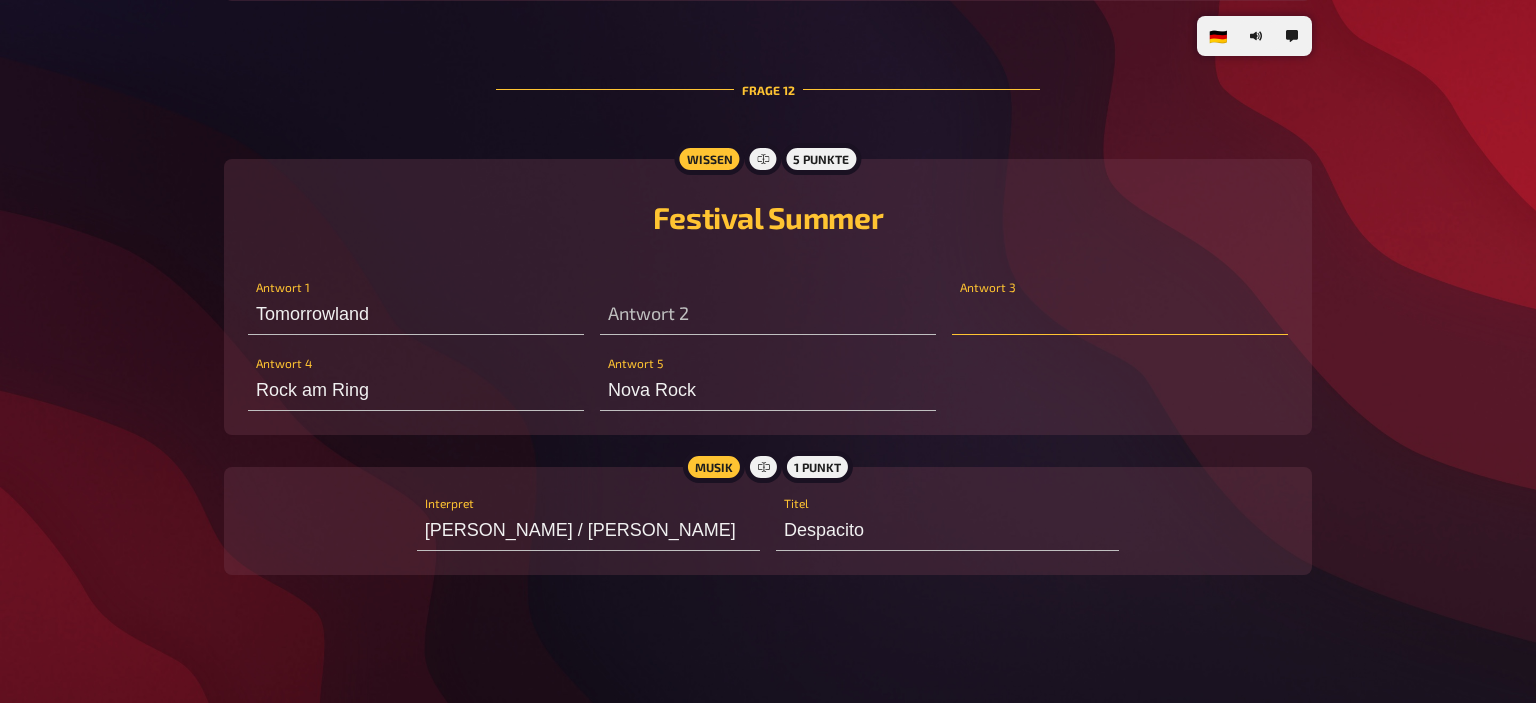 click at bounding box center (1120, 315) 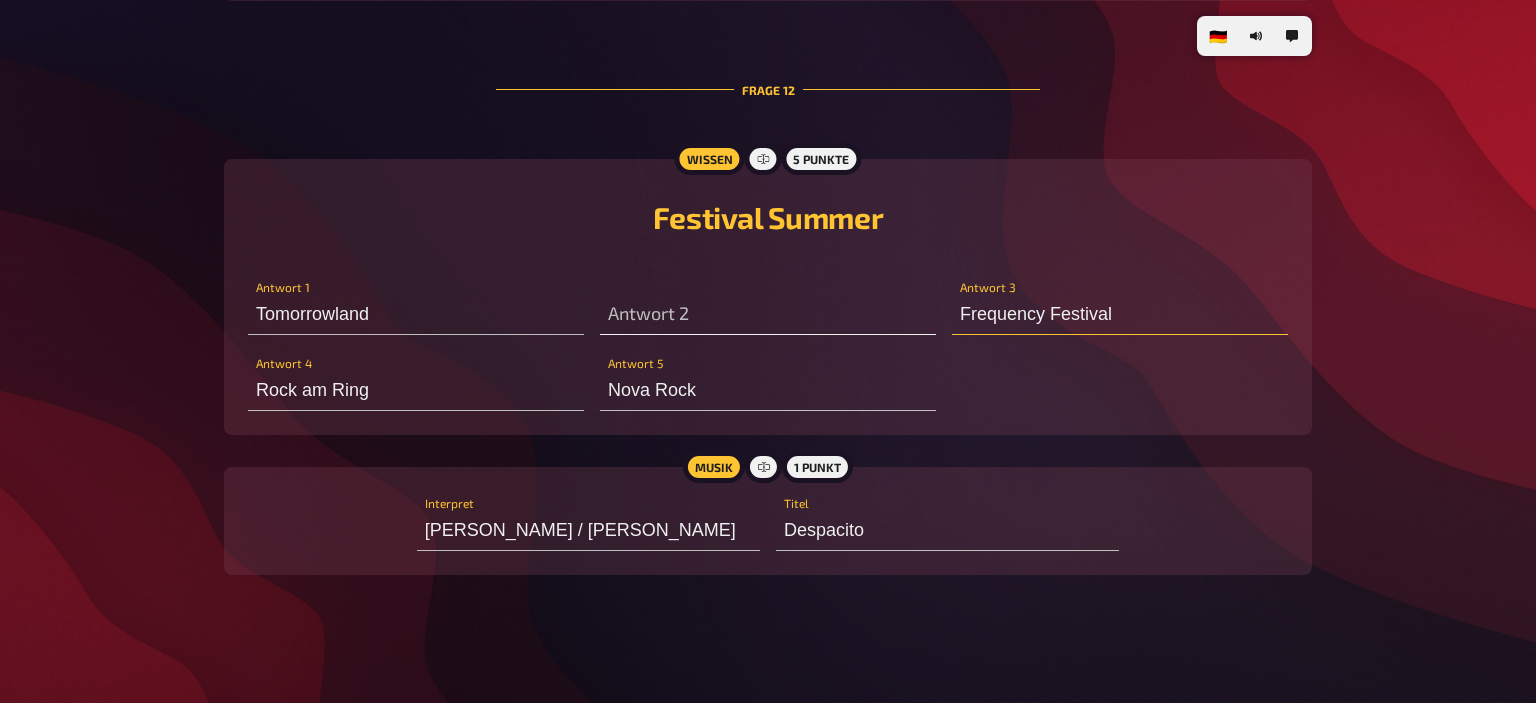 type on "Frequency Festival" 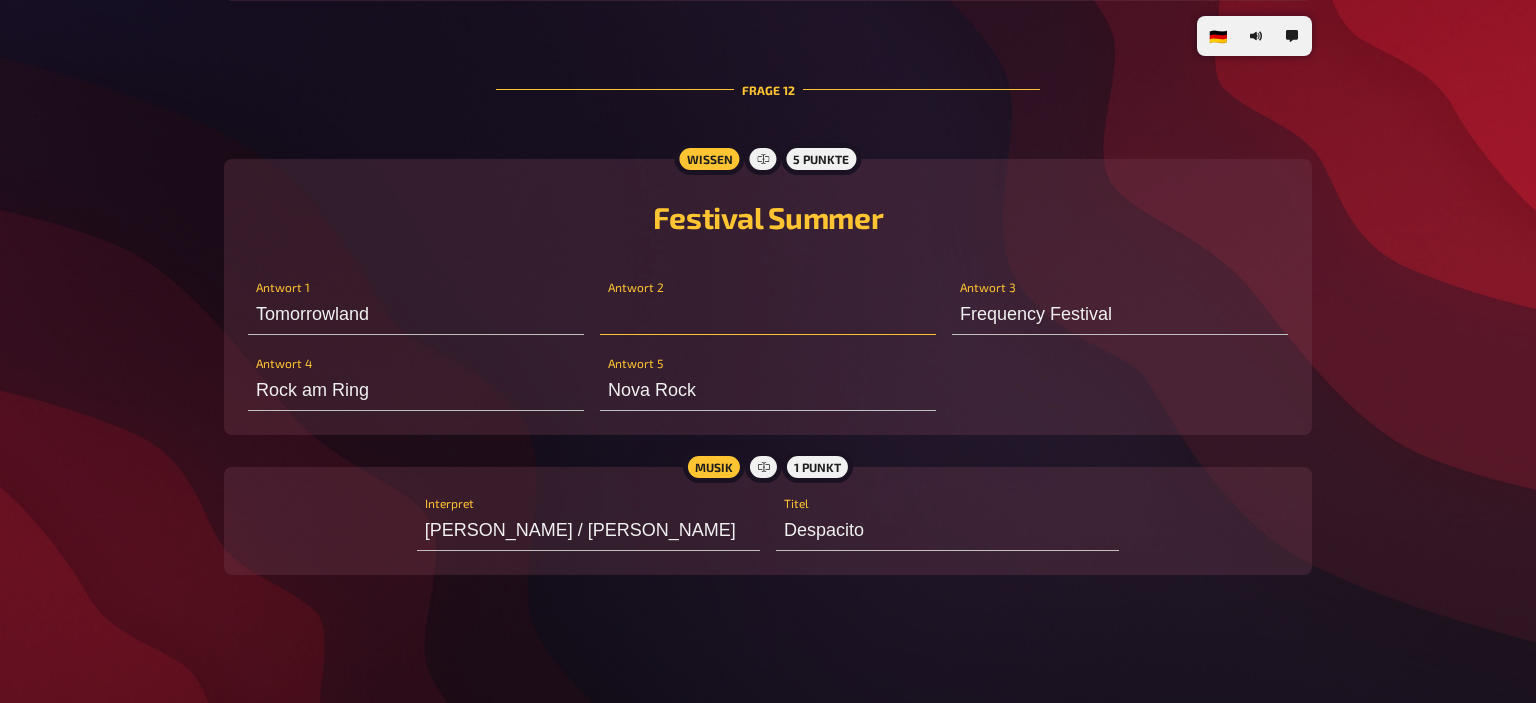 drag, startPoint x: 658, startPoint y: 311, endPoint x: 645, endPoint y: 313, distance: 13.152946 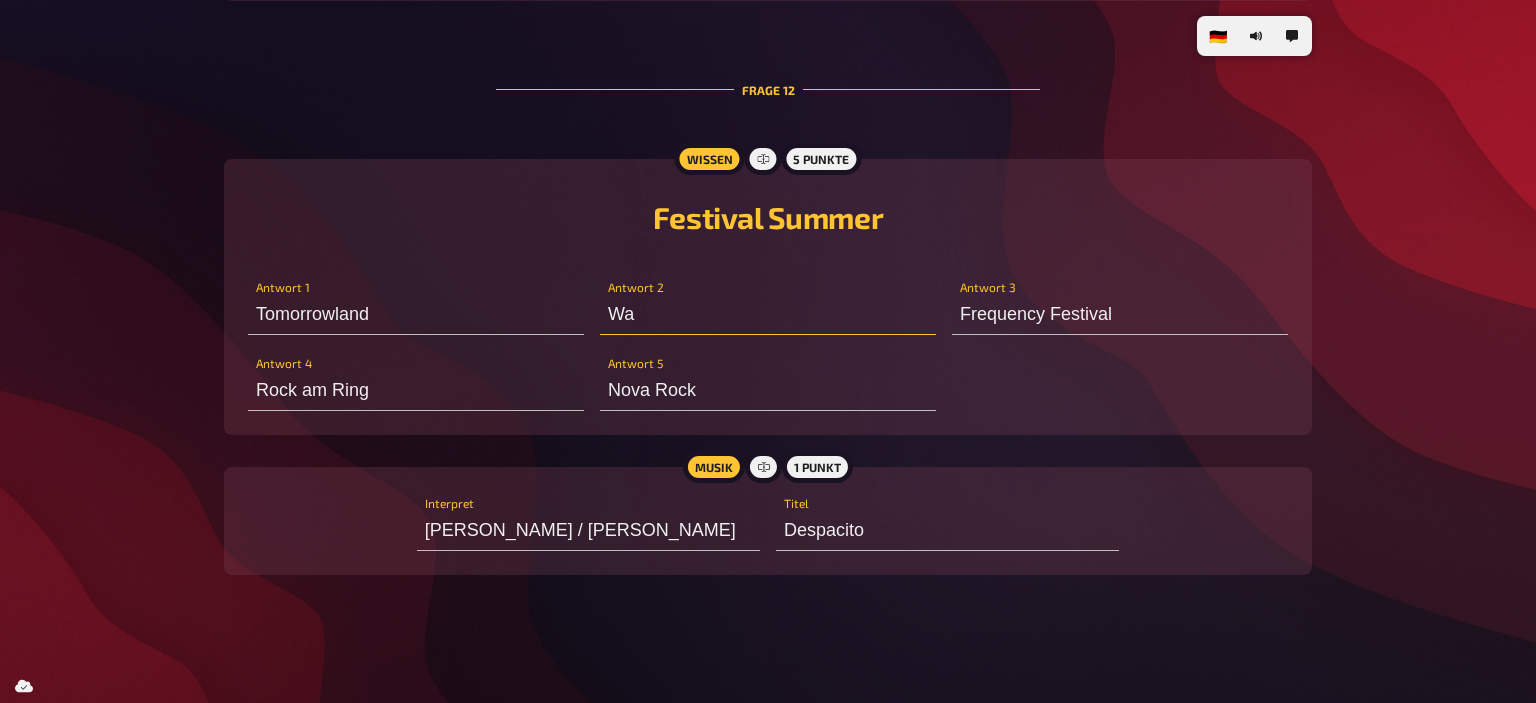 type on "W" 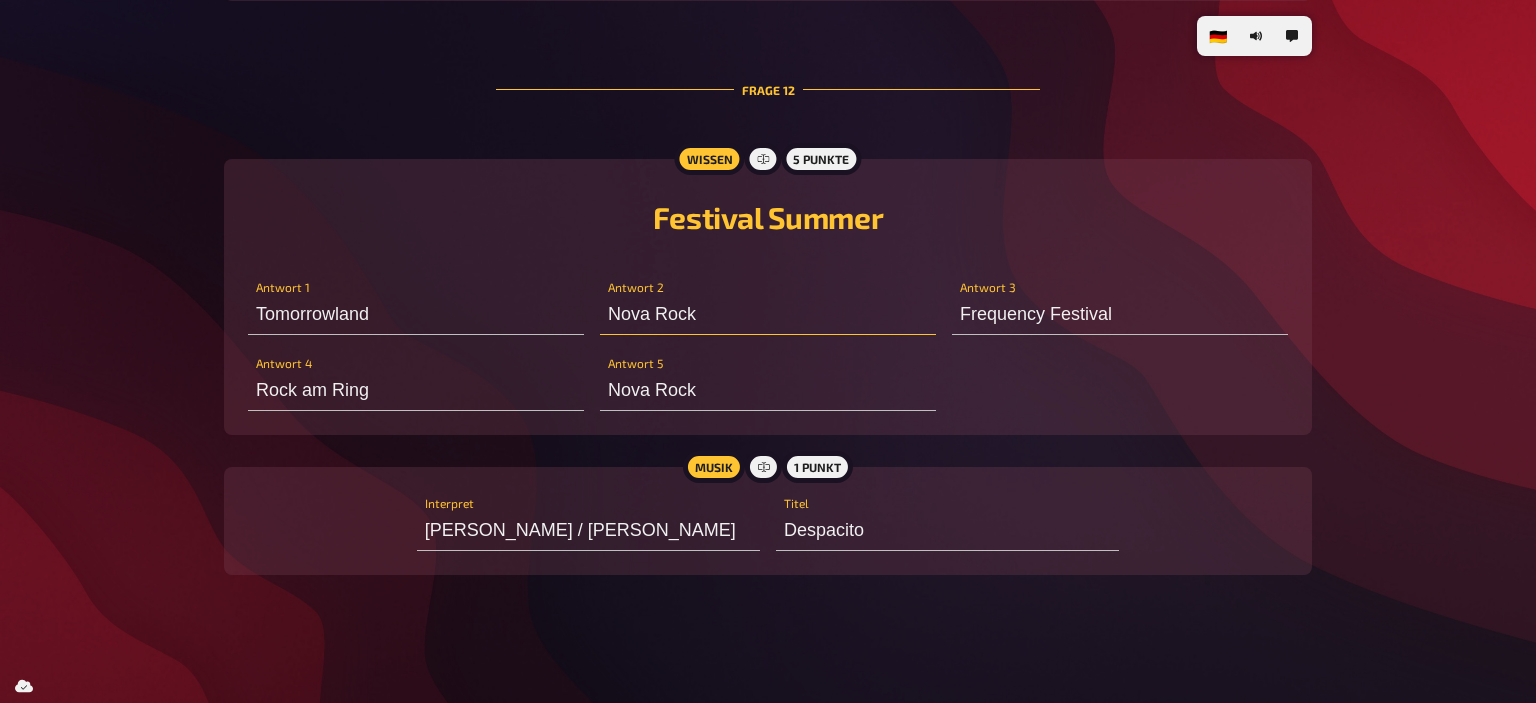 type on "Nova Rock" 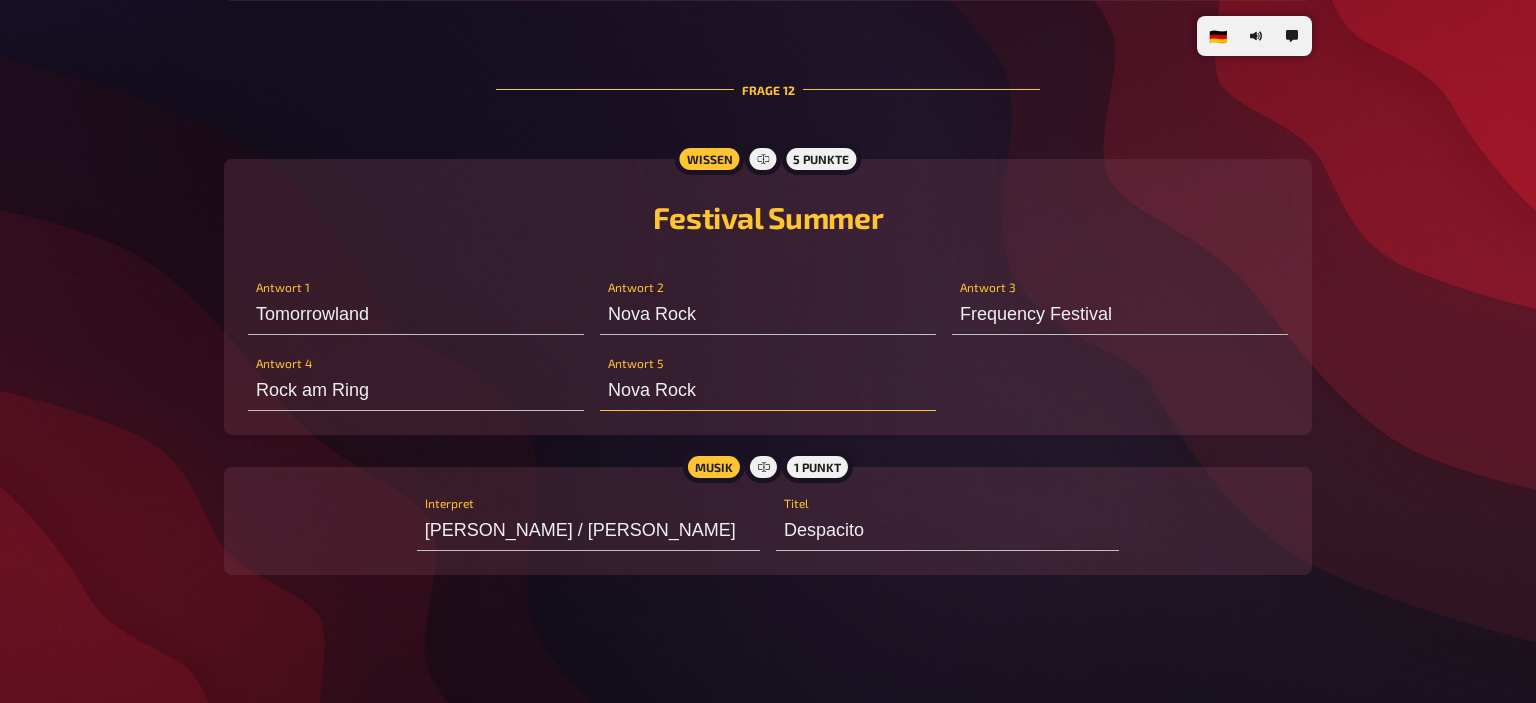 click on "Nova Rock" at bounding box center (768, 391) 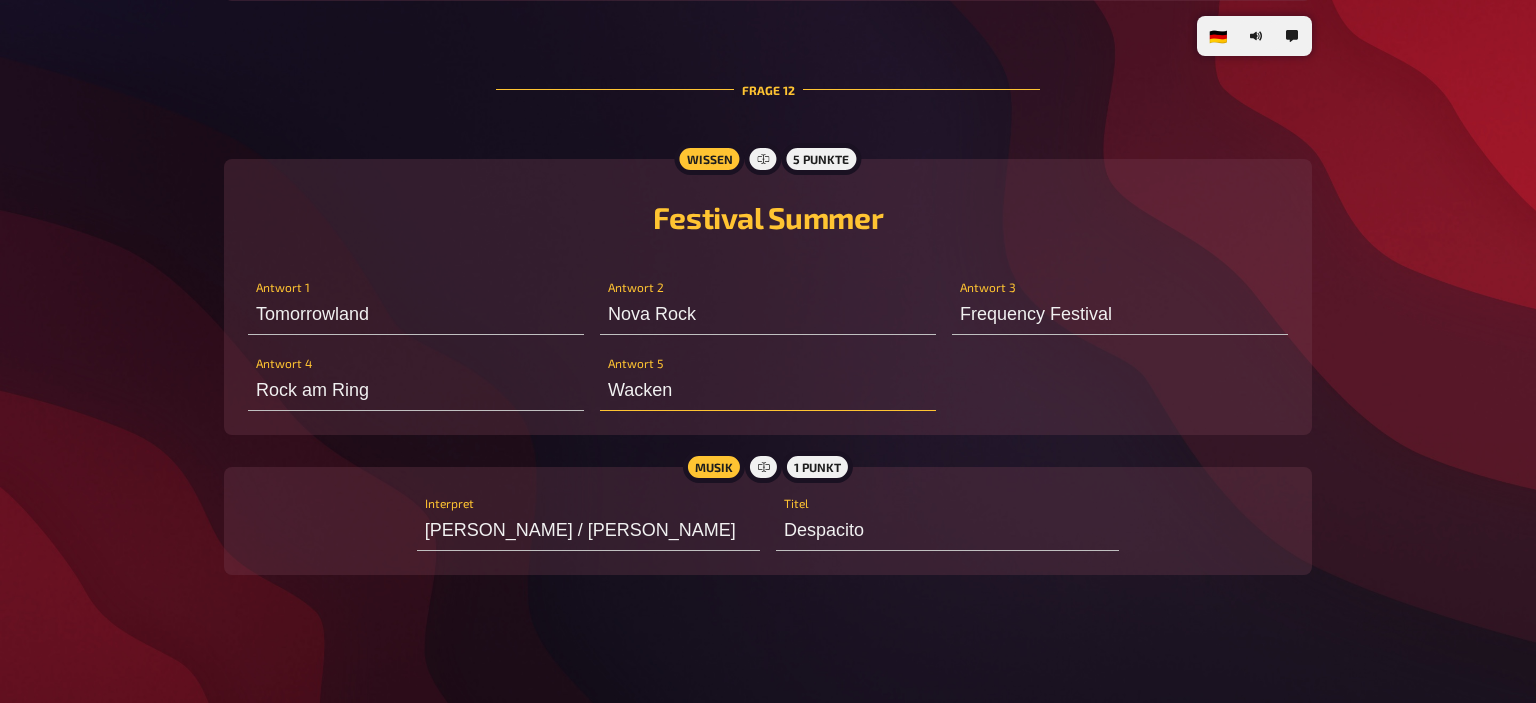 drag, startPoint x: 690, startPoint y: 391, endPoint x: 606, endPoint y: 382, distance: 84.48077 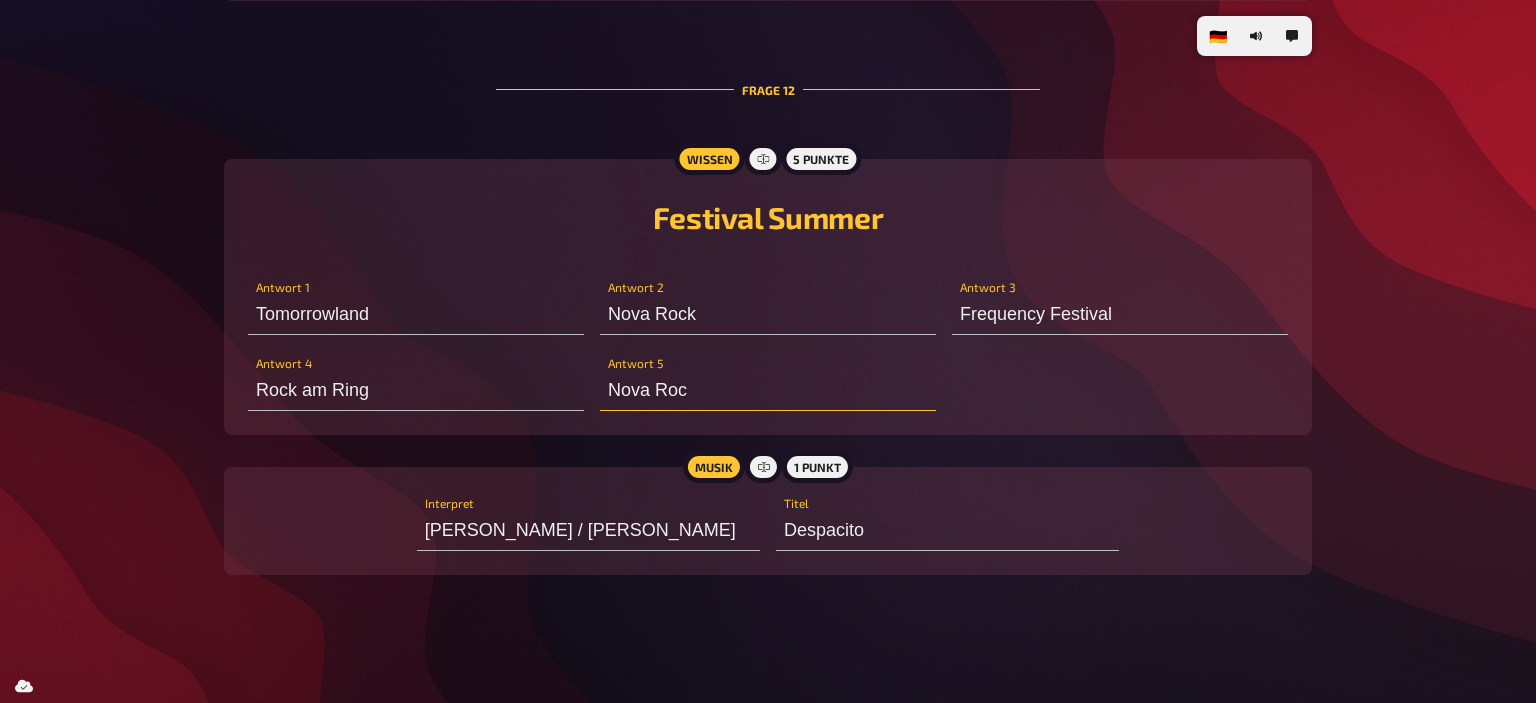 type on "Nova Rock" 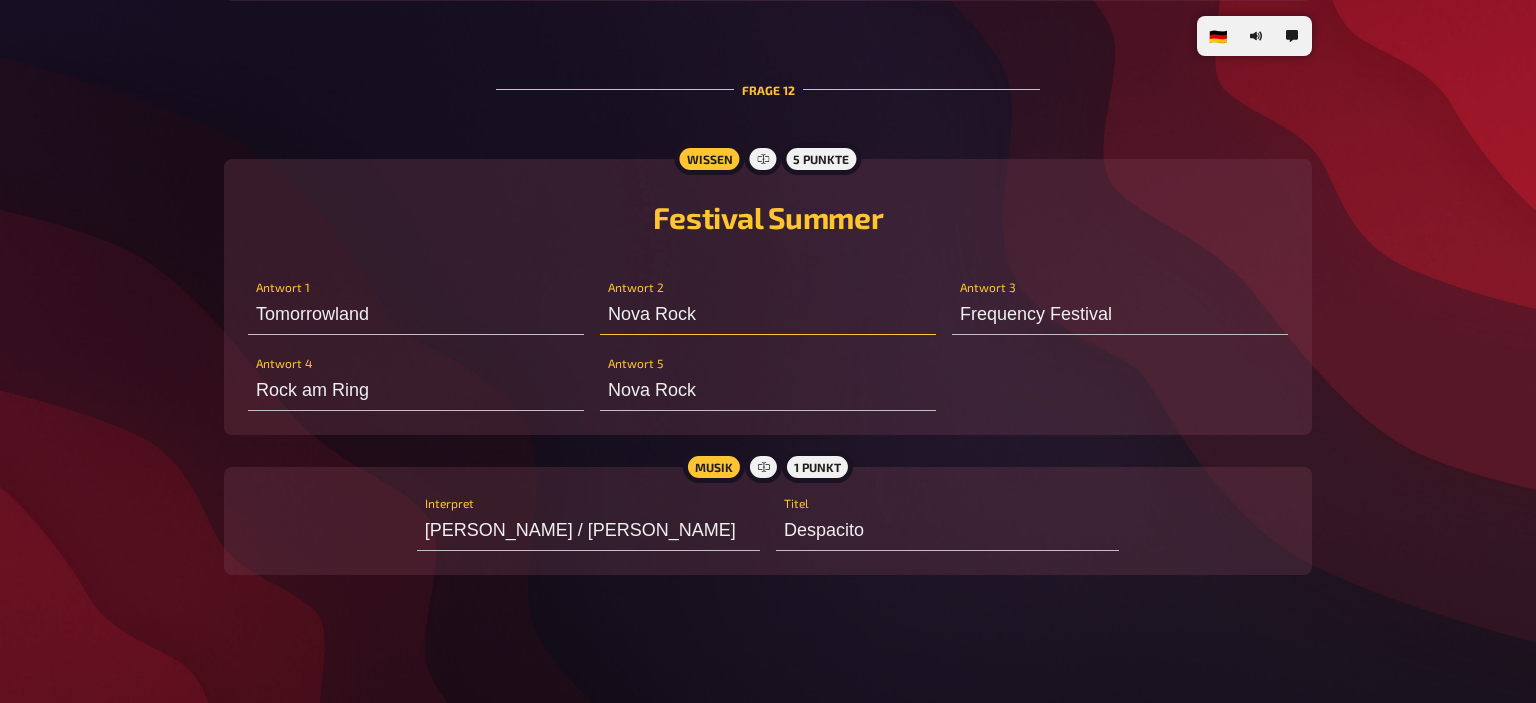 drag, startPoint x: 702, startPoint y: 318, endPoint x: 598, endPoint y: 306, distance: 104.69002 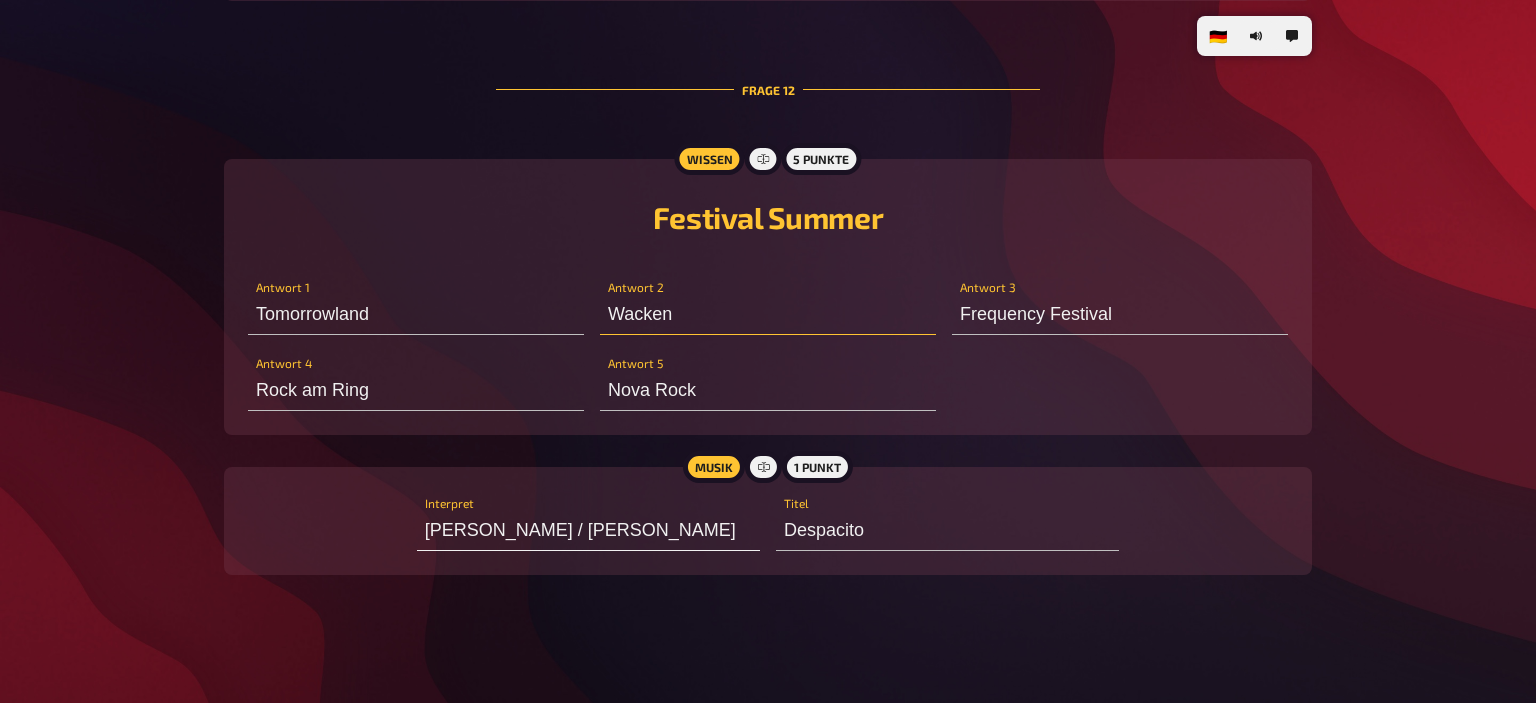 type on "Wacken" 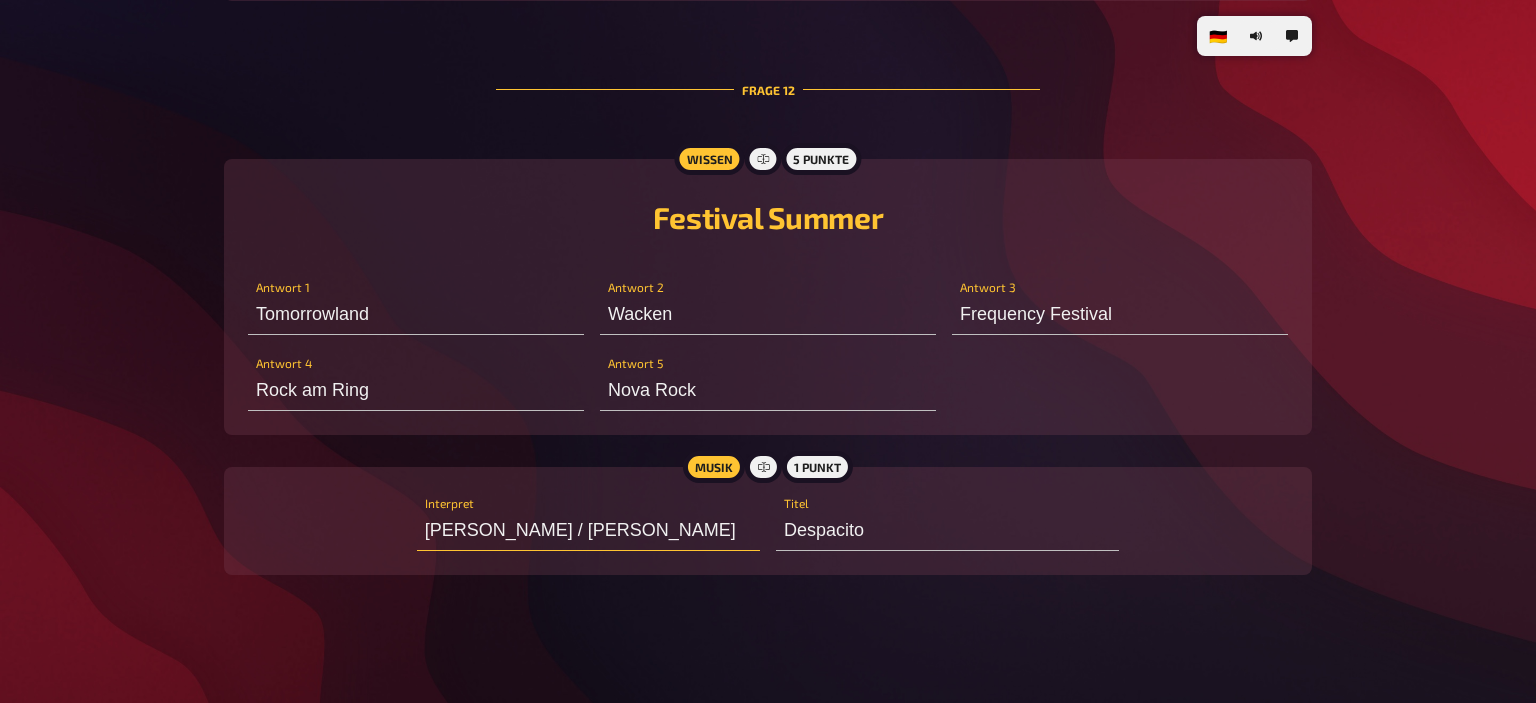 click on "Demi Levato / Luis Fonsi" at bounding box center [588, 531] 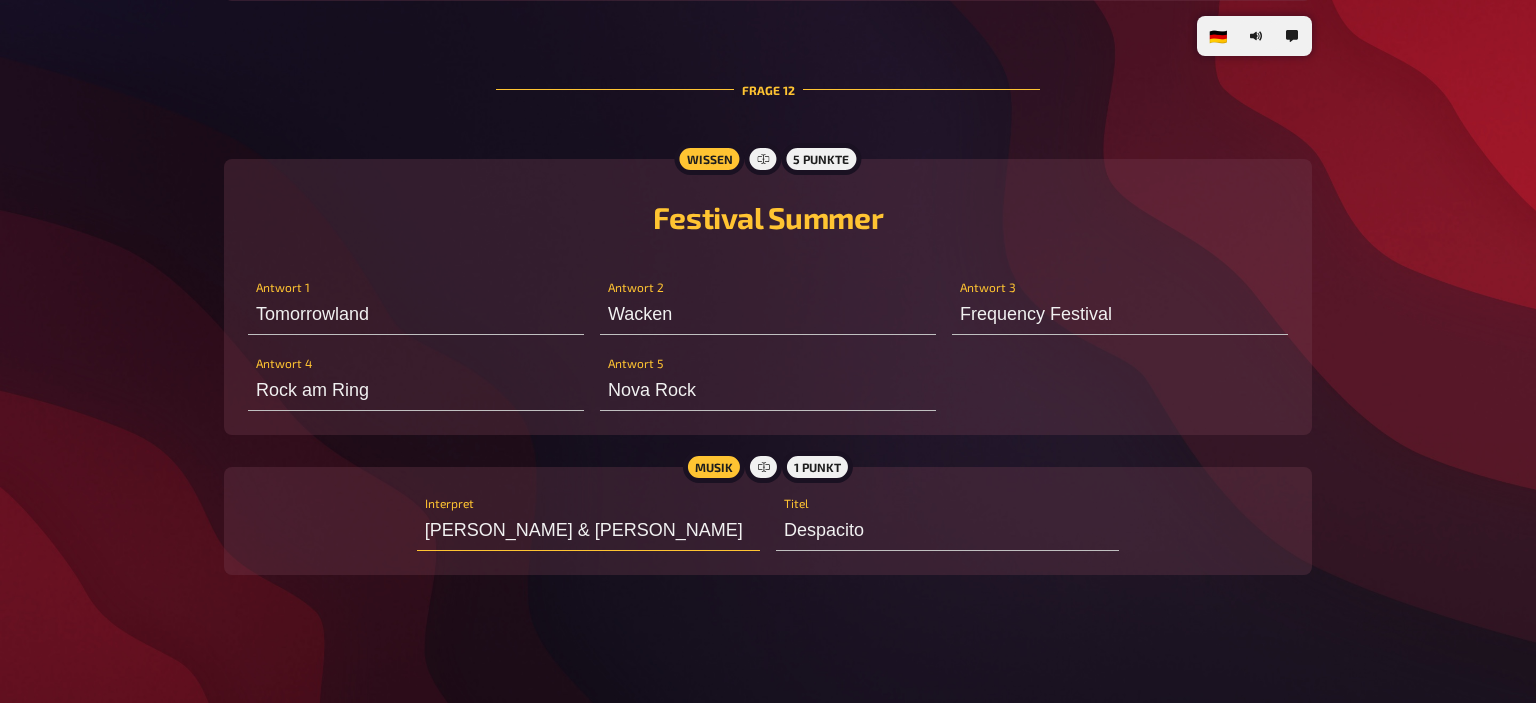 type on "Demi Levato & Luis Fonsi" 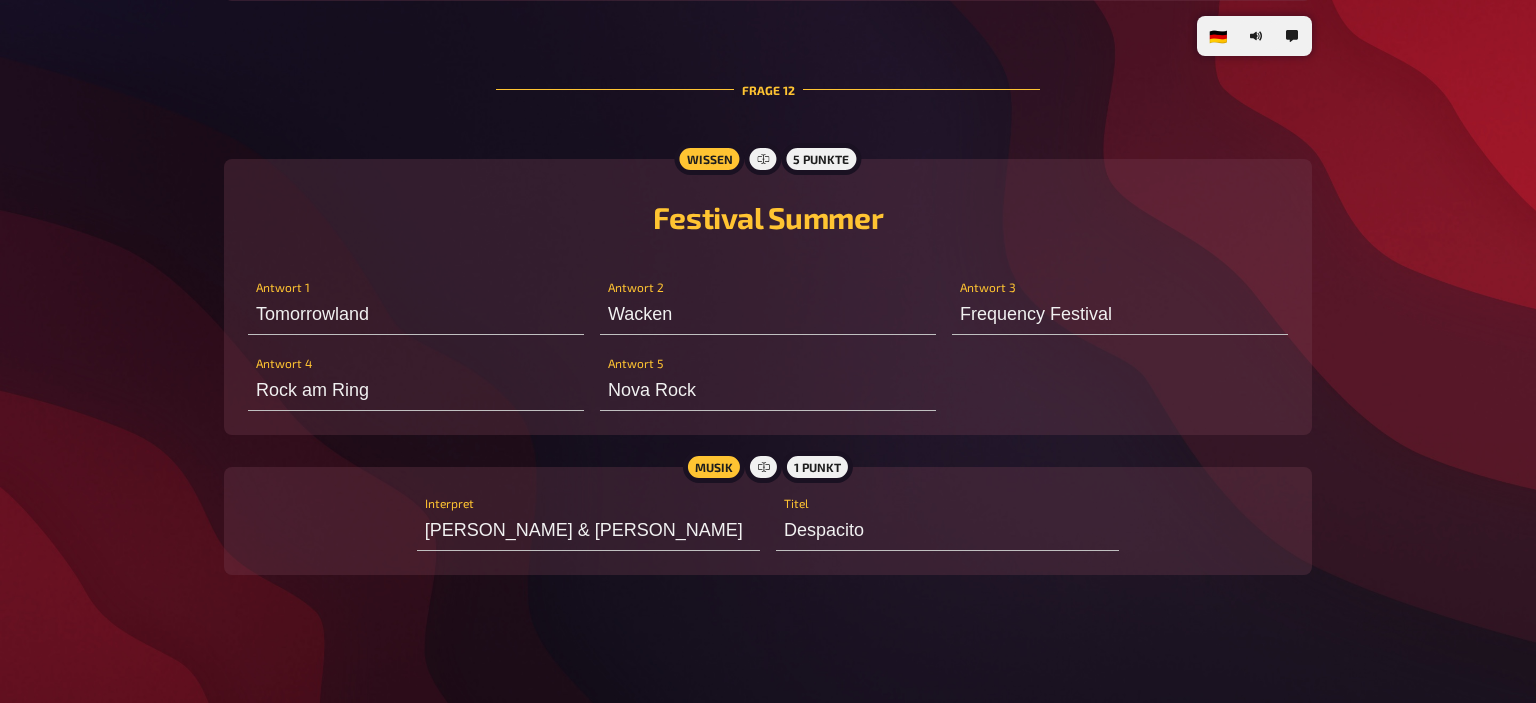 click on "Wissen 5 Punkte Festival Summer Tomorrowland Antwort 1 Wacken Antwort 2 Frequency Festival Antwort 3 Rock am Ring Antwort 4 Nova Rock Antwort 5" at bounding box center (768, 297) 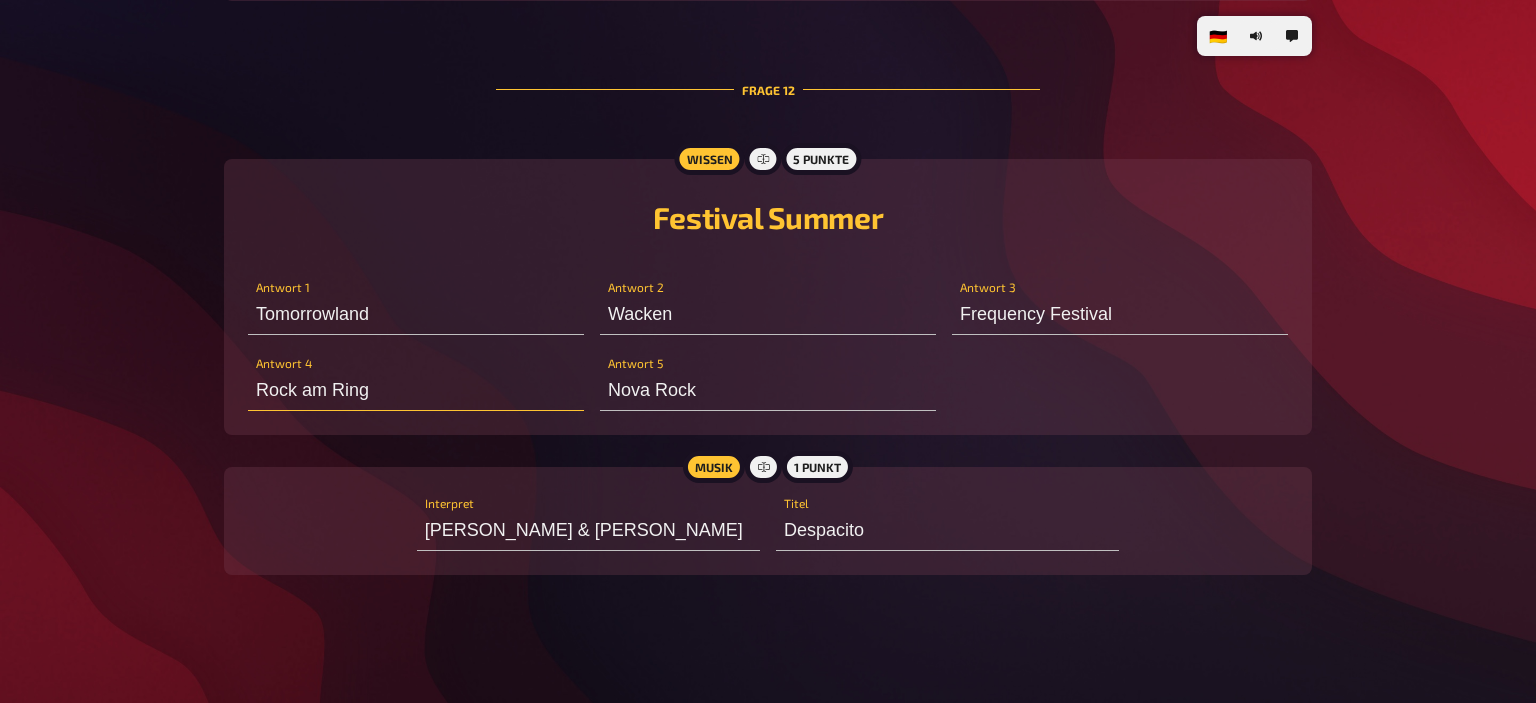 click on "Rock am Ring" at bounding box center [416, 391] 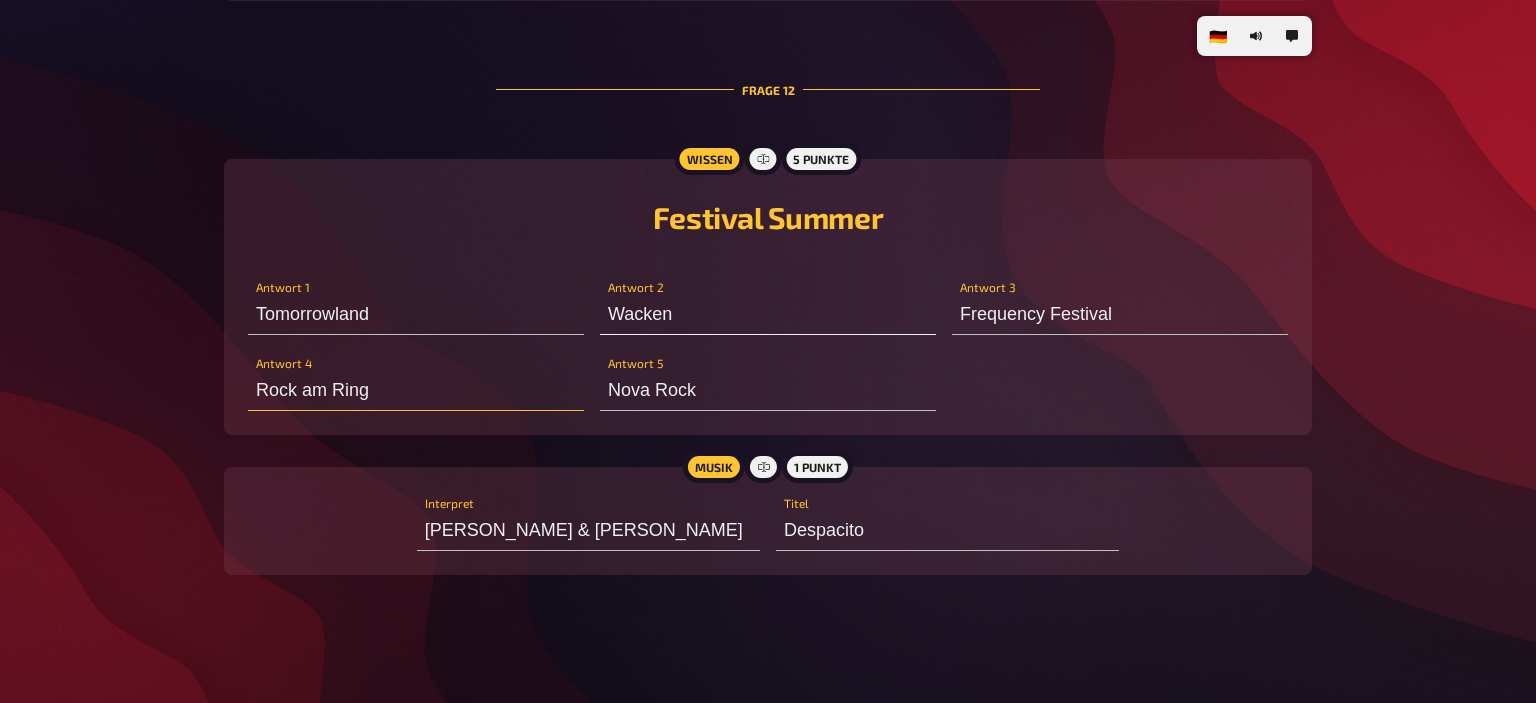 type on "Rock am Ring" 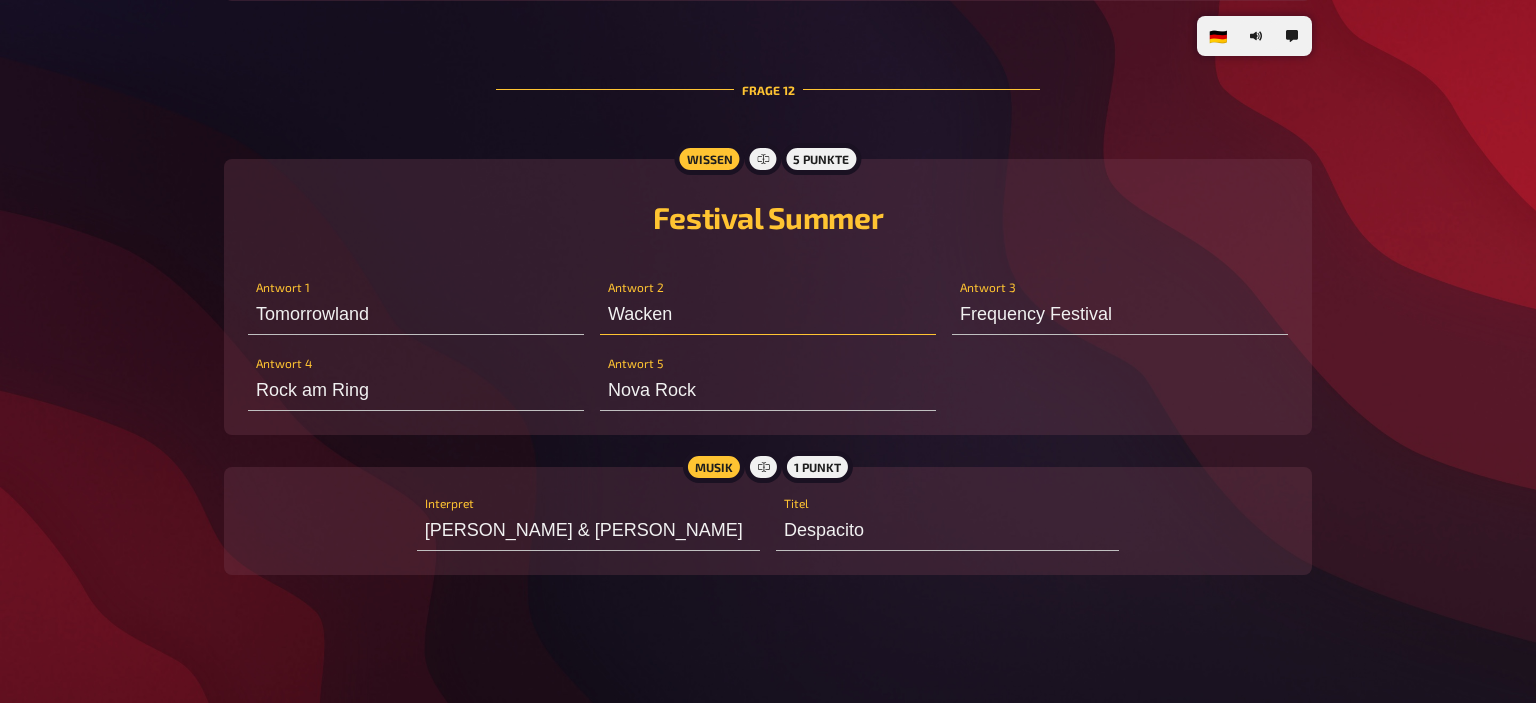click on "Wacken" at bounding box center [768, 315] 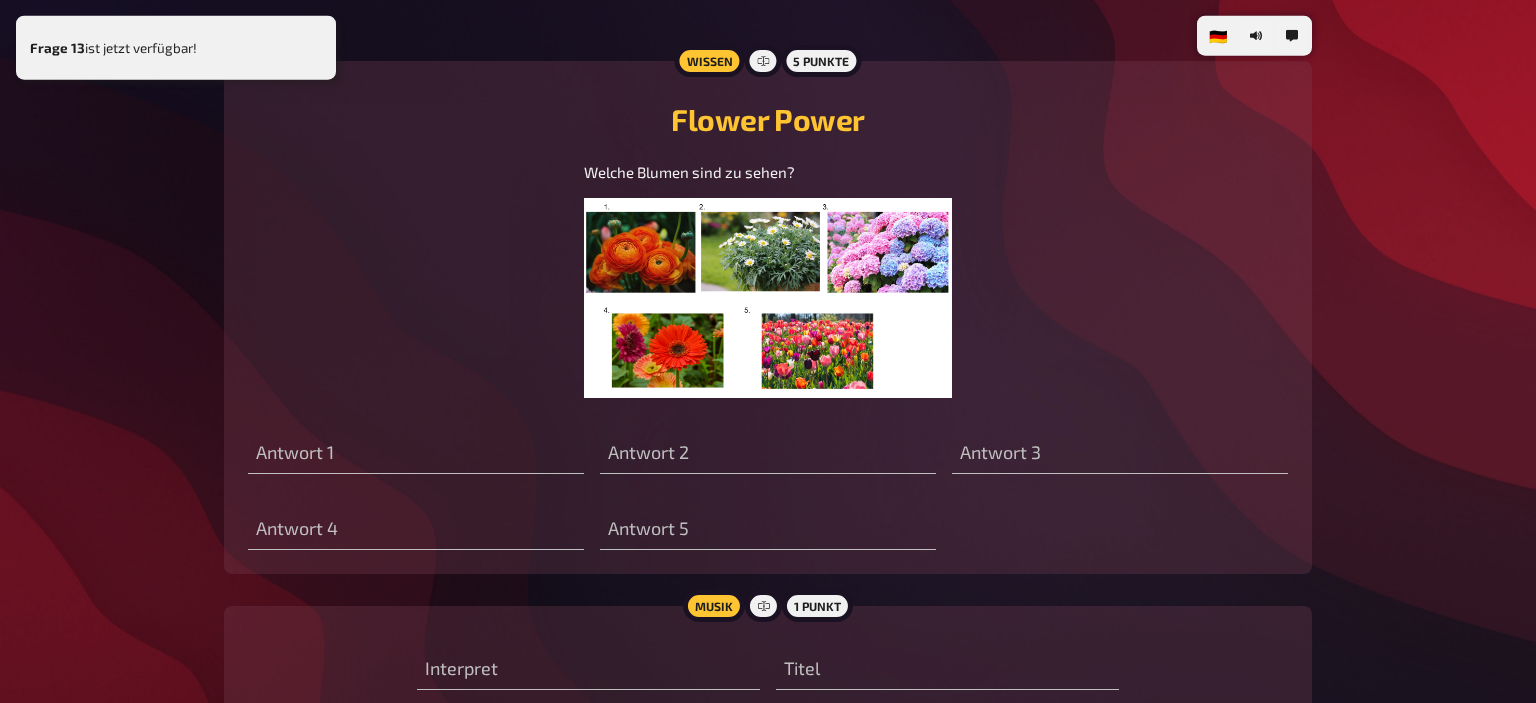 scroll, scrollTop: 9093, scrollLeft: 0, axis: vertical 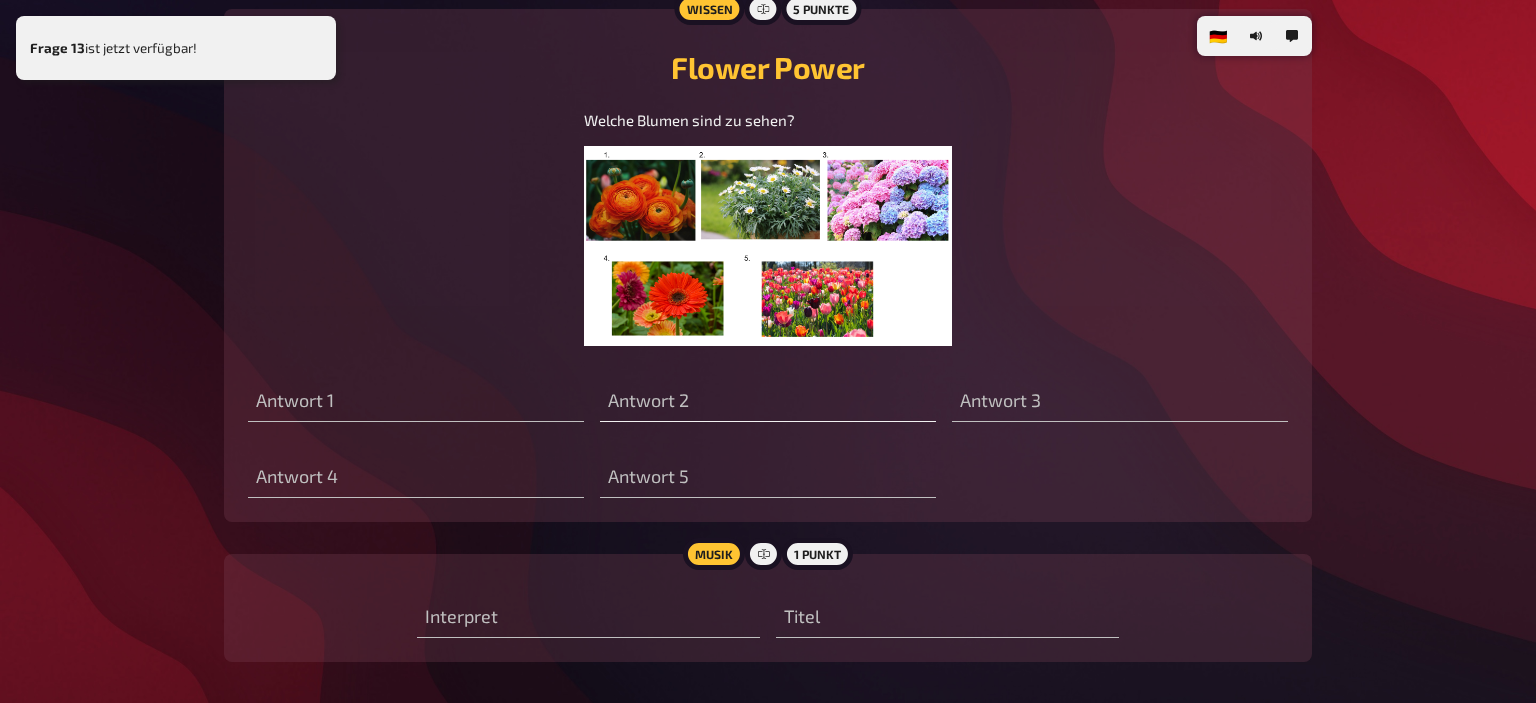 type 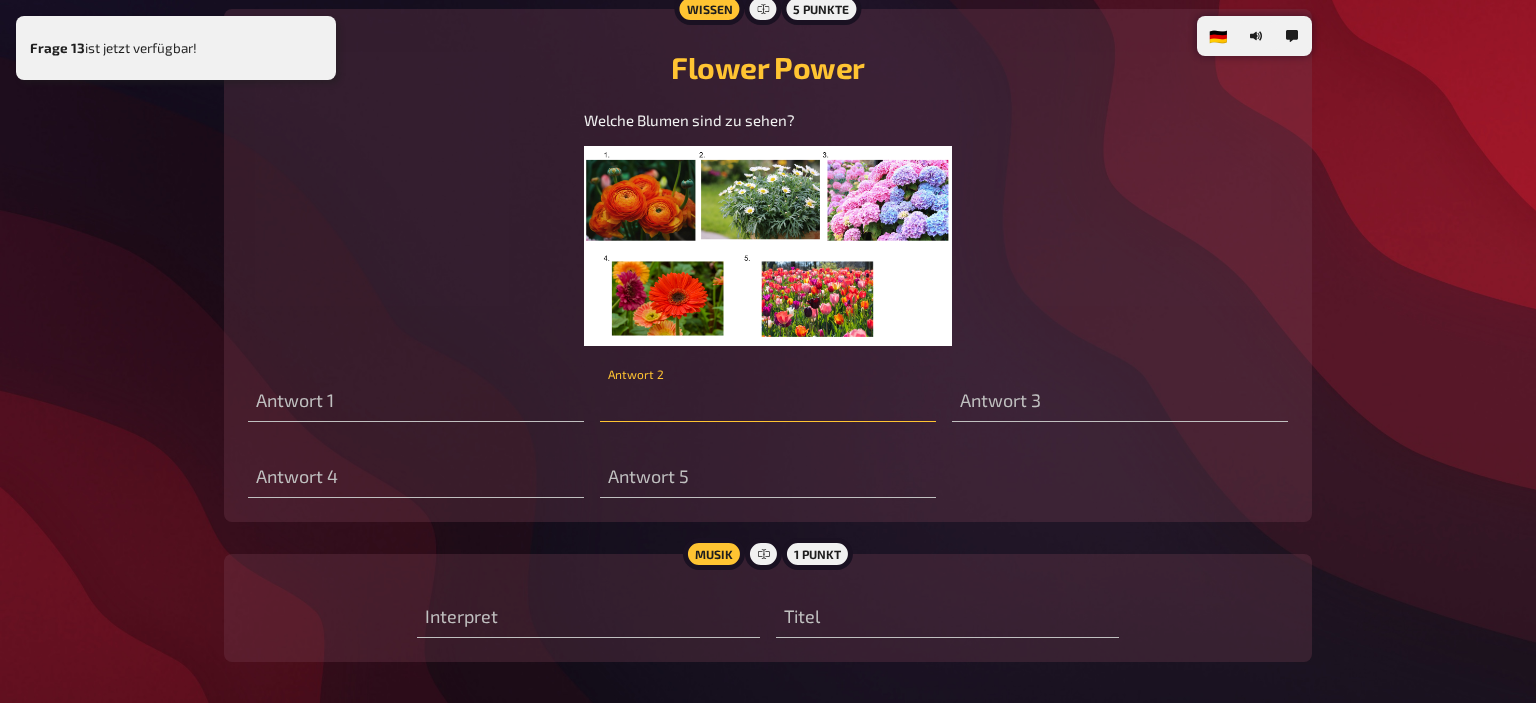 click at bounding box center (768, 402) 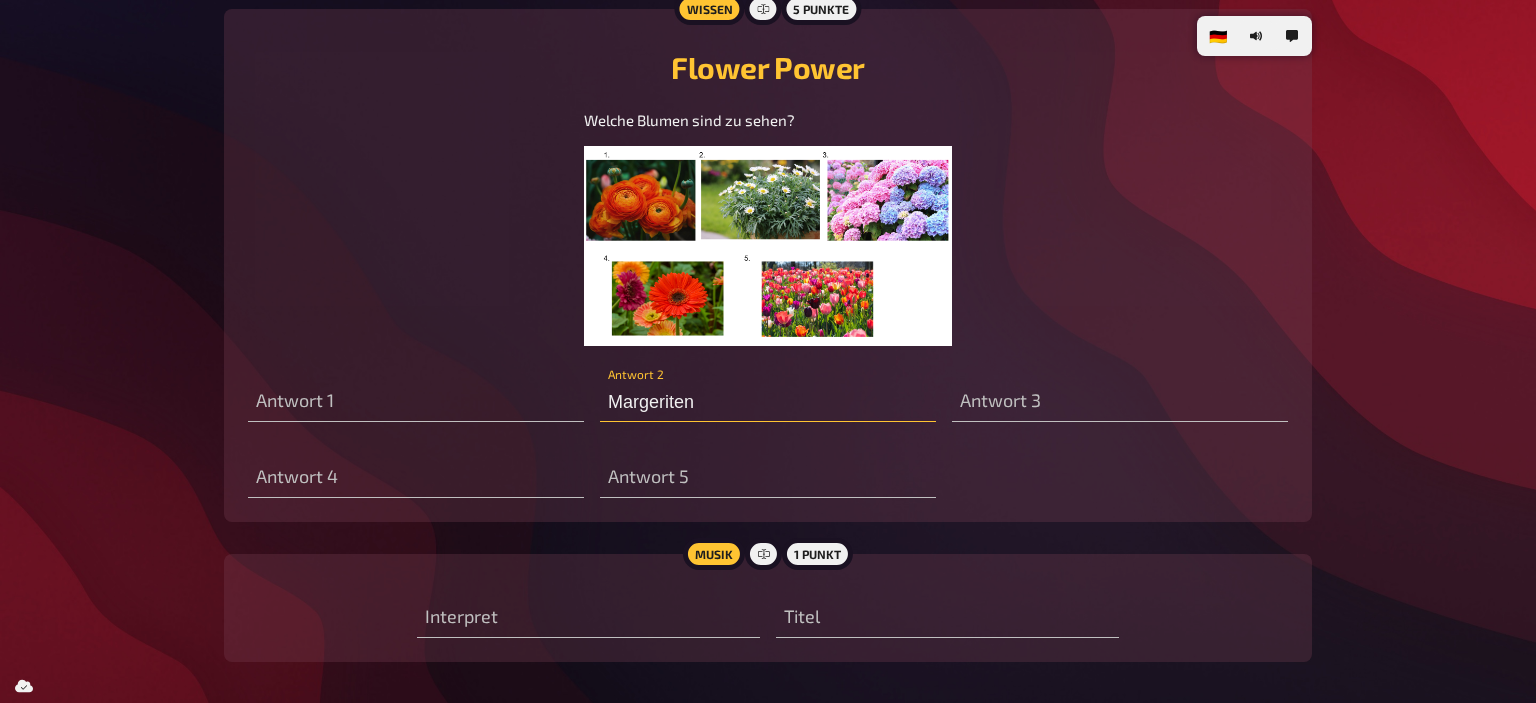 type on "Margeriten" 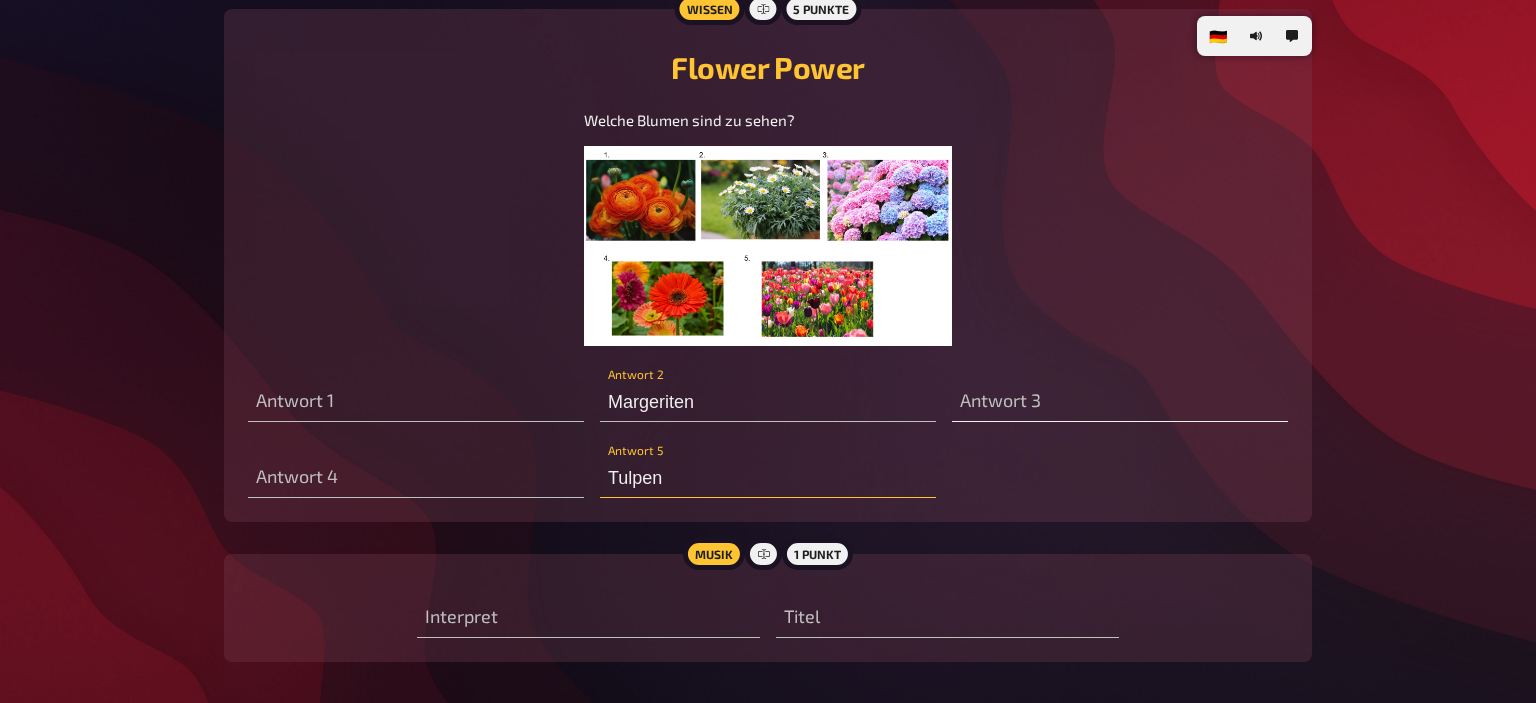 type on "Tulpen" 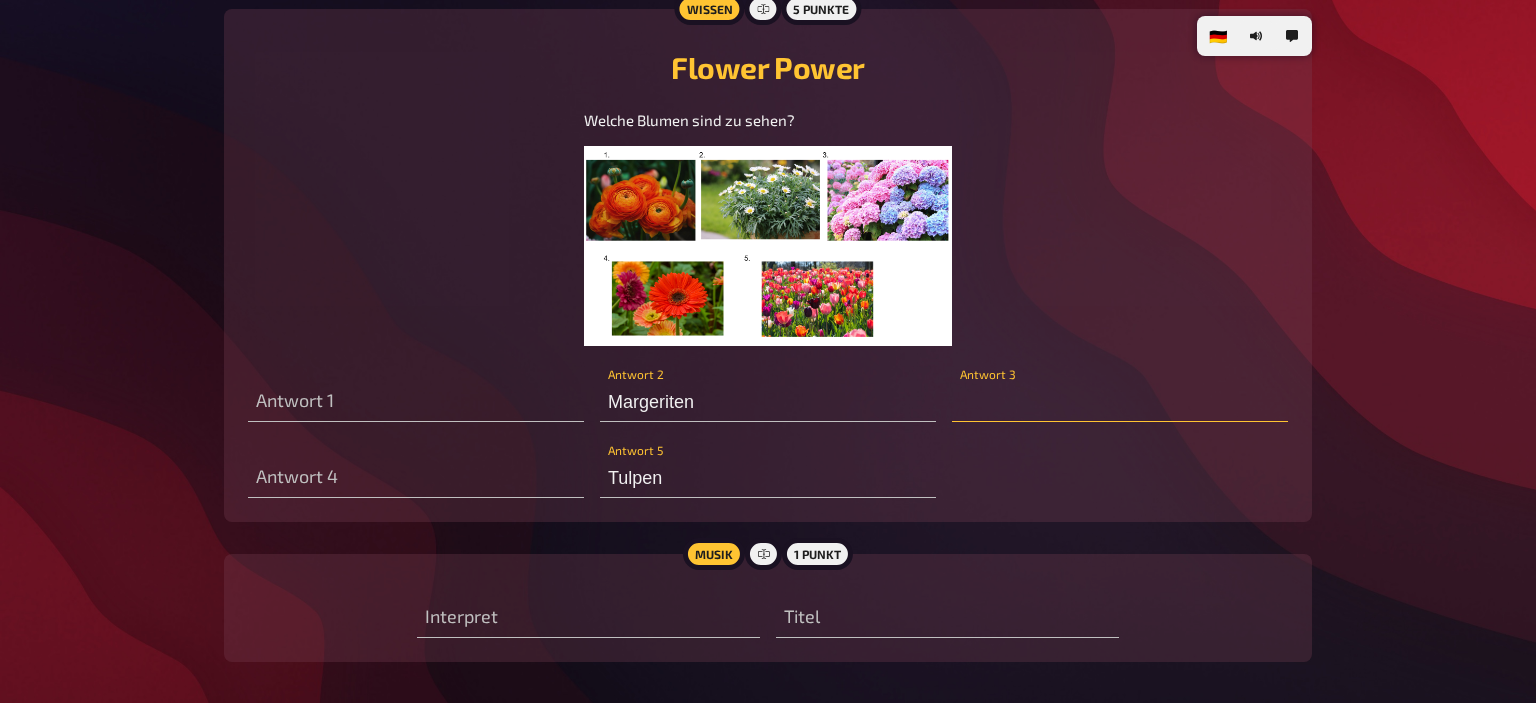 click at bounding box center [1120, 402] 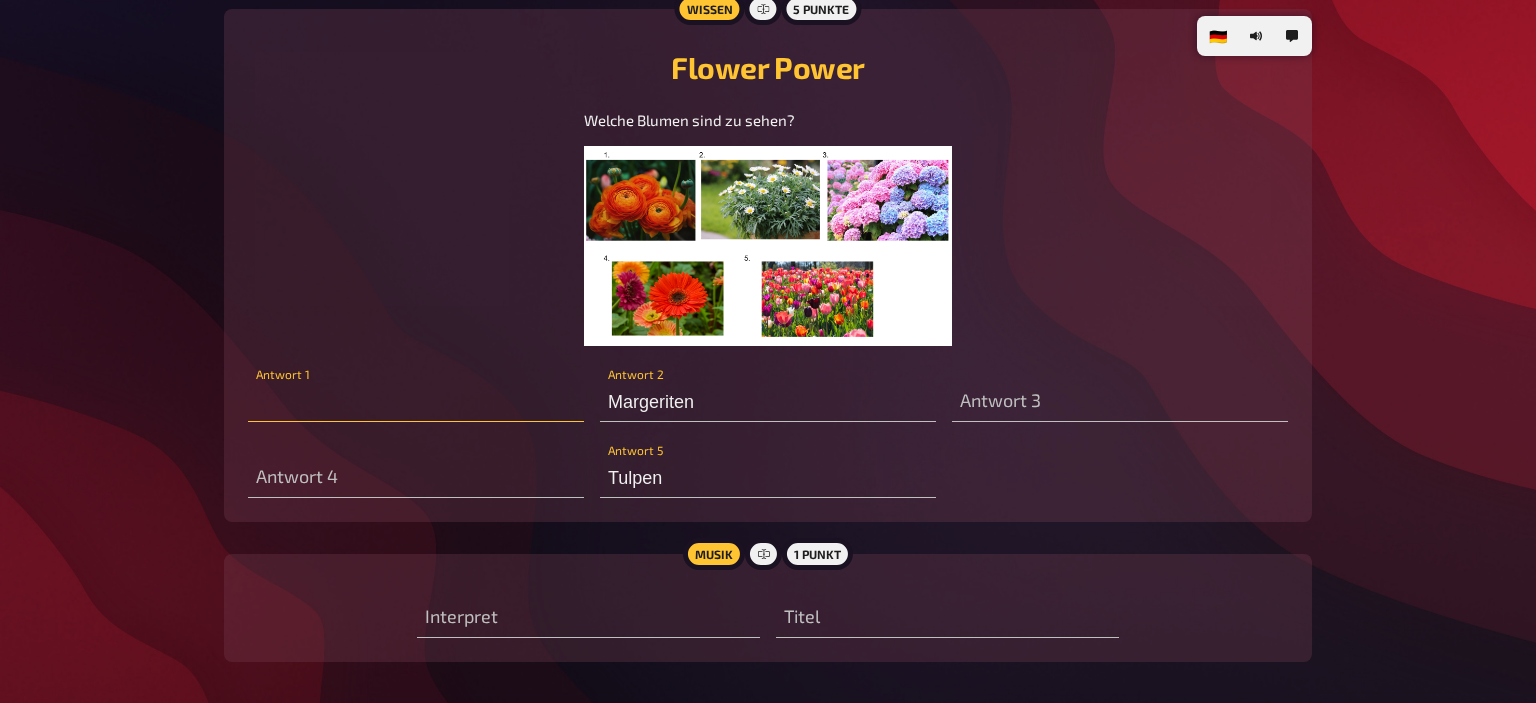 click at bounding box center [416, 402] 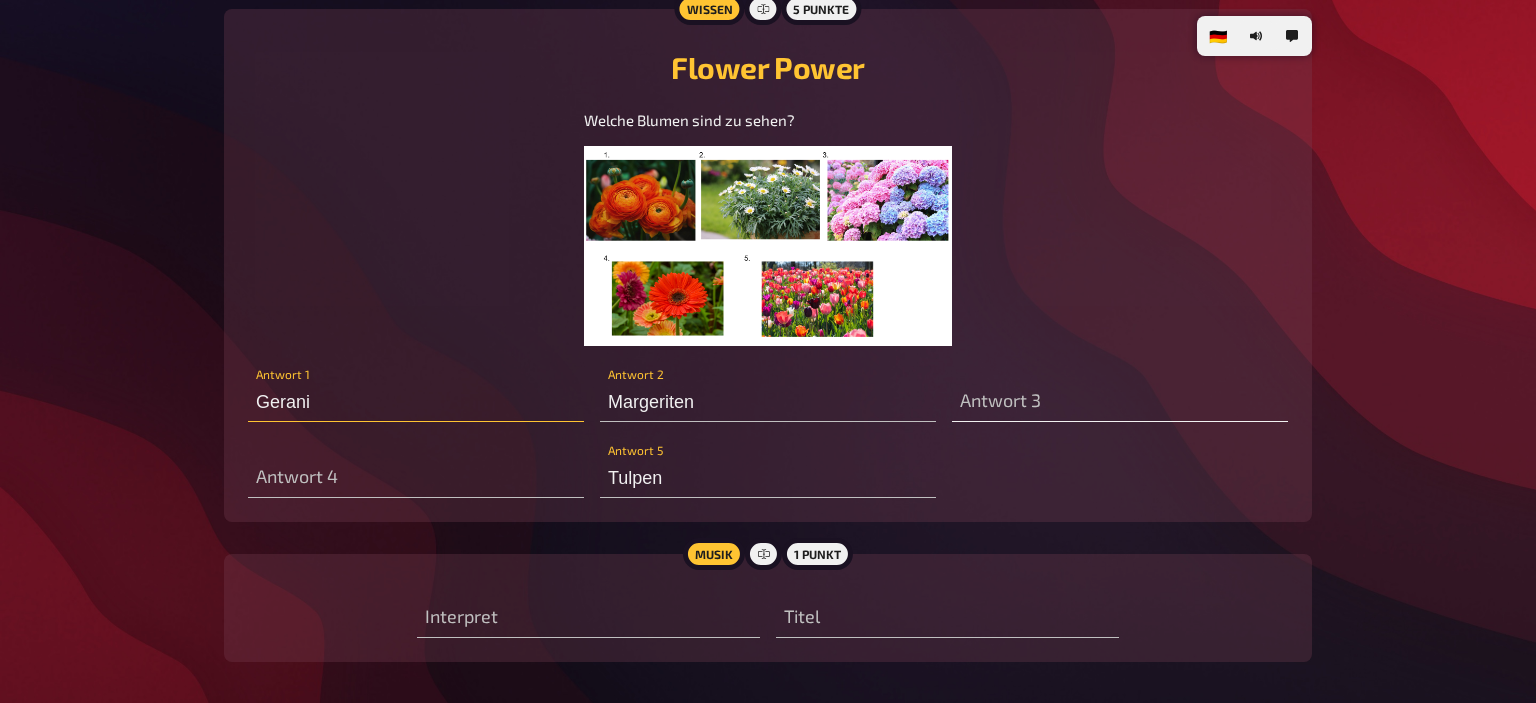 type on "Gerani" 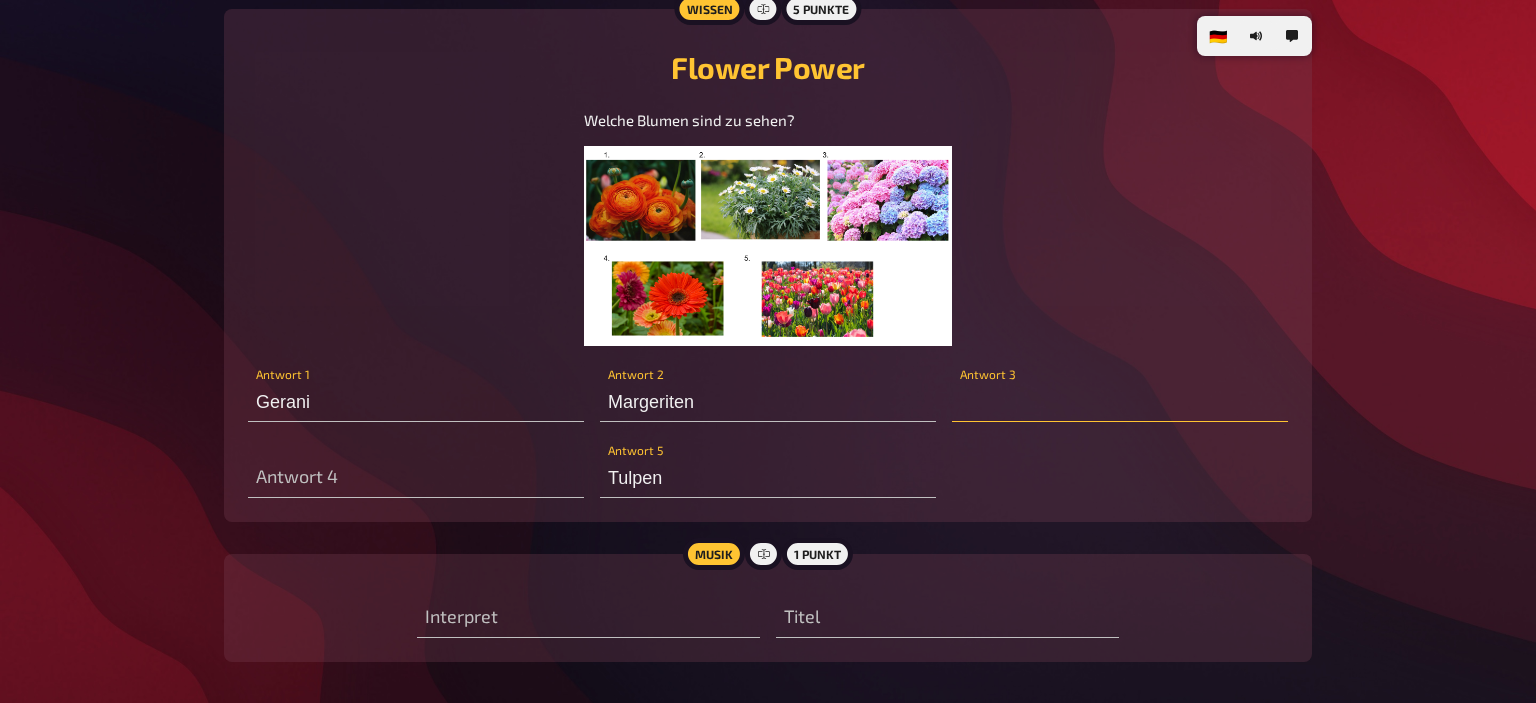 click at bounding box center (1120, 402) 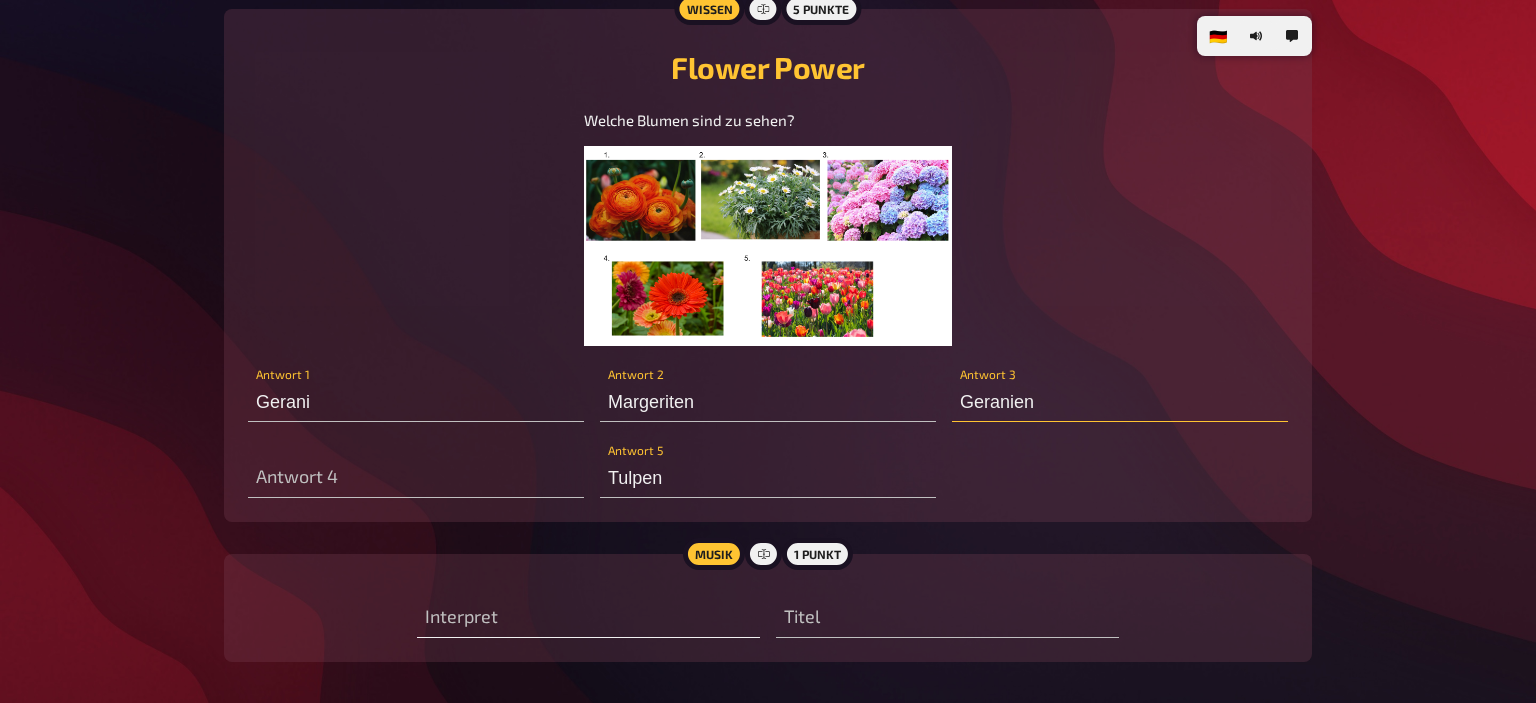 type on "Geranien" 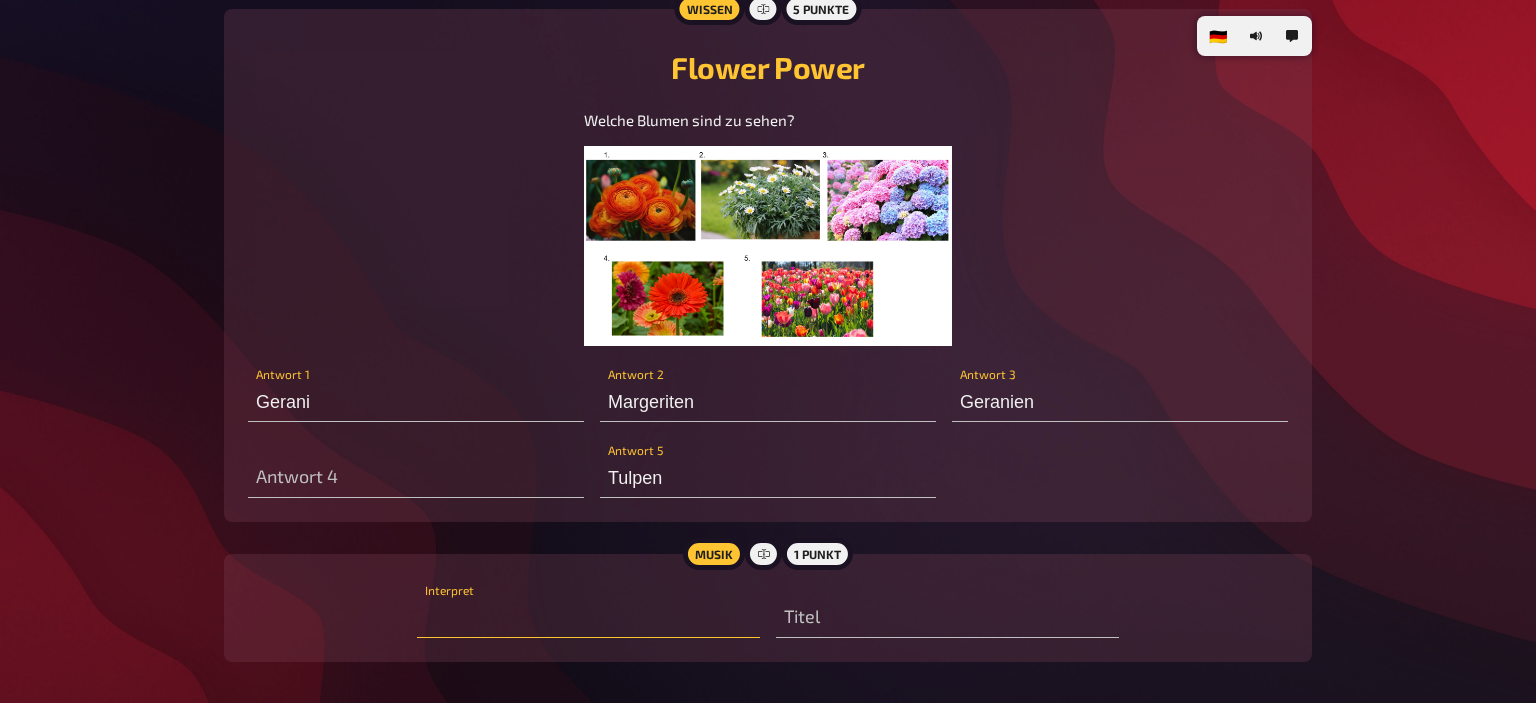click at bounding box center [588, 618] 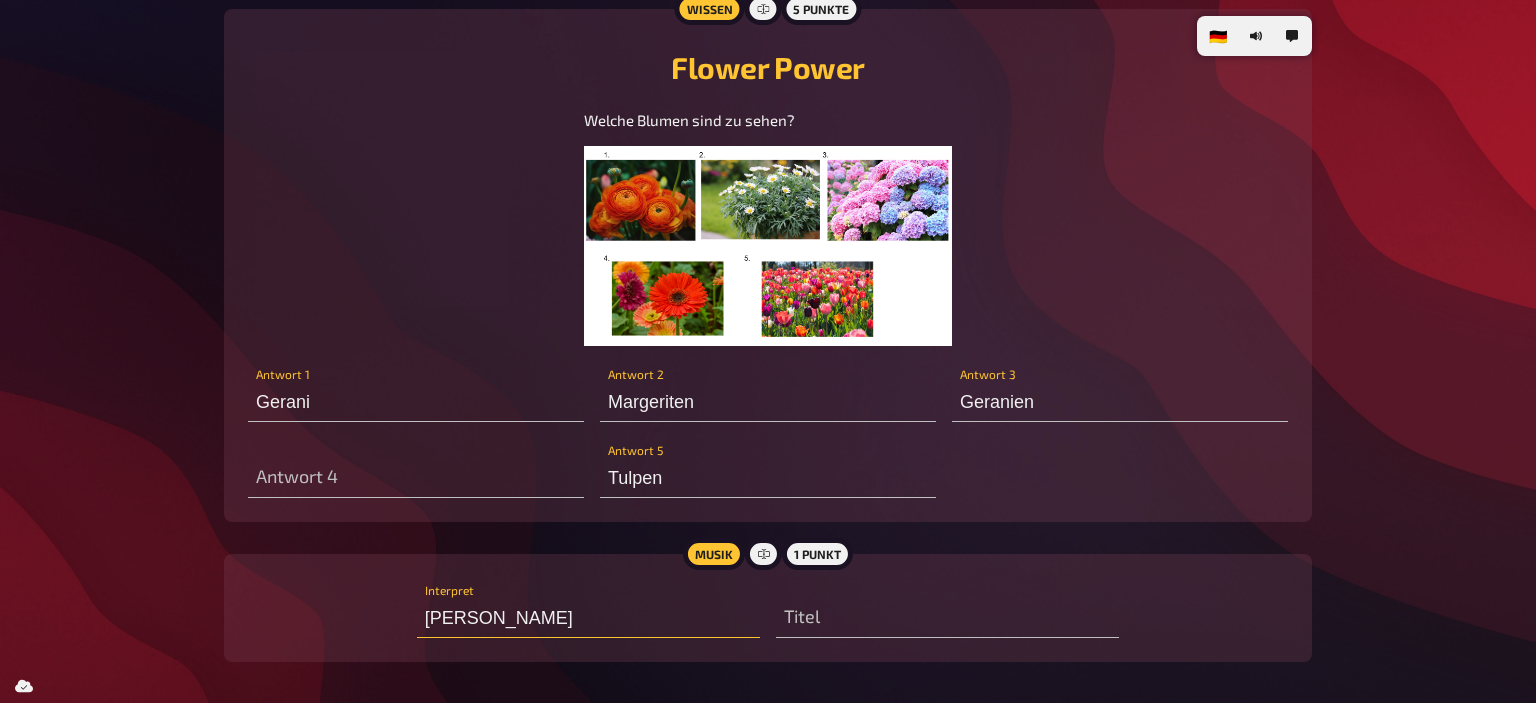 type on "George Erza" 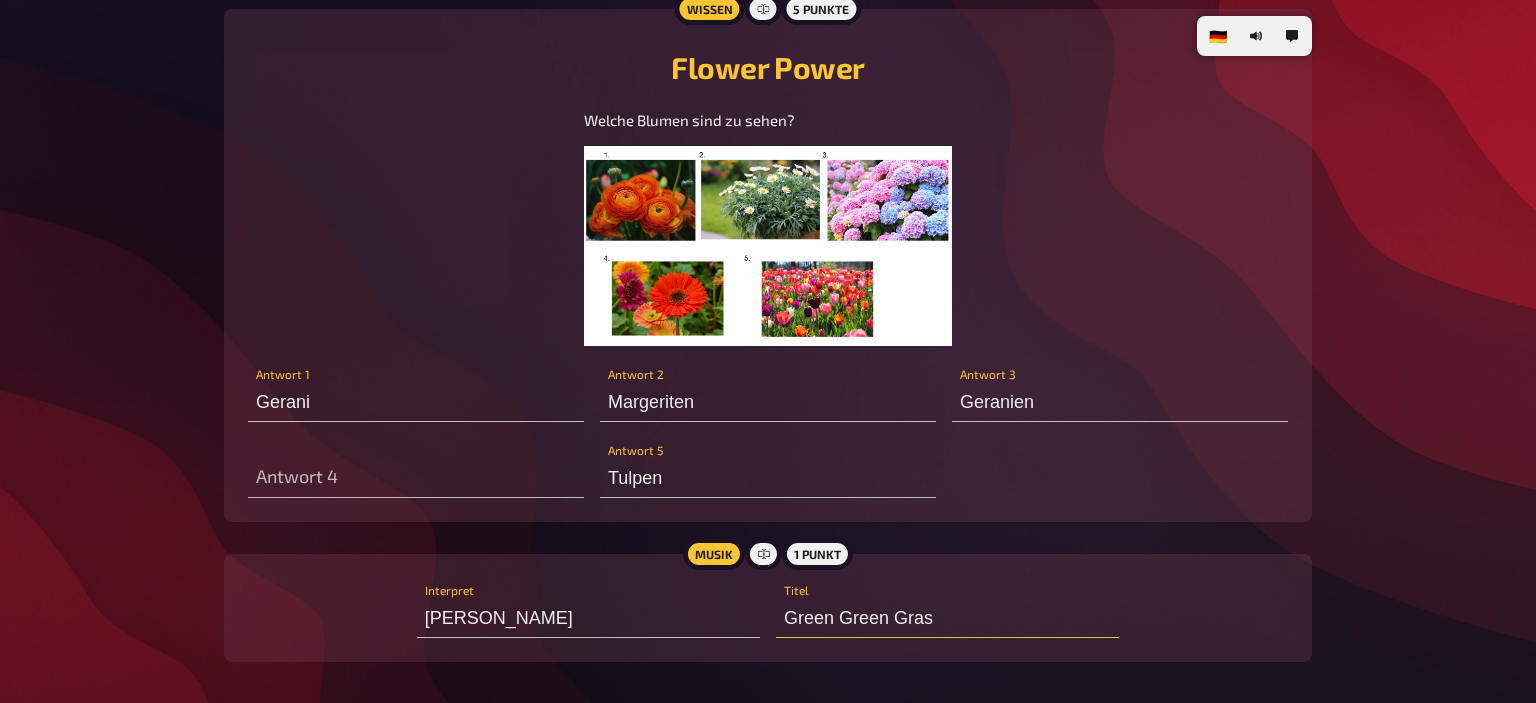 type on "Green Green Gras" 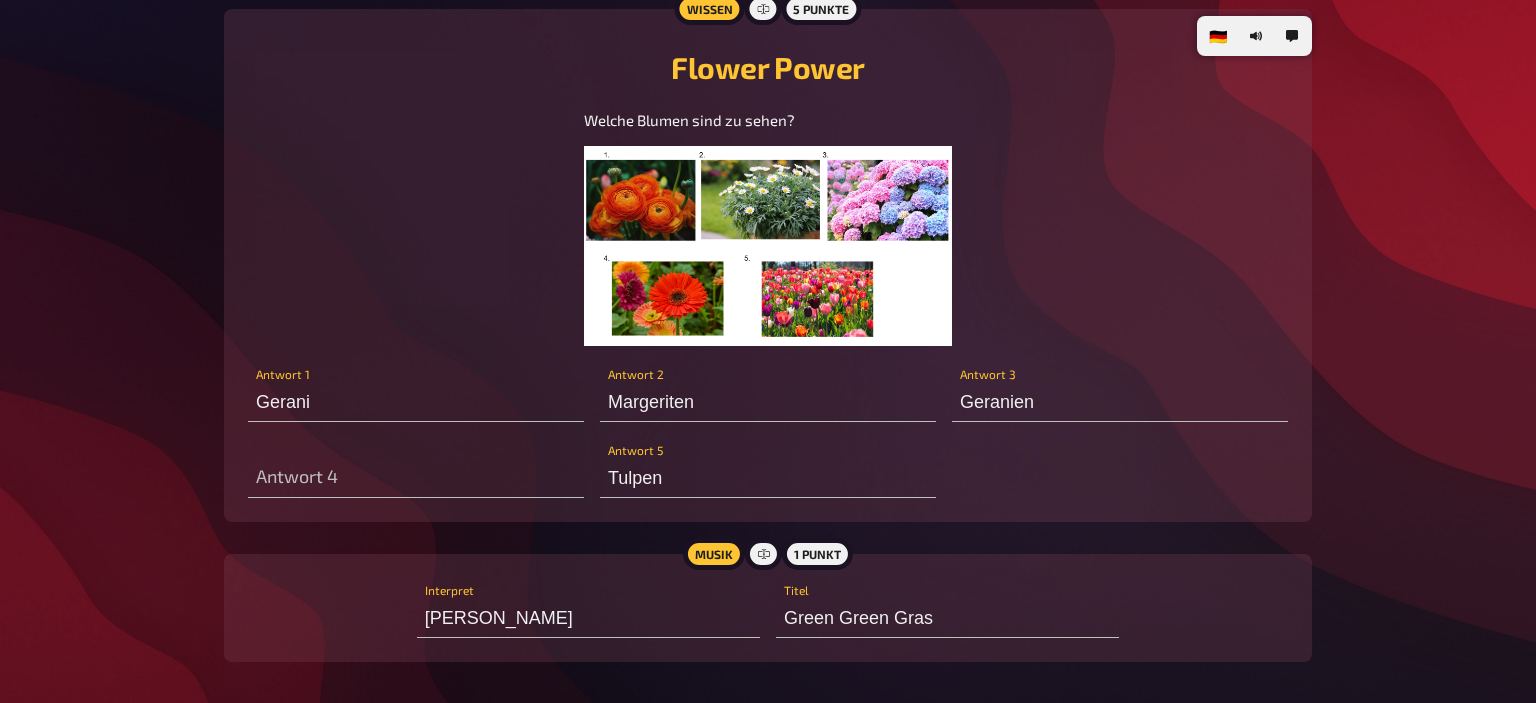 click at bounding box center [768, 246] 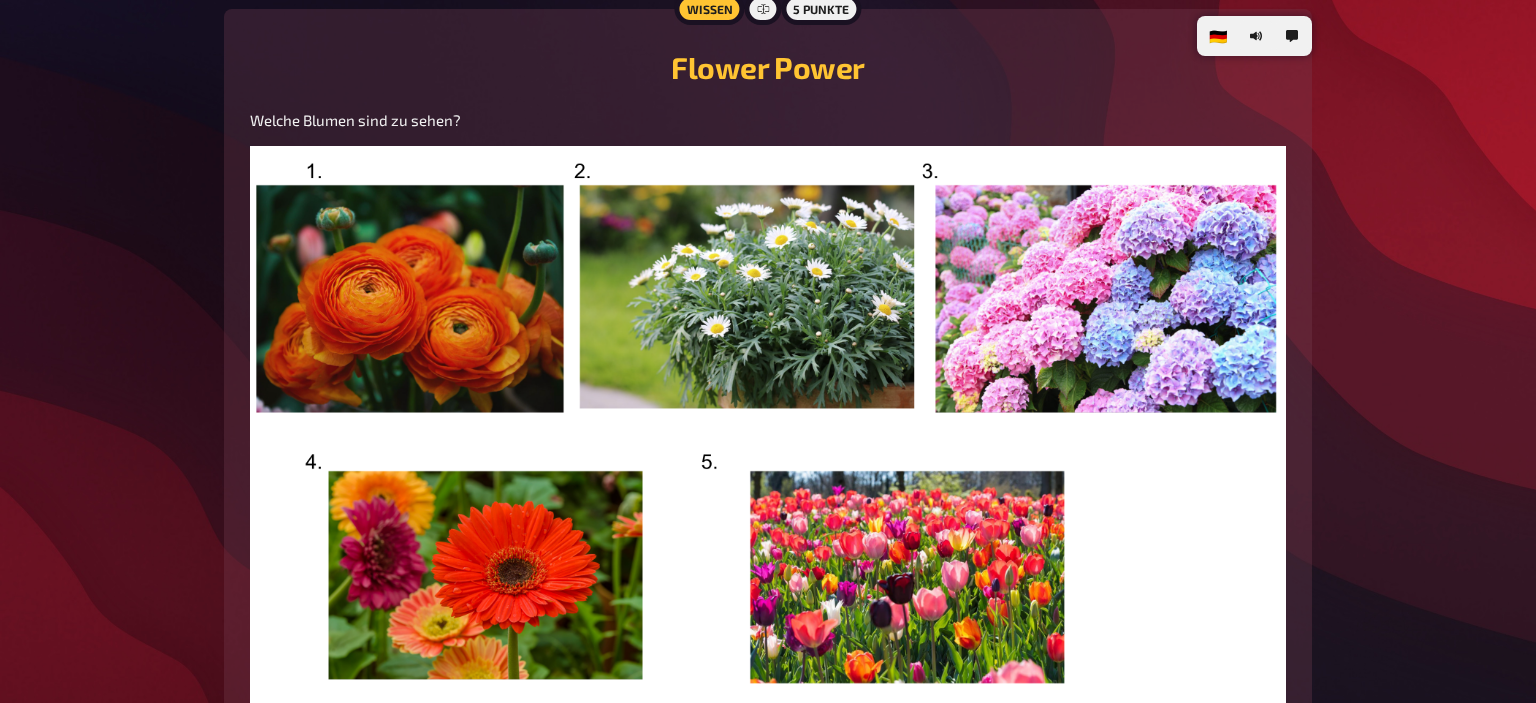 click on "🇩🇪 Deutsch 🇺🇸 English 🇳🇱 Nederlands Summer Vibes for Mystery Minds Hallo liebes Mystery Minds Team!  Viel Spaß bei unserem heutigen Quiz!
Vergesst nicht: nur einmal pro Team anmelden und nicht schummeln! ;-) Folgt uns auf Instagram:  Brainpower.events Österreich ist auch nur ein deutsches Bundesland Passe hier deinen Namen und Spielerfarbe an. Frage   1 Wissen 6 Punkte So schmeckt der Sommer! Wie heißen diese Eisklassiker von Eskimo (Lagnese) bzw. Schöller?  Mr. Ed Antwort 1 Kaktus Antwort 2 Bumbum Antwort 3 Twister Antwort 4 Noggers Antwort 5 Lutschfinger Antwort 6 Musik 1 Punkt Die Doofen Interpret Sommer, Sonne, Kaktus Titel Frage   2 Wissen 2.5 Punkte Same procedure as every year, James!  In welchem Jahr fanden die folgenden Ereignisse statt?  Die Route 66 ist keine offizielle Autobahn mehr Coca Cola stellt seine "New Coke" vor Großbritannien und Spanien einigen sich über die Öffnung der Grenzen zu Gibraltar Die CD erscheint auf dem Markt 1985 Antwort Musik 1 Punkt Bee Gees Titel" at bounding box center (768, -3970) 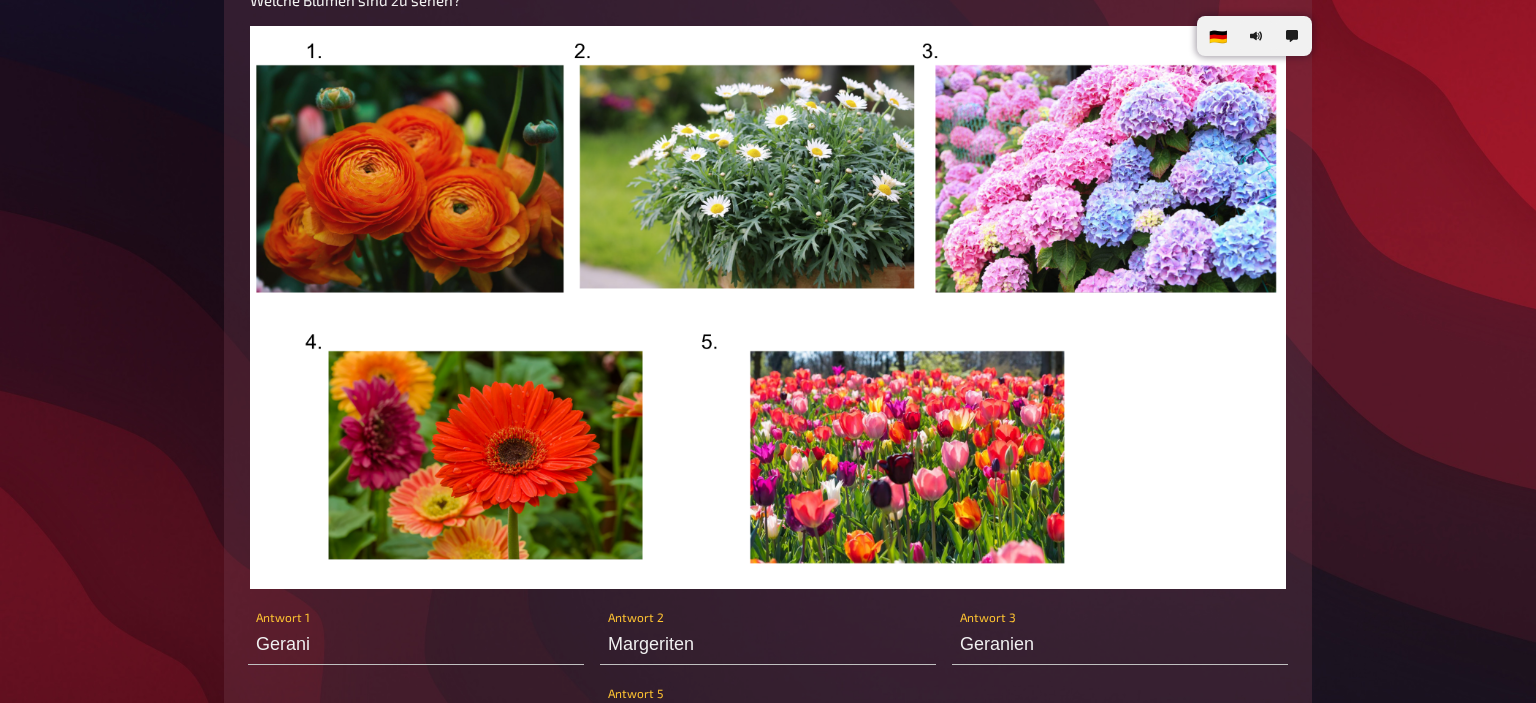scroll, scrollTop: 9333, scrollLeft: 0, axis: vertical 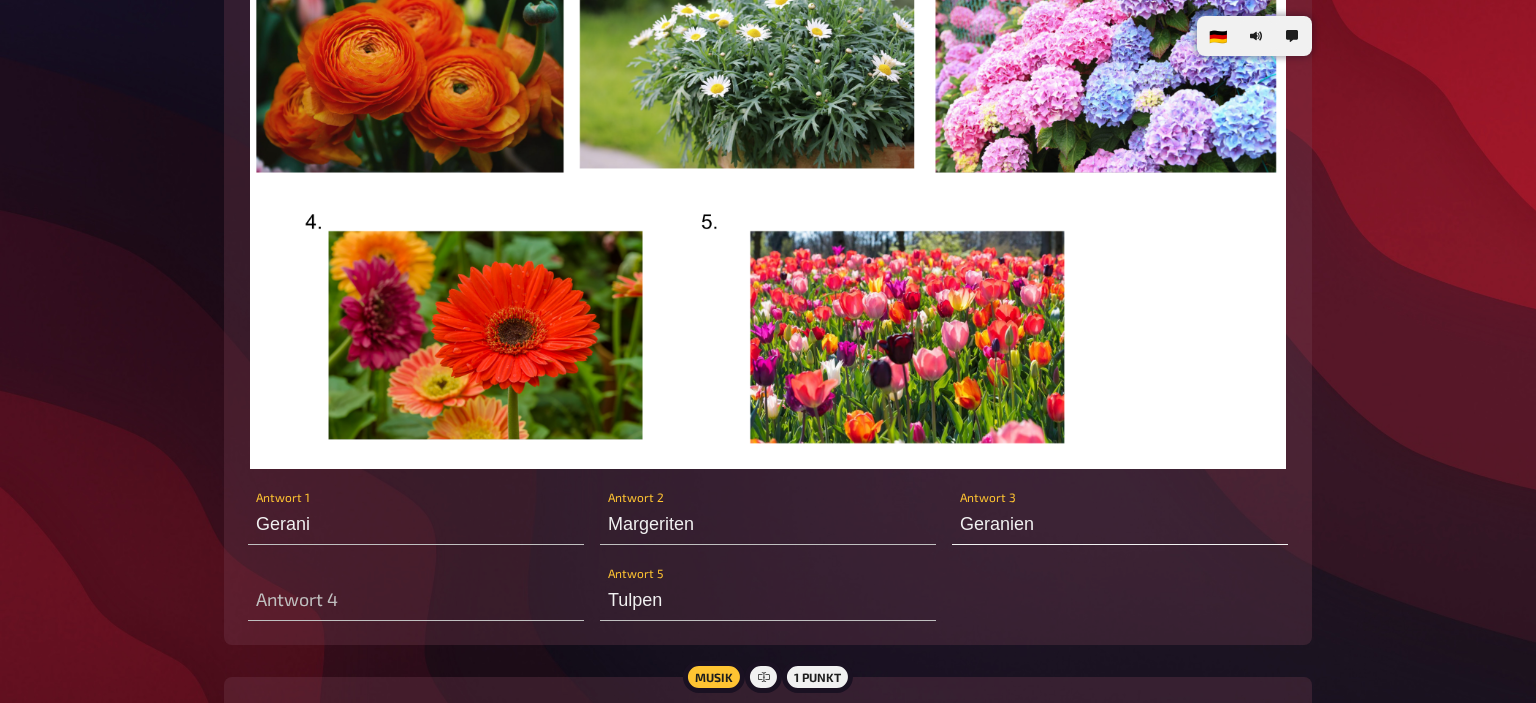 click on "Geranien Antwort 3" at bounding box center [1120, 515] 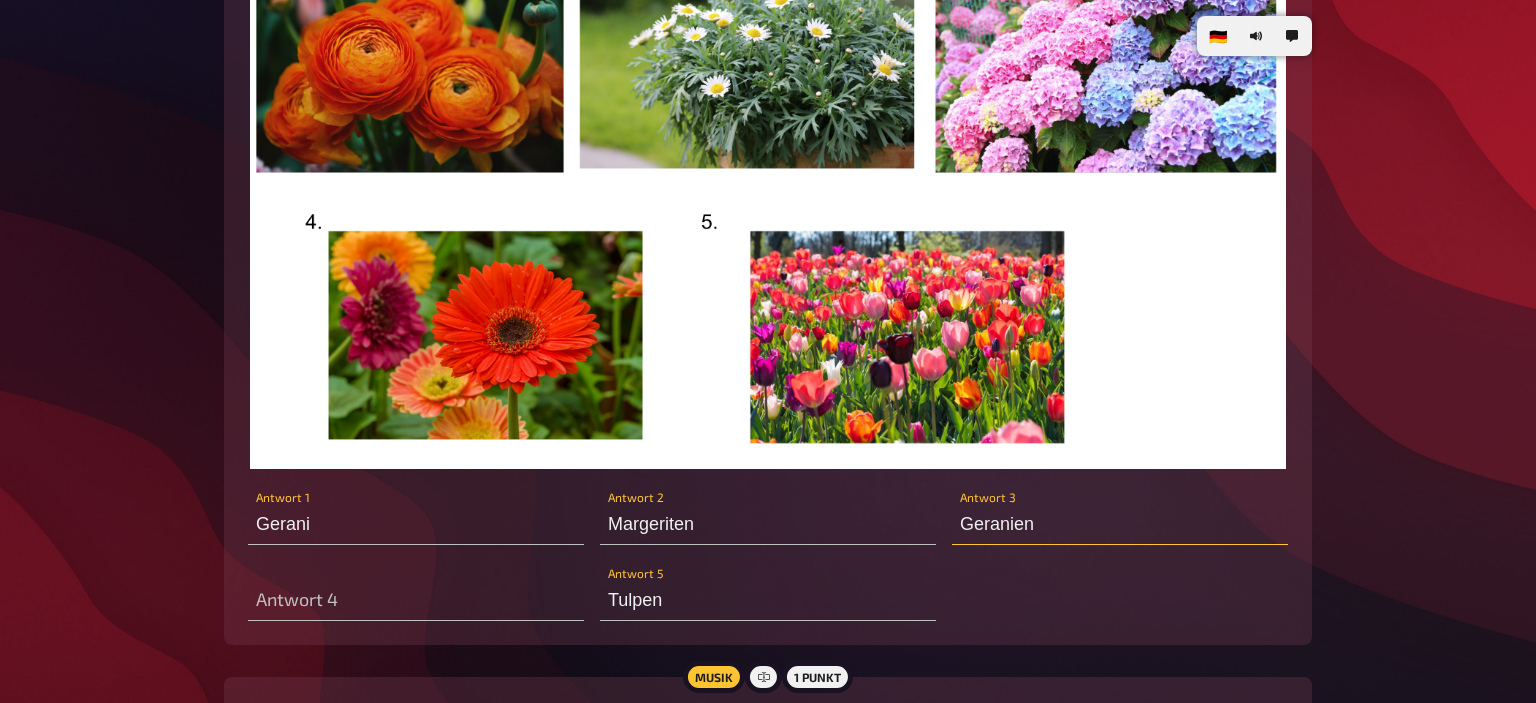 drag, startPoint x: 1041, startPoint y: 534, endPoint x: 937, endPoint y: 533, distance: 104.00481 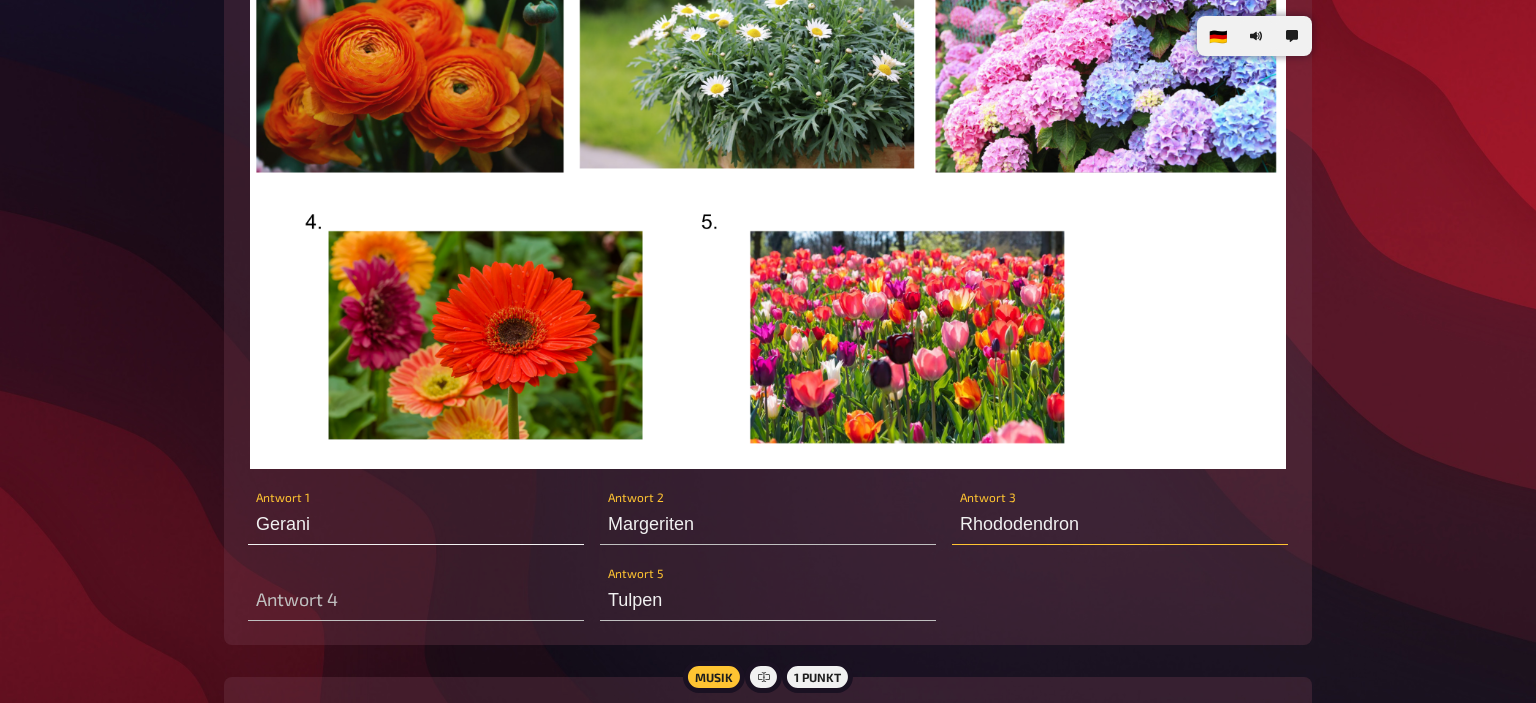 type on "Rhododendron" 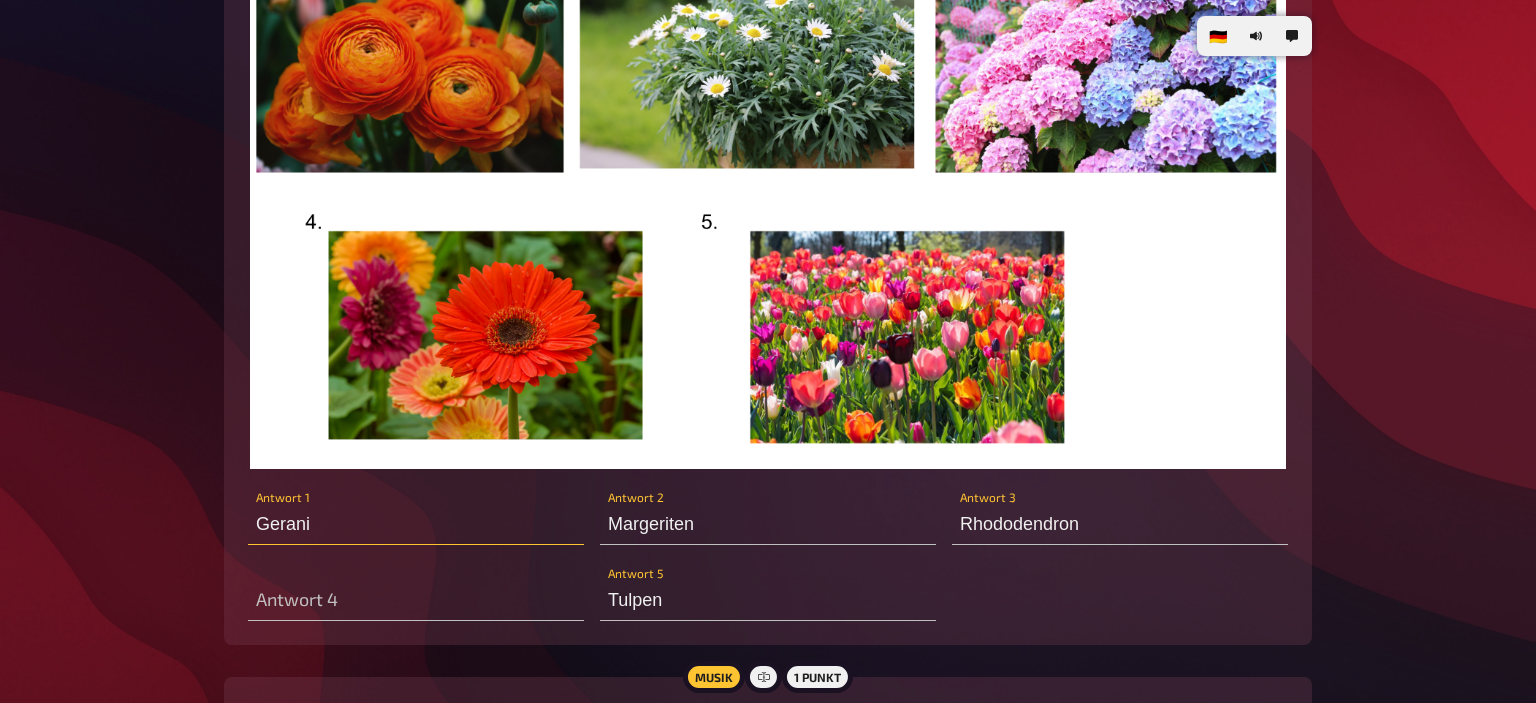 click on "Gerani" at bounding box center [416, 525] 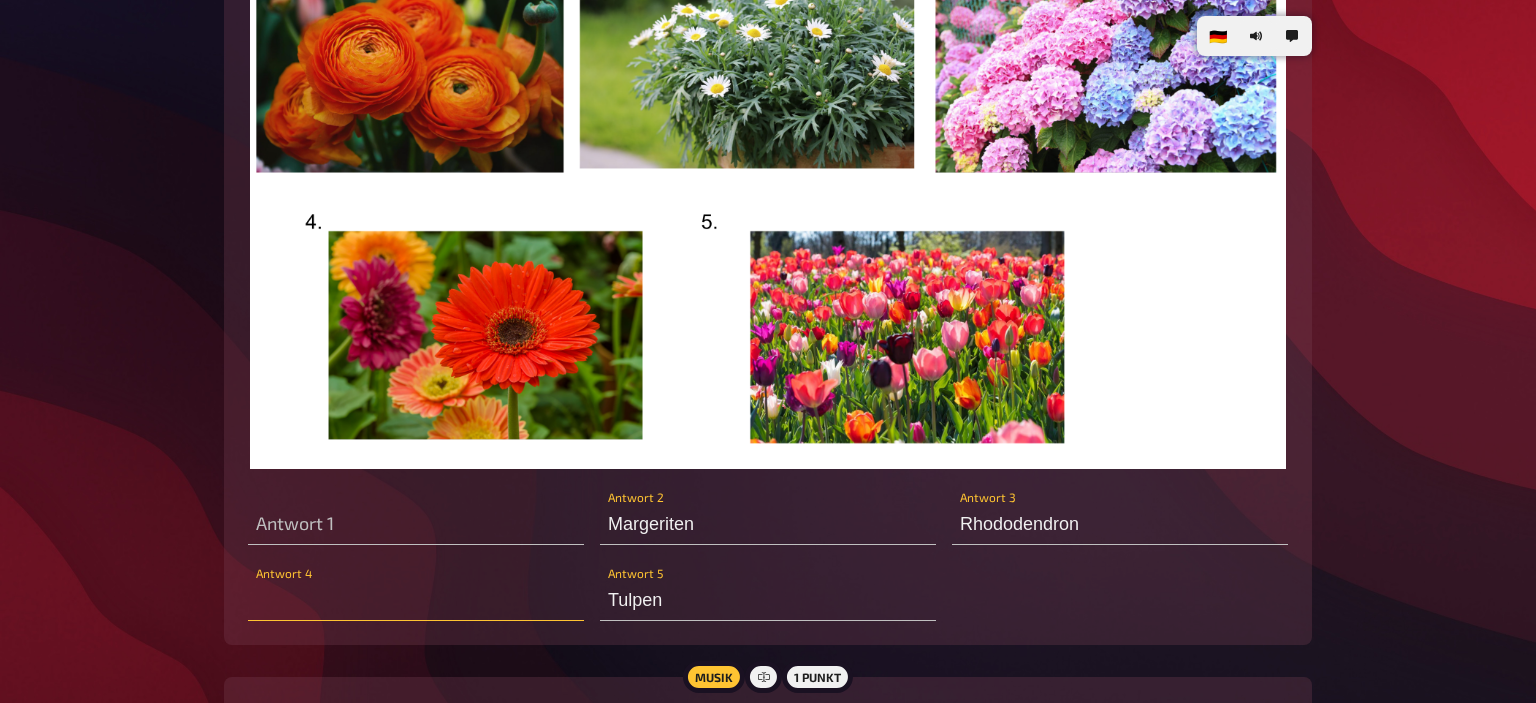 click at bounding box center [416, 601] 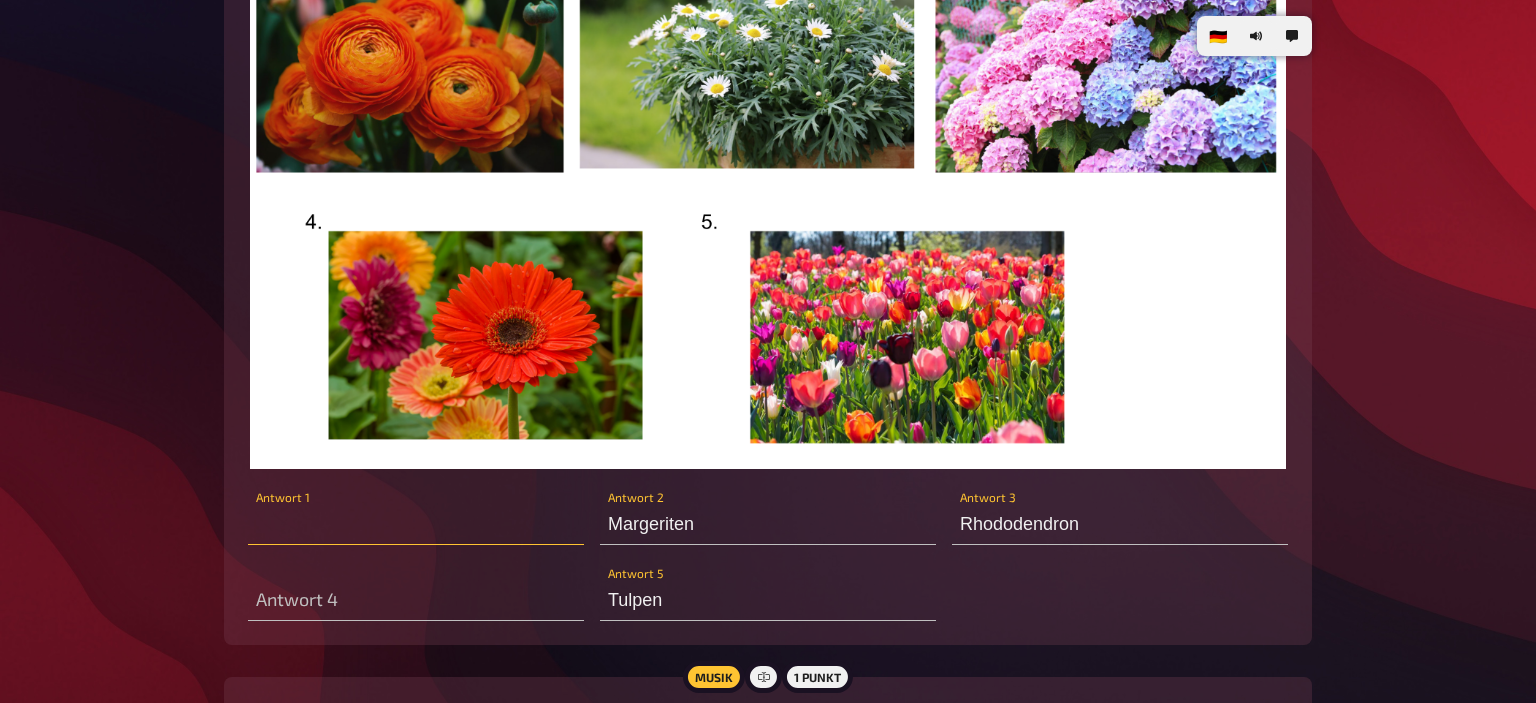 click at bounding box center [416, 525] 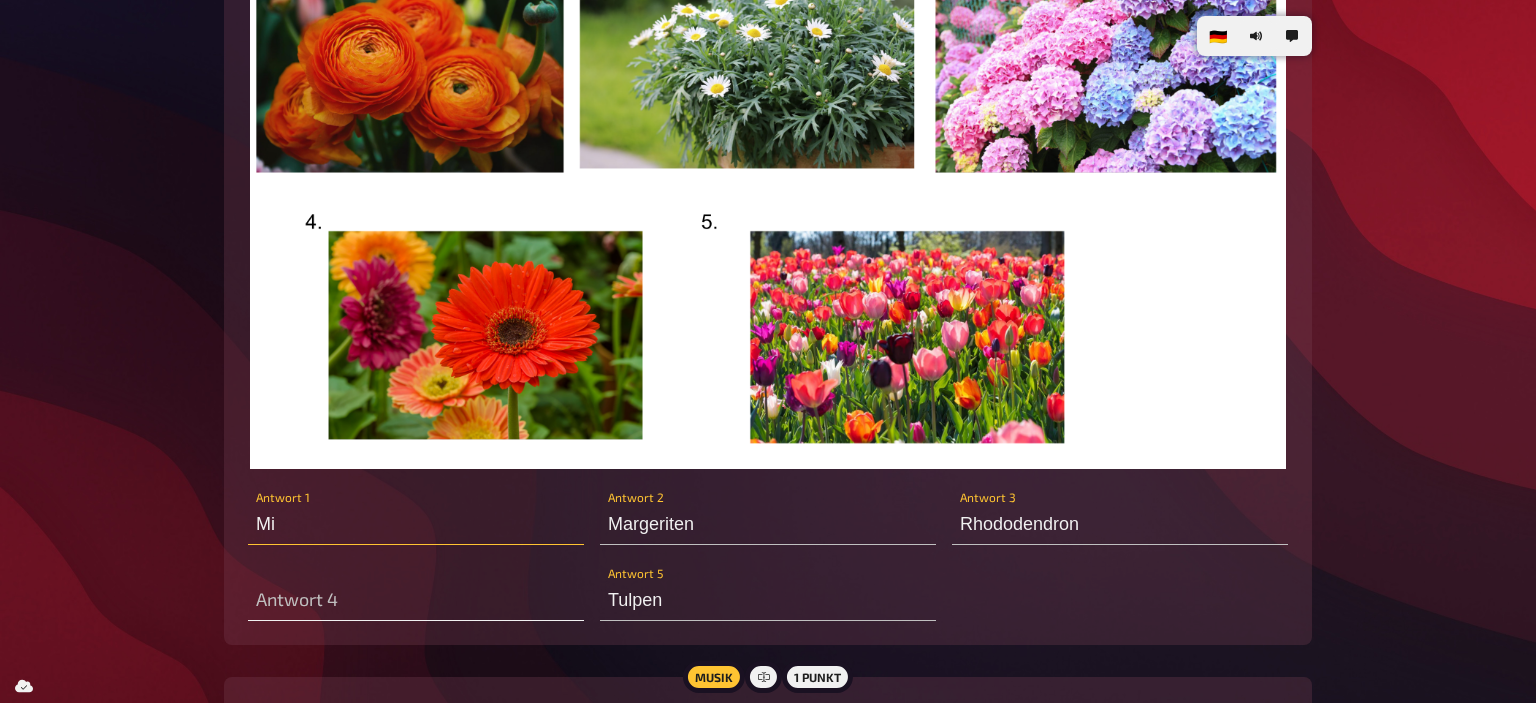 type on "M" 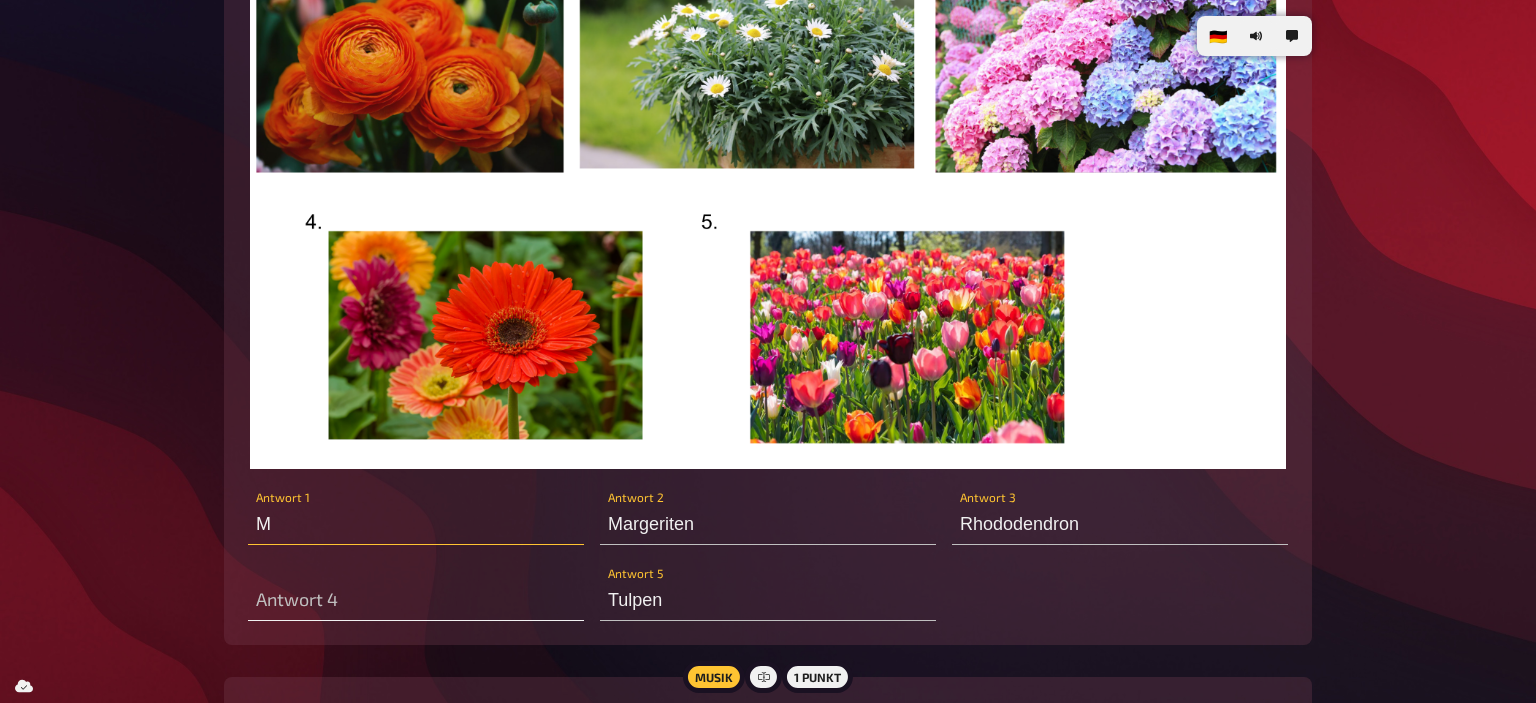 type 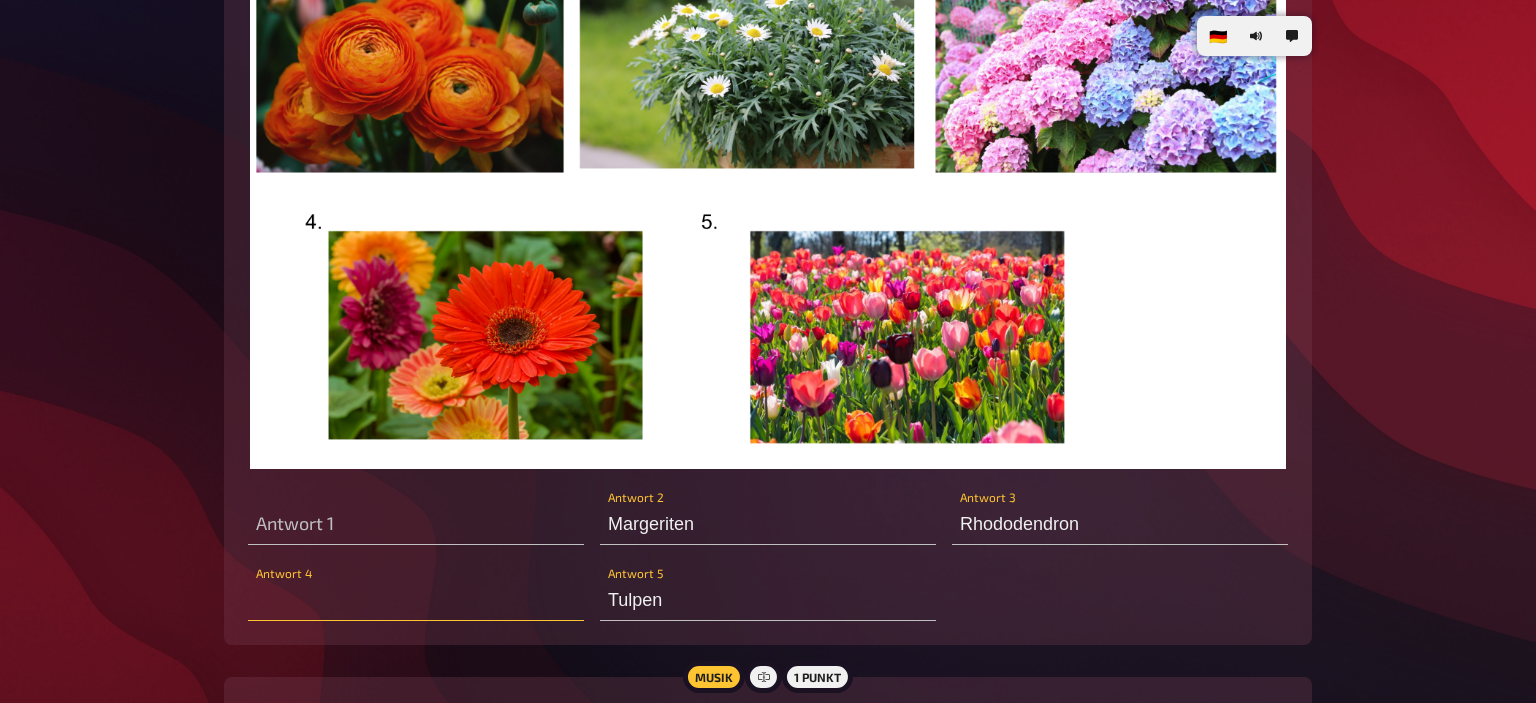 click at bounding box center (416, 601) 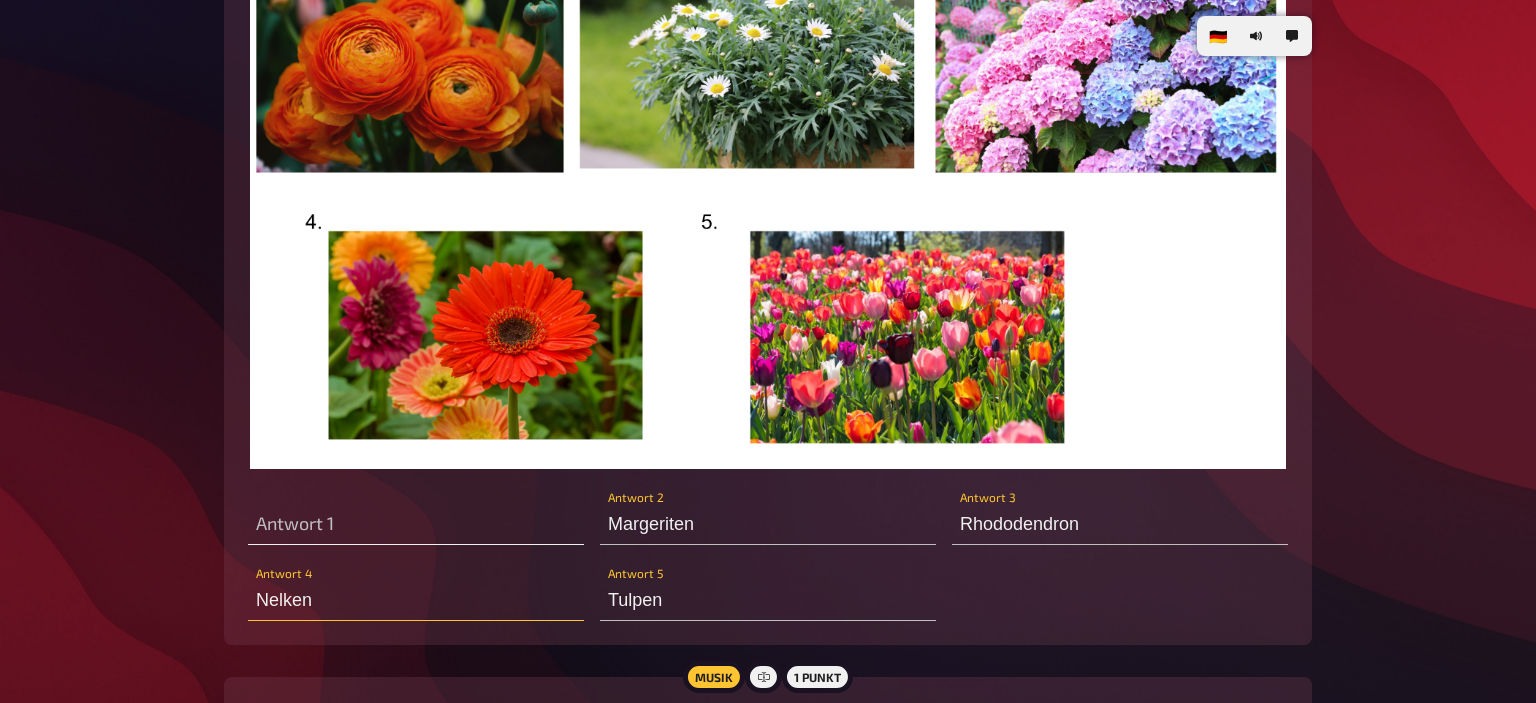 type on "Nelken" 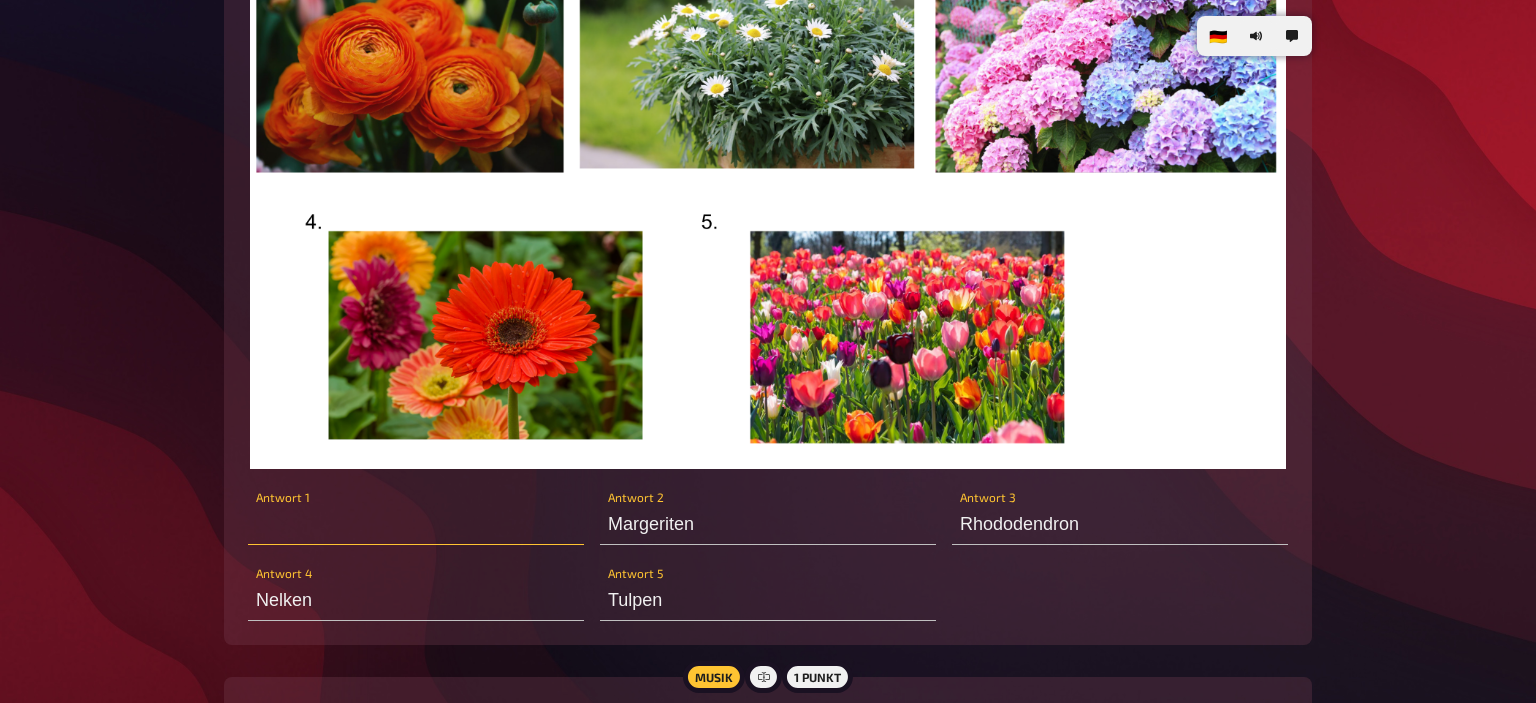 click at bounding box center (416, 525) 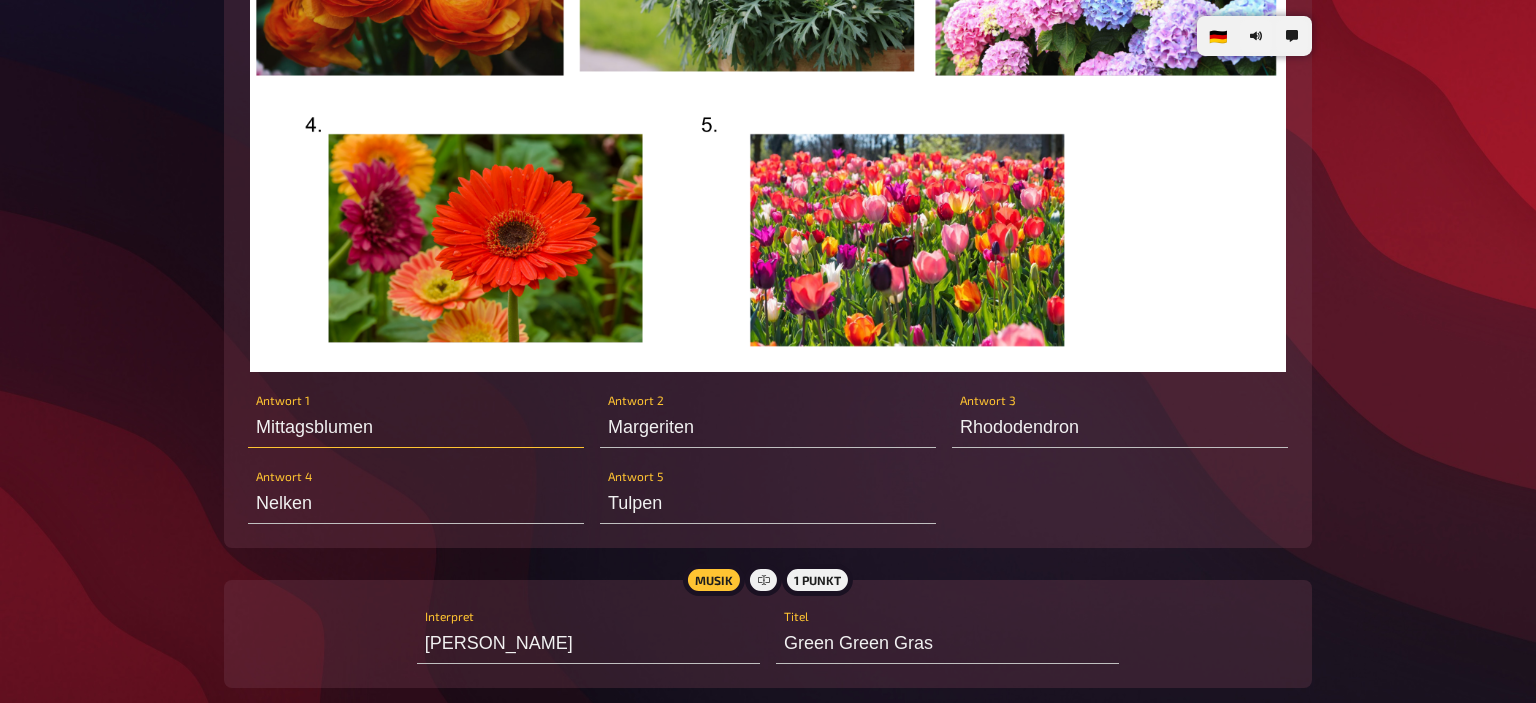 scroll, scrollTop: 9428, scrollLeft: 0, axis: vertical 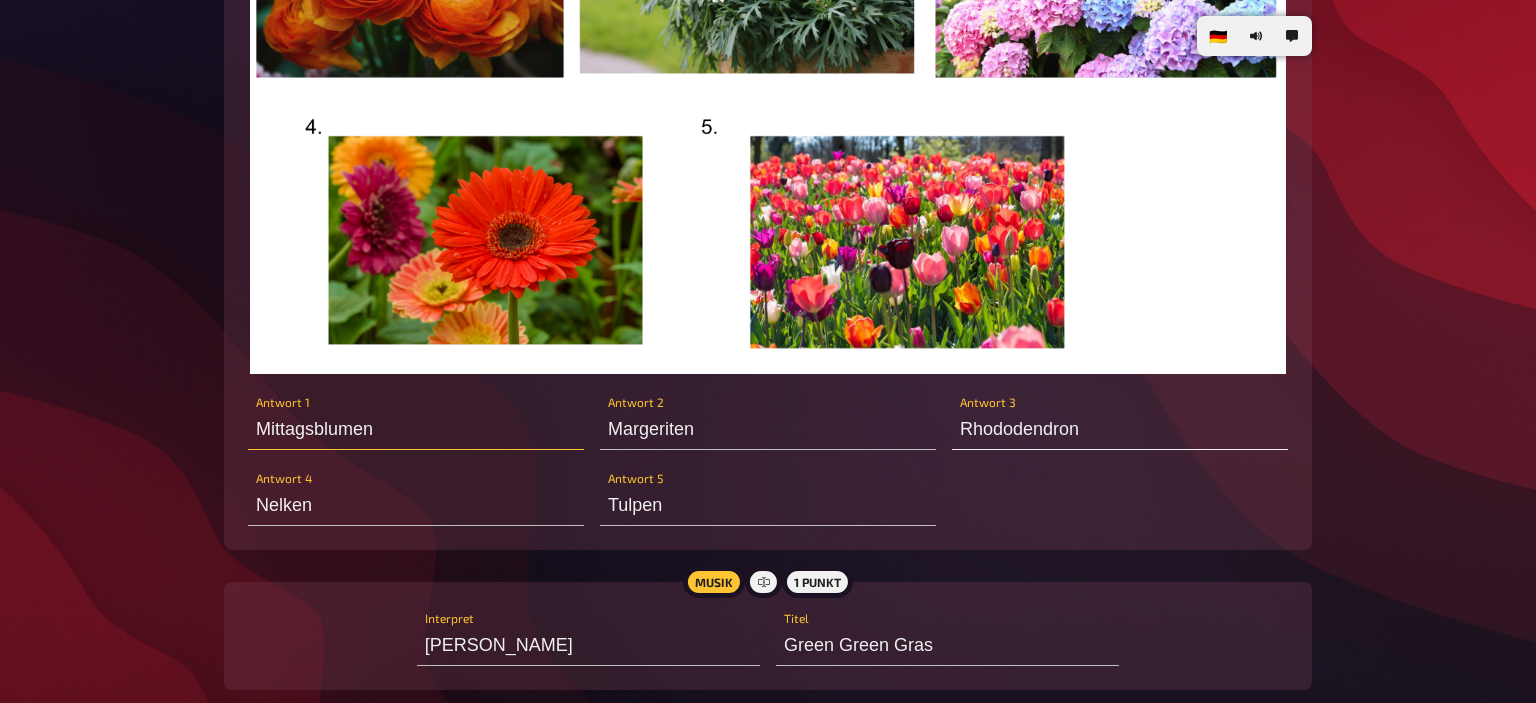 type on "Mittagsblumen" 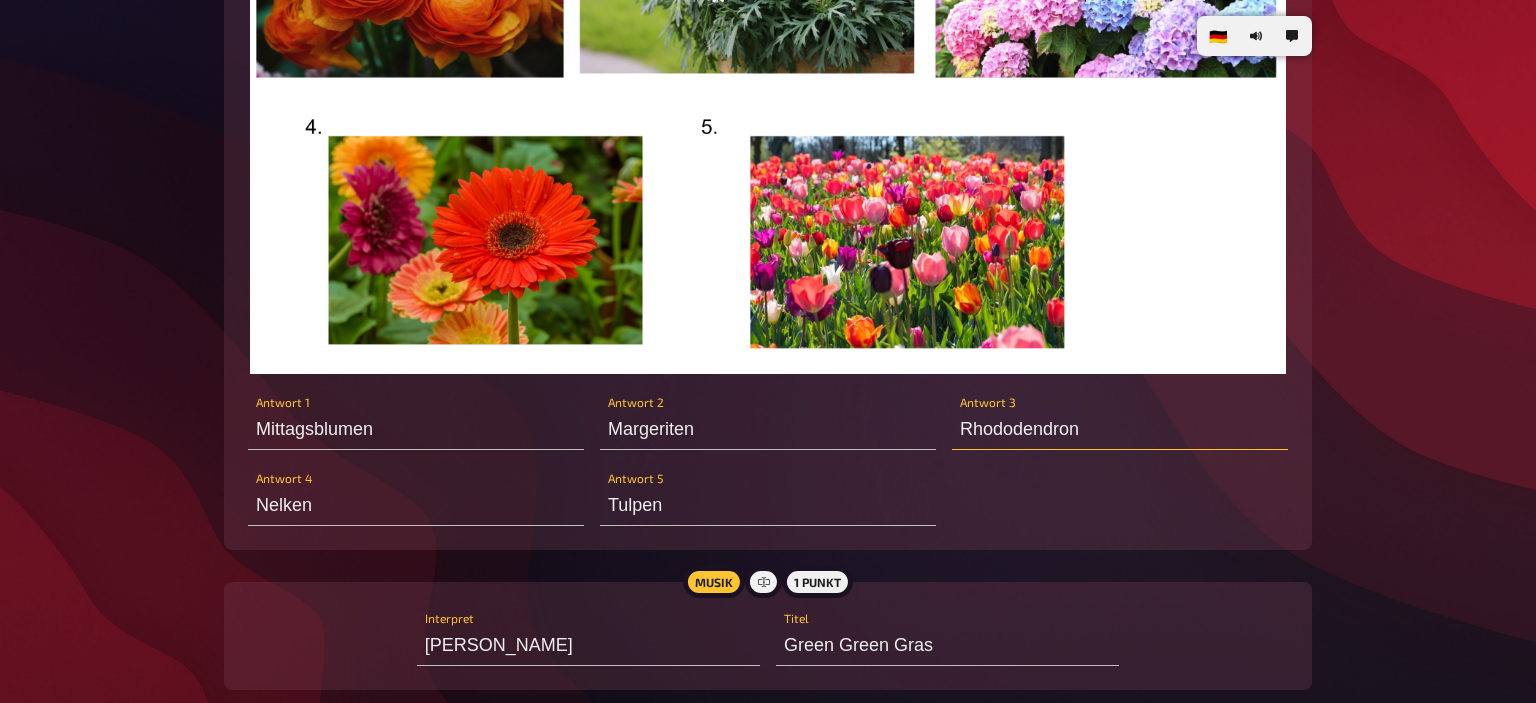 drag, startPoint x: 1079, startPoint y: 442, endPoint x: 894, endPoint y: 446, distance: 185.04324 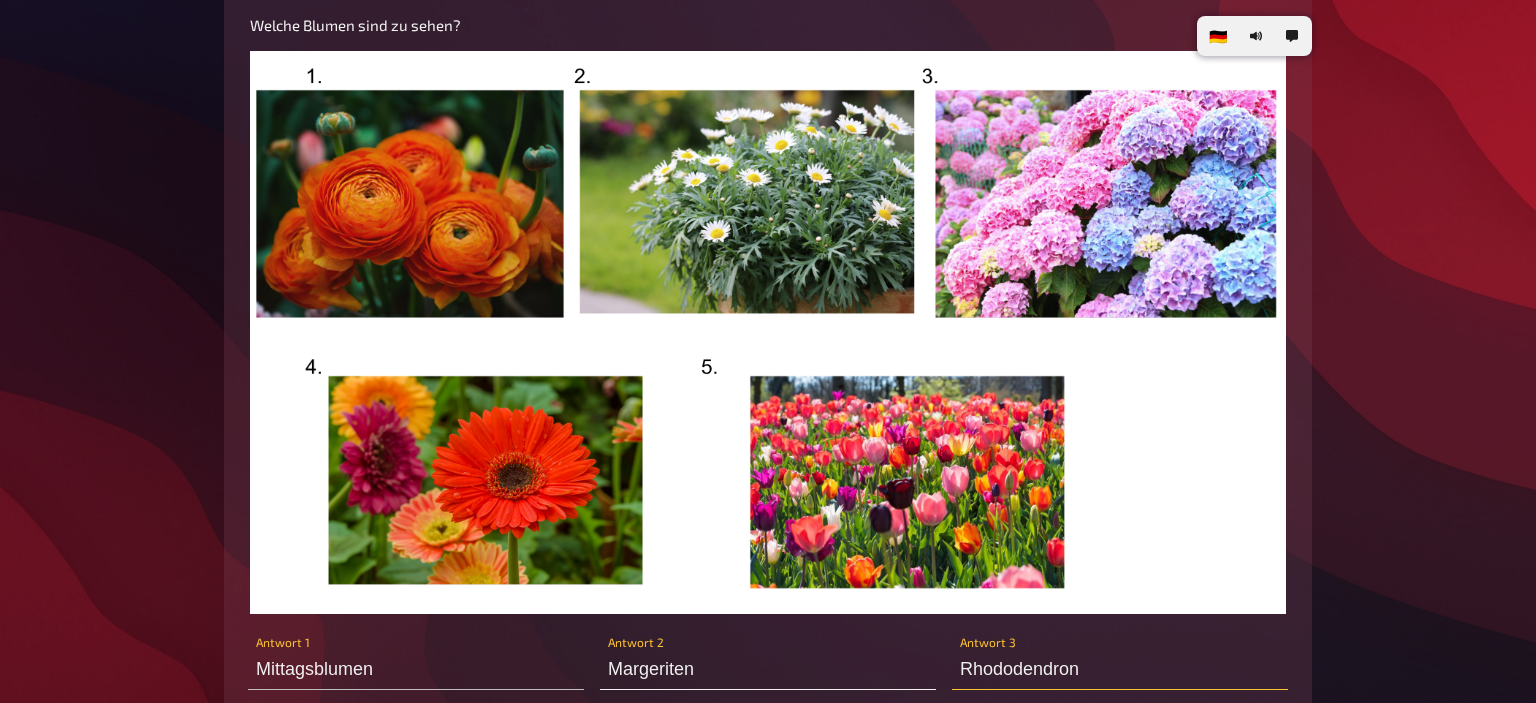 scroll, scrollTop: 9308, scrollLeft: 0, axis: vertical 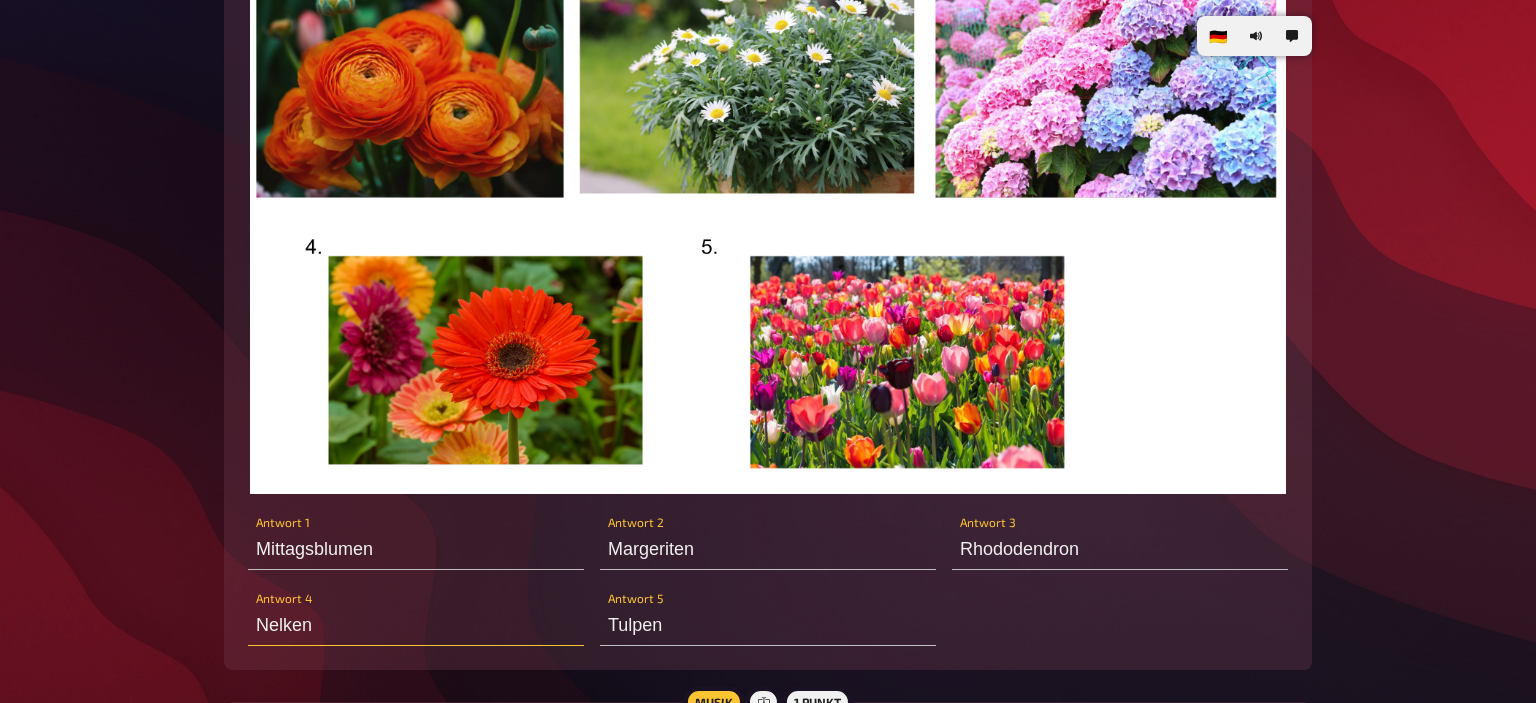 drag, startPoint x: 406, startPoint y: 638, endPoint x: 228, endPoint y: 648, distance: 178.28067 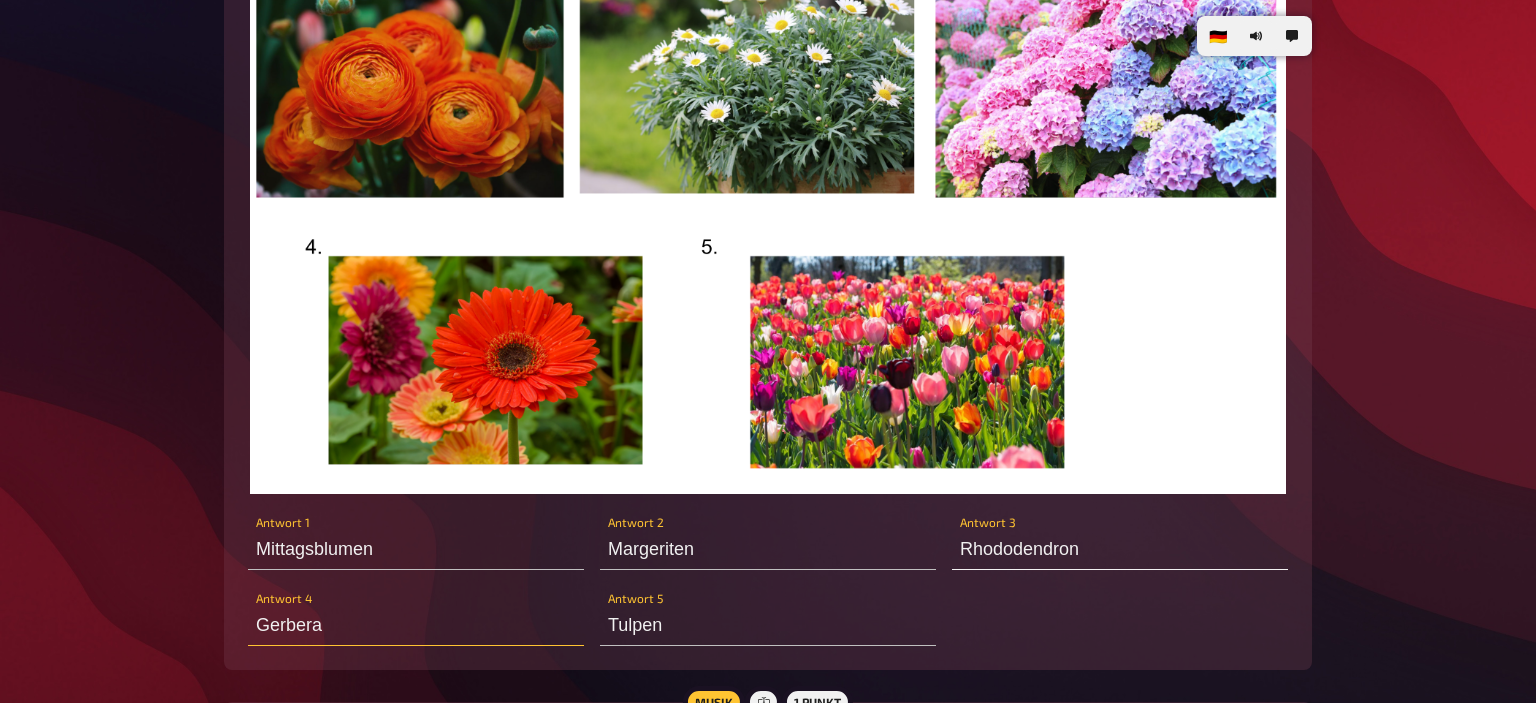 type on "Gerbera" 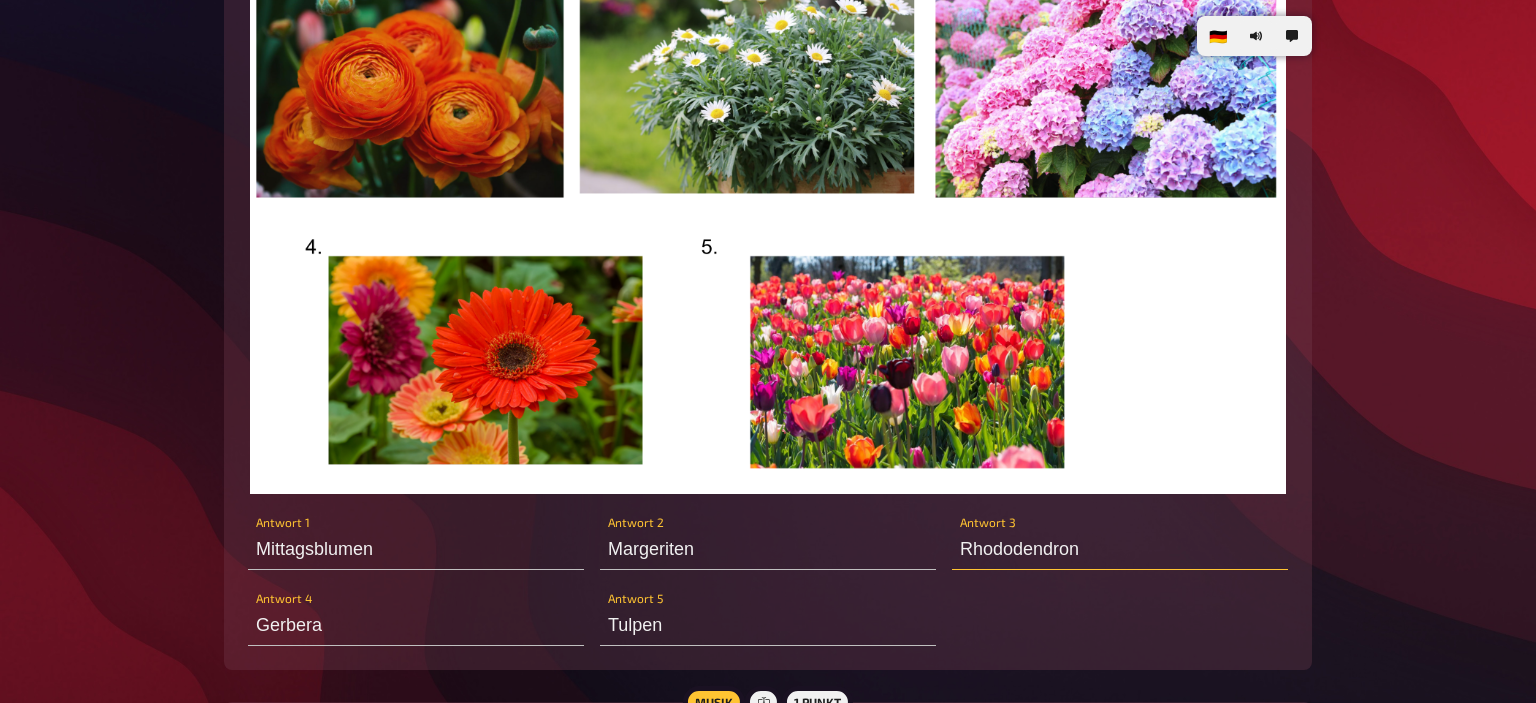drag, startPoint x: 1118, startPoint y: 547, endPoint x: 933, endPoint y: 551, distance: 185.04324 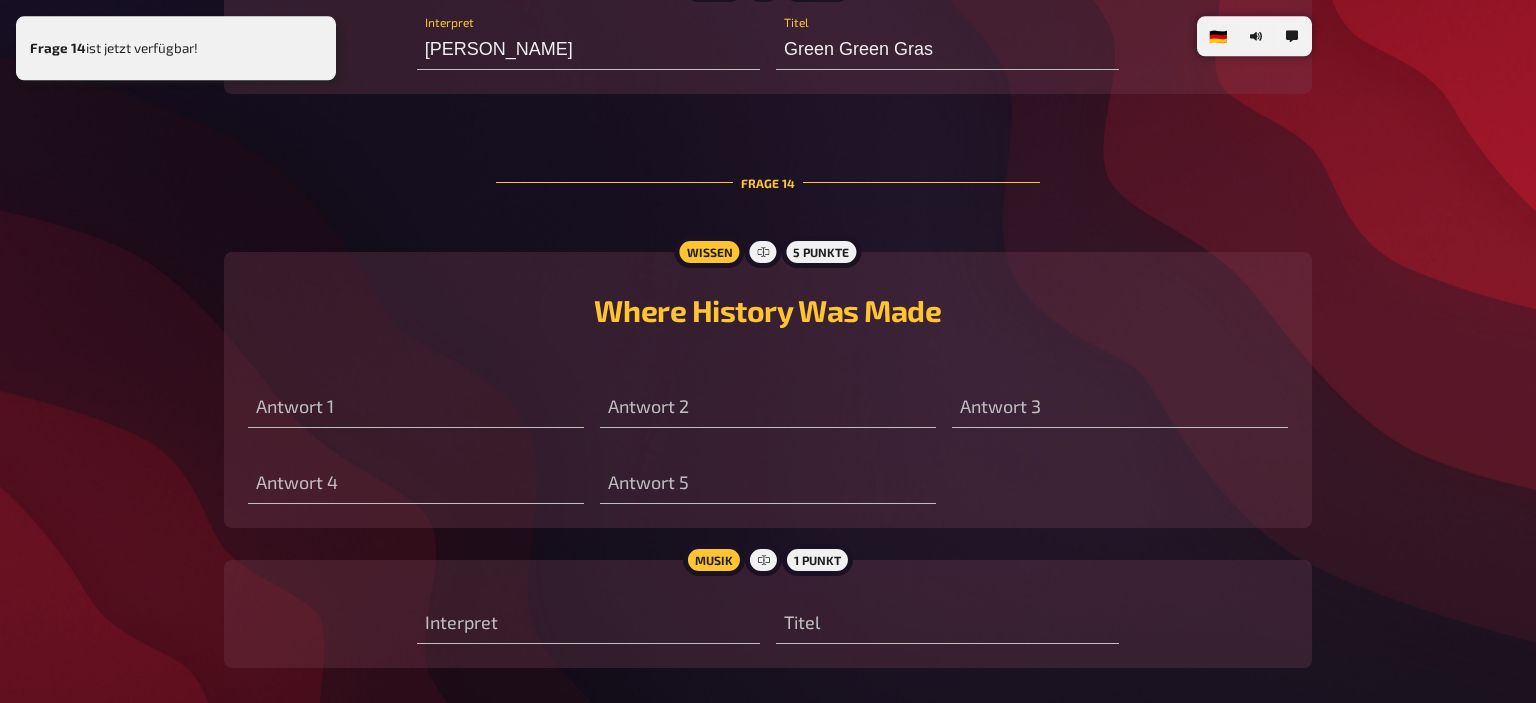 scroll, scrollTop: 10028, scrollLeft: 0, axis: vertical 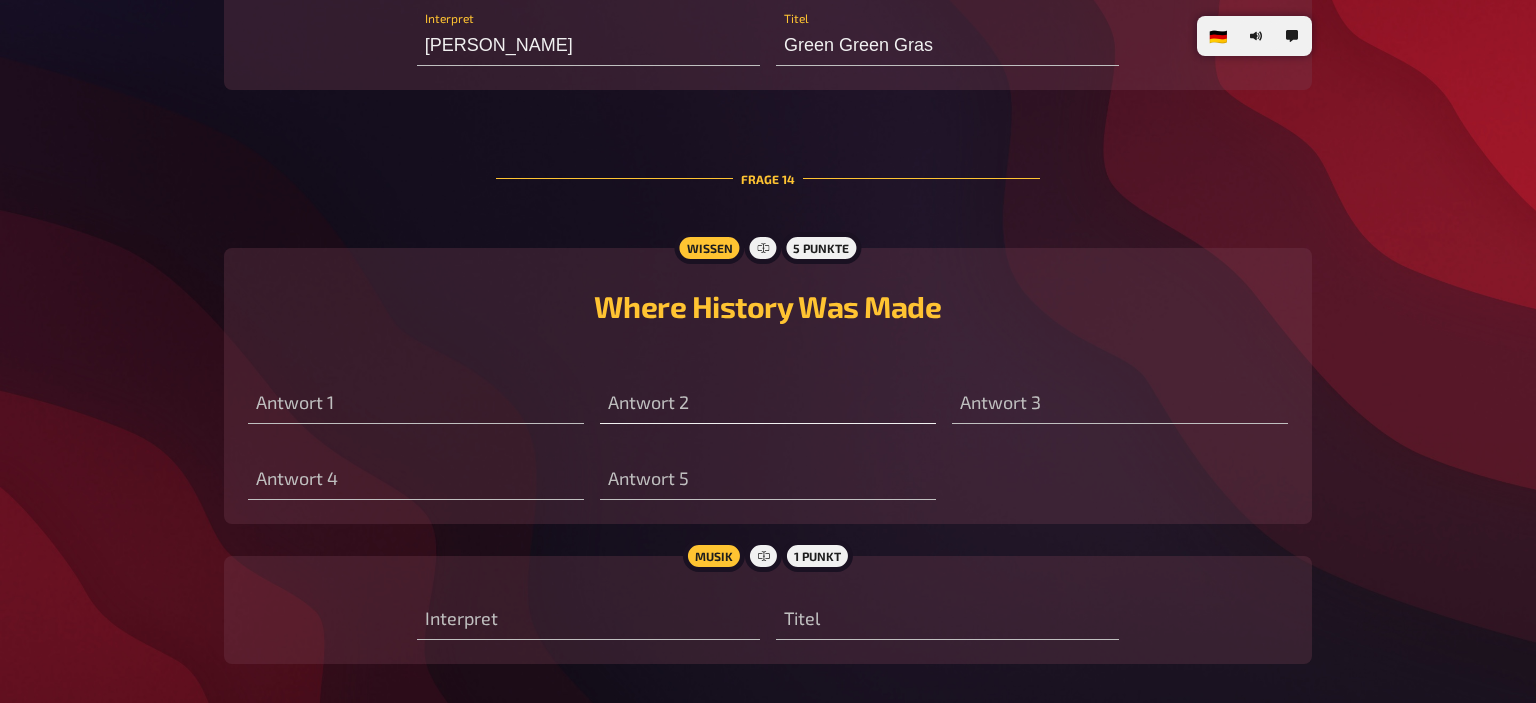 type on "L-busch" 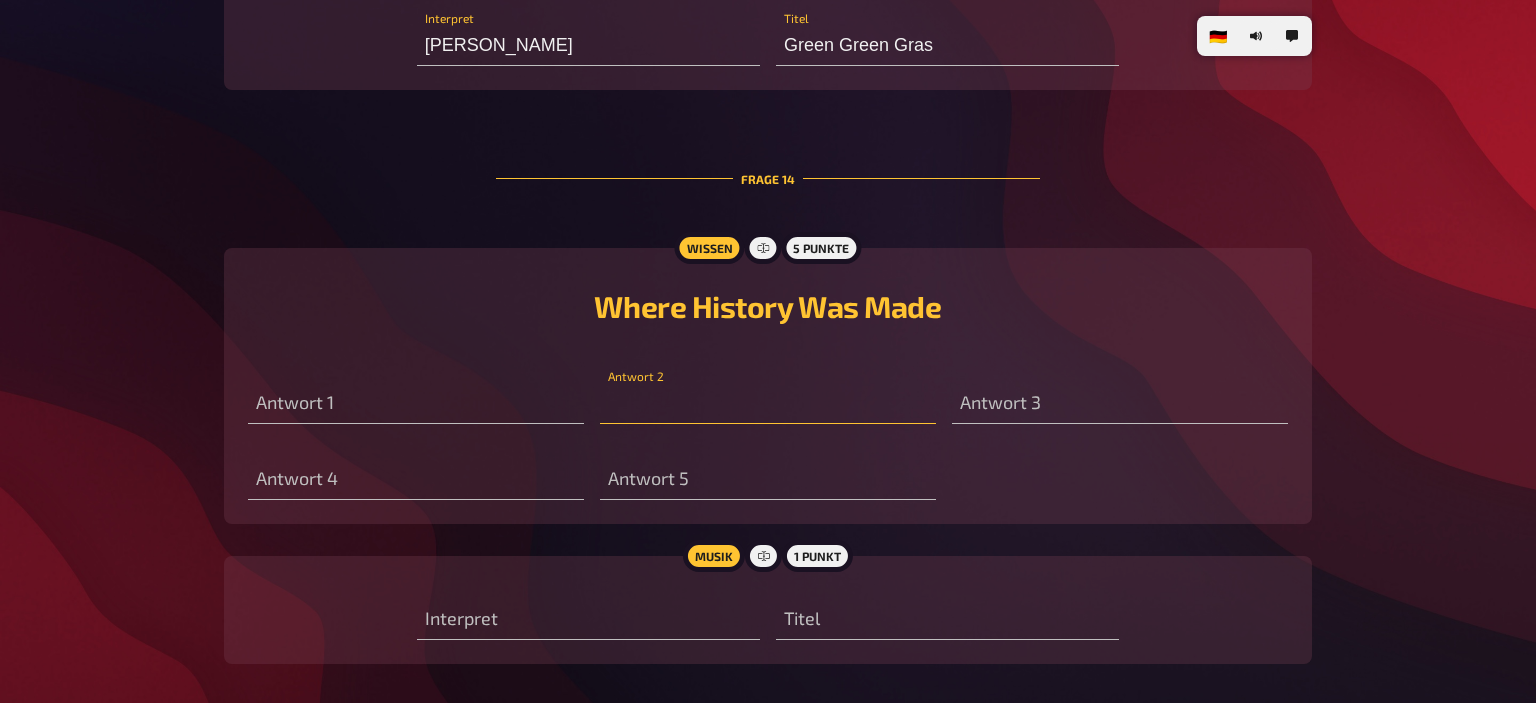 click at bounding box center (768, 404) 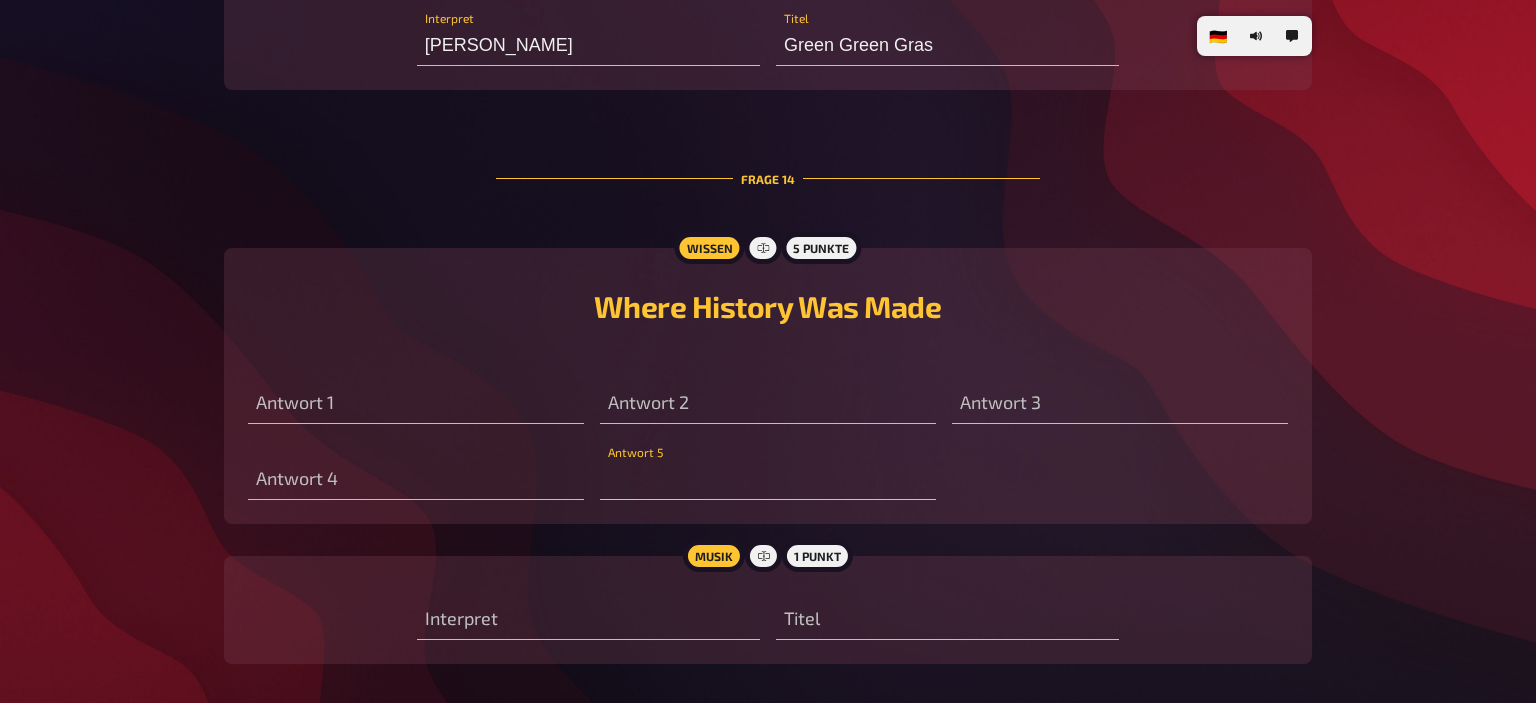 click at bounding box center [768, 480] 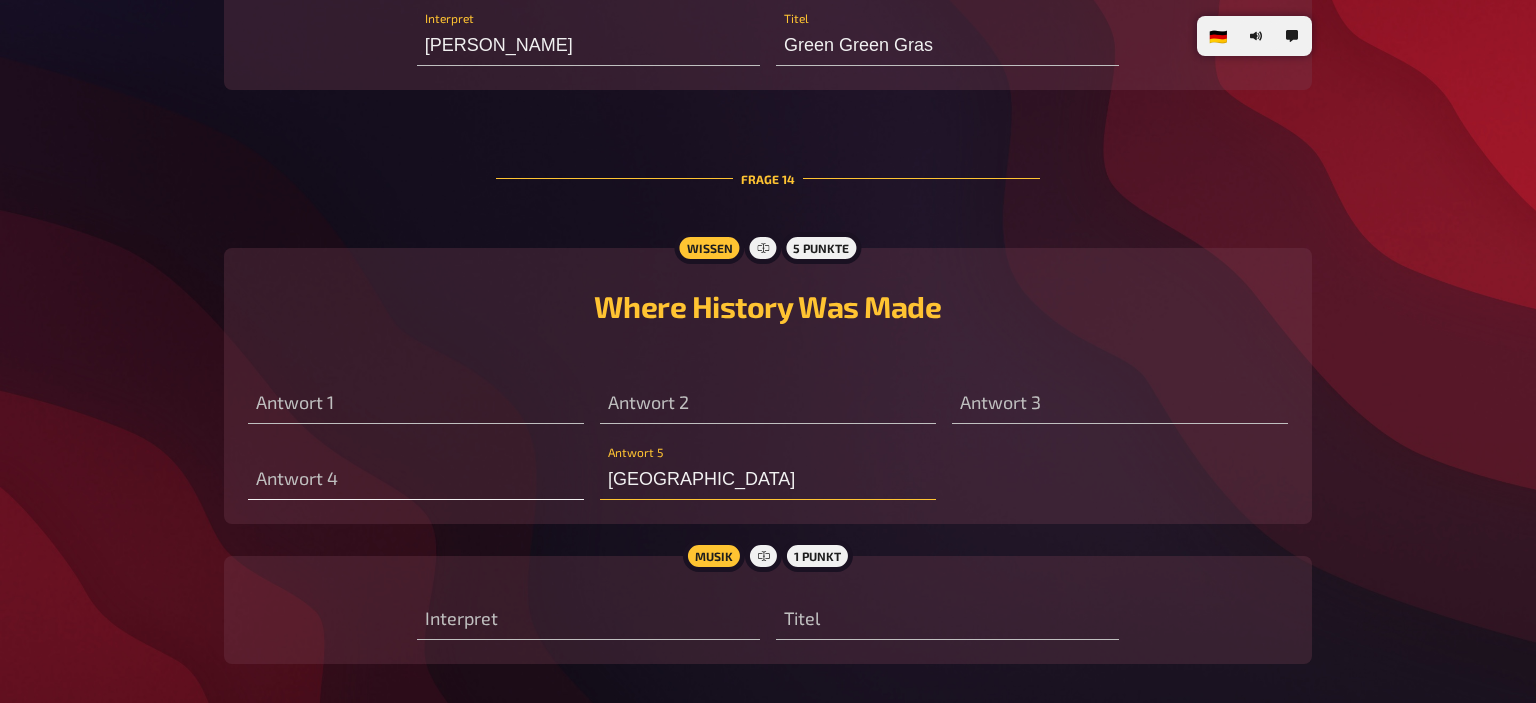 type on "London" 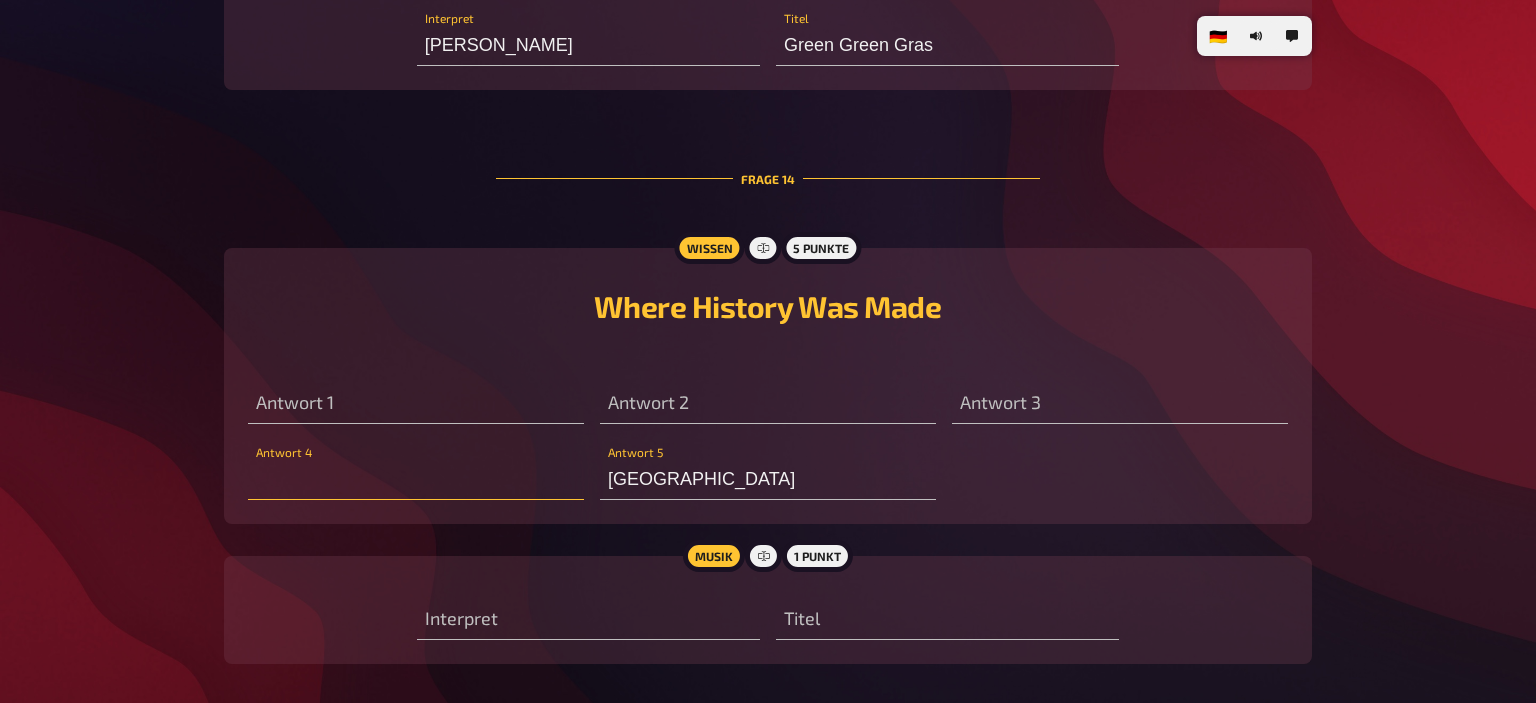 drag, startPoint x: 546, startPoint y: 490, endPoint x: 531, endPoint y: 485, distance: 15.811388 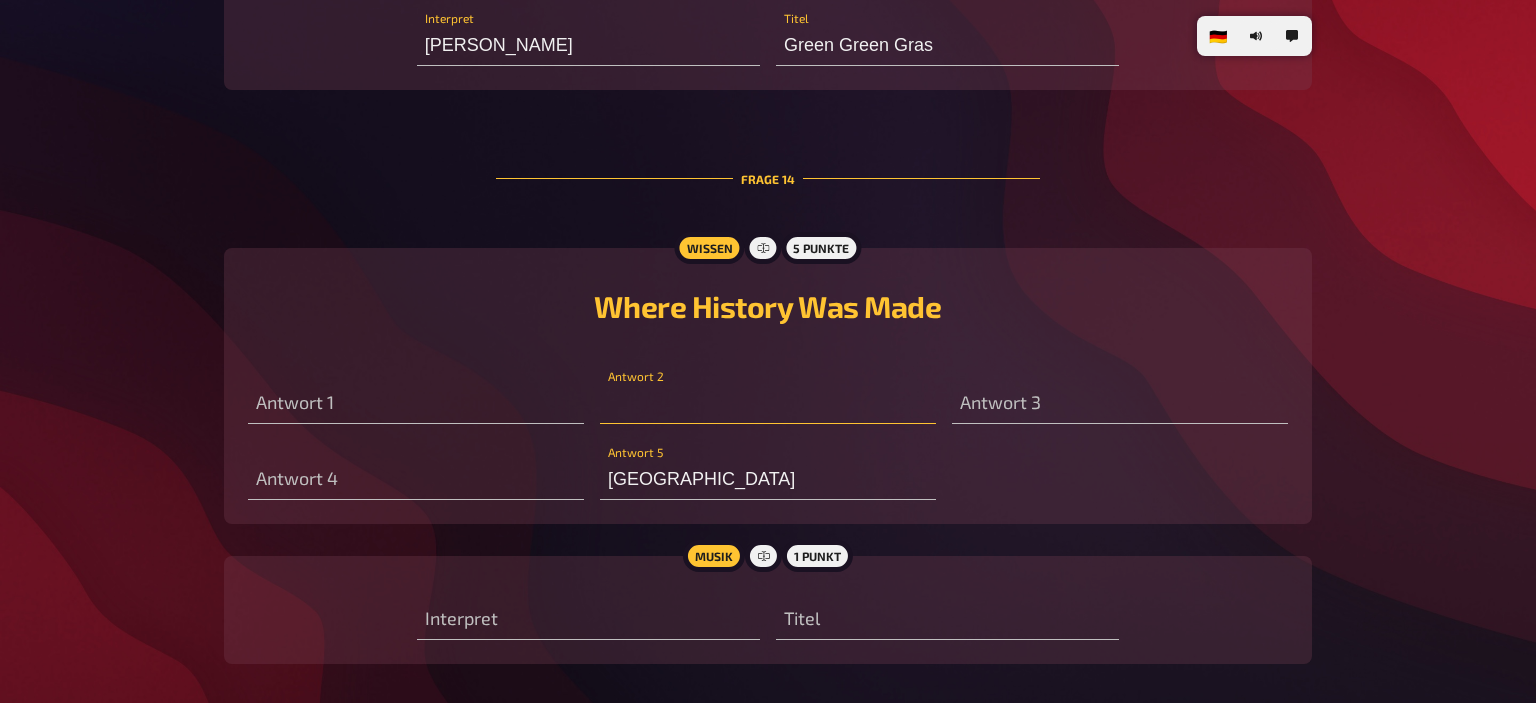 click at bounding box center (768, 404) 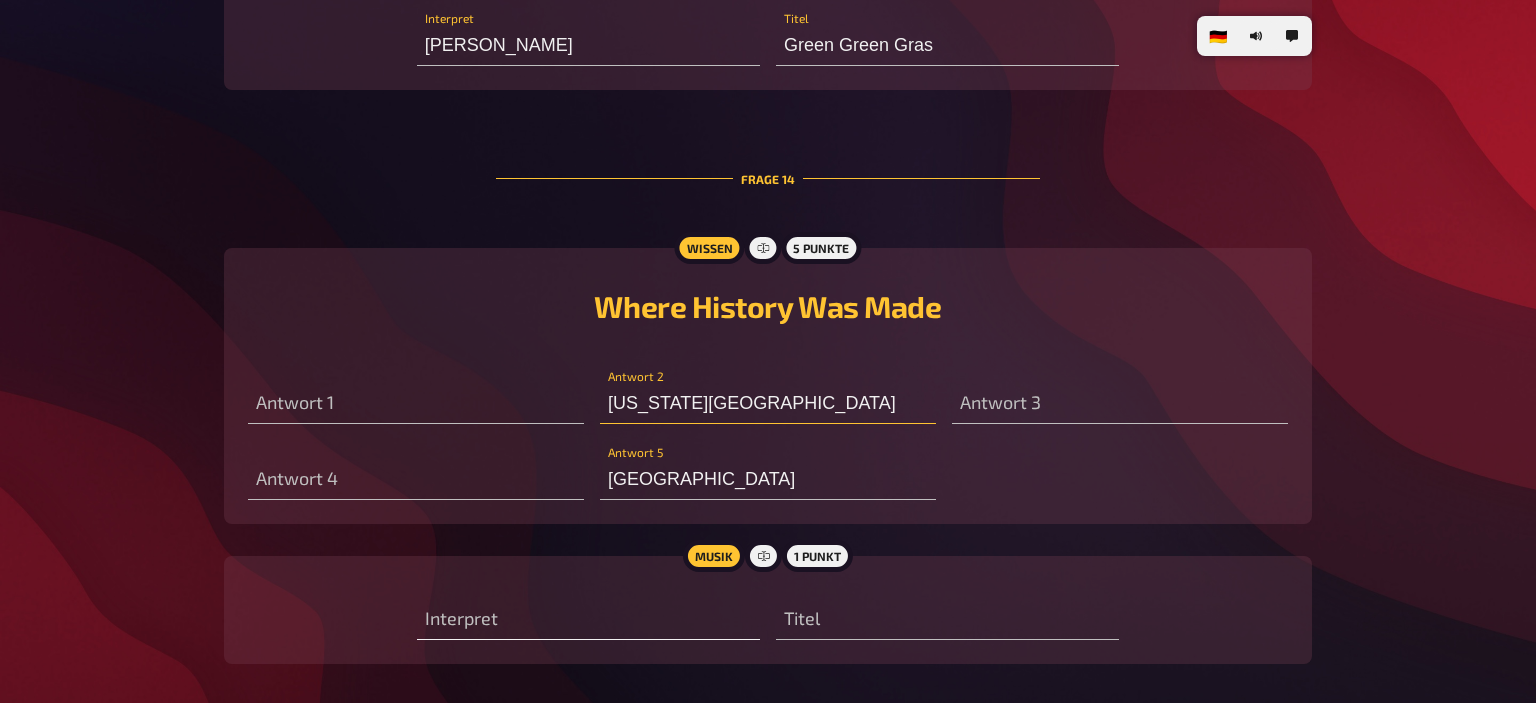 type on "Washington DC" 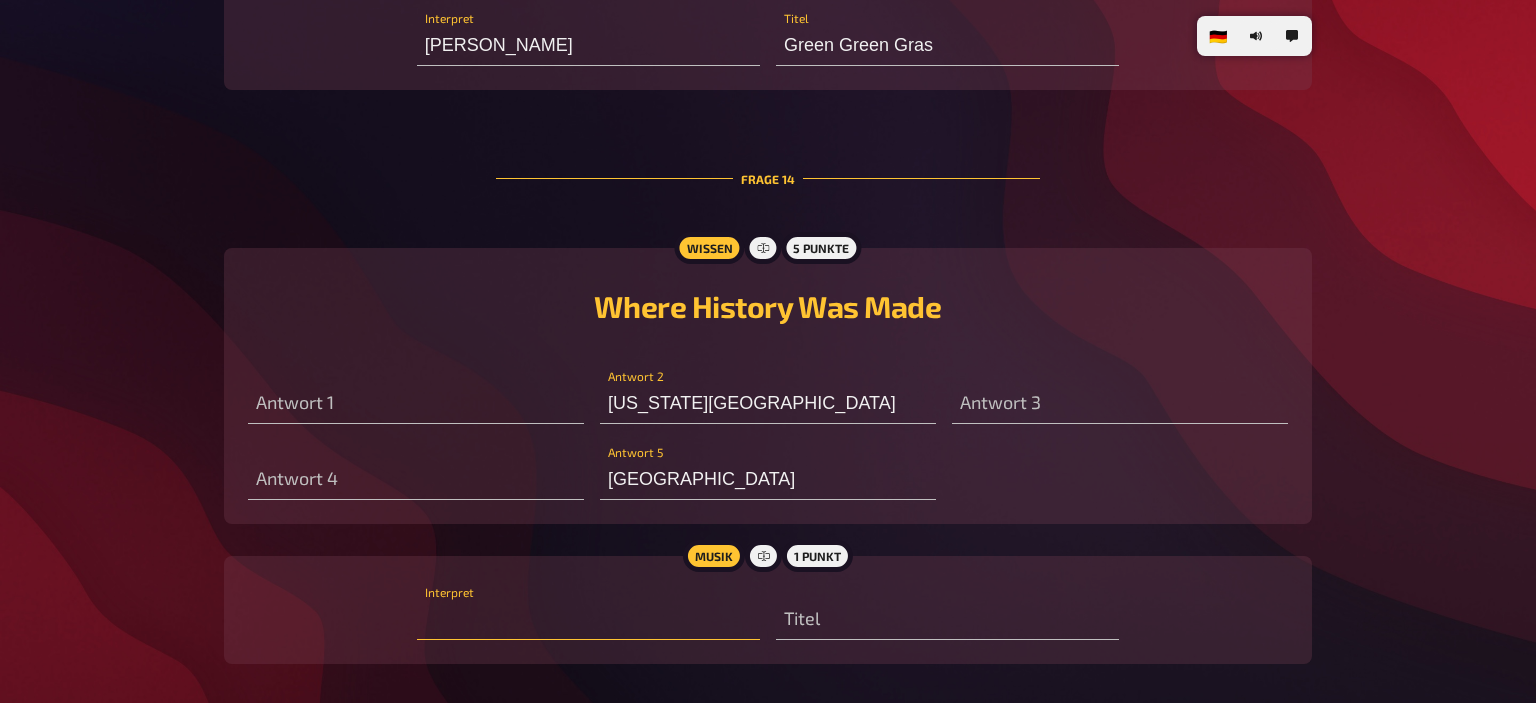 click at bounding box center [588, 620] 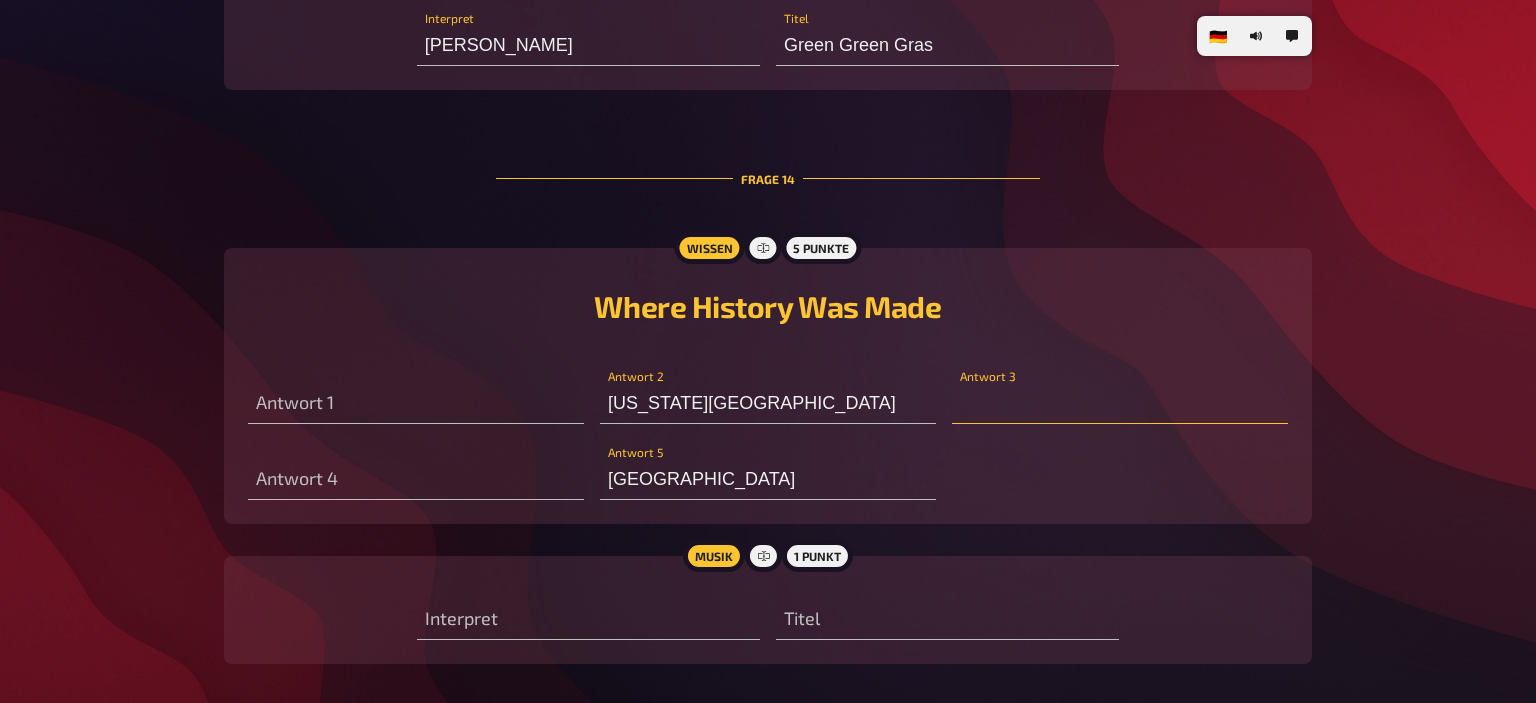 click at bounding box center [1120, 404] 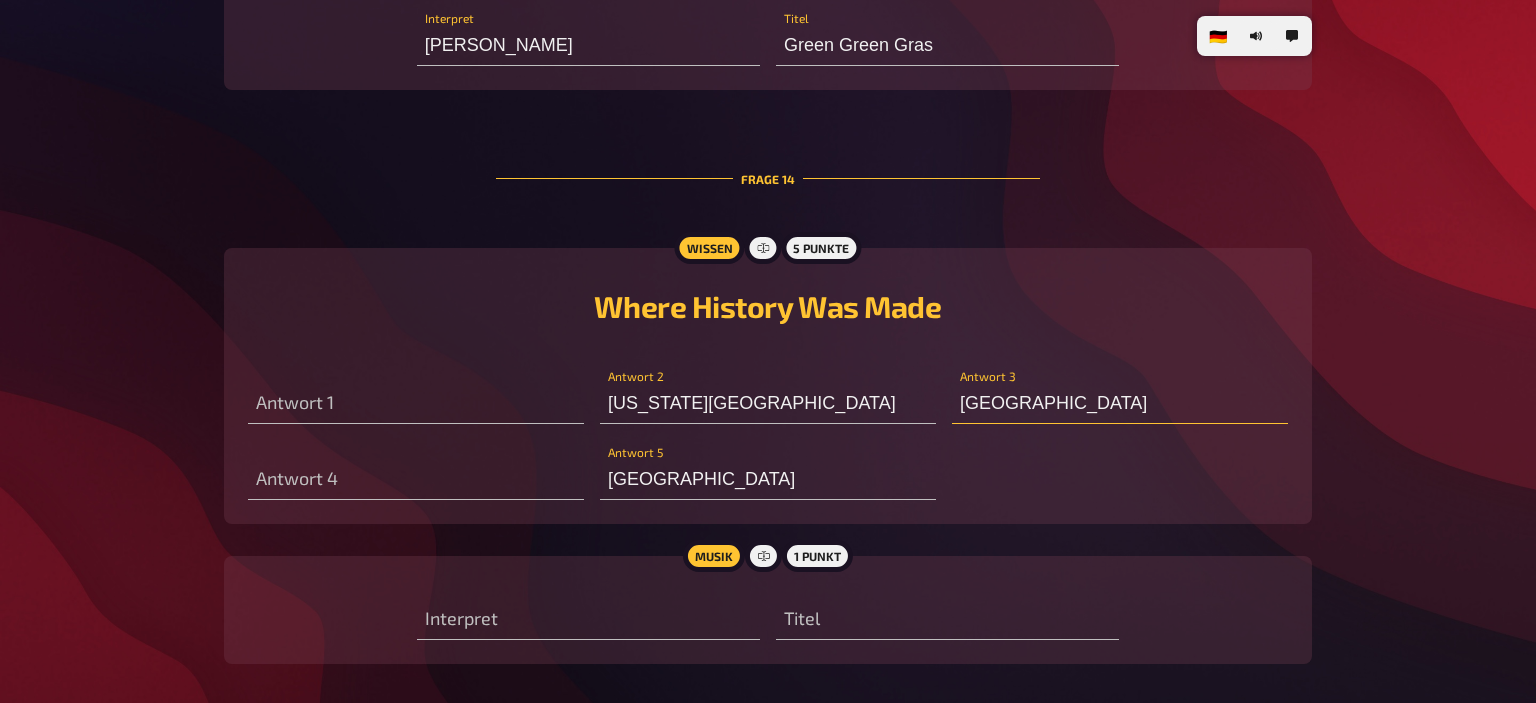 type on "Berlin" 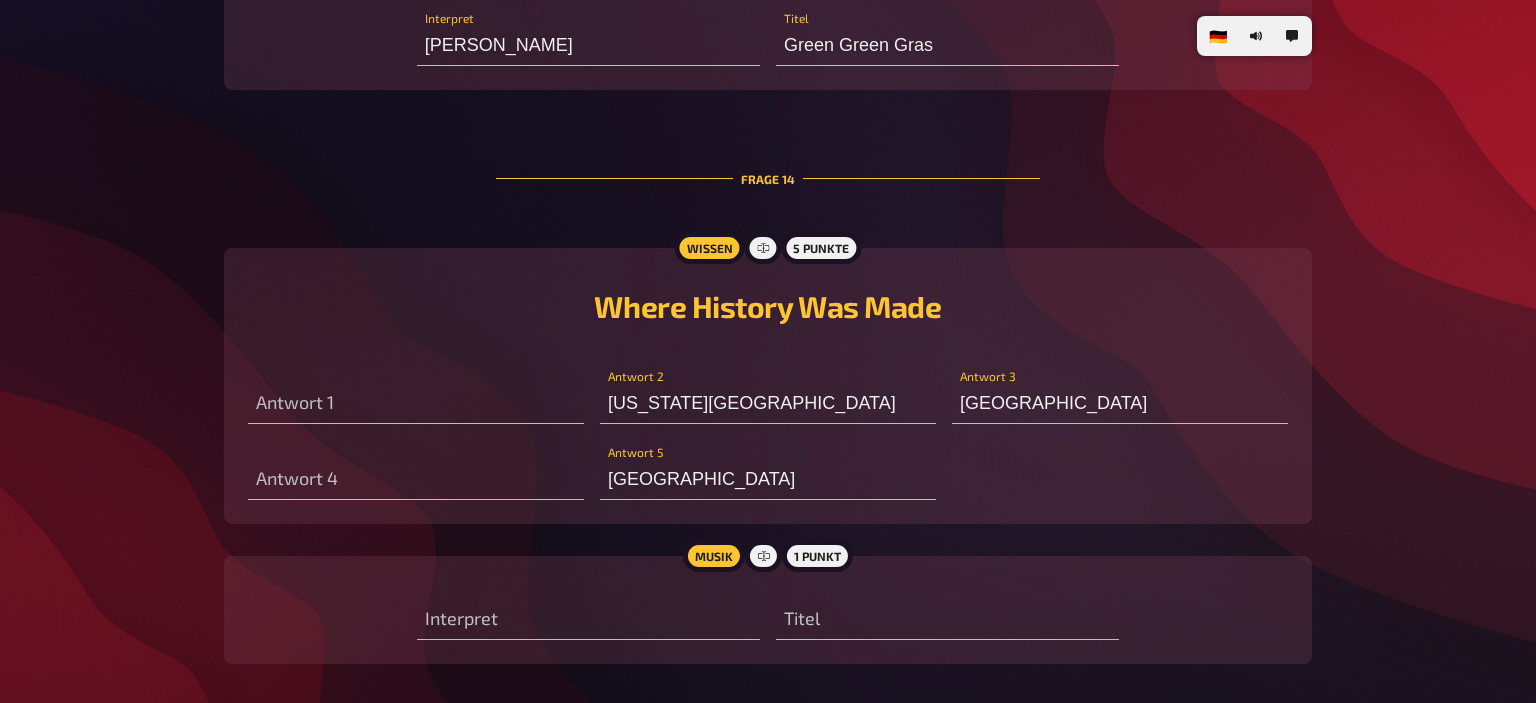 click on "Antwort 4" at bounding box center [416, 470] 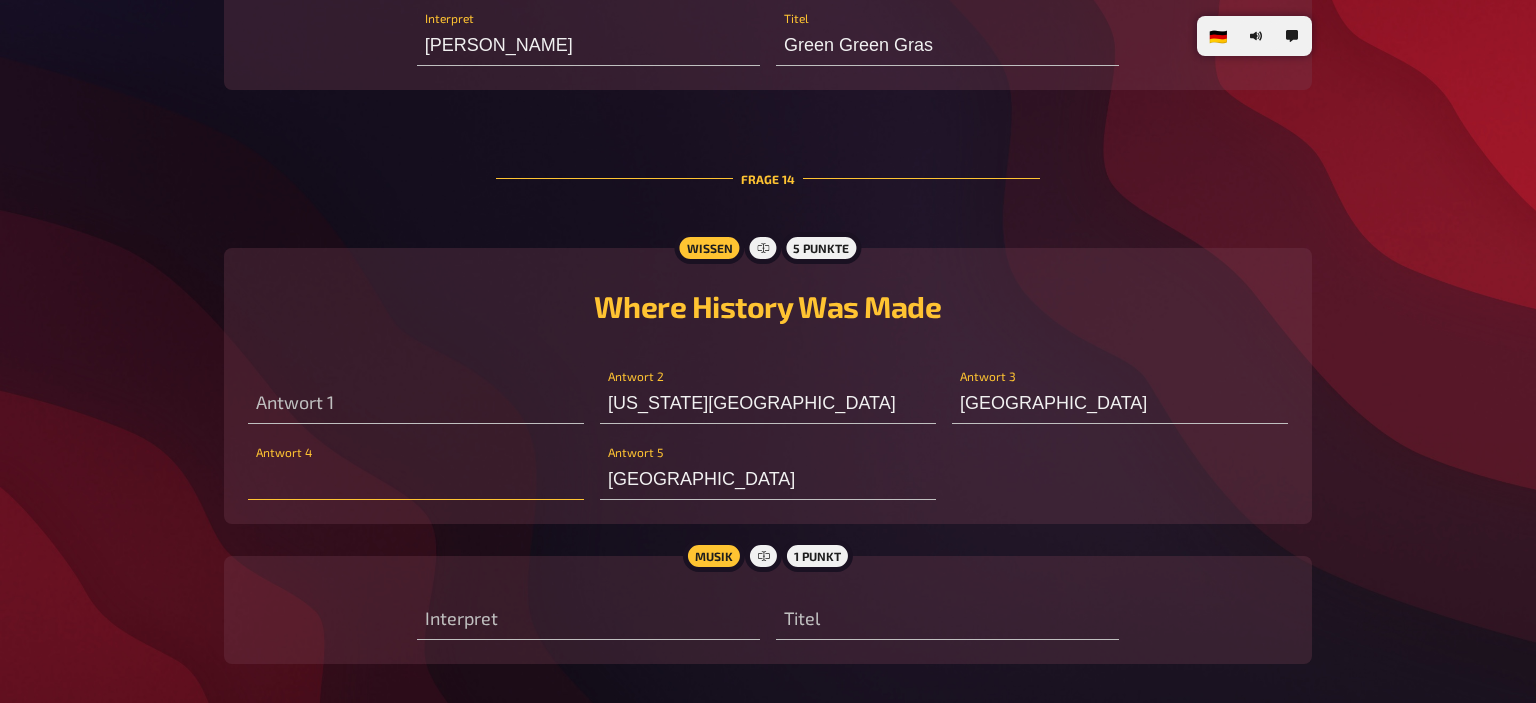 click at bounding box center [416, 480] 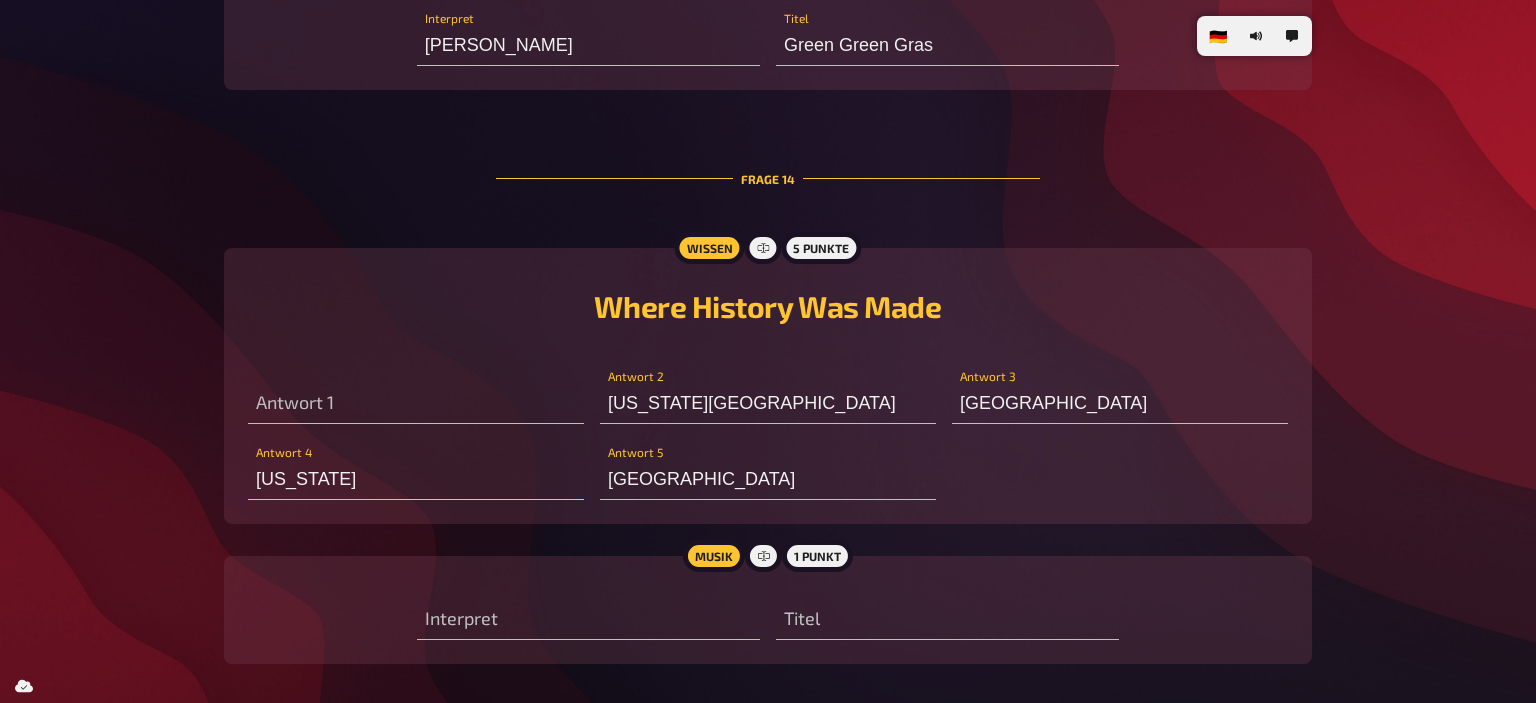 type on "New York" 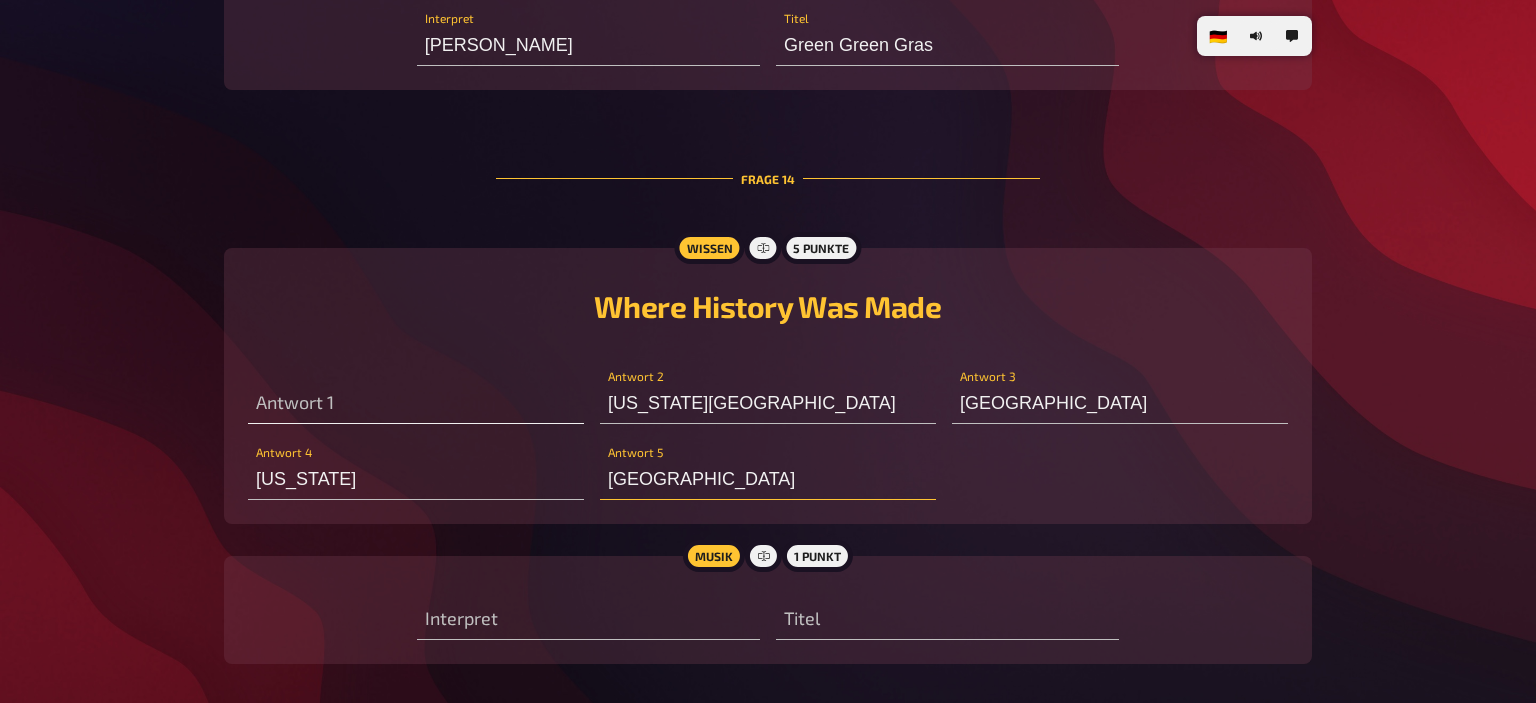 type on "Liverpool" 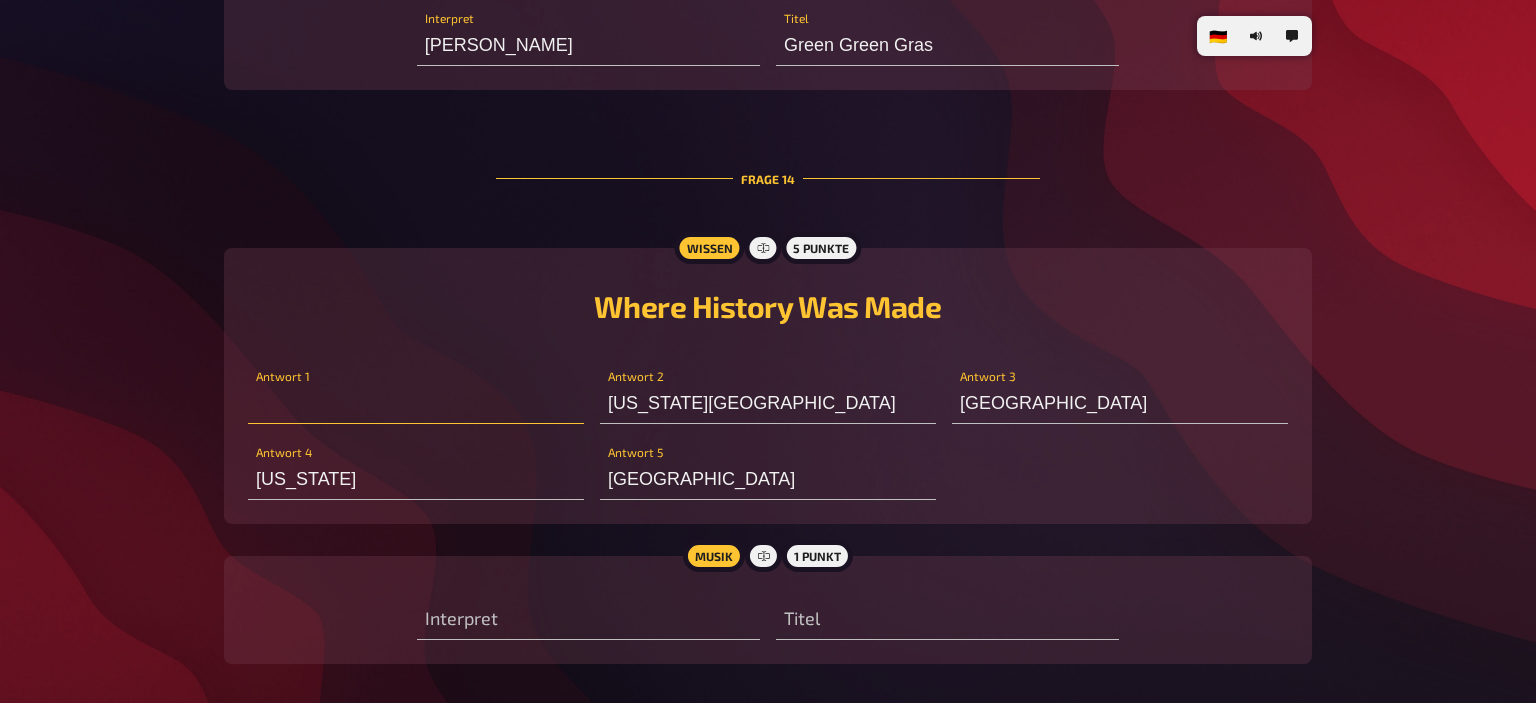 click at bounding box center [416, 404] 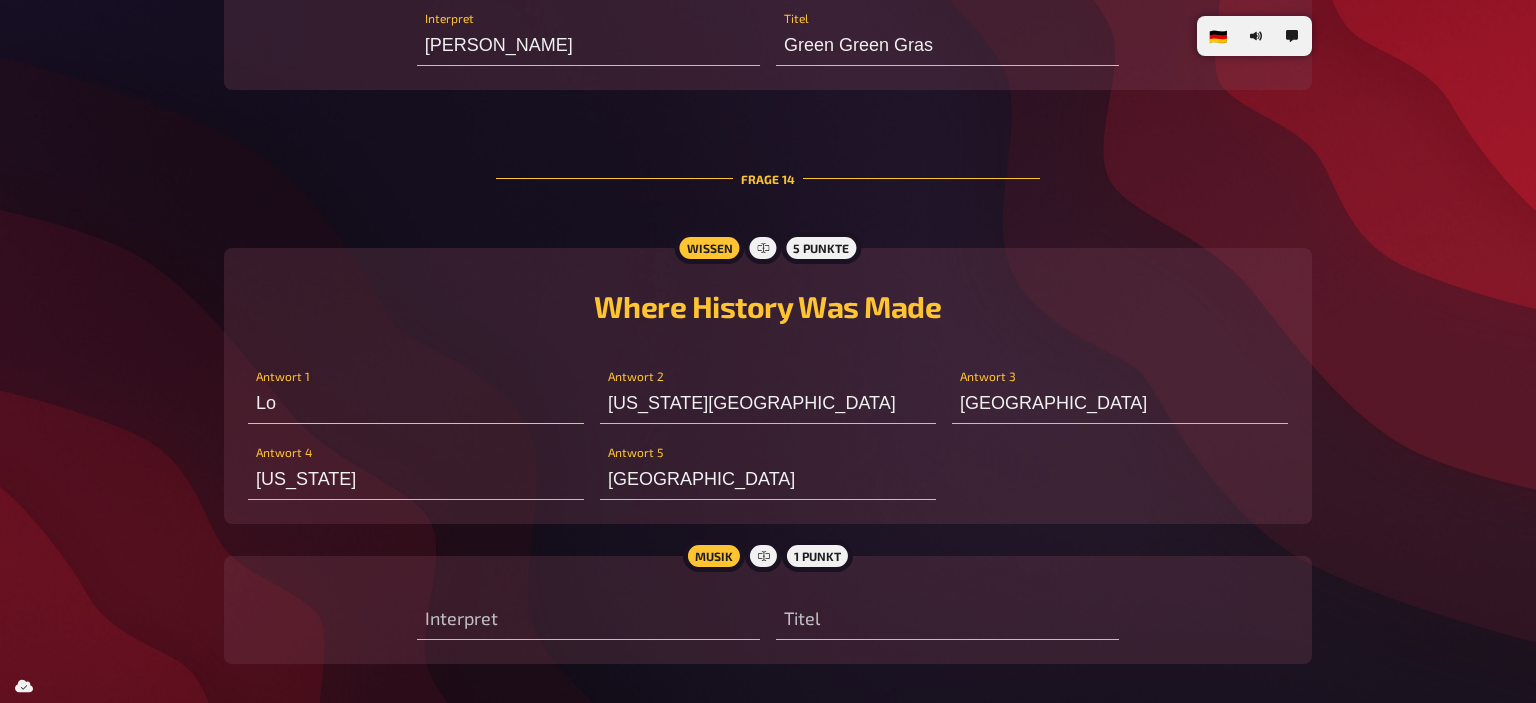 type on "L" 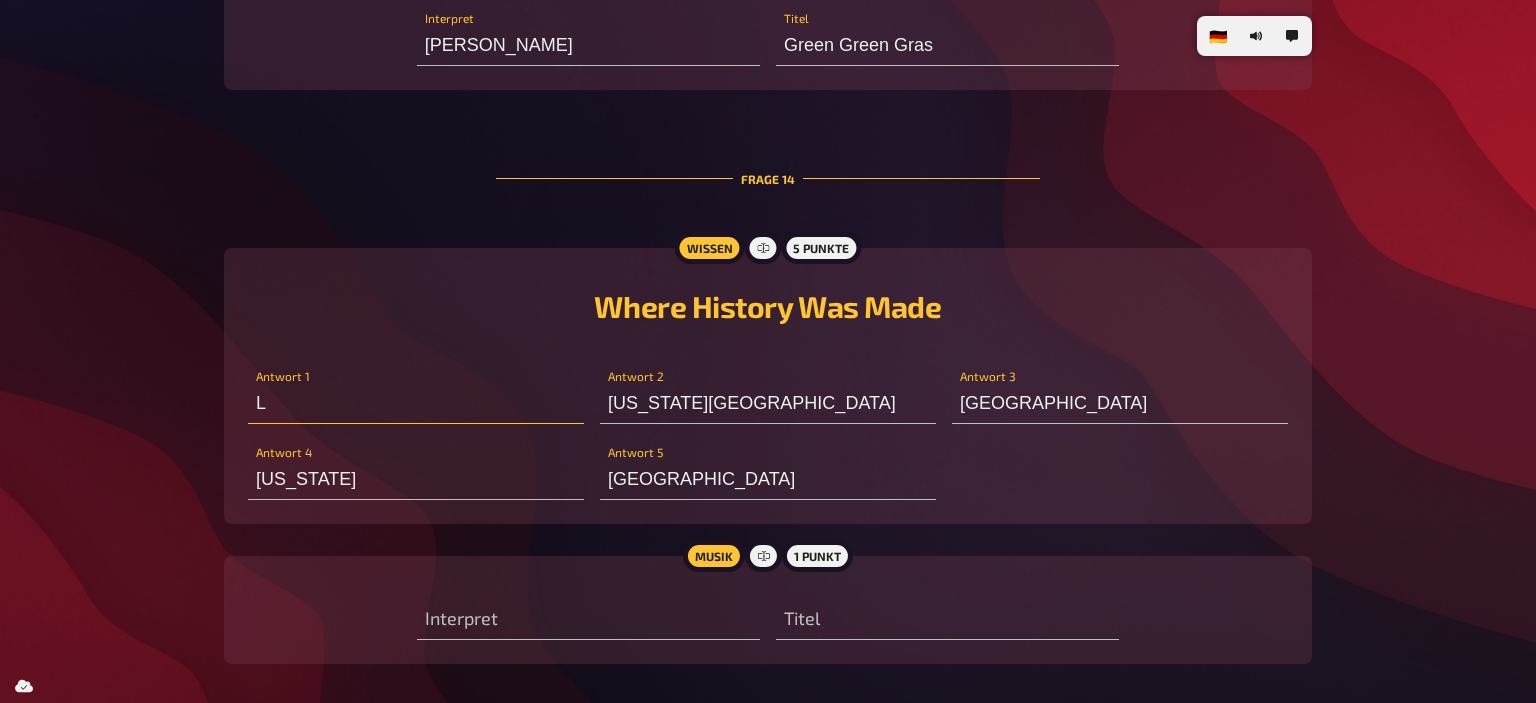 type 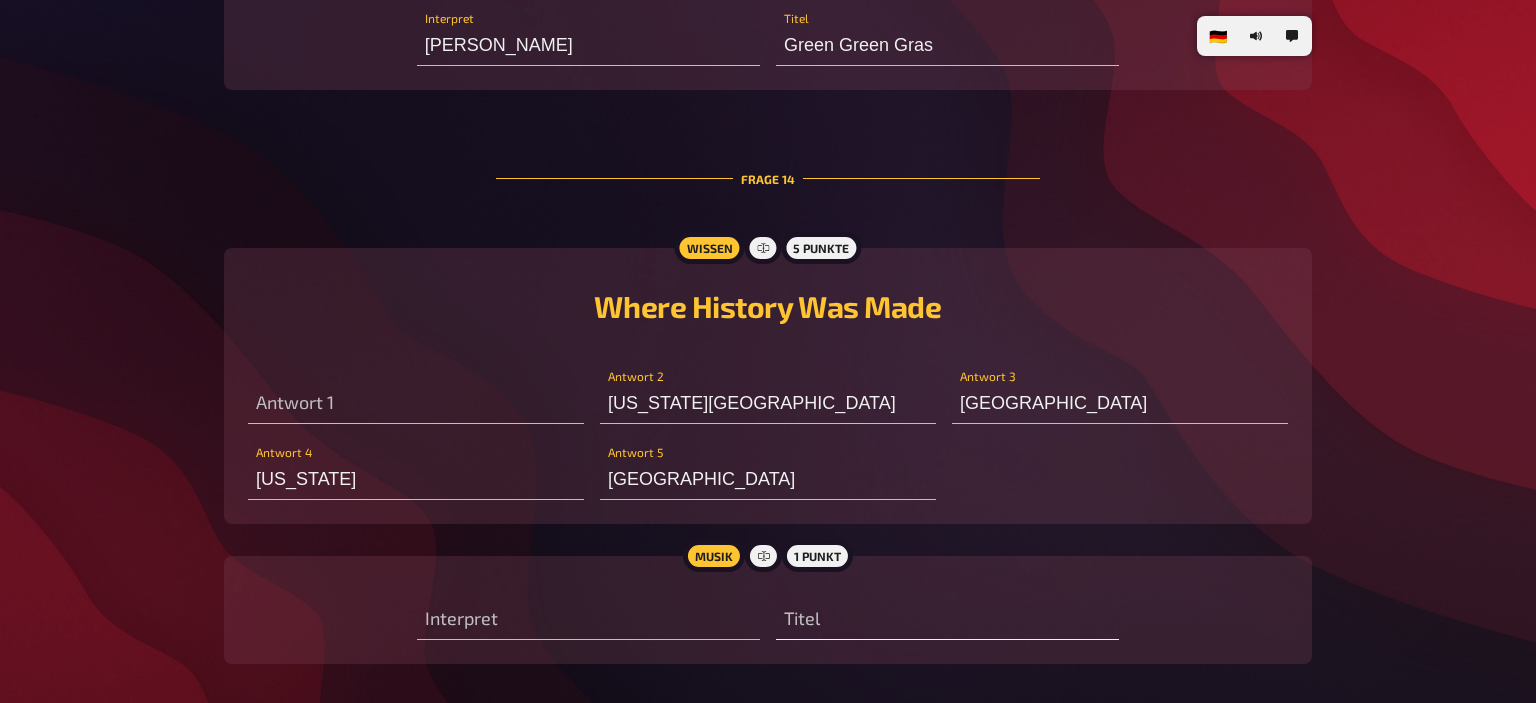 click on "Titel" at bounding box center (947, 610) 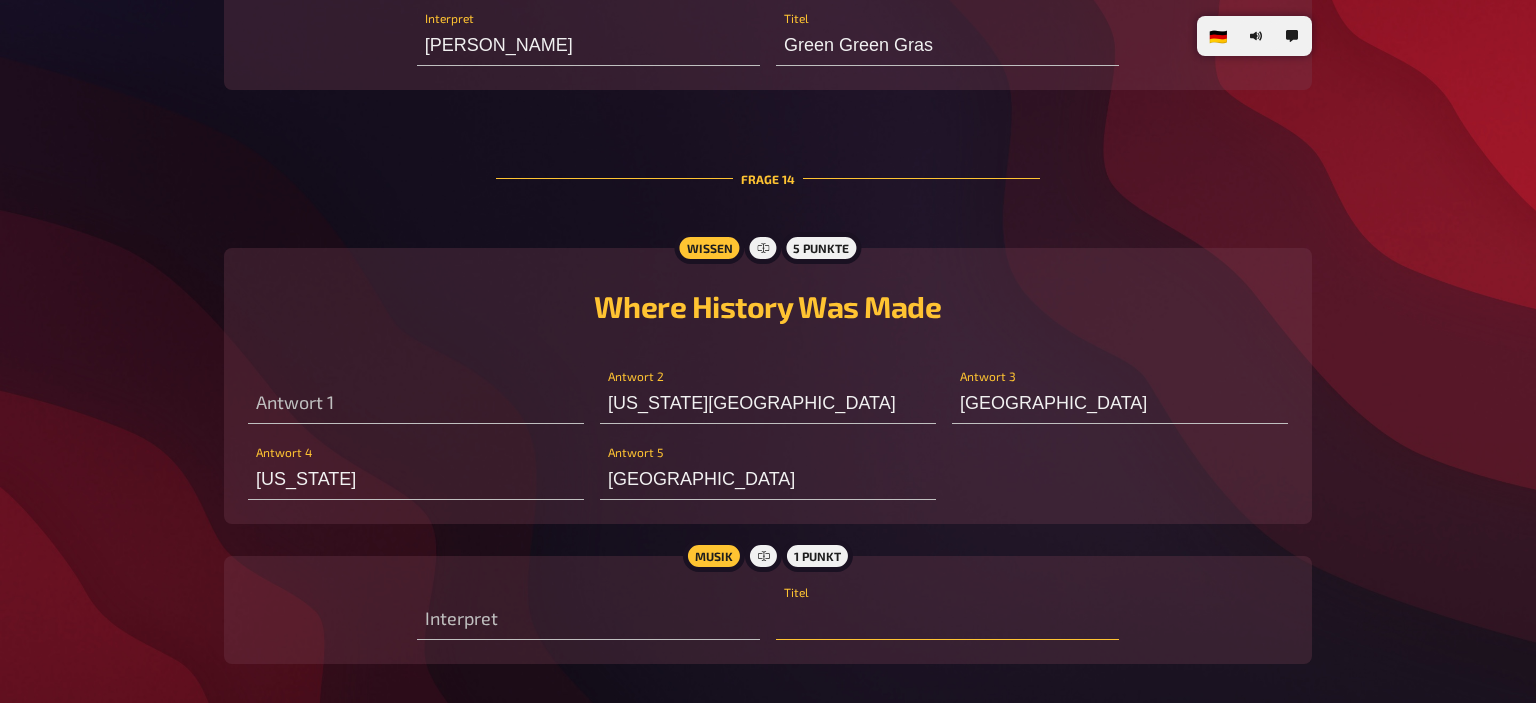 click at bounding box center (947, 620) 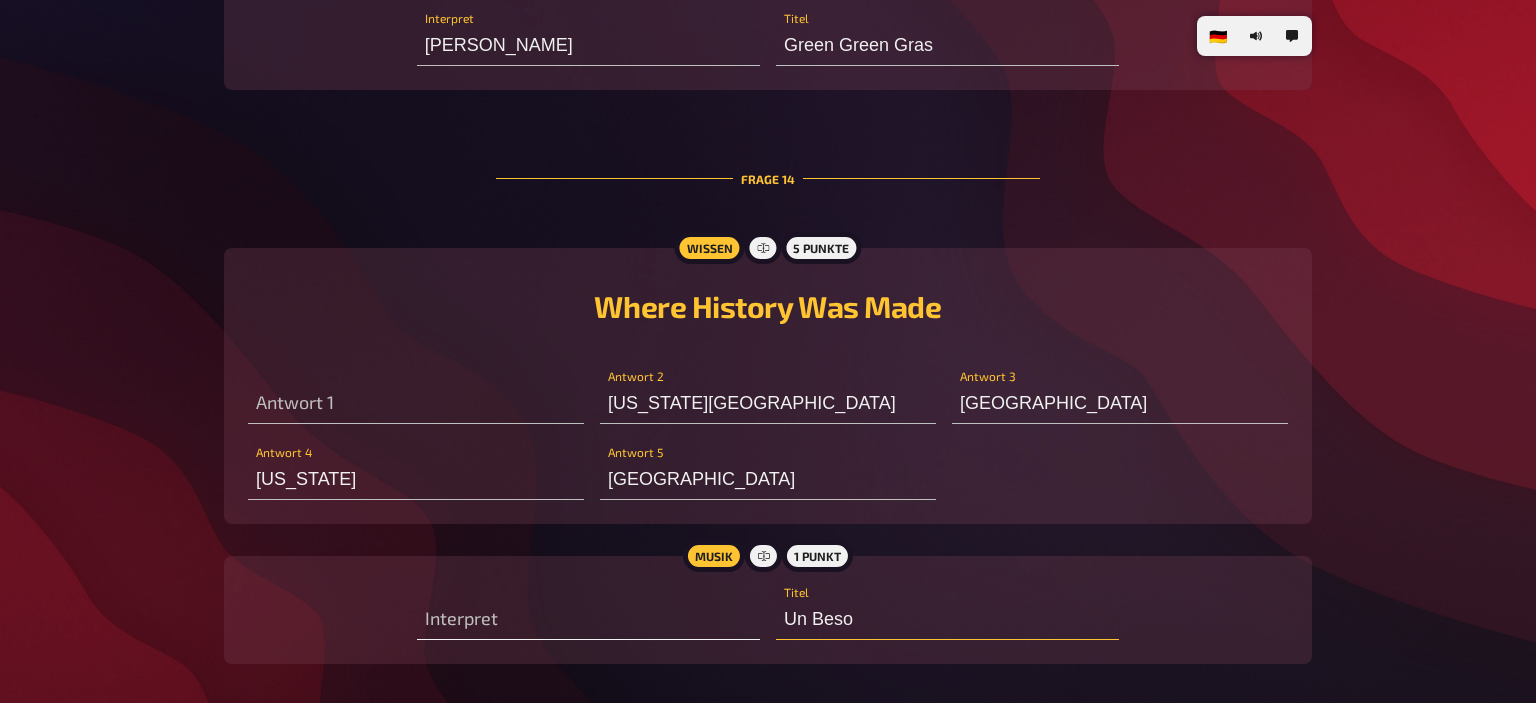 type on "Un Beso" 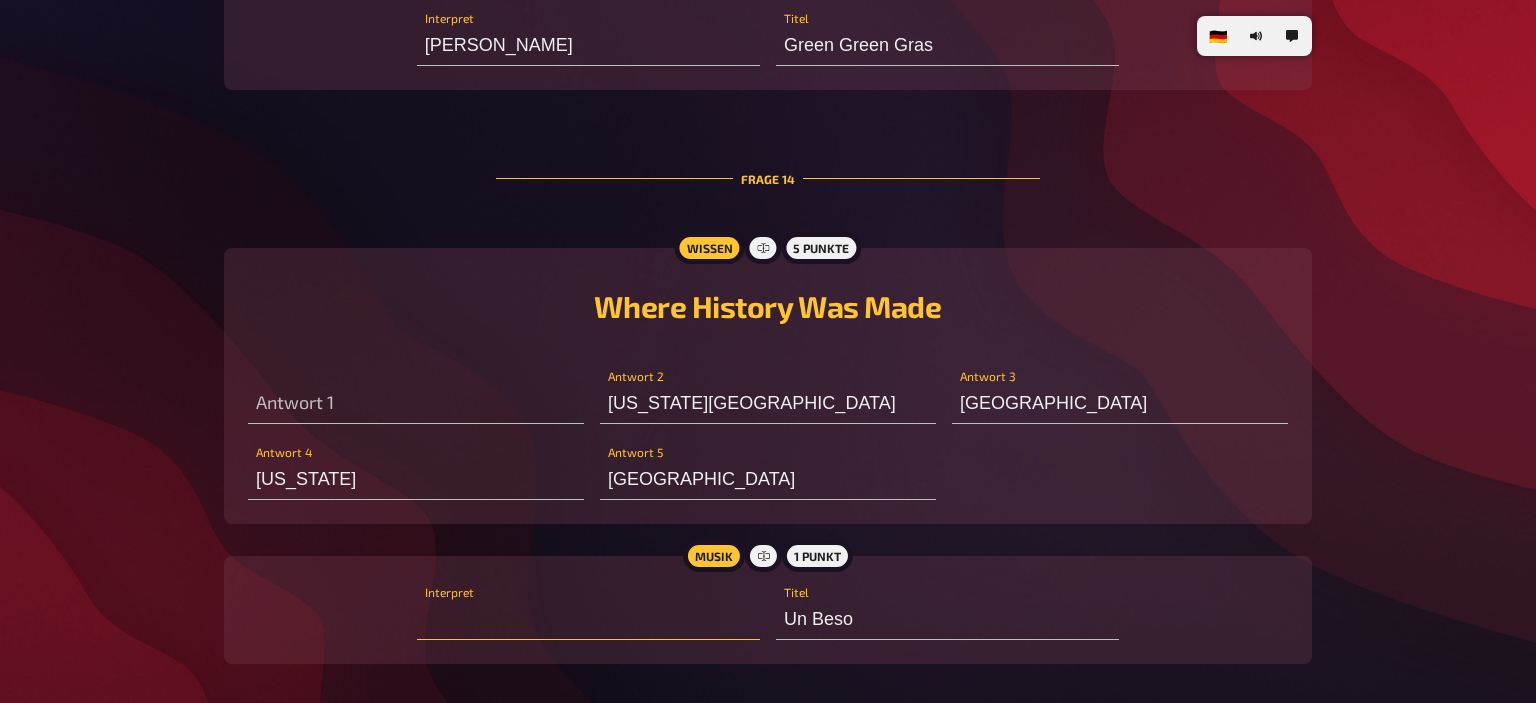 click at bounding box center (588, 620) 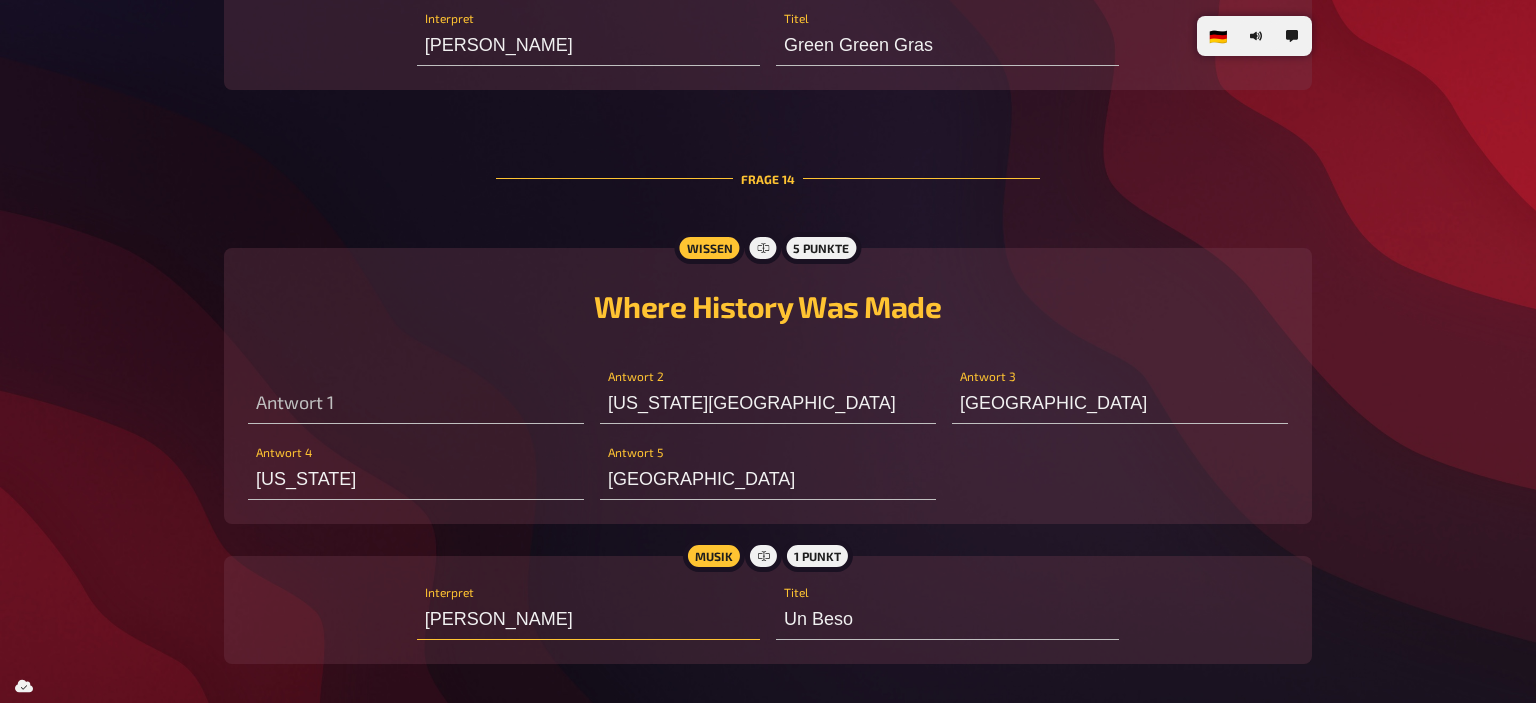 type on "Enrique Iglesias" 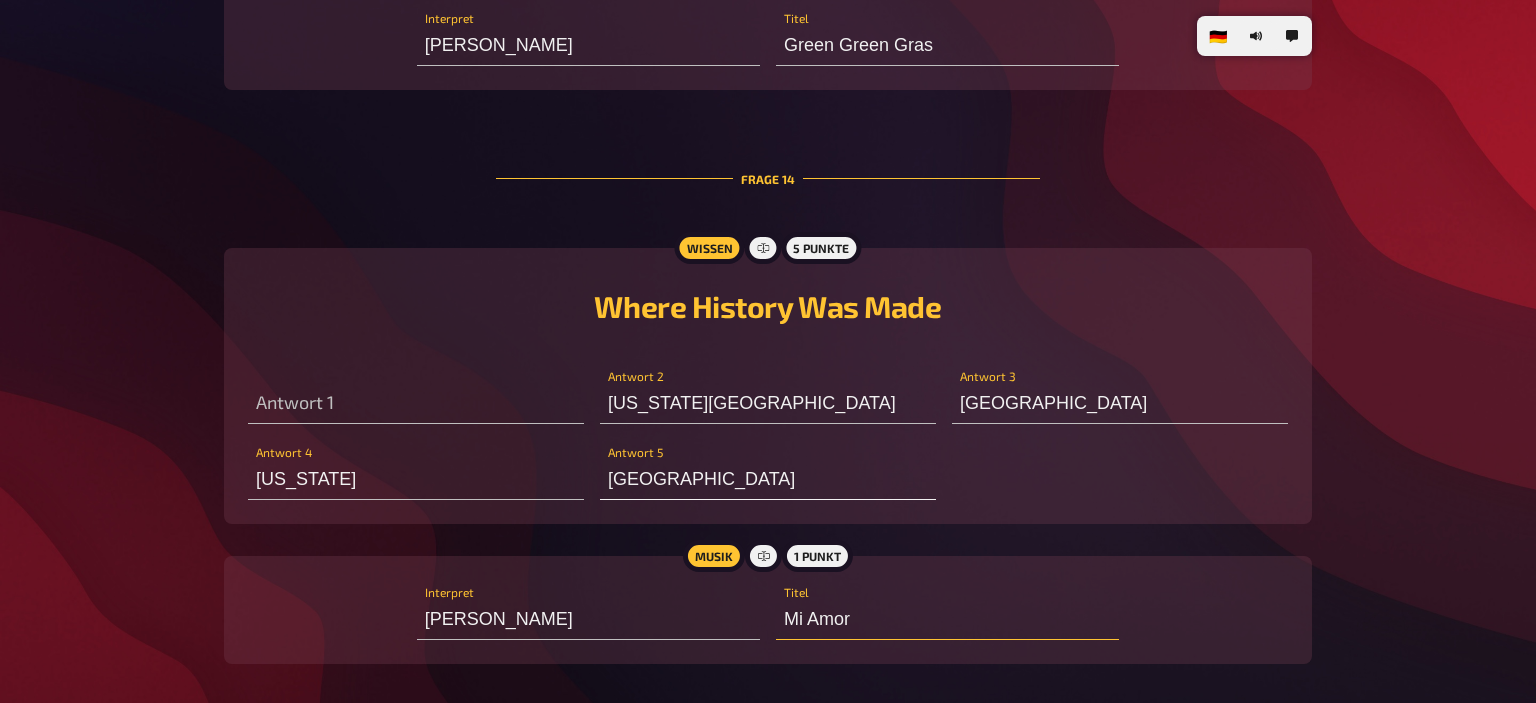 type on "Mi Amor" 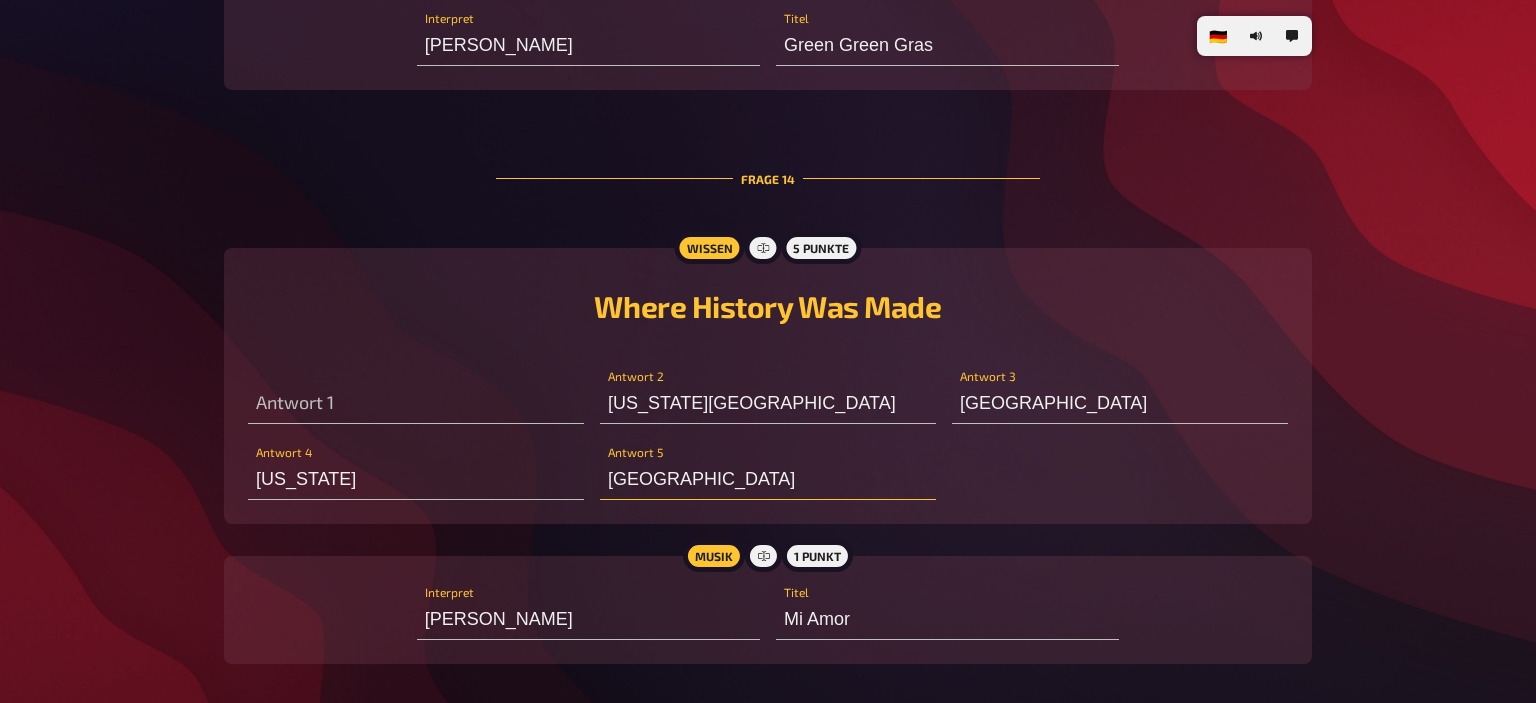 drag, startPoint x: 694, startPoint y: 482, endPoint x: 602, endPoint y: 491, distance: 92.43917 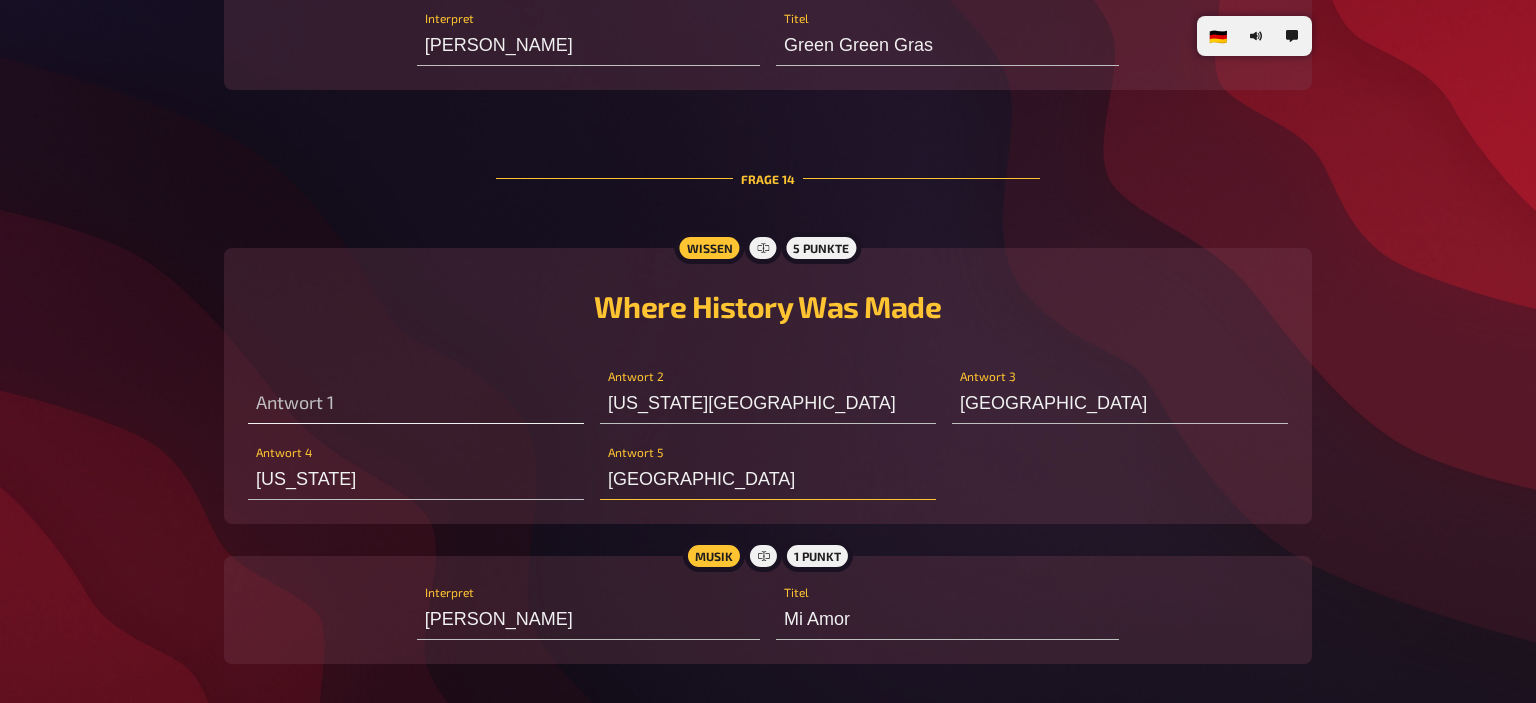type on "London" 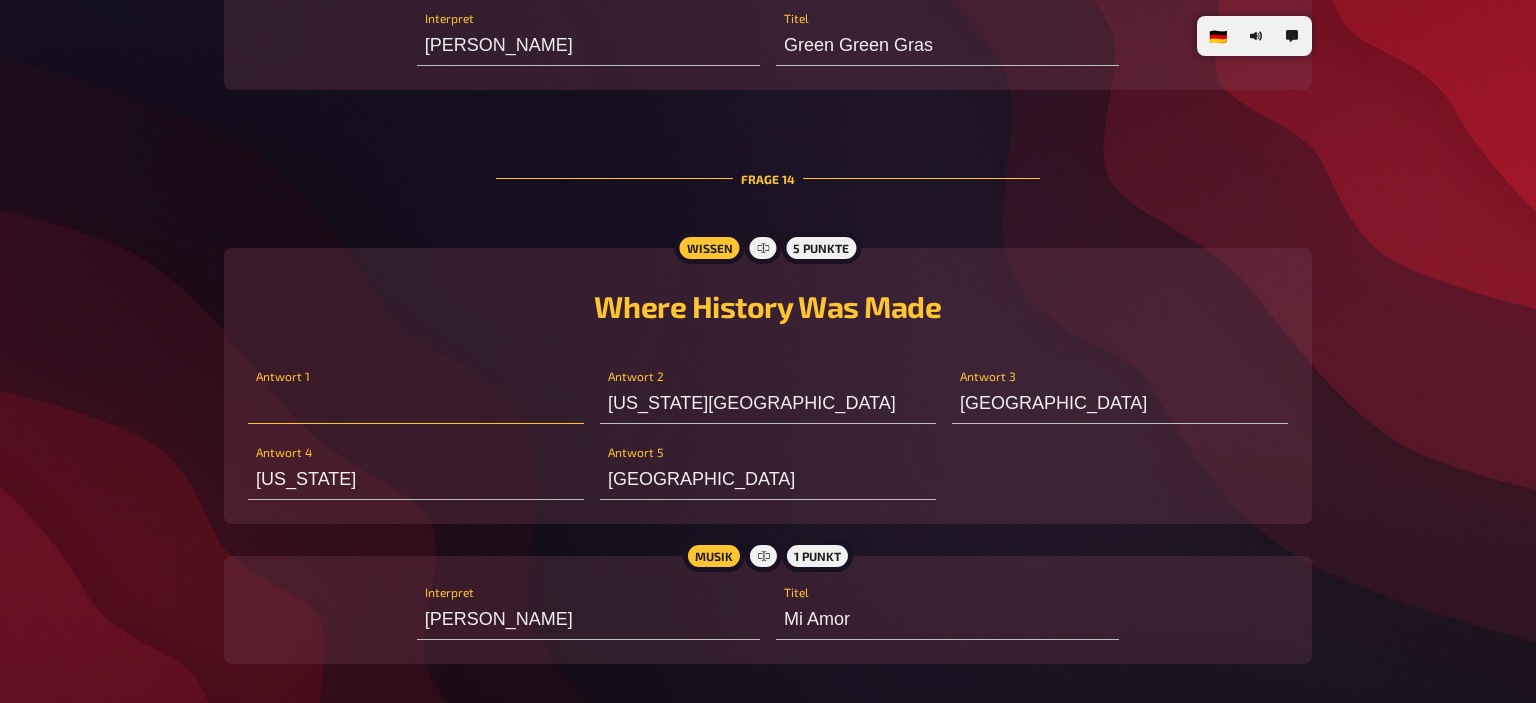 click at bounding box center (416, 404) 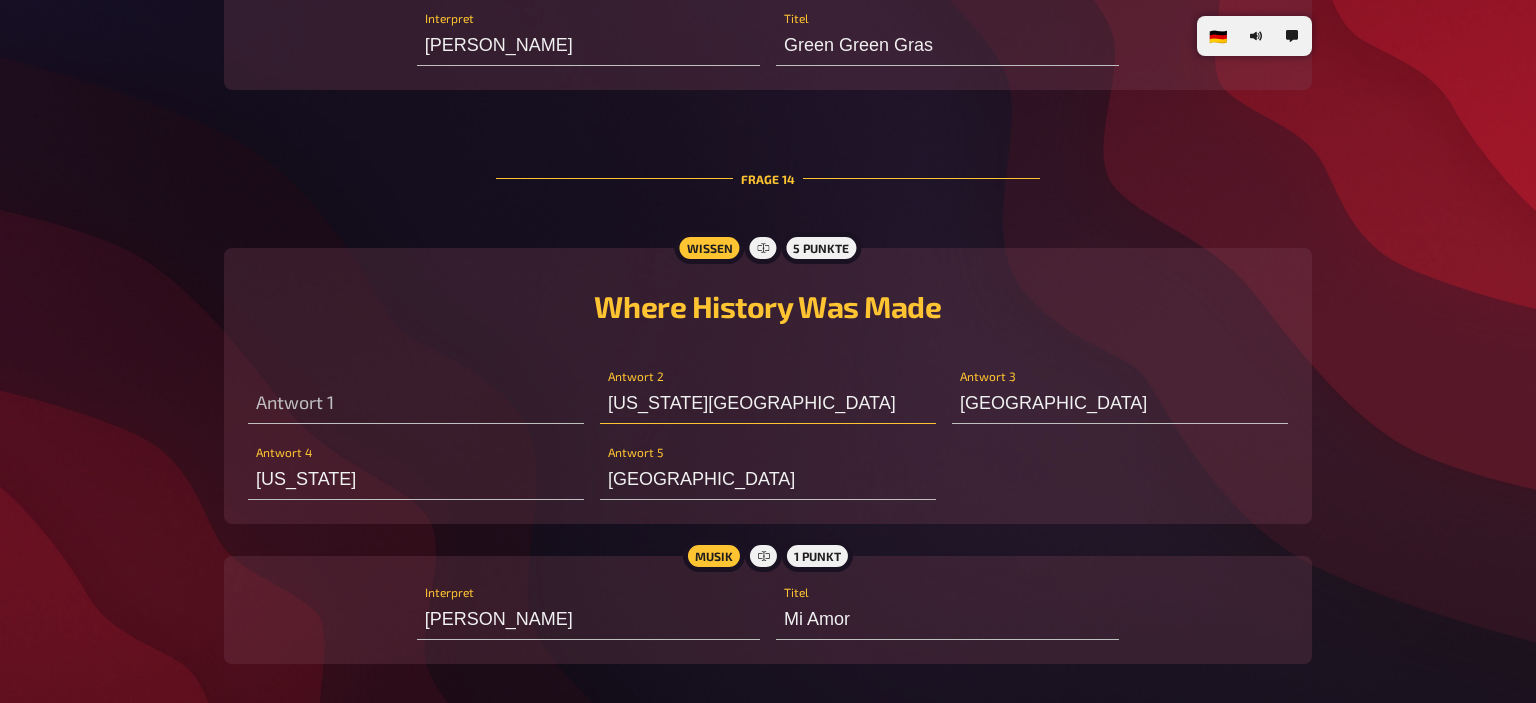 click on "Washington DC" at bounding box center (768, 404) 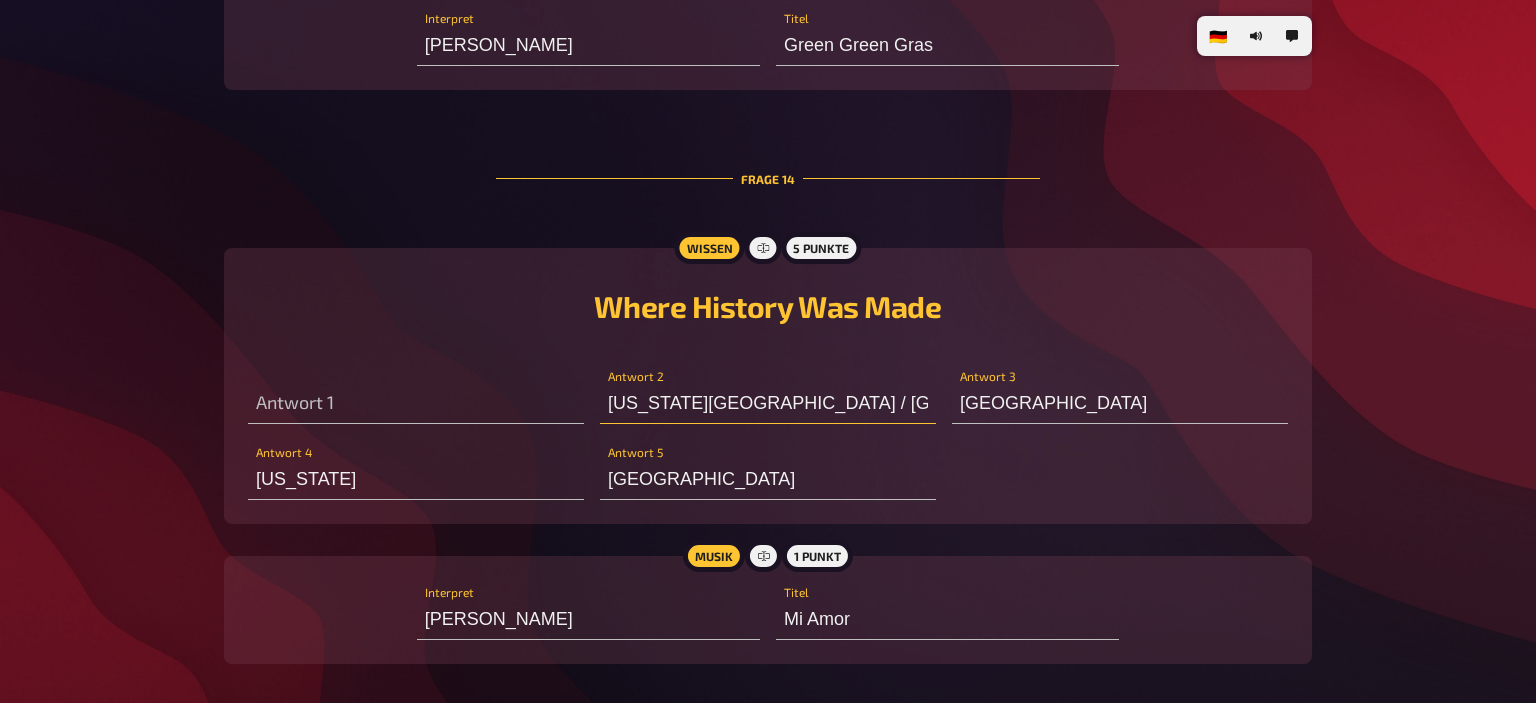 drag, startPoint x: 746, startPoint y: 410, endPoint x: 547, endPoint y: 393, distance: 199.72481 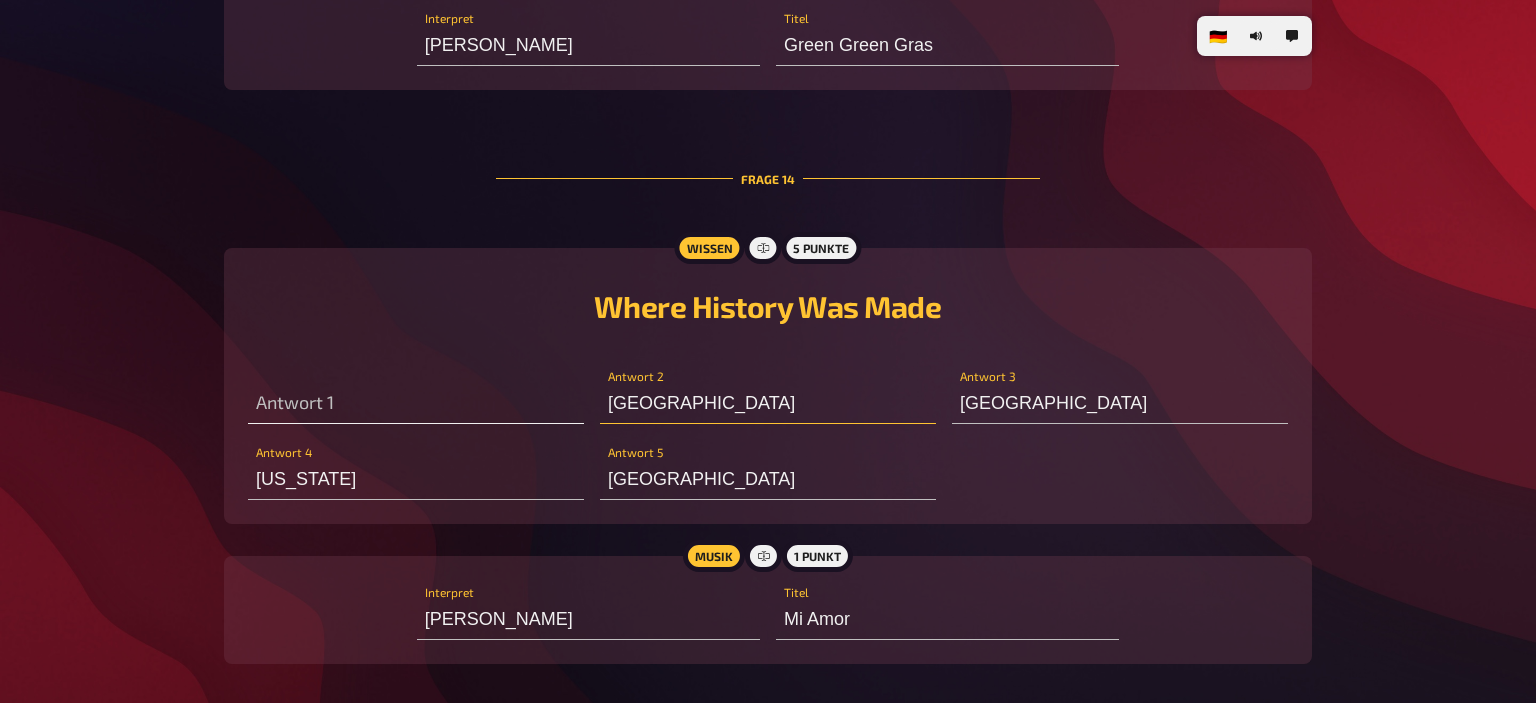 type on "Milwaukee" 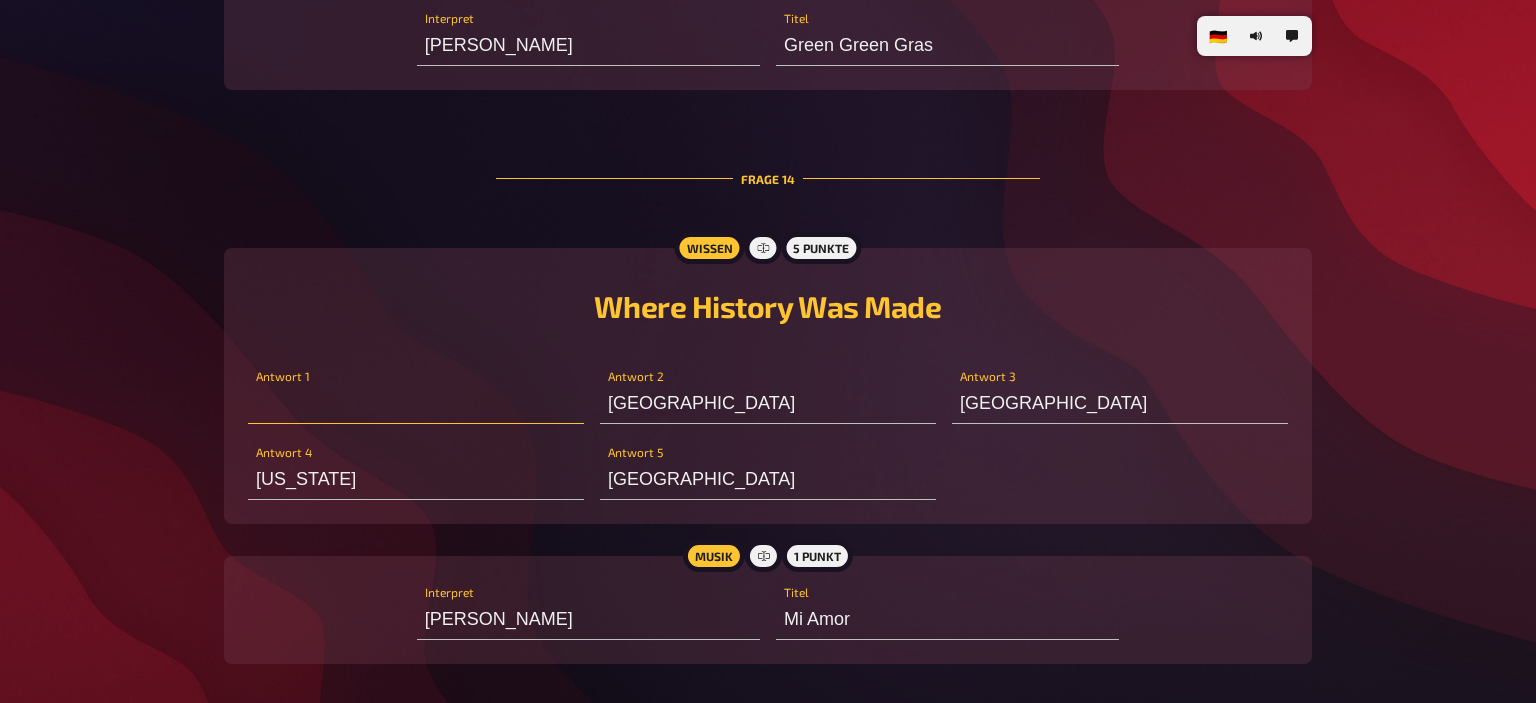 click at bounding box center (416, 404) 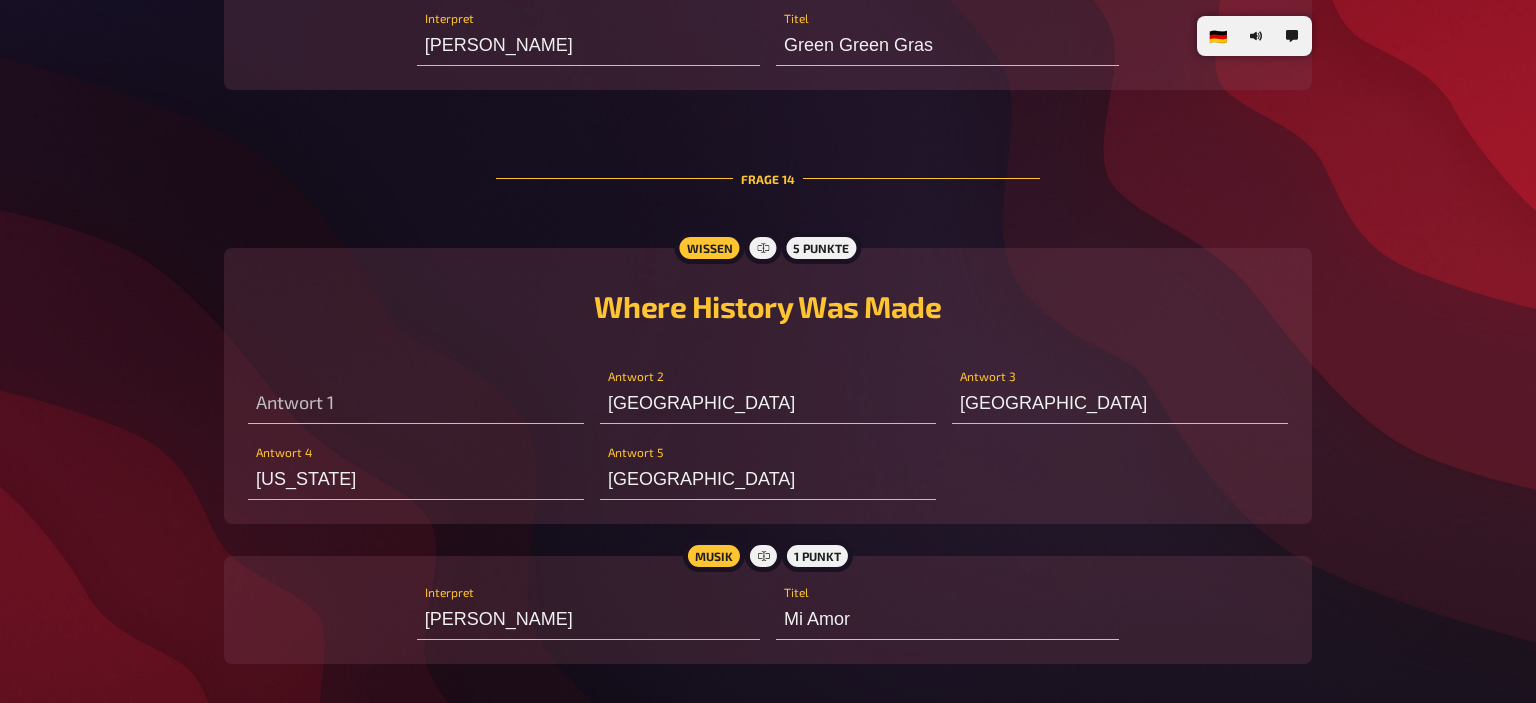 drag, startPoint x: 866, startPoint y: 629, endPoint x: 631, endPoint y: 638, distance: 235.17227 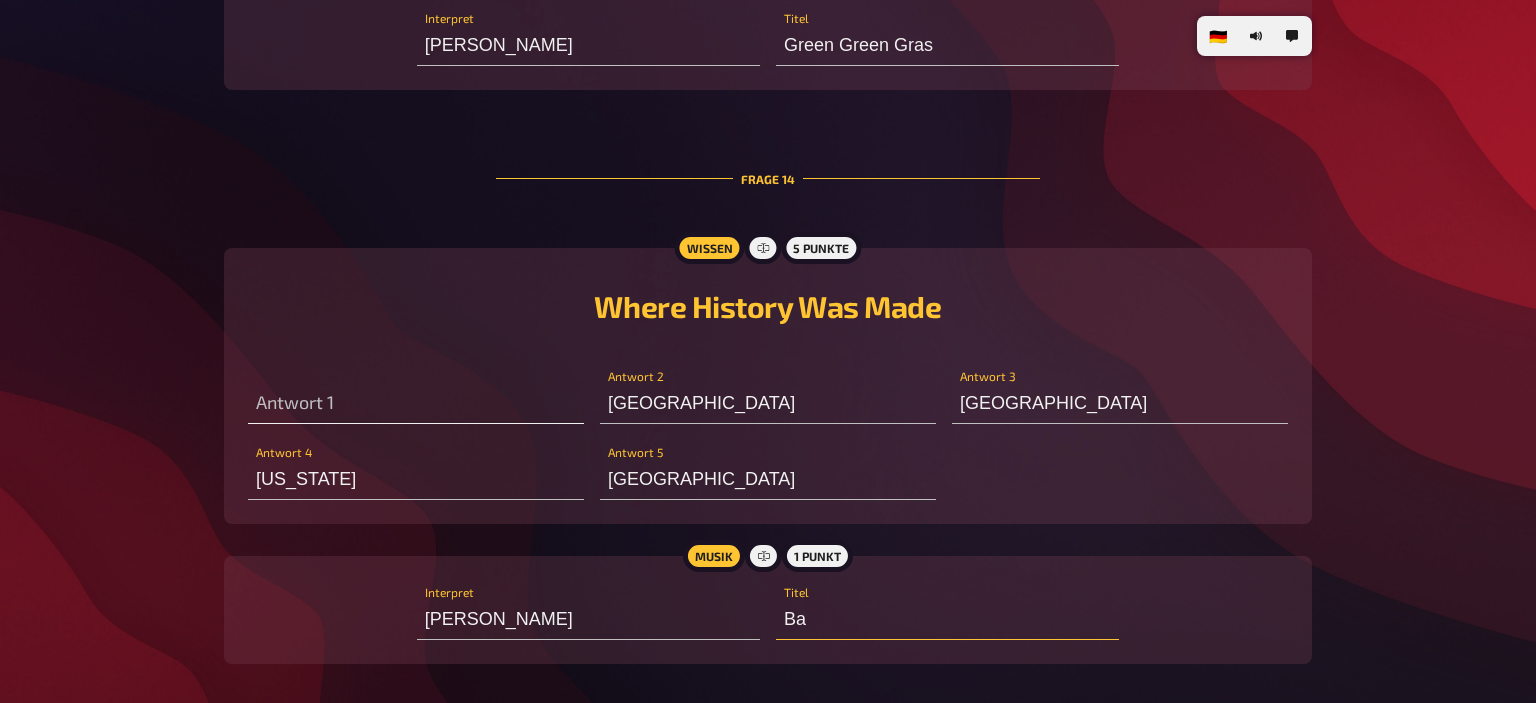 type on "Ba" 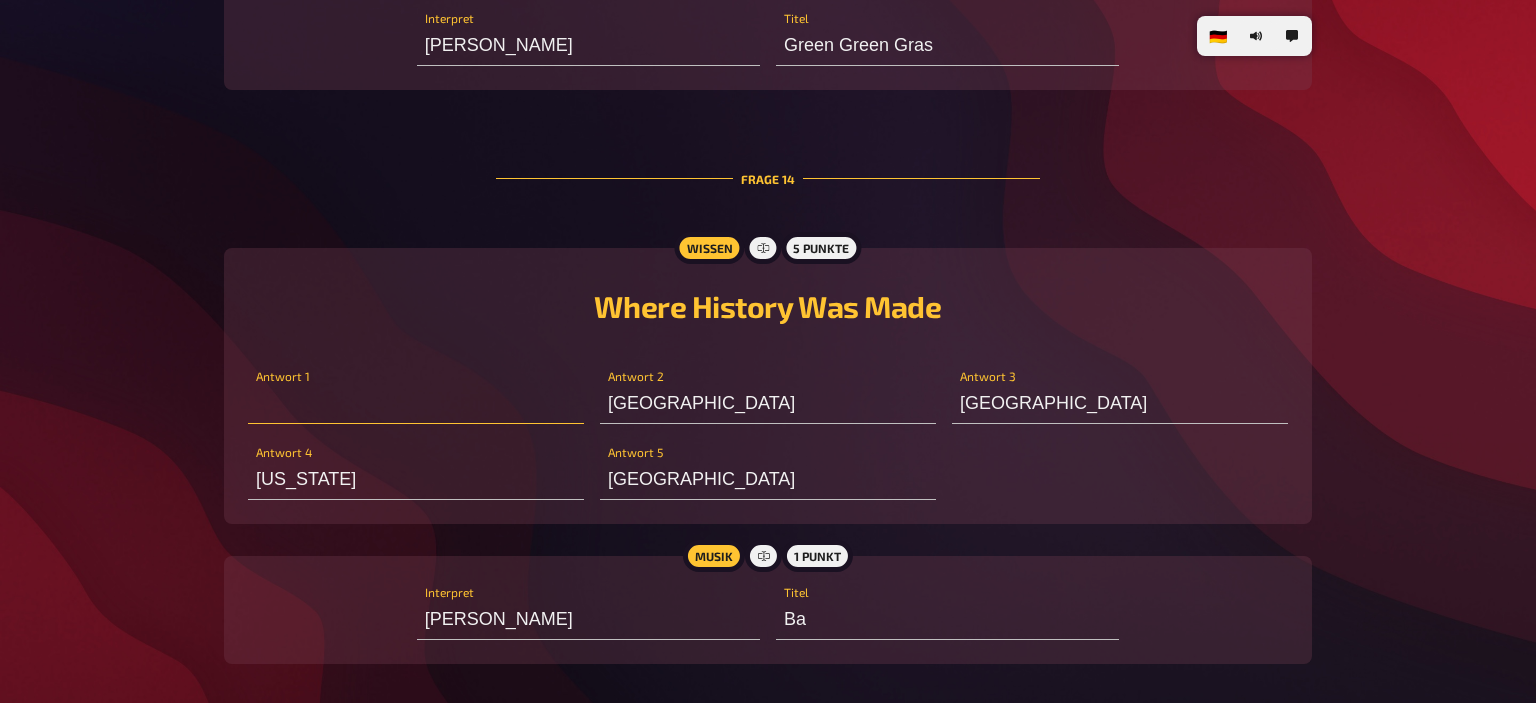 click at bounding box center (416, 404) 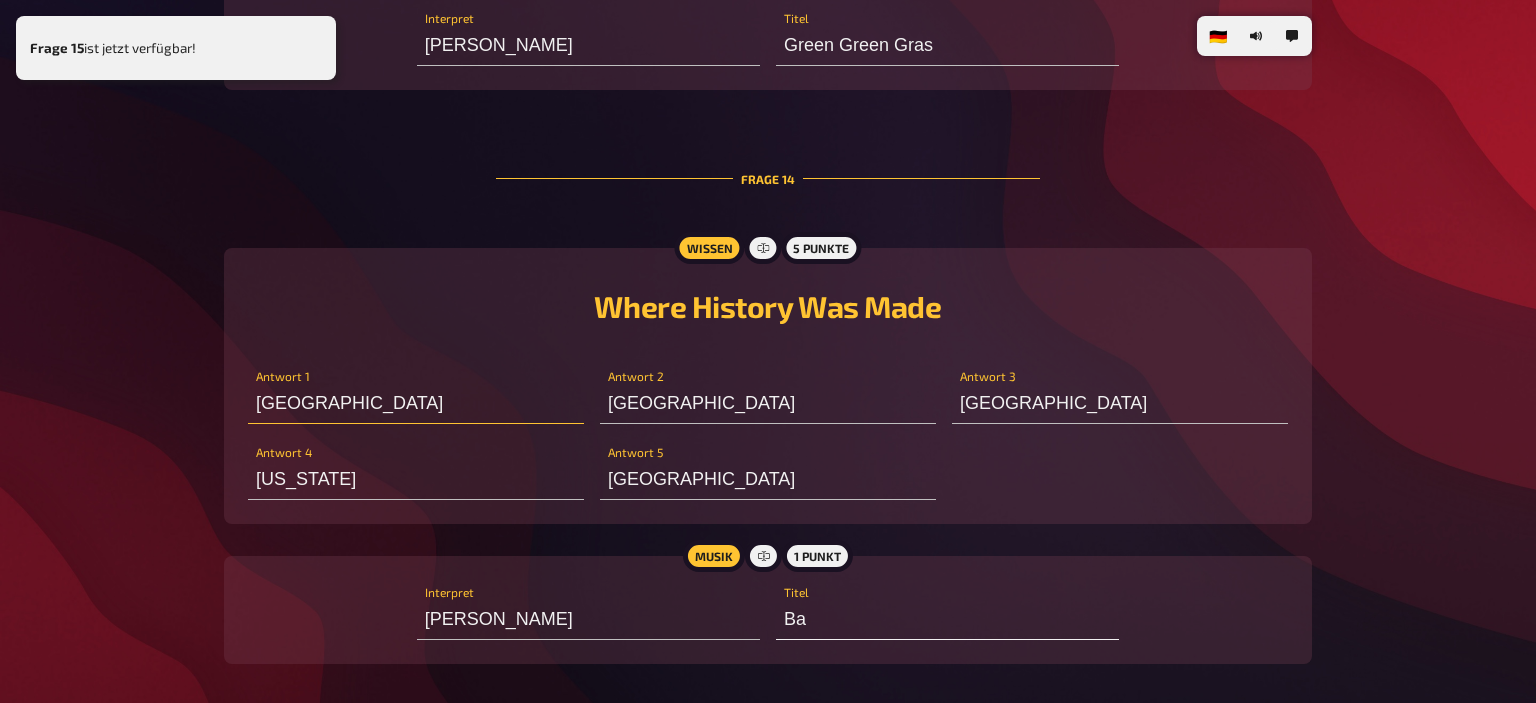 type on "Stockholm" 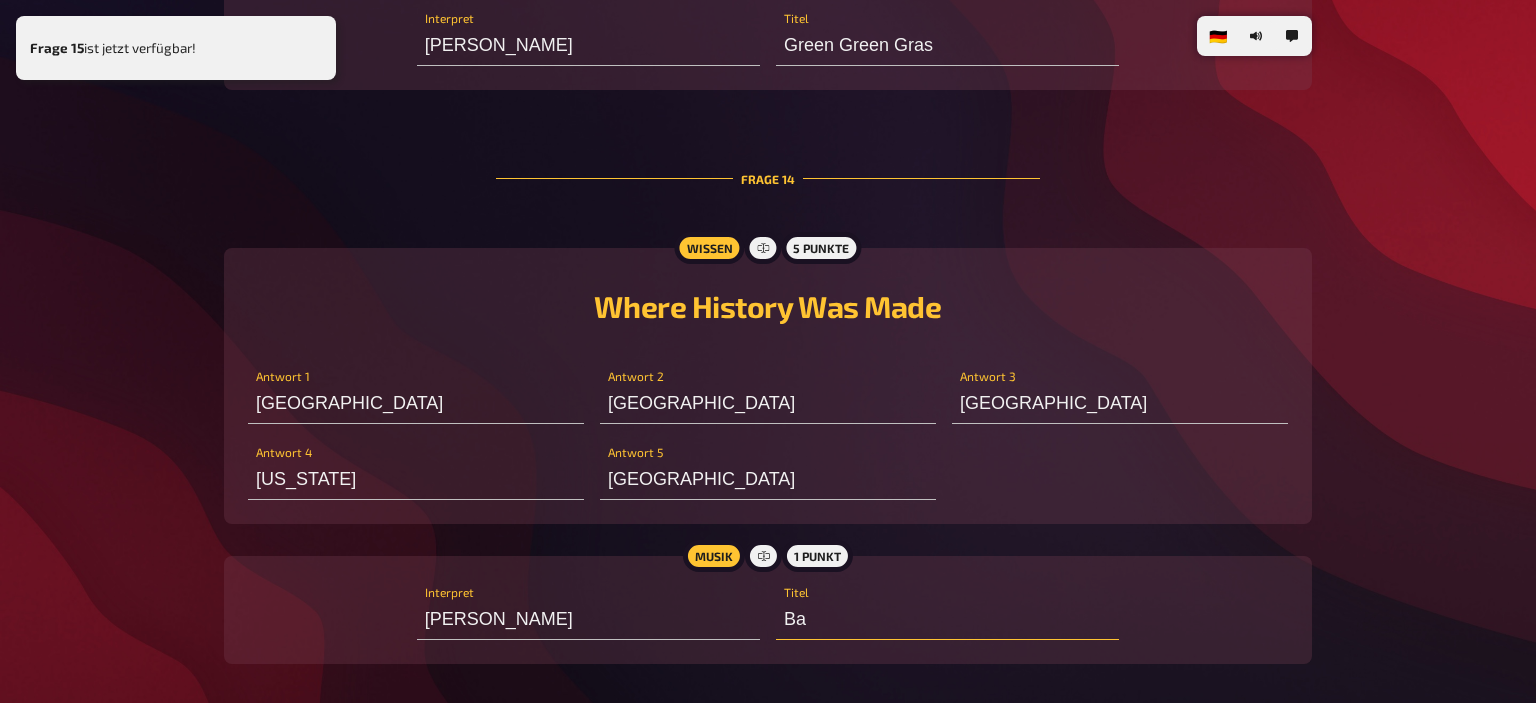 click on "Ba" at bounding box center [947, 620] 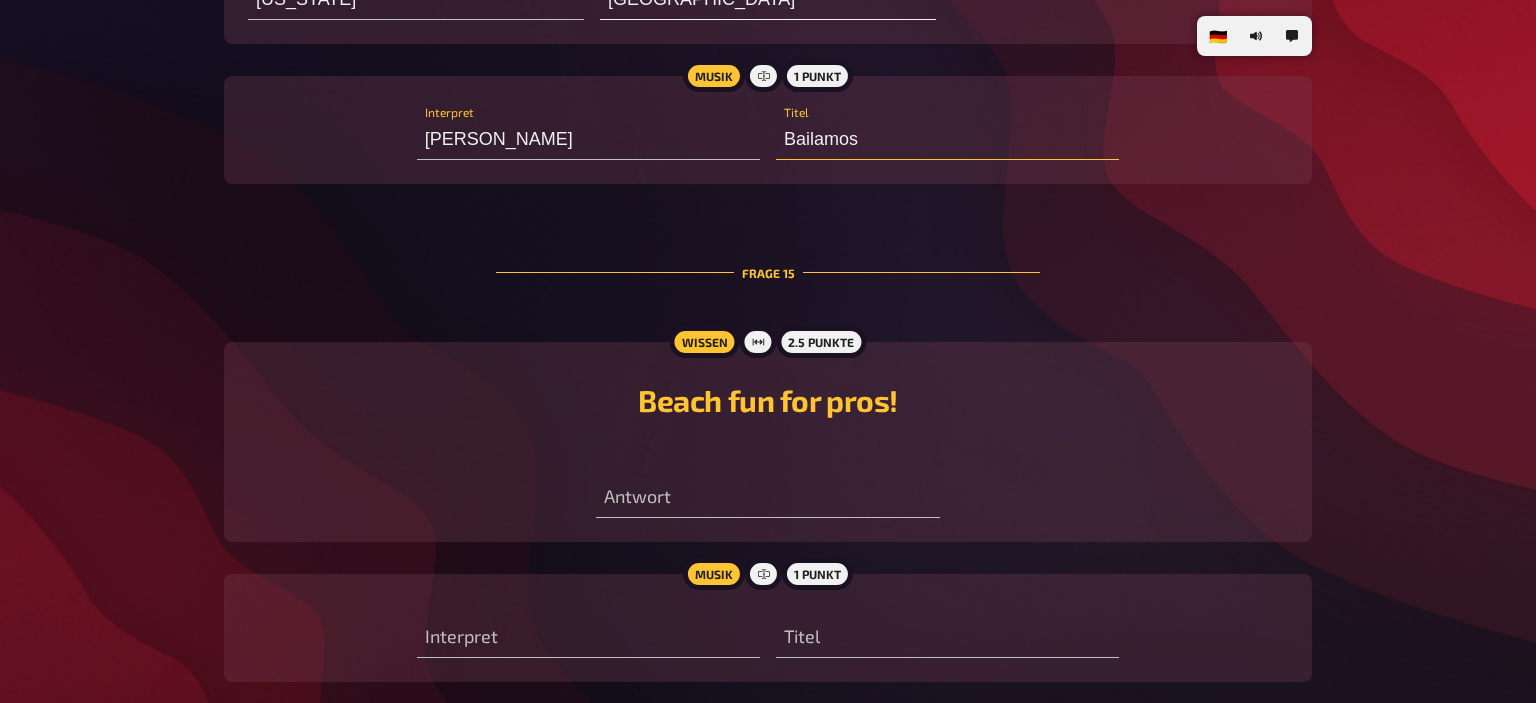 scroll, scrollTop: 10620, scrollLeft: 0, axis: vertical 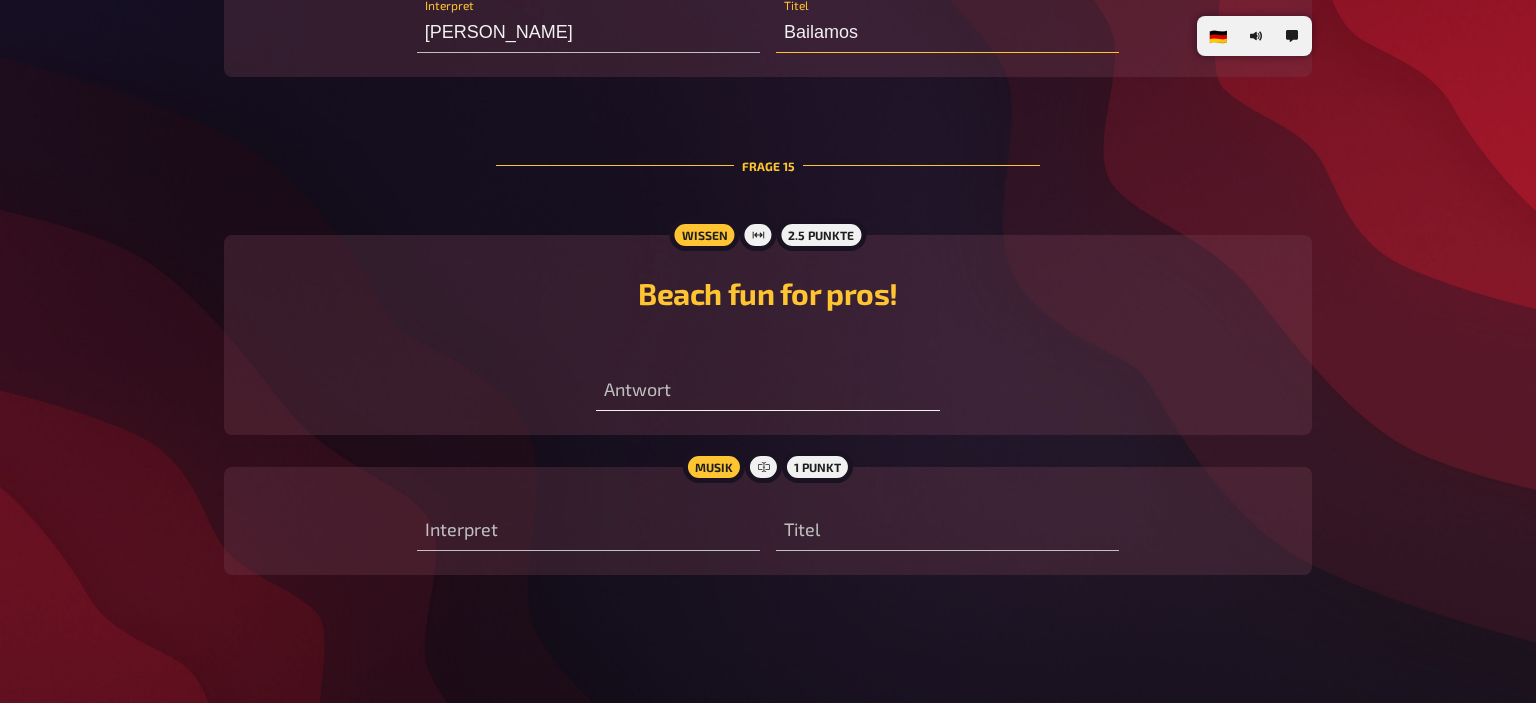 type on "Bailamos" 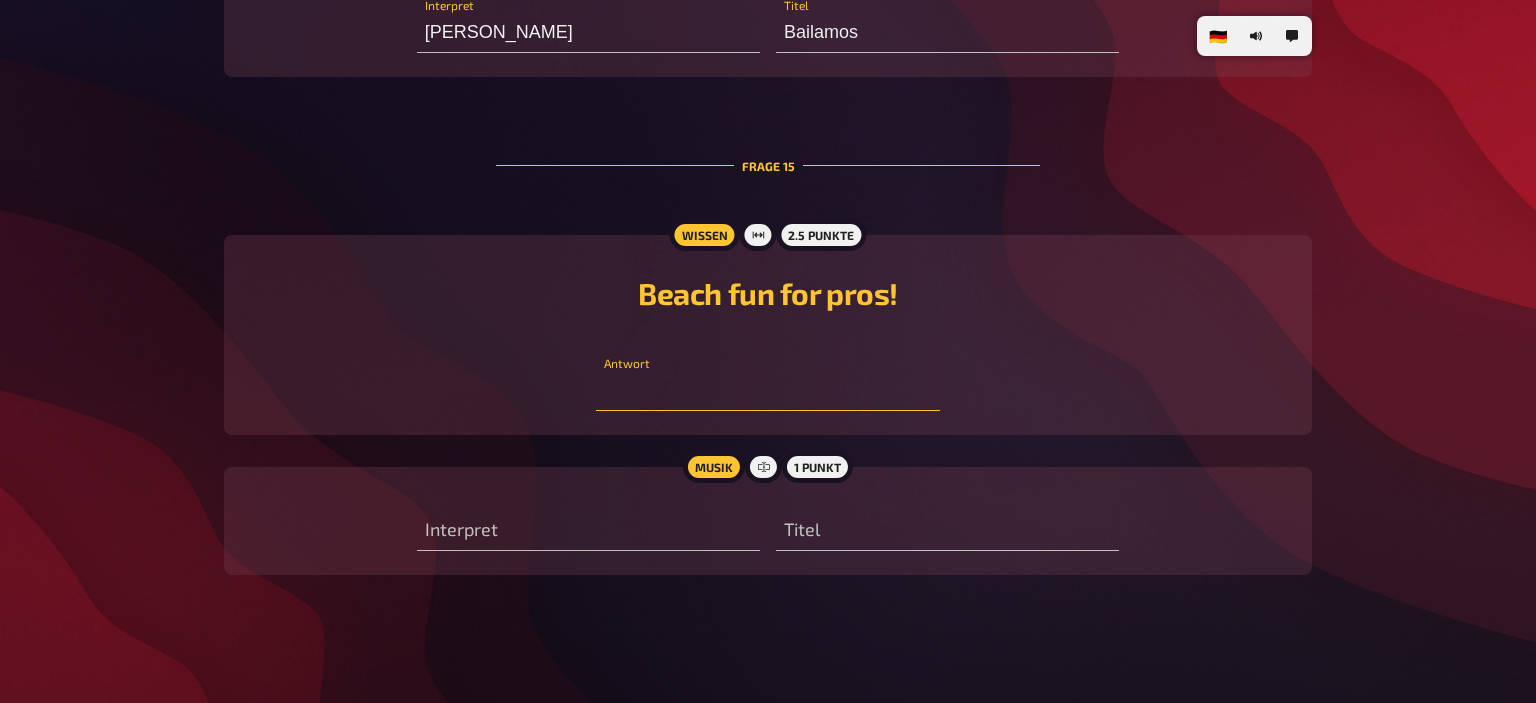 click at bounding box center (767, 391) 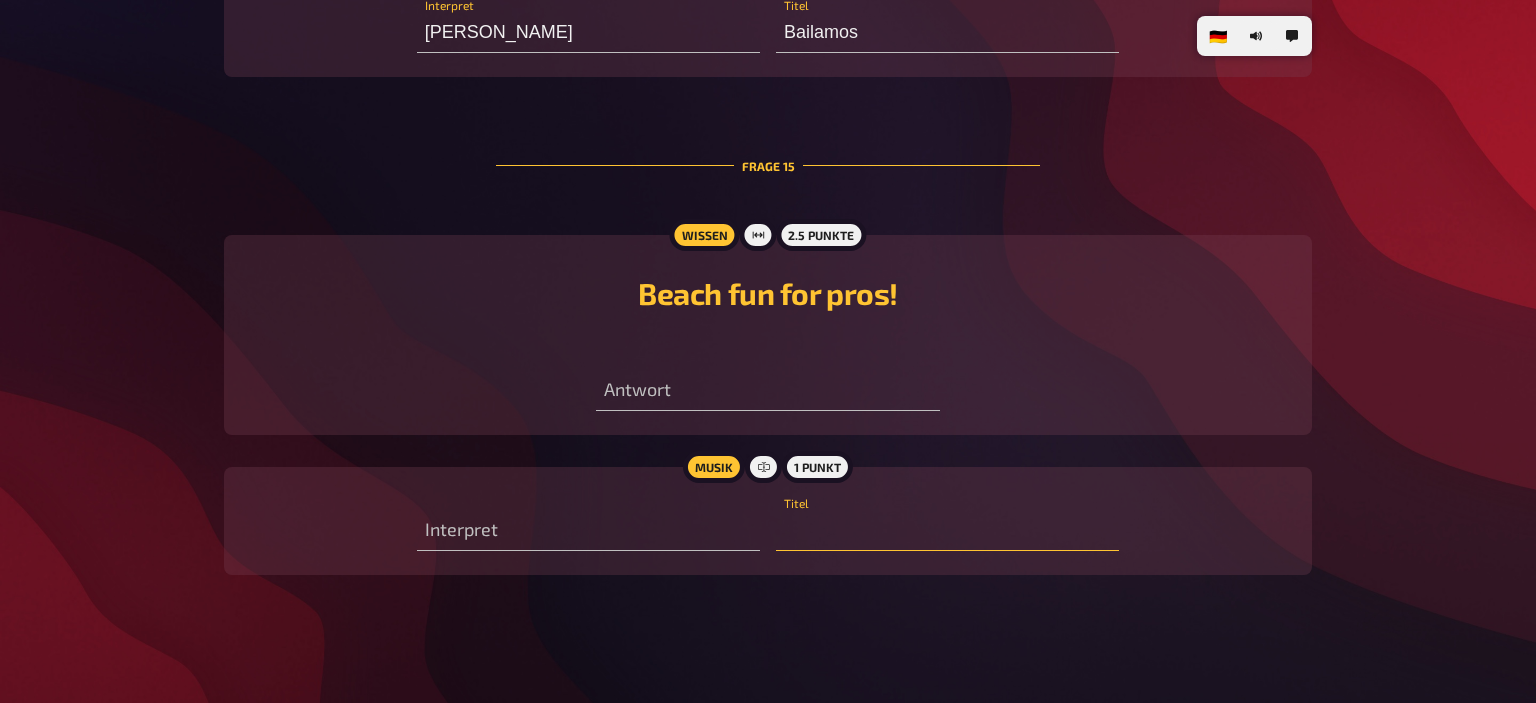 click at bounding box center [947, 531] 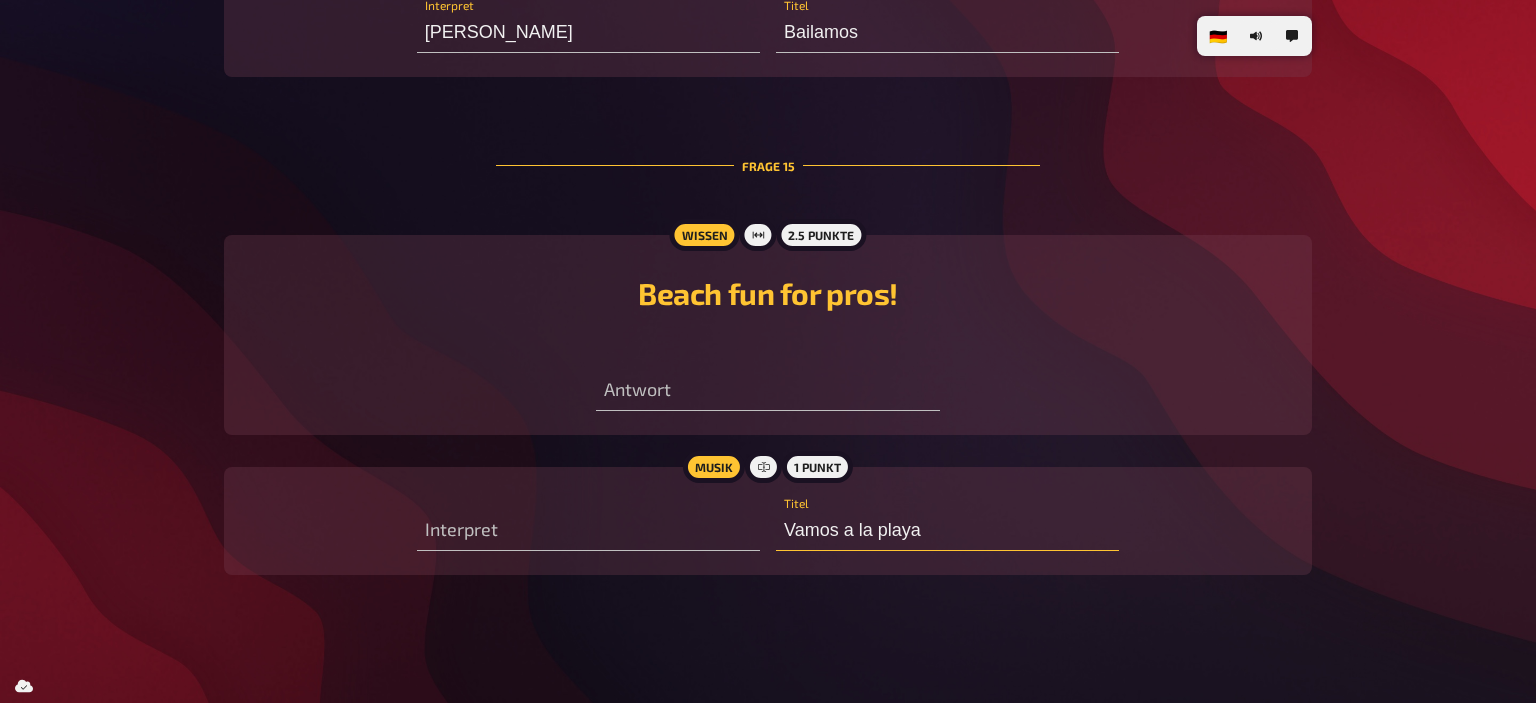 type on "Vamos a la playa" 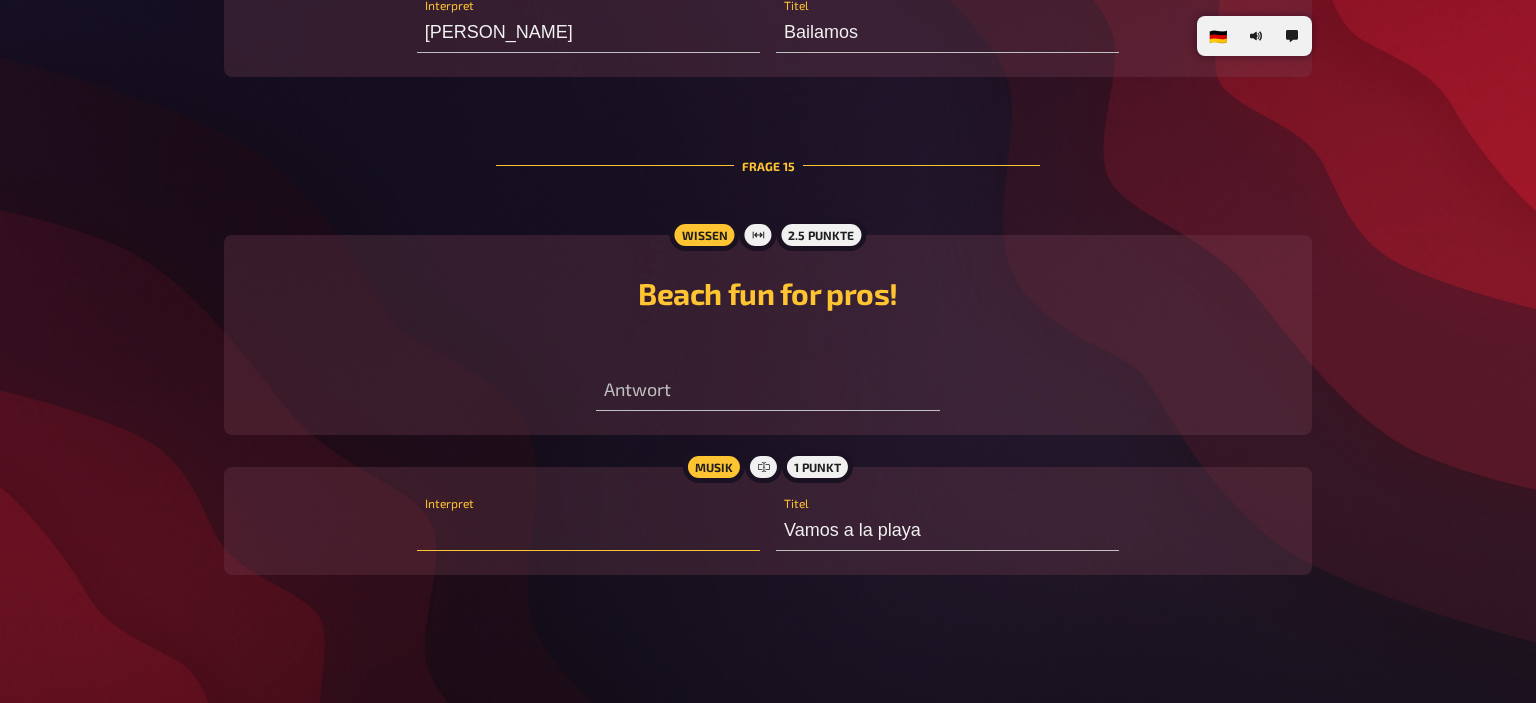 click at bounding box center [588, 531] 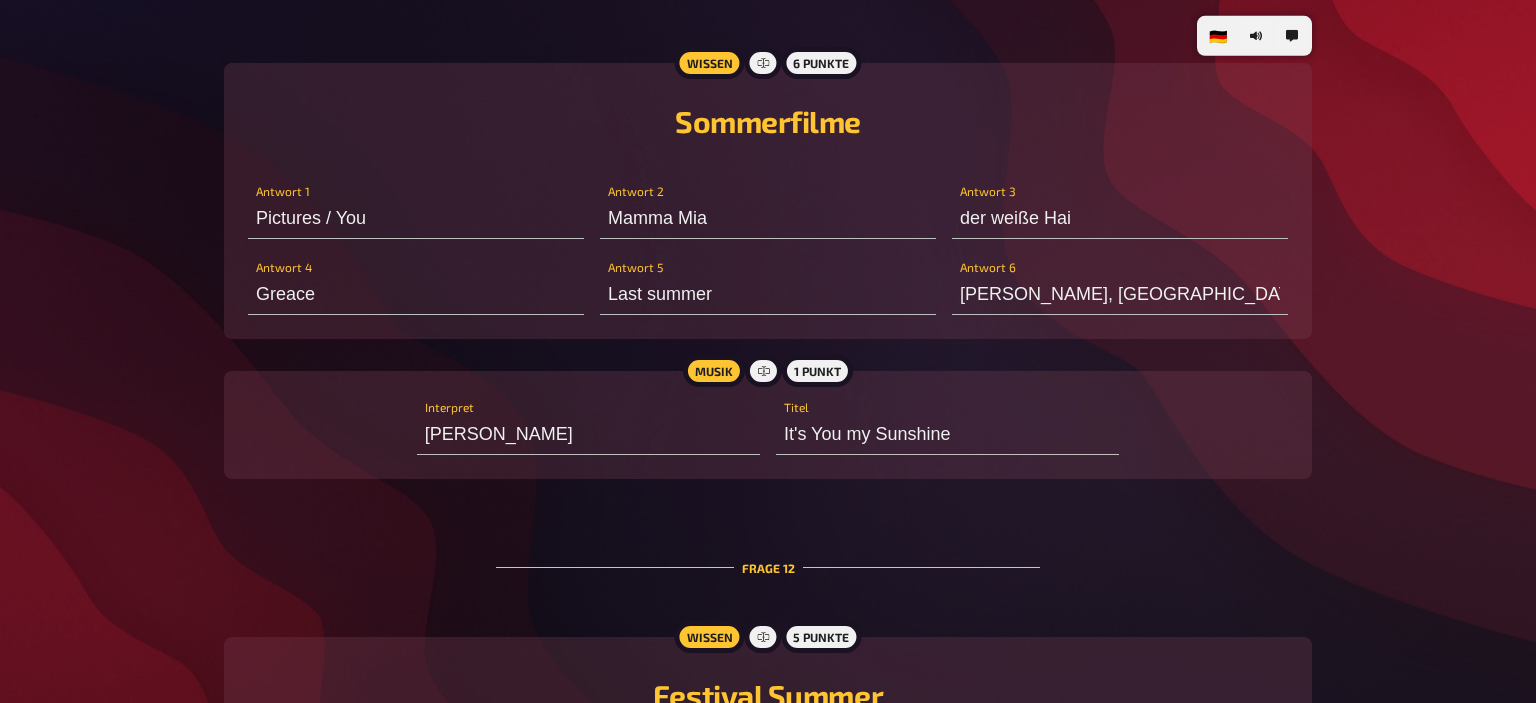 scroll, scrollTop: 7860, scrollLeft: 0, axis: vertical 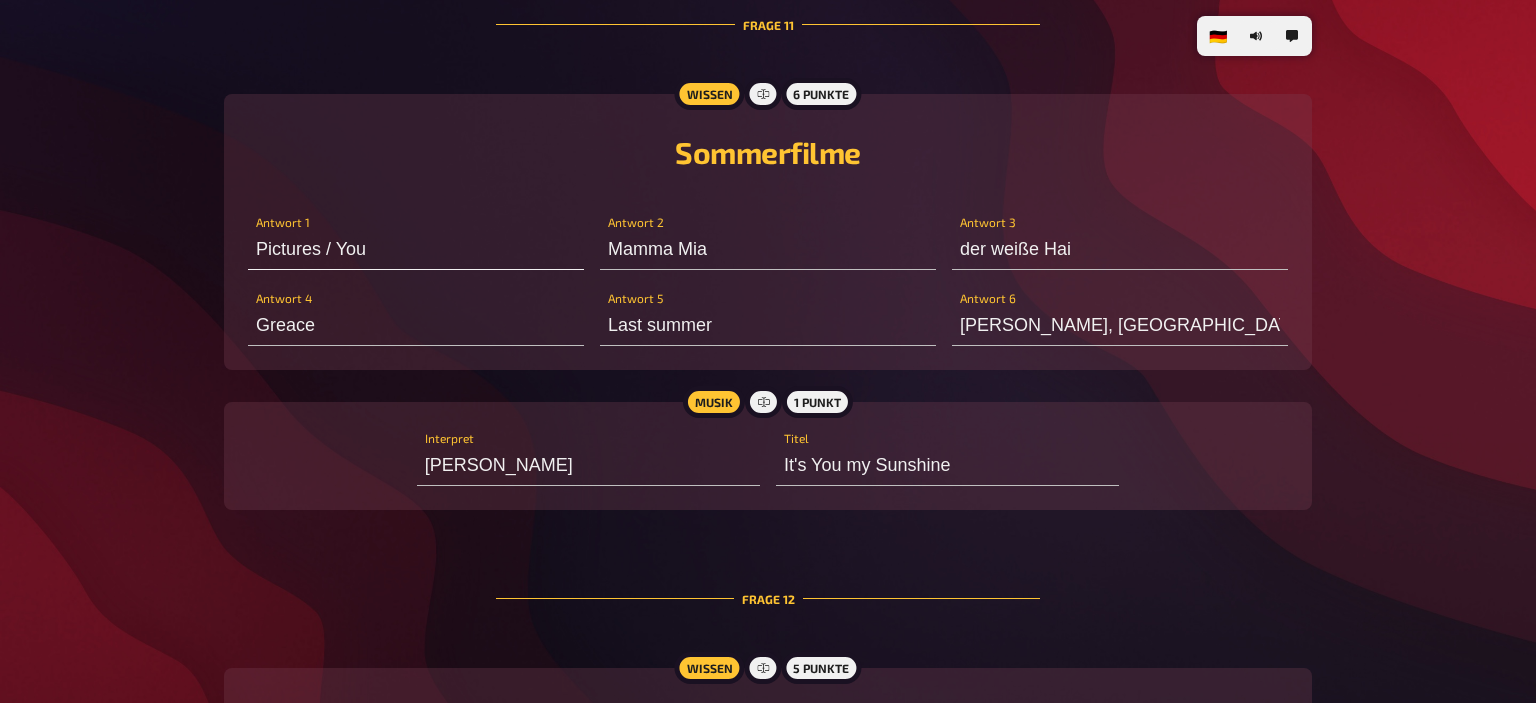 type on "Luna" 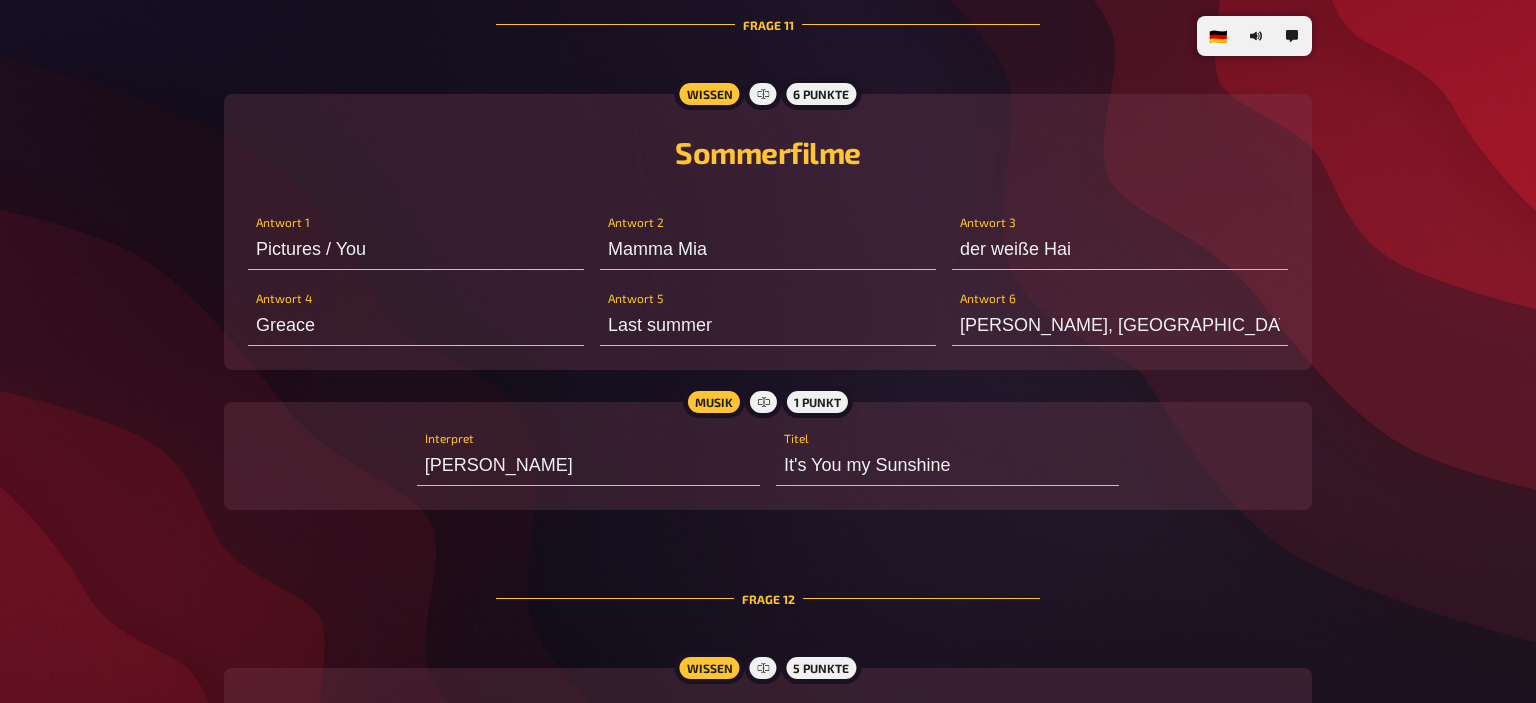 click on "Pictures / You" at bounding box center [416, 250] 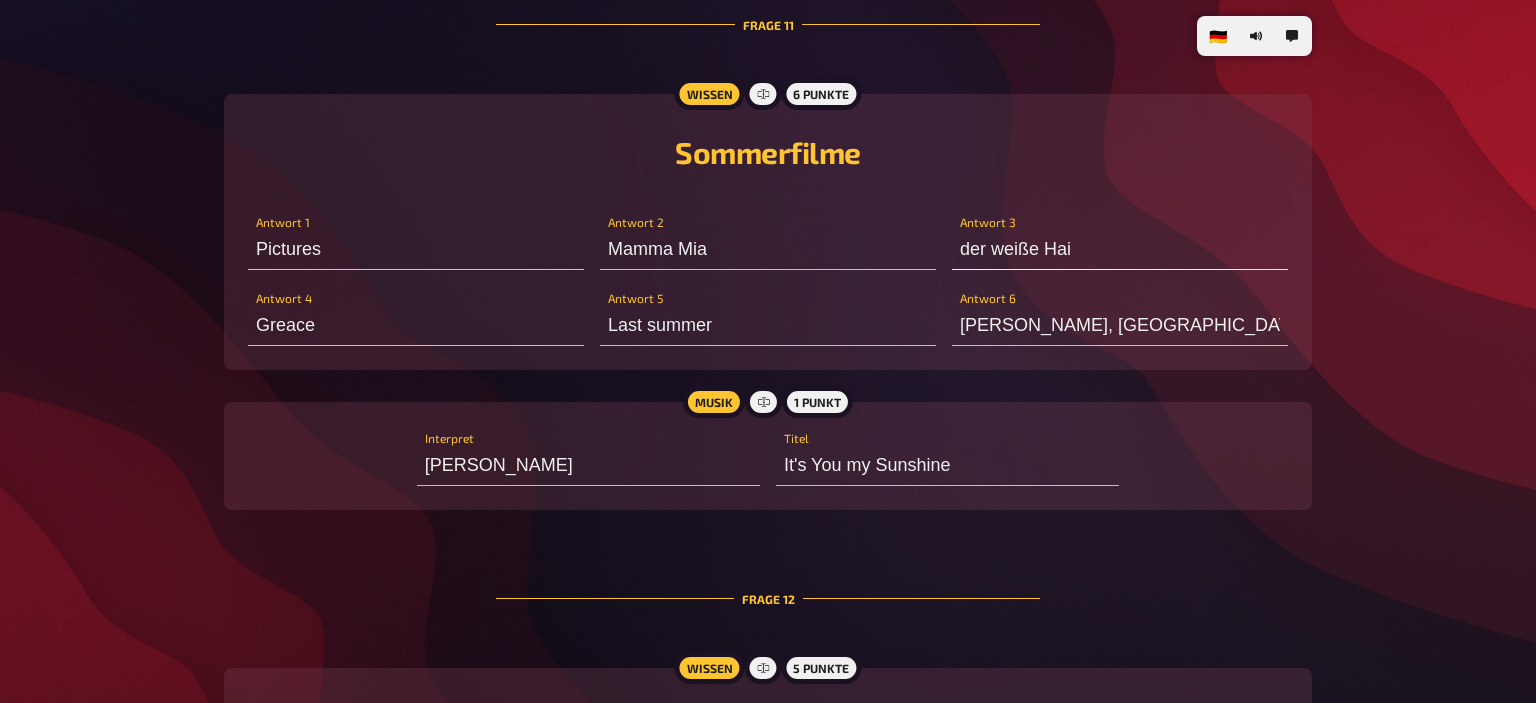 type on "Pictures" 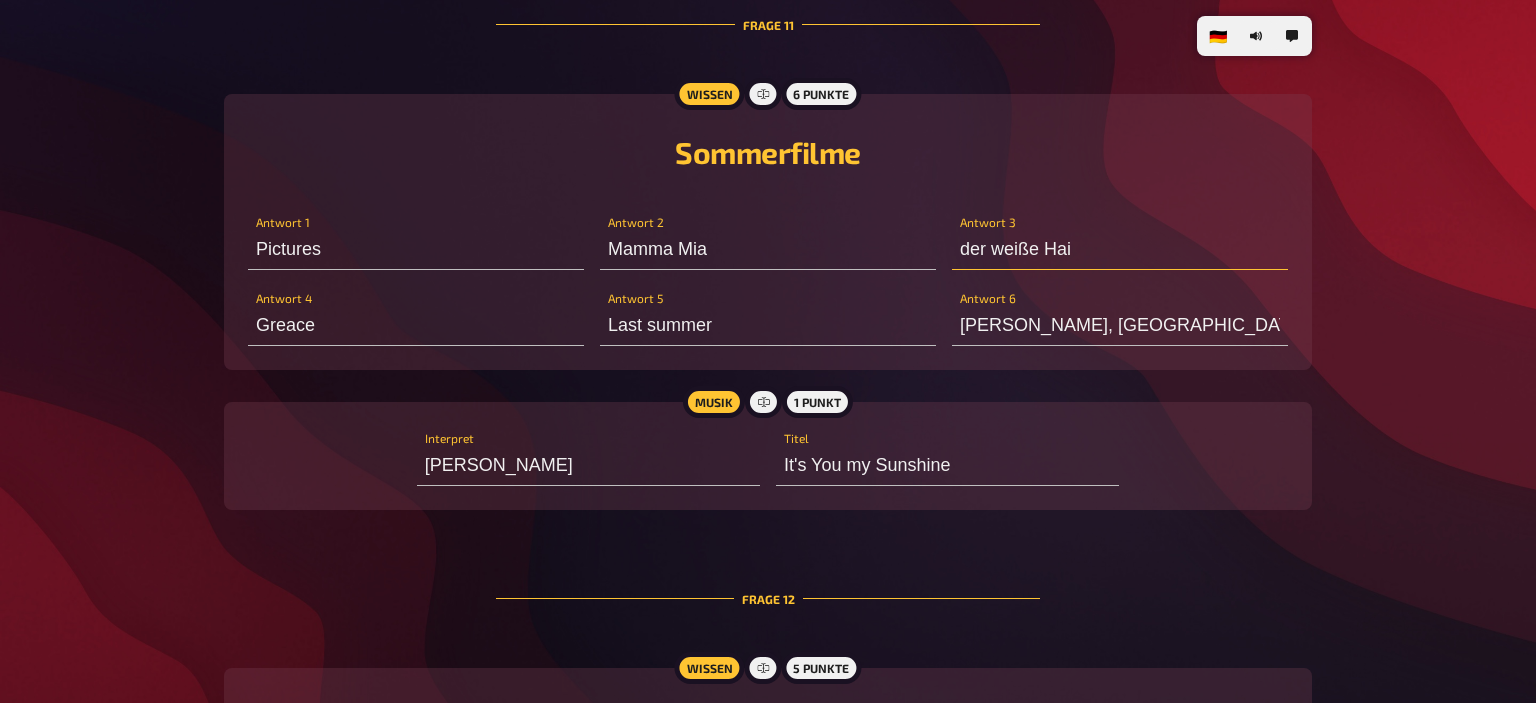 click on "der weiße Hai" at bounding box center (1120, 250) 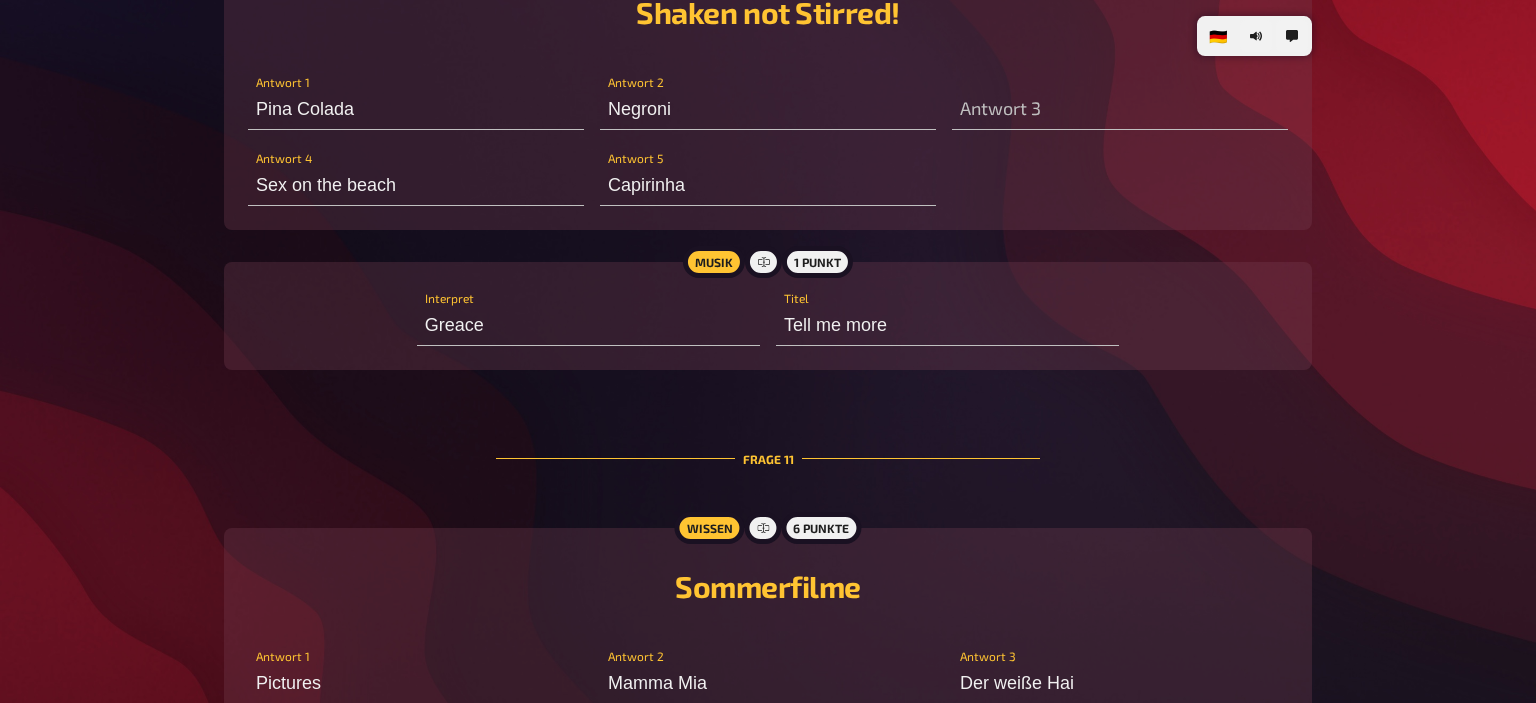 scroll, scrollTop: 7380, scrollLeft: 0, axis: vertical 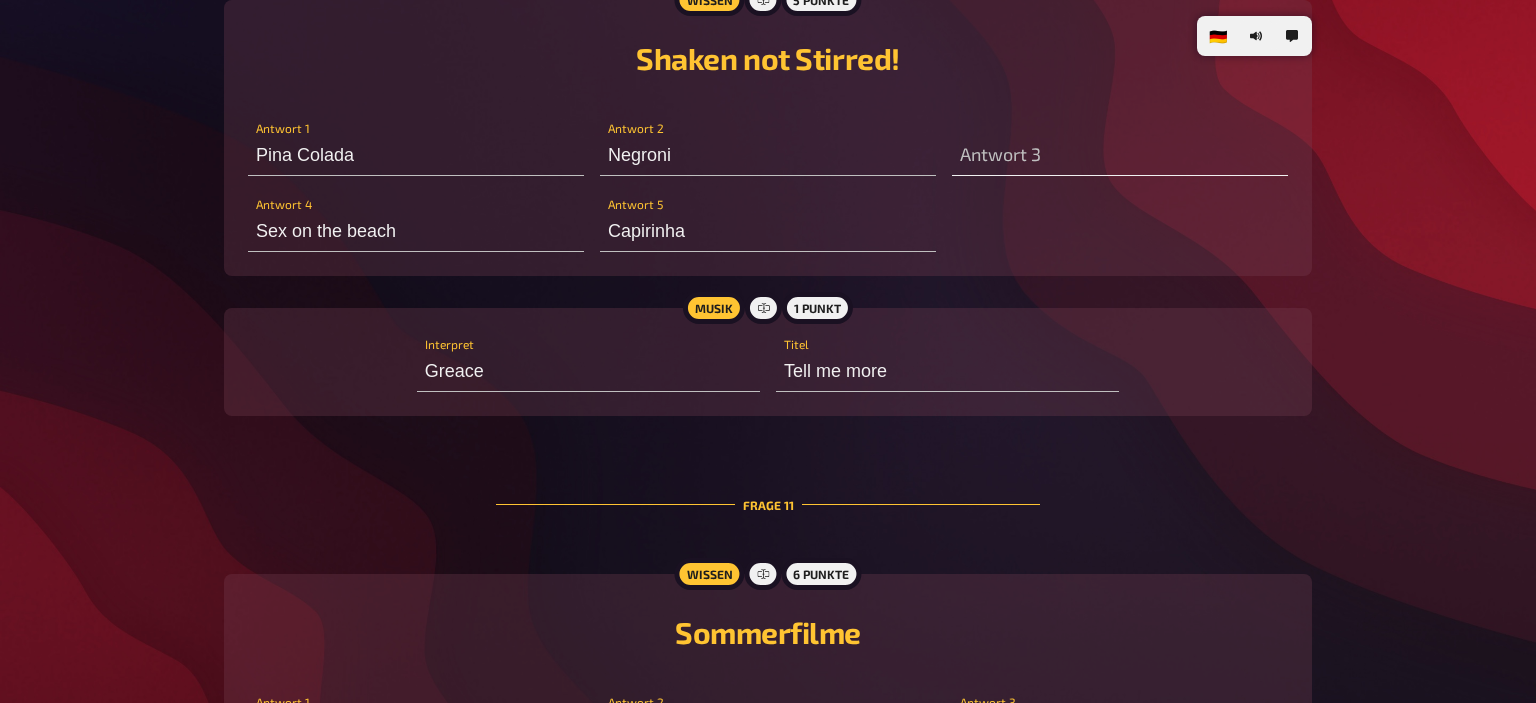 type on "Der weiße Hai" 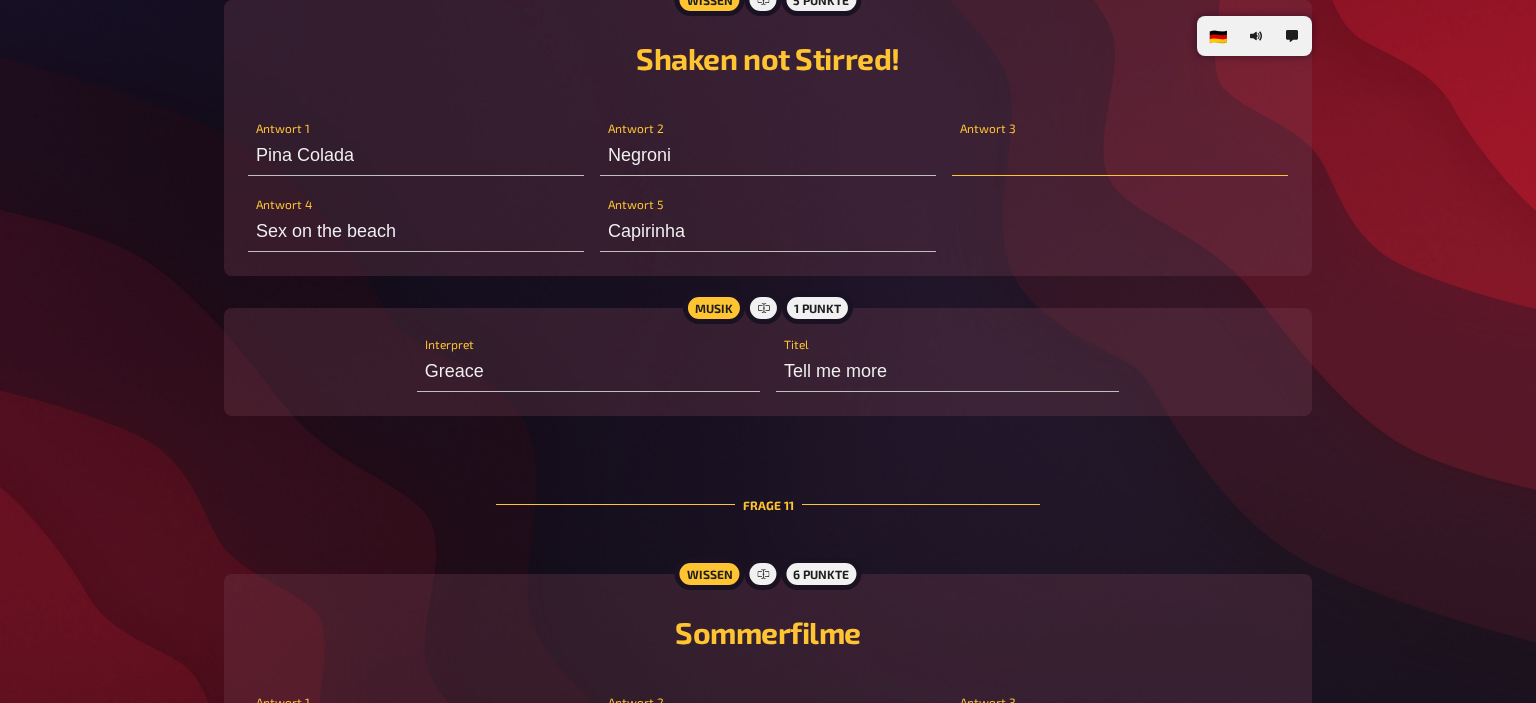 click at bounding box center [1120, 156] 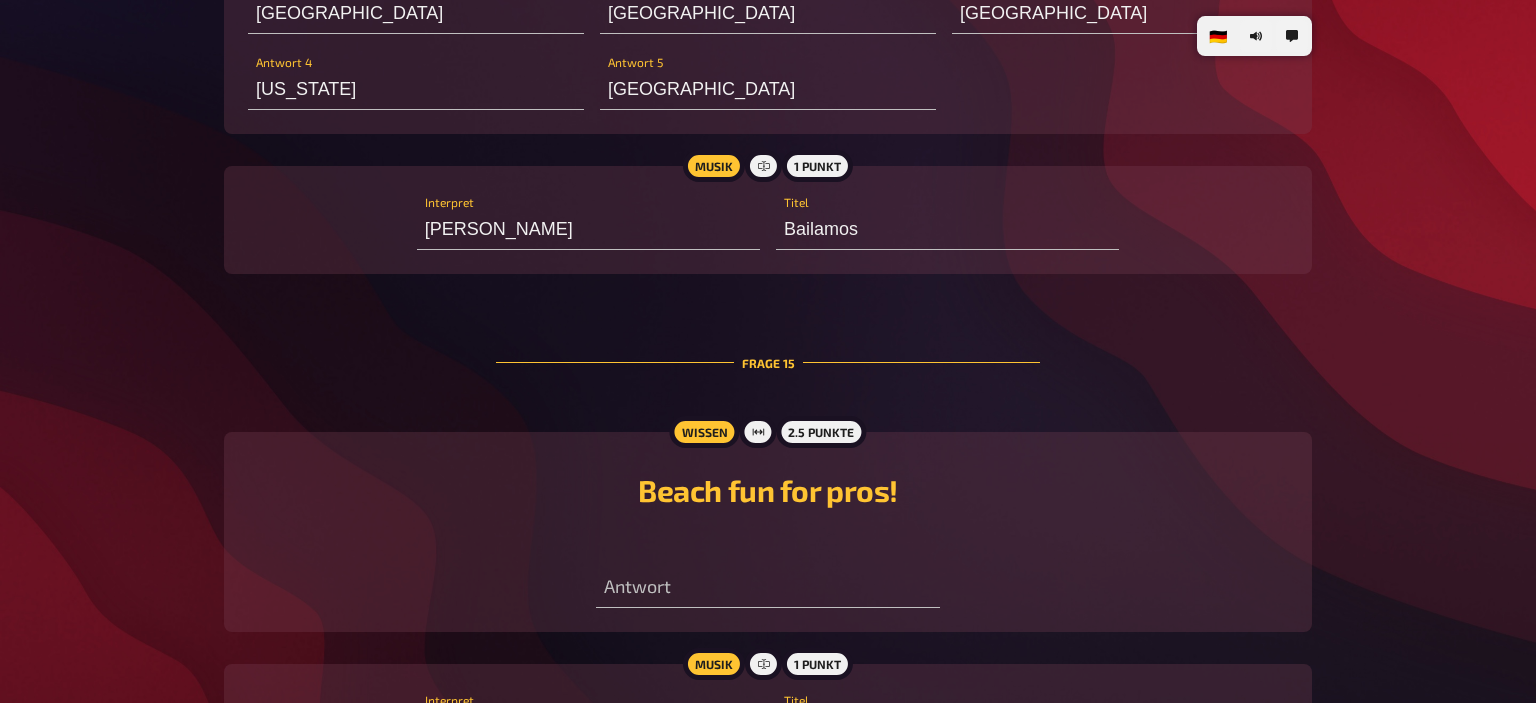 scroll, scrollTop: 10620, scrollLeft: 0, axis: vertical 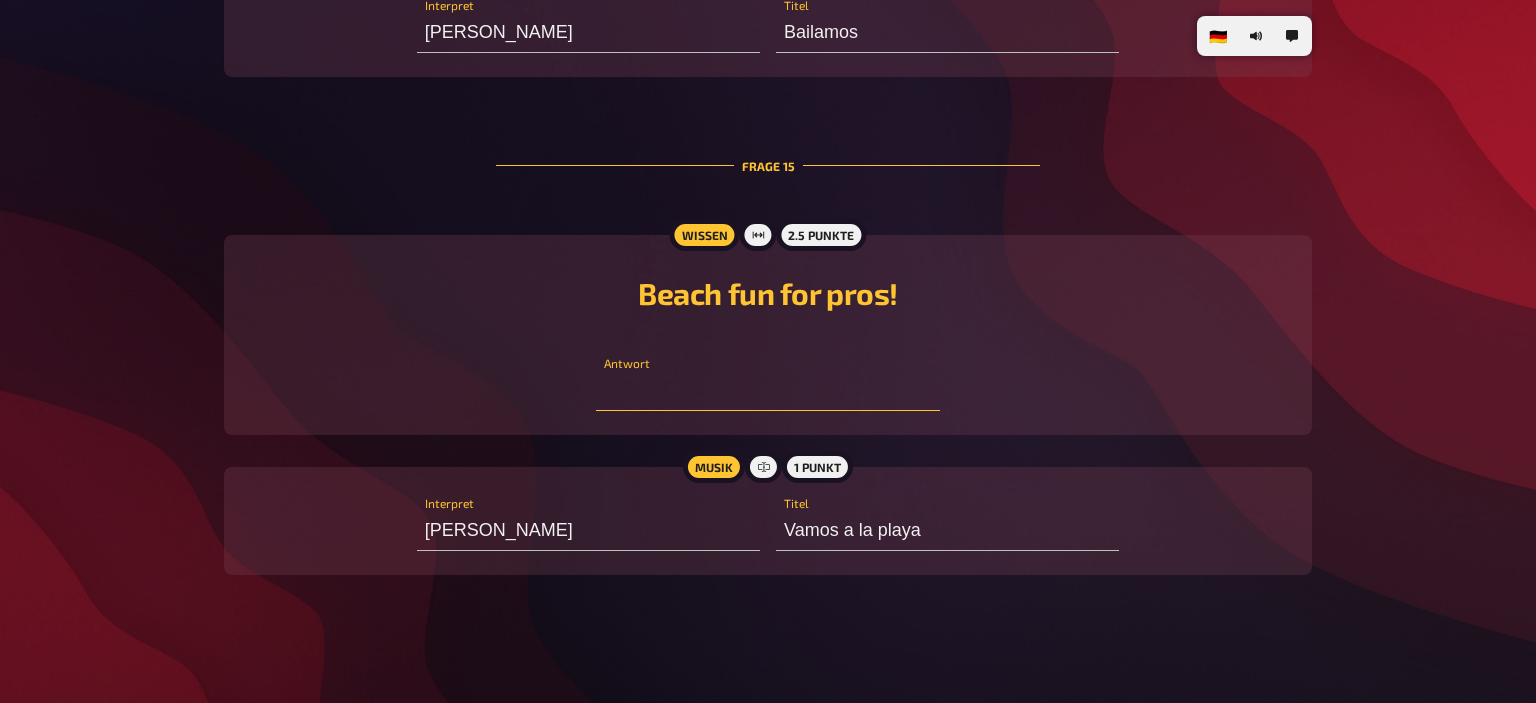 click at bounding box center [767, 391] 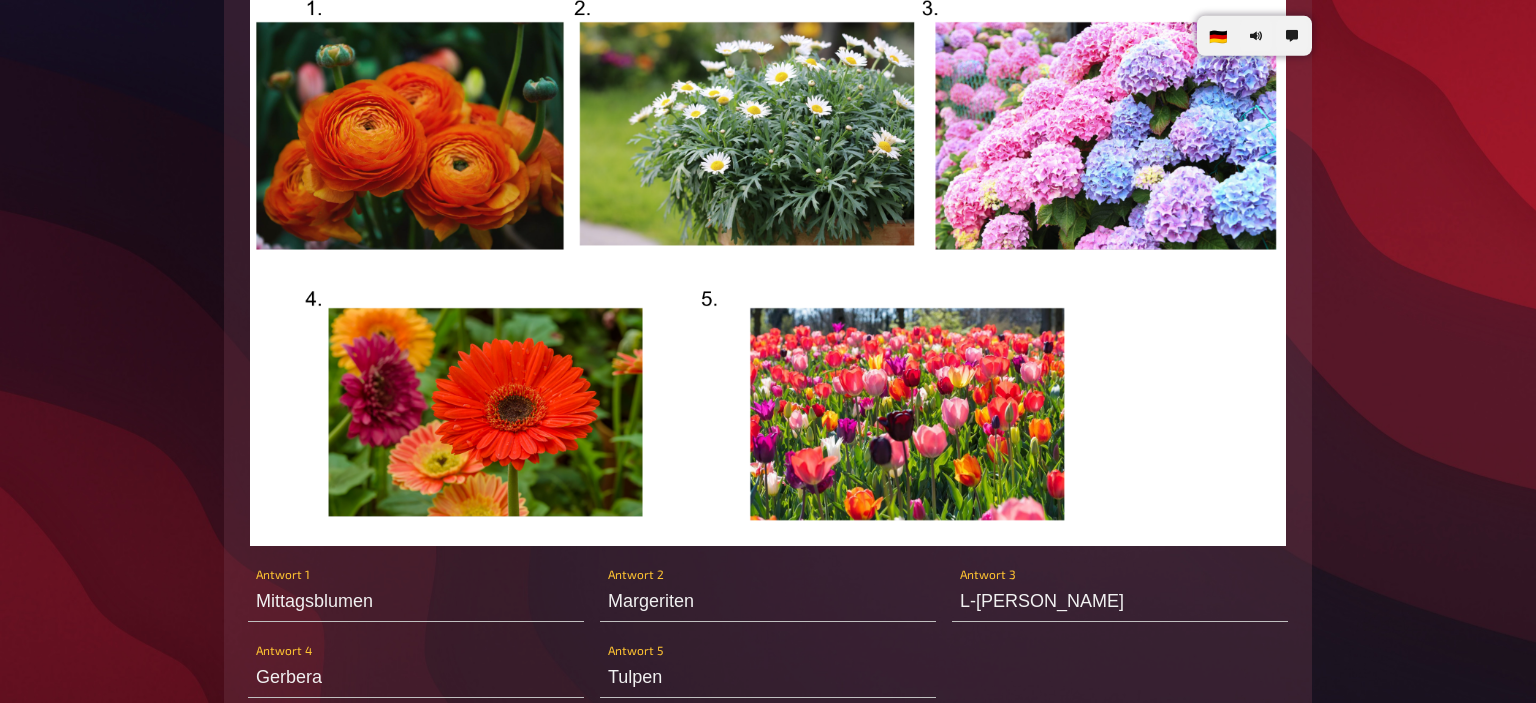 scroll, scrollTop: 9300, scrollLeft: 0, axis: vertical 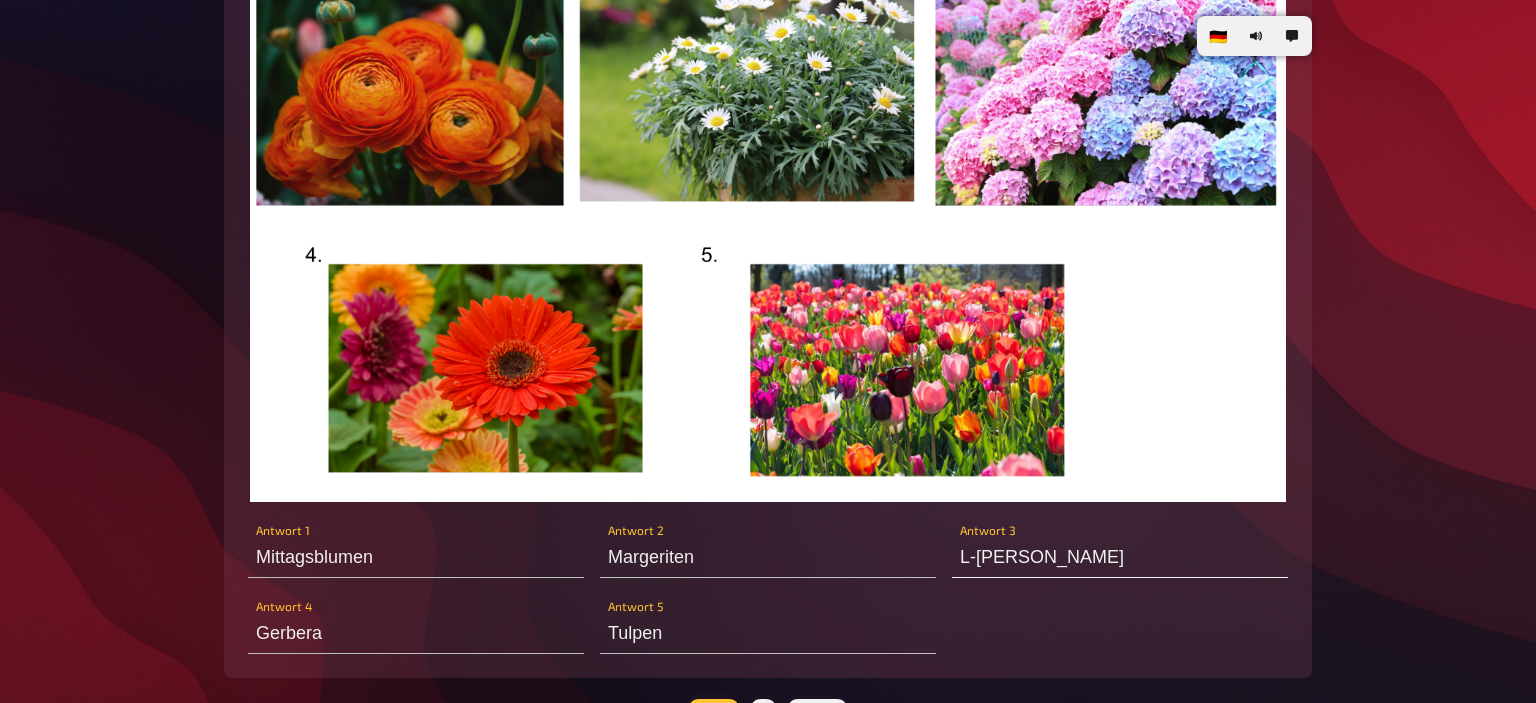 type on "64.99" 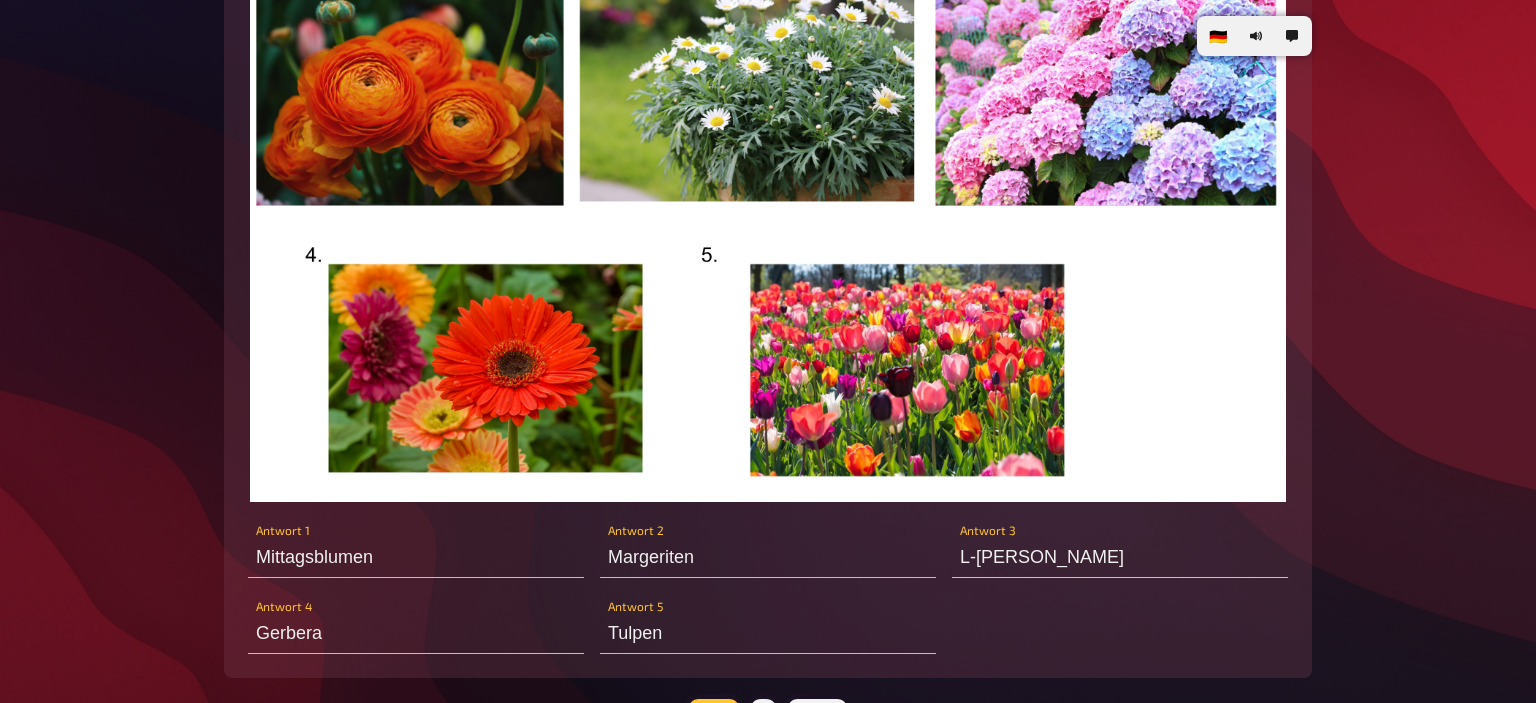 drag, startPoint x: 1031, startPoint y: 574, endPoint x: 864, endPoint y: 568, distance: 167.10774 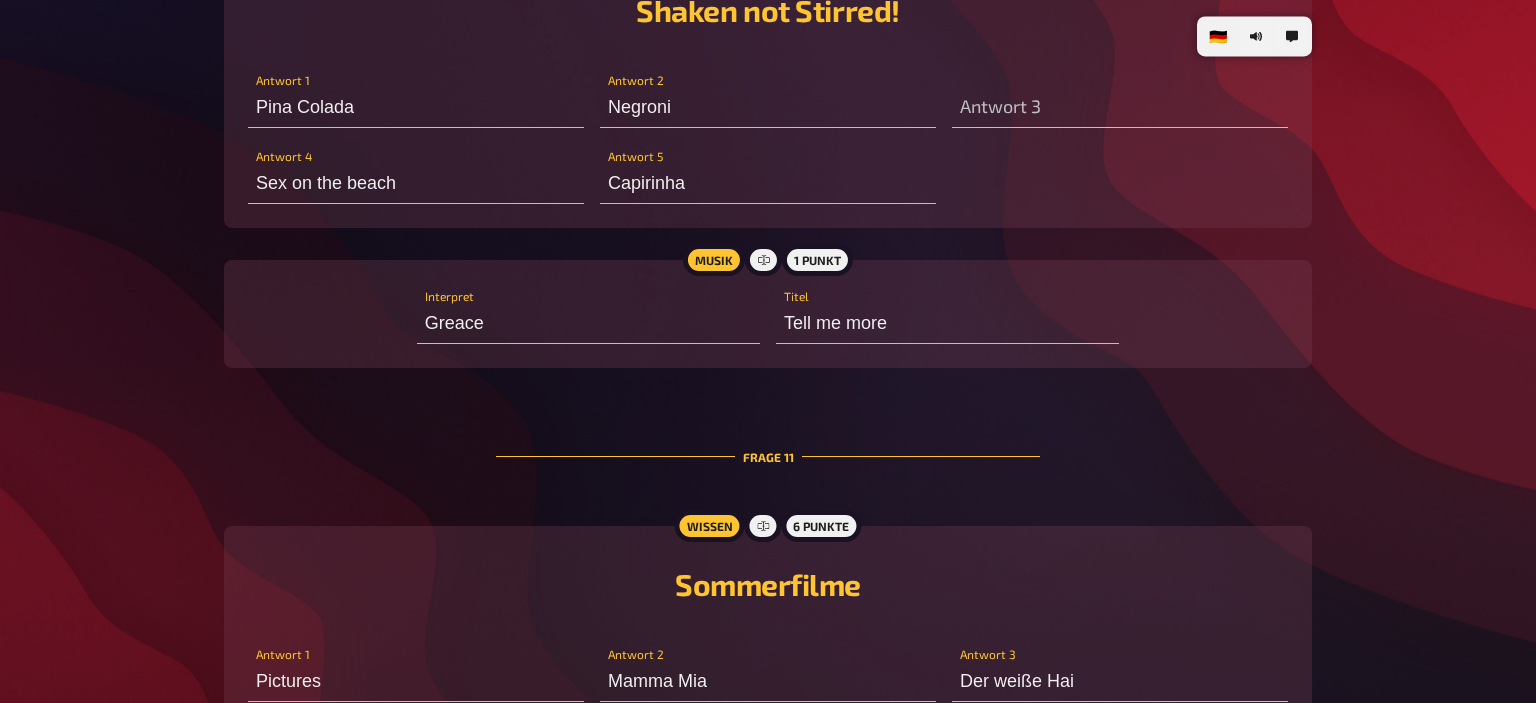 scroll, scrollTop: 7308, scrollLeft: 0, axis: vertical 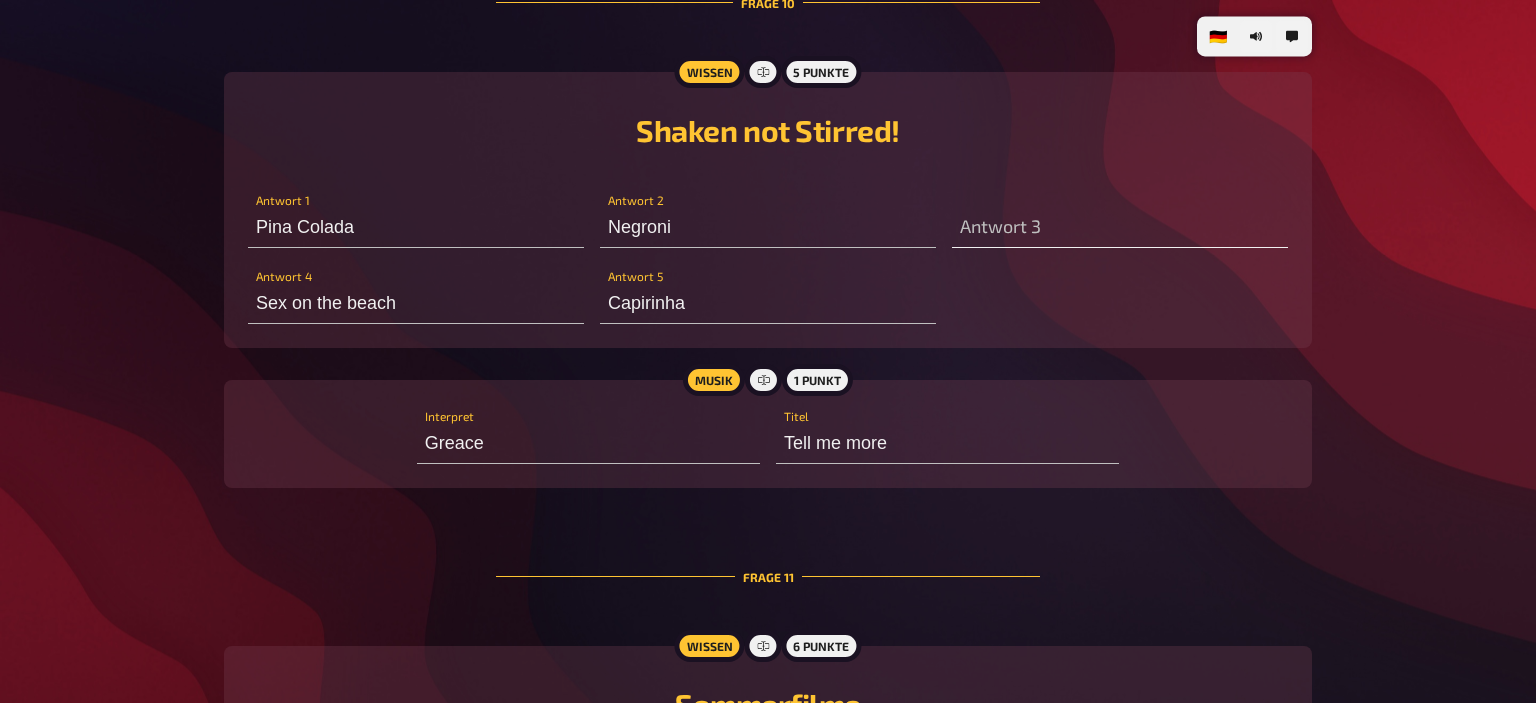 type on "Rhododendron" 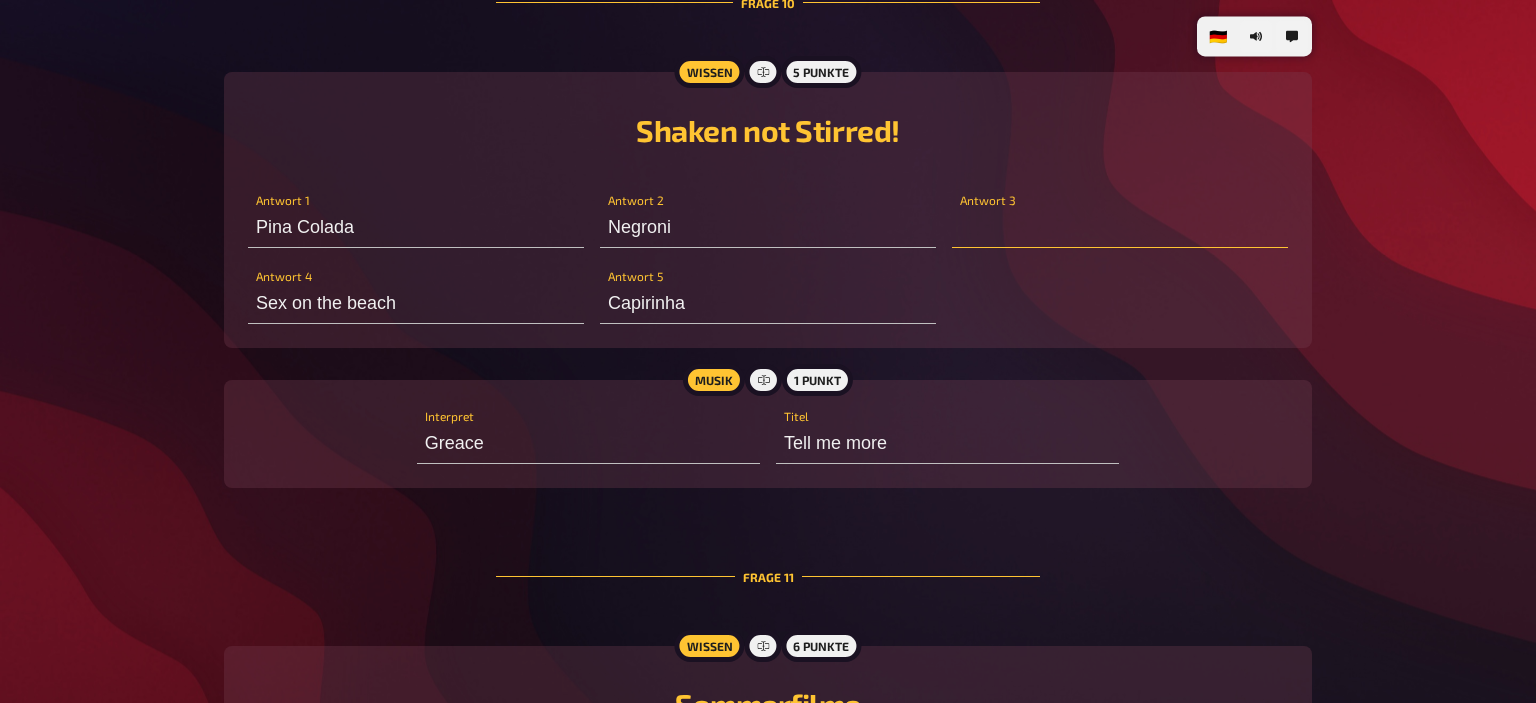 click at bounding box center (1120, 228) 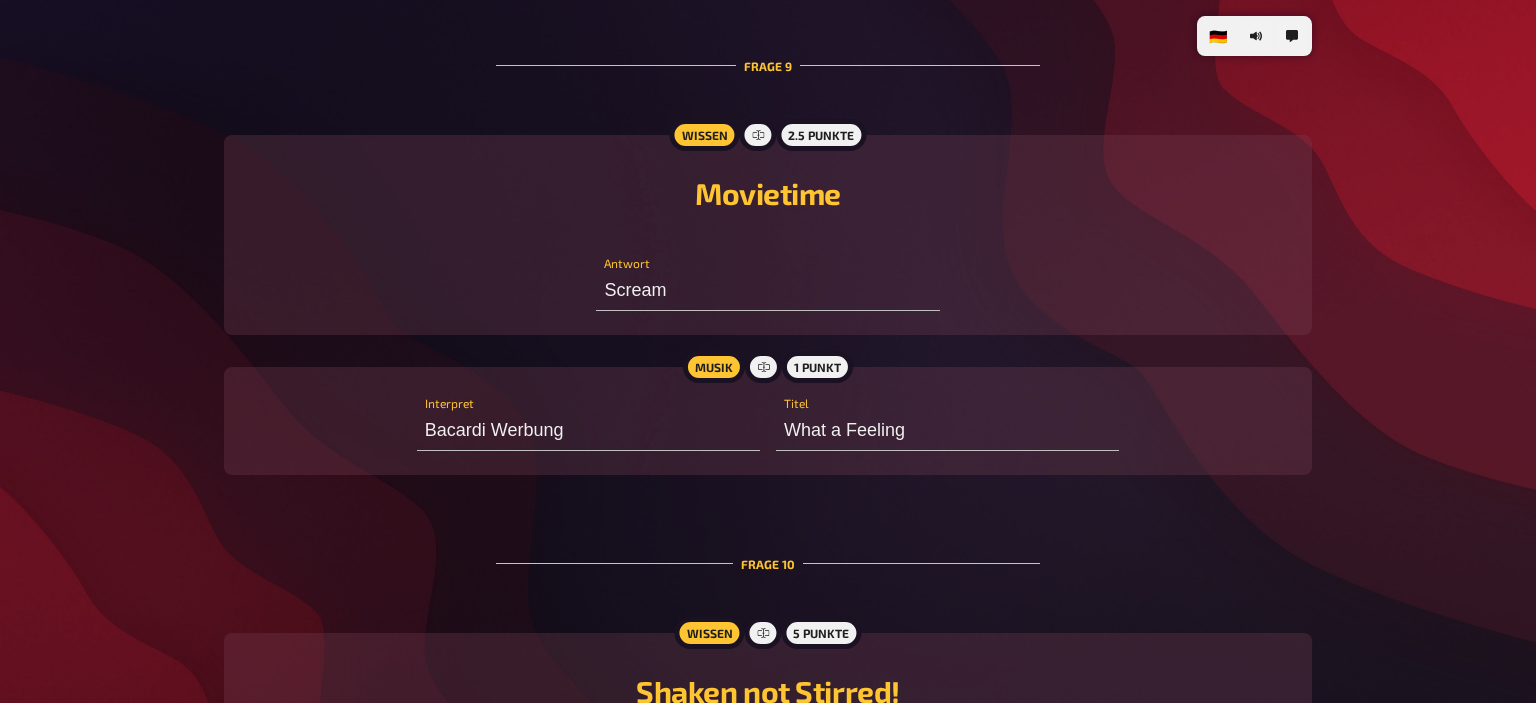 scroll, scrollTop: 6708, scrollLeft: 0, axis: vertical 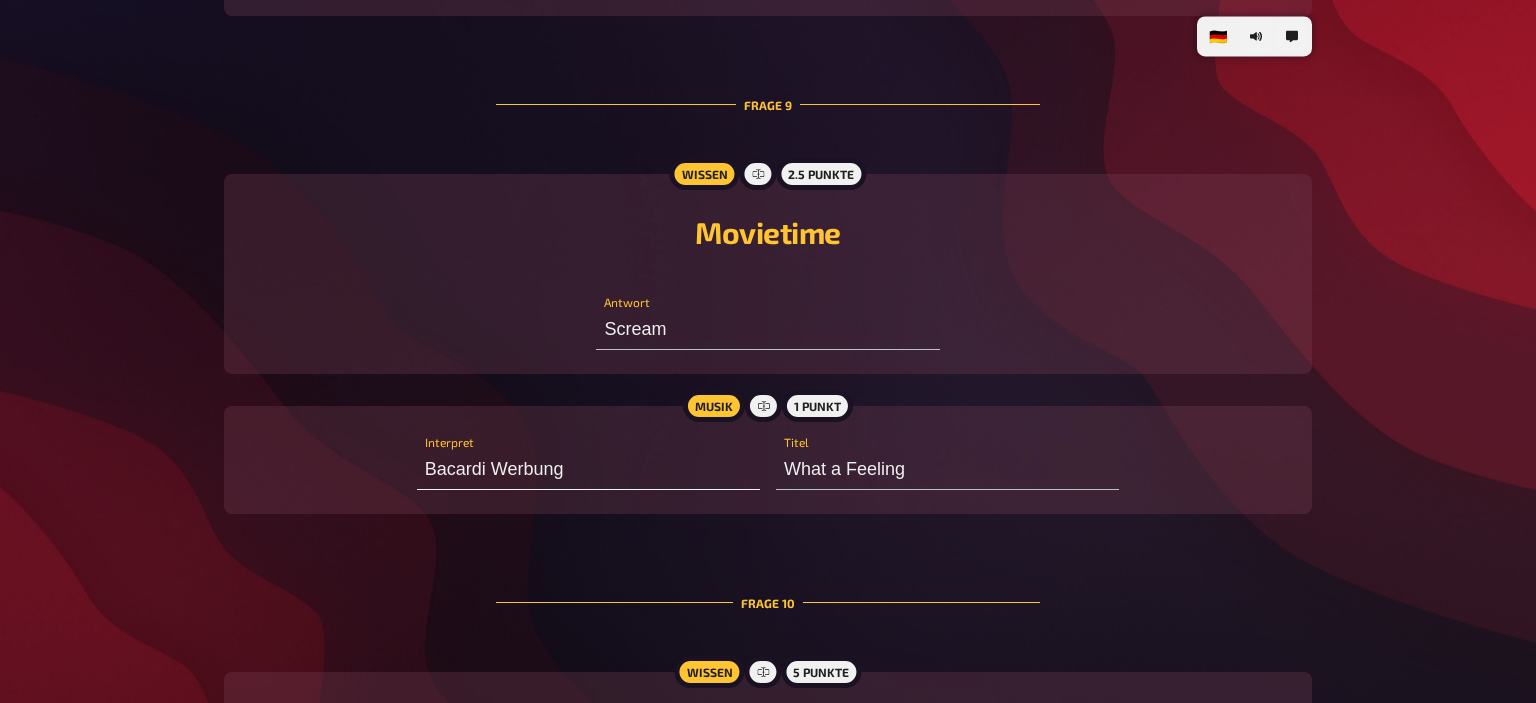 type on "Sex on the beach" 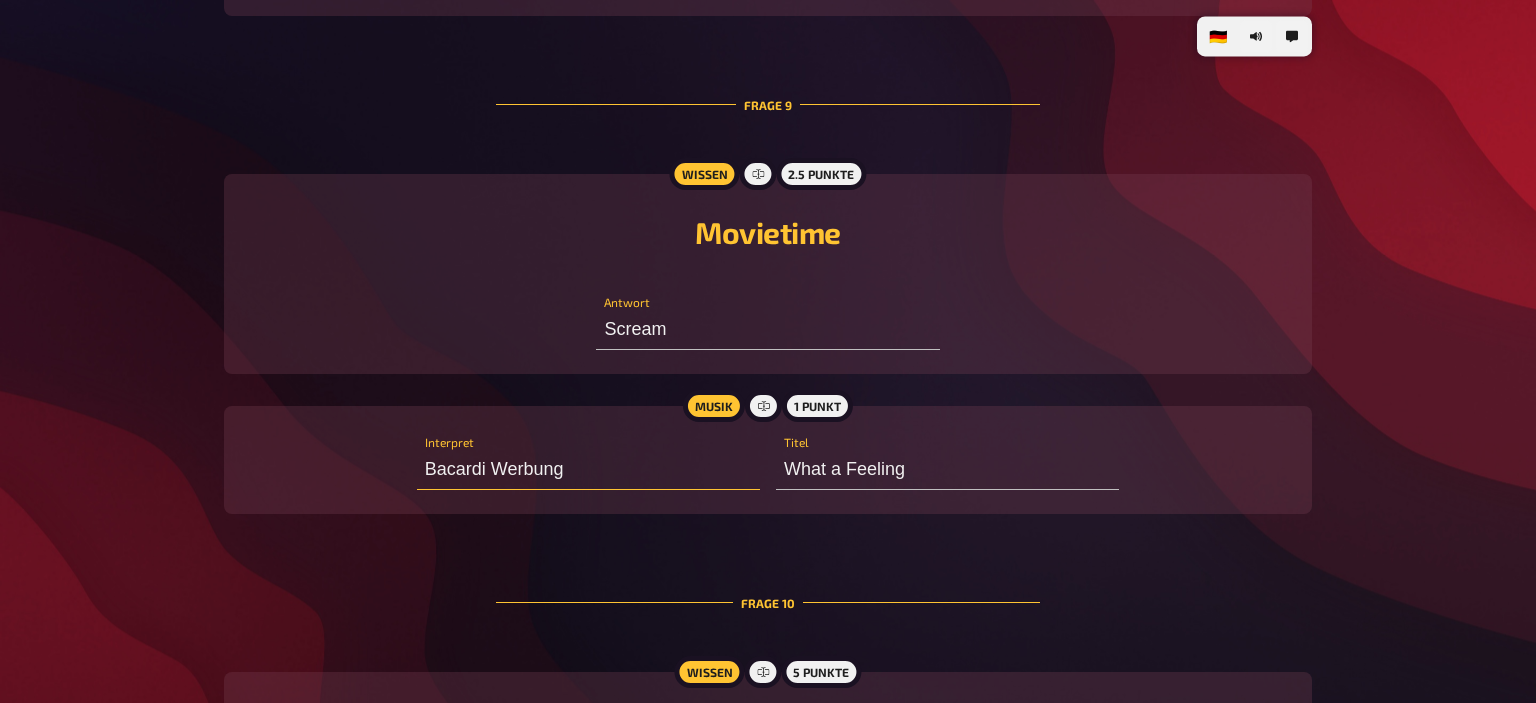 click on "Bacardi Werbung" at bounding box center [588, 470] 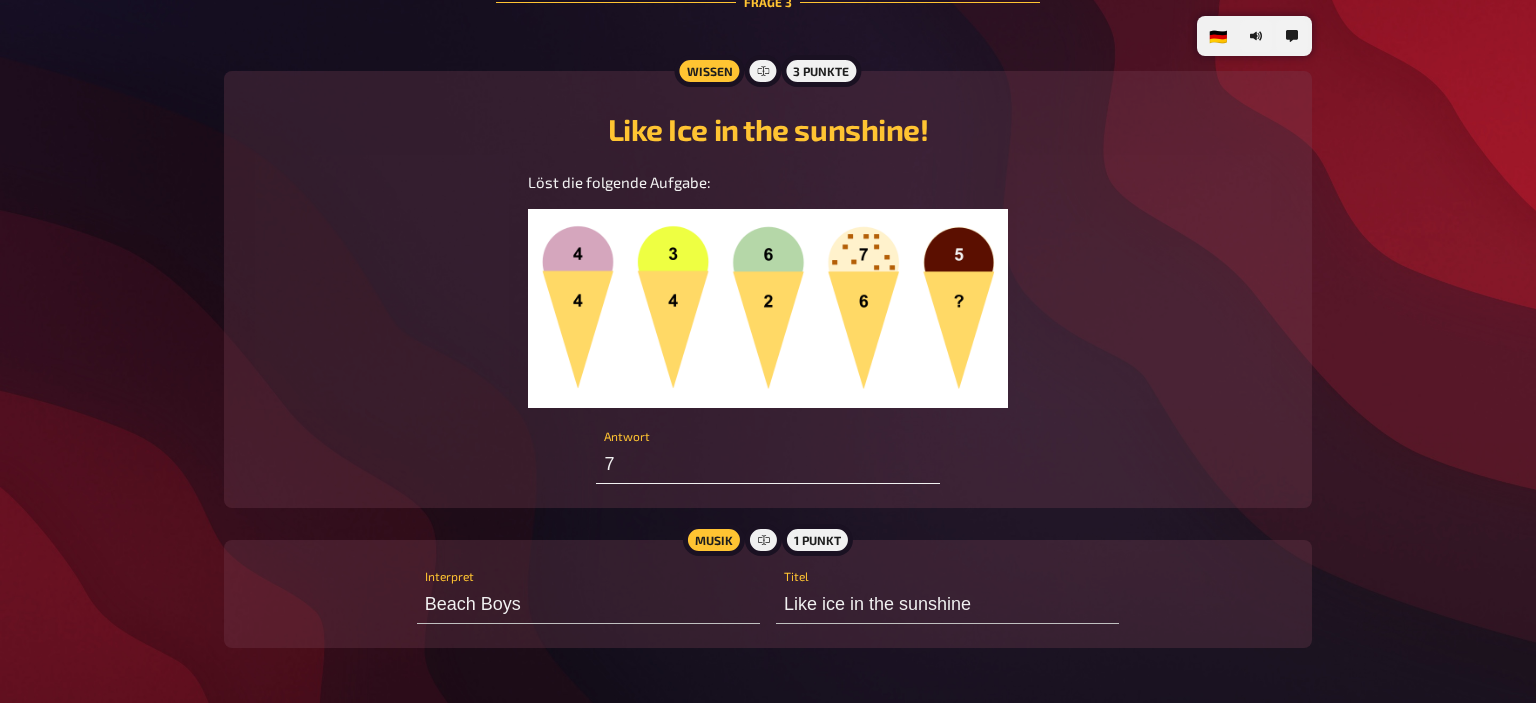 scroll, scrollTop: 1920, scrollLeft: 0, axis: vertical 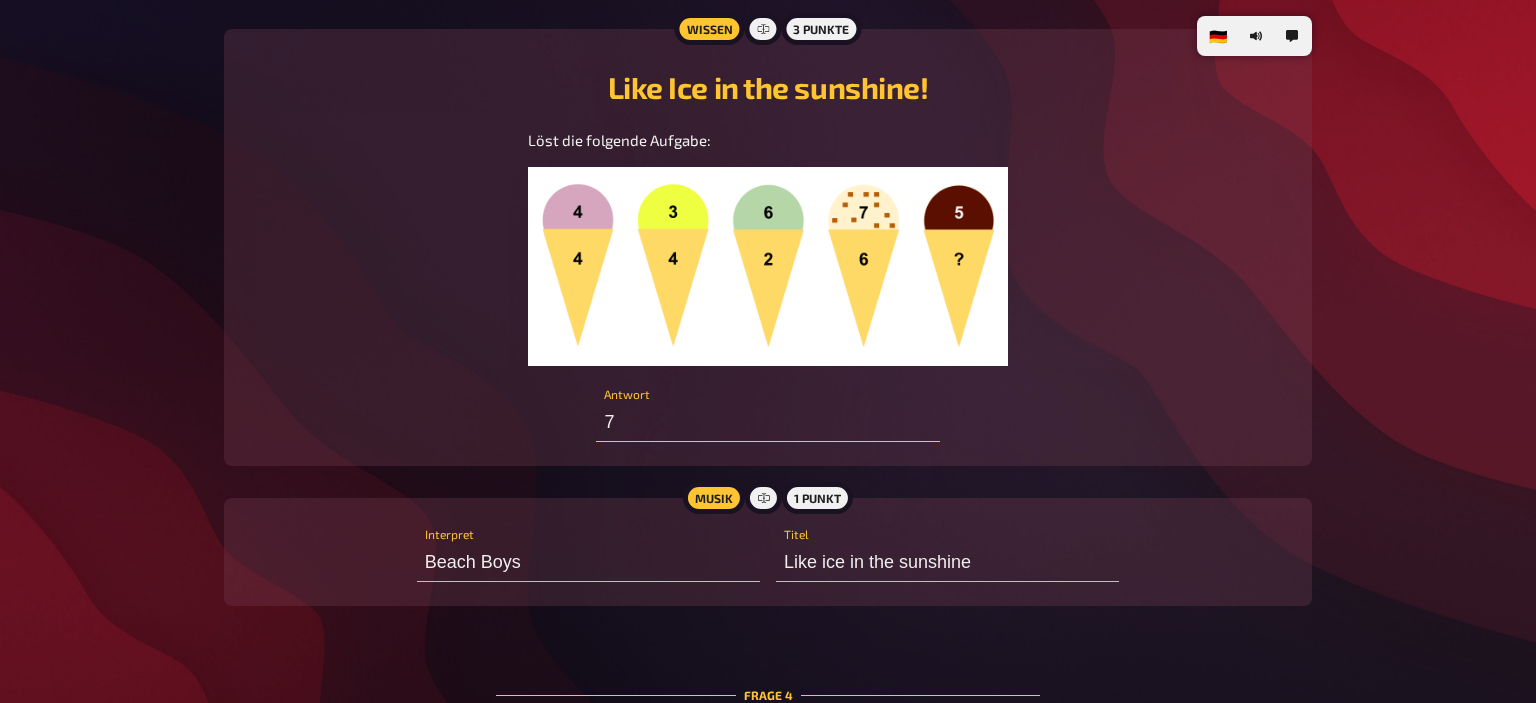 click on "7" at bounding box center [767, 422] 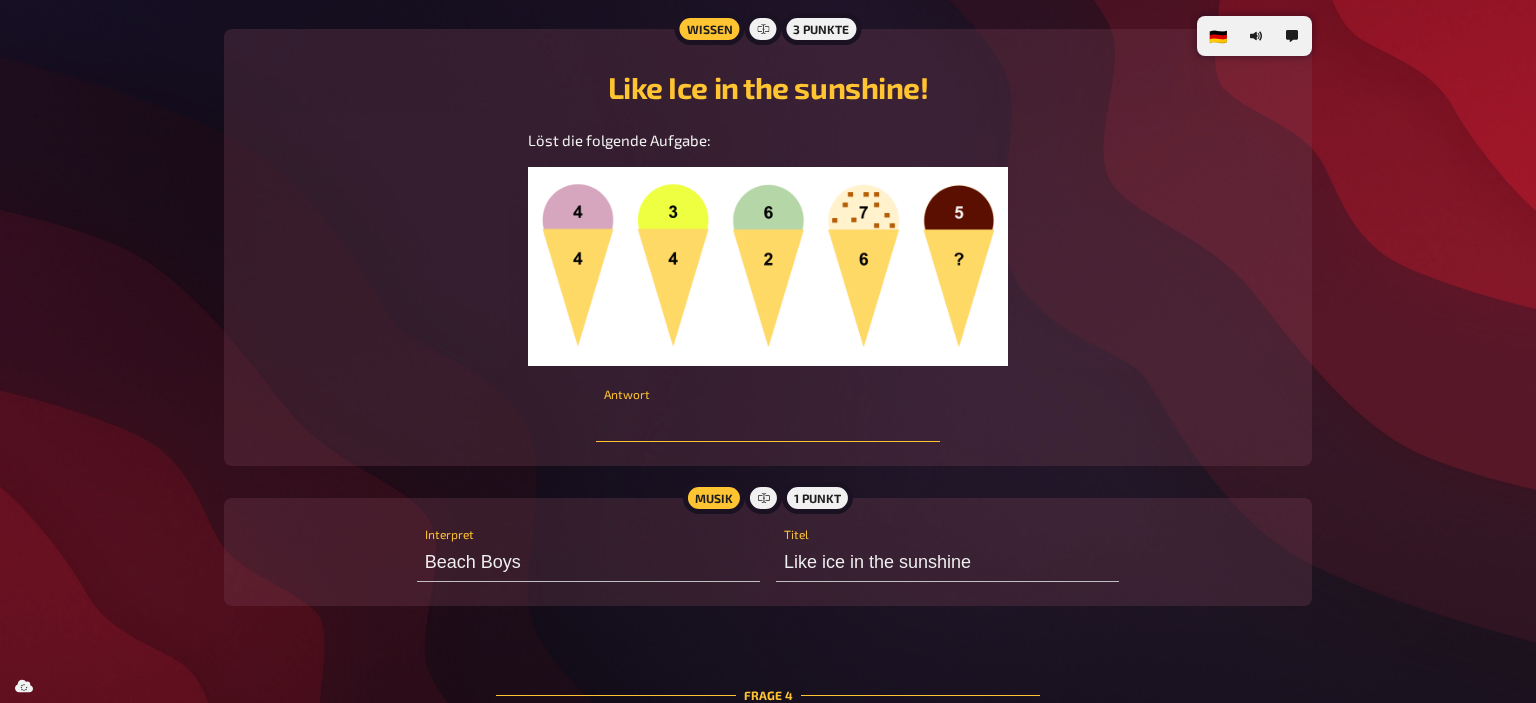type on "3" 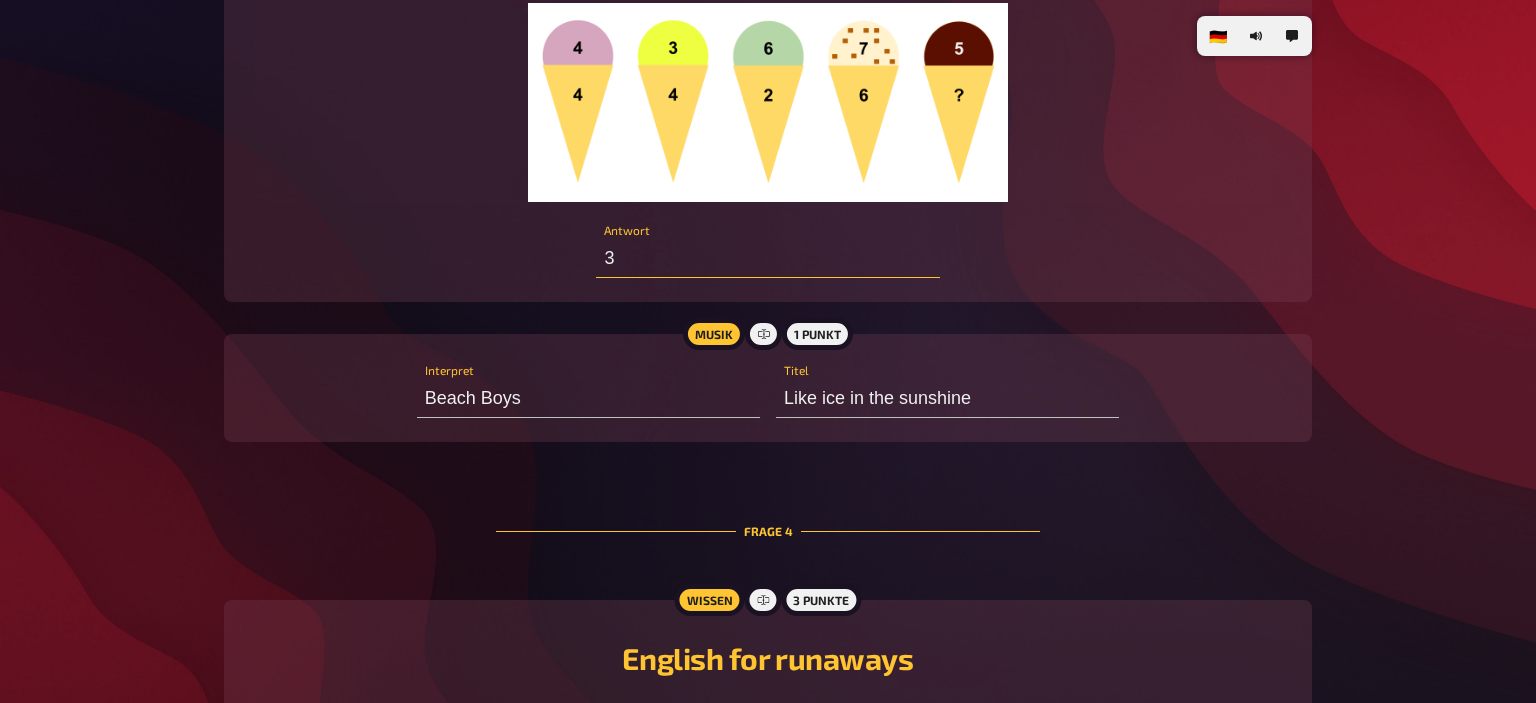 scroll, scrollTop: 2040, scrollLeft: 0, axis: vertical 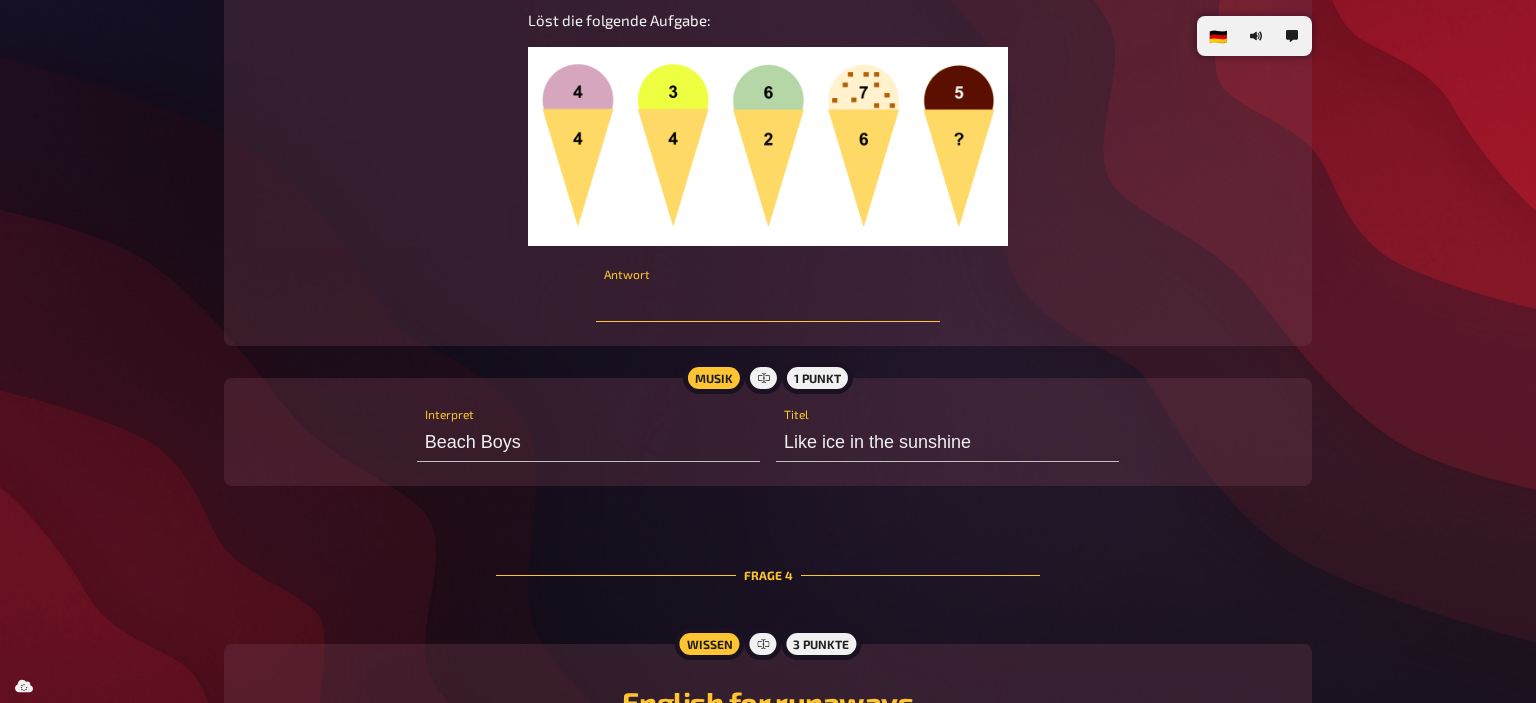 type on "7" 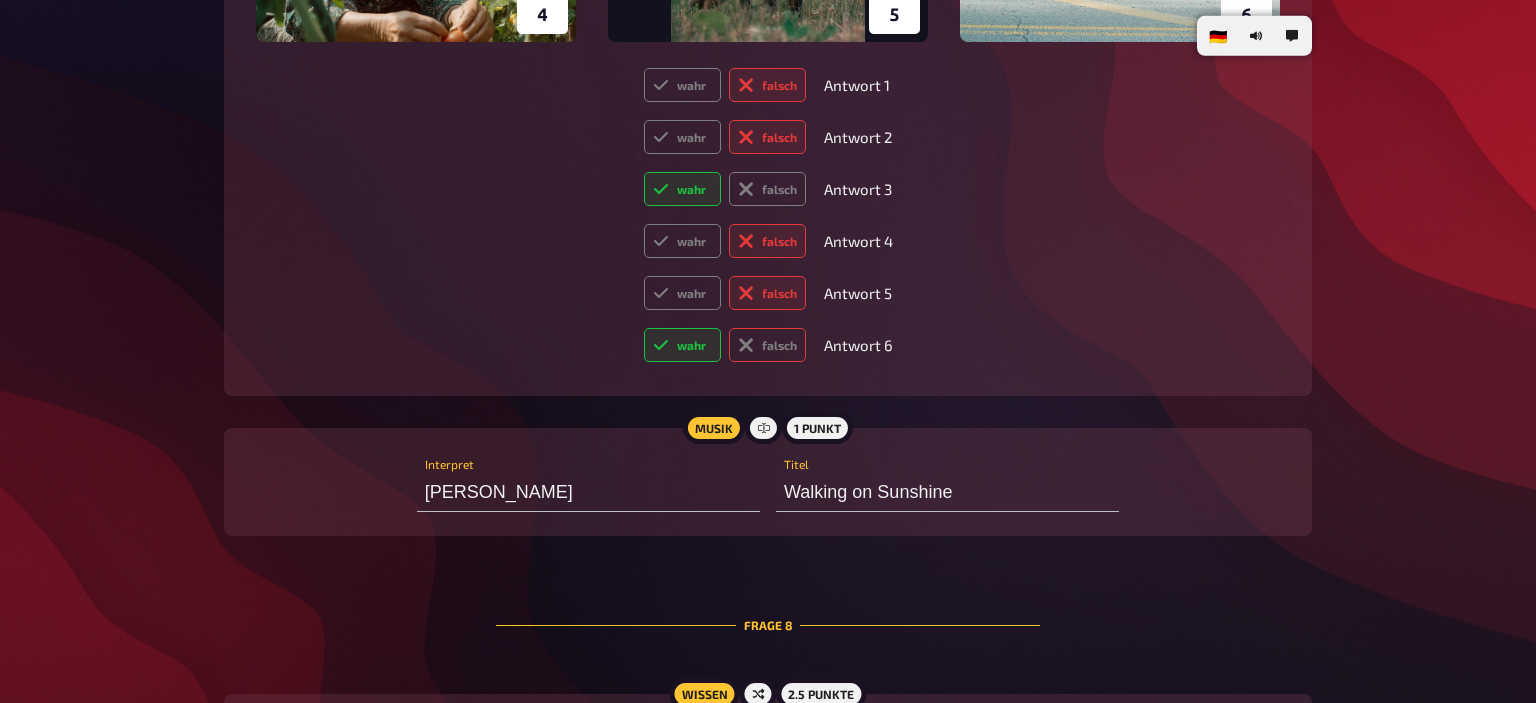 scroll, scrollTop: 5640, scrollLeft: 0, axis: vertical 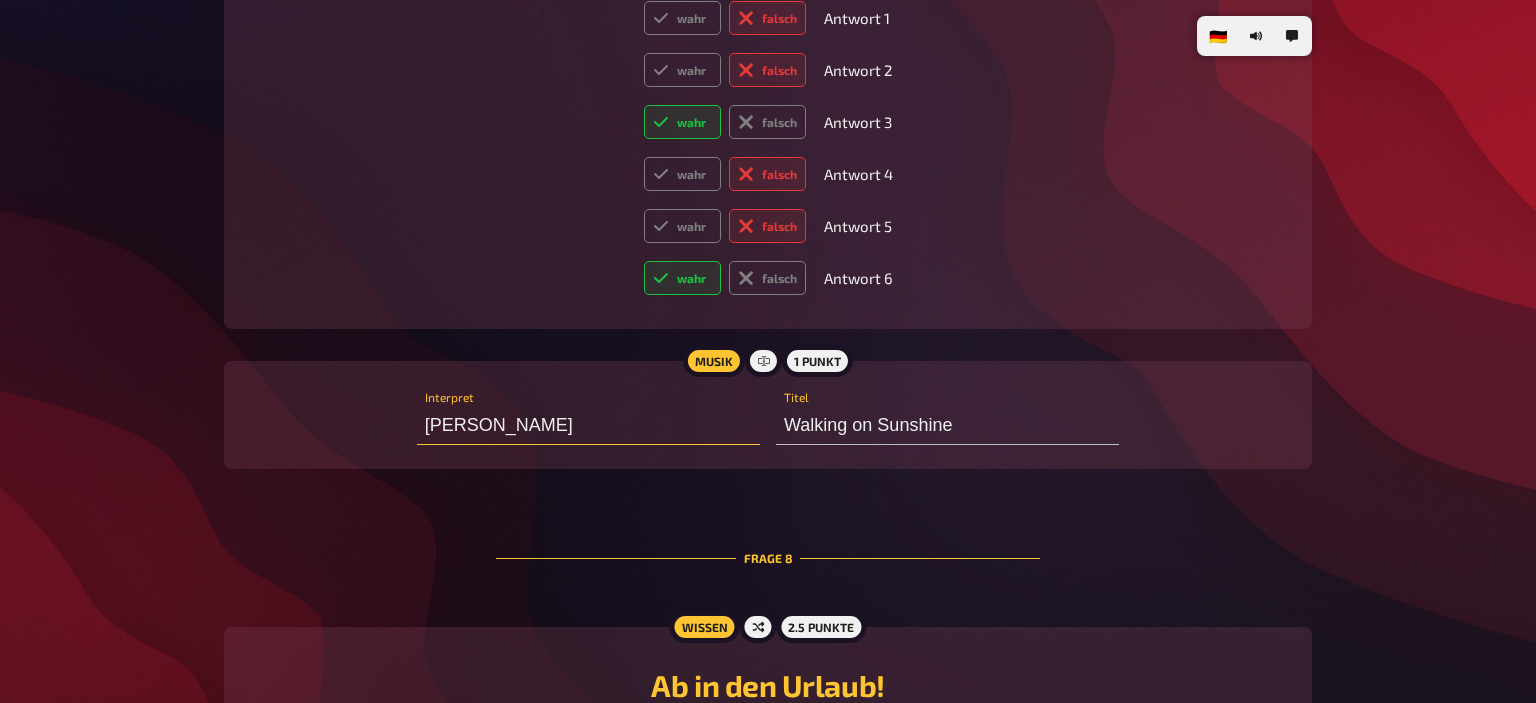 click on "Catharina" at bounding box center [588, 425] 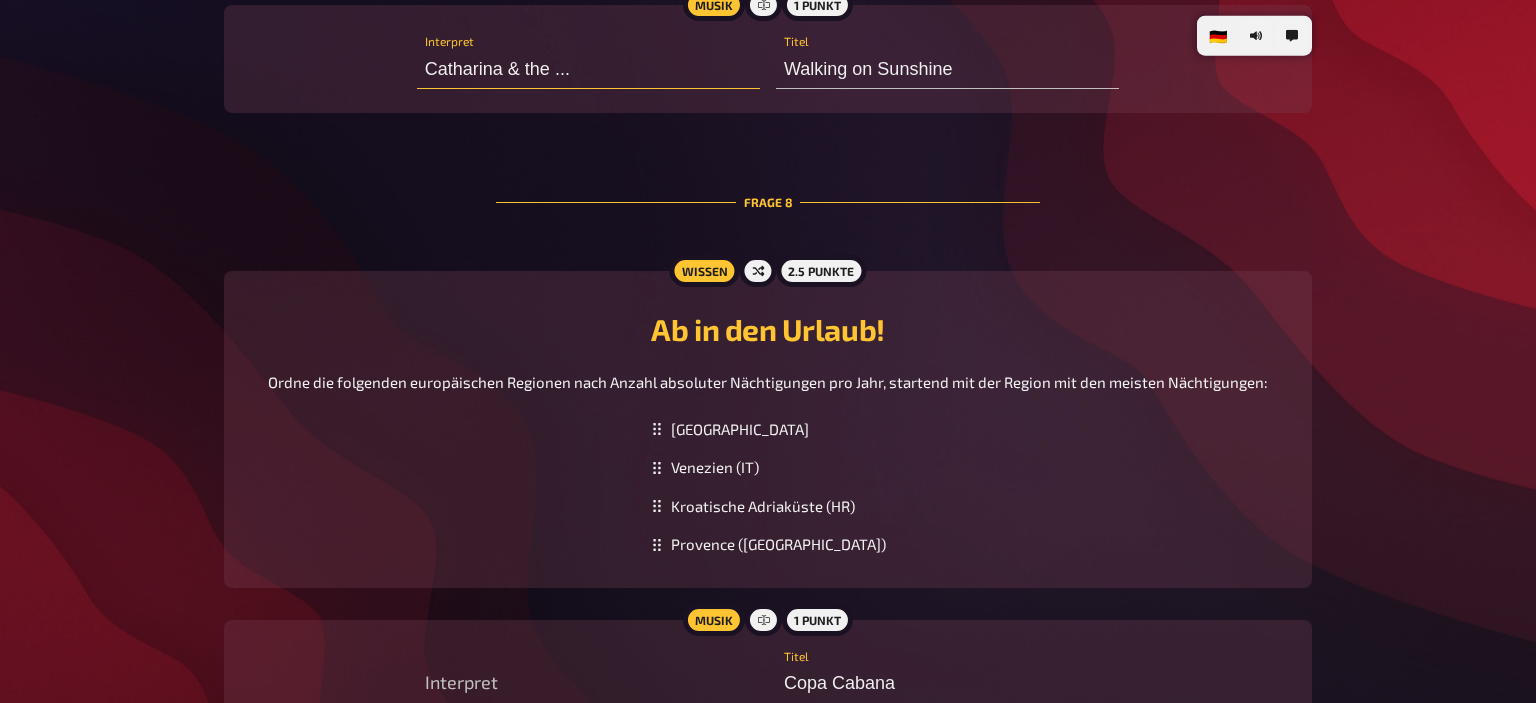 scroll, scrollTop: 6000, scrollLeft: 0, axis: vertical 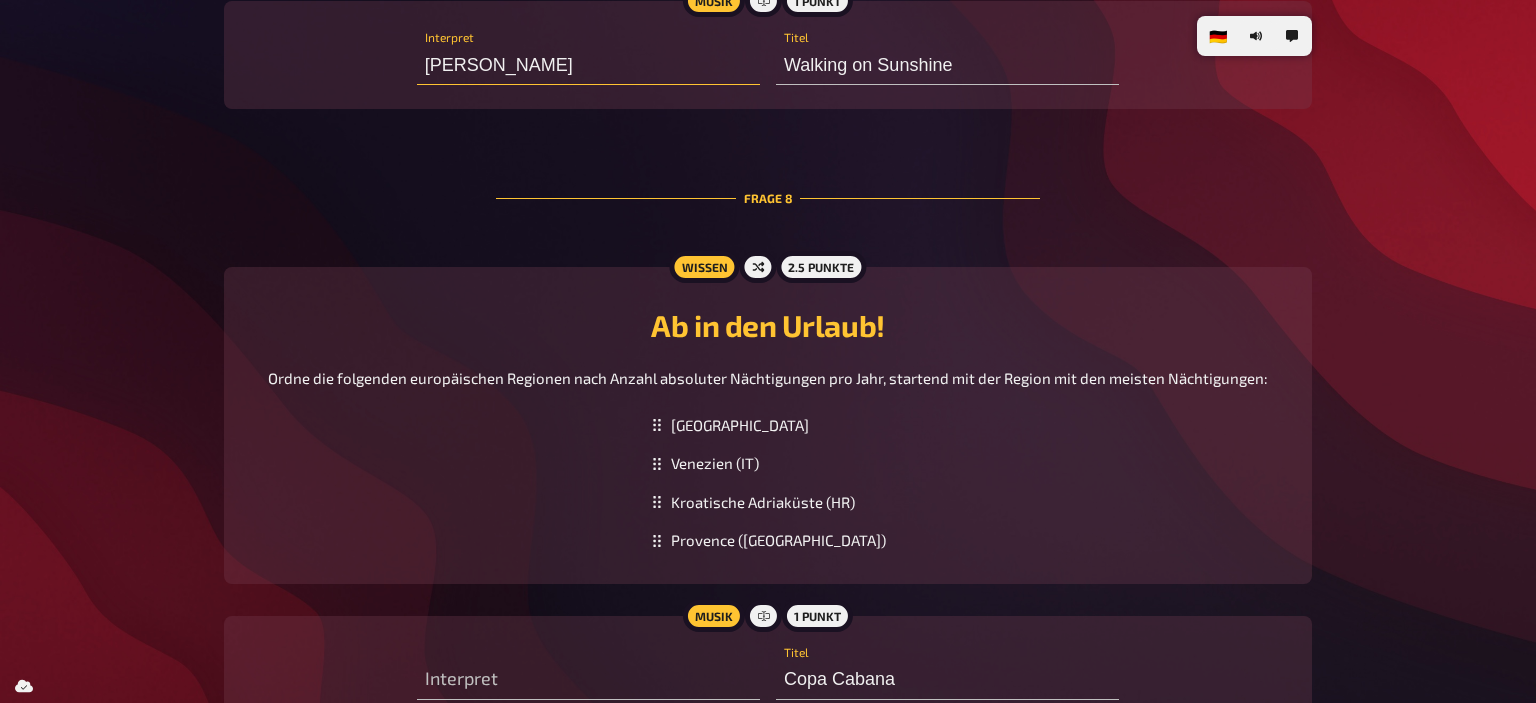 type on "Catharina" 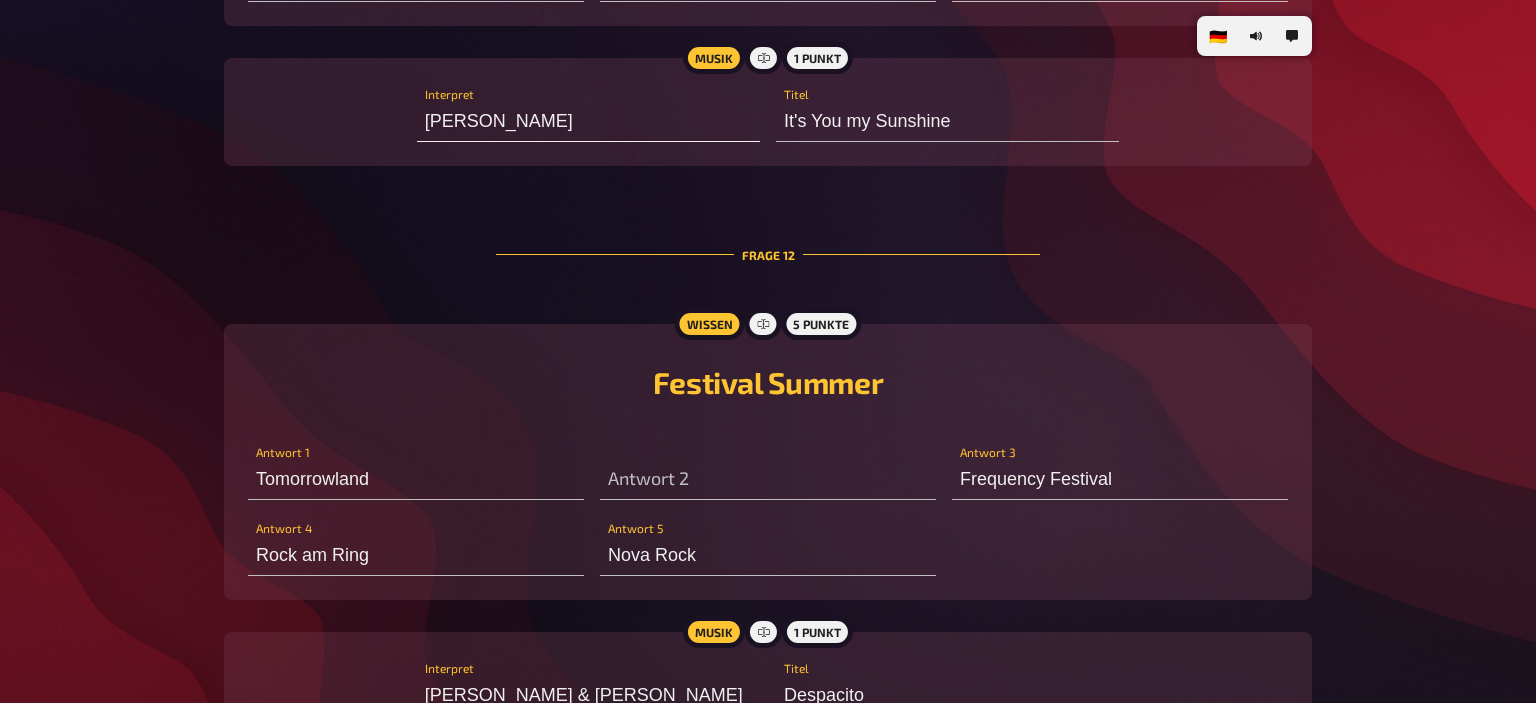 scroll, scrollTop: 8400, scrollLeft: 0, axis: vertical 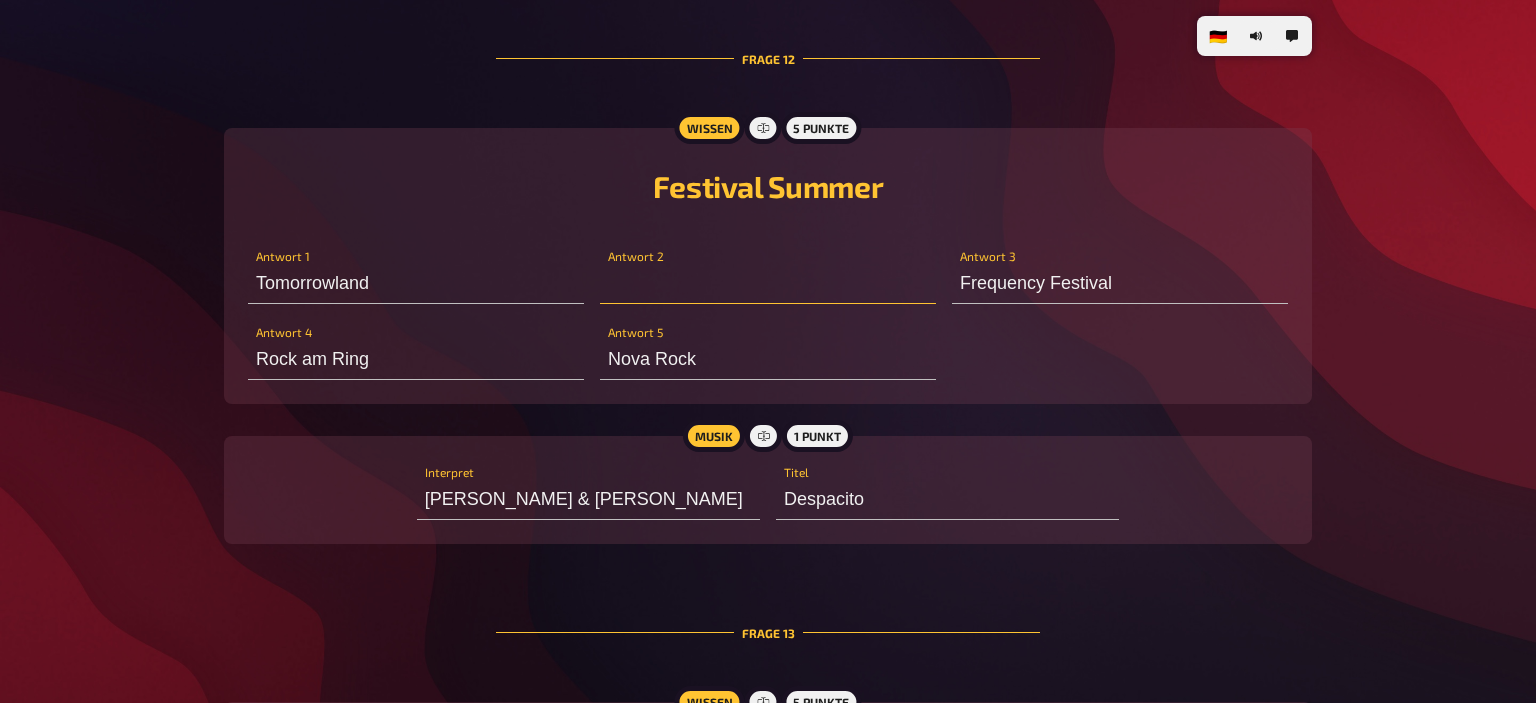 click at bounding box center [768, 284] 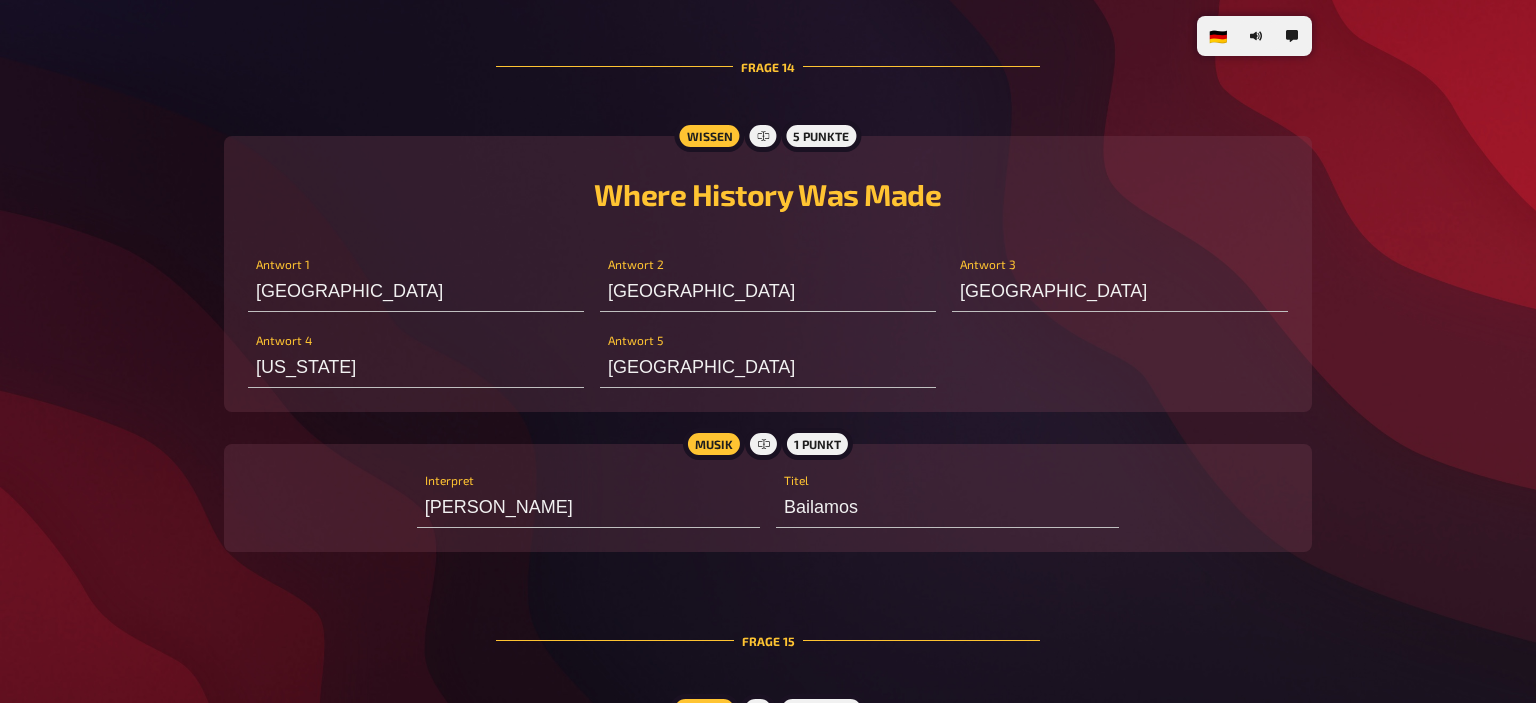 scroll, scrollTop: 10620, scrollLeft: 0, axis: vertical 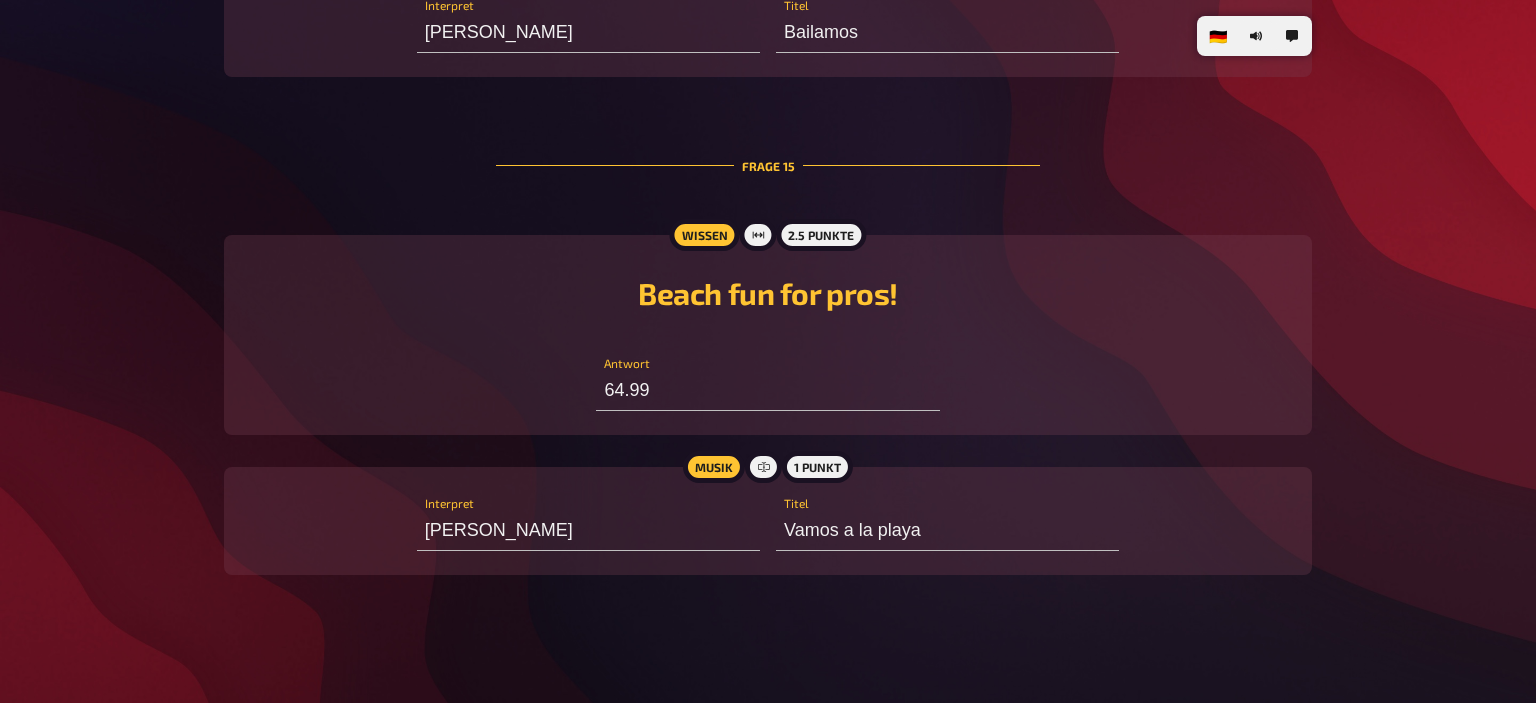 type on "Sziget" 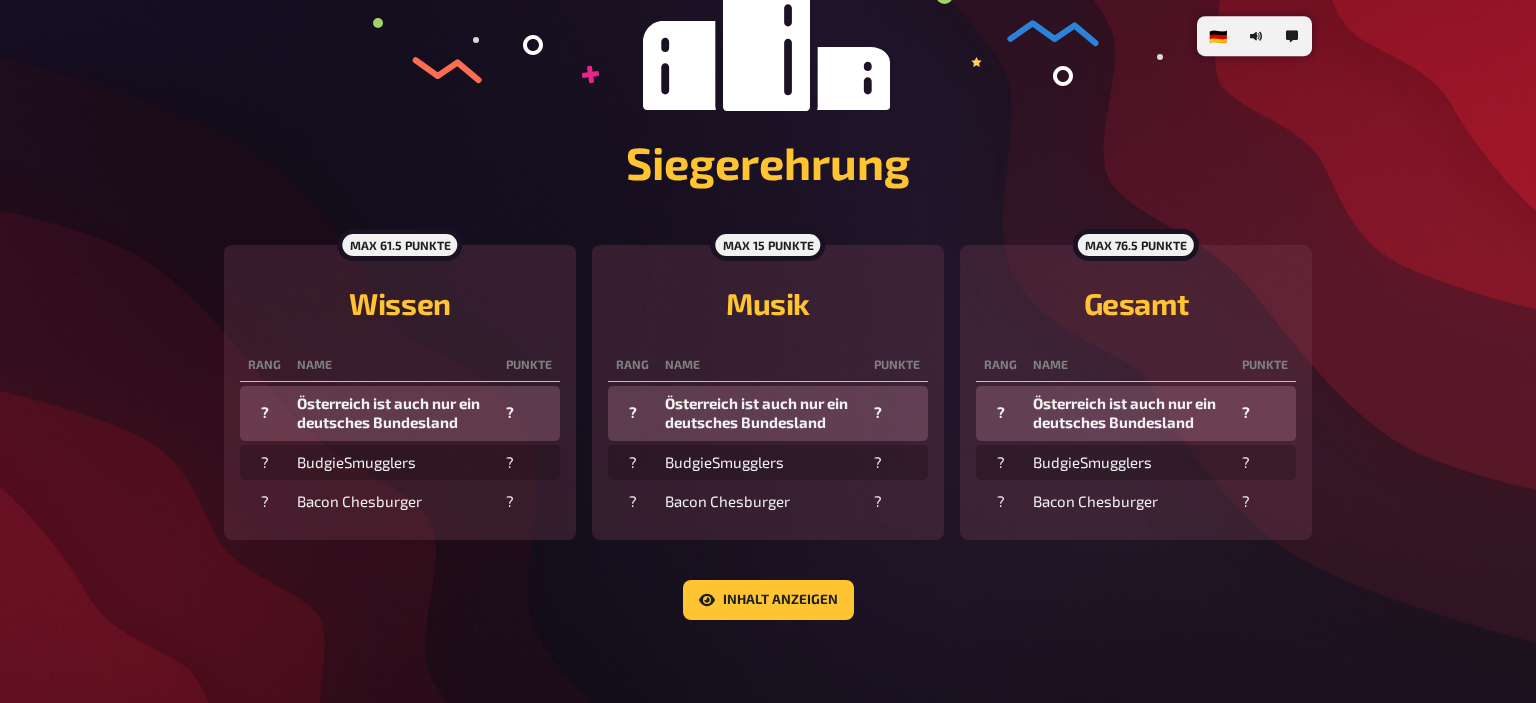 scroll, scrollTop: 384, scrollLeft: 0, axis: vertical 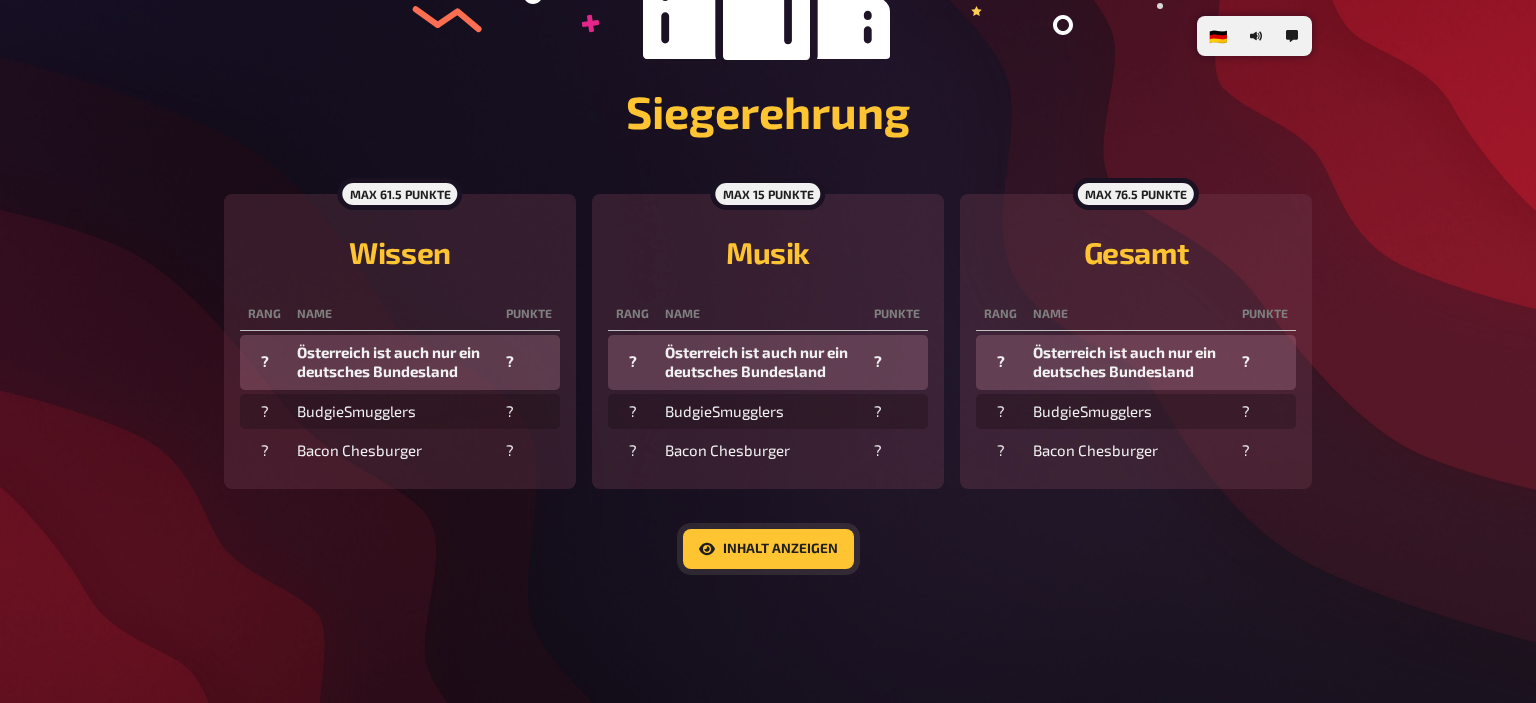 click on "Inhalt anzeigen" at bounding box center (768, 549) 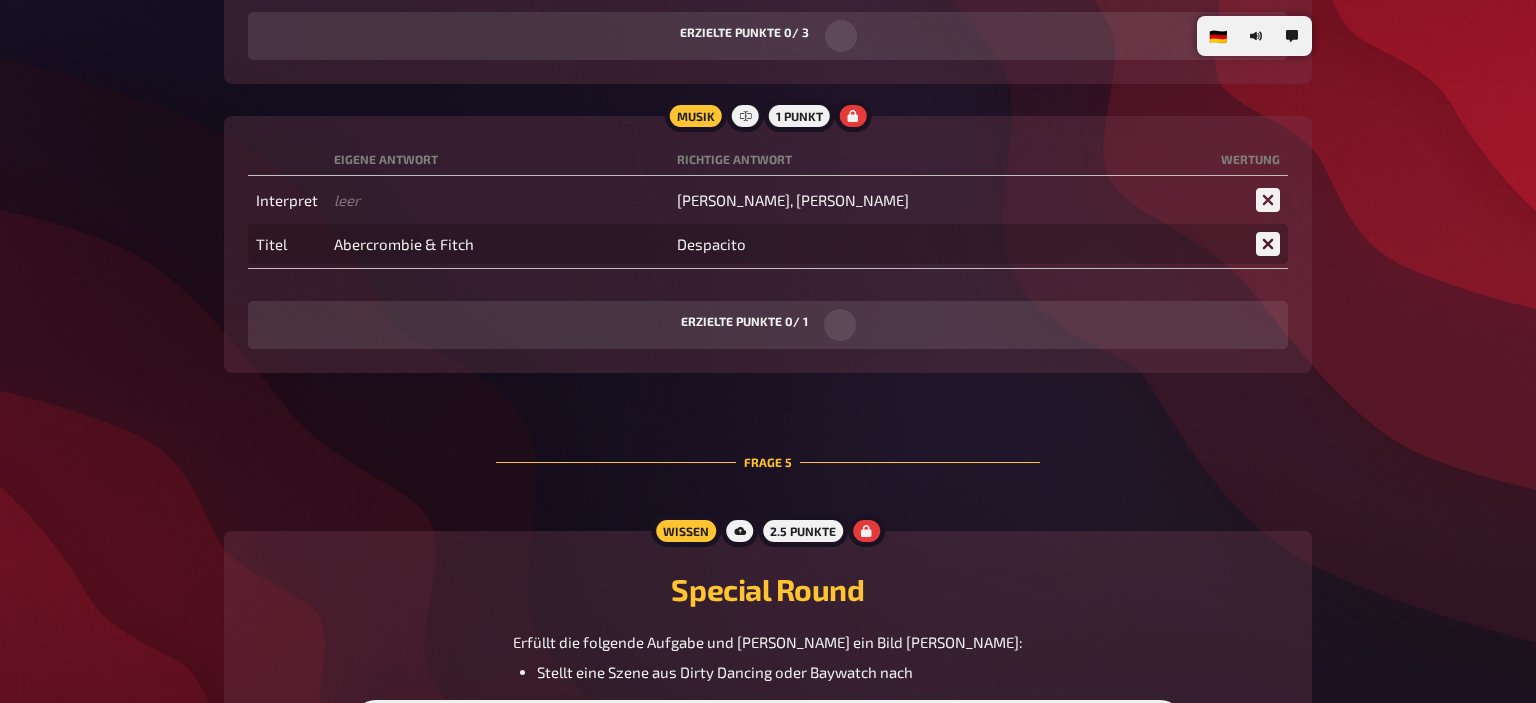 scroll, scrollTop: 0, scrollLeft: 0, axis: both 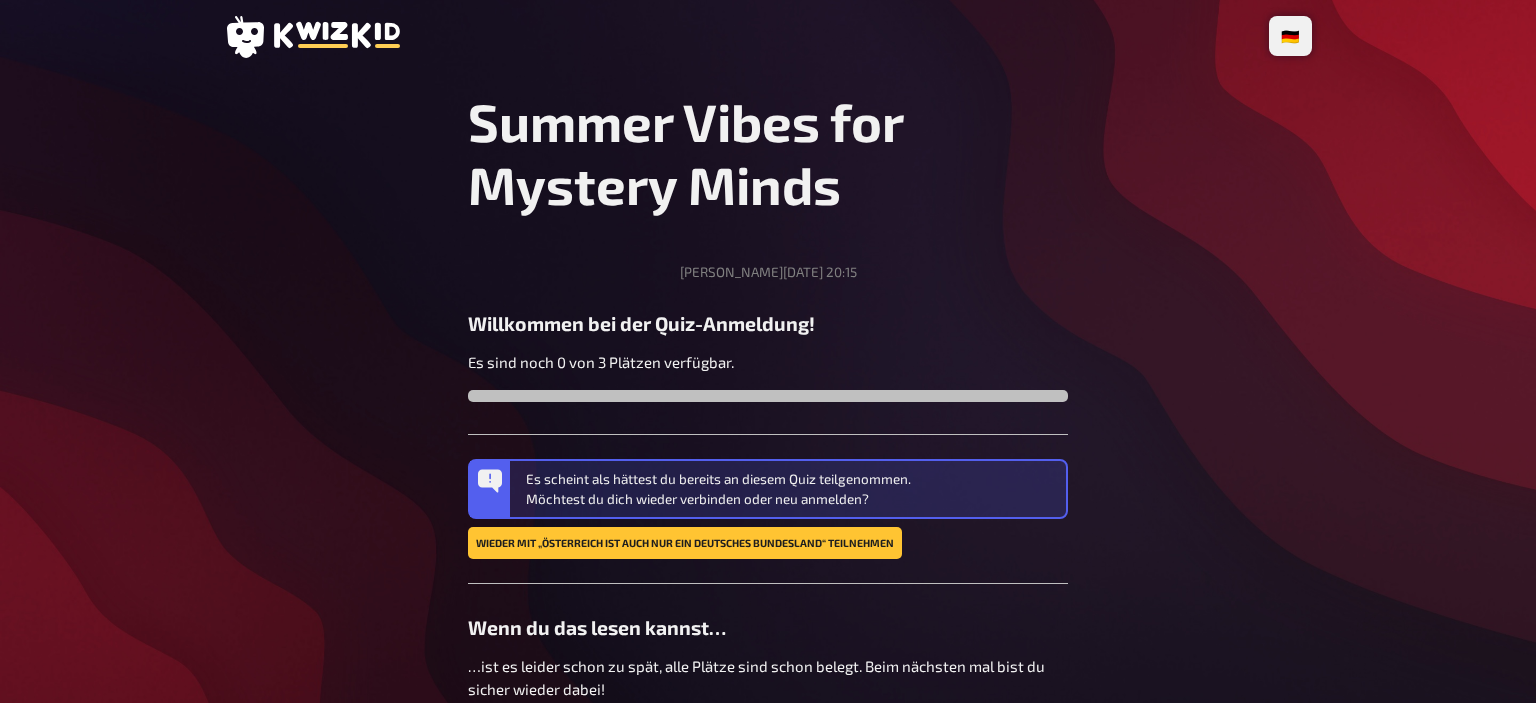 click on "Summer Vibes for Mystery Minds [PERSON_NAME][DATE] 20:15 Willkommen bei der Quiz-Anmeldung! Es sind noch 0 von 3 Plätzen verfügbar. Es scheint als hättest du bereits an diesem Quiz teilgenommen.
Möchtest du dich wieder verbinden oder neu anmelden? Wieder mit „Österreich ist auch nur ein deutsches Bundesland“ teilnehmen Wenn du das lesen kannst… …ist es leider schon zu spät, alle Plätze sind schon belegt. Beim nächsten mal bist du sicher wieder dabei! Datenschutz Nutzungsbedingungen Impressum" at bounding box center [768, 432] 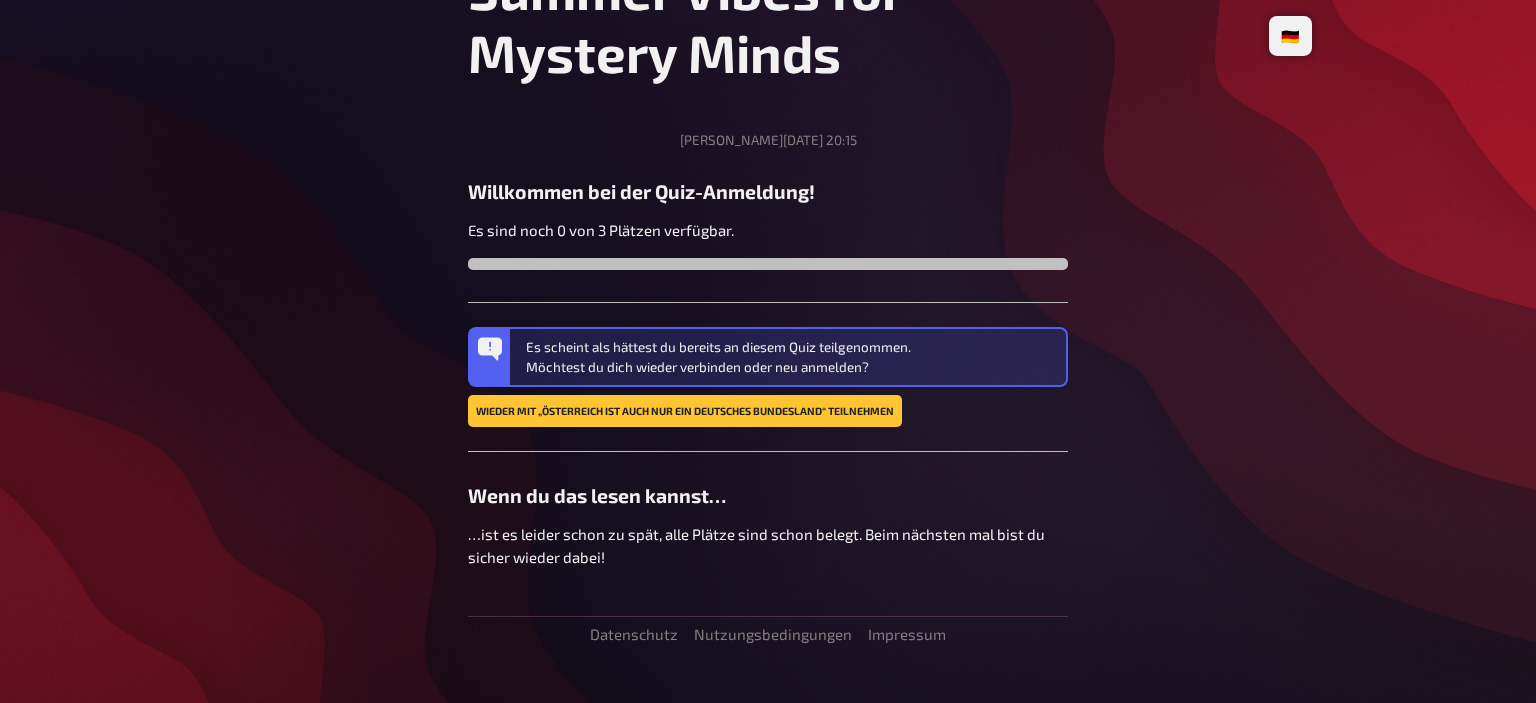 scroll, scrollTop: 168, scrollLeft: 0, axis: vertical 